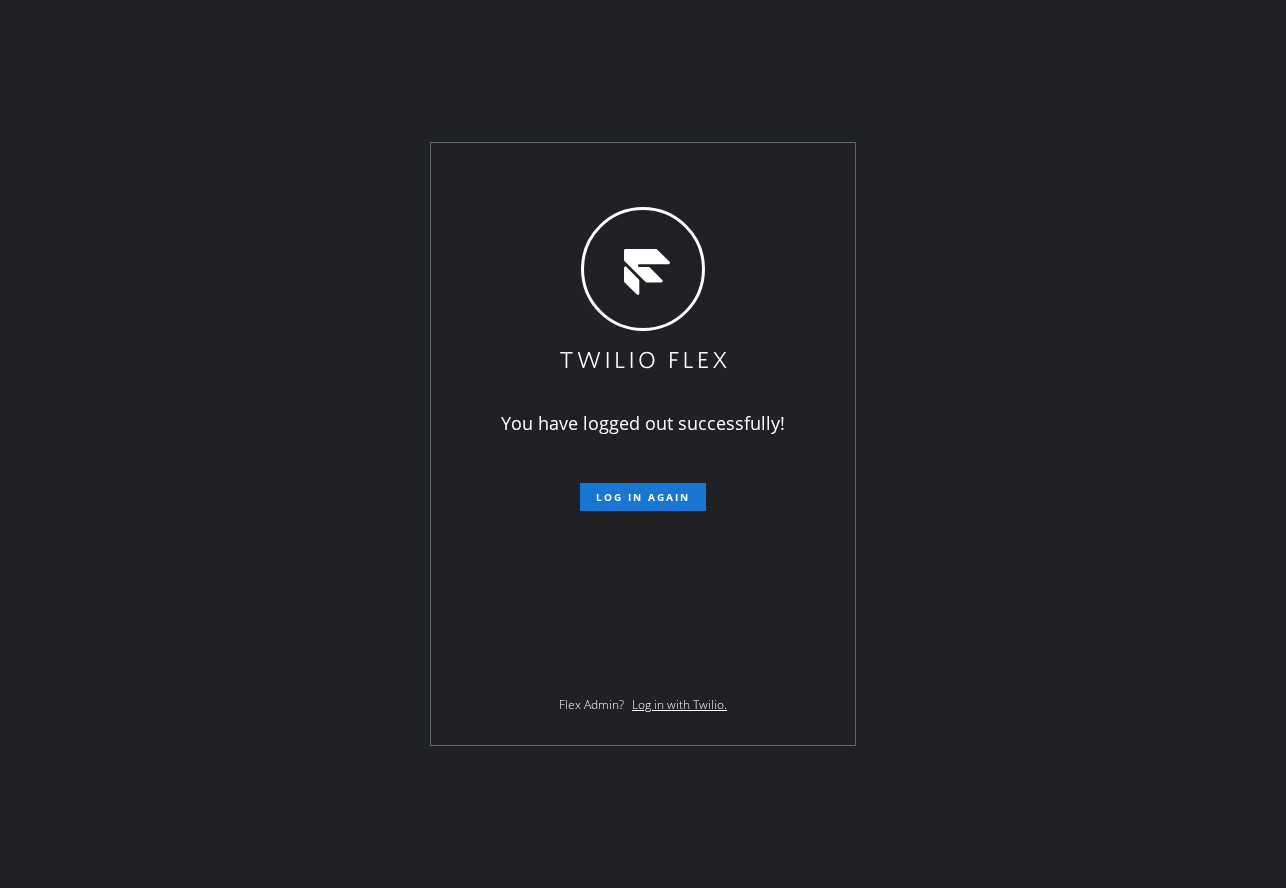 scroll, scrollTop: 0, scrollLeft: 0, axis: both 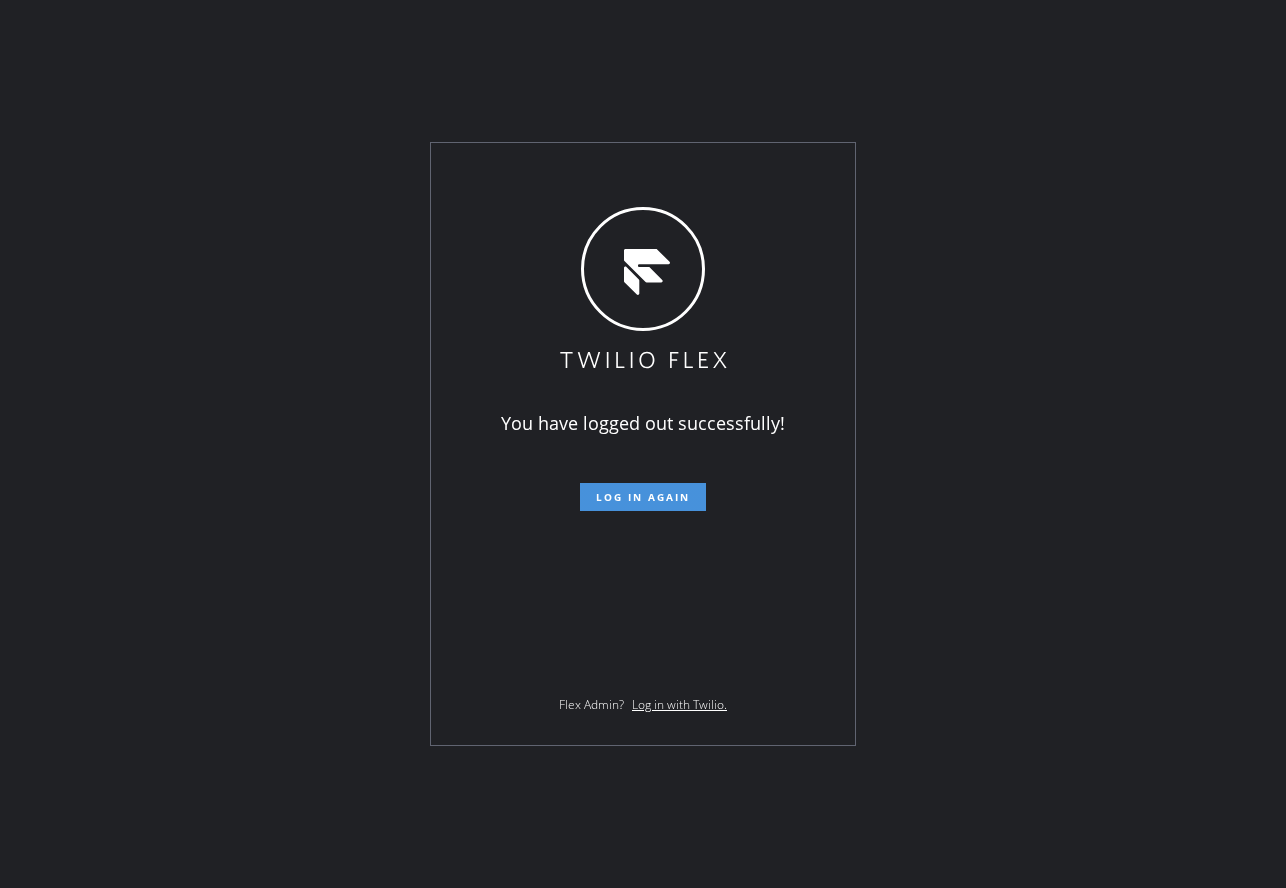 click on "Log in again" at bounding box center [643, 497] 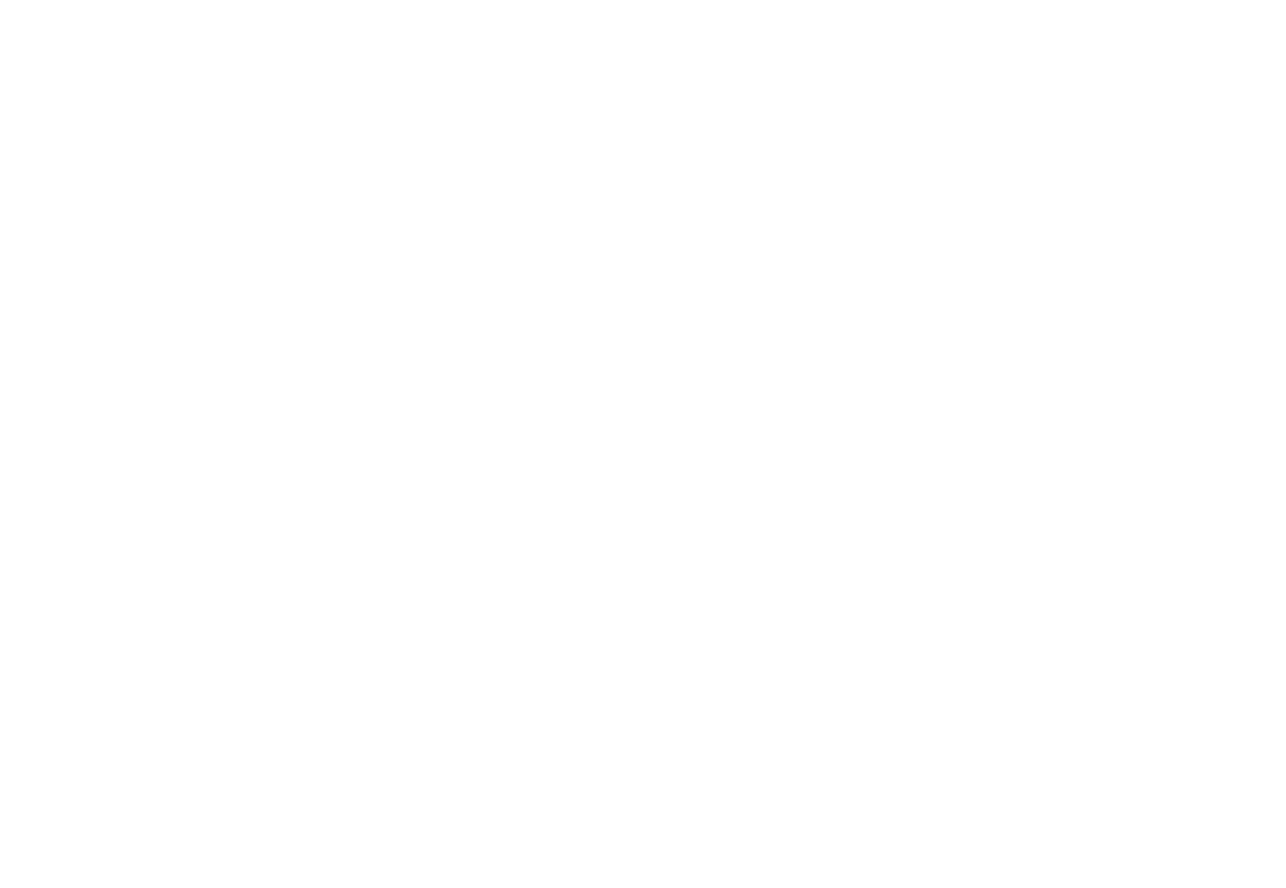 scroll, scrollTop: 0, scrollLeft: 0, axis: both 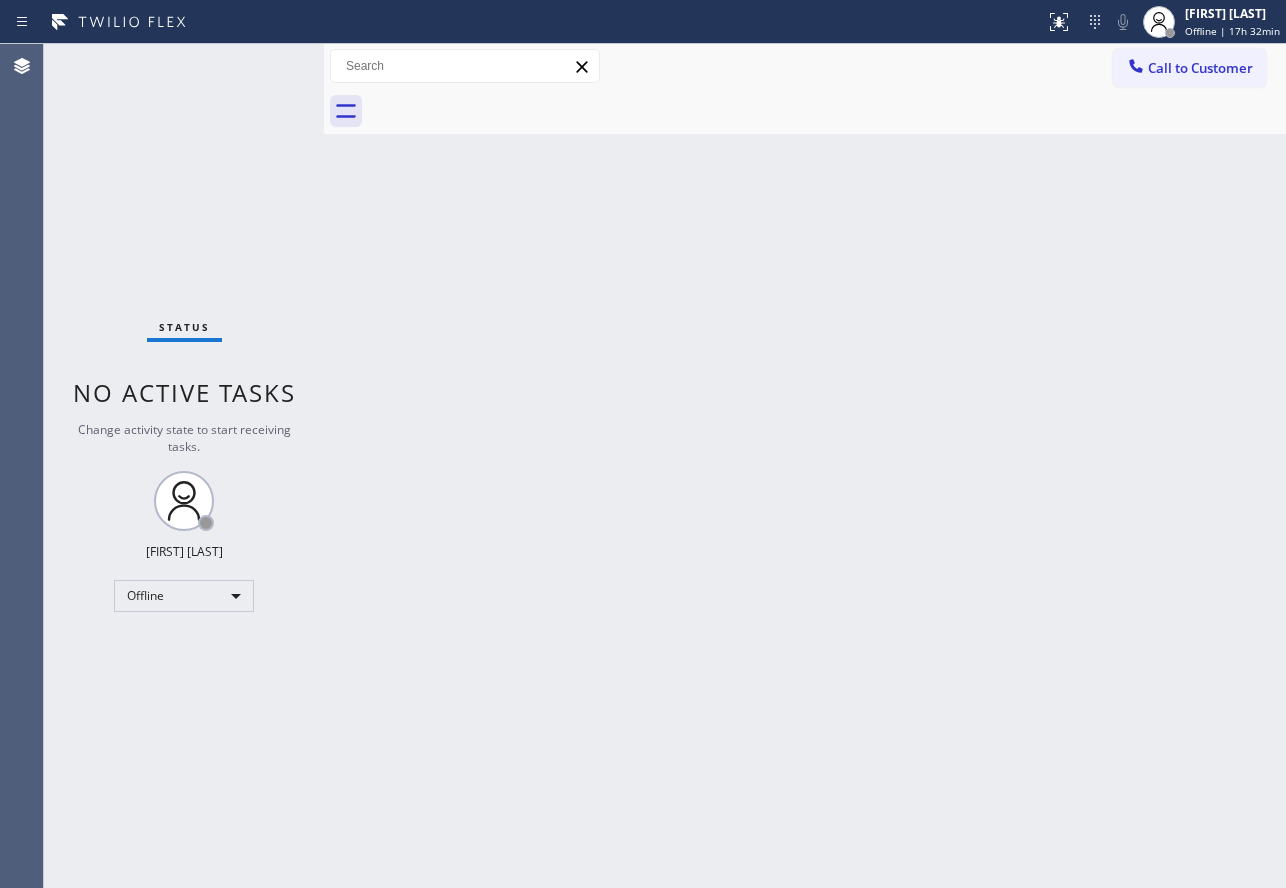 click on "Back to Dashboard Change Sender ID Customers Technicians Select a contact Outbound call Technician Search Technician Your caller id phone number Your caller id phone number Call Technician info Name   Phone none Address none Change Sender ID HVAC +18559994417 5 Star Appliance +18557314952 Appliance Repair +18554611149 Plumbing +18889090120 Air Duct Cleaning +18006865038  Electricians +18005688664 Cancel Change Check personal SMS Reset Change No tabs Call to Customer Outbound call Location Search location Your caller id phone number Customer number Call Outbound call Technician Search Technician Your caller id phone number Your caller id phone number Call" at bounding box center (805, 466) 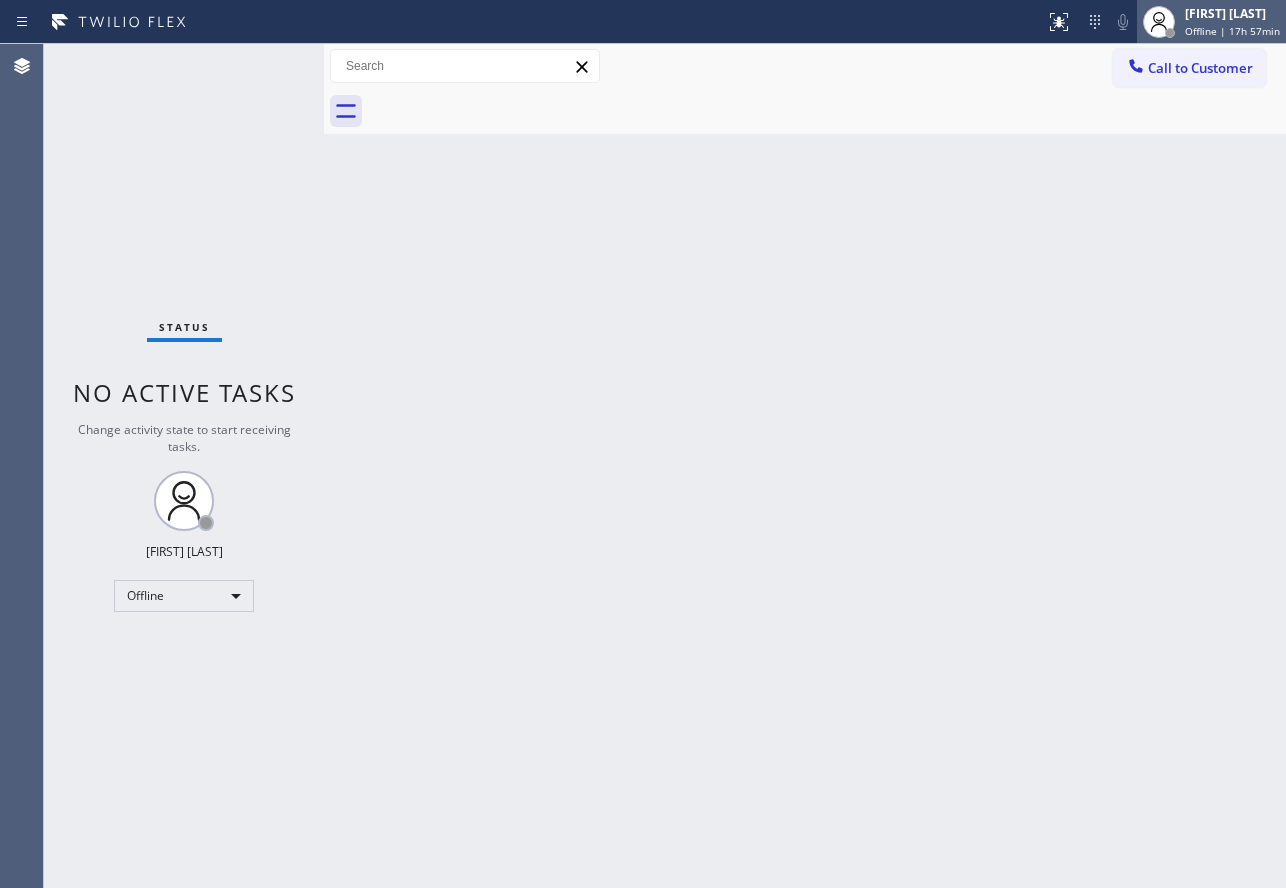 click on "[FIRST] [LAST]" at bounding box center [1232, 13] 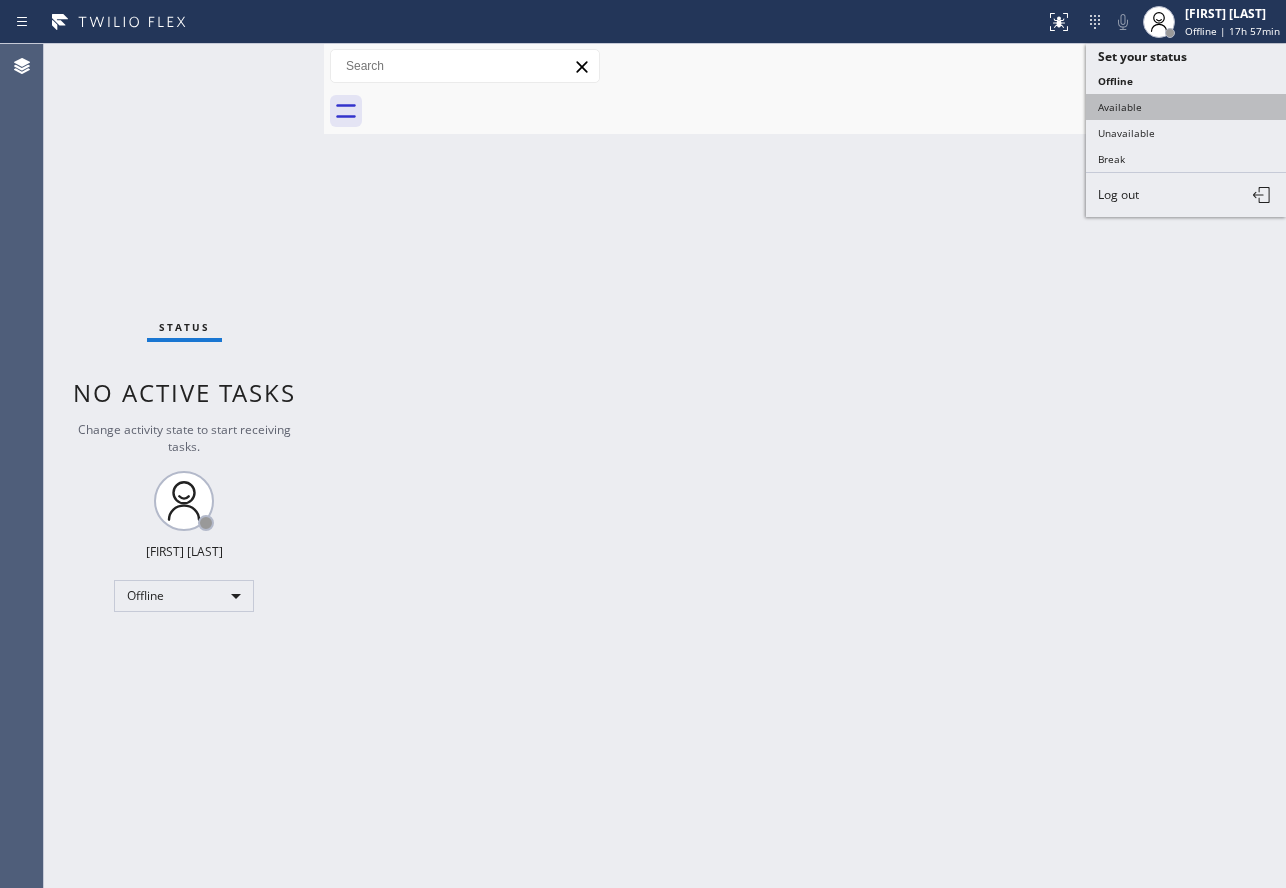 click on "Available" at bounding box center (1186, 107) 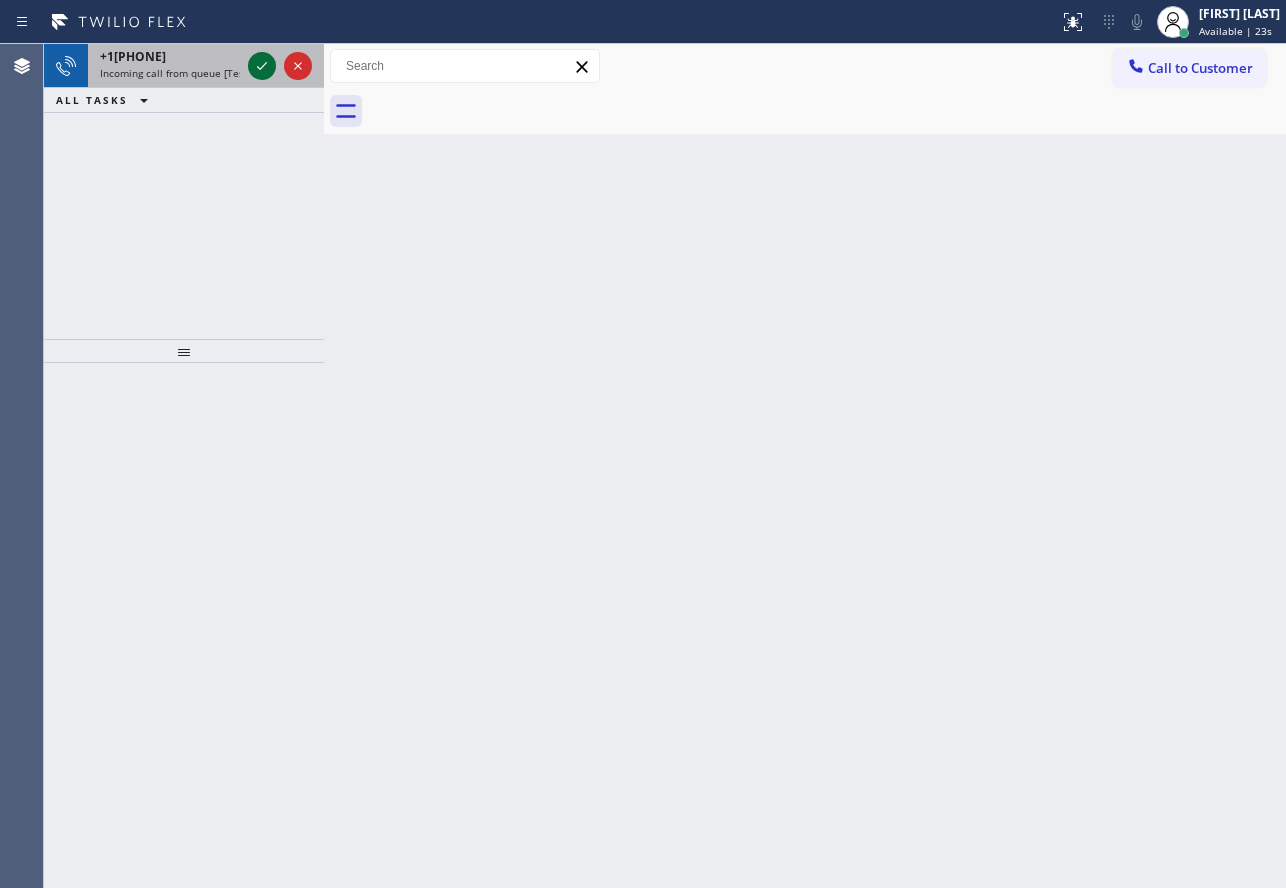 click 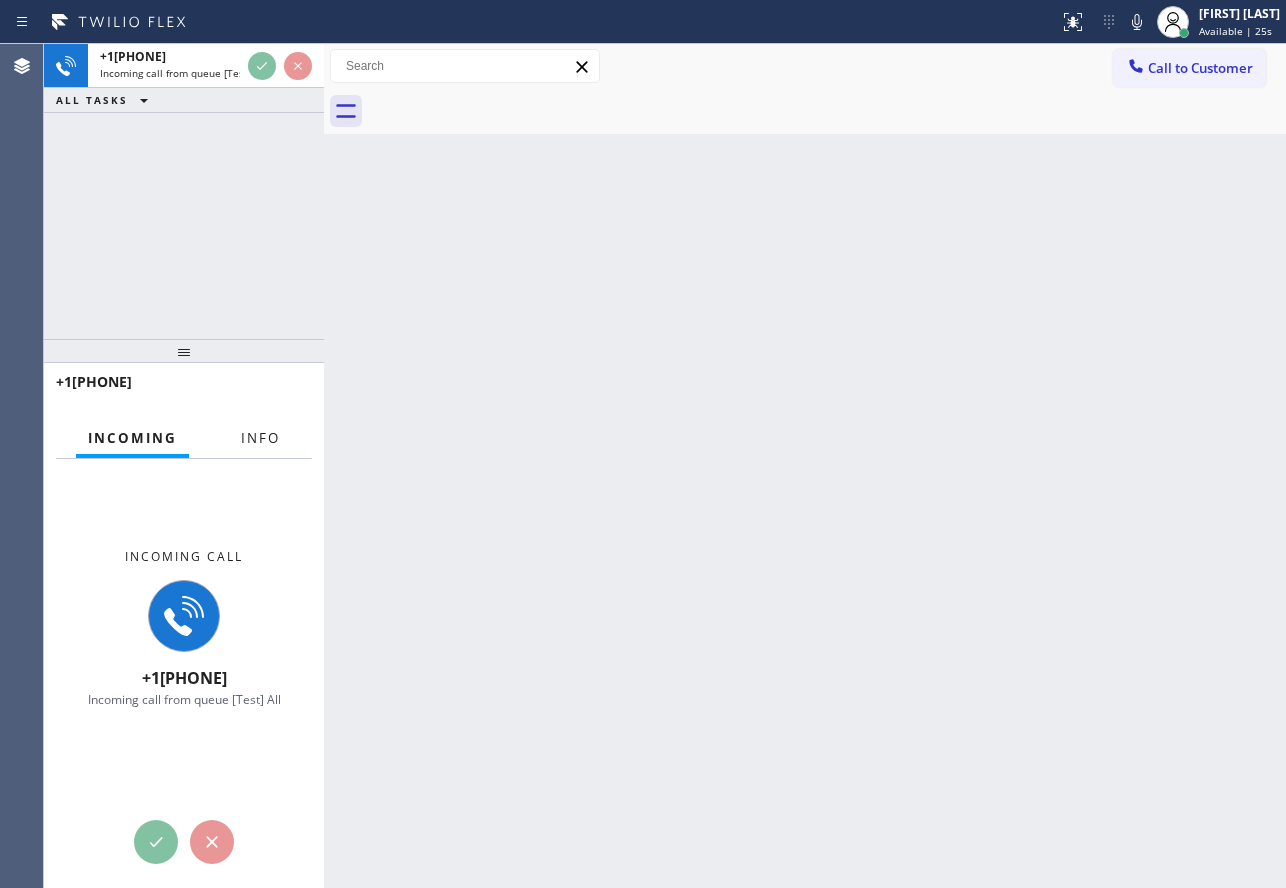 click on "Info" at bounding box center (260, 438) 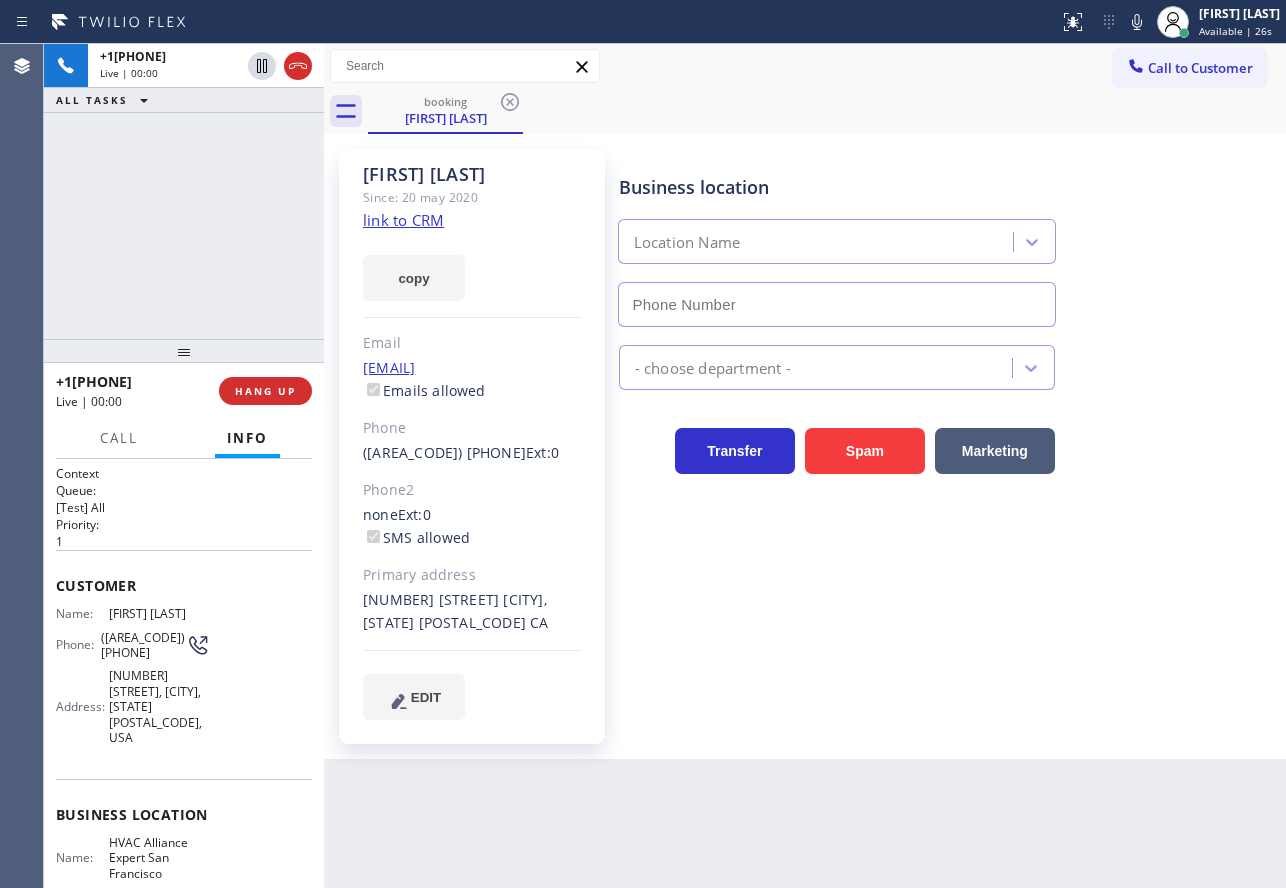 type on "[PHONE]" 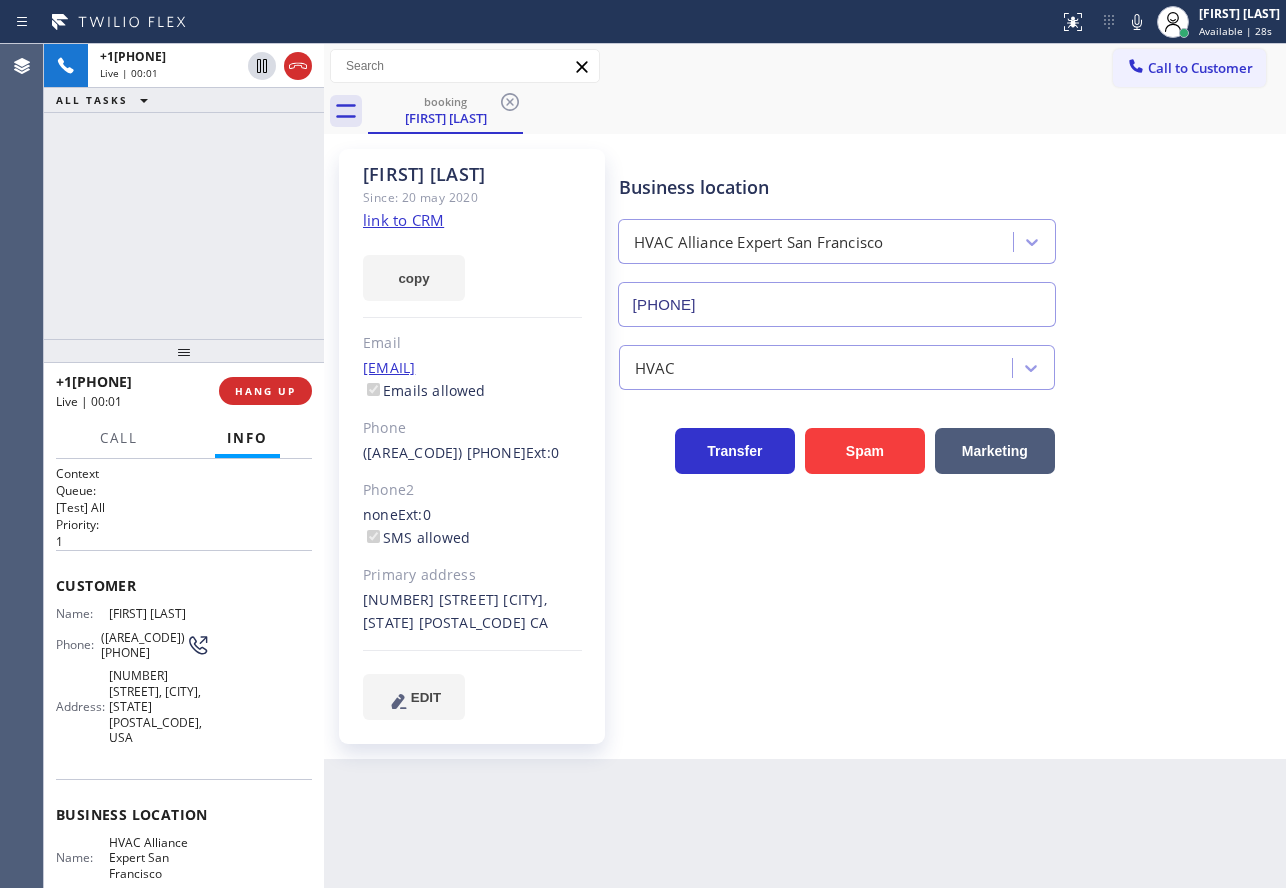 click on "link to CRM" 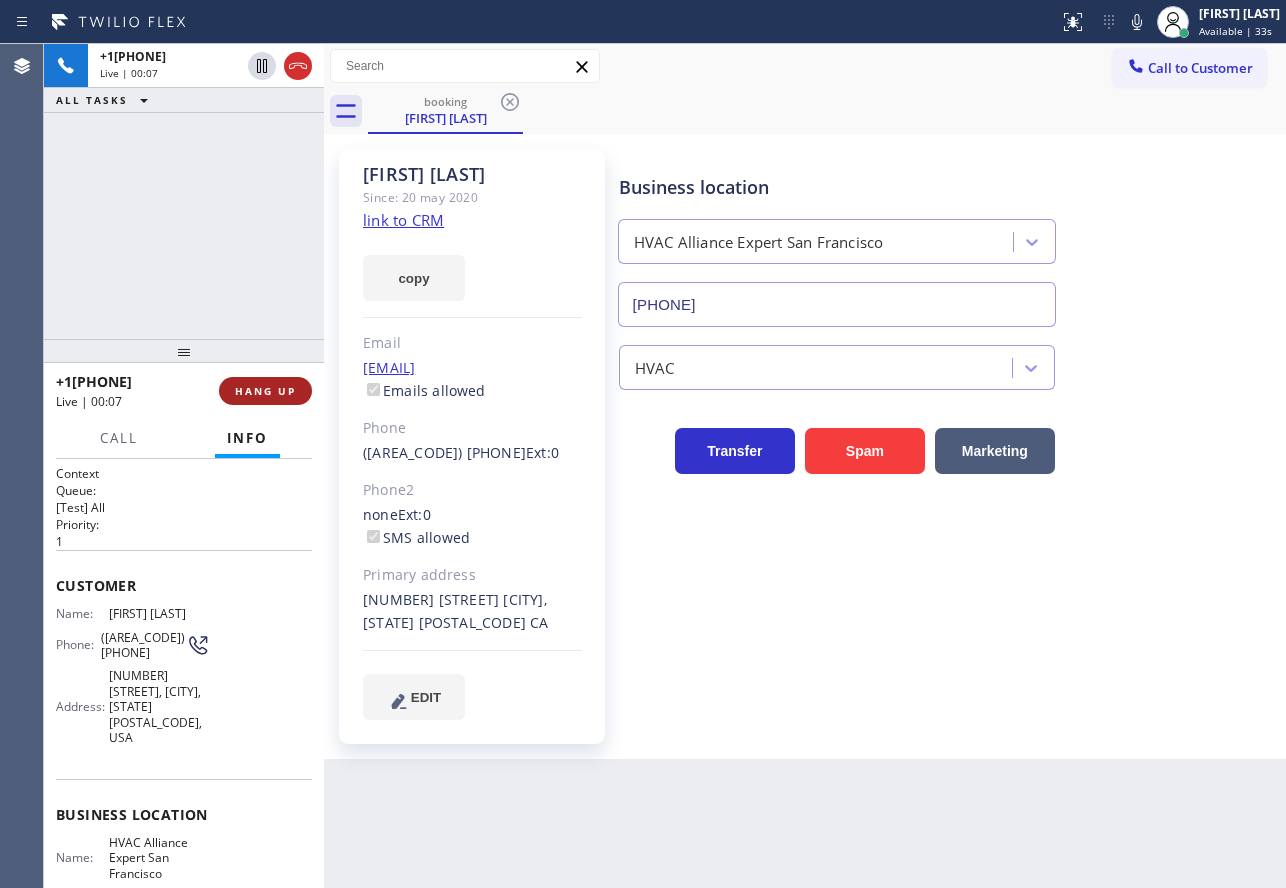 click on "HANG UP" at bounding box center [265, 391] 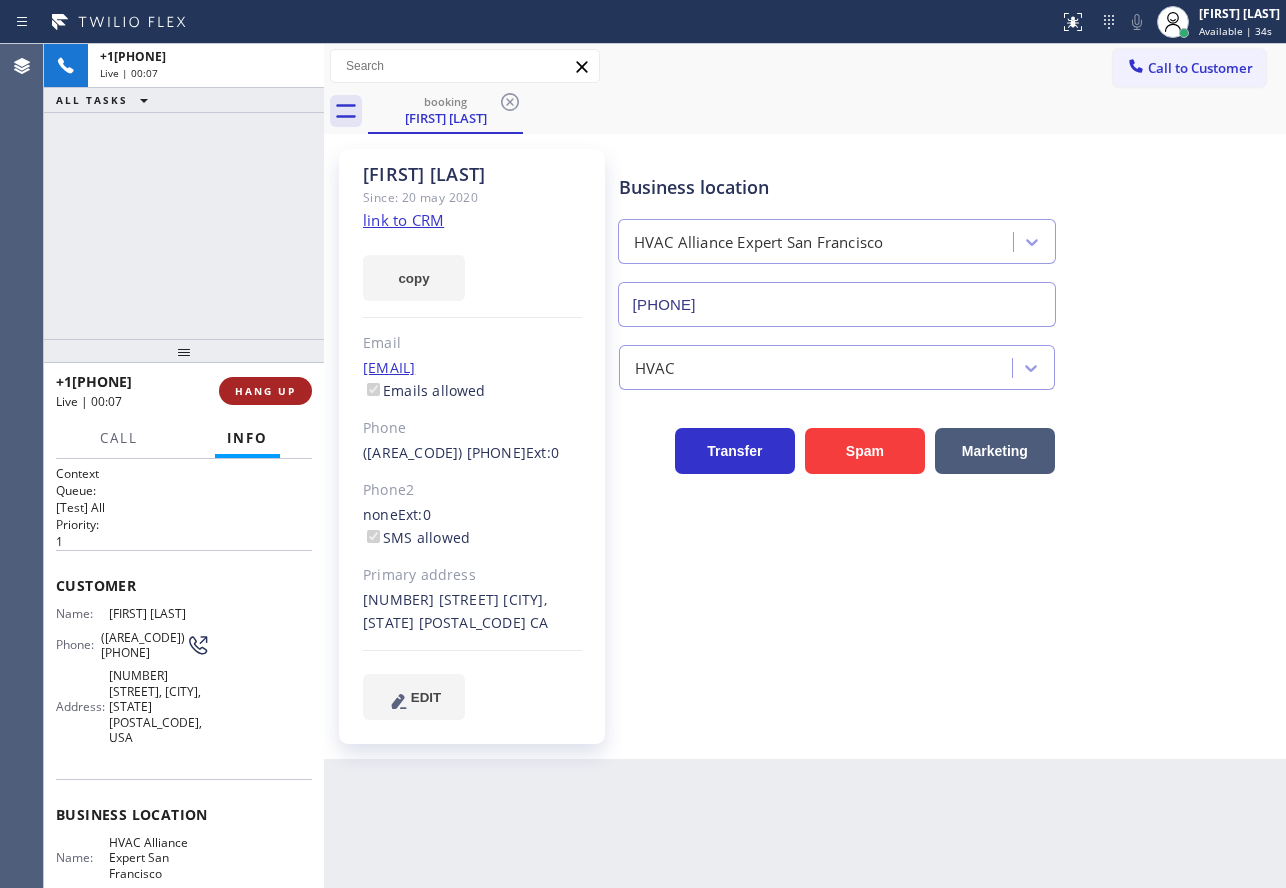 click on "HANG UP" at bounding box center [265, 391] 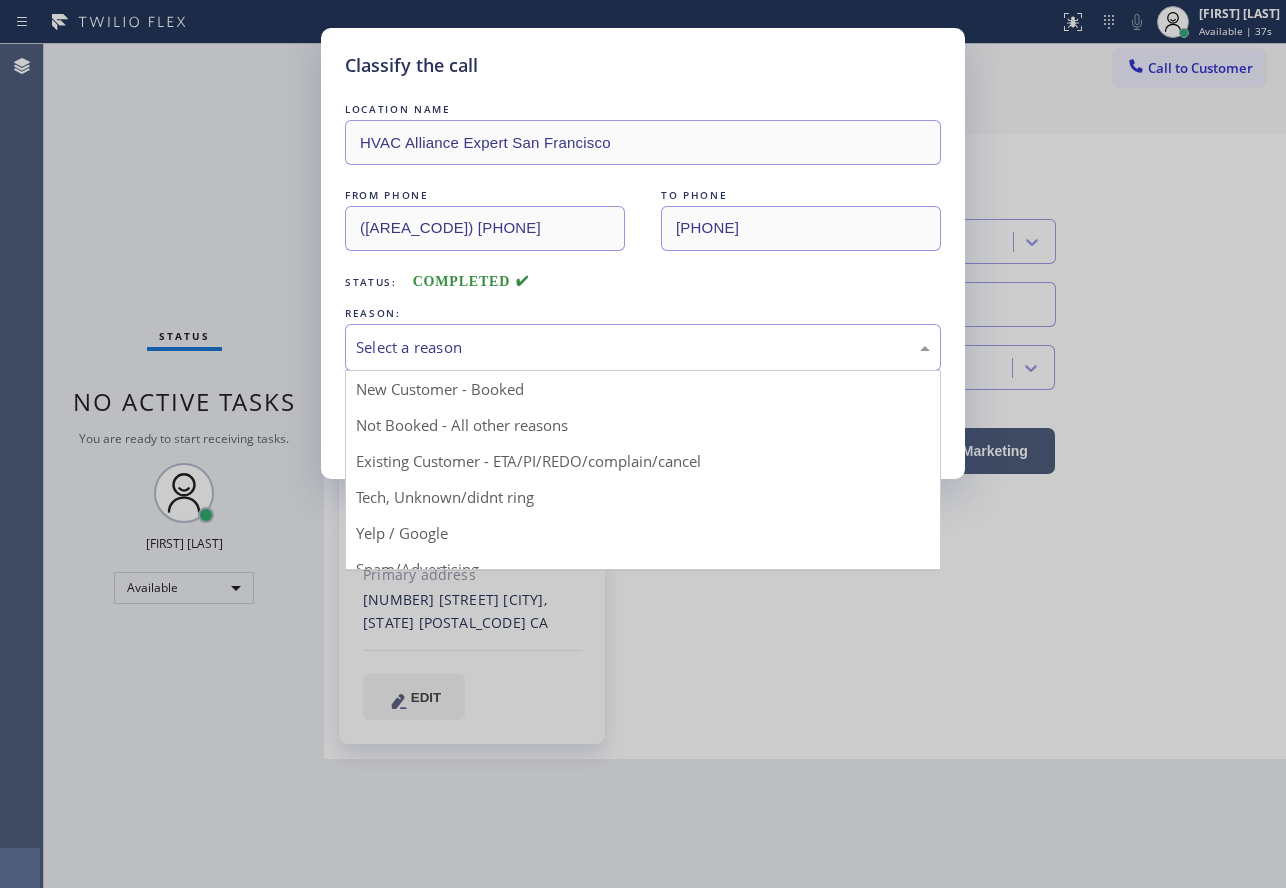 click on "Select a reason" at bounding box center (643, 347) 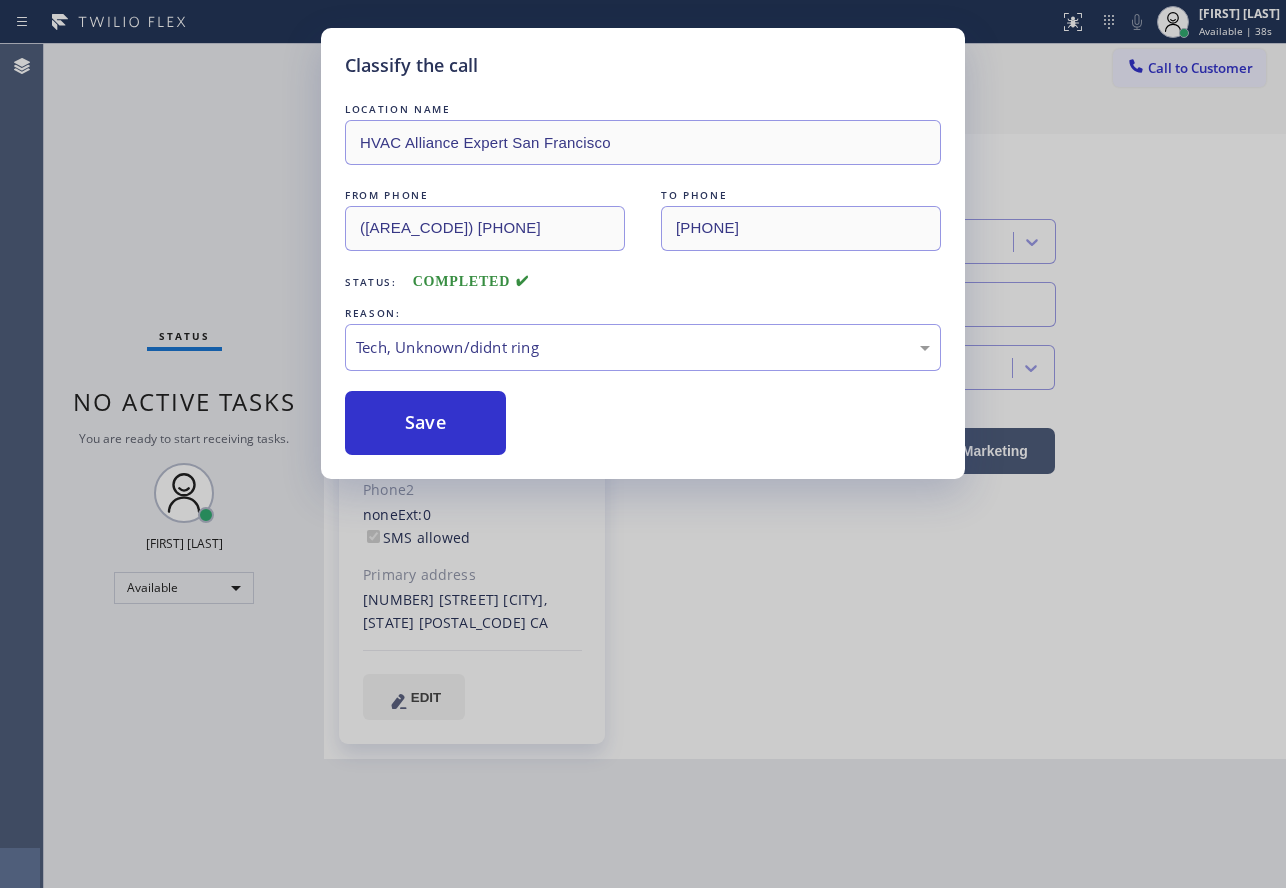 click on "Classify the call LOCATION NAME HVAC Alliance Expert [CITY] FROM PHONE [PHONE] TO PHONE [PHONE] Status: COMPLETED REASON: Tech, Unknown/didnt ring Save" at bounding box center (643, 253) 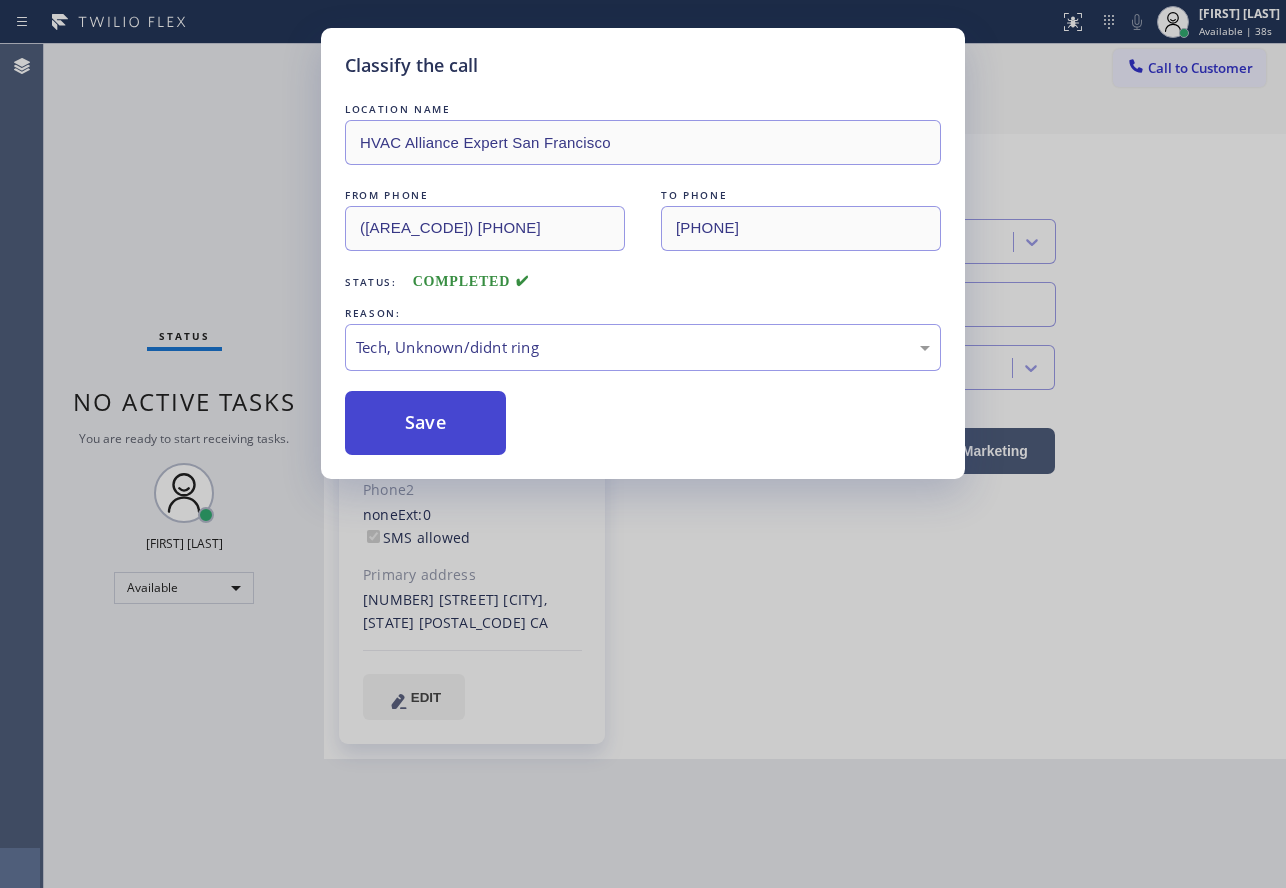 click on "Save" at bounding box center (425, 423) 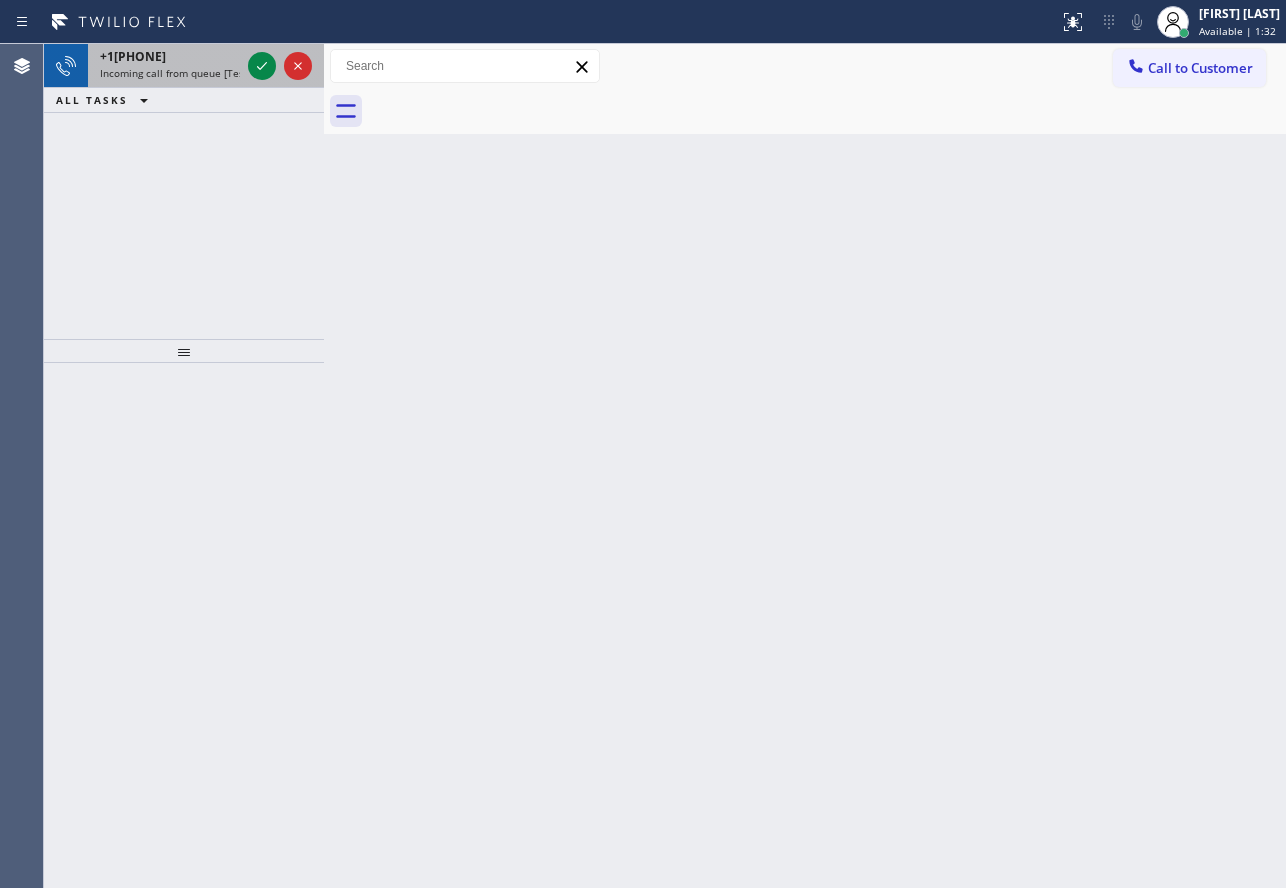click on "Incoming call from queue [Test] All" at bounding box center (183, 73) 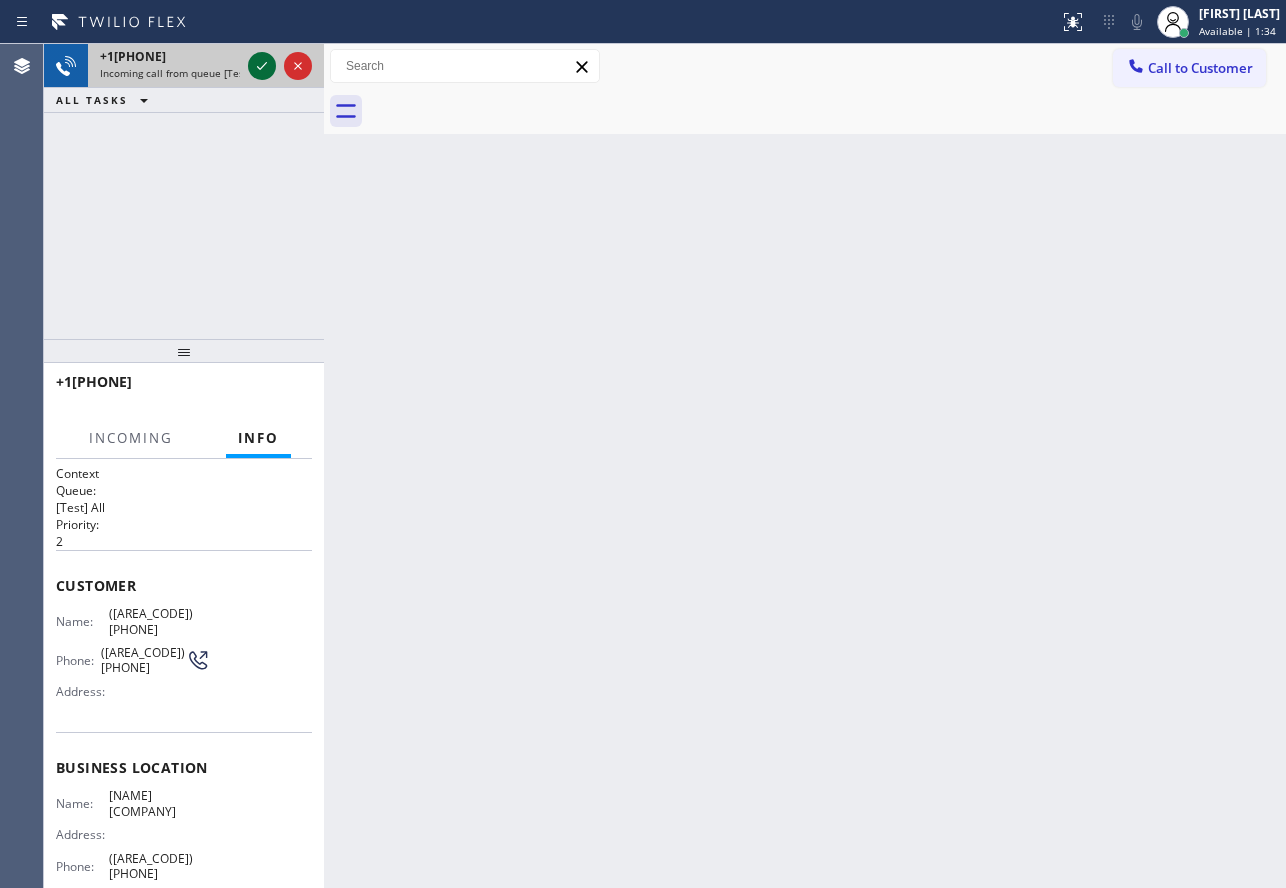 click 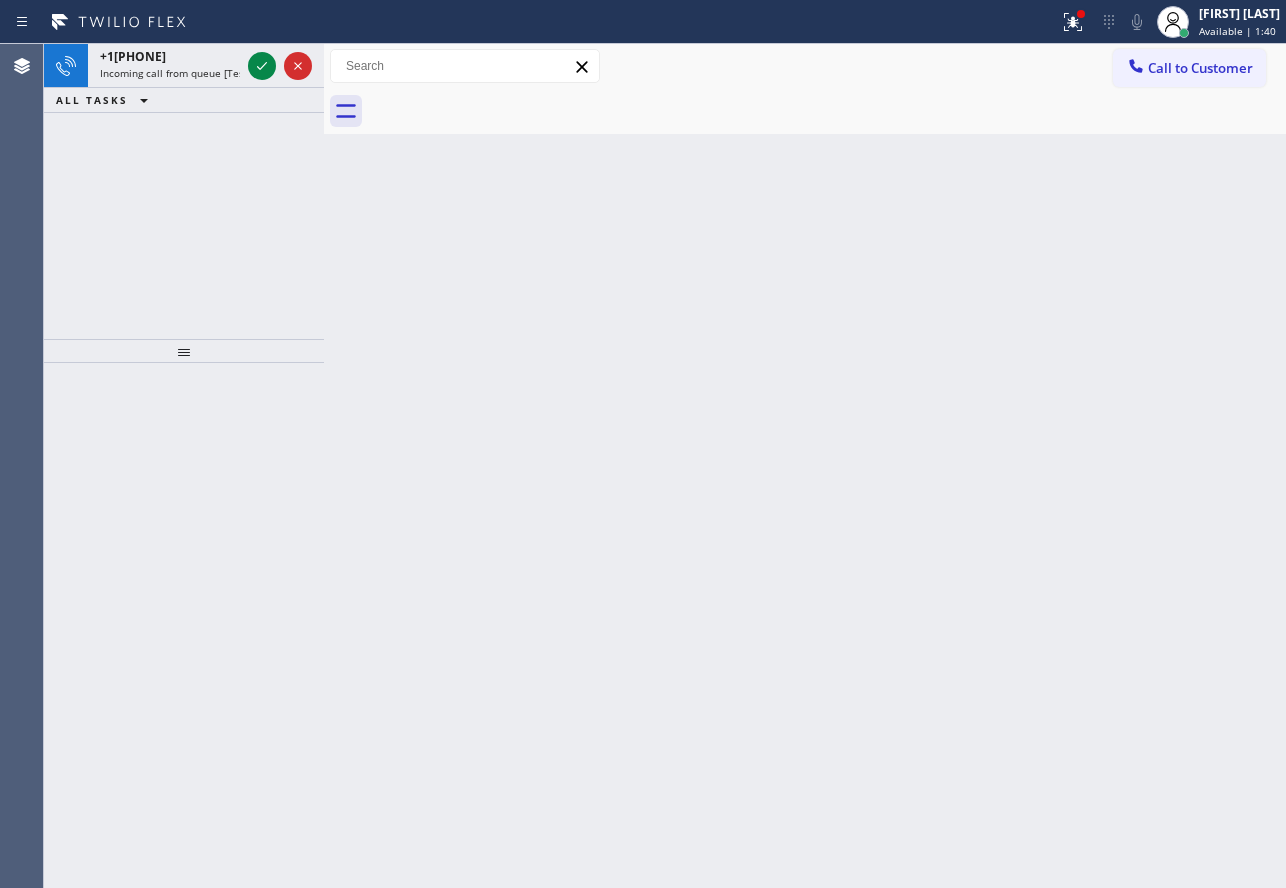 click 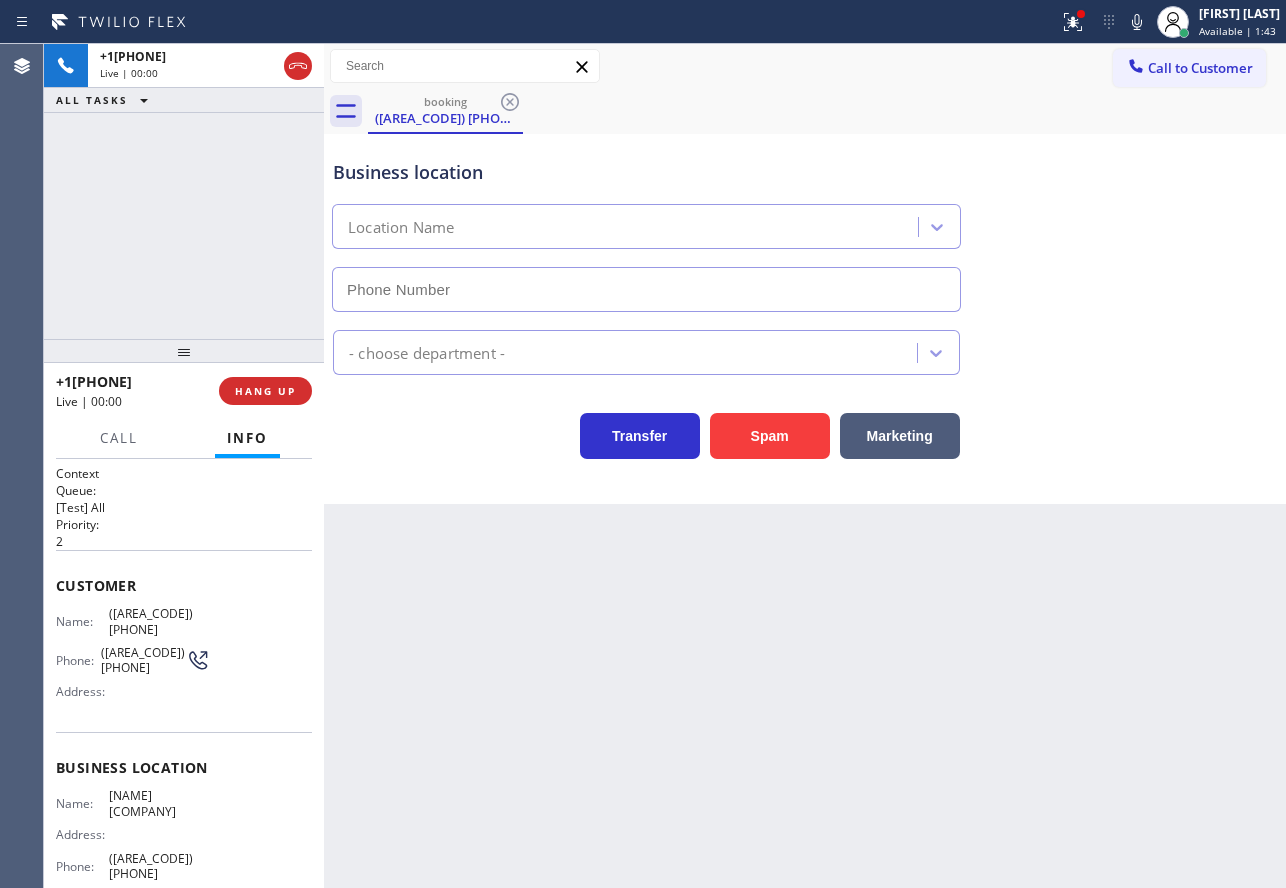 type on "([AREA_CODE]) [PHONE]" 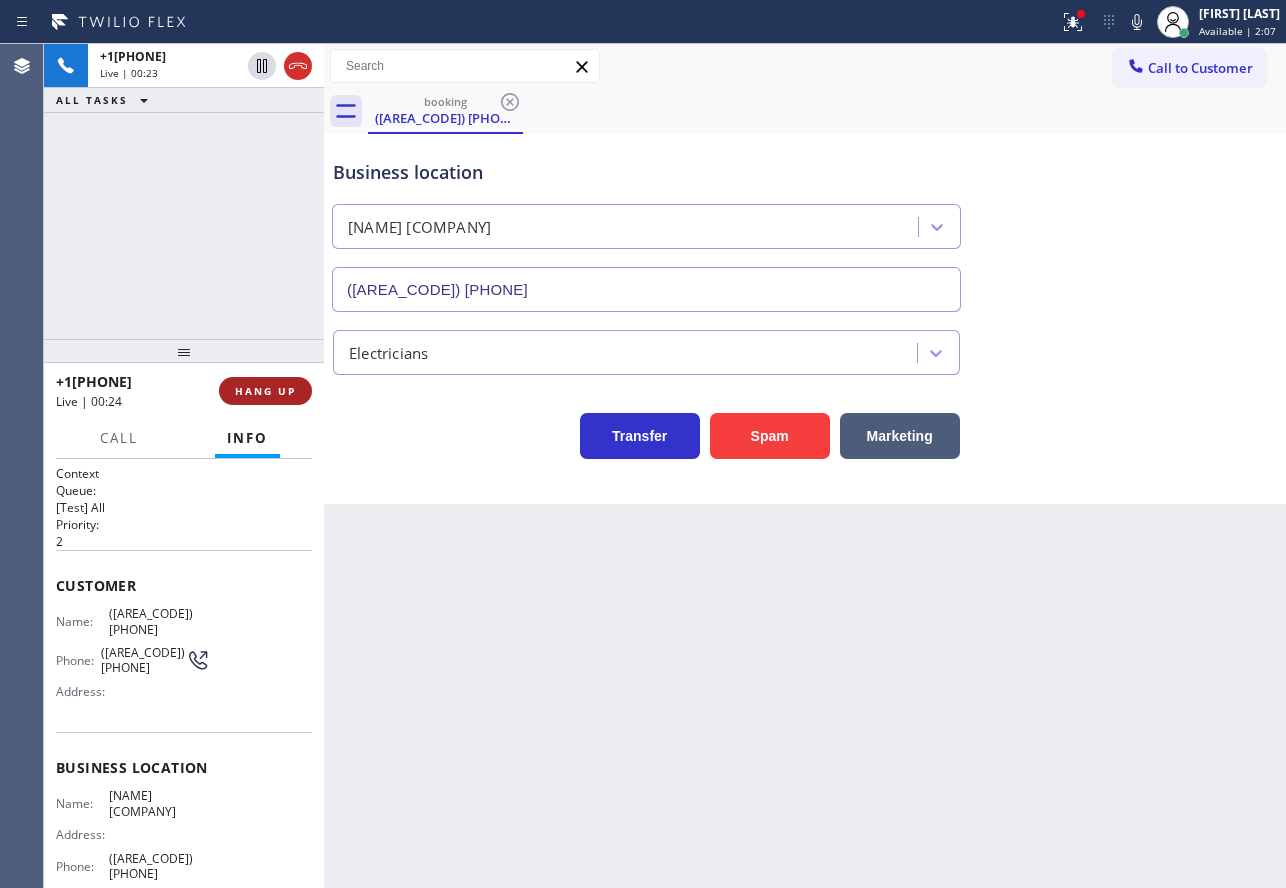 click on "HANG UP" at bounding box center (265, 391) 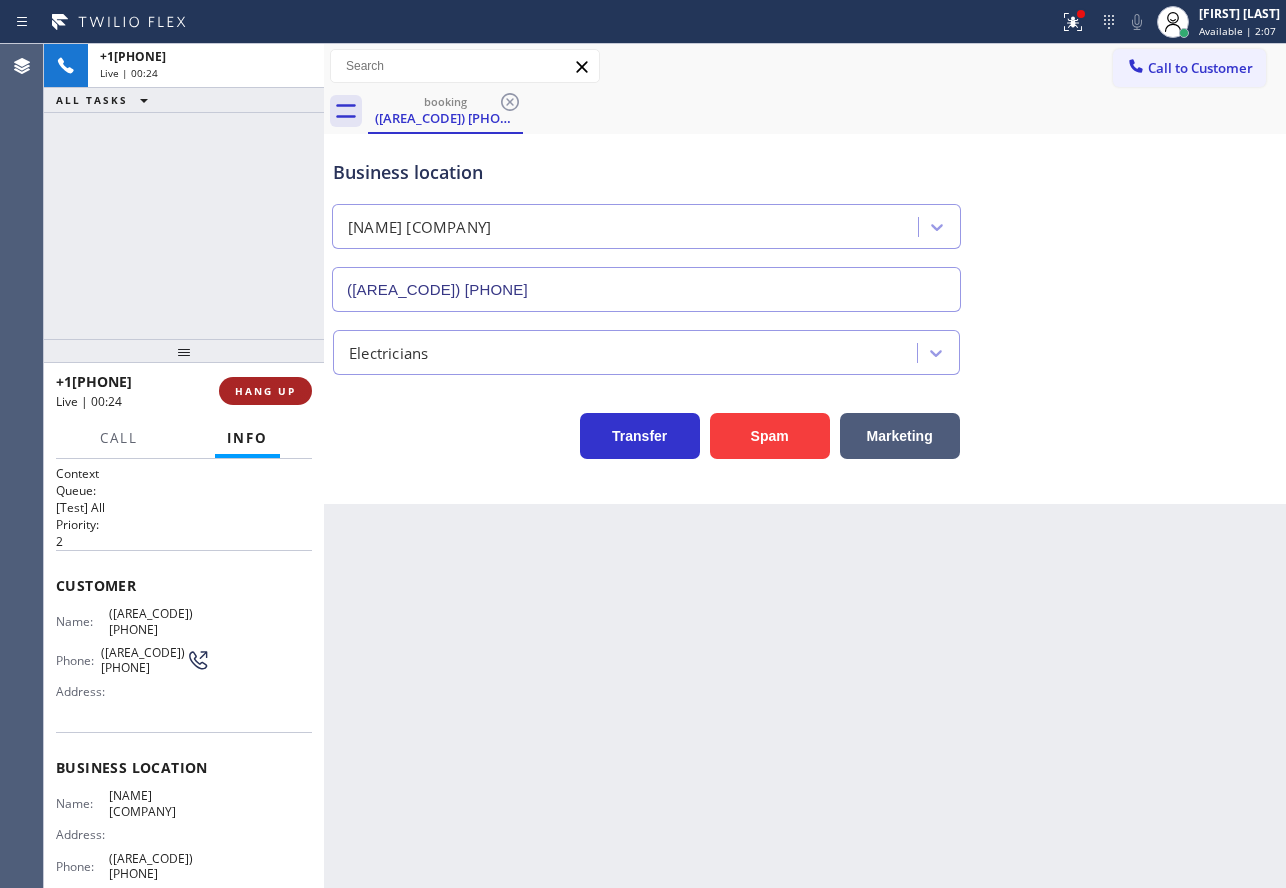 click on "HANG UP" at bounding box center [265, 391] 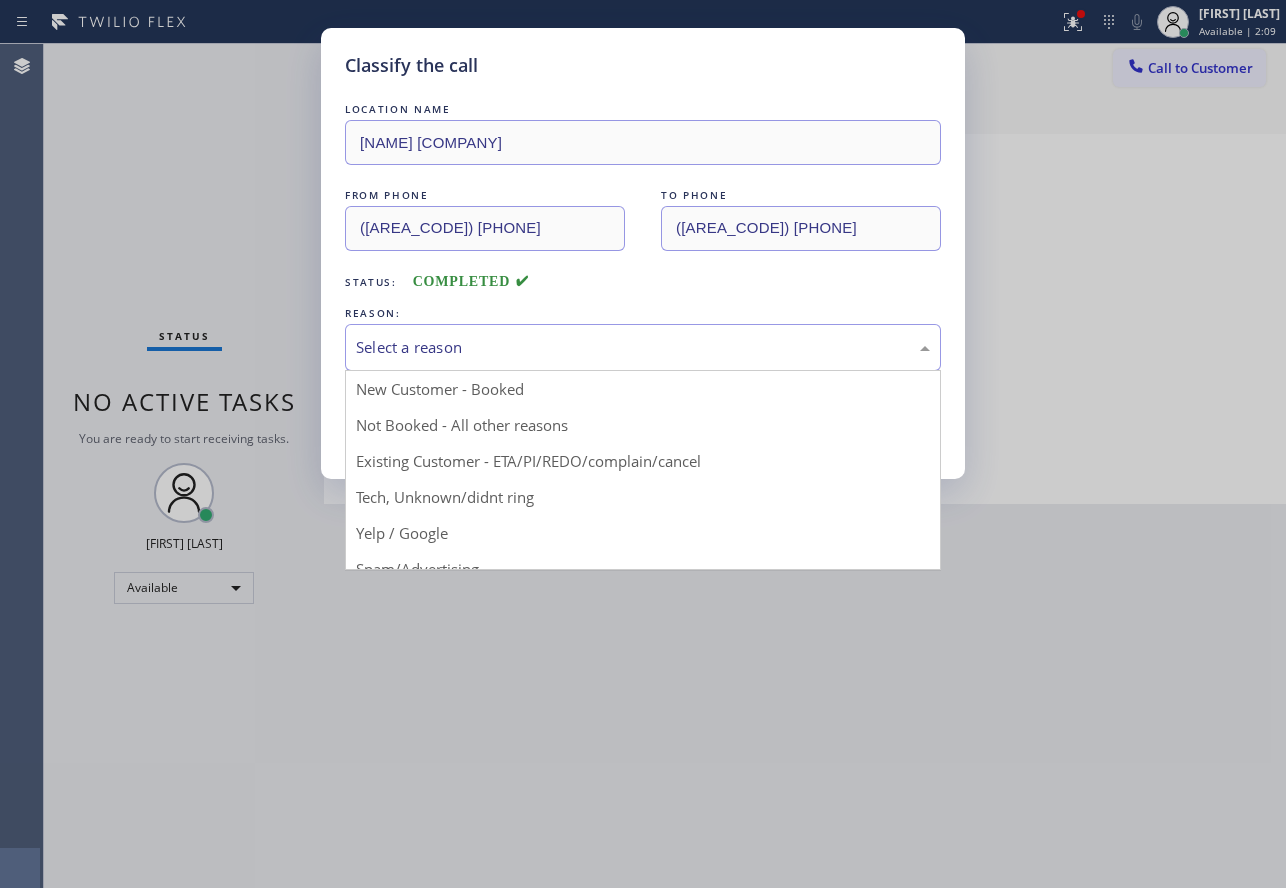 click on "Select a reason" at bounding box center (643, 347) 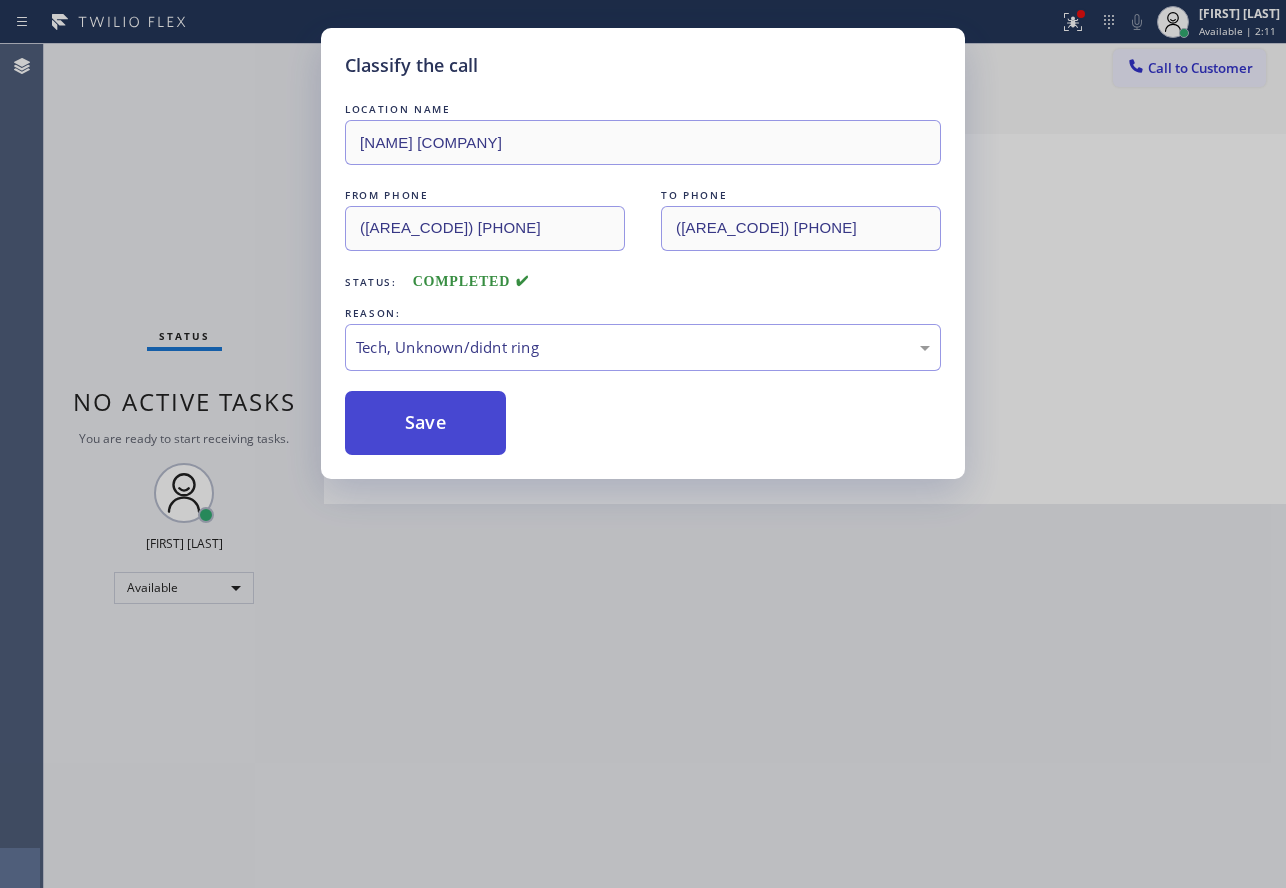 click on "Save" at bounding box center (425, 423) 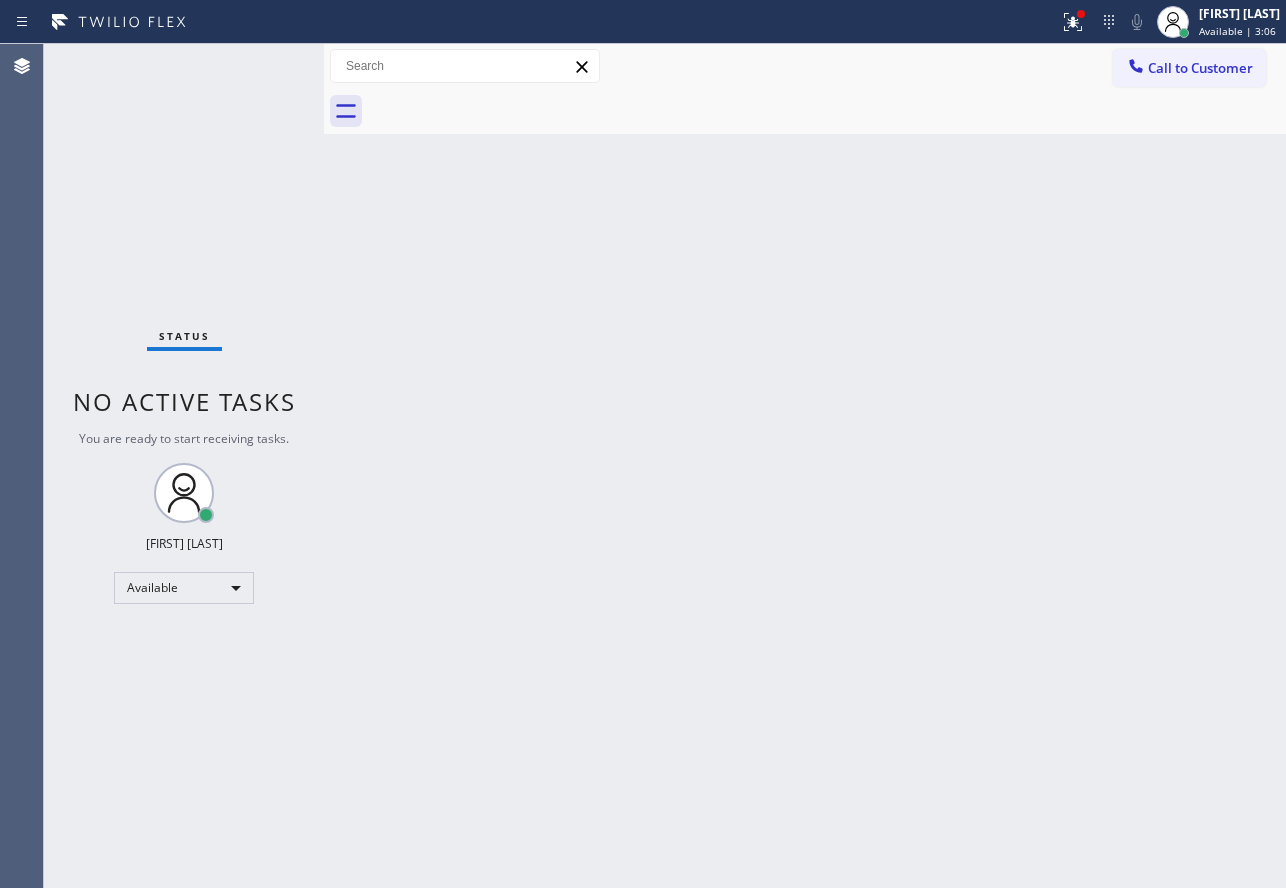 click on "Back to Dashboard Change Sender ID Customers Technicians Select a contact Outbound call Technician Search Technician Your caller id phone number Your caller id phone number Call Technician info Name   Phone none Address none Change Sender ID HVAC +18559994417 5 Star Appliance +18557314952 Appliance Repair +18554611149 Plumbing +18889090120 Air Duct Cleaning +18006865038  Electricians +18005688664 Cancel Change Check personal SMS Reset Change No tabs Call to Customer Outbound call Location Search location Your caller id phone number Customer number Call Outbound call Technician Search Technician Your caller id phone number Your caller id phone number Call" at bounding box center (805, 466) 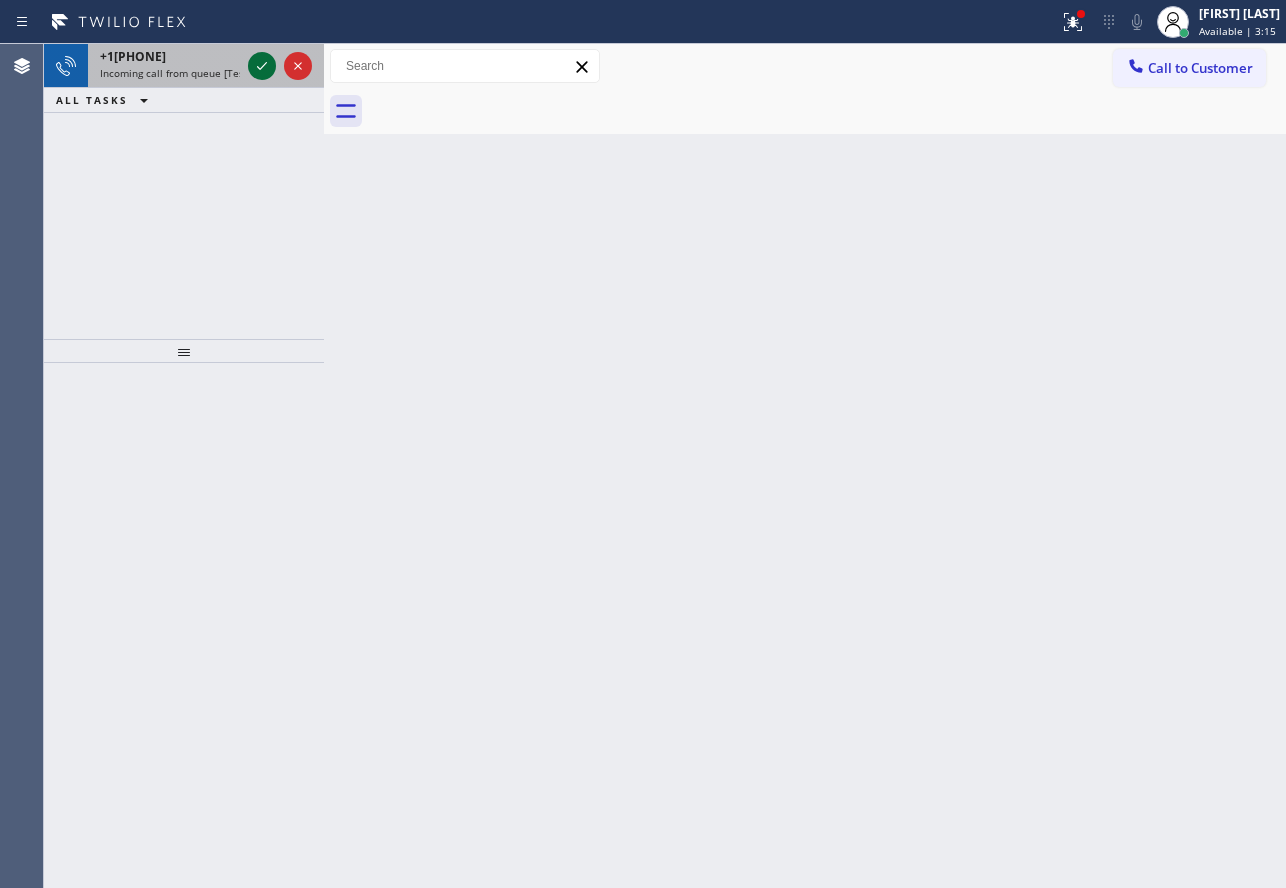 click 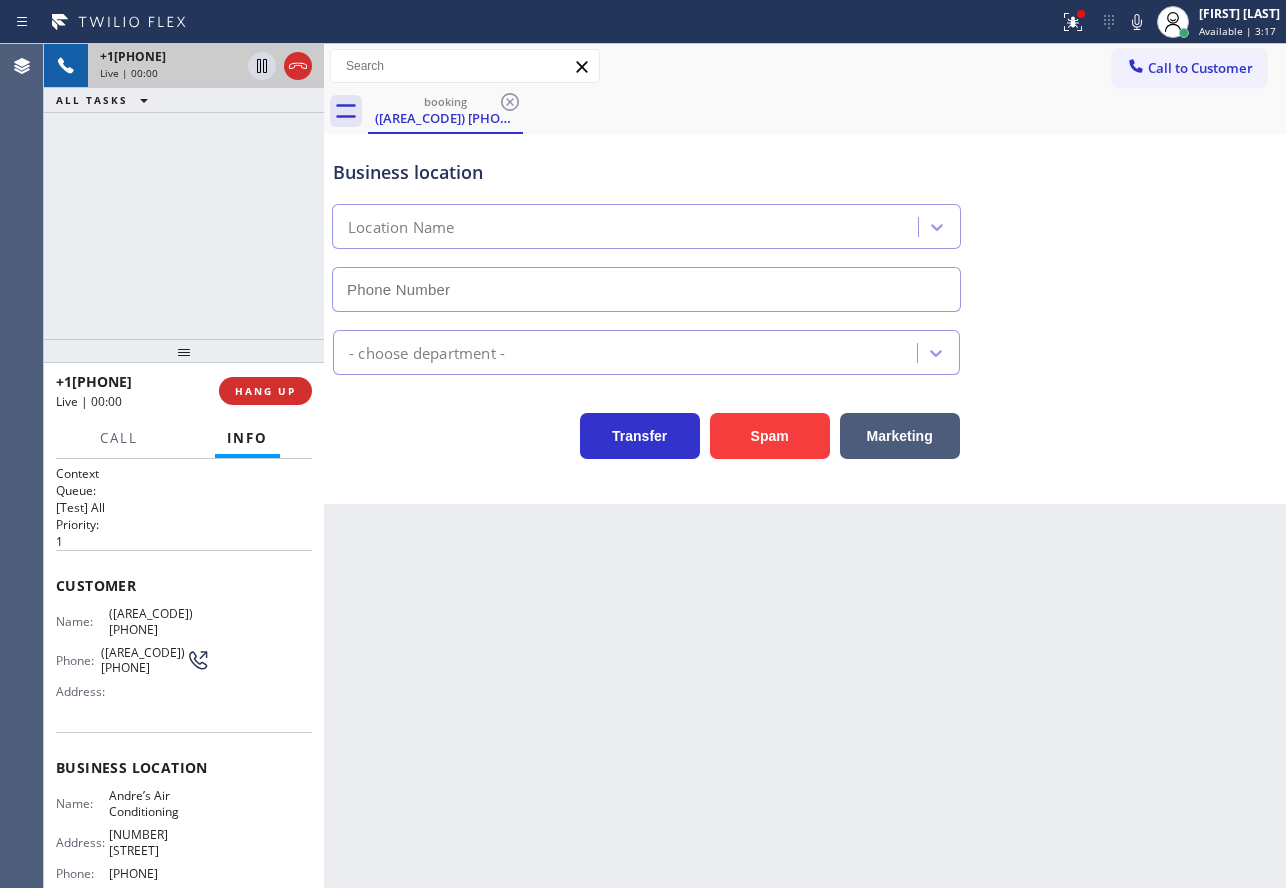 type on "[PHONE]" 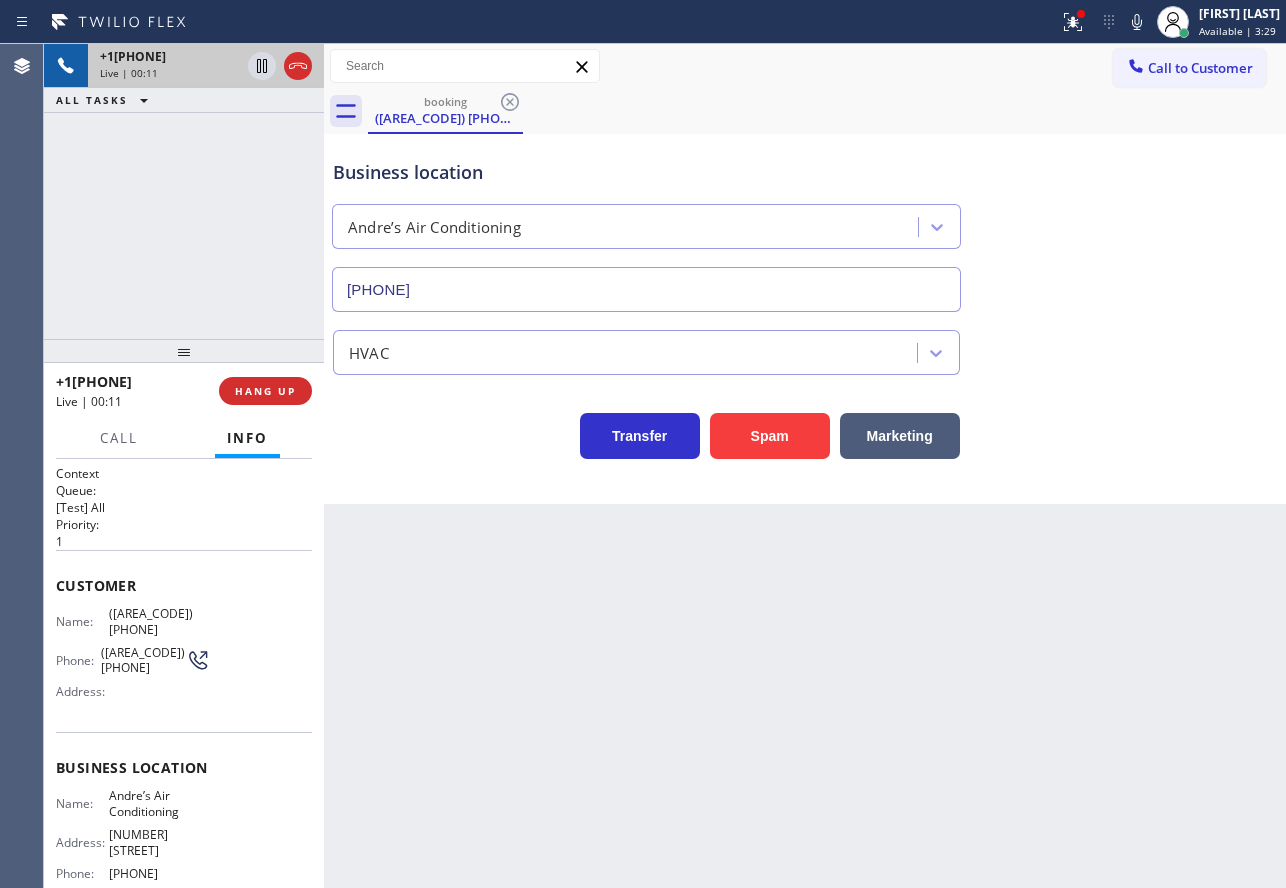 click on "Business location [COMPANY] [PHONE]" at bounding box center [646, 225] 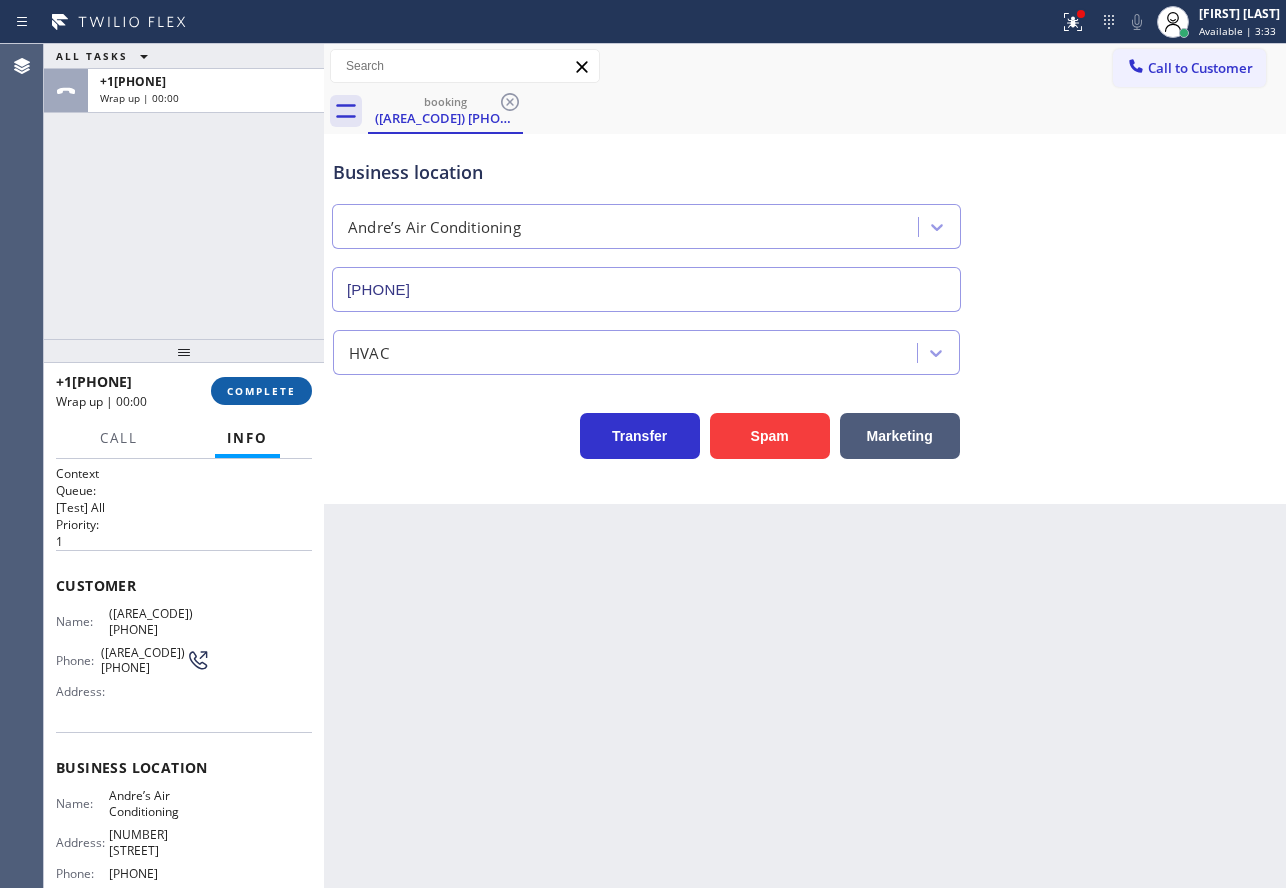 click on "COMPLETE" at bounding box center (261, 391) 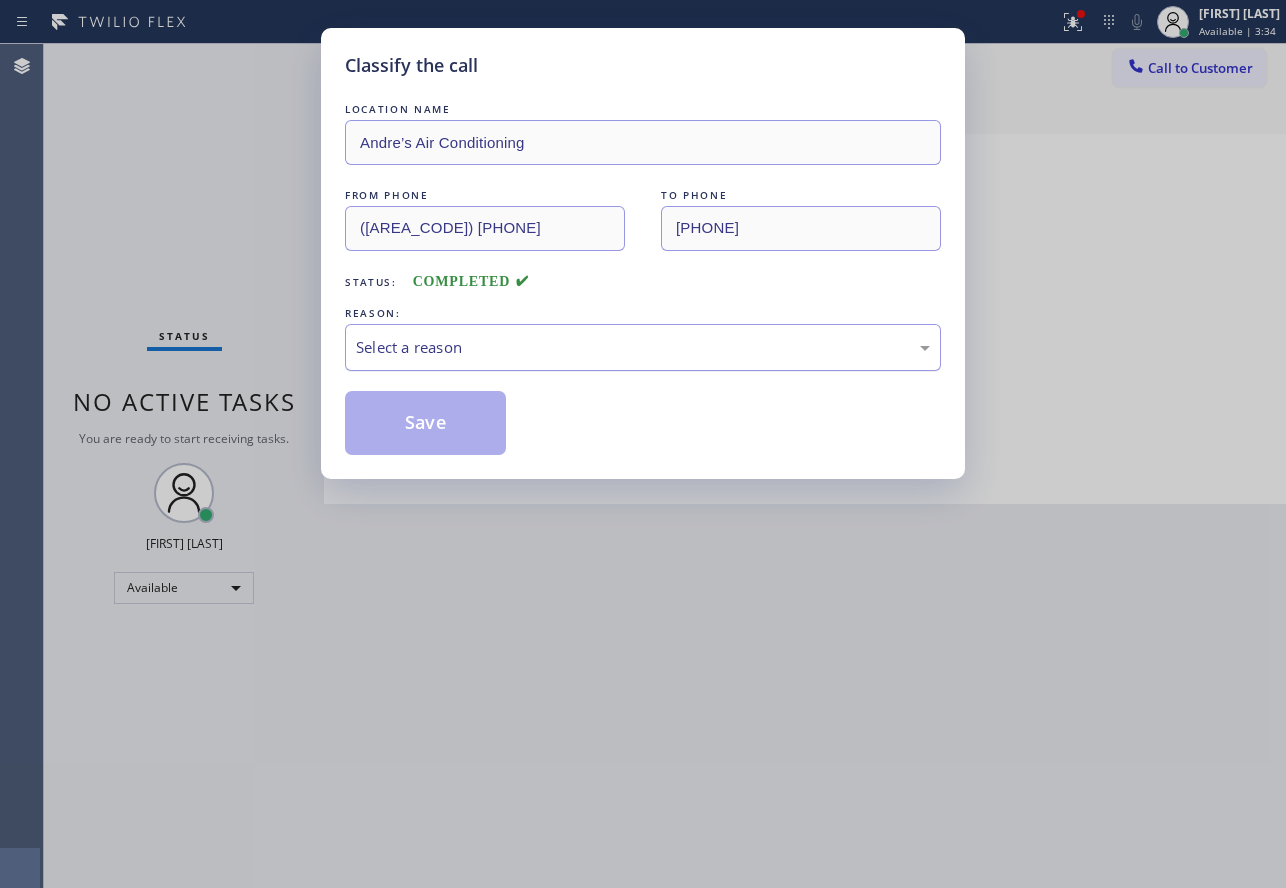 click on "Select a reason" at bounding box center (643, 347) 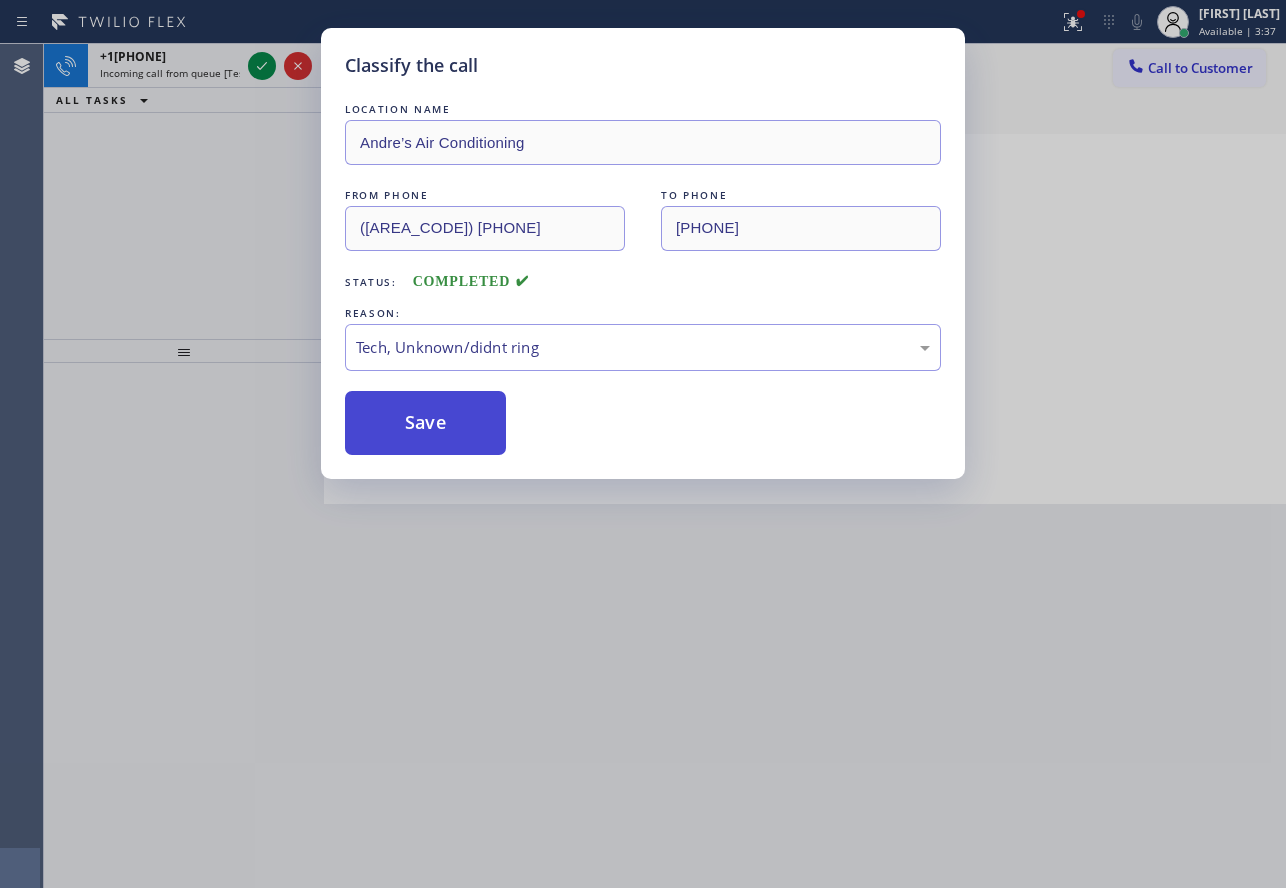 click on "Save" at bounding box center (425, 423) 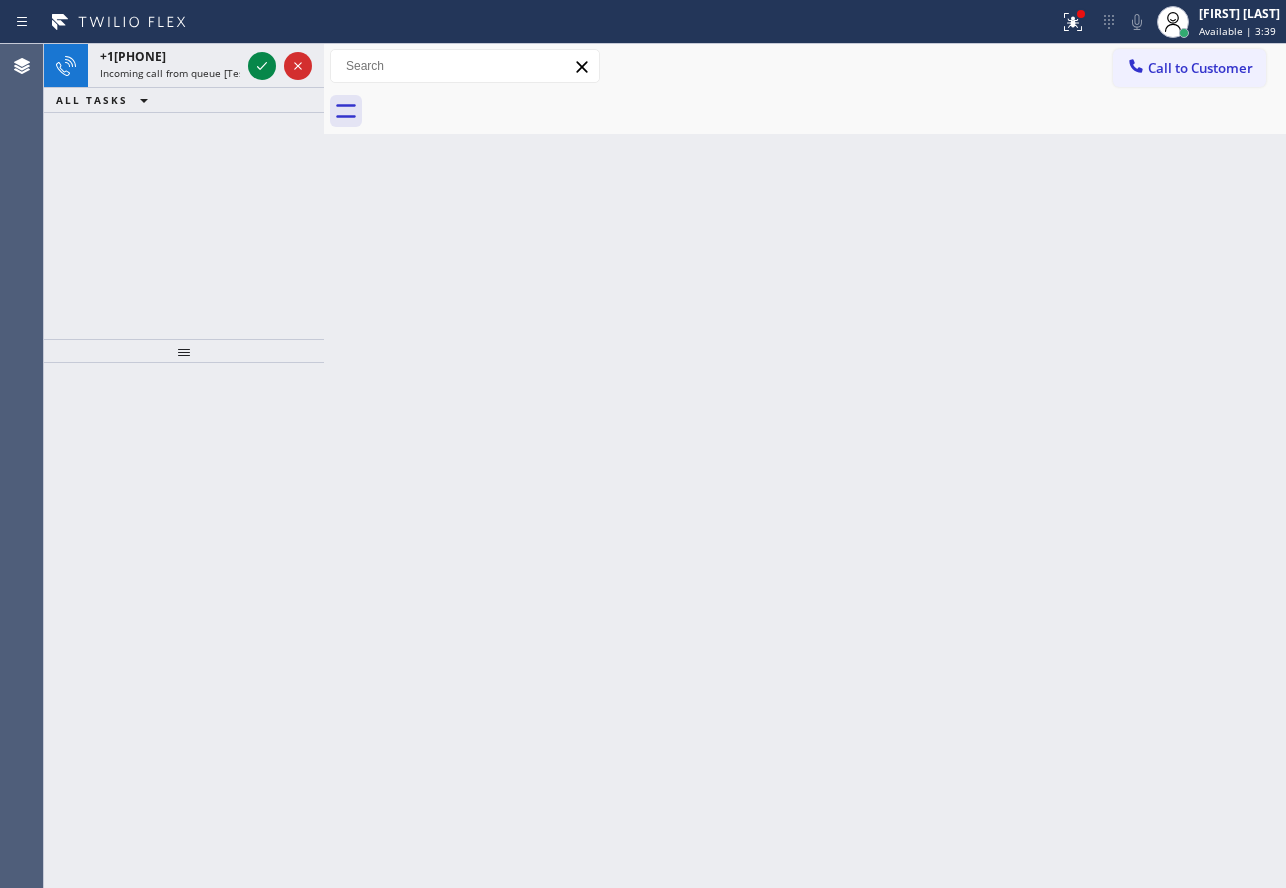 click 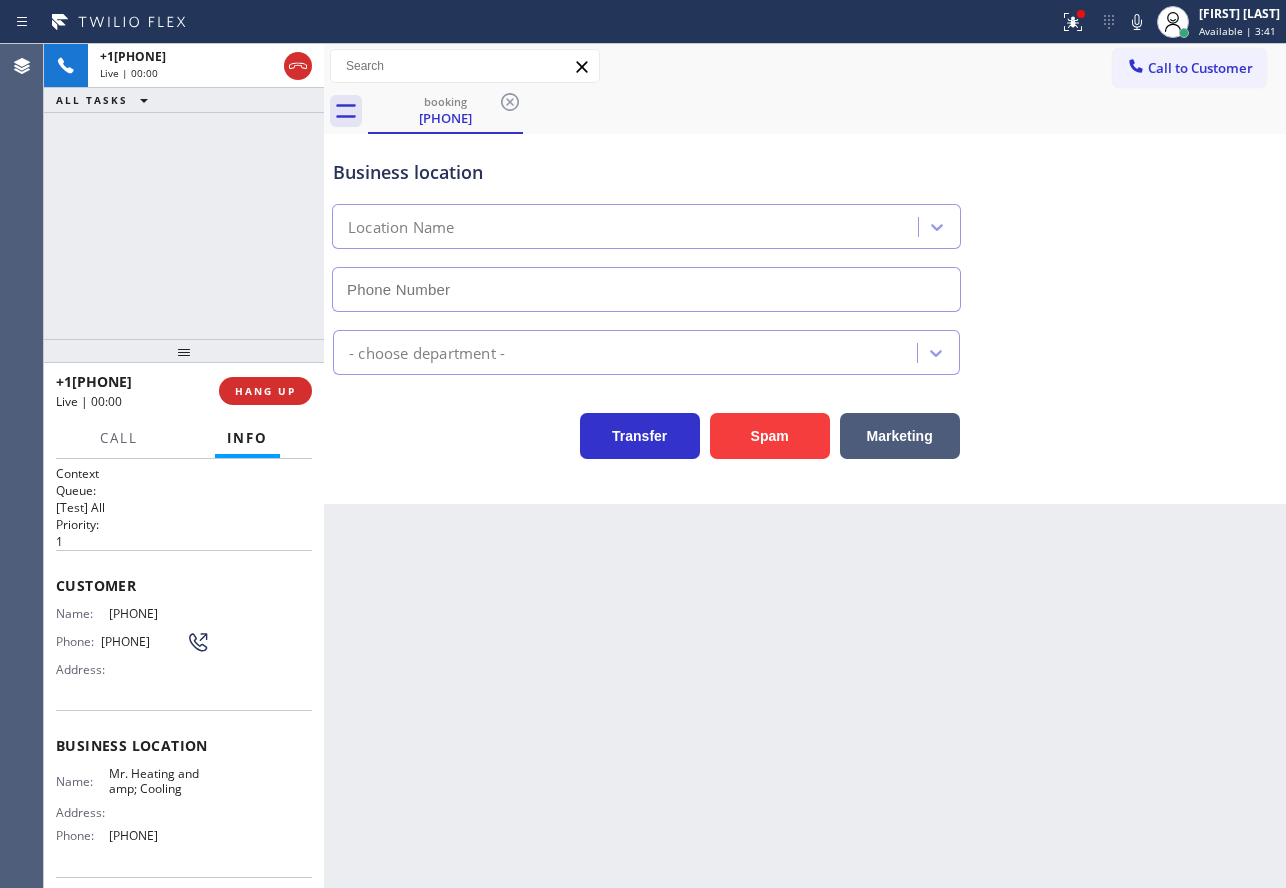 type on "[PHONE]" 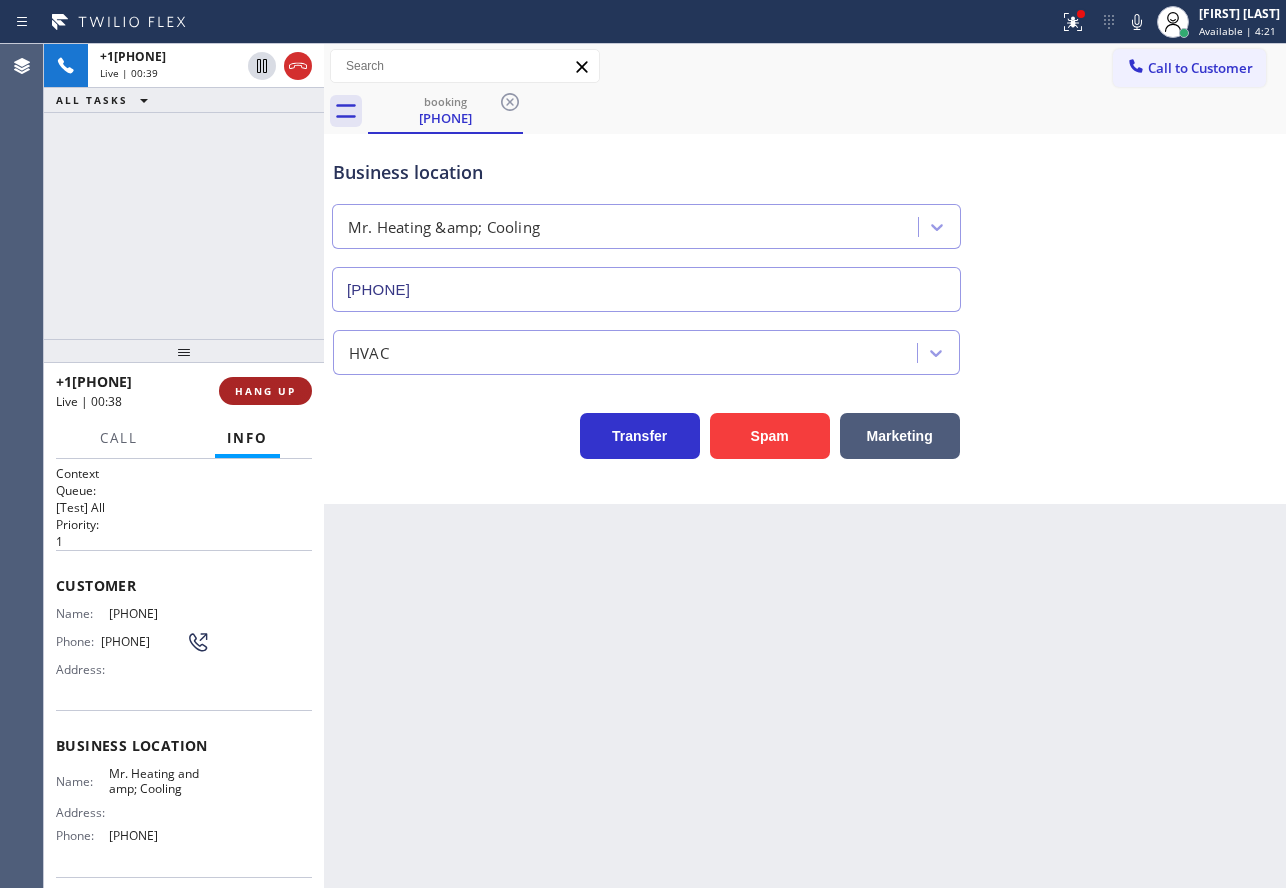 click on "HANG UP" at bounding box center (265, 391) 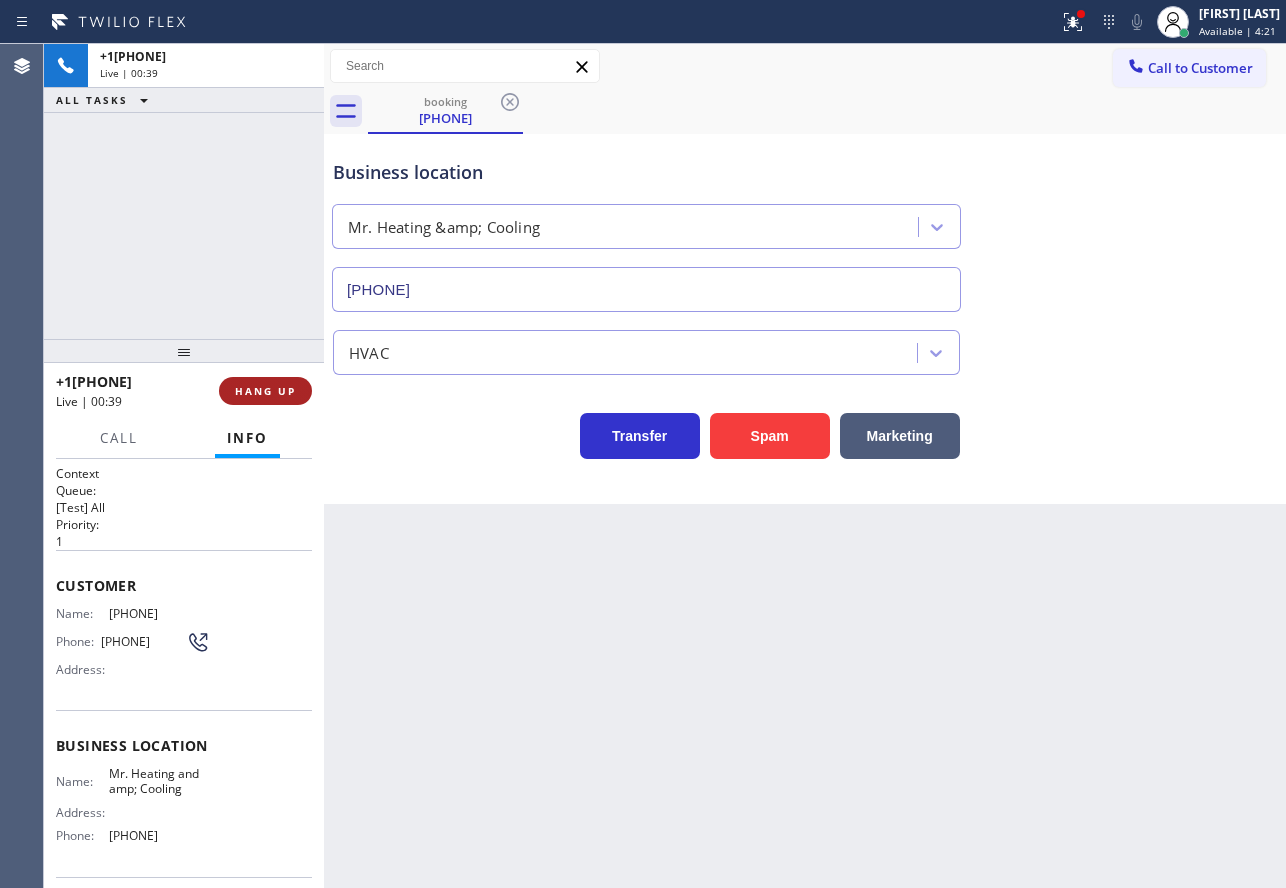 click on "HANG UP" at bounding box center (265, 391) 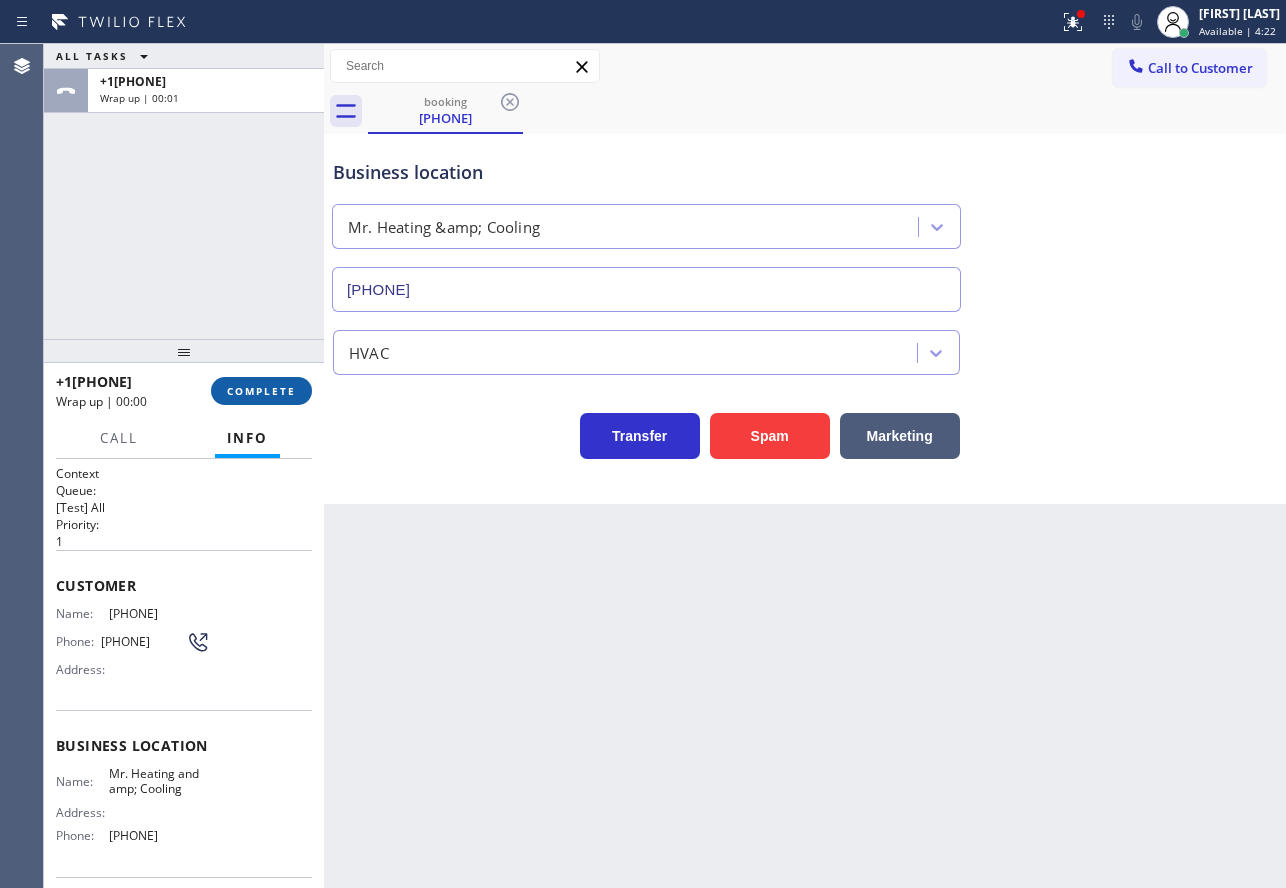 click on "COMPLETE" at bounding box center (261, 391) 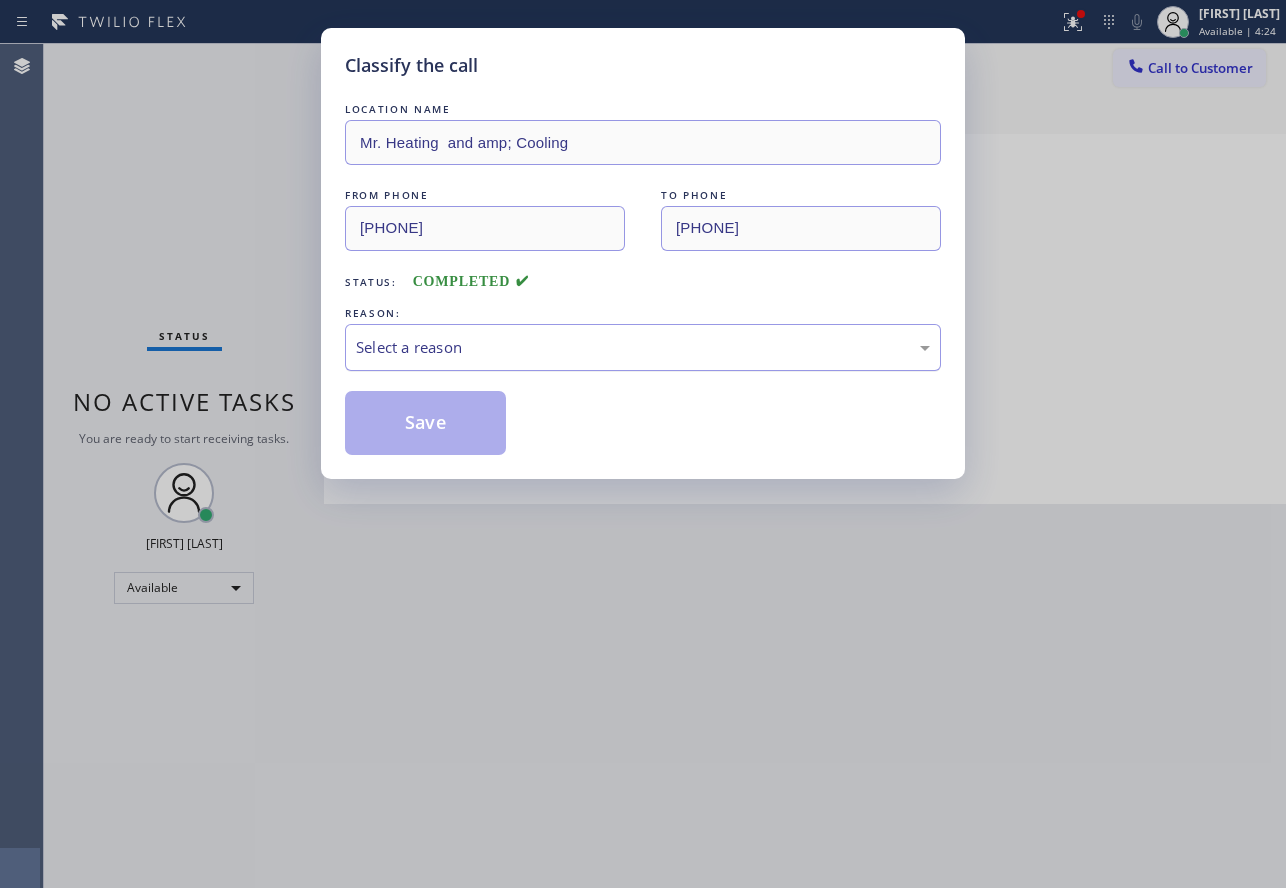 click on "Select a reason" at bounding box center (643, 347) 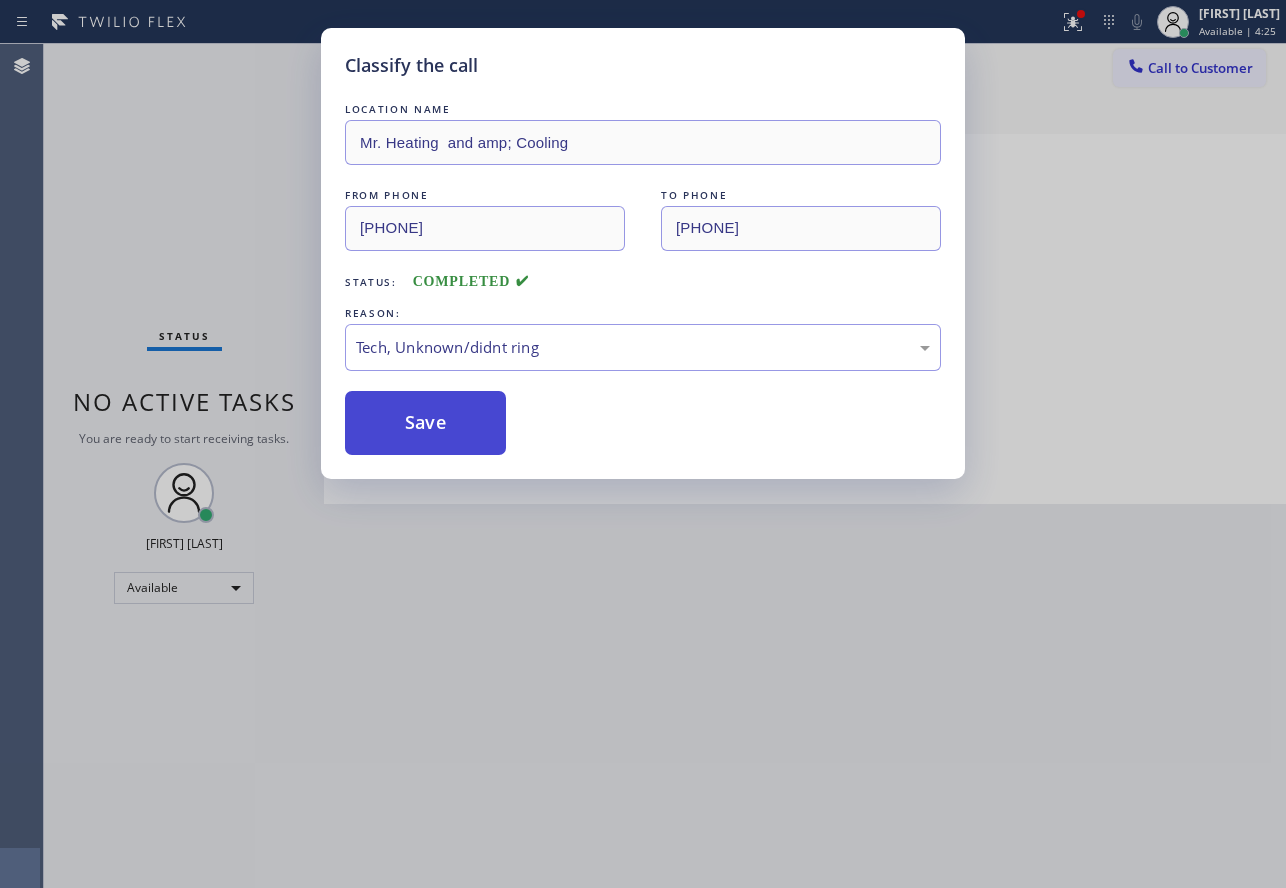 click on "Save" at bounding box center [425, 423] 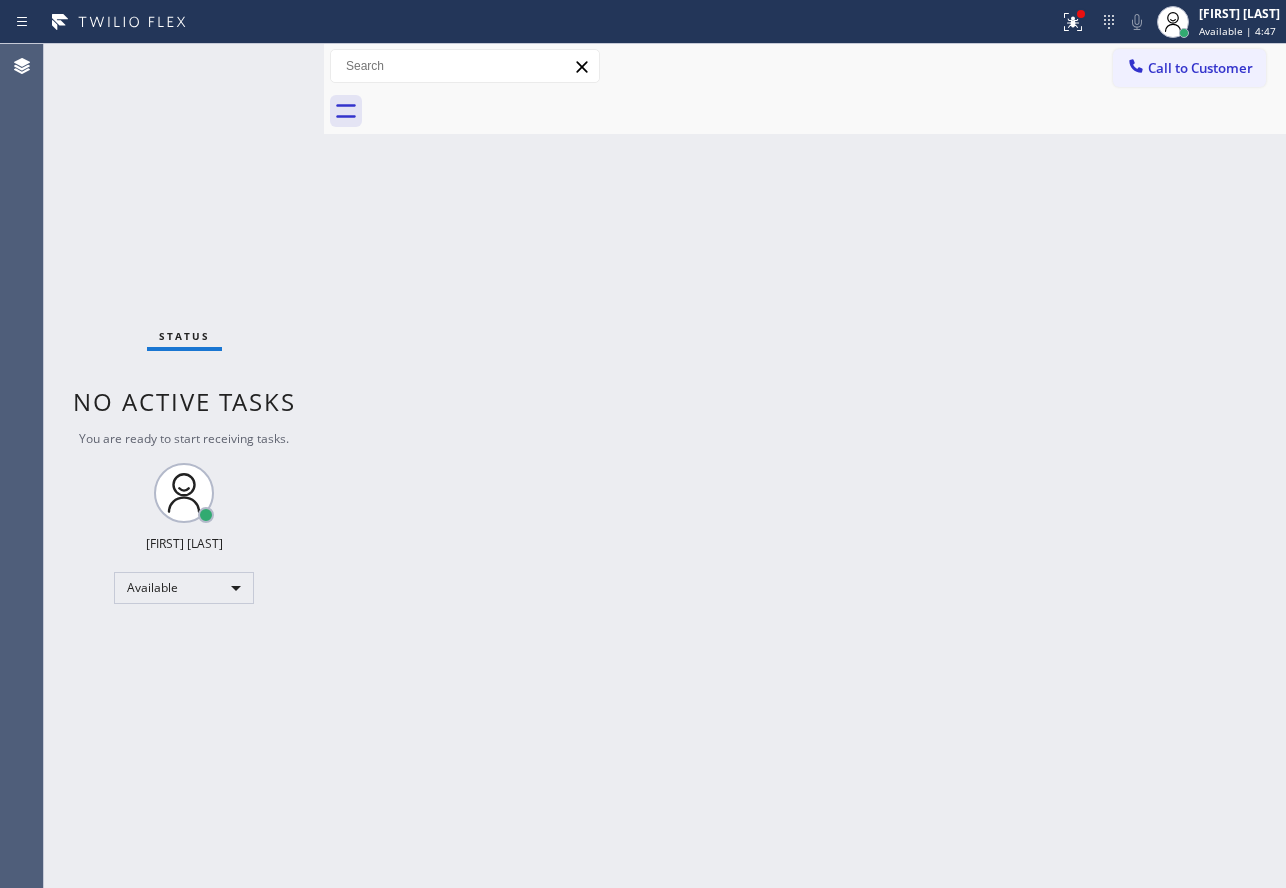 click on "Back to Dashboard Change Sender ID Customers Technicians Select a contact Outbound call Technician Search Technician Your caller id phone number Your caller id phone number Call Technician info Name   Phone none Address none Change Sender ID HVAC +18559994417 5 Star Appliance +18557314952 Appliance Repair +18554611149 Plumbing +18889090120 Air Duct Cleaning +18006865038  Electricians +18005688664 Cancel Change Check personal SMS Reset Change No tabs Call to Customer Outbound call Location Search location Your caller id phone number Customer number Call Outbound call Technician Search Technician Your caller id phone number Your caller id phone number Call" at bounding box center [805, 466] 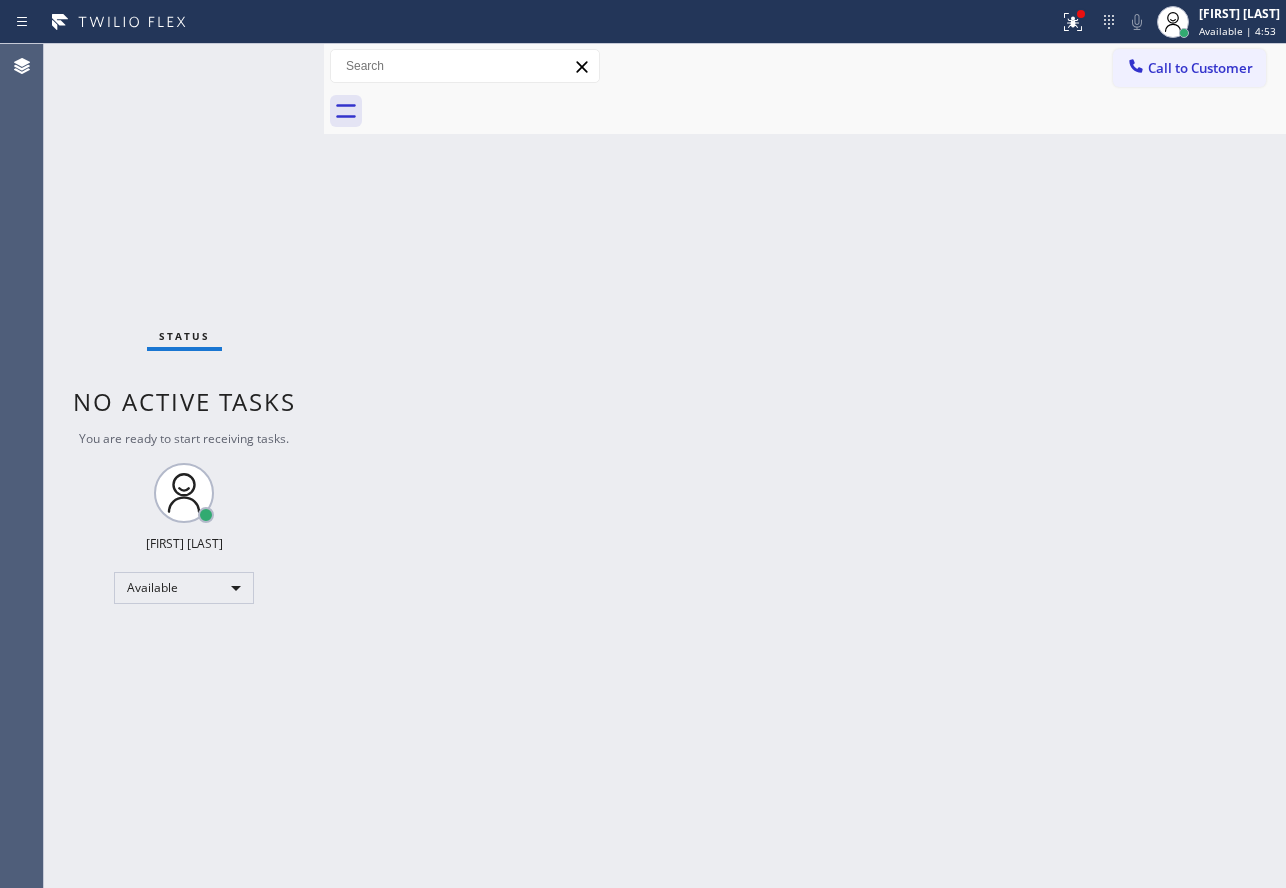 click on "Back to Dashboard Change Sender ID Customers Technicians Select a contact Outbound call Technician Search Technician Your caller id phone number Your caller id phone number Call Technician info Name   Phone none Address none Change Sender ID HVAC +18559994417 5 Star Appliance +18557314952 Appliance Repair +18554611149 Plumbing +18889090120 Air Duct Cleaning +18006865038  Electricians +18005688664 Cancel Change Check personal SMS Reset Change No tabs Call to Customer Outbound call Location Search location Your caller id phone number Customer number Call Outbound call Technician Search Technician Your caller id phone number Your caller id phone number Call" at bounding box center [805, 466] 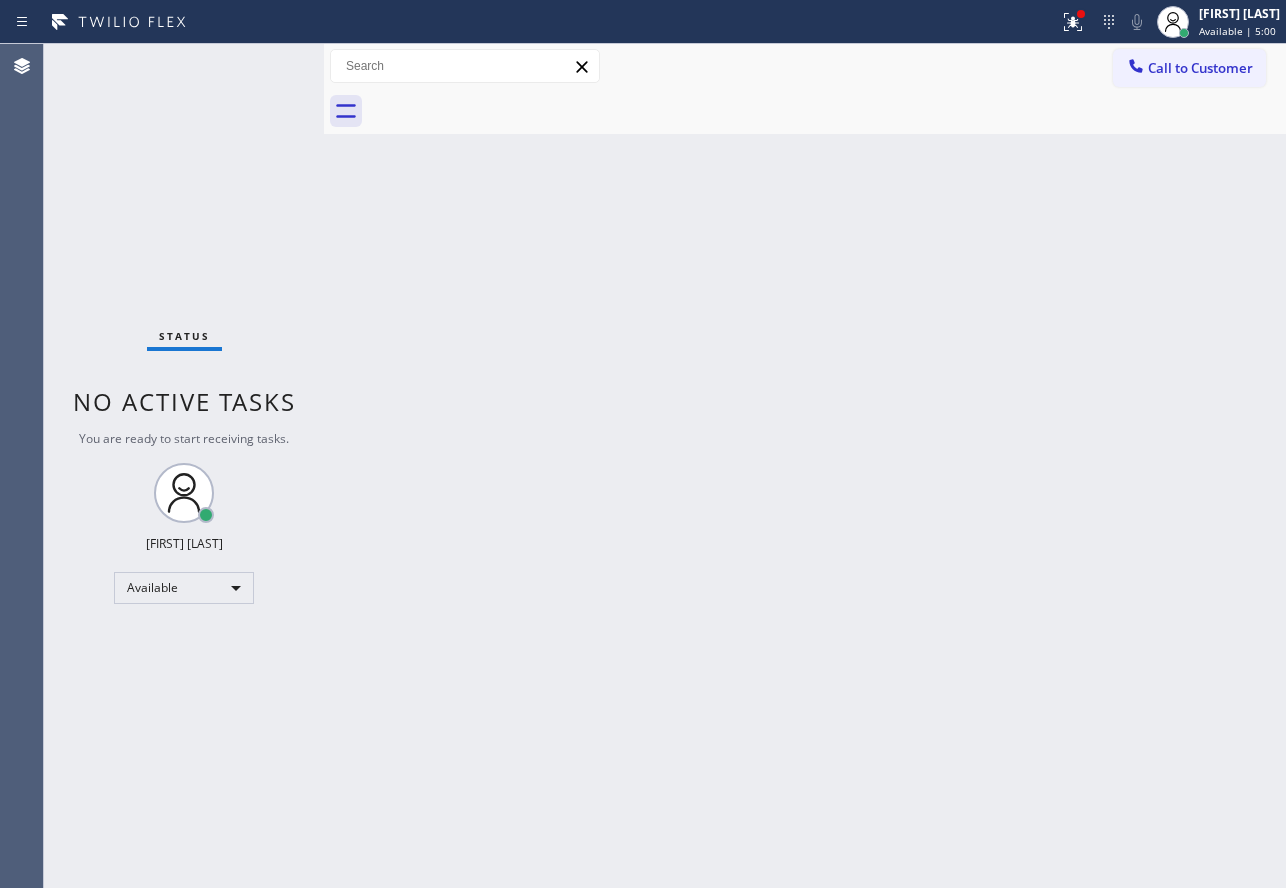 click on "Back to Dashboard Change Sender ID Customers Technicians Select a contact Outbound call Technician Search Technician Your caller id phone number Your caller id phone number Call Technician info Name   Phone none Address none Change Sender ID HVAC +18559994417 5 Star Appliance +18557314952 Appliance Repair +18554611149 Plumbing +18889090120 Air Duct Cleaning +18006865038  Electricians +18005688664 Cancel Change Check personal SMS Reset Change No tabs Call to Customer Outbound call Location Search location Your caller id phone number Customer number Call Outbound call Technician Search Technician Your caller id phone number Your caller id phone number Call" at bounding box center (805, 466) 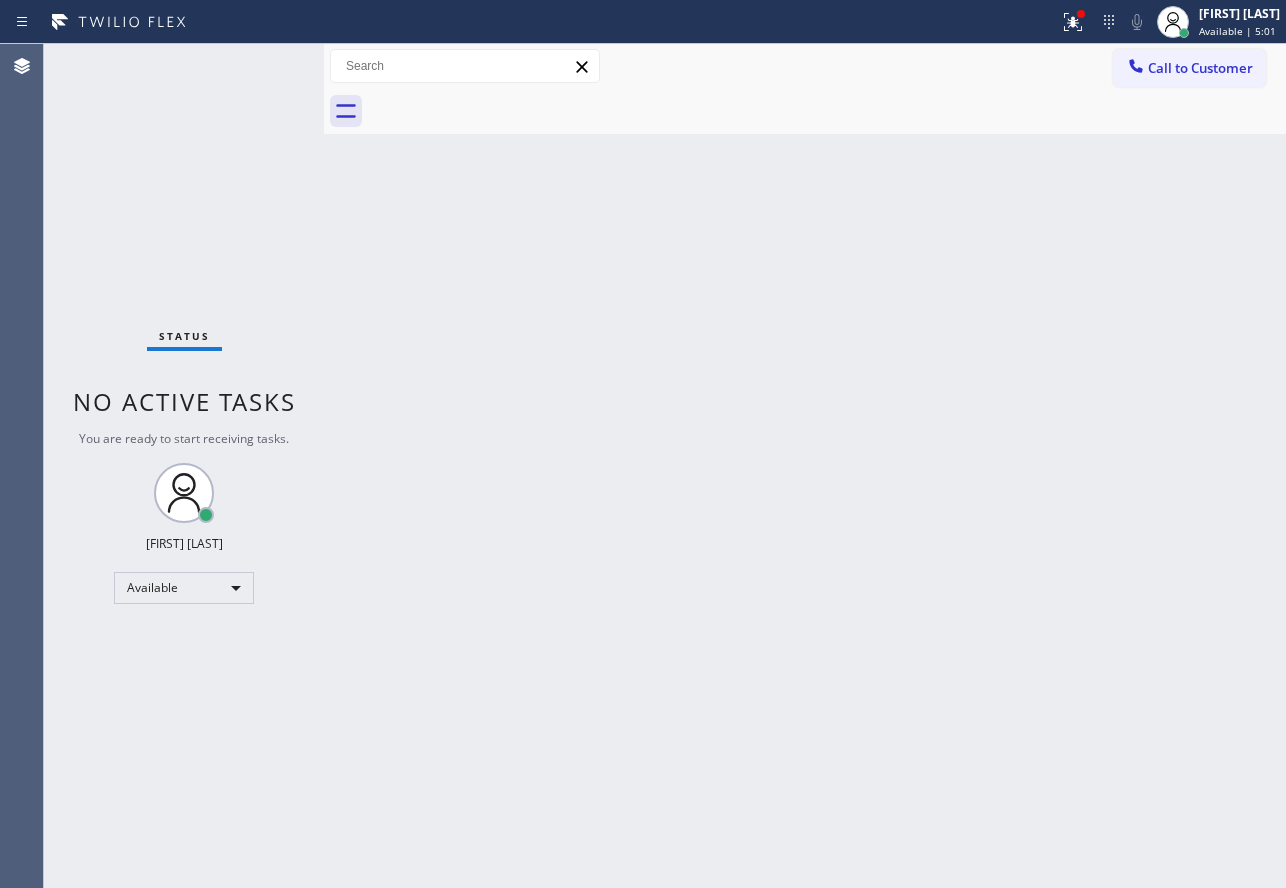 click on "Back to Dashboard Change Sender ID Customers Technicians Select a contact Outbound call Technician Search Technician Your caller id phone number Your caller id phone number Call Technician info Name   Phone none Address none Change Sender ID HVAC +18559994417 5 Star Appliance +18557314952 Appliance Repair +18554611149 Plumbing +18889090120 Air Duct Cleaning +18006865038  Electricians +18005688664 Cancel Change Check personal SMS Reset Change No tabs Call to Customer Outbound call Location Search location Your caller id phone number Customer number Call Outbound call Technician Search Technician Your caller id phone number Your caller id phone number Call" at bounding box center [805, 466] 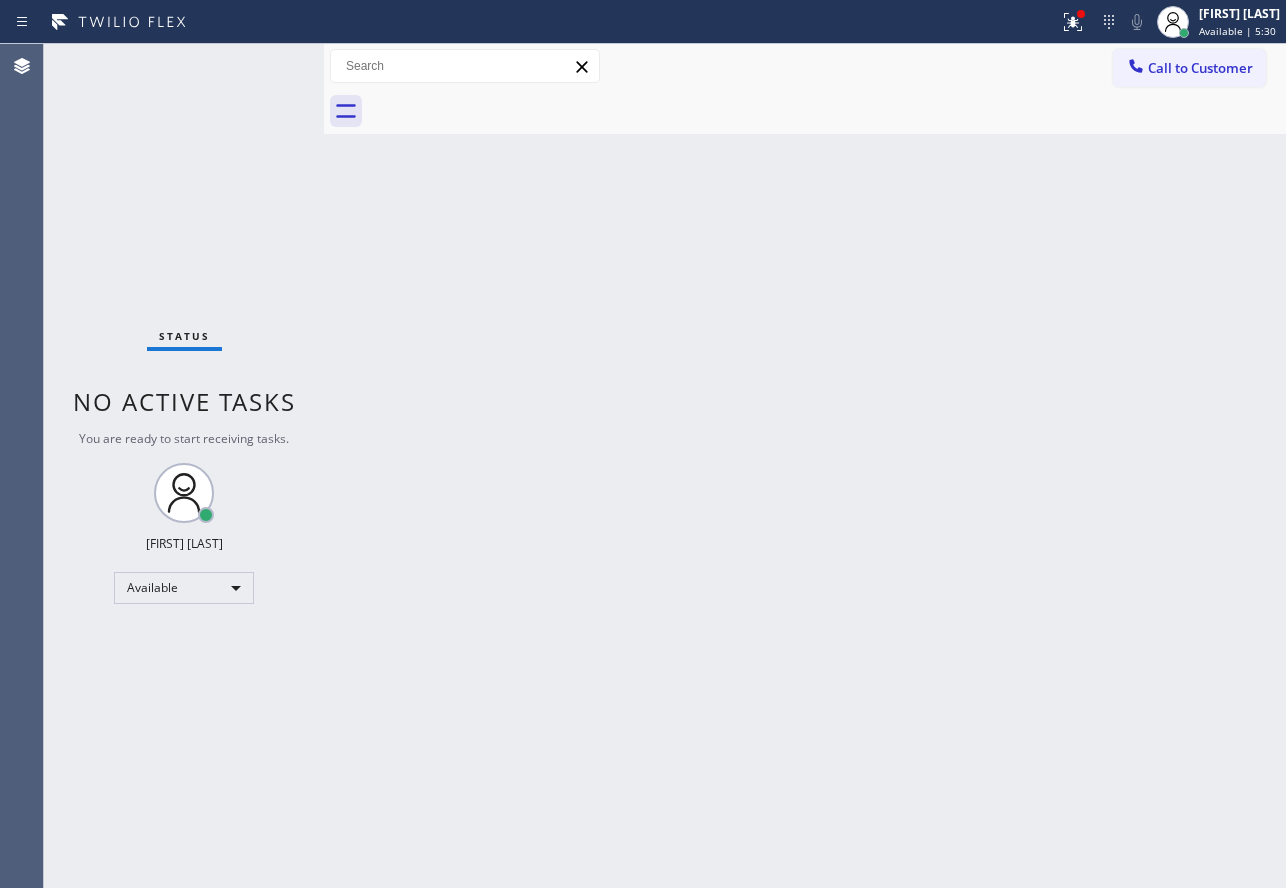 click on "Back to Dashboard Change Sender ID Customers Technicians Select a contact Outbound call Technician Search Technician Your caller id phone number Your caller id phone number Call Technician info Name   Phone none Address none Change Sender ID HVAC +18559994417 5 Star Appliance +18557314952 Appliance Repair +18554611149 Plumbing +18889090120 Air Duct Cleaning +18006865038  Electricians +18005688664 Cancel Change Check personal SMS Reset Change No tabs Call to Customer Outbound call Location Search location Your caller id phone number Customer number Call Outbound call Technician Search Technician Your caller id phone number Your caller id phone number Call" at bounding box center (805, 466) 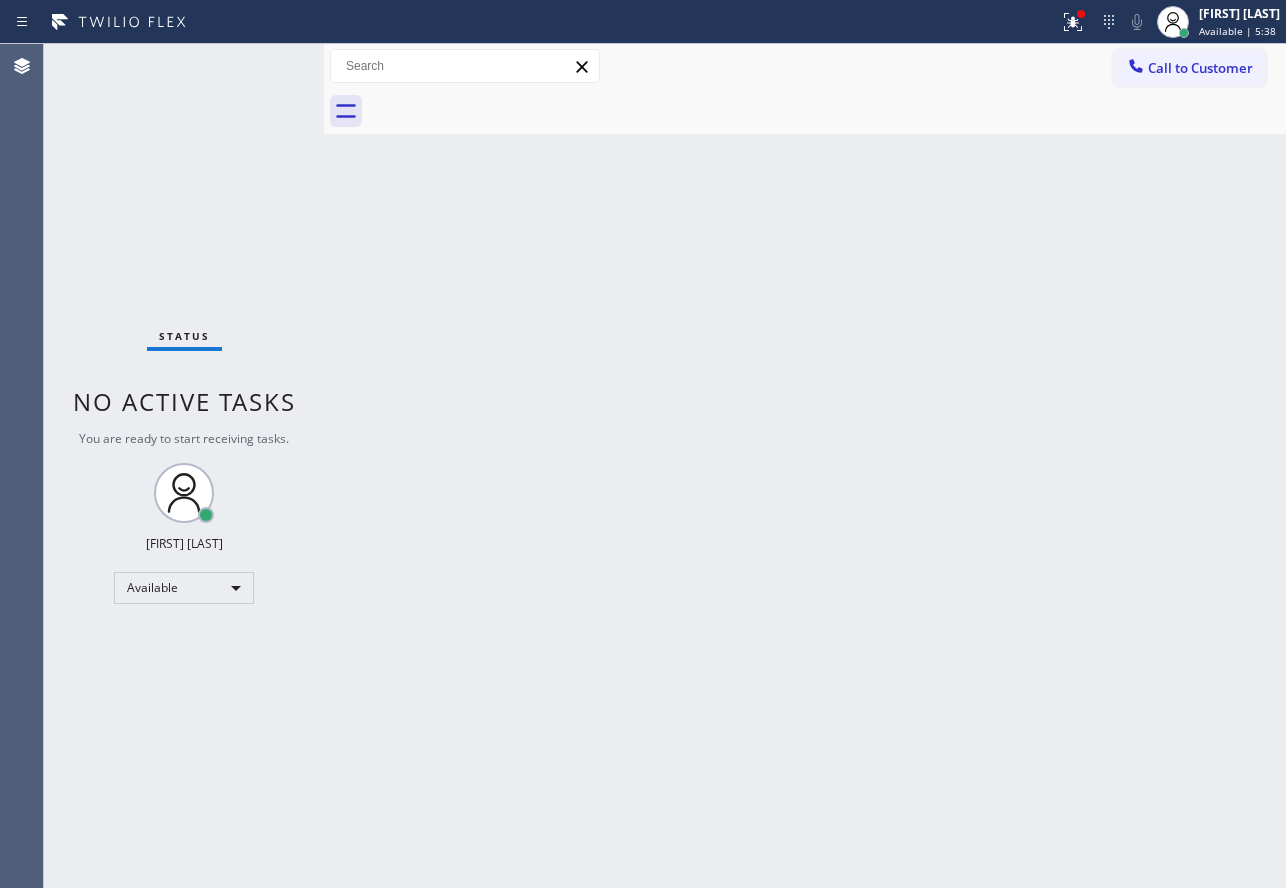 click on "Back to Dashboard Change Sender ID Customers Technicians Select a contact Outbound call Technician Search Technician Your caller id phone number Your caller id phone number Call Technician info Name   Phone none Address none Change Sender ID HVAC +18559994417 5 Star Appliance +18557314952 Appliance Repair +18554611149 Plumbing +18889090120 Air Duct Cleaning +18006865038  Electricians +18005688664 Cancel Change Check personal SMS Reset Change No tabs Call to Customer Outbound call Location Search location Your caller id phone number Customer number Call Outbound call Technician Search Technician Your caller id phone number Your caller id phone number Call" at bounding box center [805, 466] 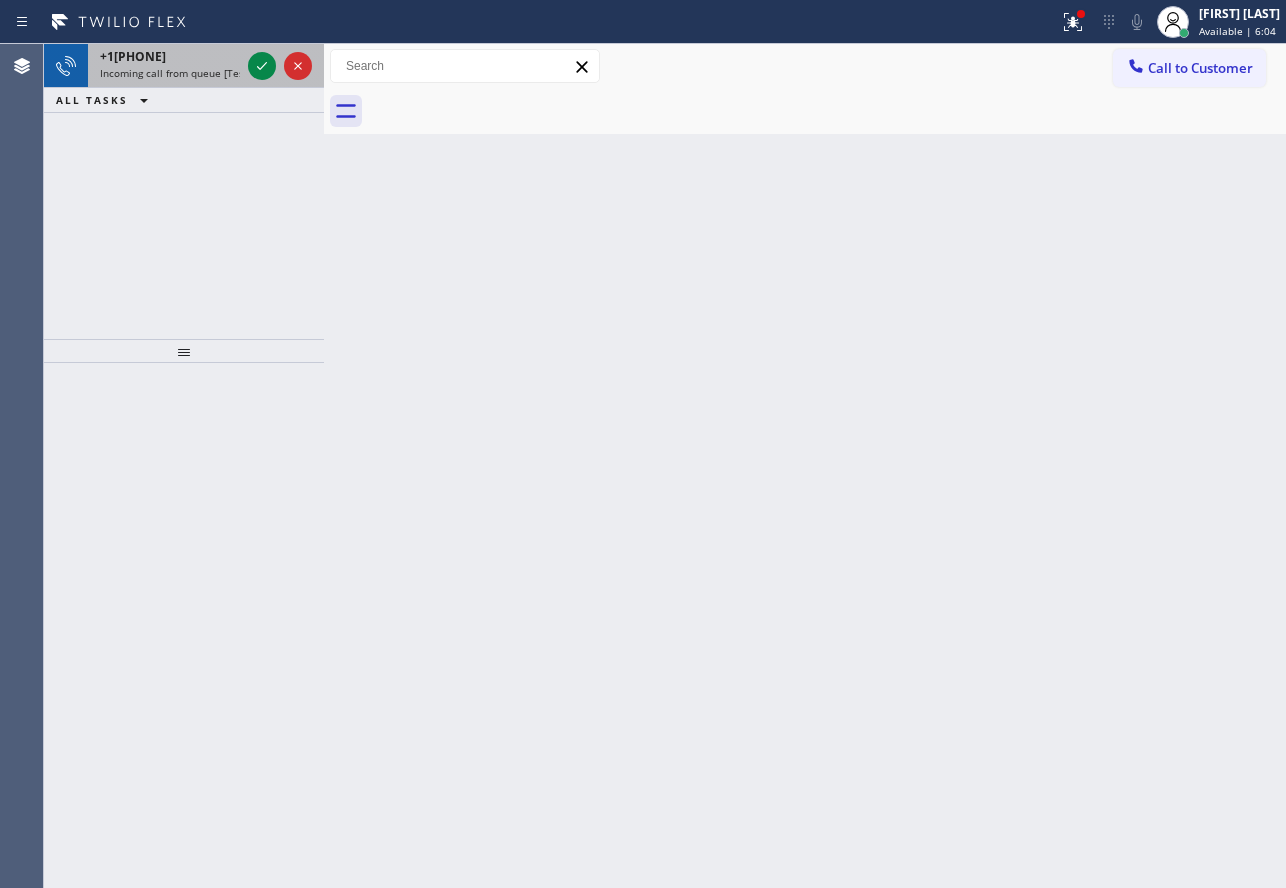click on "+1[PHONE] Incoming call from queue [Test] All" at bounding box center (166, 66) 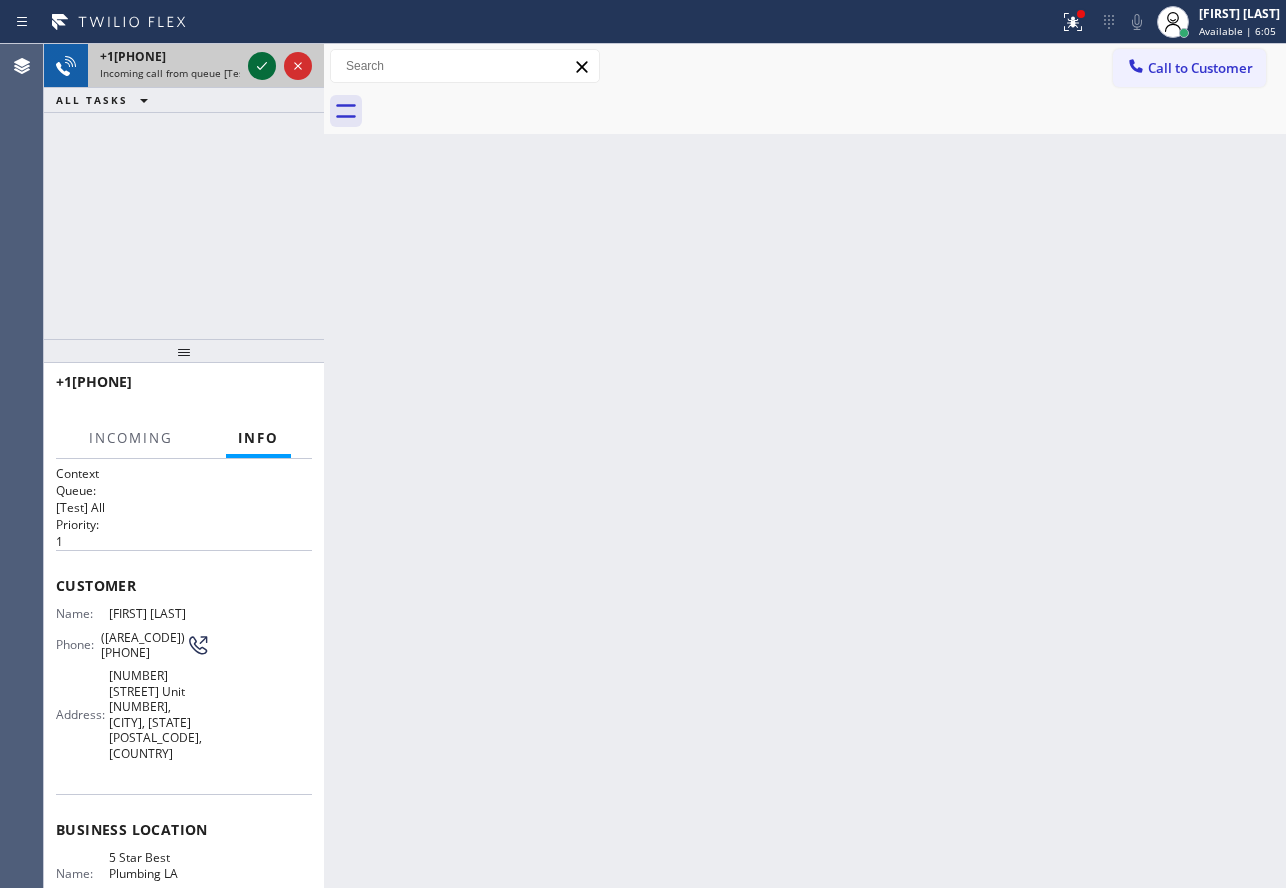 click 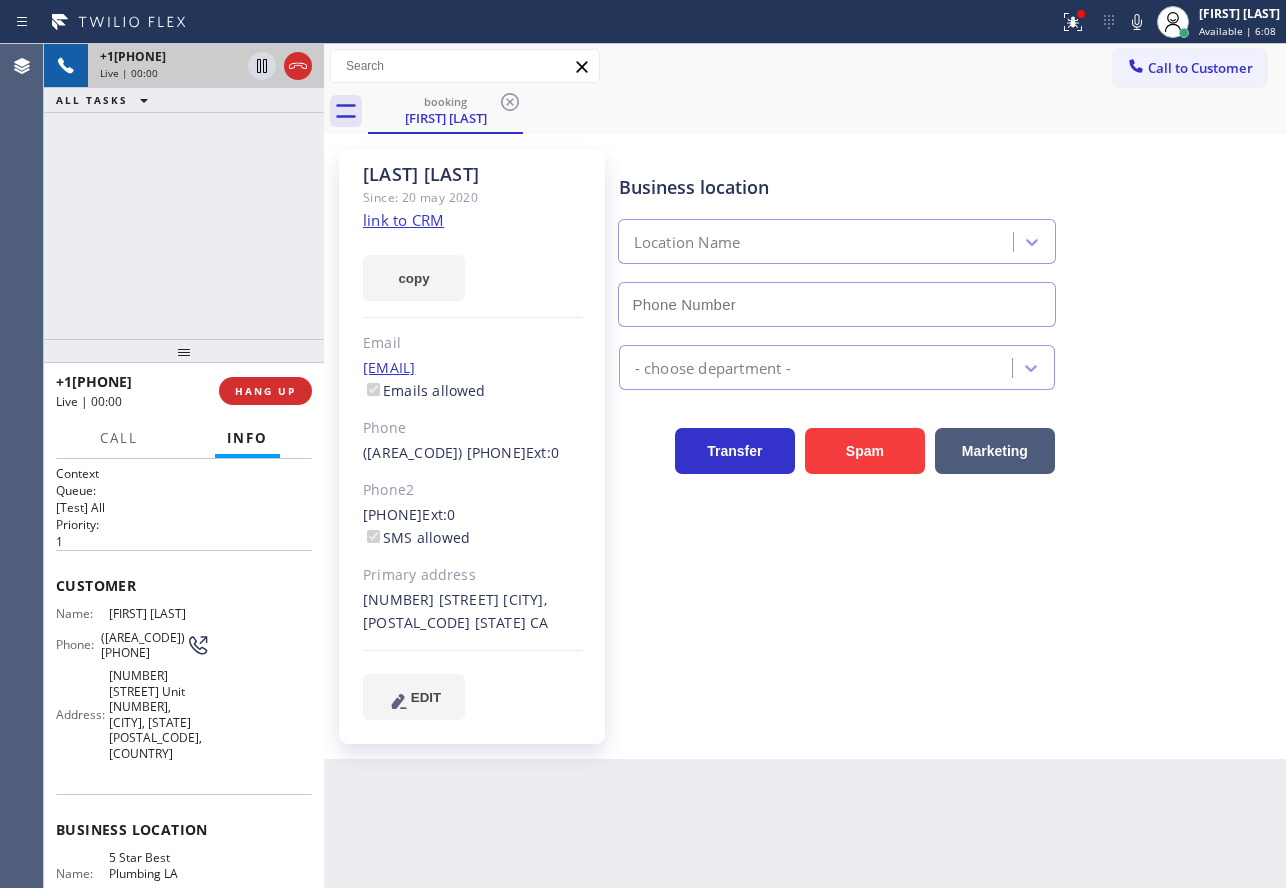 type on "(213) 444-7988" 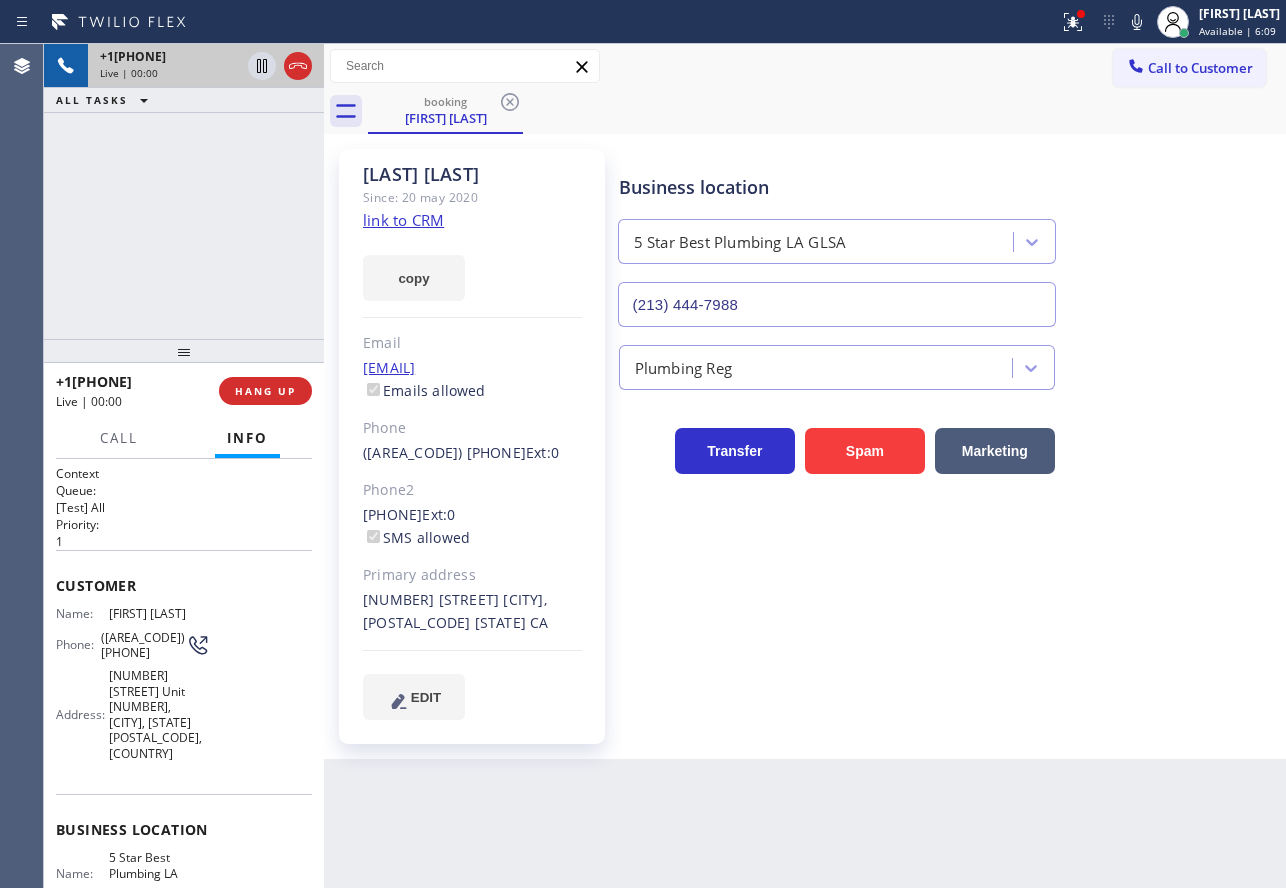 click on "link to CRM" 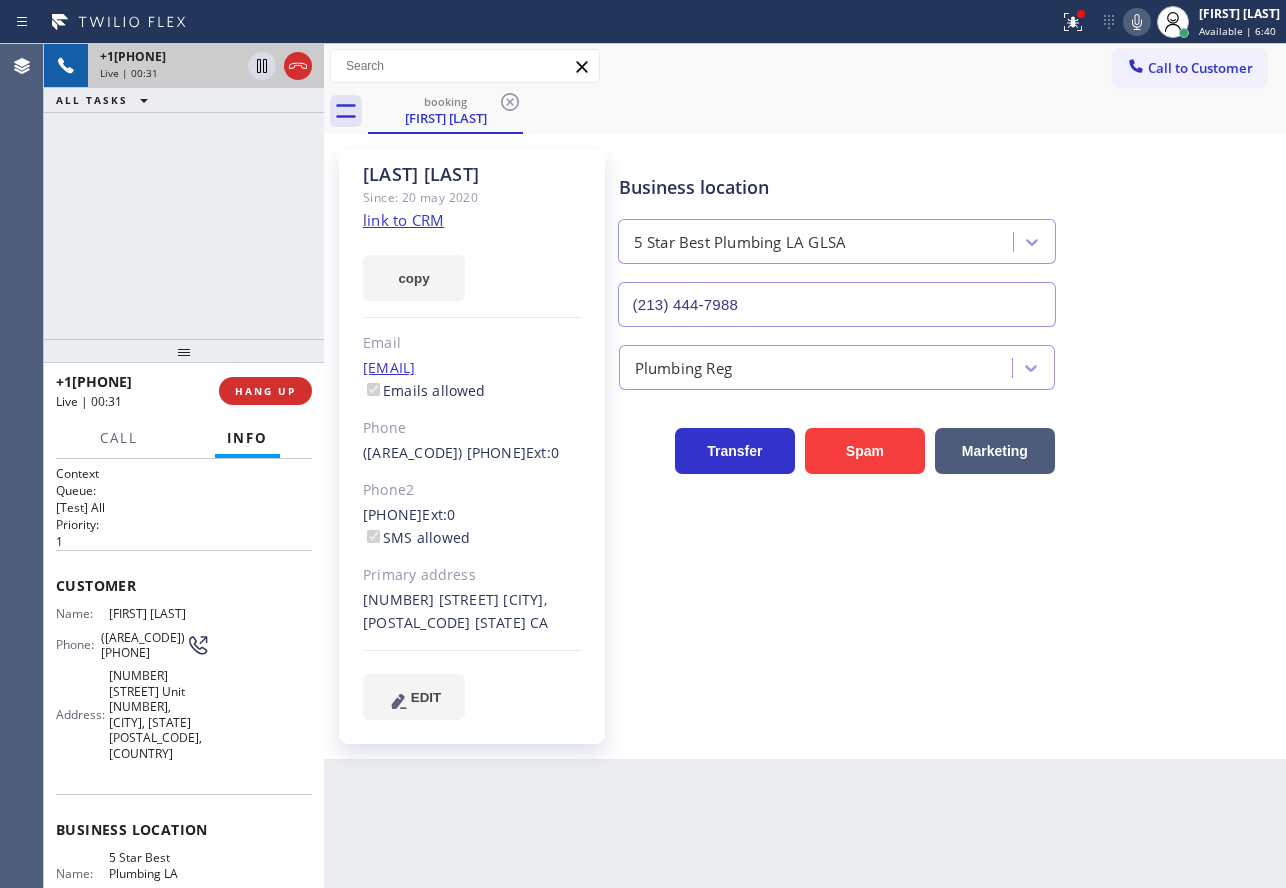 click 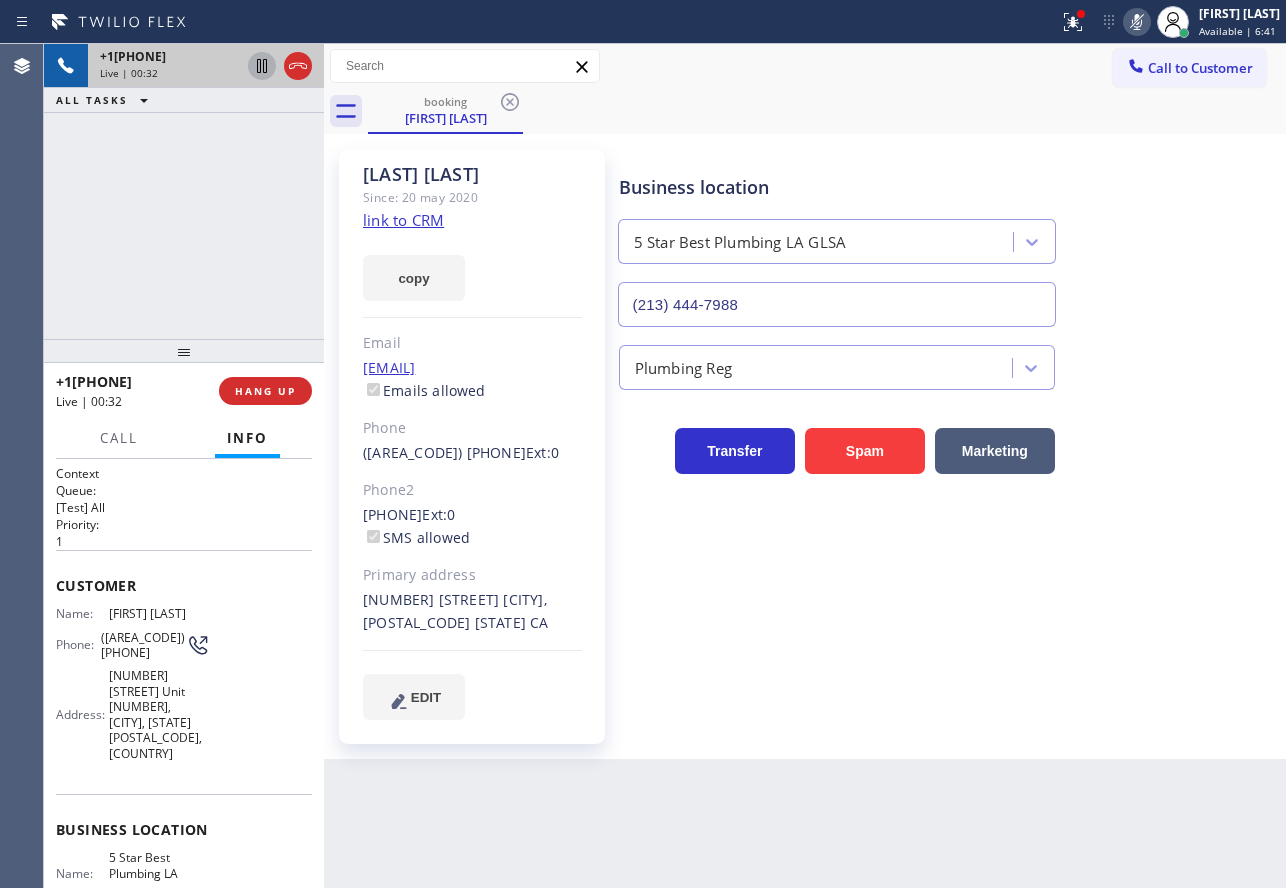 click 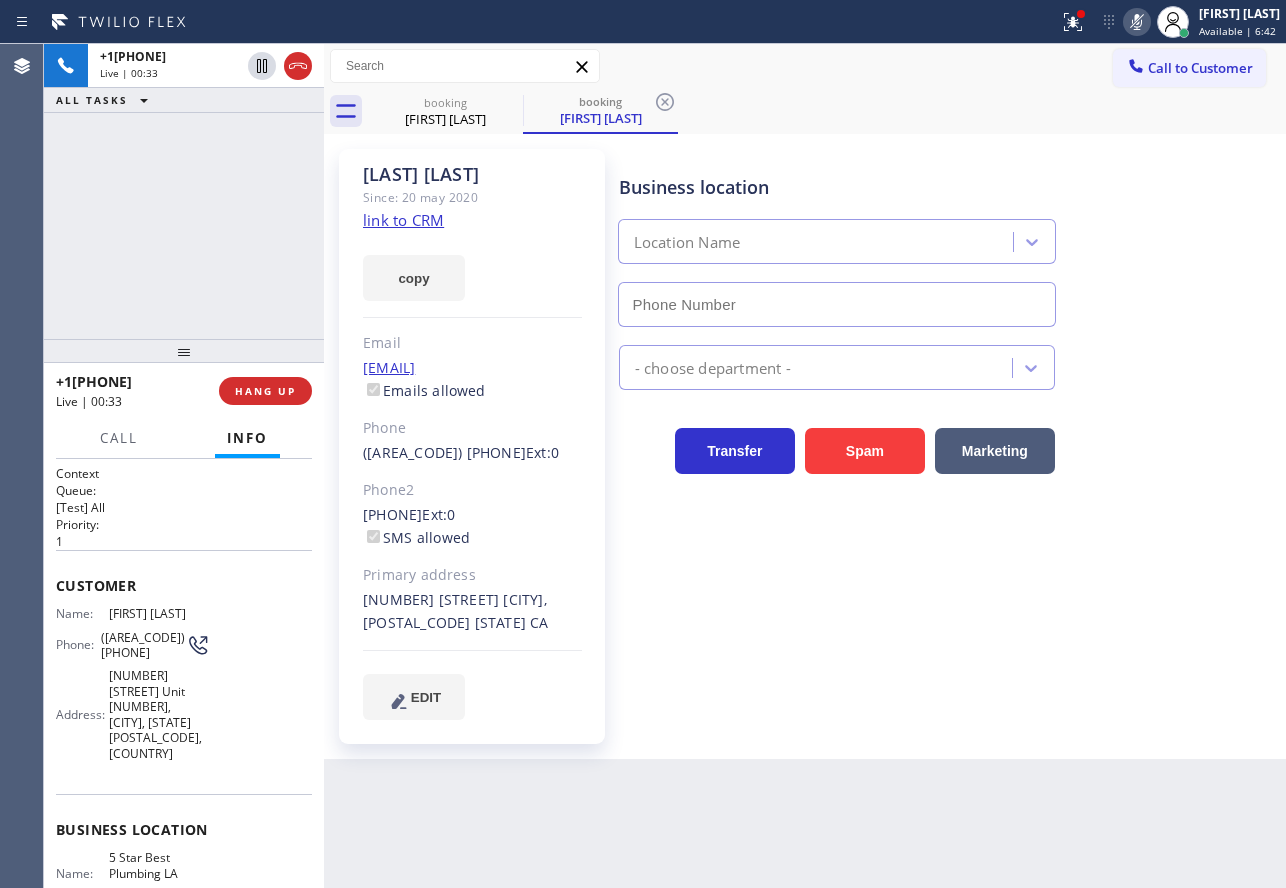type on "(213) 444-7988" 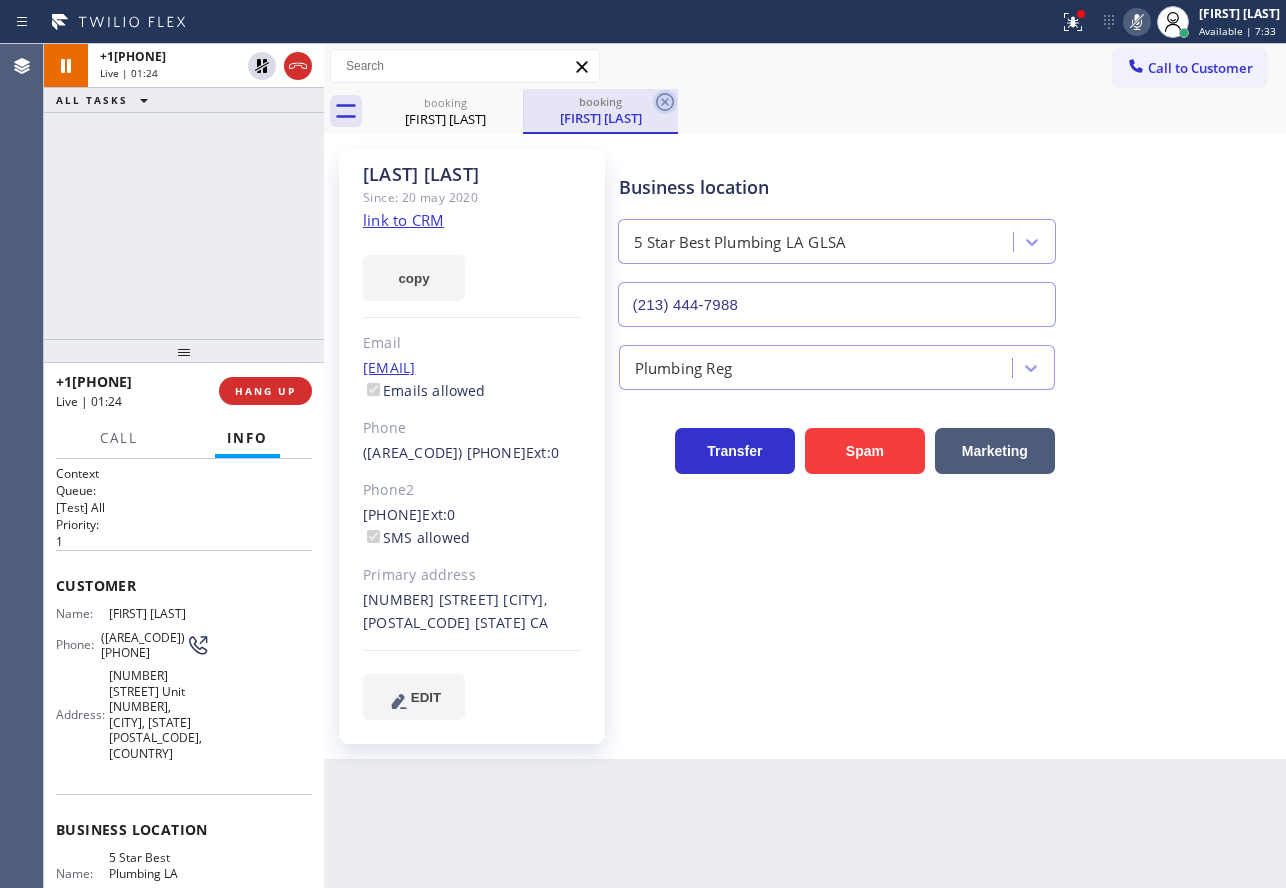 click 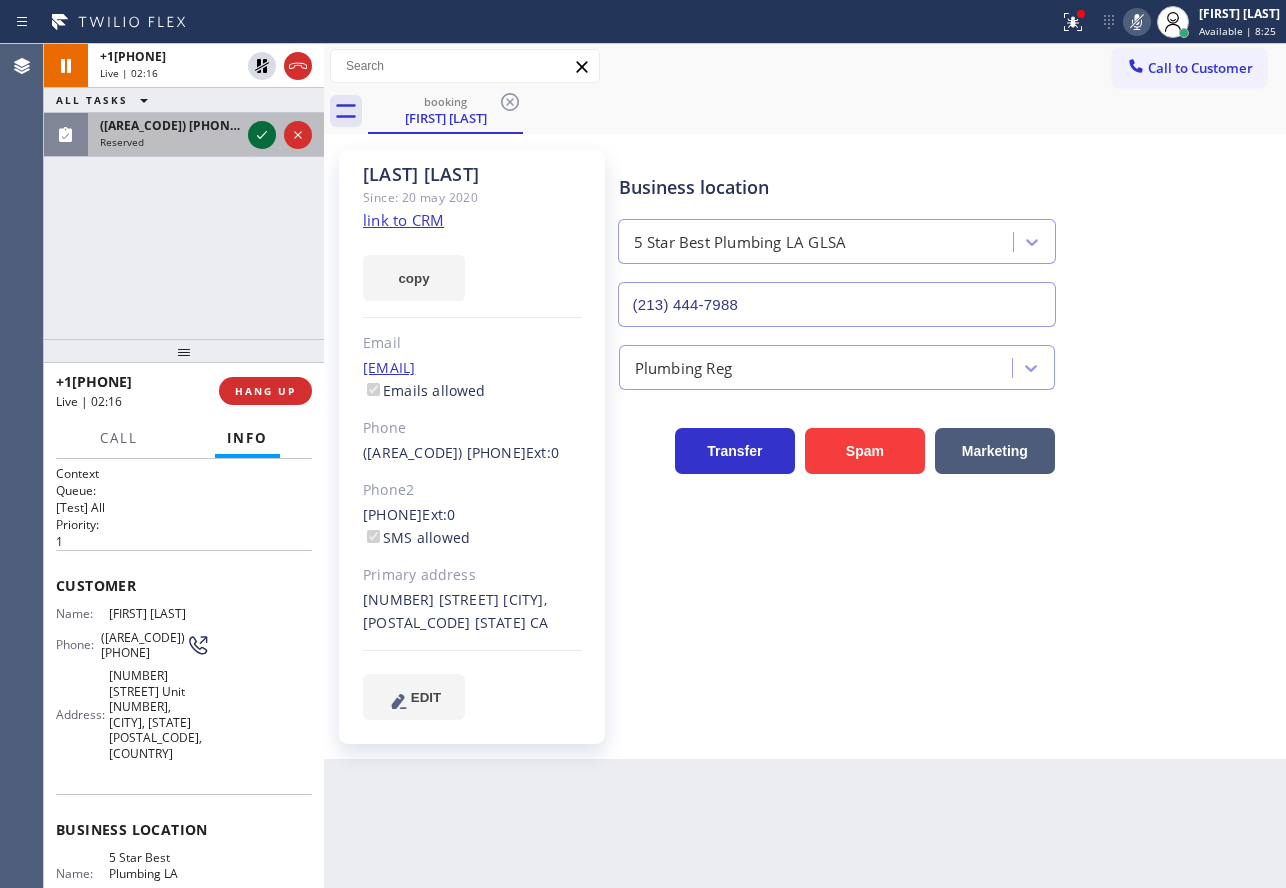 click 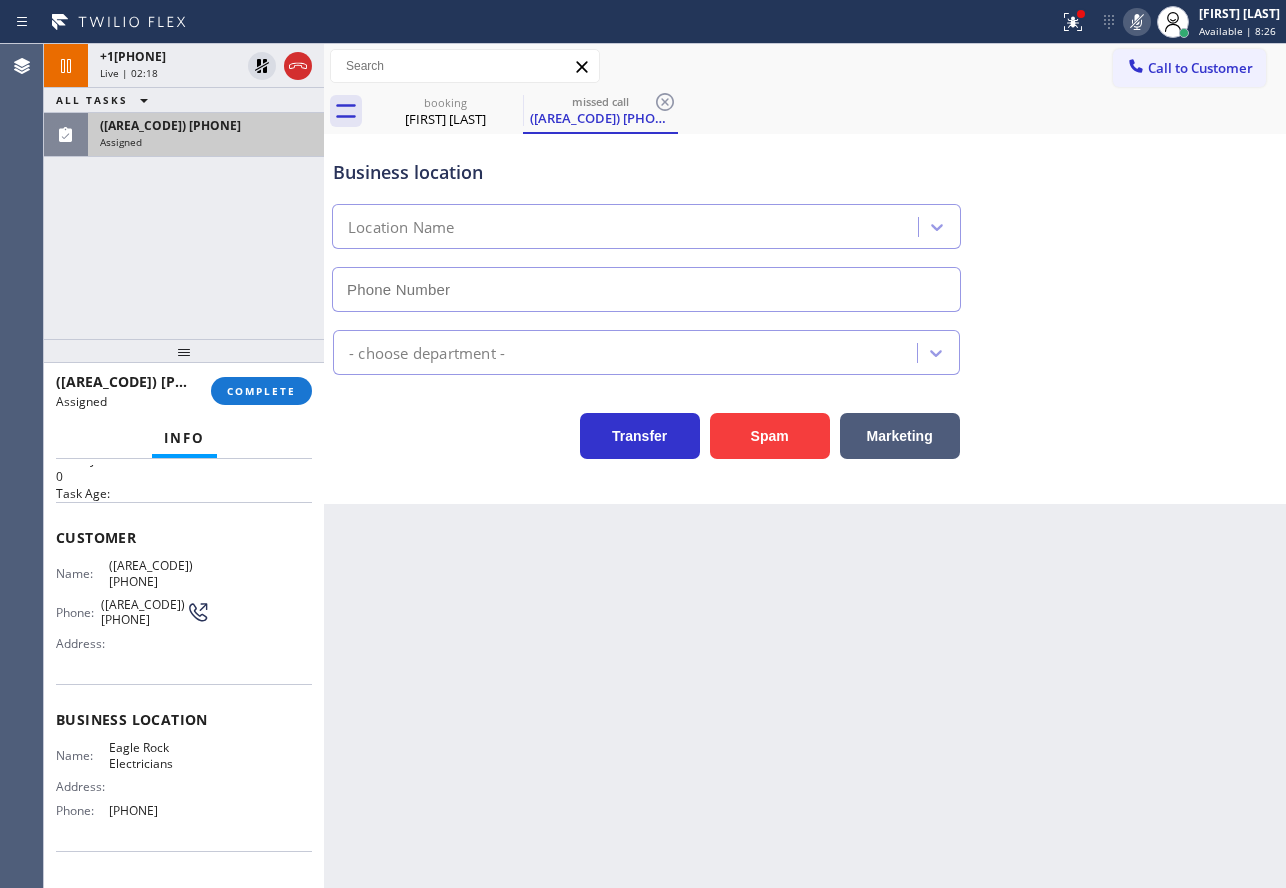 scroll, scrollTop: 100, scrollLeft: 0, axis: vertical 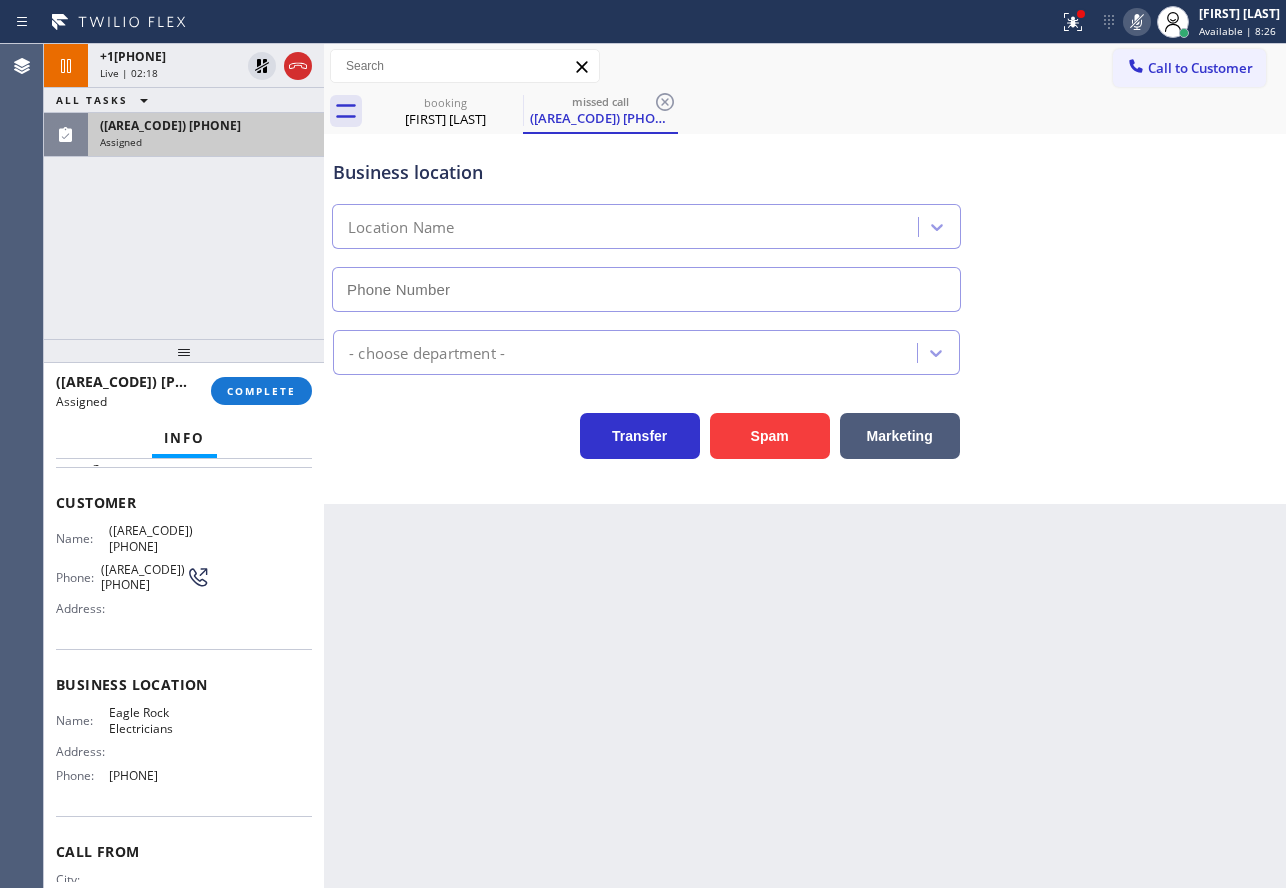 type on "[PHONE]" 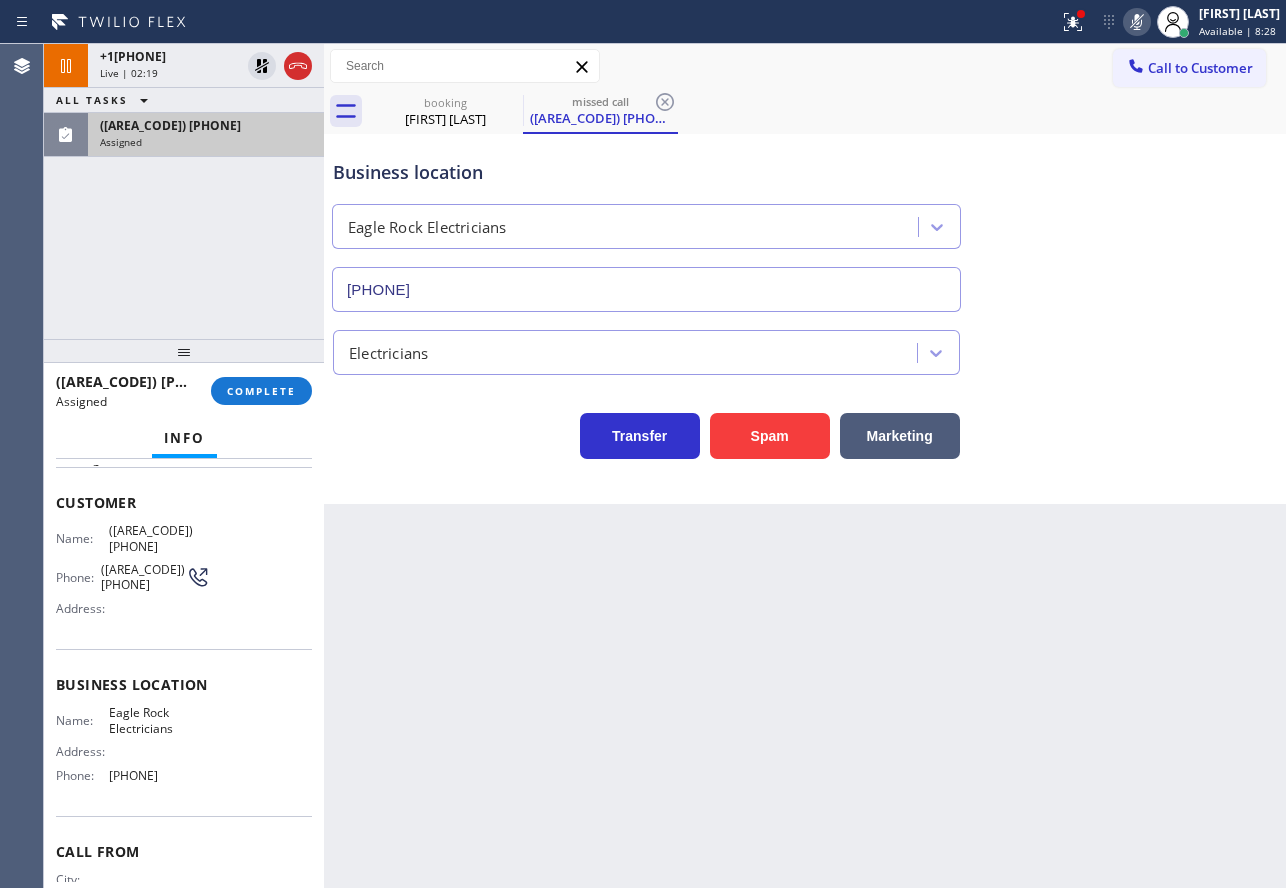 drag, startPoint x: 220, startPoint y: 778, endPoint x: 46, endPoint y: 504, distance: 324.57974 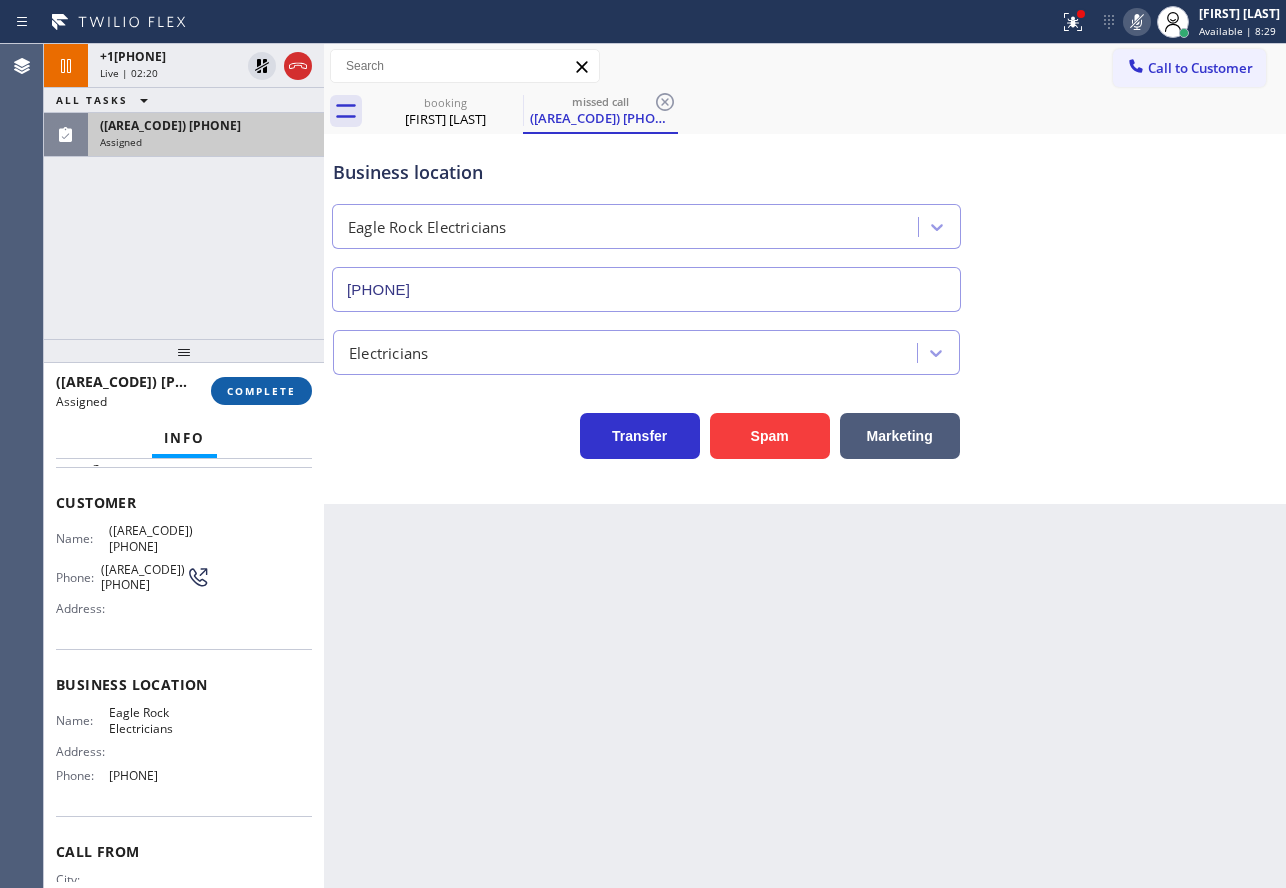 click on "COMPLETE" at bounding box center (261, 391) 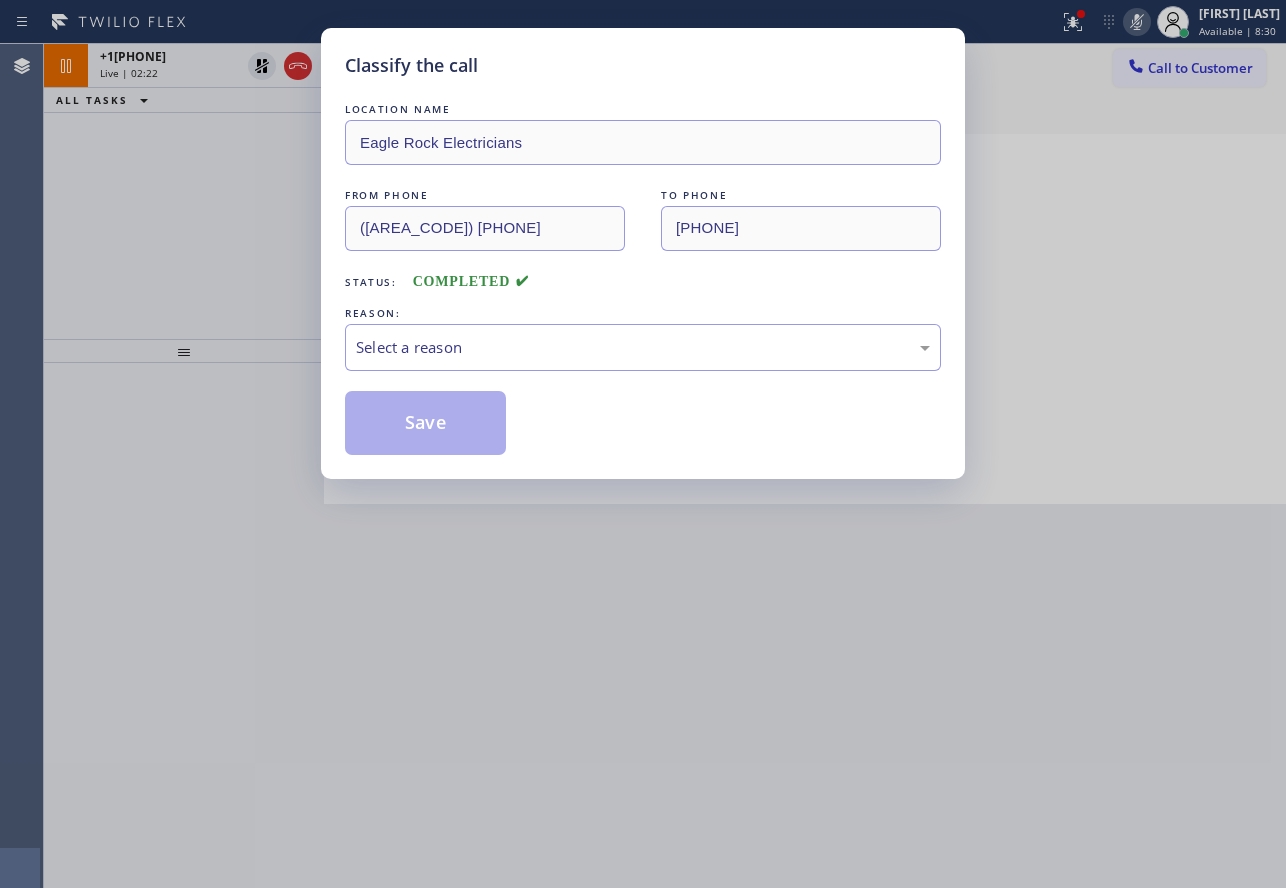 click on "Select a reason" at bounding box center [643, 347] 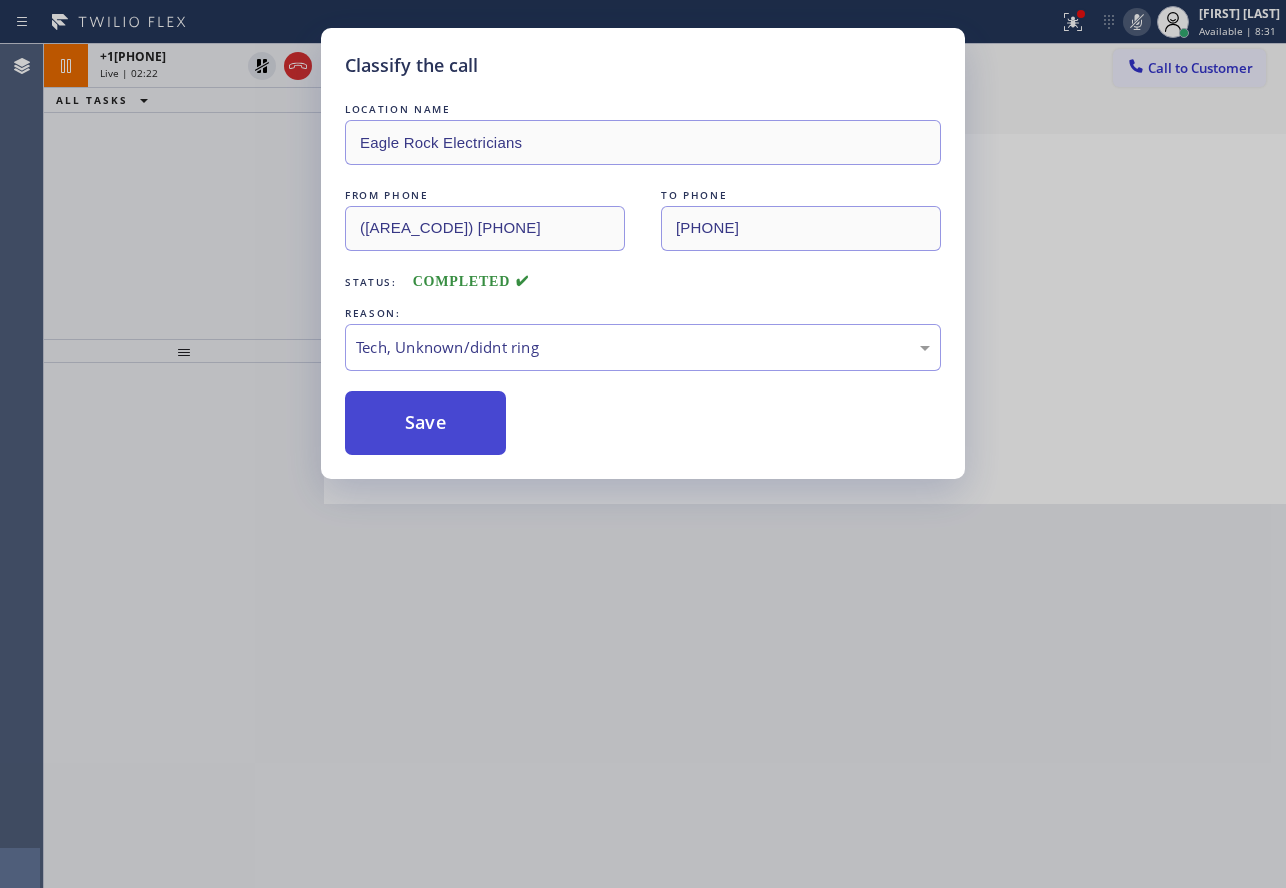 click on "Save" at bounding box center (425, 423) 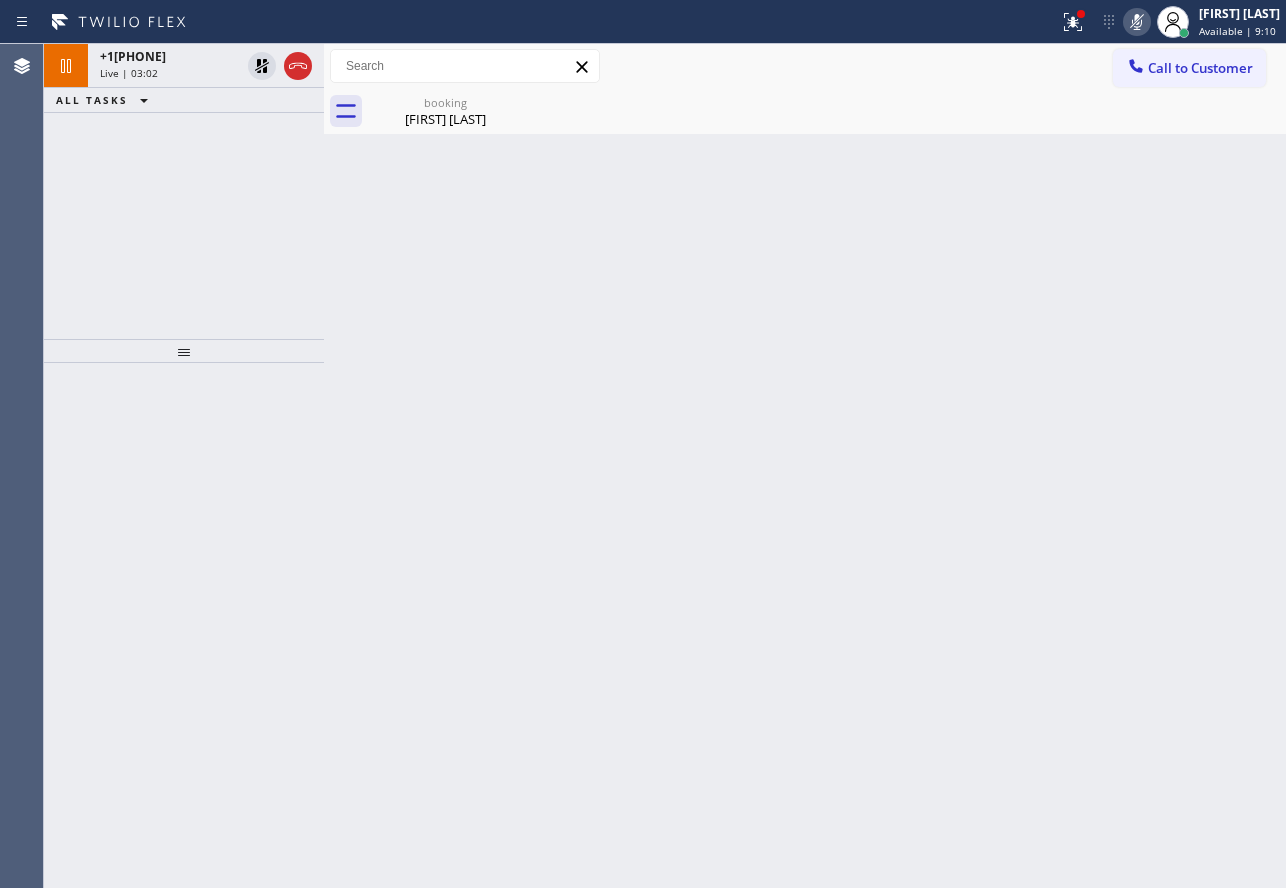 click 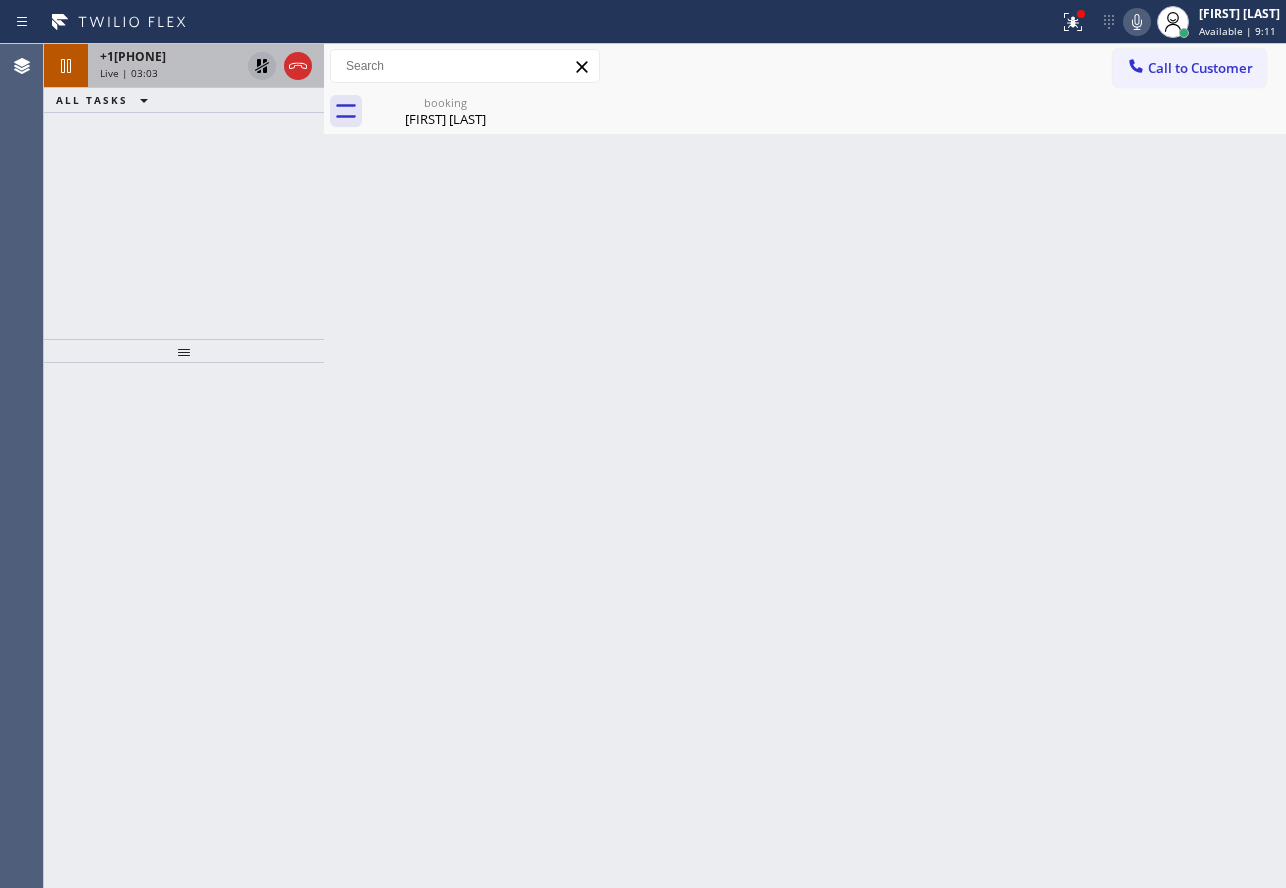 click 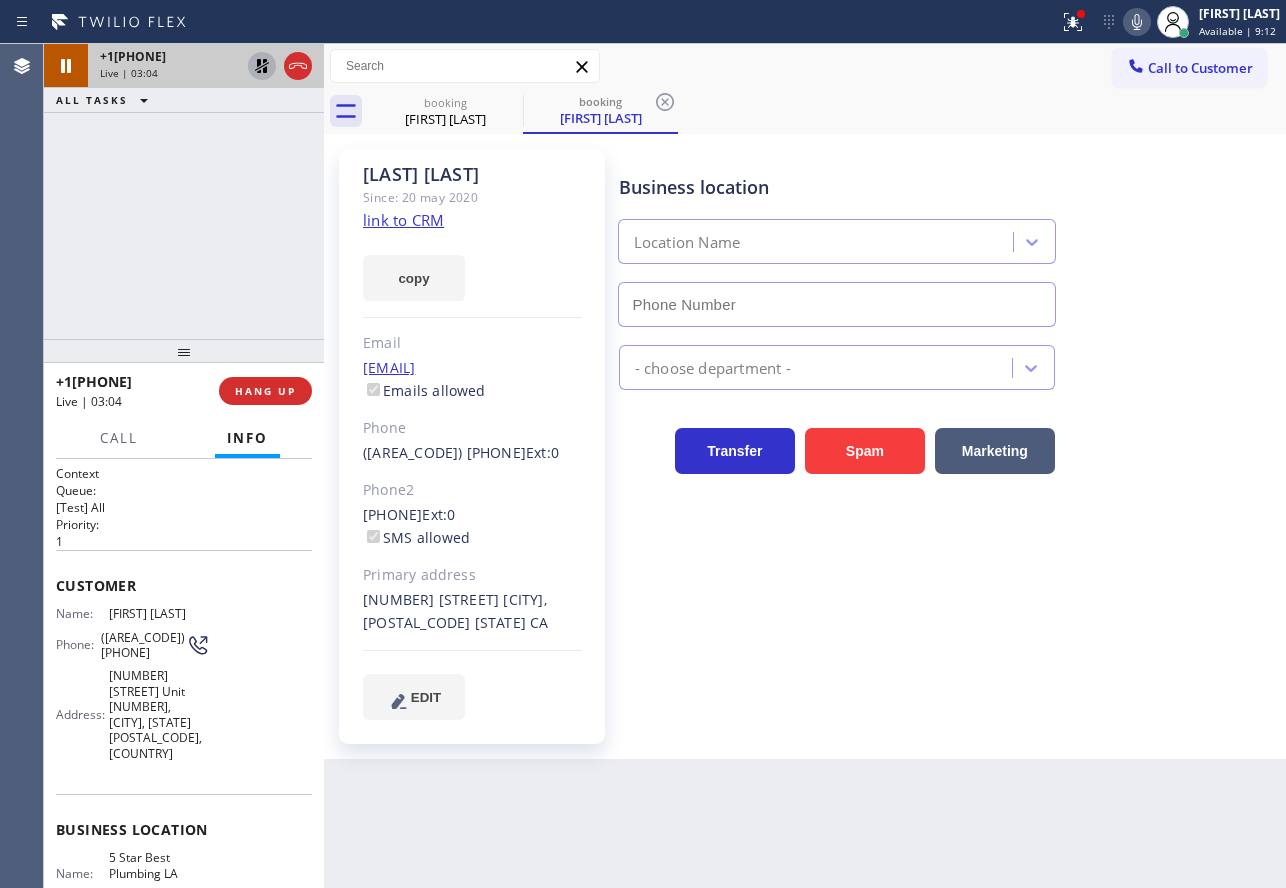 type on "(213) 444-7988" 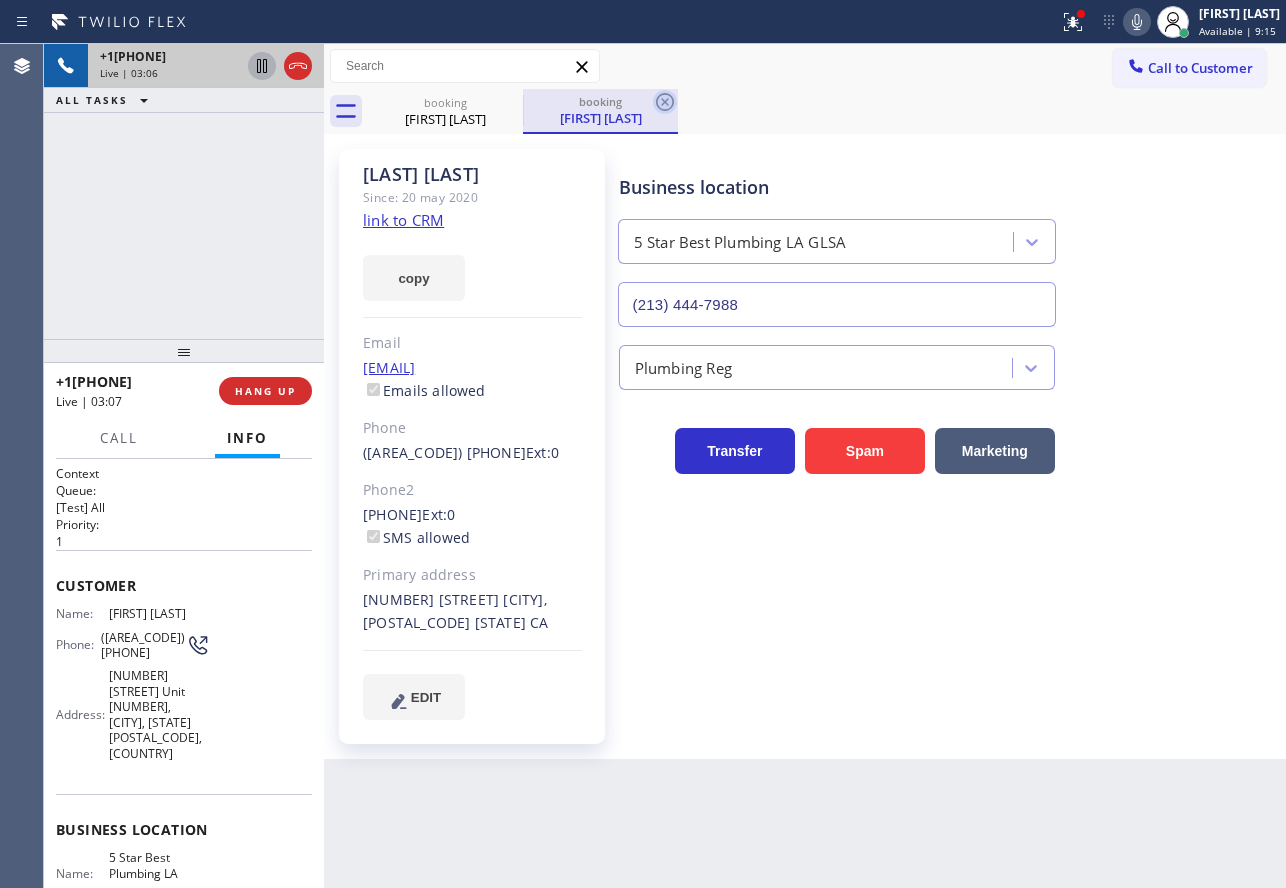click 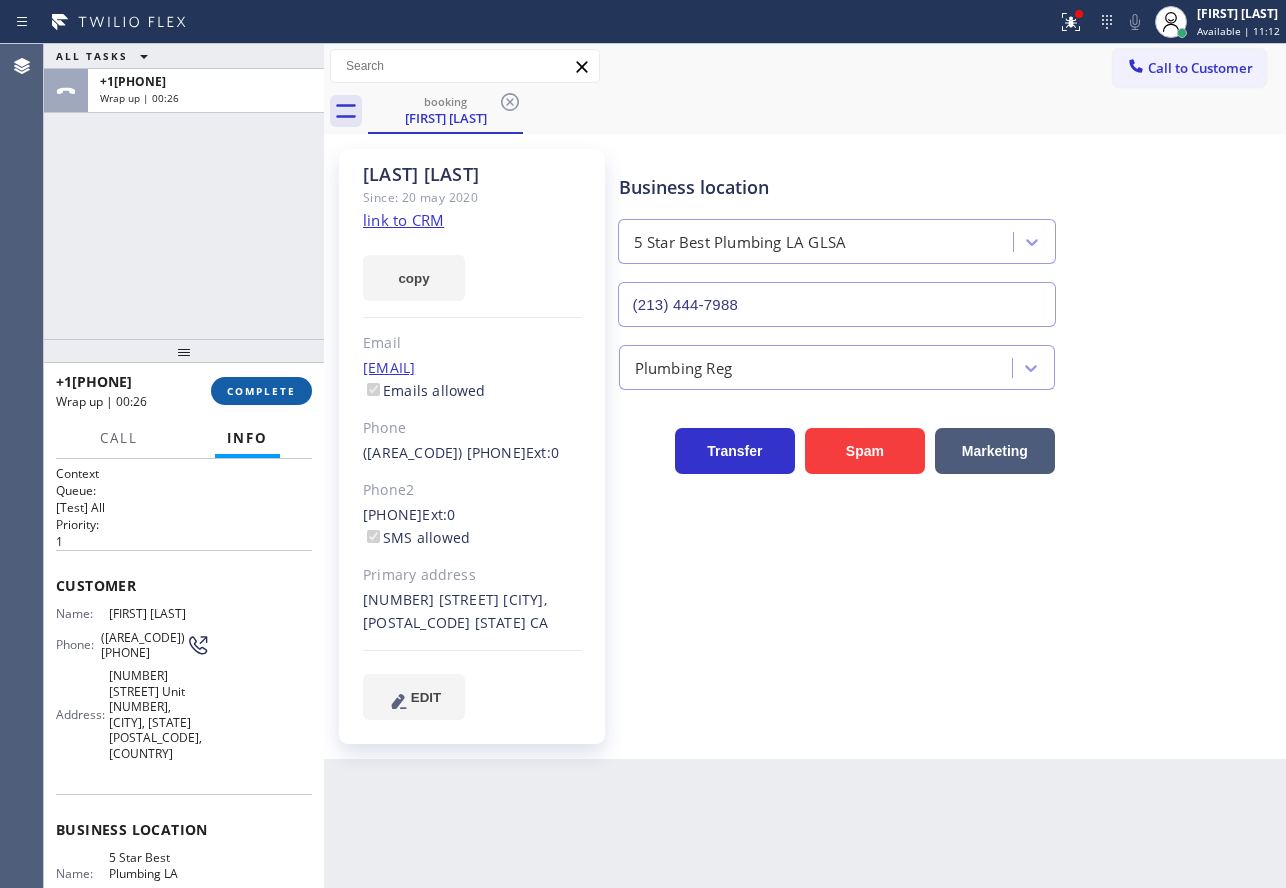 click on "COMPLETE" at bounding box center (261, 391) 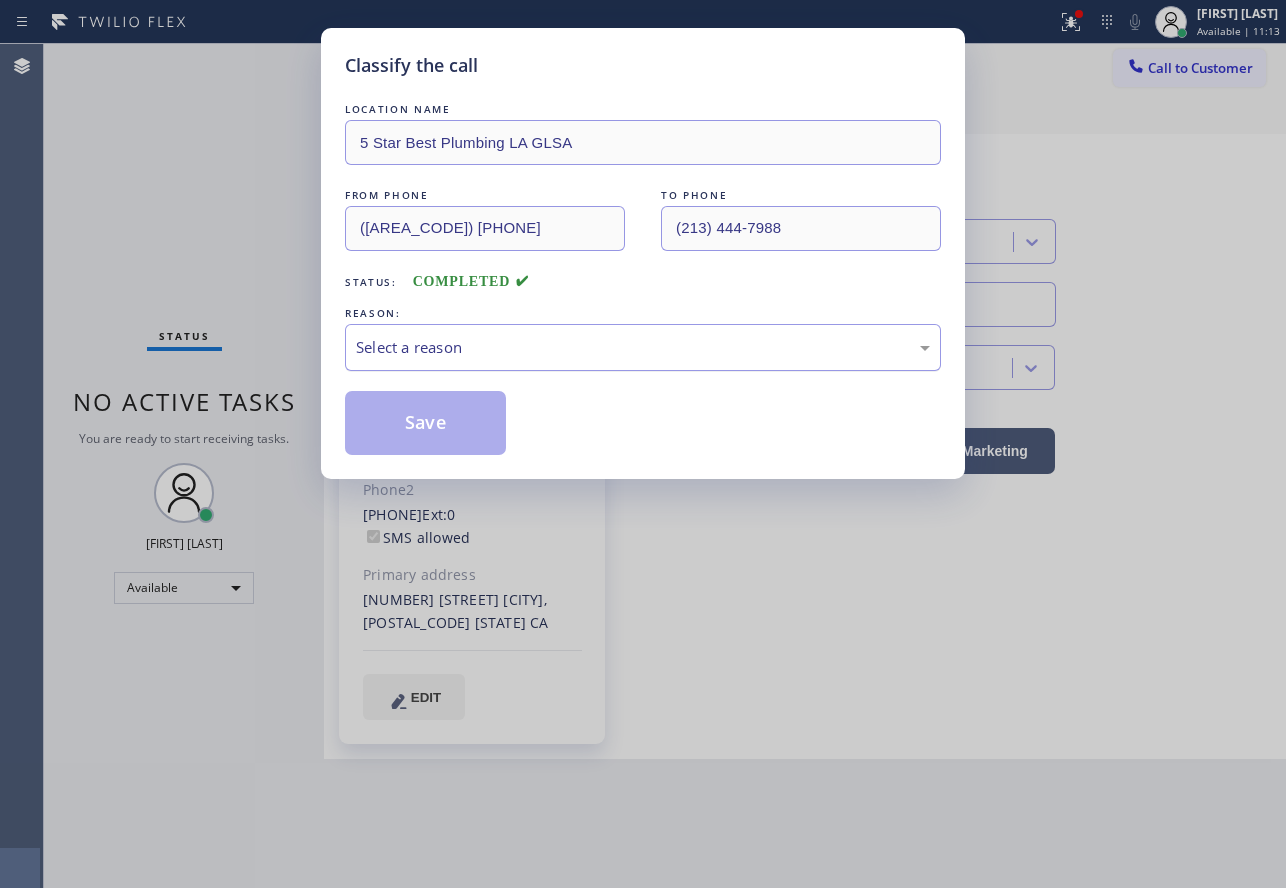 click on "Select a reason" at bounding box center (643, 347) 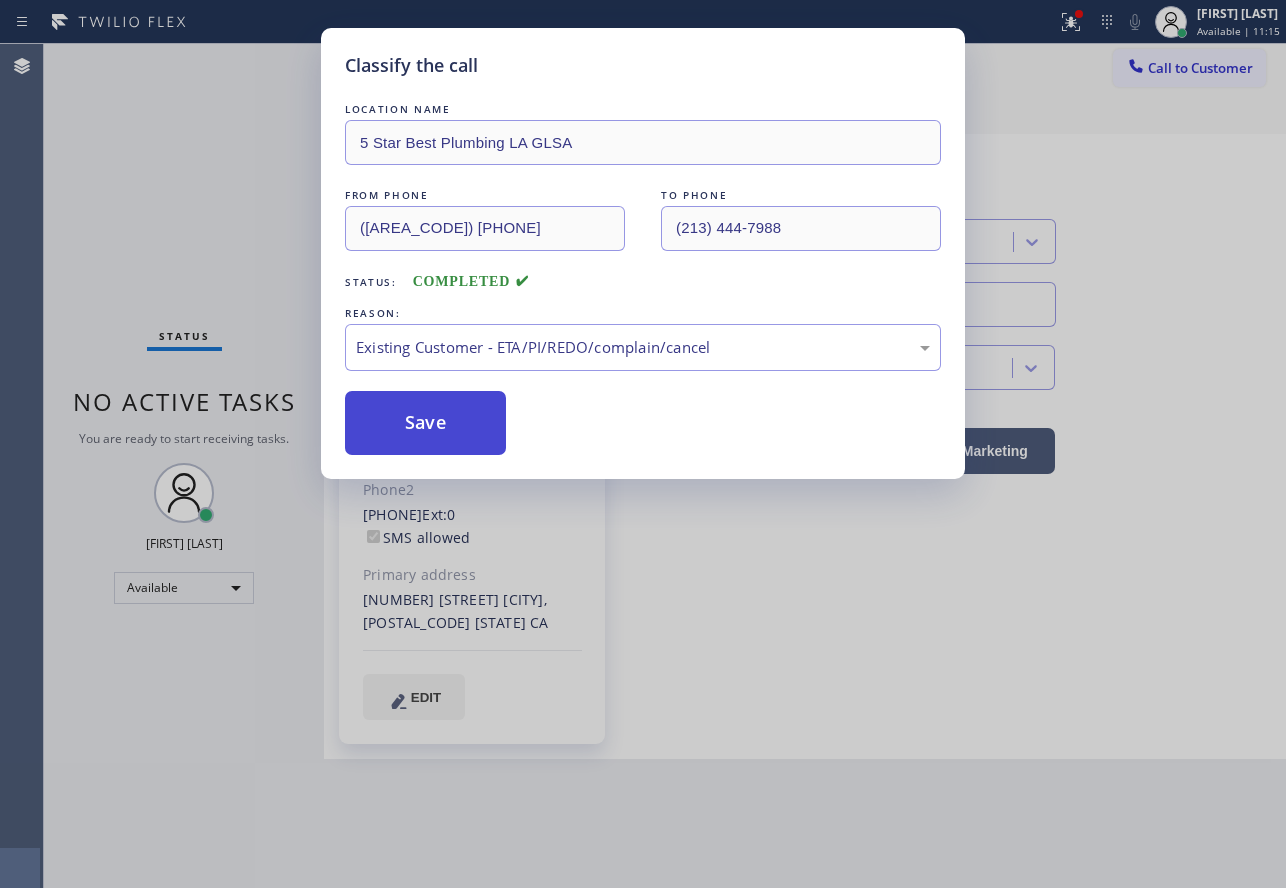 click on "Save" at bounding box center [425, 423] 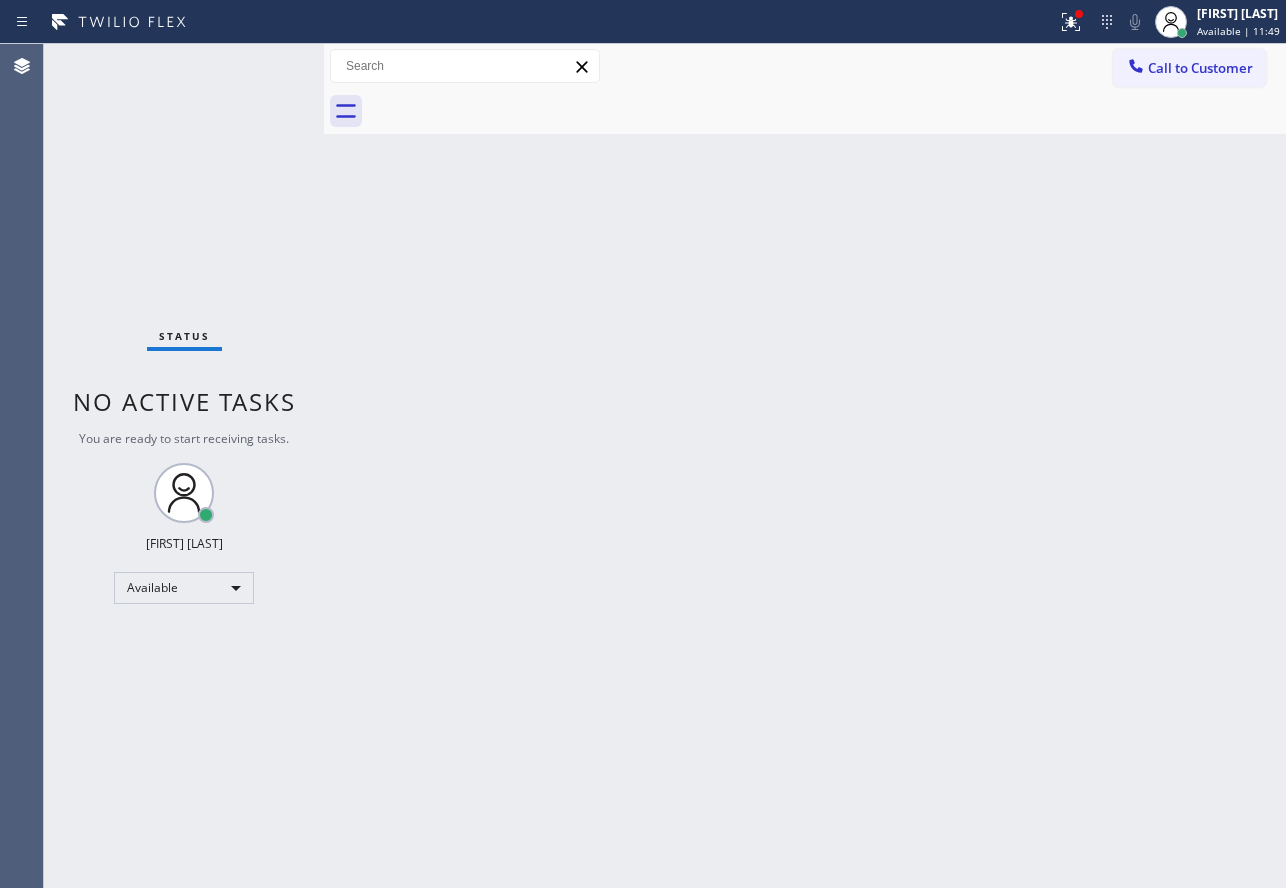 click on "Back to Dashboard Change Sender ID Customers Technicians Select a contact Outbound call Technician Search Technician Your caller id phone number Your caller id phone number Call Technician info Name   Phone none Address none Change Sender ID HVAC +18559994417 5 Star Appliance +18557314952 Appliance Repair +18554611149 Plumbing +18889090120 Air Duct Cleaning +18006865038  Electricians +18005688664 Cancel Change Check personal SMS Reset Change No tabs Call to Customer Outbound call Location Search location Your caller id phone number Customer number Call Outbound call Technician Search Technician Your caller id phone number Your caller id phone number Call" at bounding box center [805, 466] 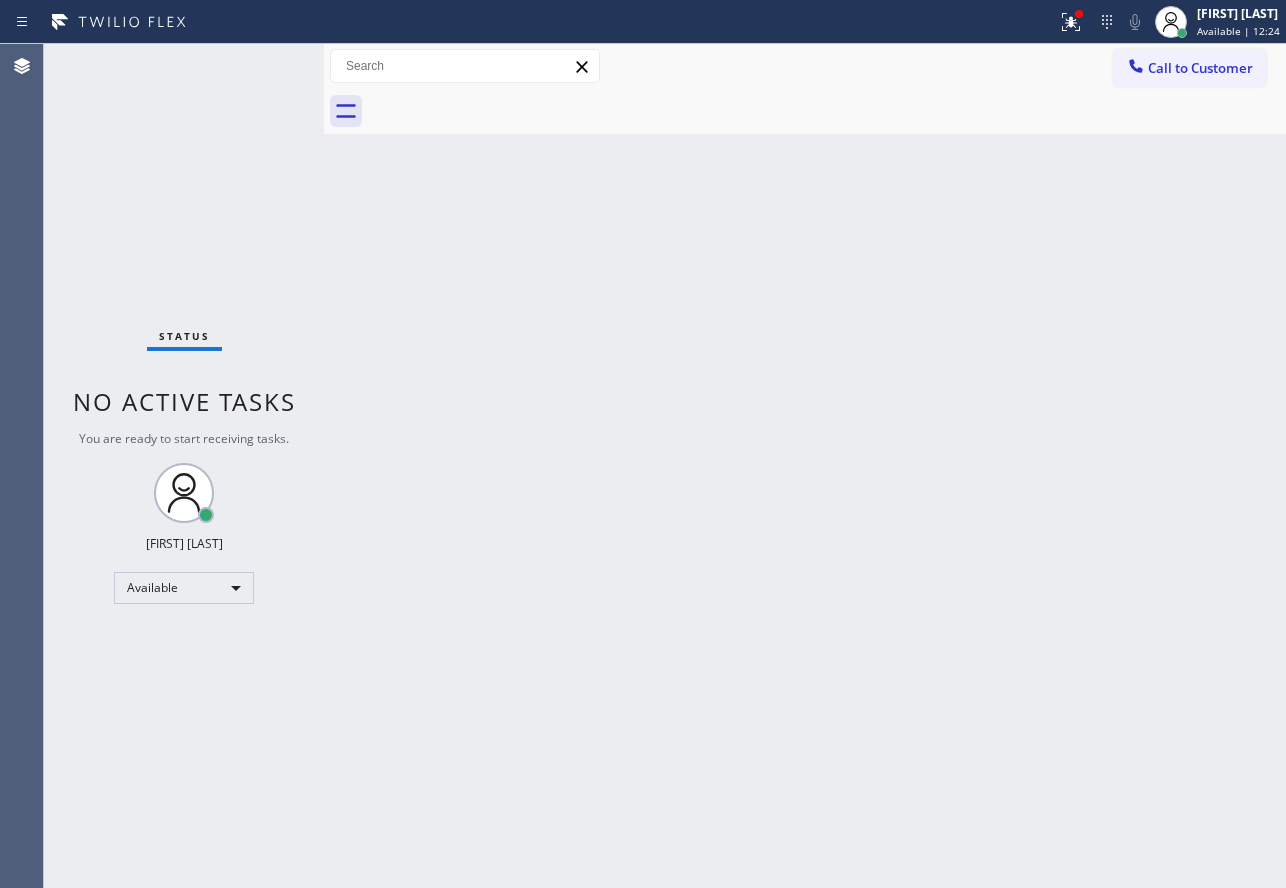 click on "Back to Dashboard Change Sender ID Customers Technicians Select a contact Outbound call Technician Search Technician Your caller id phone number Your caller id phone number Call Technician info Name   Phone none Address none Change Sender ID HVAC +18559994417 5 Star Appliance +18557314952 Appliance Repair +18554611149 Plumbing +18889090120 Air Duct Cleaning +18006865038  Electricians +18005688664 Cancel Change Check personal SMS Reset Change No tabs Call to Customer Outbound call Location Search location Your caller id phone number Customer number Call Outbound call Technician Search Technician Your caller id phone number Your caller id phone number Call" at bounding box center (805, 466) 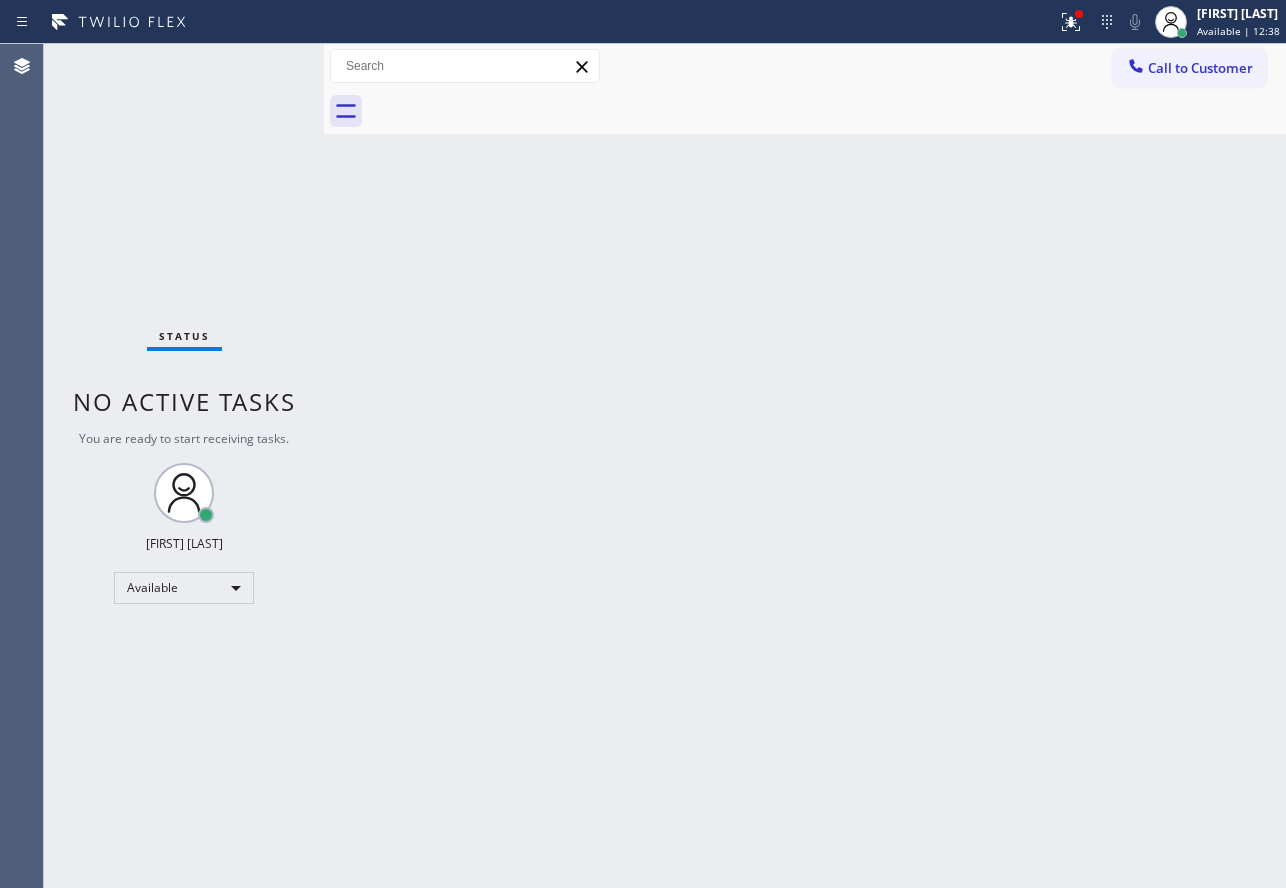 click on "Back to Dashboard Change Sender ID Customers Technicians Select a contact Outbound call Technician Search Technician Your caller id phone number Your caller id phone number Call Technician info Name   Phone none Address none Change Sender ID HVAC +18559994417 5 Star Appliance +18557314952 Appliance Repair +18554611149 Plumbing +18889090120 Air Duct Cleaning +18006865038  Electricians +18005688664 Cancel Change Check personal SMS Reset Change No tabs Call to Customer Outbound call Location Search location Your caller id phone number Customer number Call Outbound call Technician Search Technician Your caller id phone number Your caller id phone number Call" at bounding box center (805, 466) 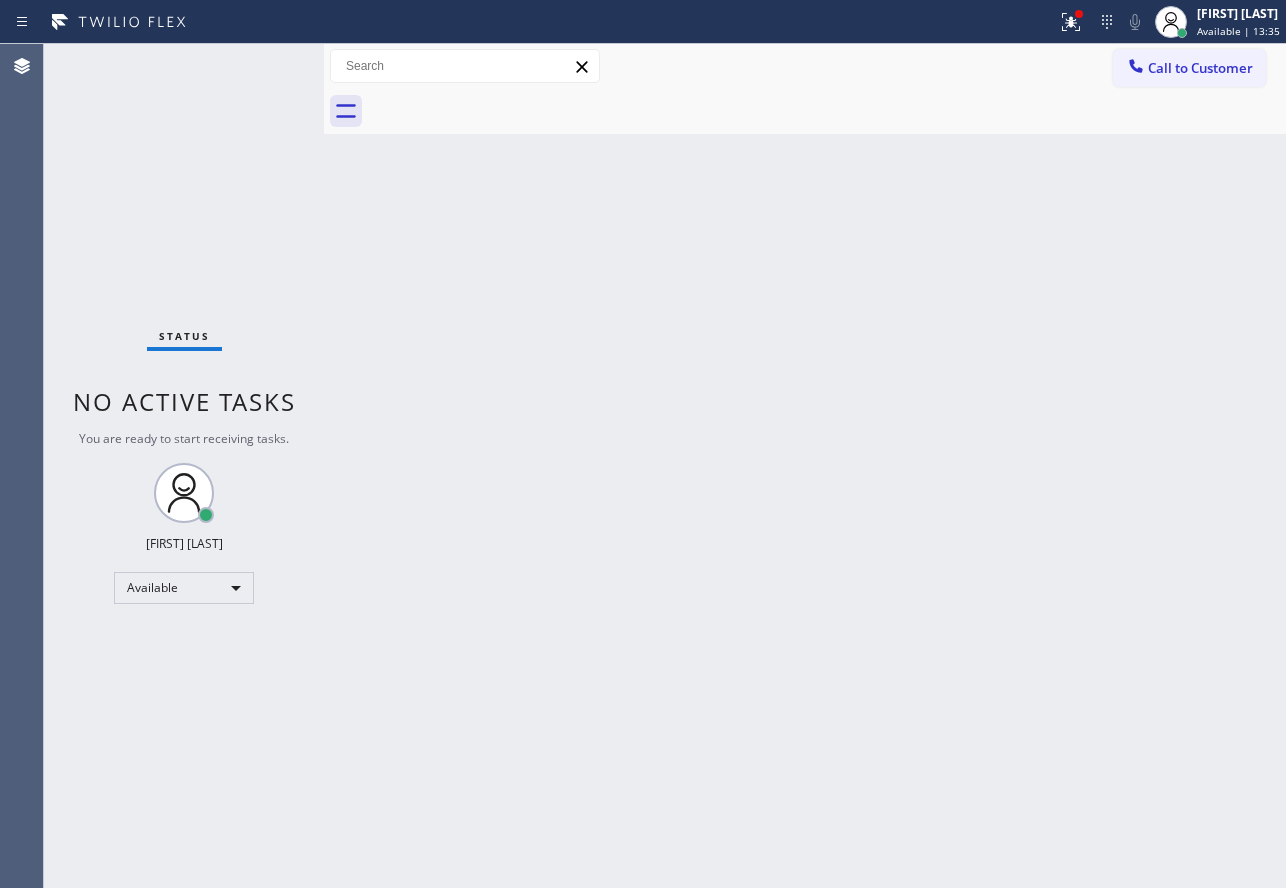 click on "Back to Dashboard Change Sender ID Customers Technicians Select a contact Outbound call Technician Search Technician Your caller id phone number Your caller id phone number Call Technician info Name   Phone none Address none Change Sender ID HVAC +18559994417 5 Star Appliance +18557314952 Appliance Repair +18554611149 Plumbing +18889090120 Air Duct Cleaning +18006865038  Electricians +18005688664 Cancel Change Check personal SMS Reset Change No tabs Call to Customer Outbound call Location Search location Your caller id phone number Customer number Call Outbound call Technician Search Technician Your caller id phone number Your caller id phone number Call" at bounding box center (805, 466) 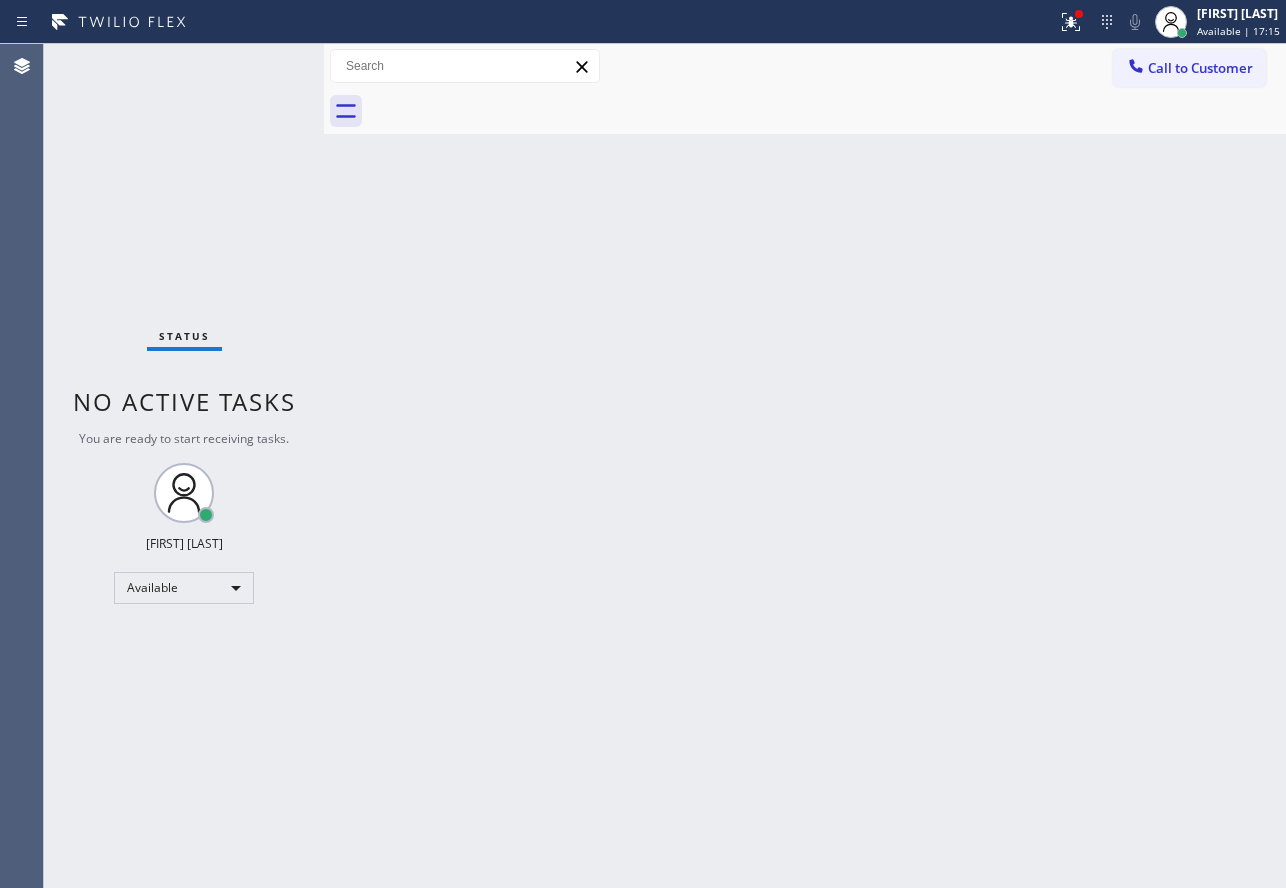 click on "Back to Dashboard Change Sender ID Customers Technicians Select a contact Outbound call Technician Search Technician Your caller id phone number Your caller id phone number Call Technician info Name   Phone none Address none Change Sender ID HVAC +18559994417 5 Star Appliance +18557314952 Appliance Repair +18554611149 Plumbing +18889090120 Air Duct Cleaning +18006865038  Electricians +18005688664 Cancel Change Check personal SMS Reset Change No tabs Call to Customer Outbound call Location Search location Your caller id phone number Customer number Call Outbound call Technician Search Technician Your caller id phone number Your caller id phone number Call" at bounding box center [805, 466] 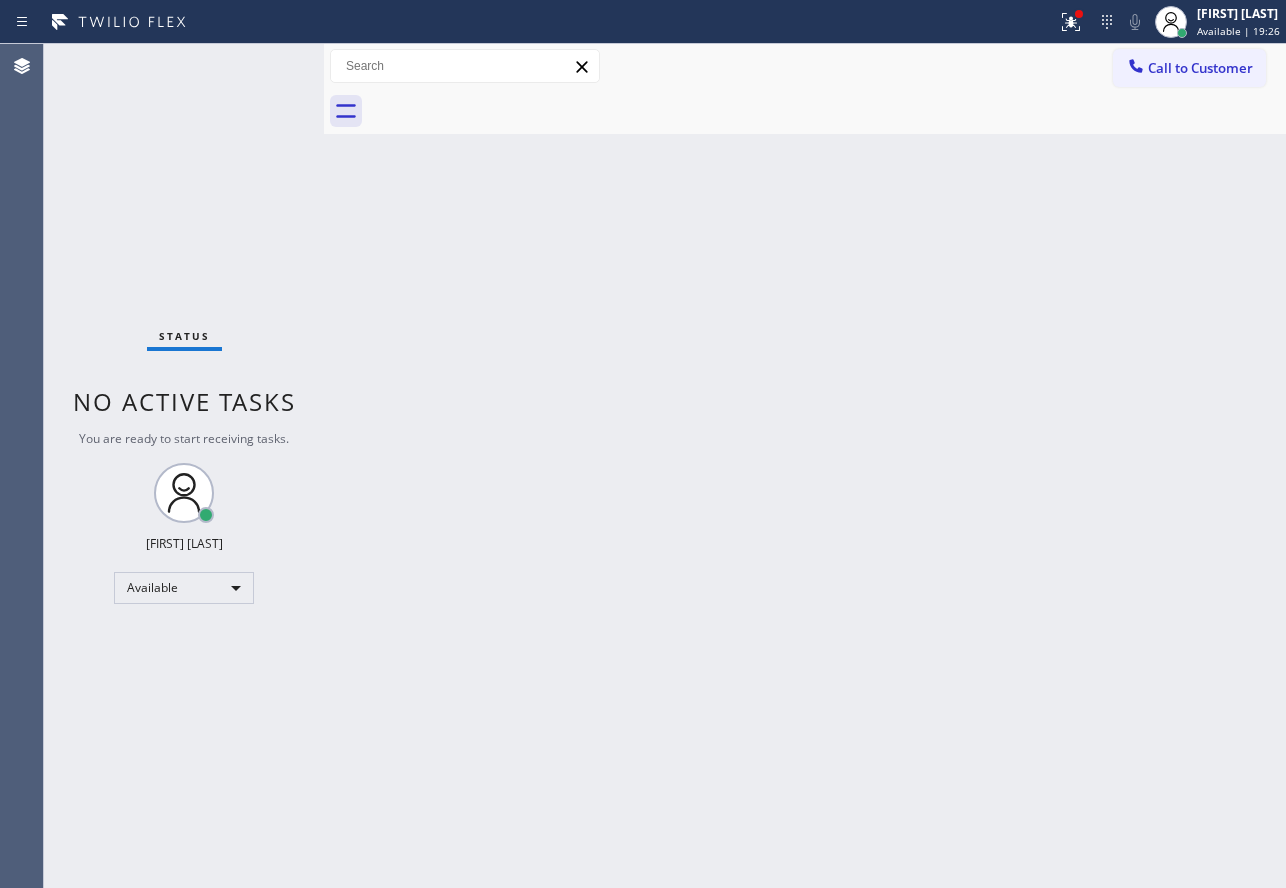 click on "Back to Dashboard Change Sender ID Customers Technicians Select a contact Outbound call Technician Search Technician Your caller id phone number Your caller id phone number Call Technician info Name   Phone none Address none Change Sender ID HVAC +18559994417 5 Star Appliance +18557314952 Appliance Repair +18554611149 Plumbing +18889090120 Air Duct Cleaning +18006865038  Electricians +18005688664 Cancel Change Check personal SMS Reset Change No tabs Call to Customer Outbound call Location Search location Your caller id phone number Customer number Call Outbound call Technician Search Technician Your caller id phone number Your caller id phone number Call" at bounding box center (805, 466) 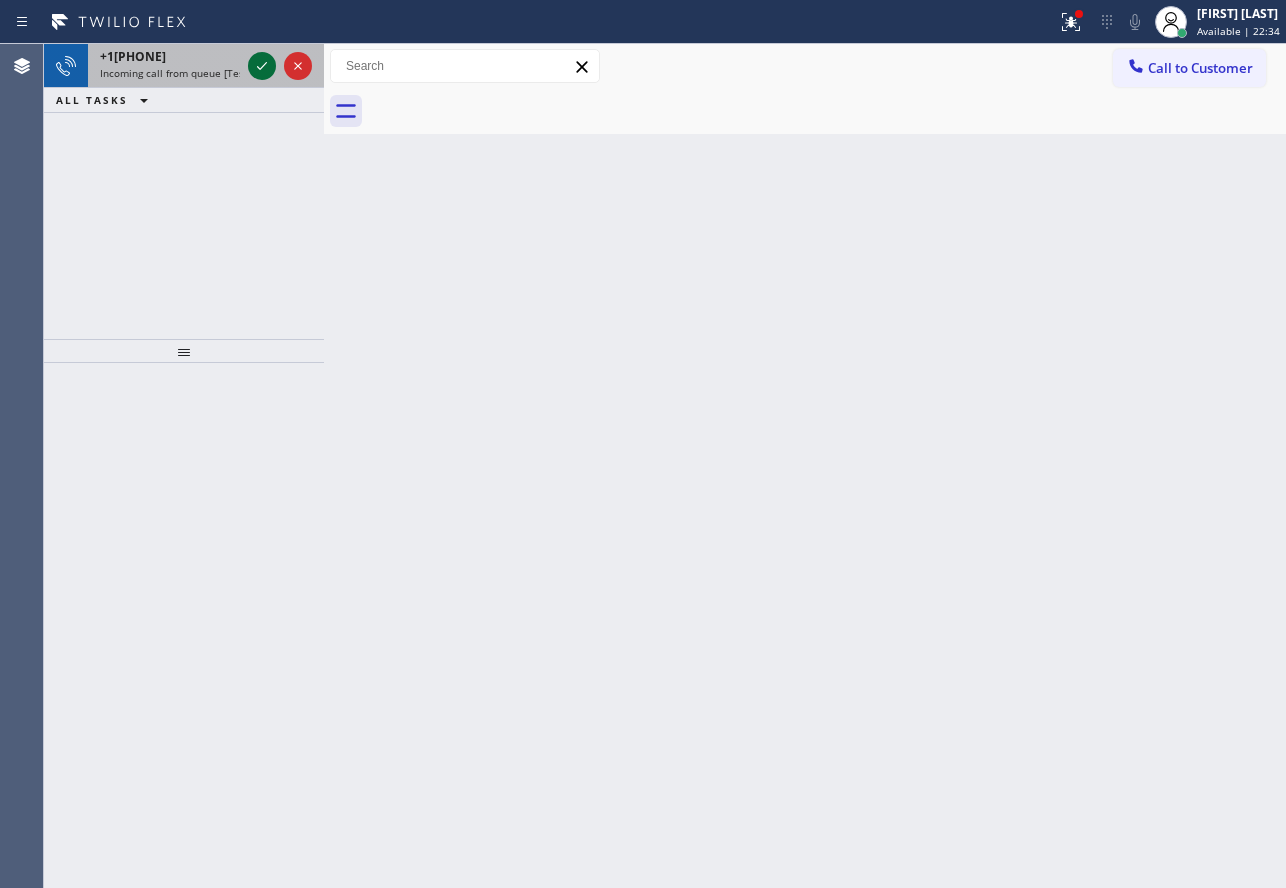 click 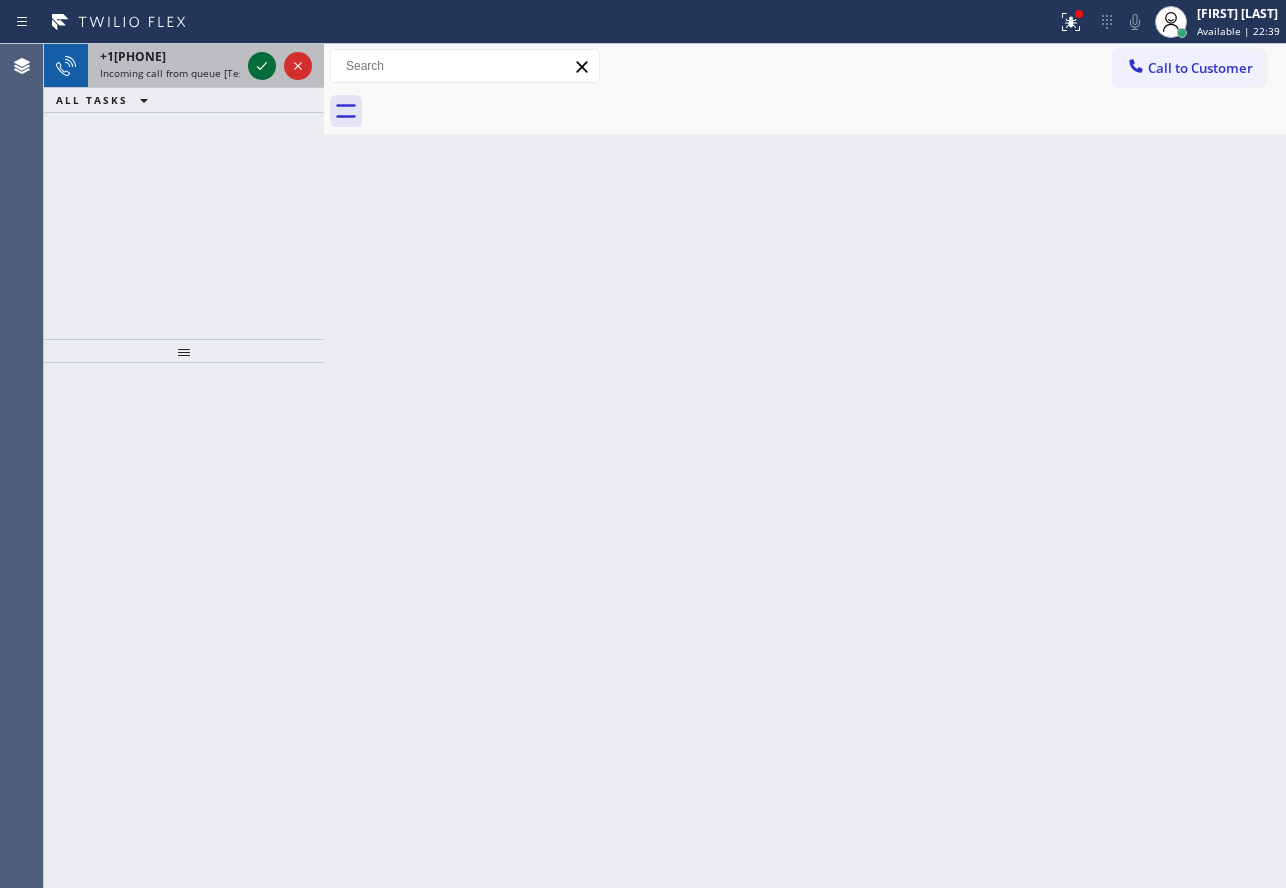click 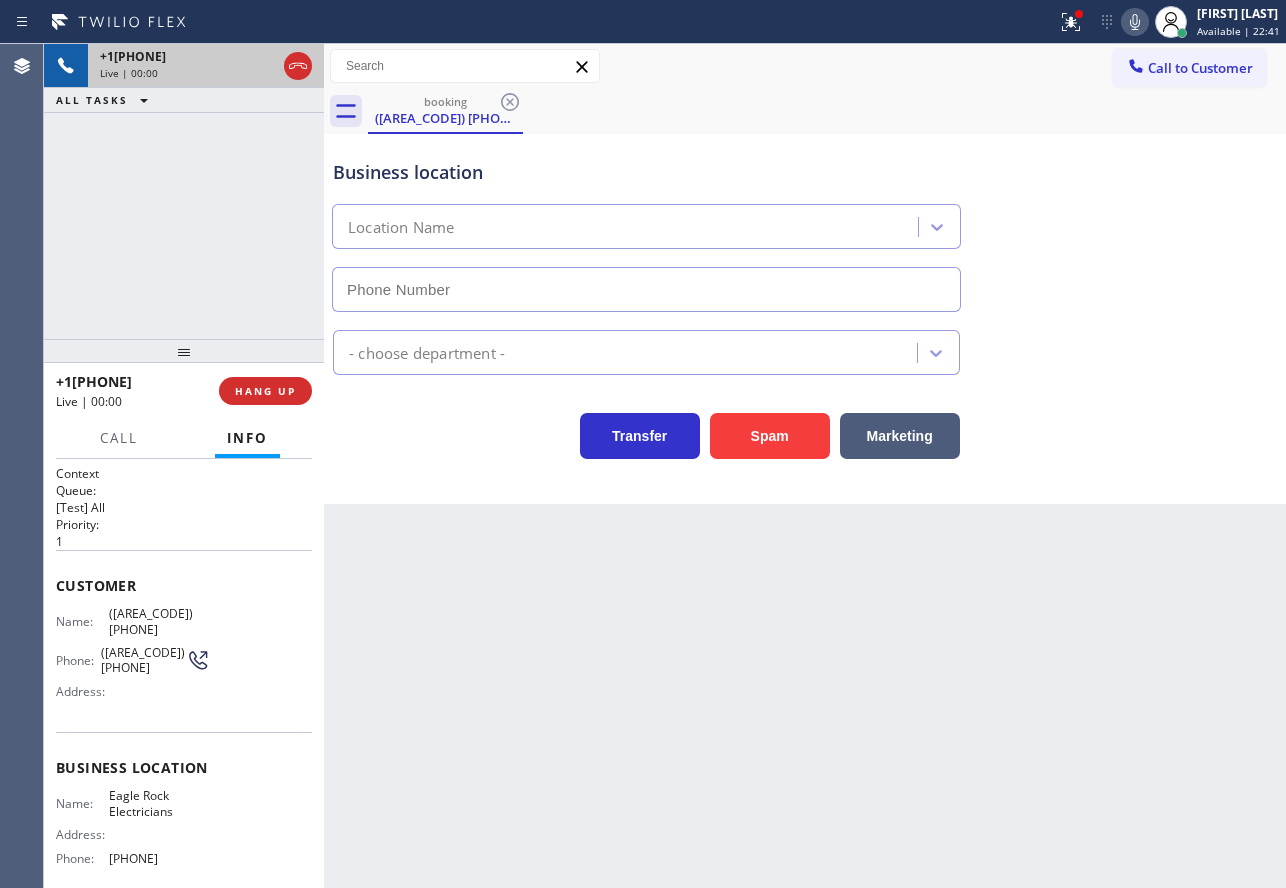type on "[PHONE]" 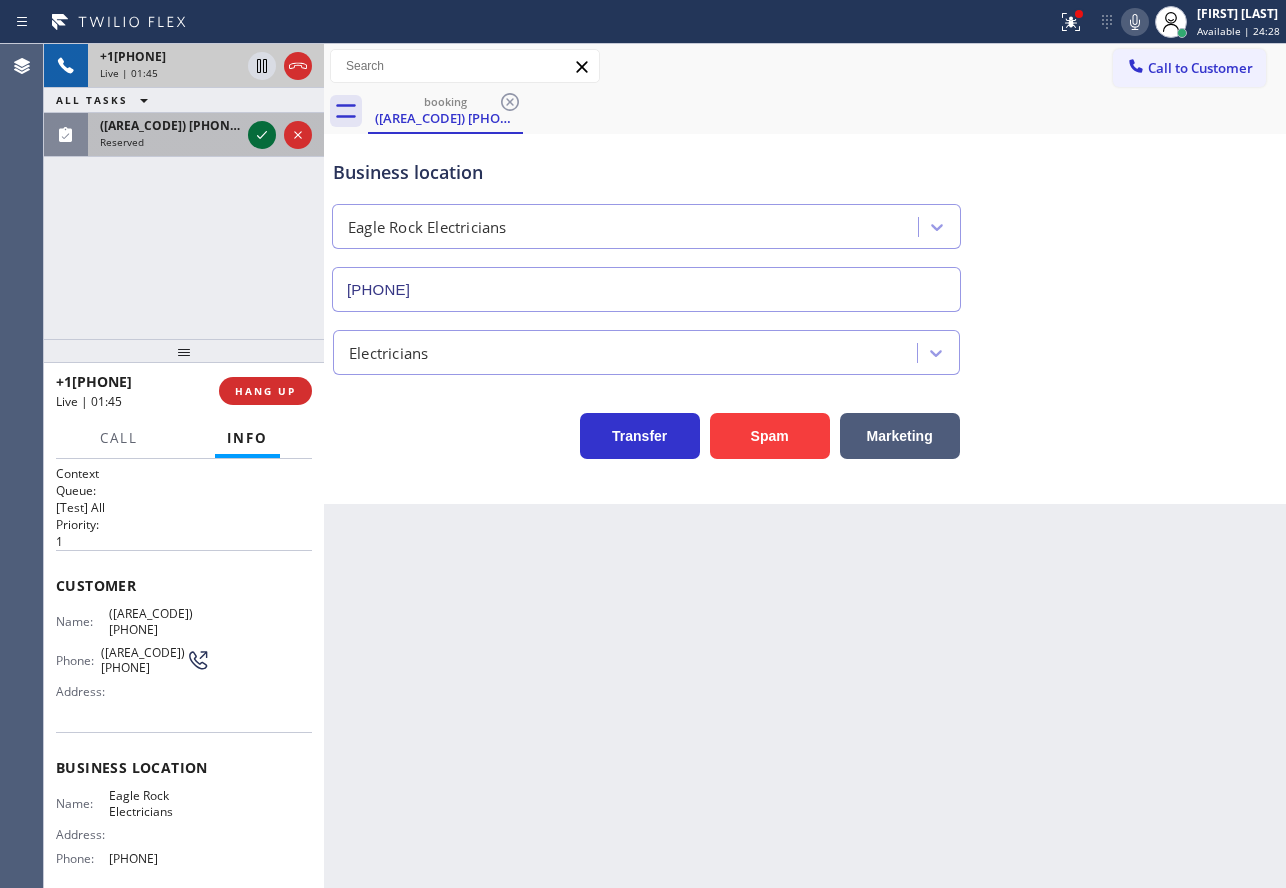 click 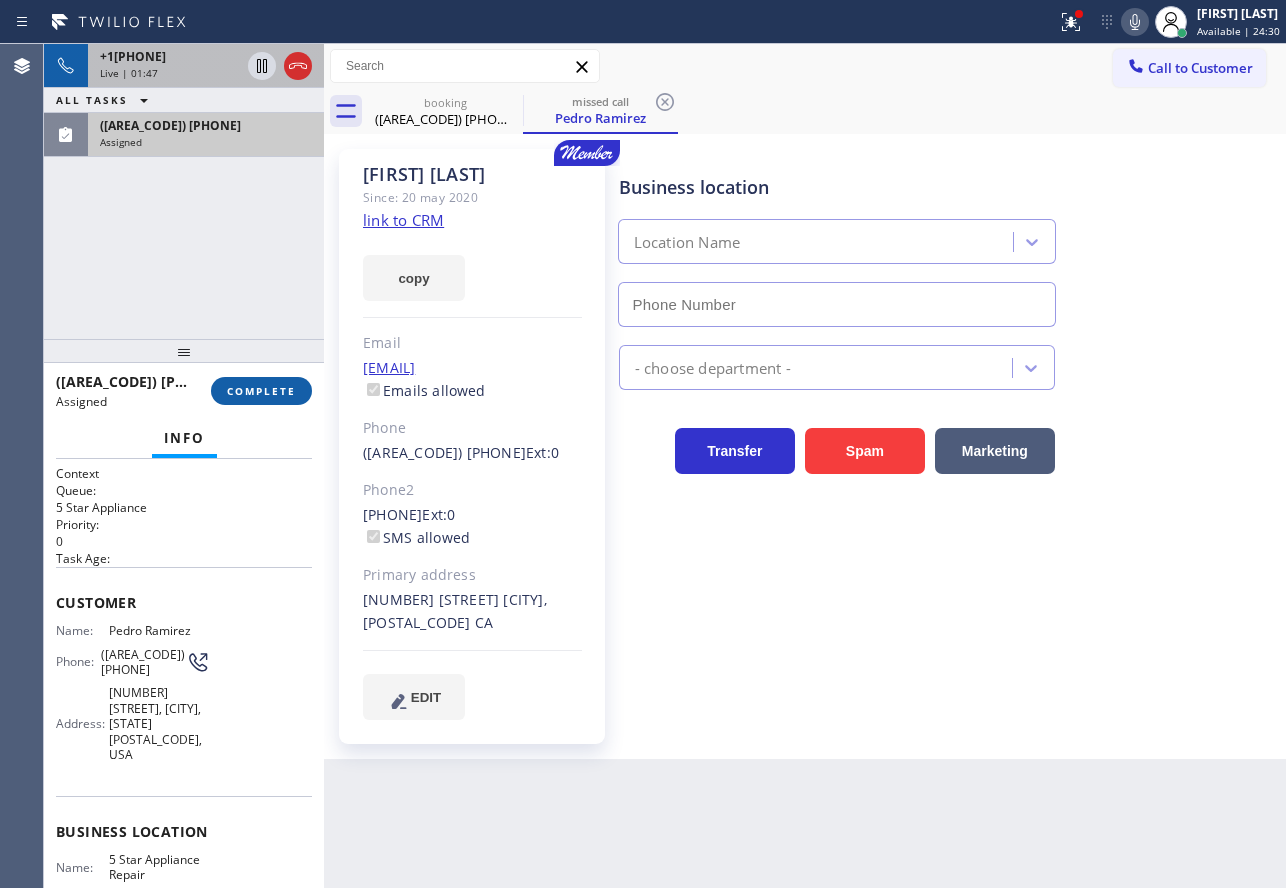 type on "[PHONE]" 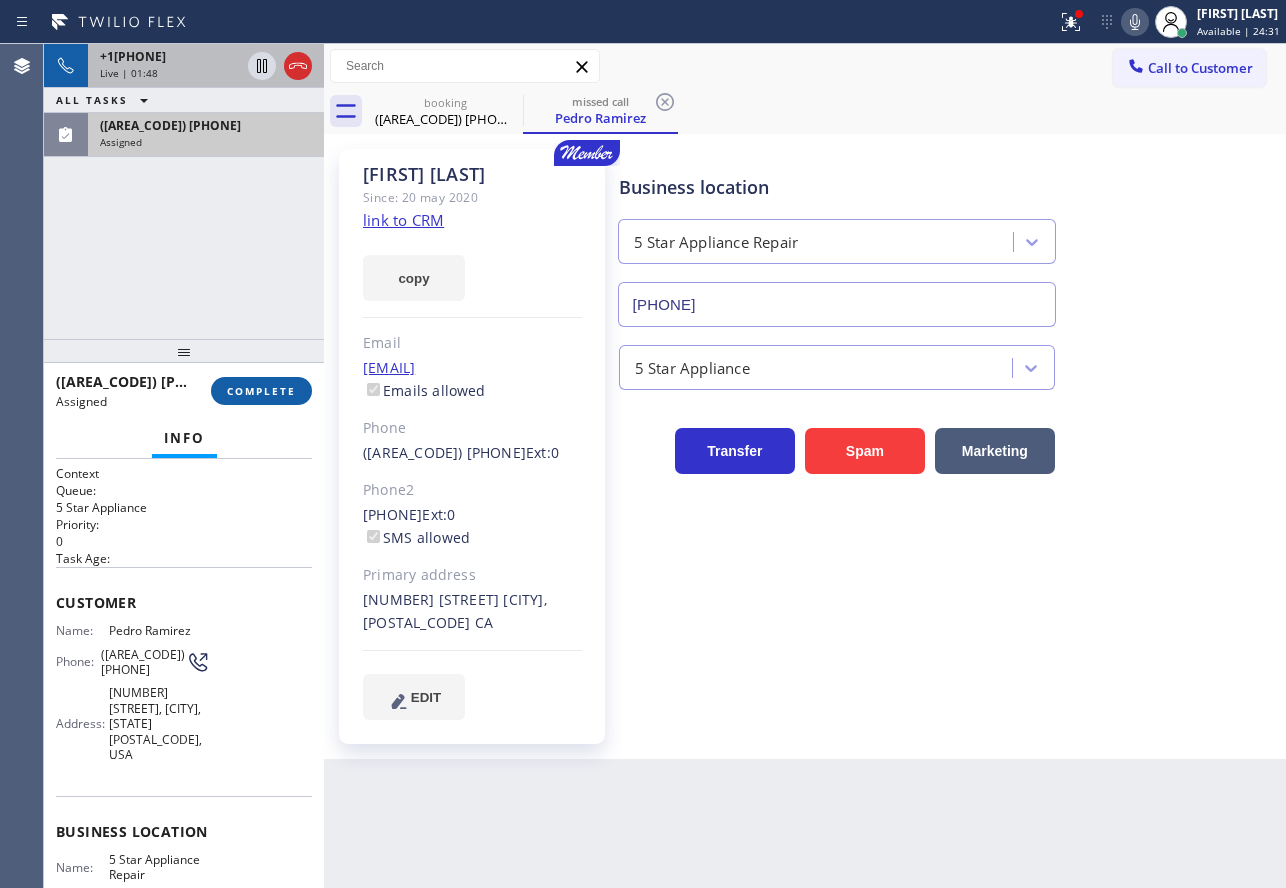 click on "COMPLETE" at bounding box center (261, 391) 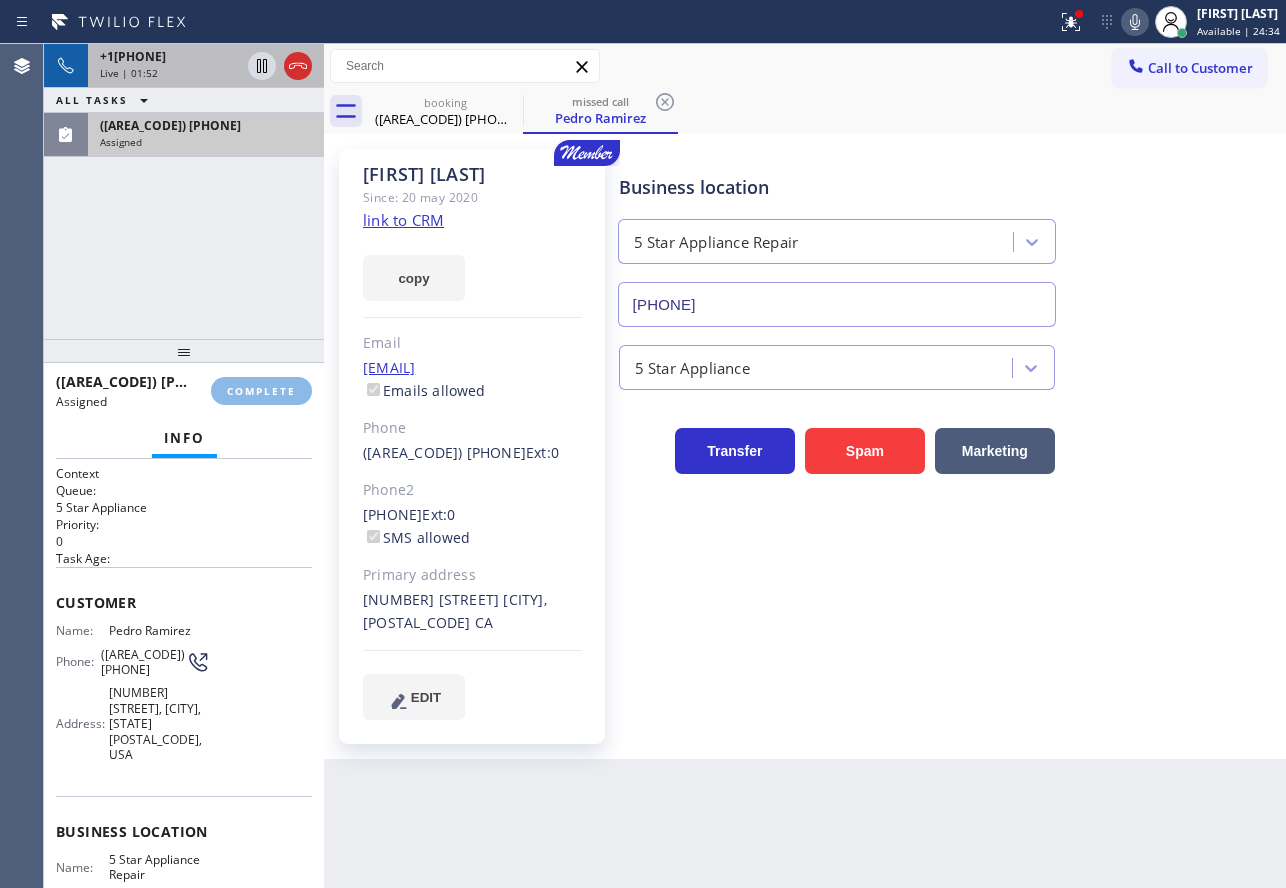 click 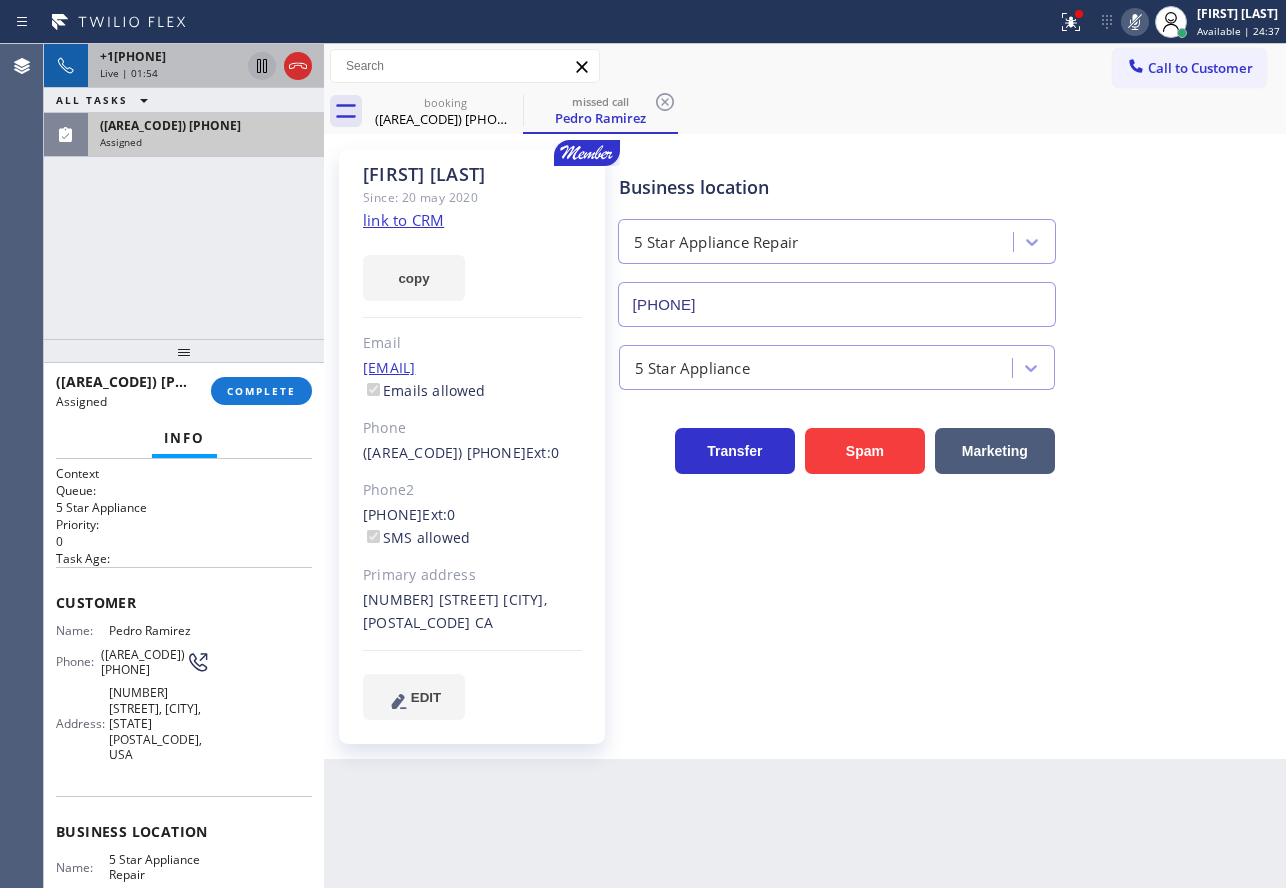 click 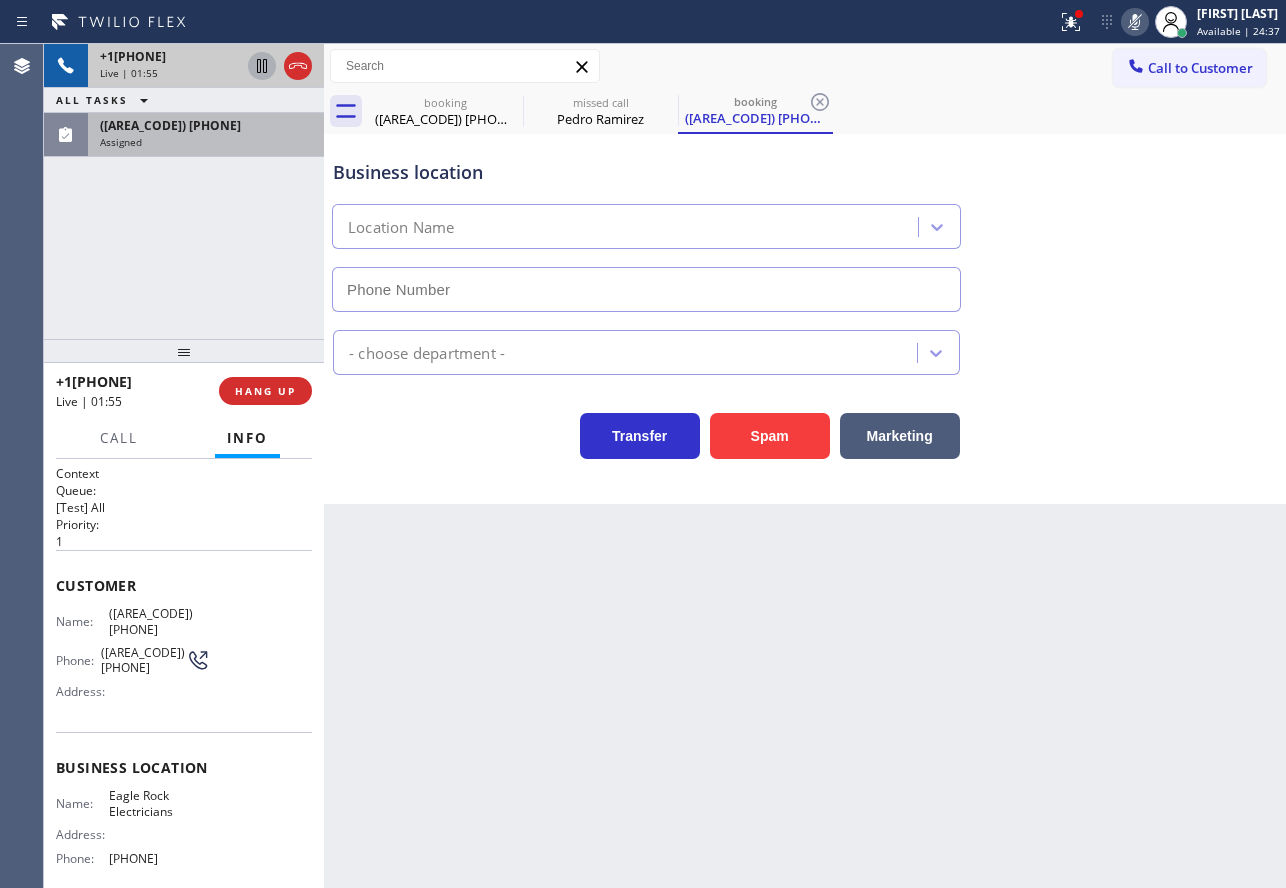 type on "[PHONE]" 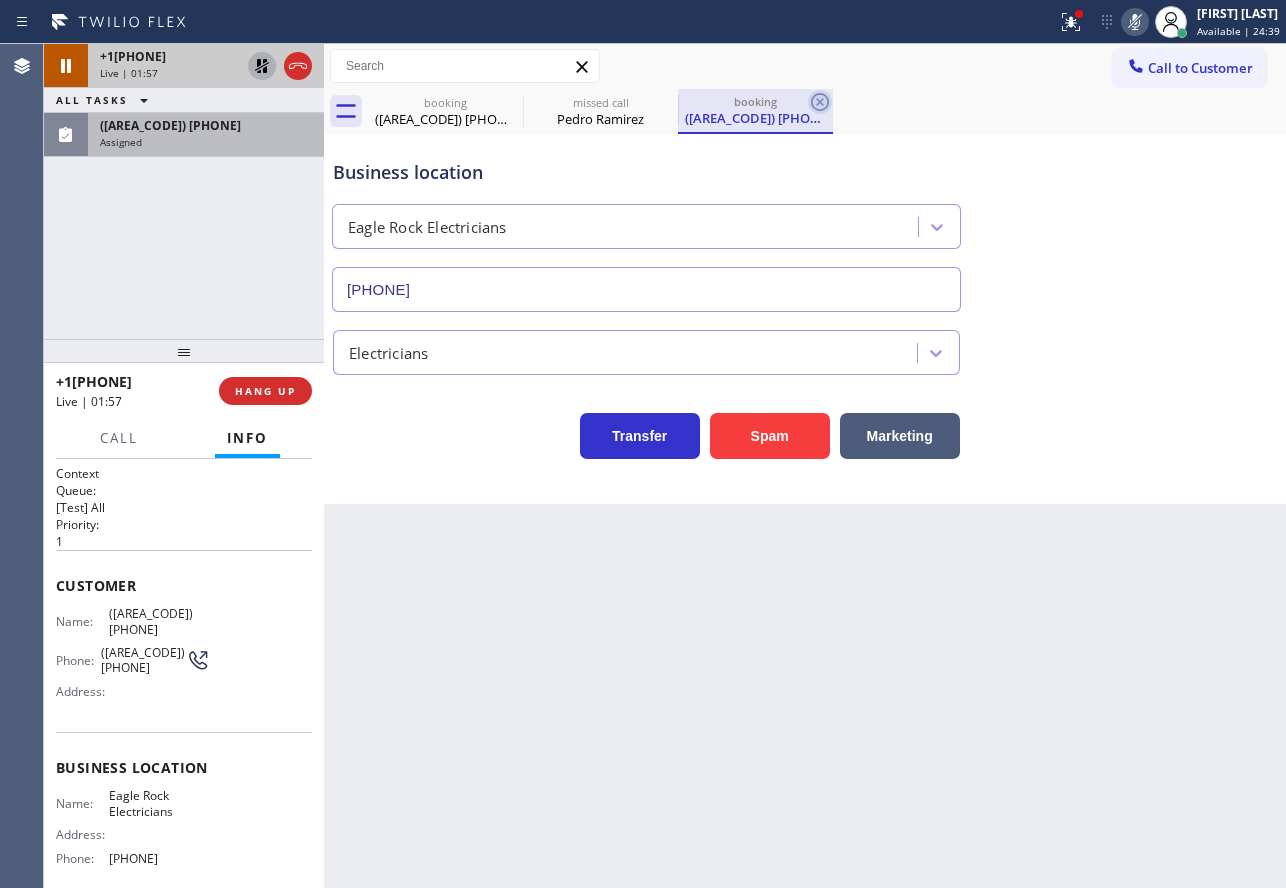 click 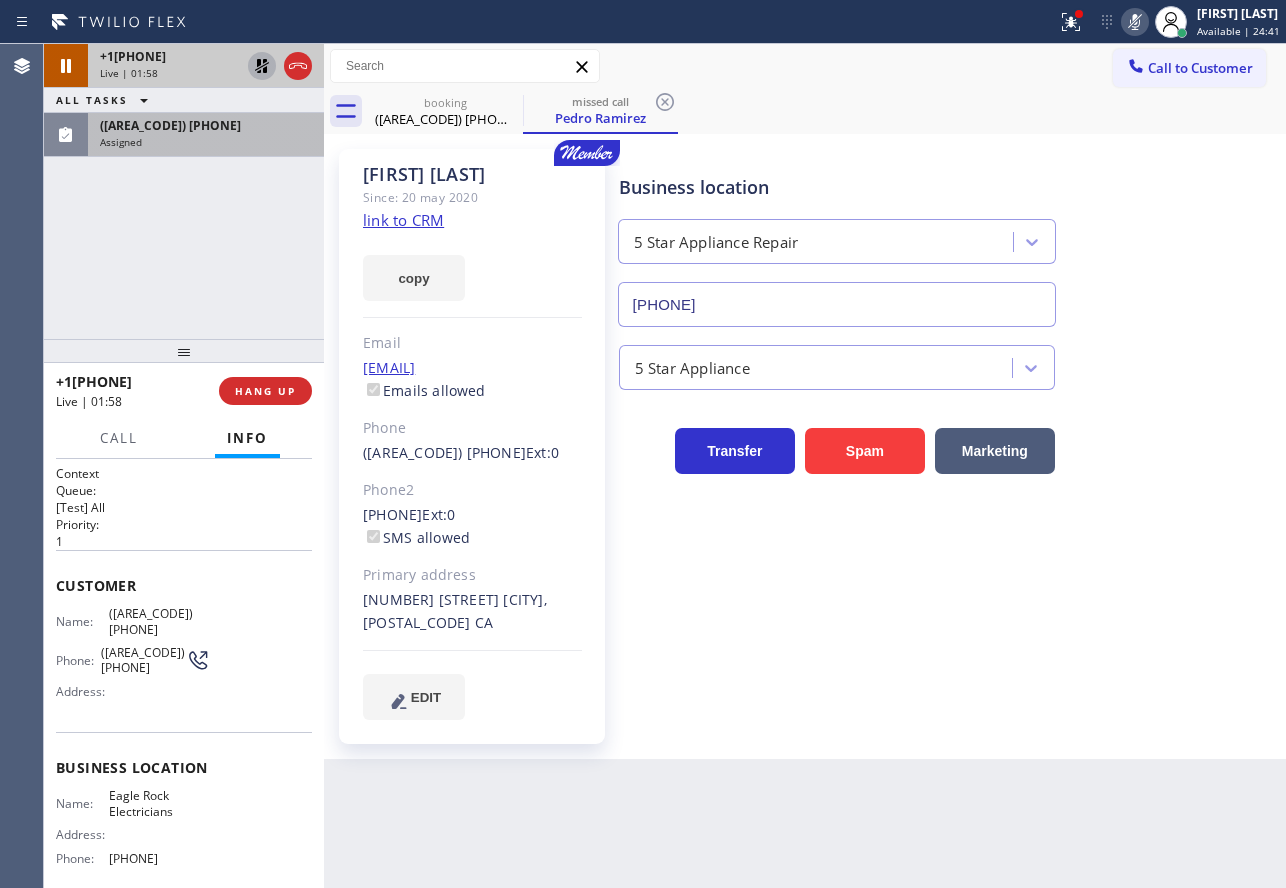 click on "Assigned" at bounding box center [206, 142] 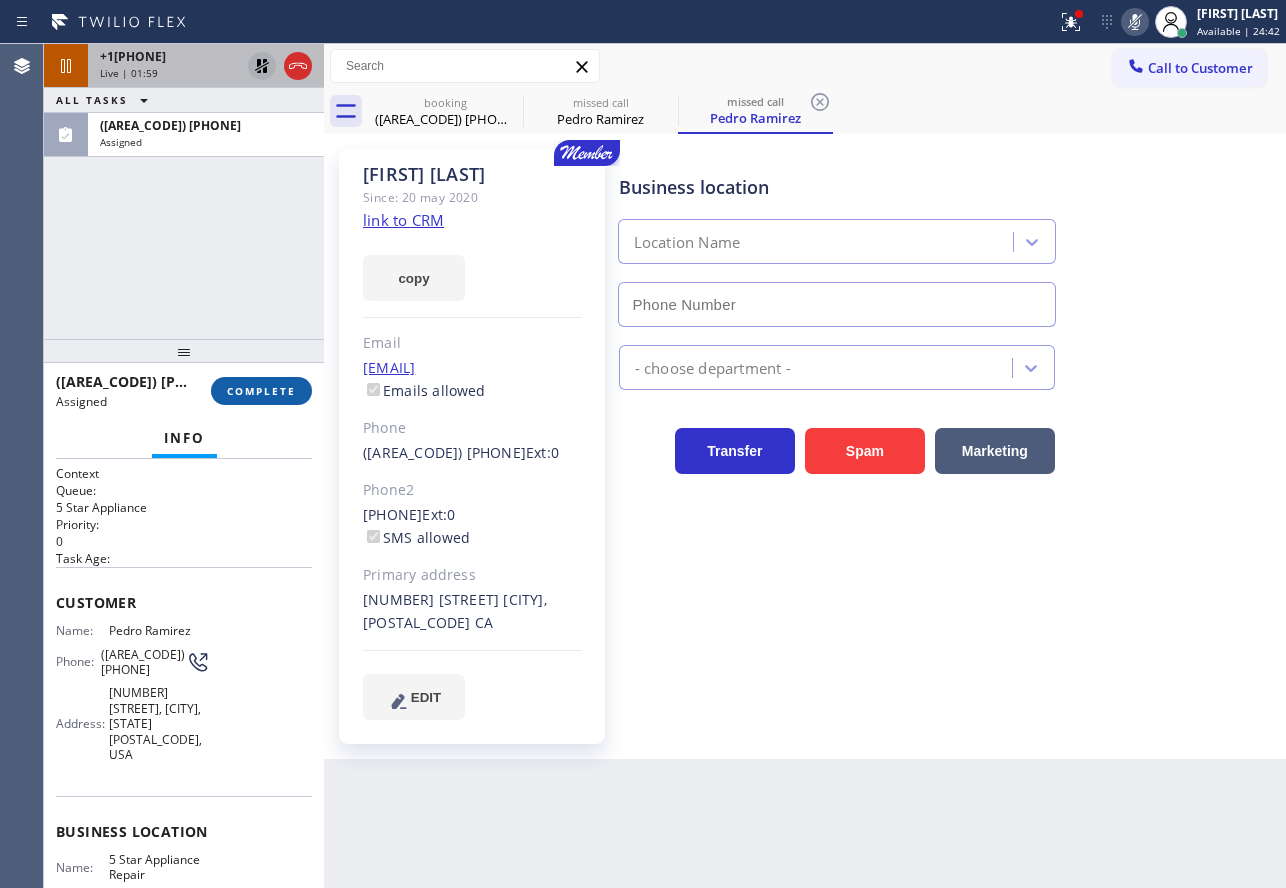 click on "COMPLETE" at bounding box center (261, 391) 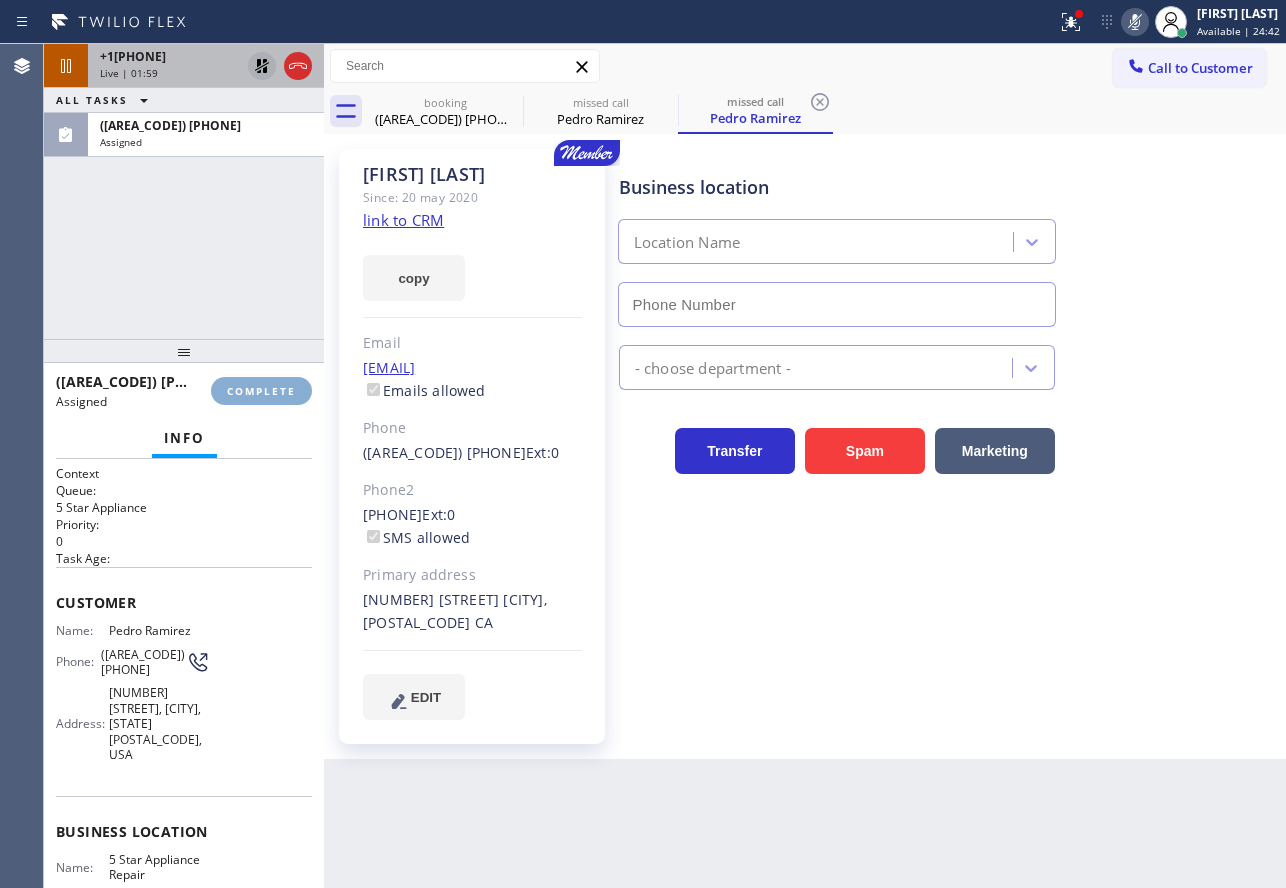type on "[PHONE]" 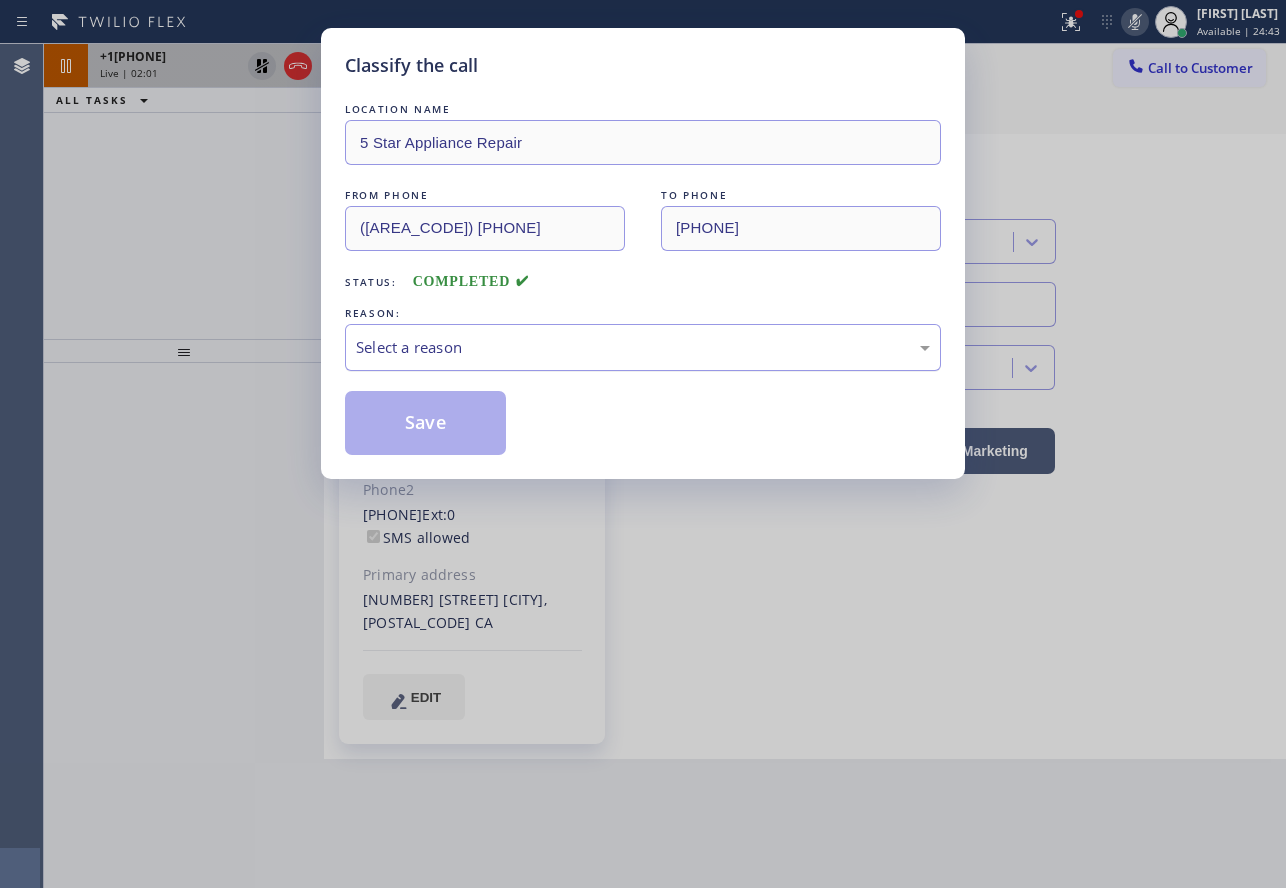 click on "Select a reason" at bounding box center [643, 347] 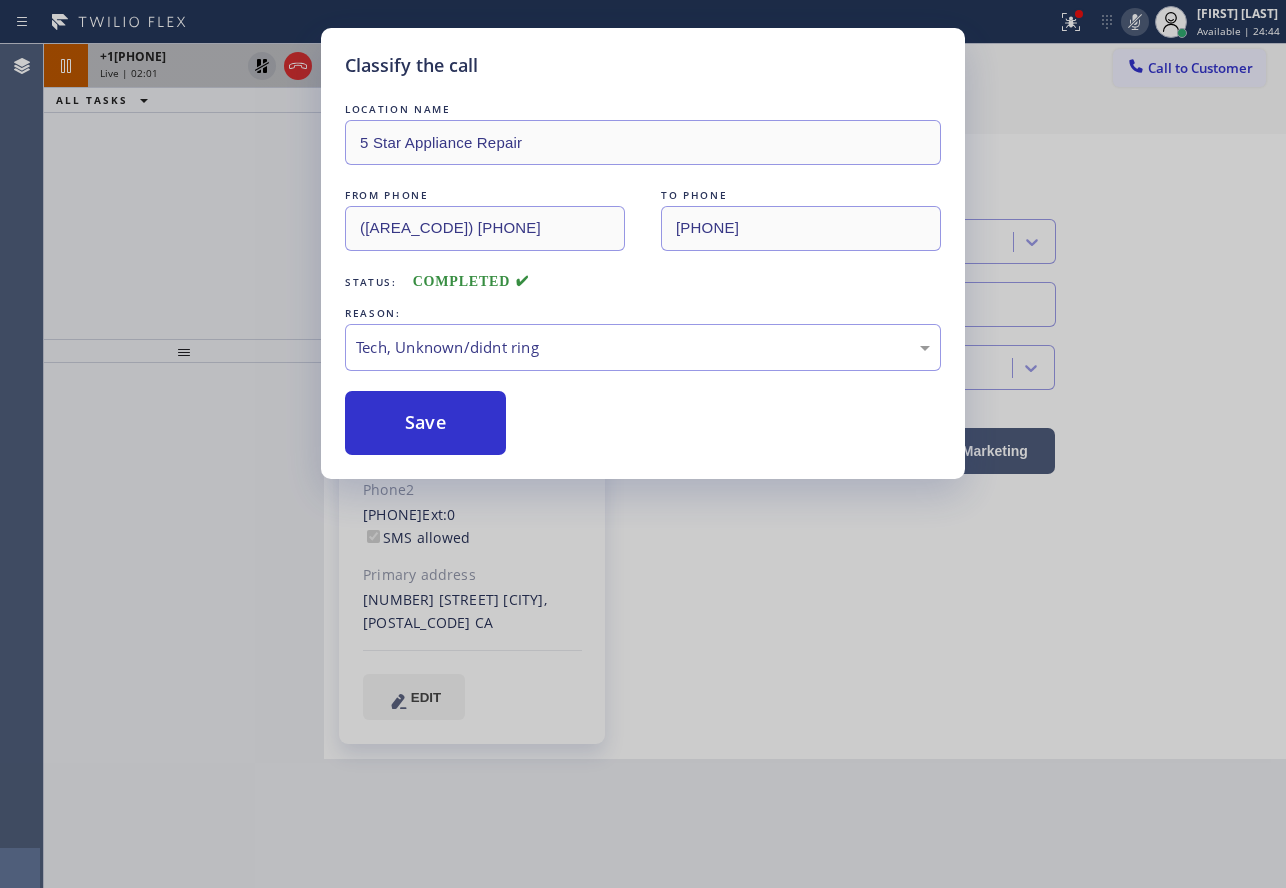 drag, startPoint x: 432, startPoint y: 490, endPoint x: 431, endPoint y: 410, distance: 80.00625 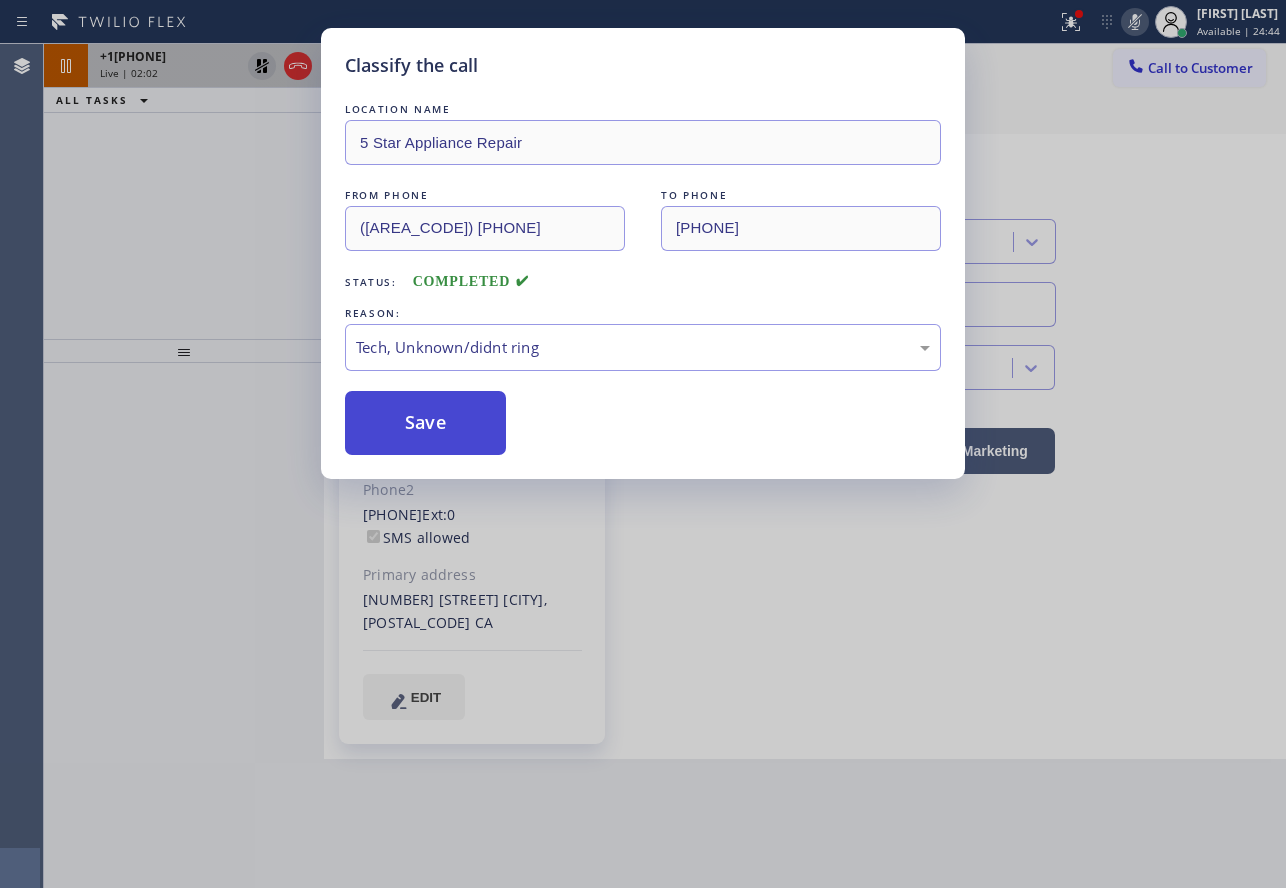 click on "Save" at bounding box center [425, 423] 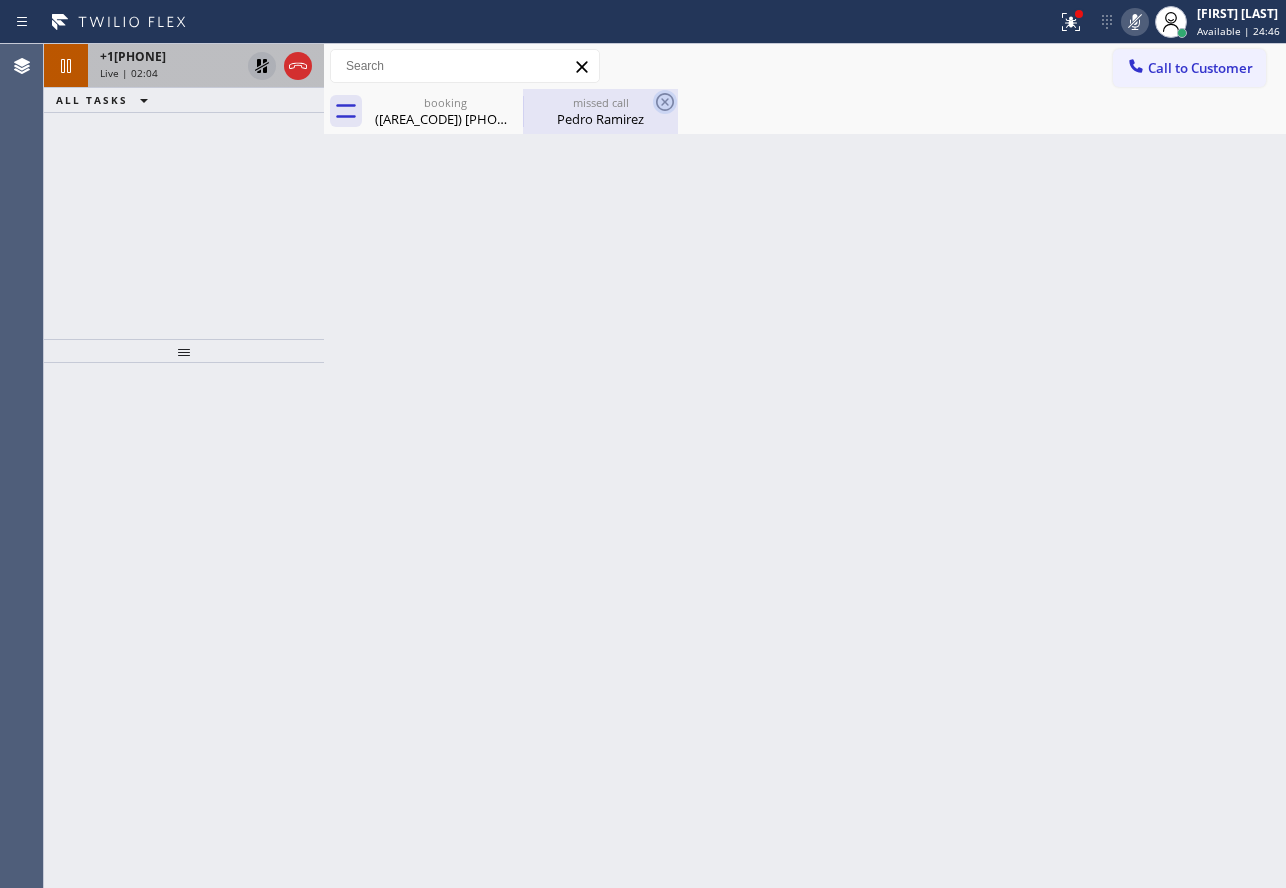 click 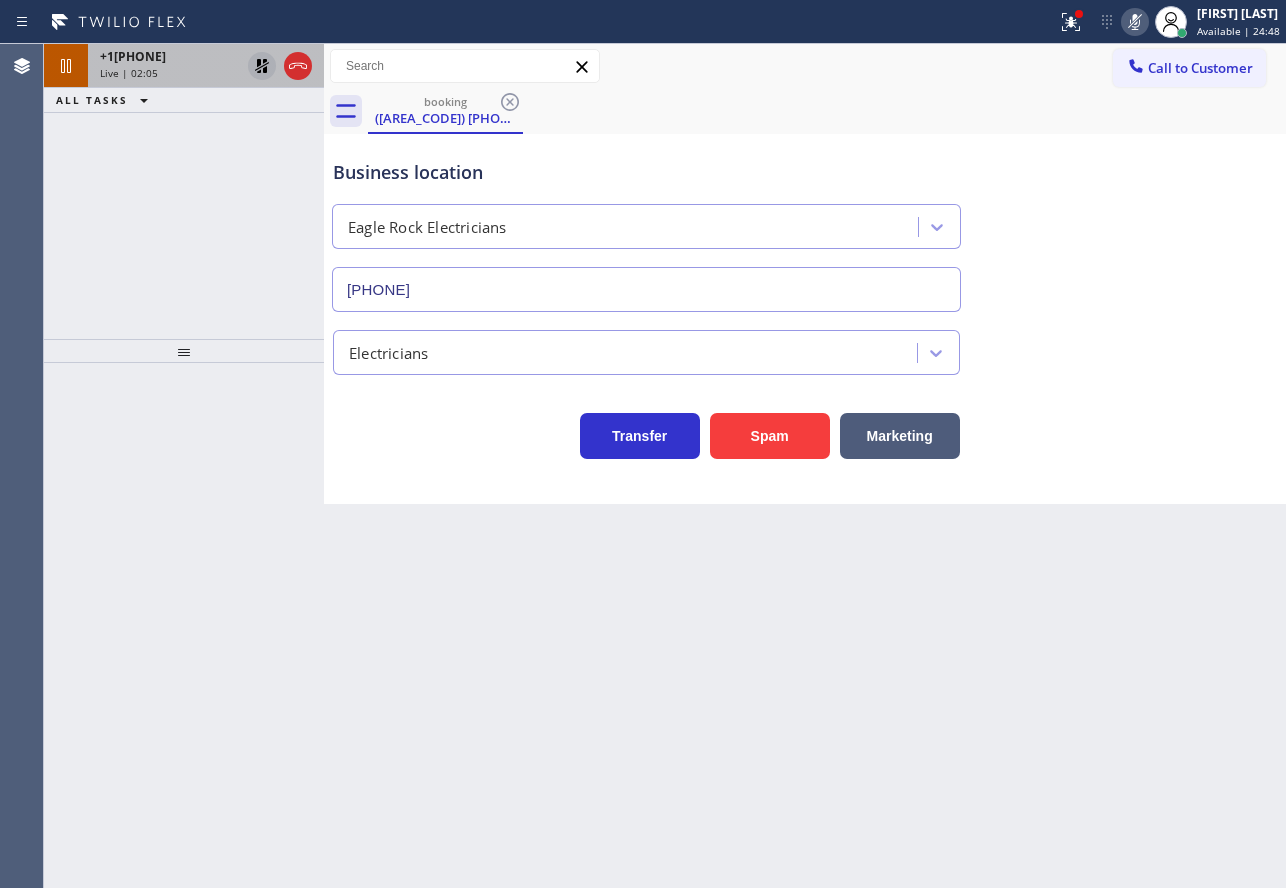 click on "+1[PHONE] Live | 02:05" at bounding box center (166, 66) 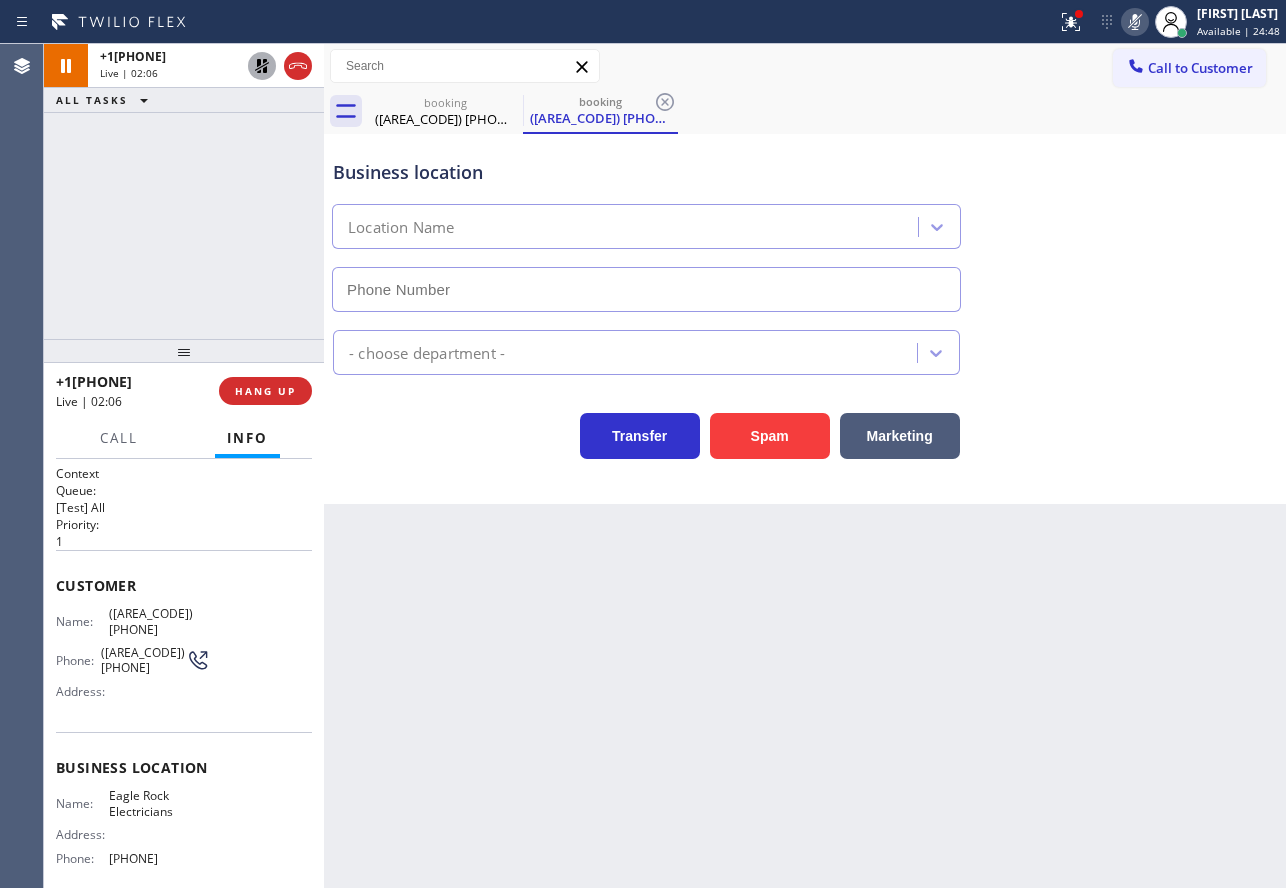 type on "[PHONE]" 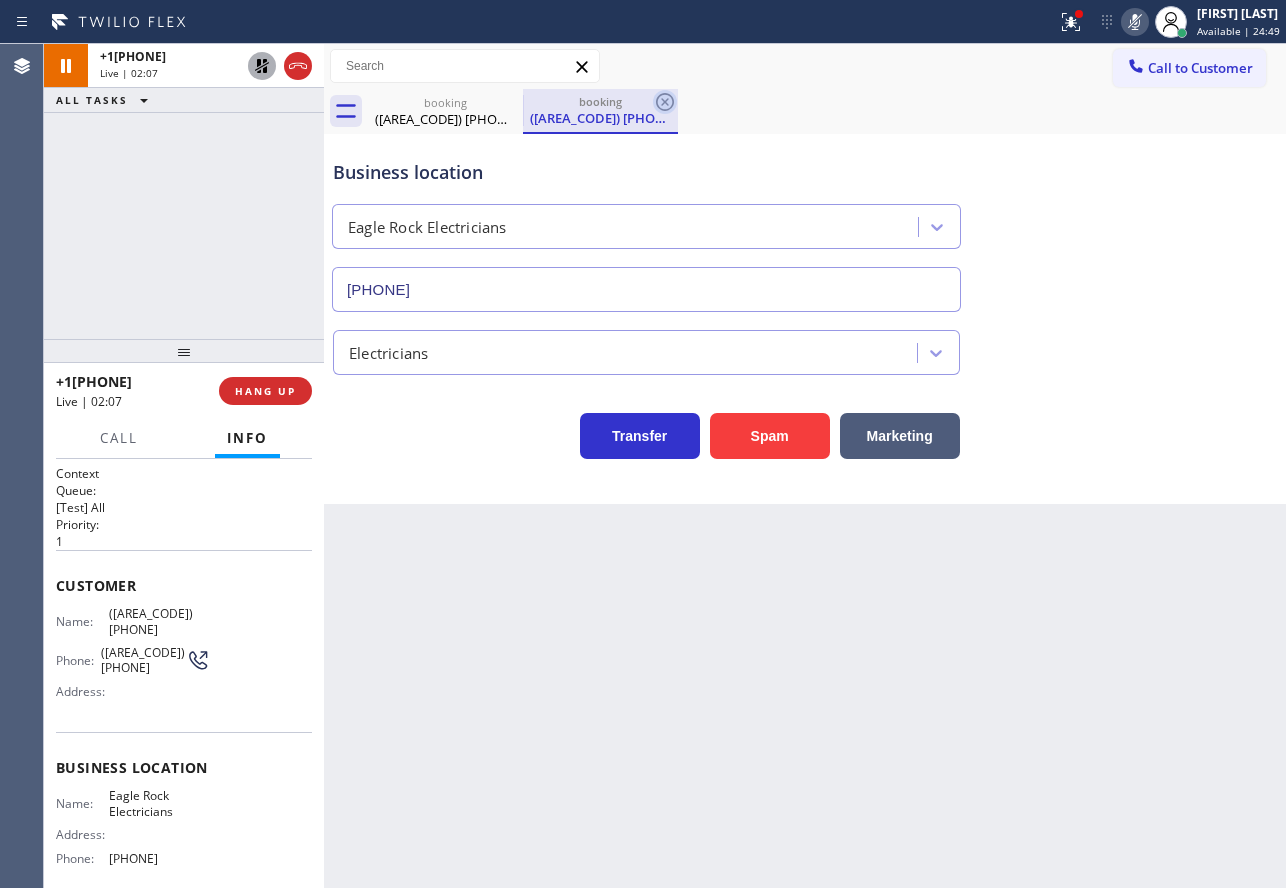 click 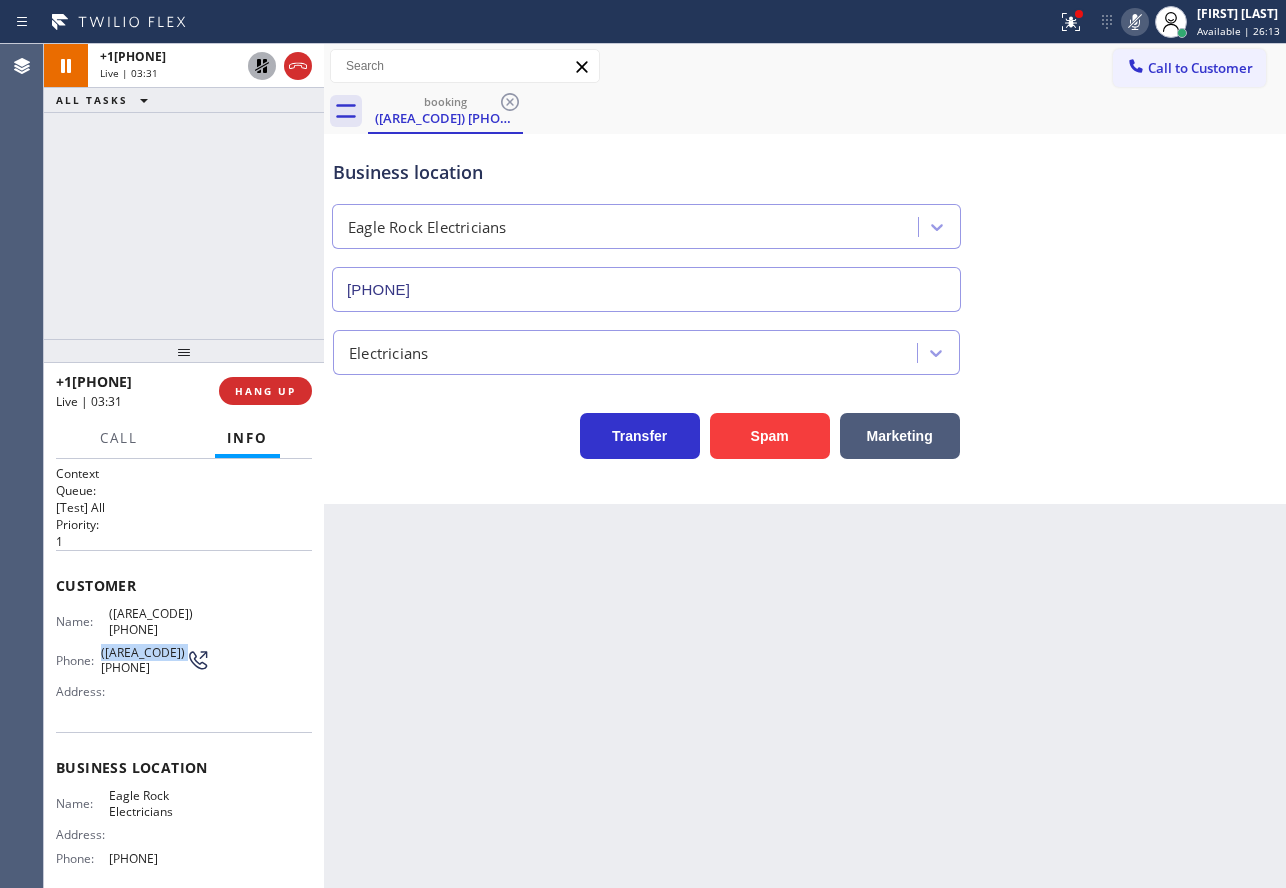 drag, startPoint x: 129, startPoint y: 653, endPoint x: 98, endPoint y: 634, distance: 36.359318 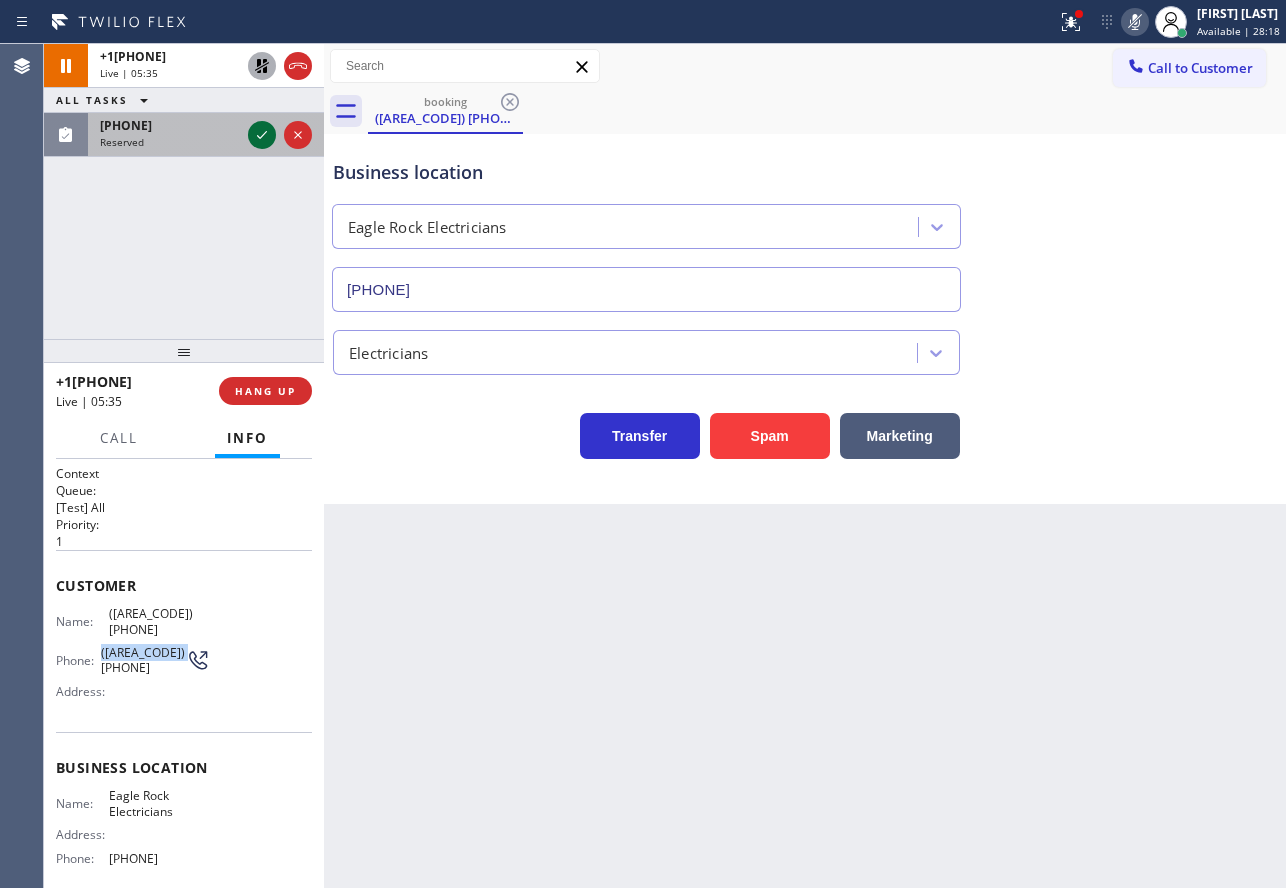click 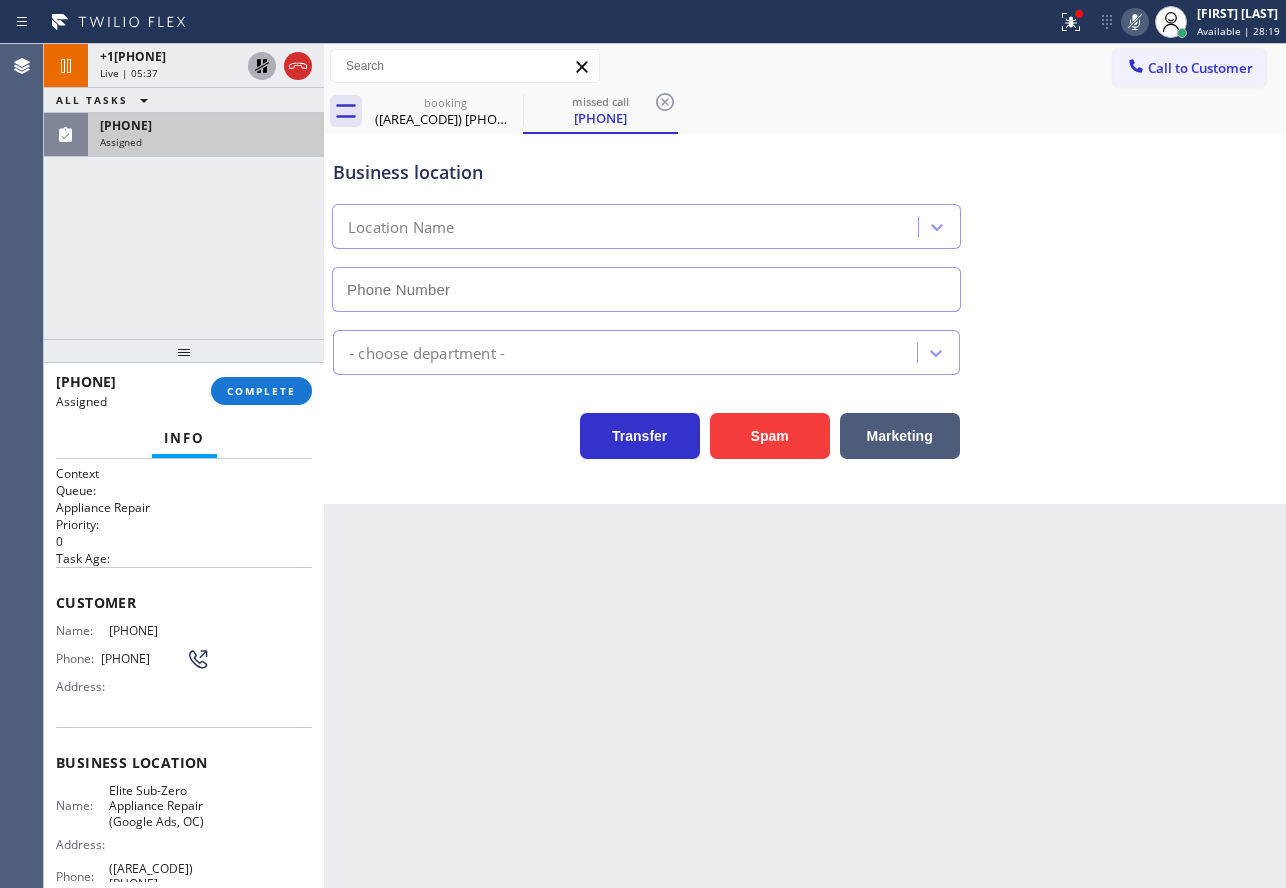 type on "([AREA_CODE]) [PHONE]" 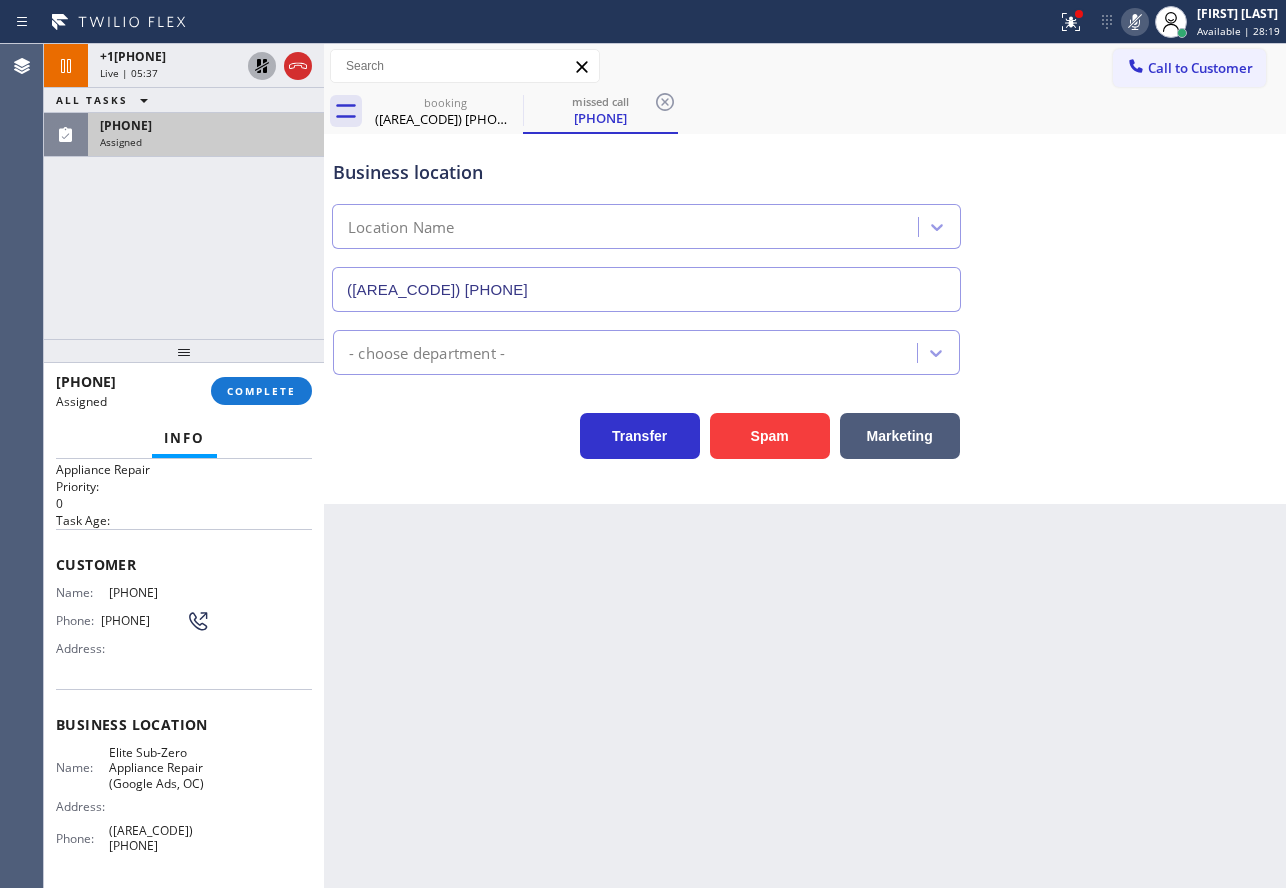 scroll, scrollTop: 100, scrollLeft: 0, axis: vertical 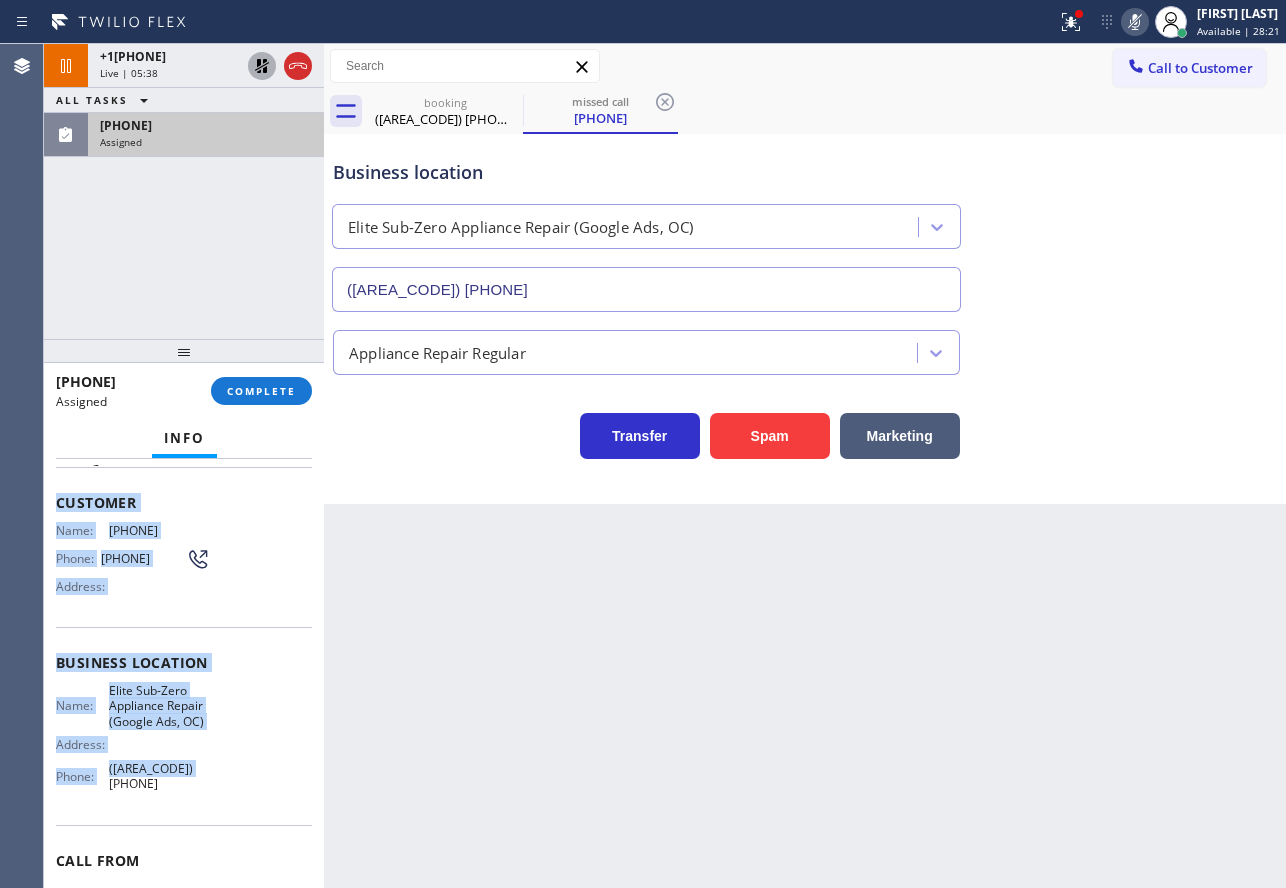 drag, startPoint x: 214, startPoint y: 781, endPoint x: 59, endPoint y: 500, distance: 320.9143 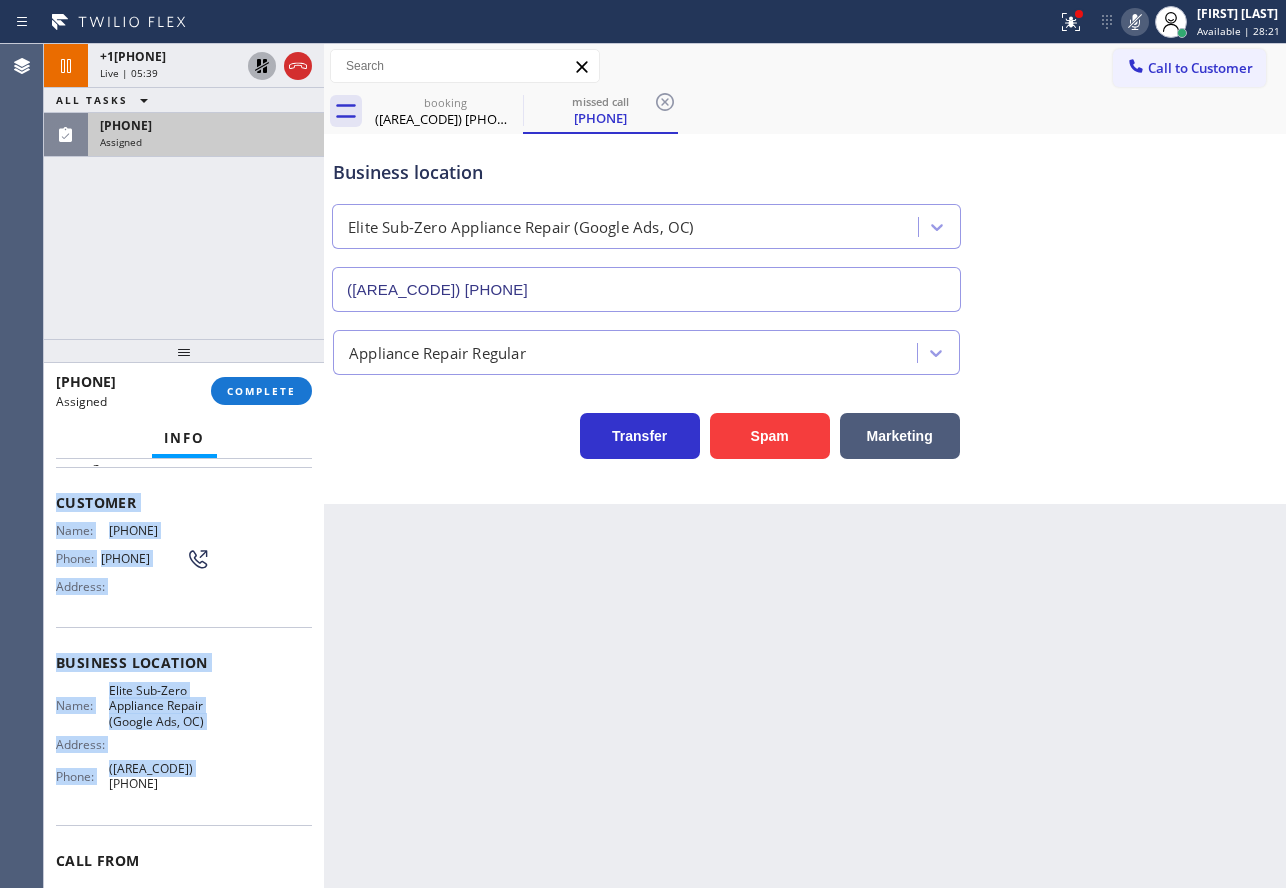 copy on "Customer Name: [PHONE] Phone: [PHONE] Address: Business location Name: [COMPANY] Address:   Phone: [PHONE]" 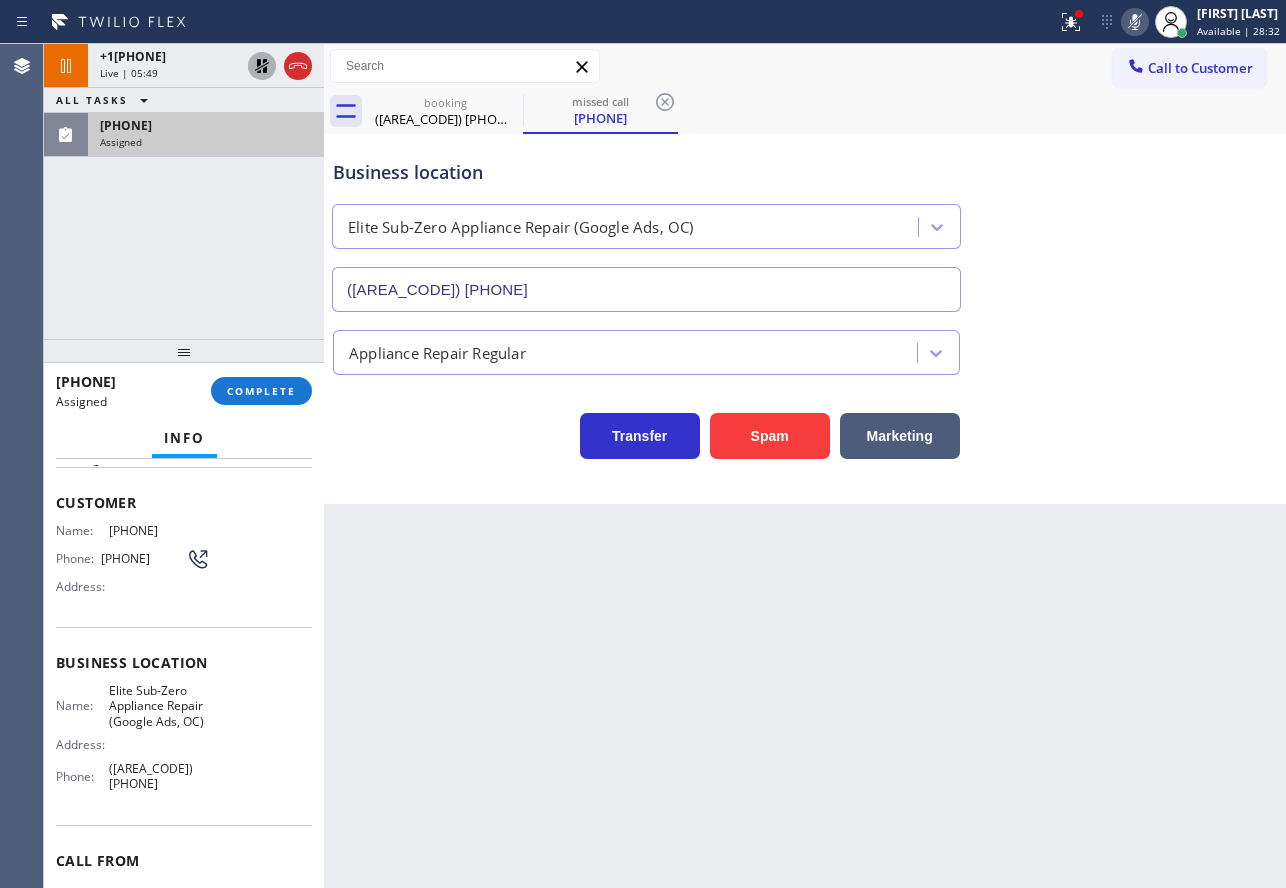 click on "Transfer Spam Marketing" at bounding box center [646, 431] 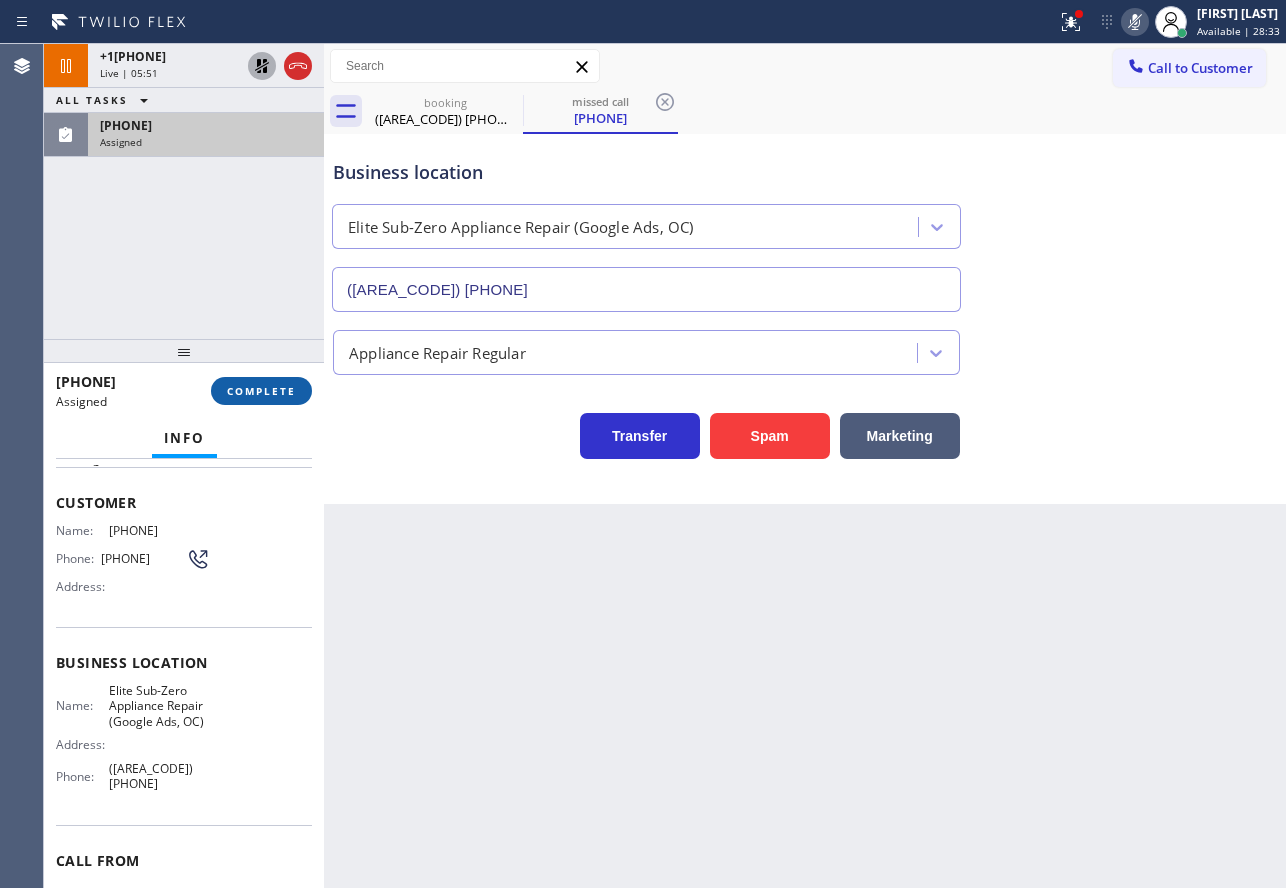 click on "COMPLETE" at bounding box center (261, 391) 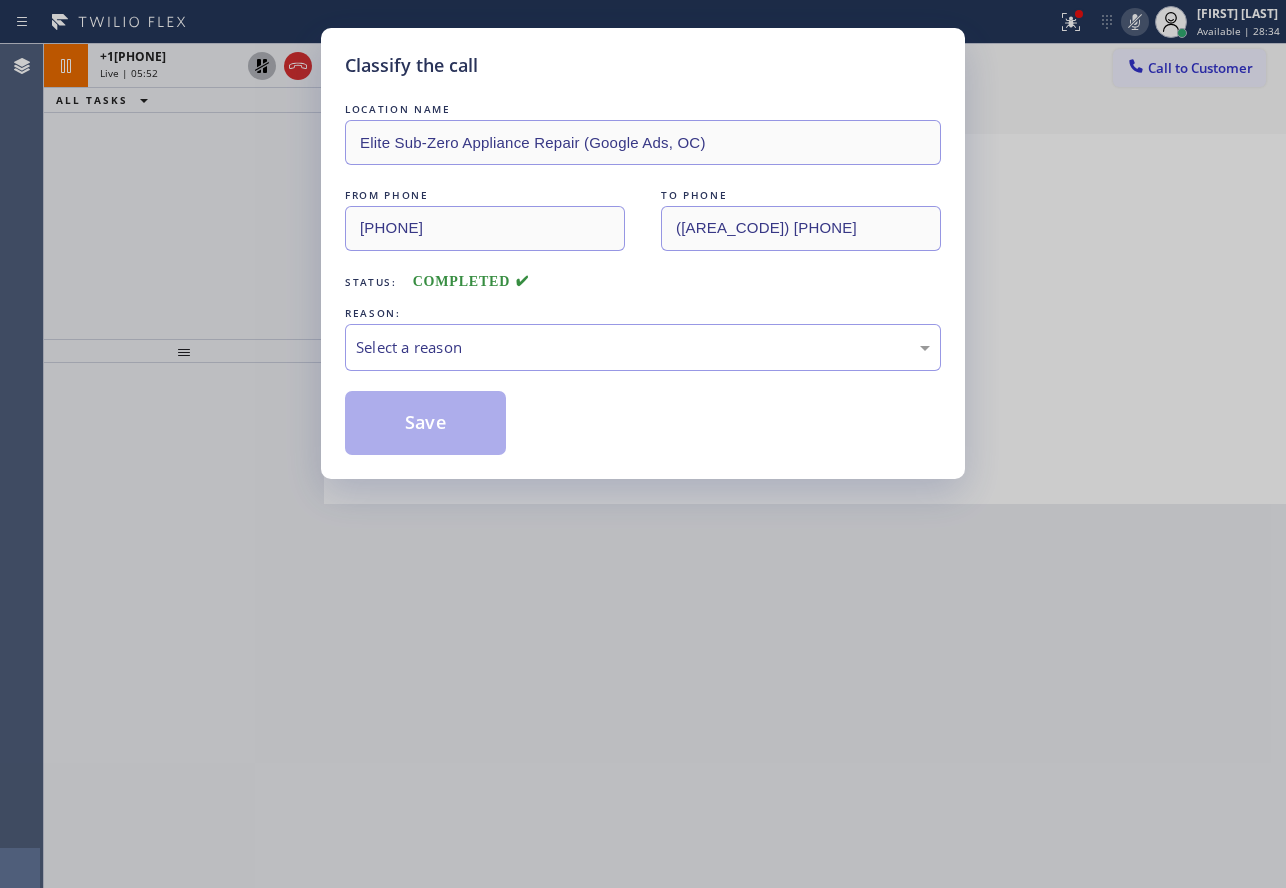 click on "Select a reason" at bounding box center (643, 347) 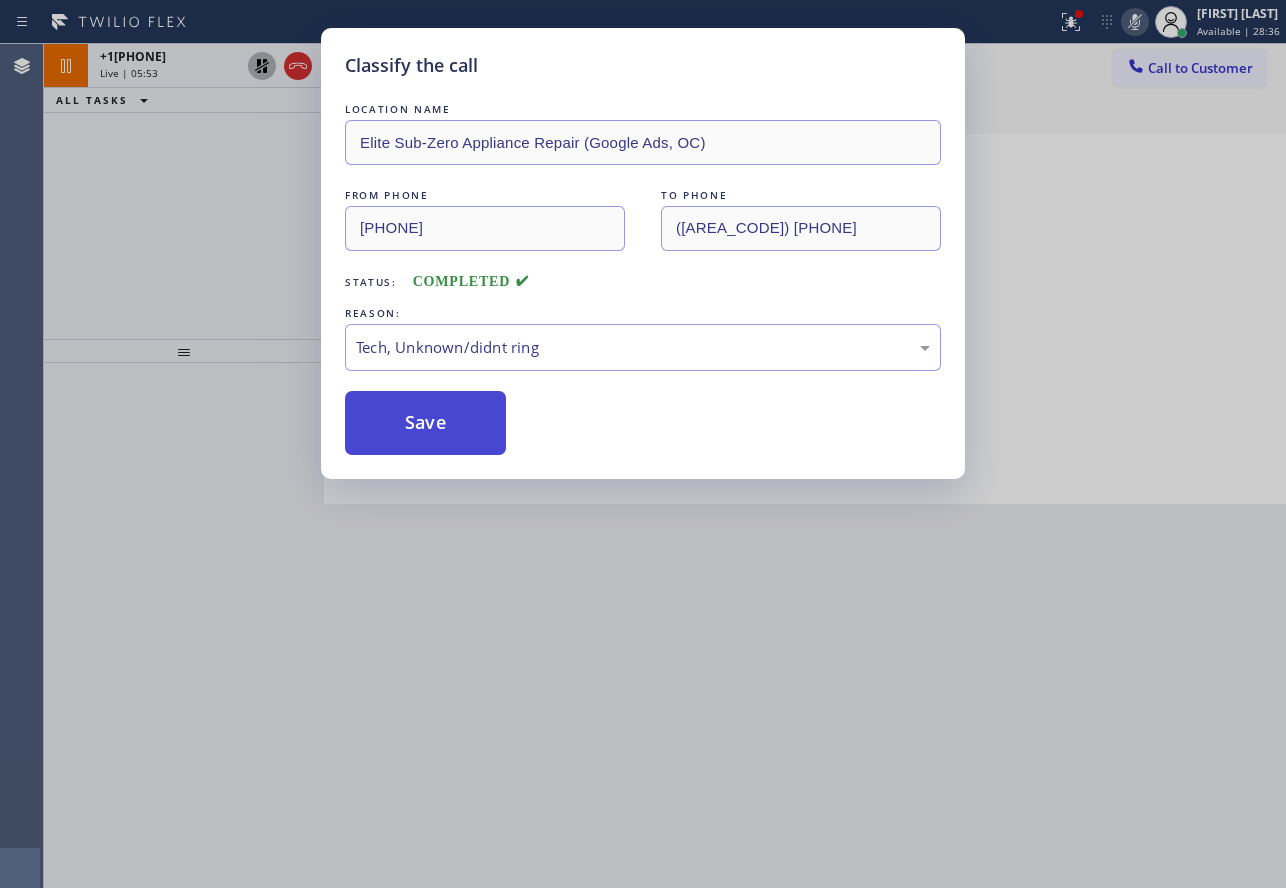 click on "Save" at bounding box center (425, 423) 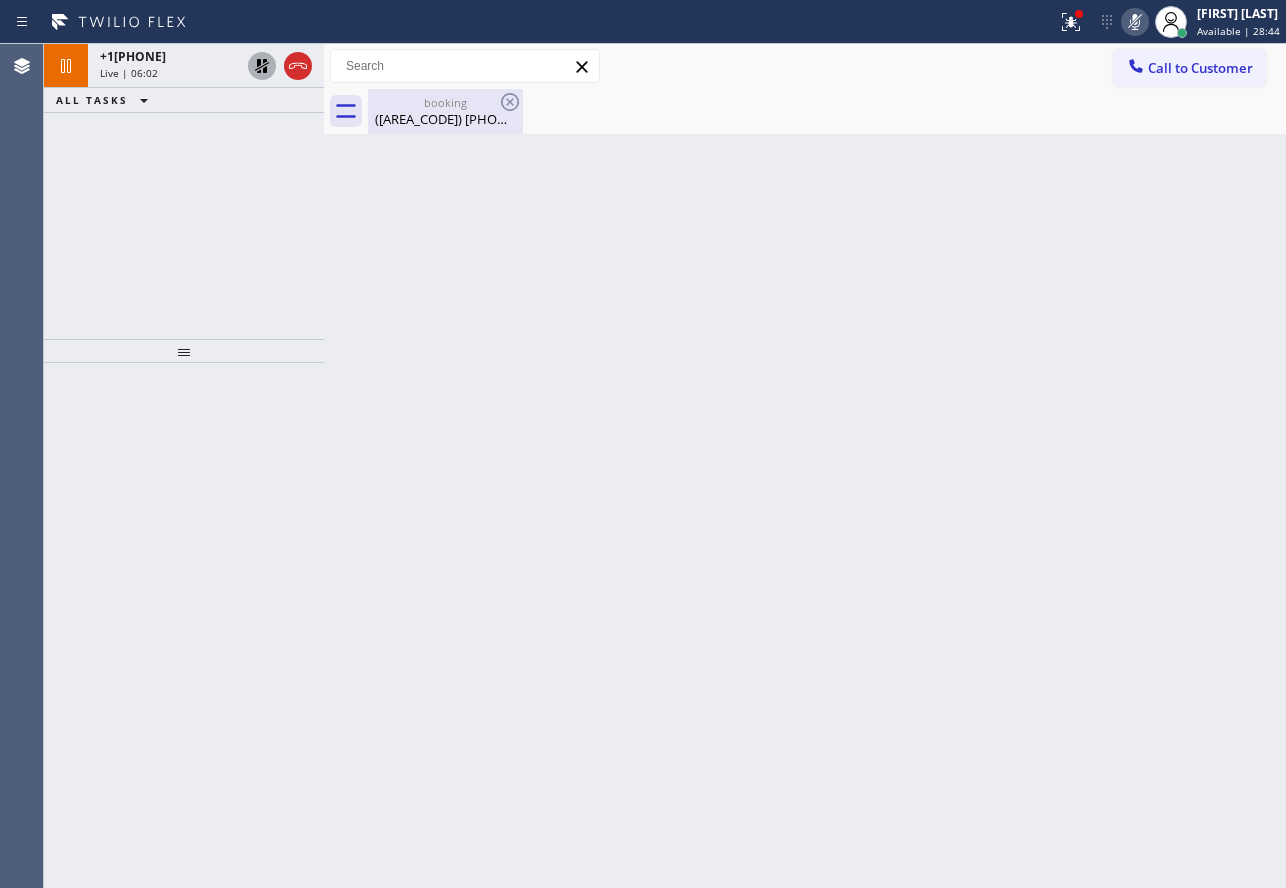 click on "booking" at bounding box center (445, 102) 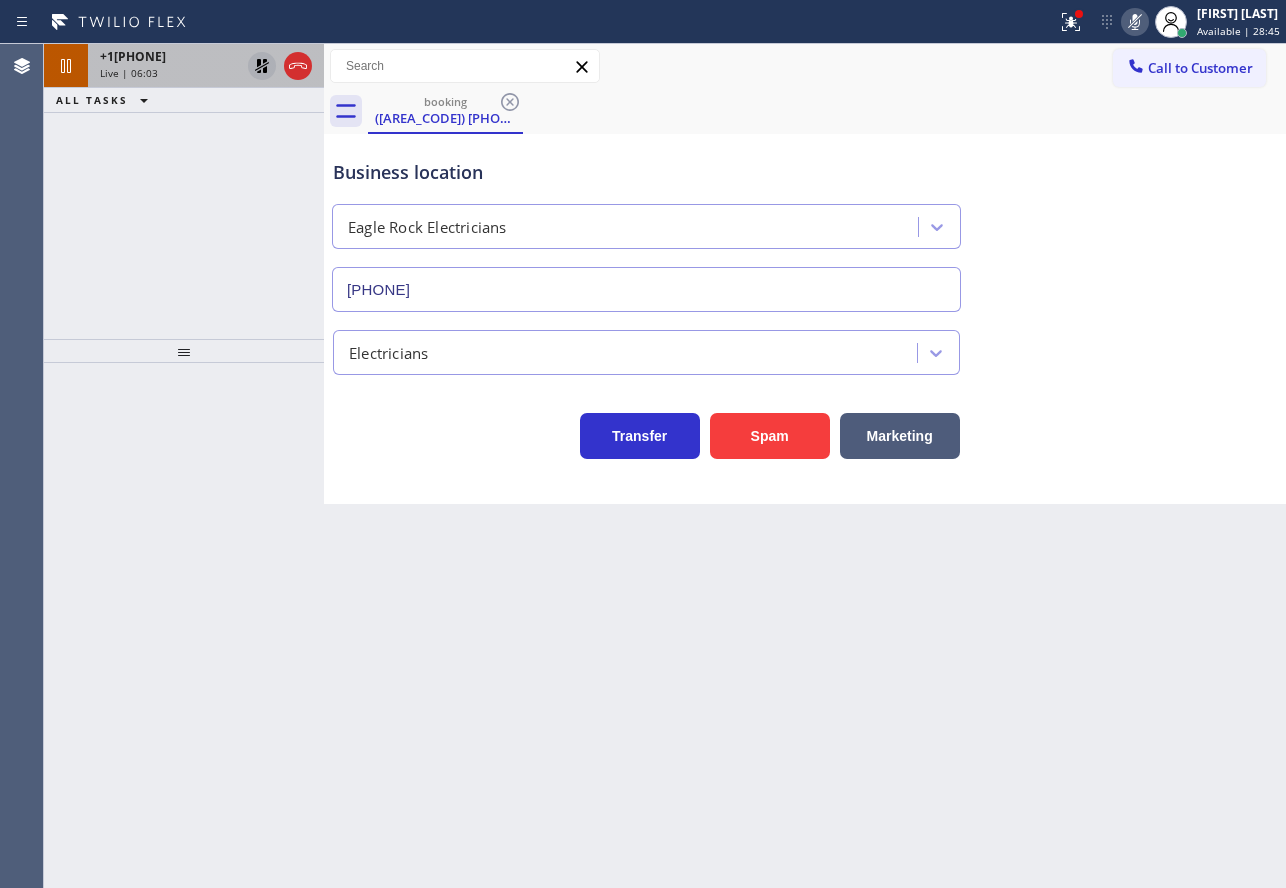 click on "+1[PHONE]" at bounding box center (170, 56) 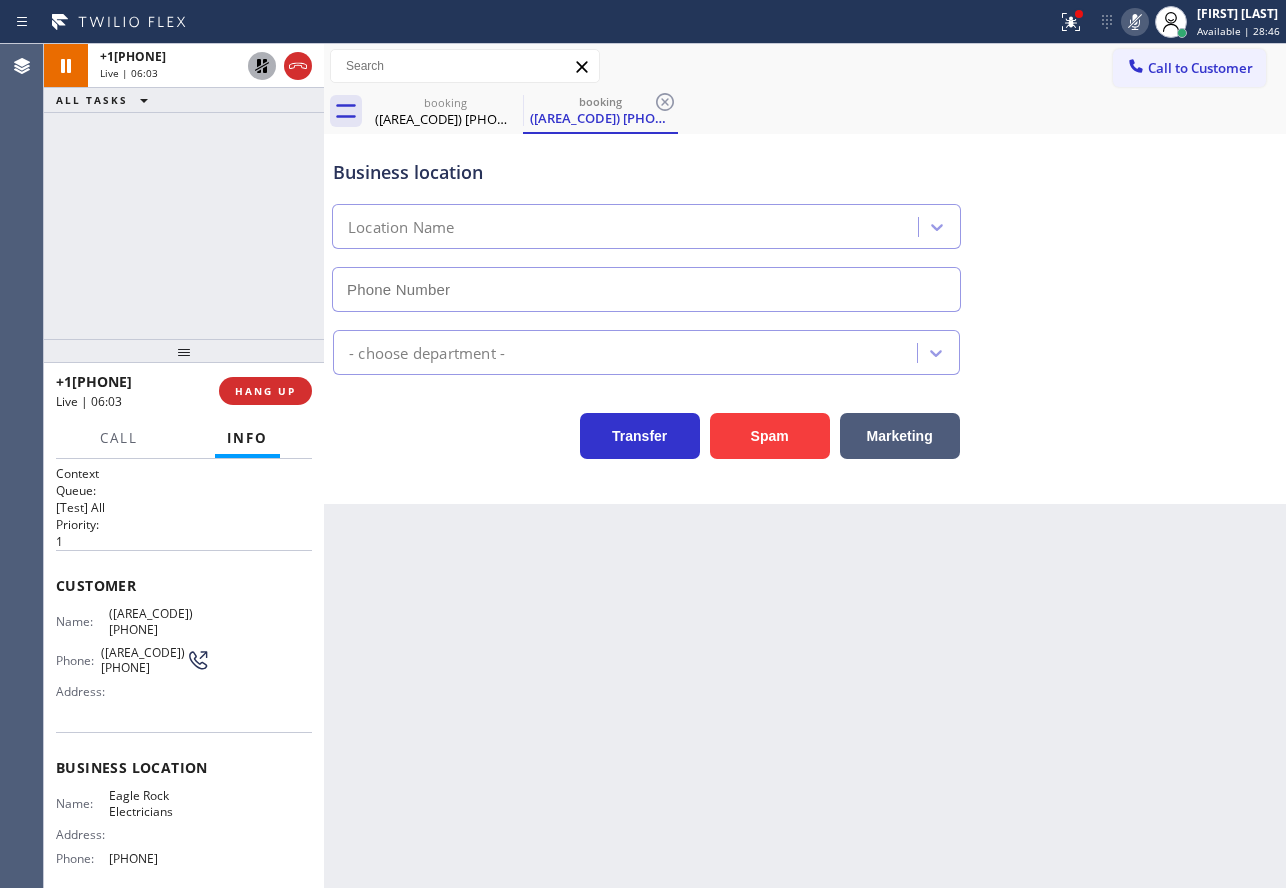 type on "[PHONE]" 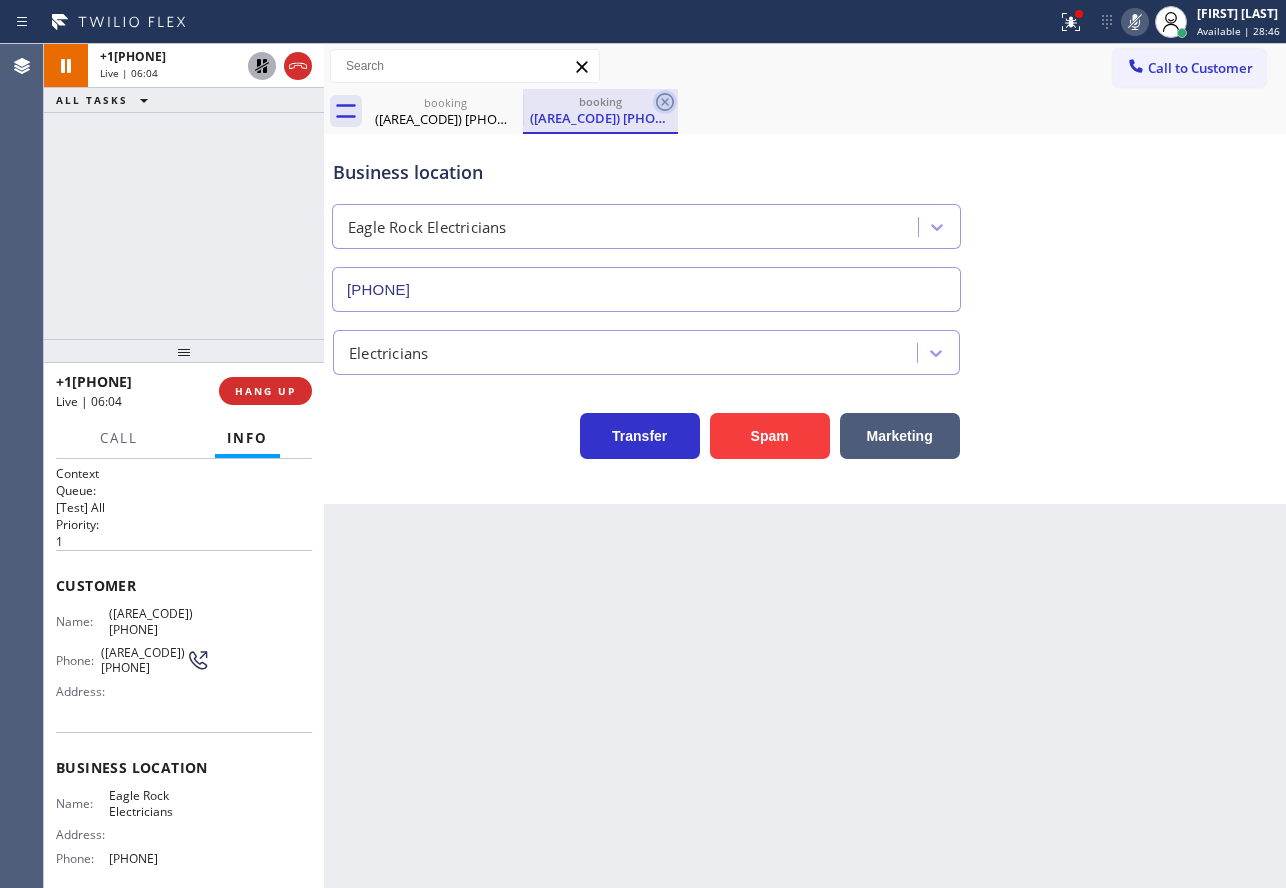 click 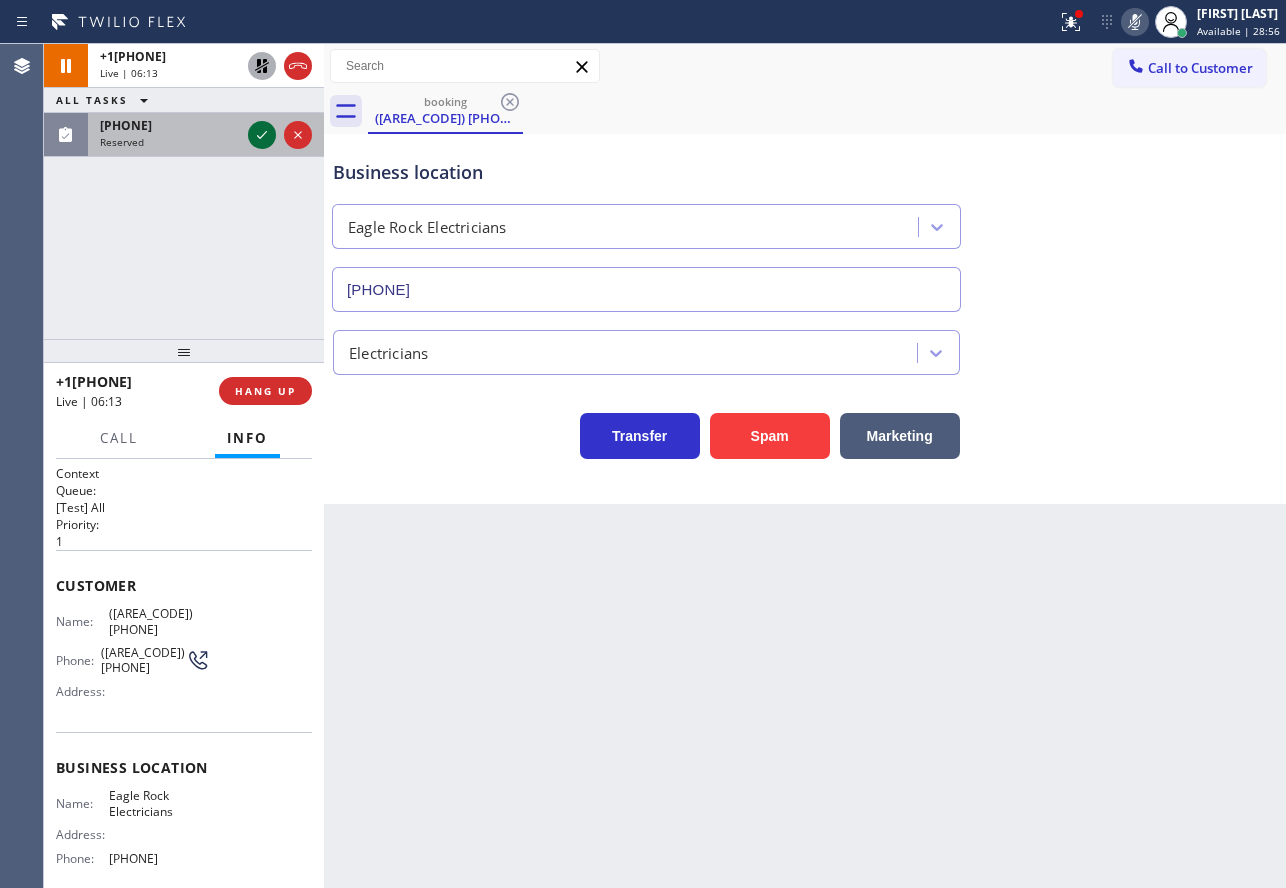 click 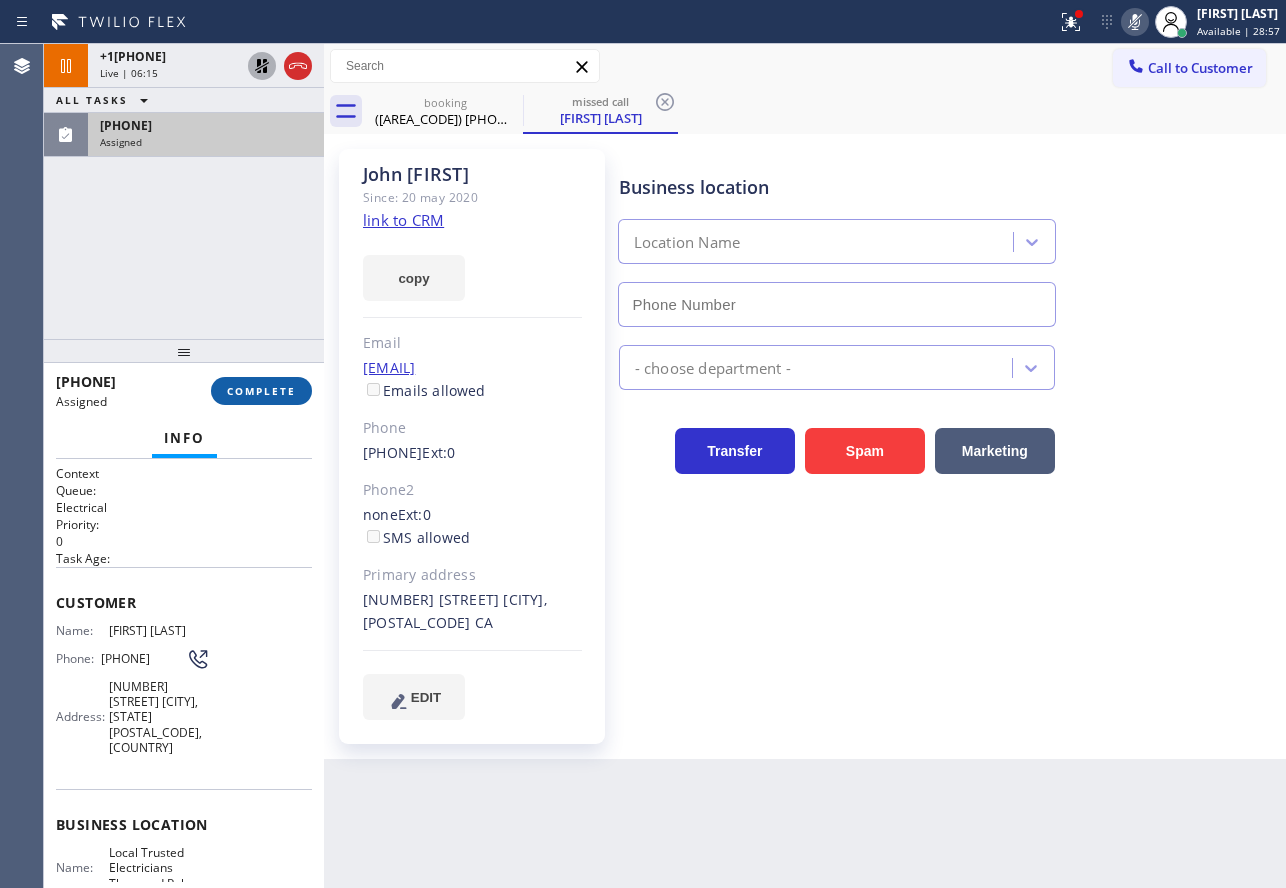 click on "COMPLETE" at bounding box center [261, 391] 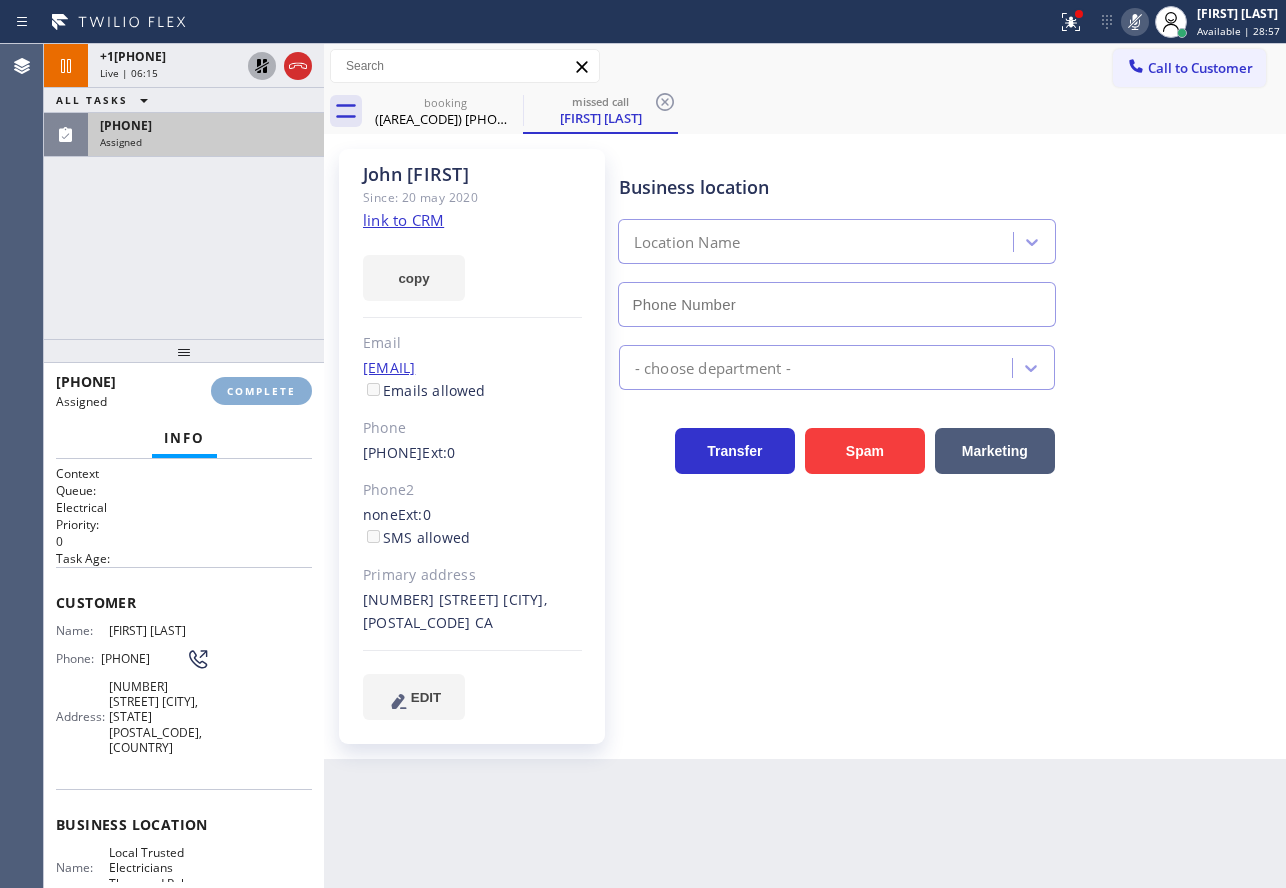 type on "([AREA_CODE]) [PHONE]" 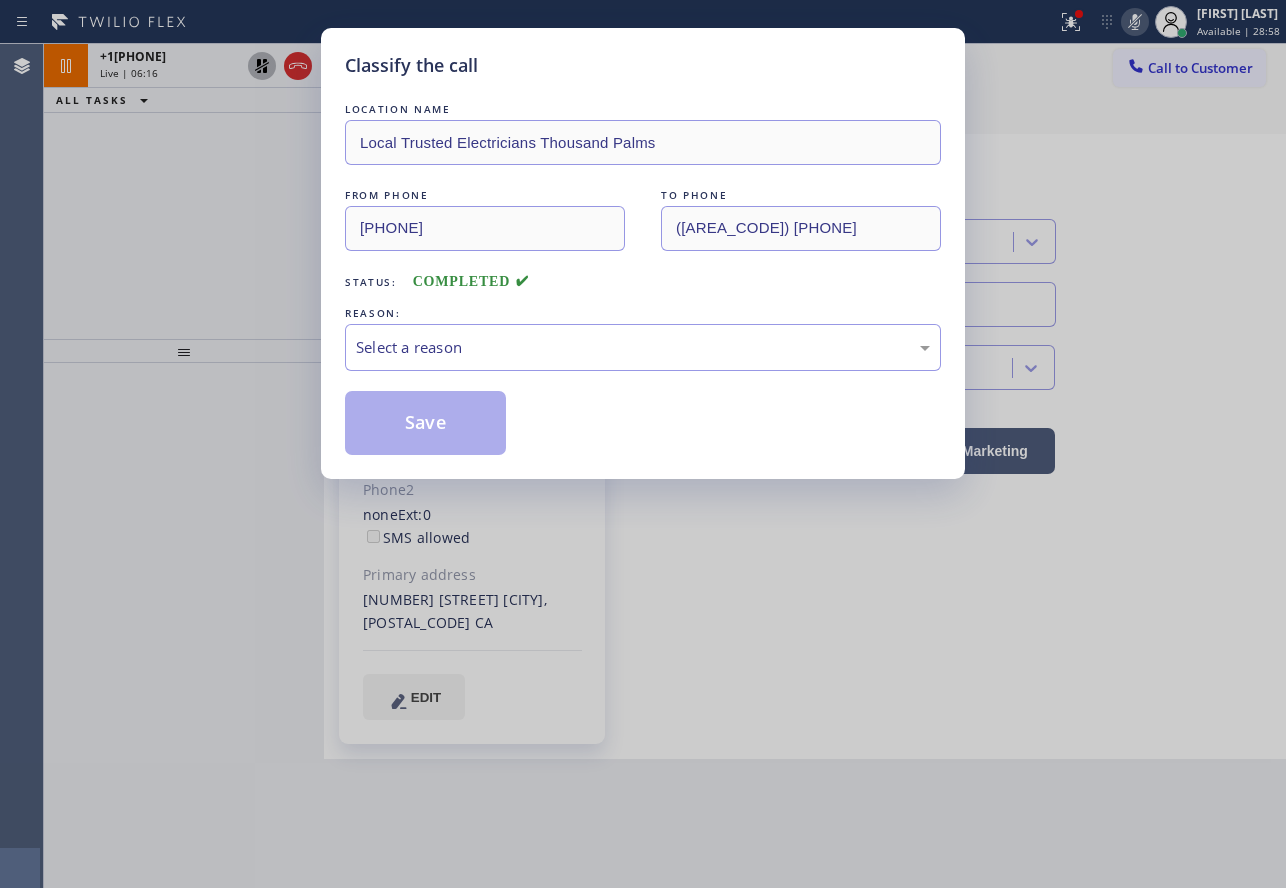 click on "REASON:" at bounding box center [643, 313] 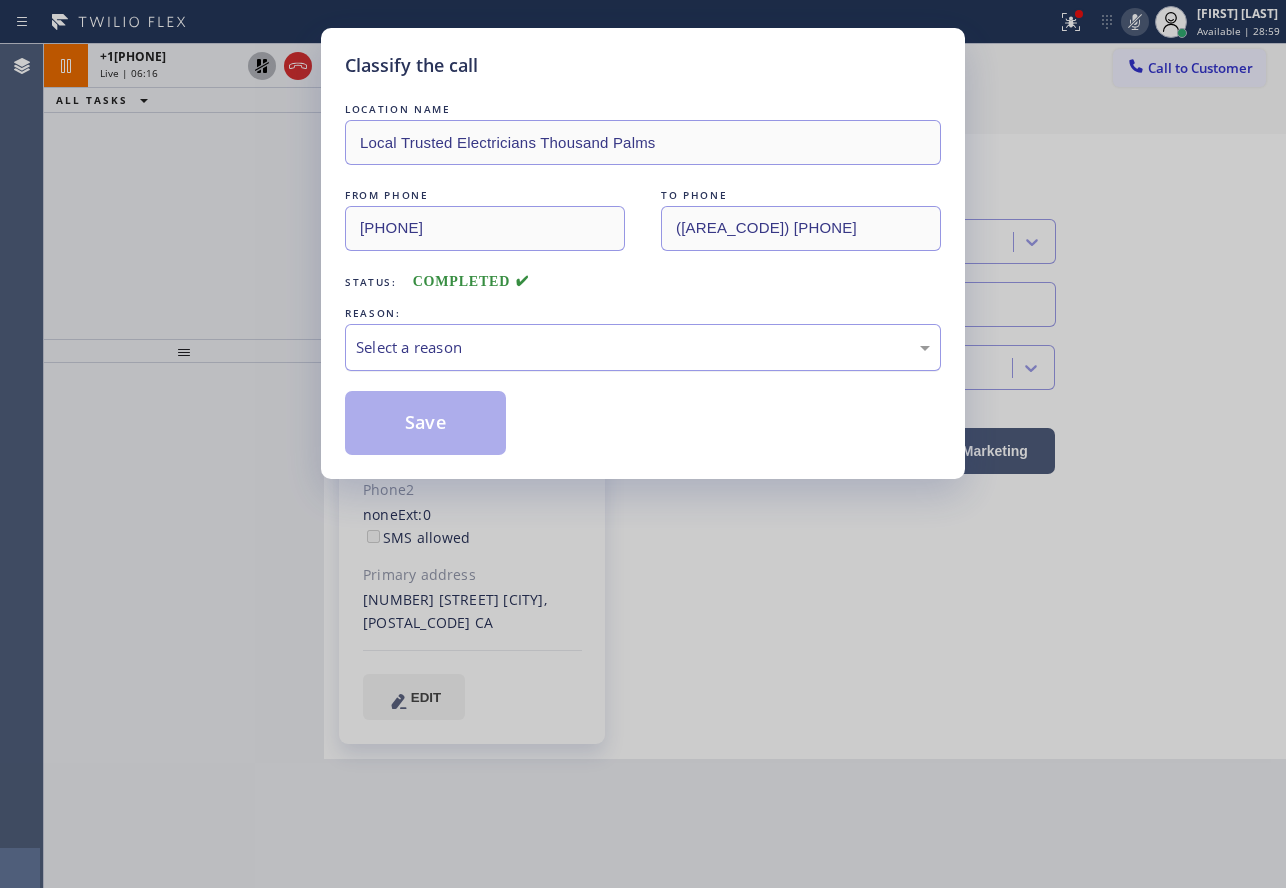 click on "Select a reason" at bounding box center (643, 347) 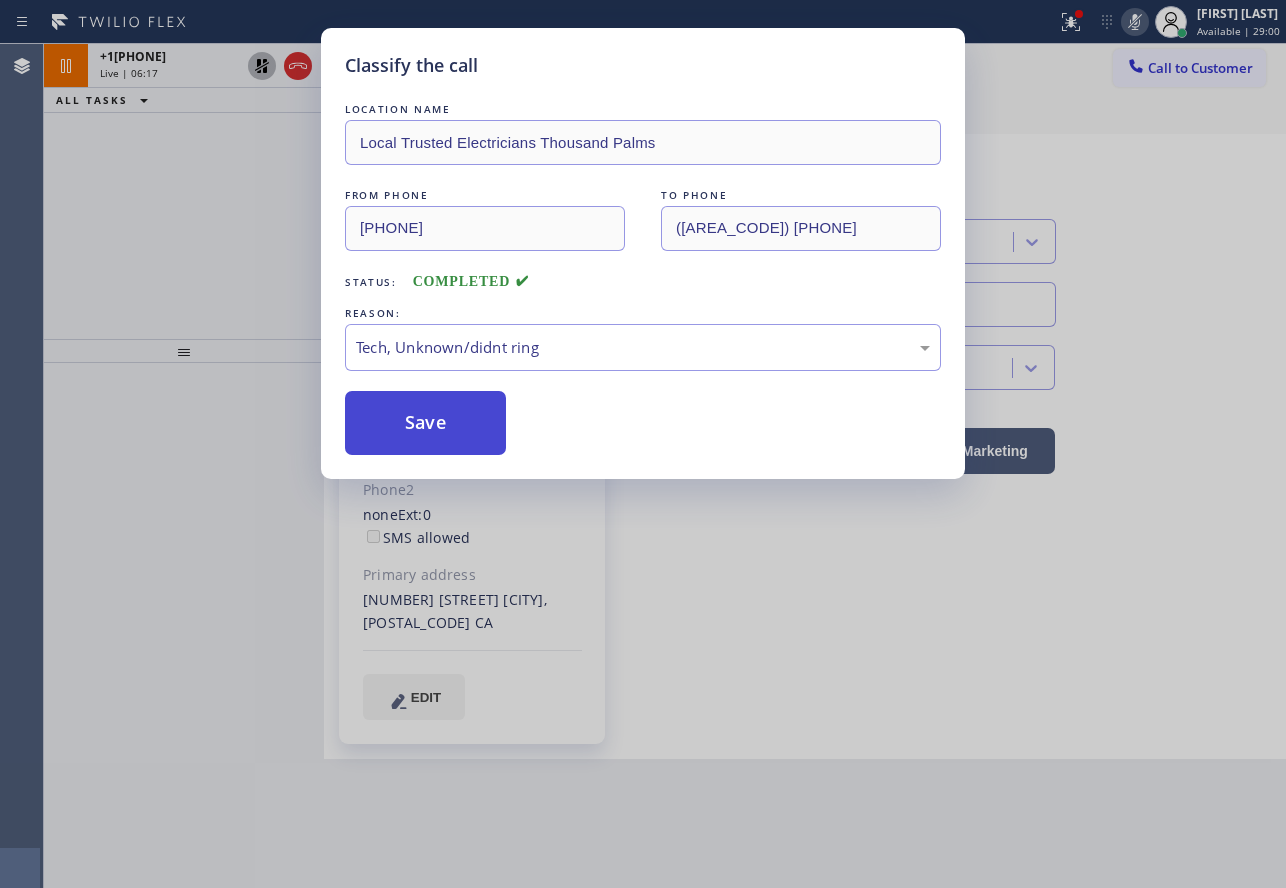 click on "Save" at bounding box center [425, 423] 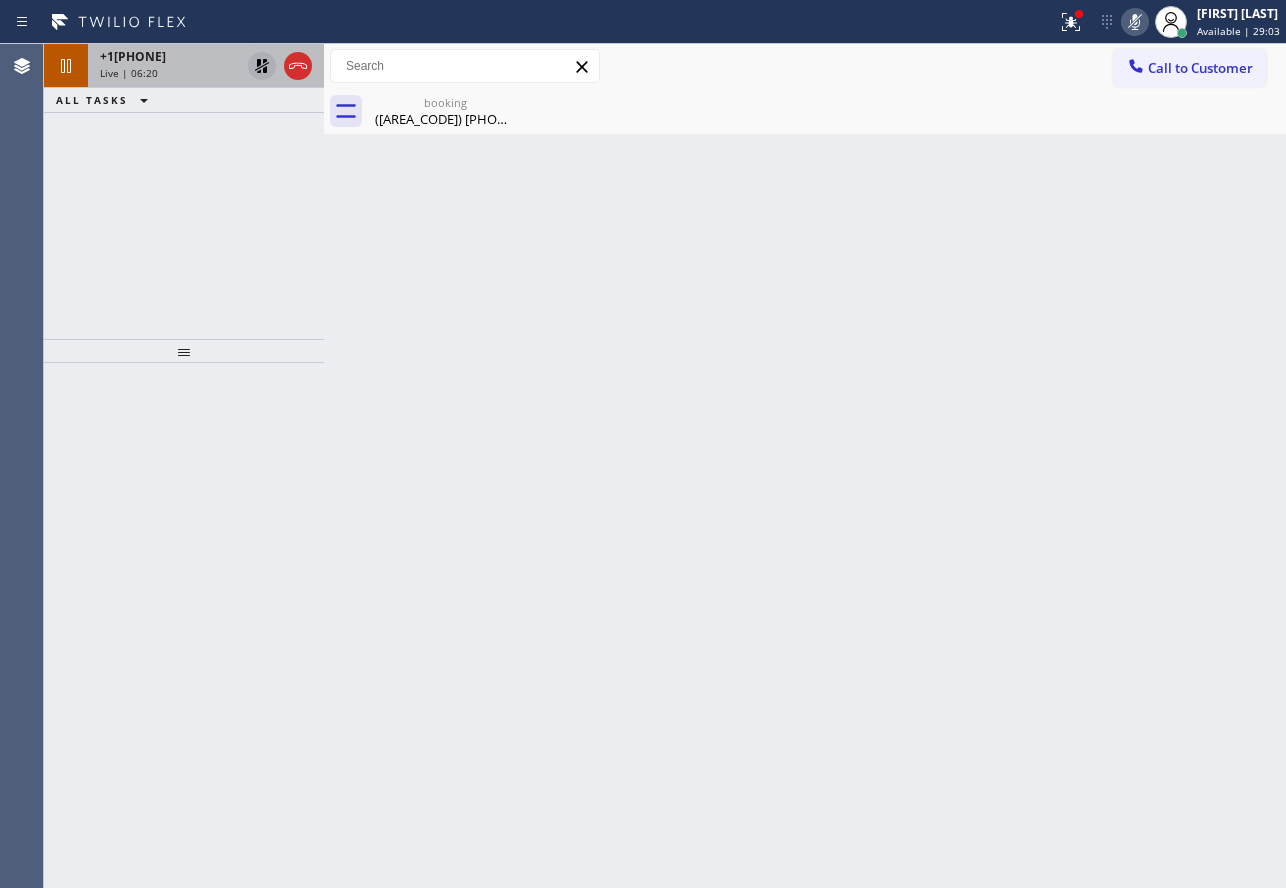 click on "Live | 06:20" at bounding box center (170, 73) 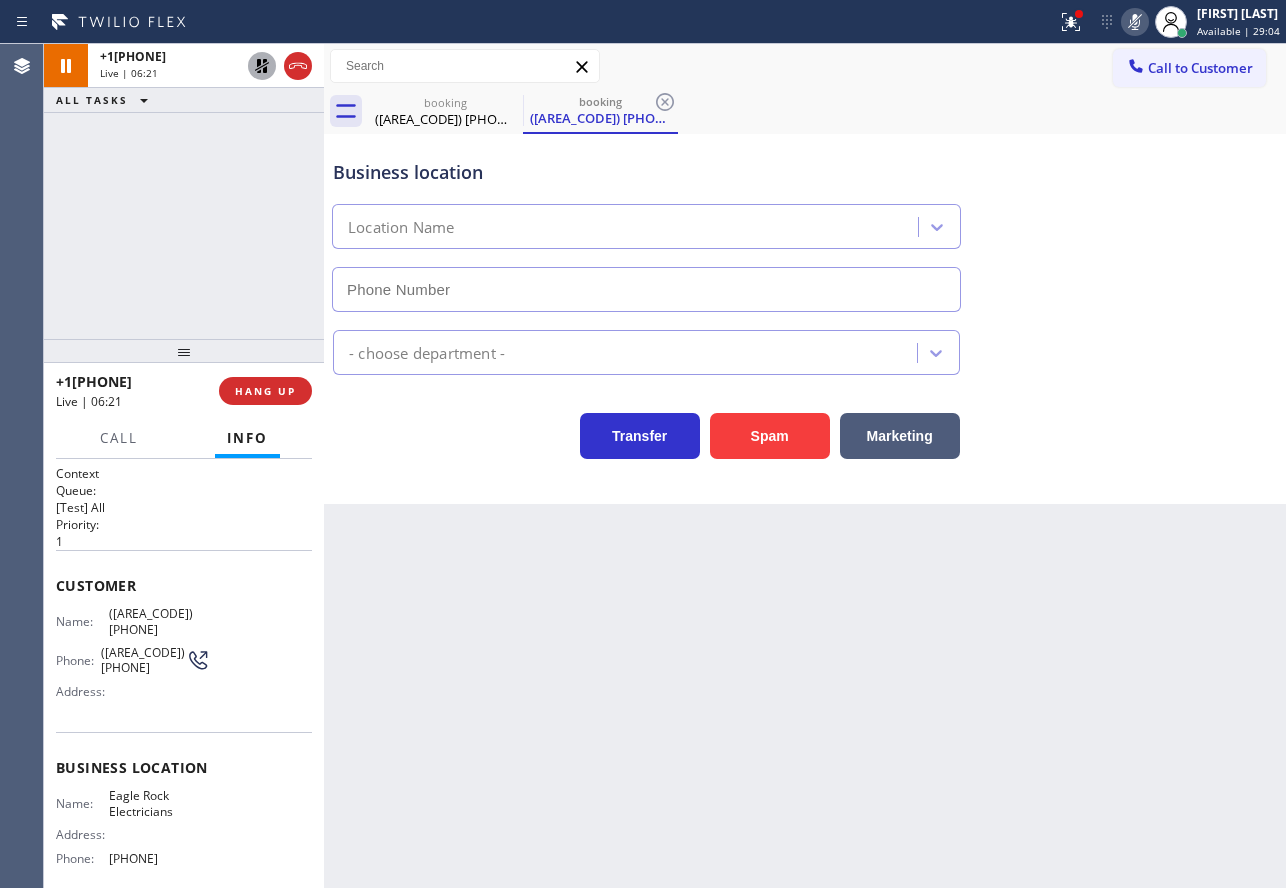 type on "[PHONE]" 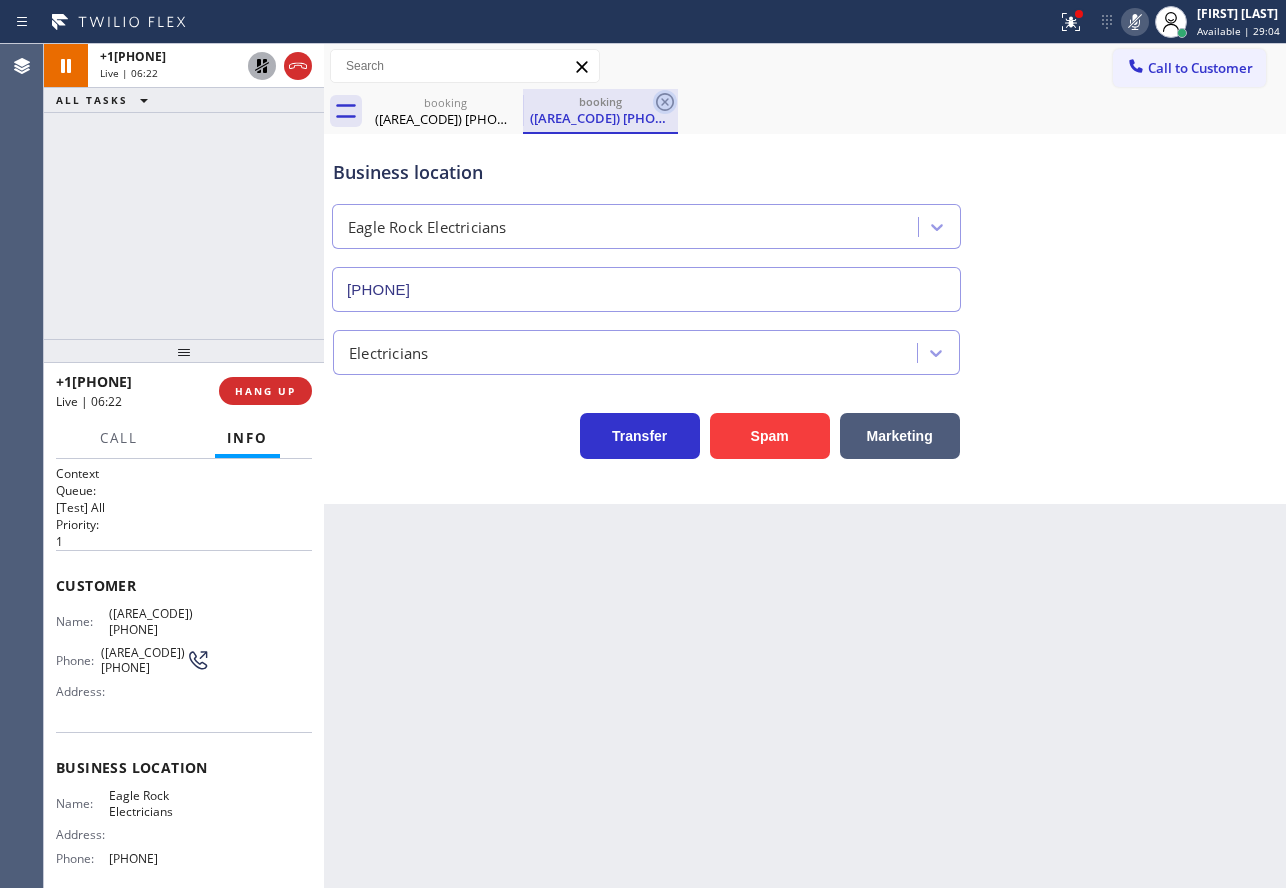 click 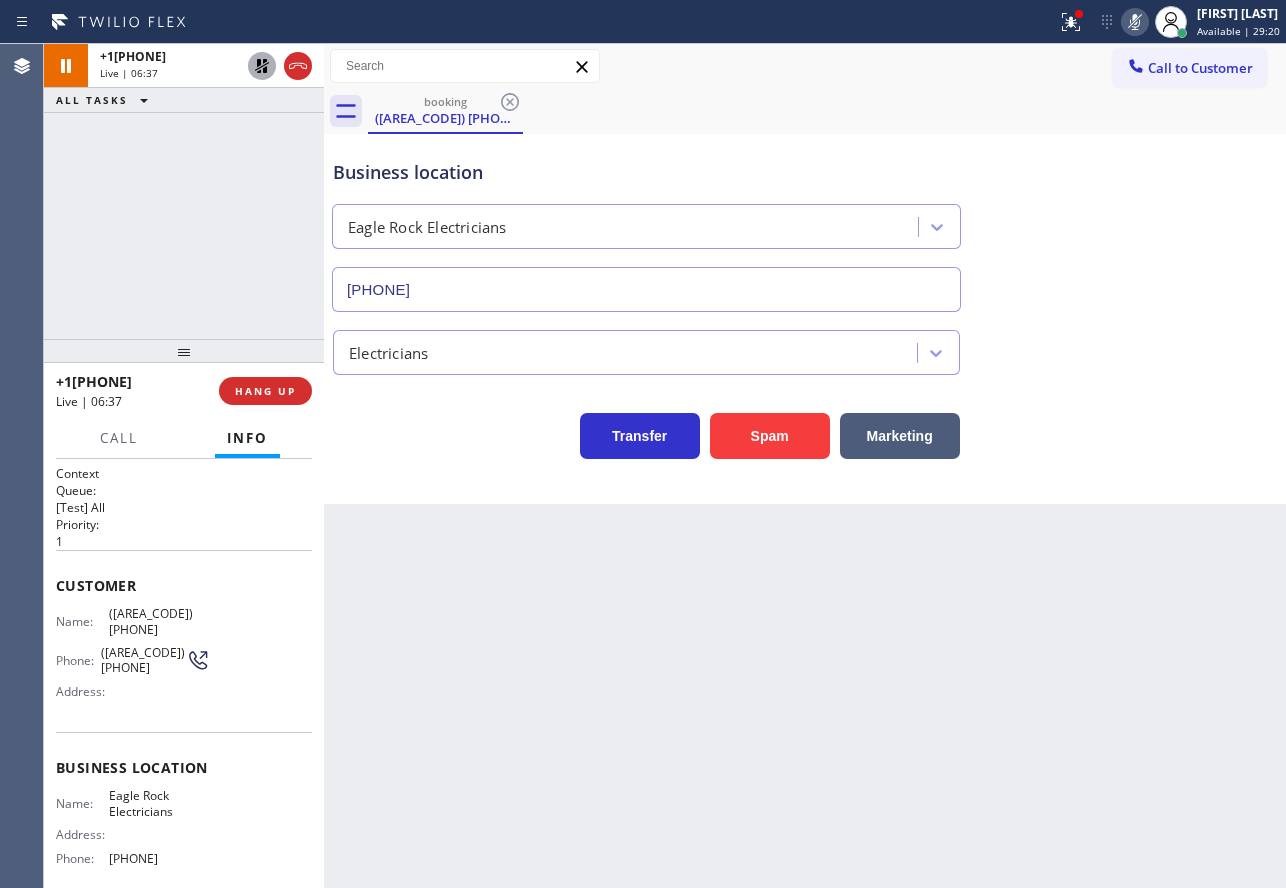 click 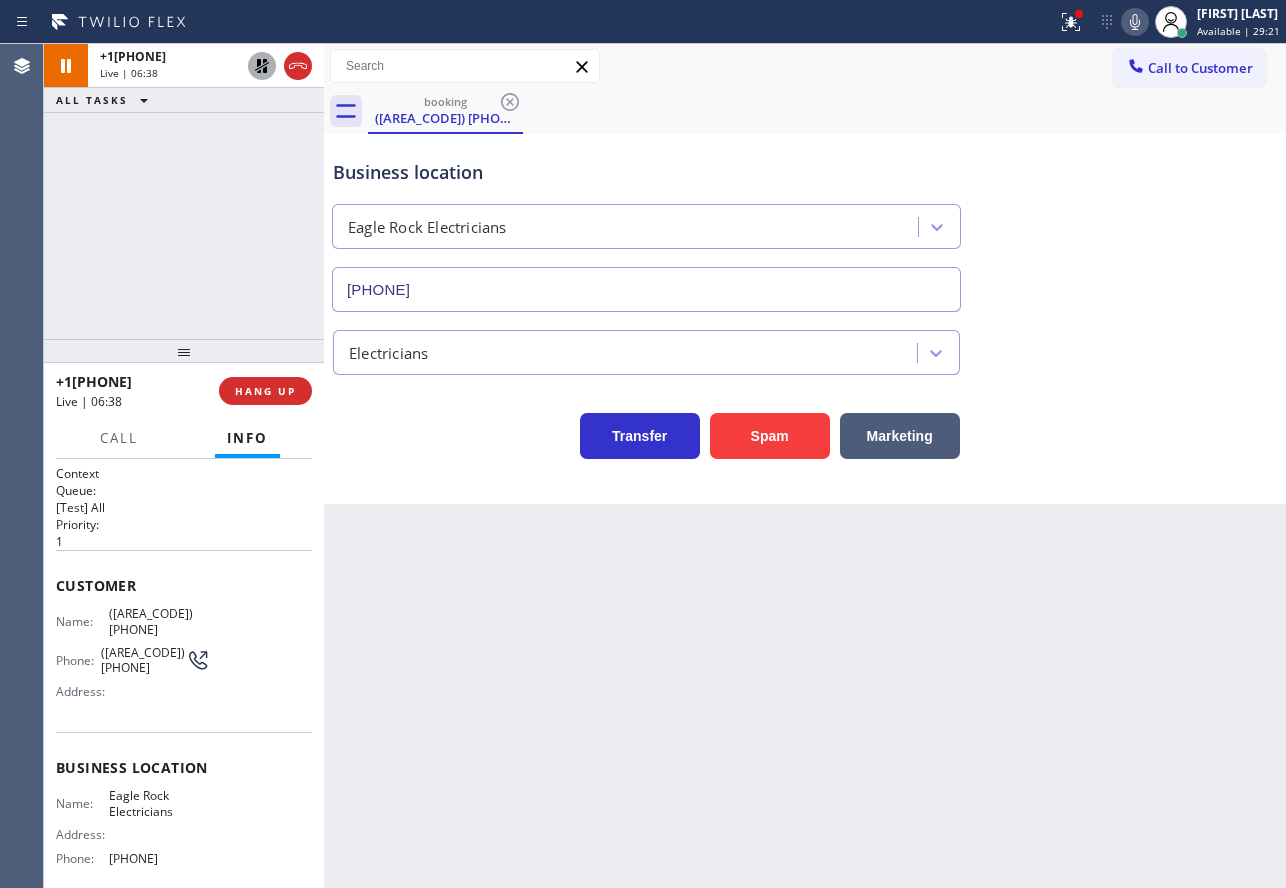 click 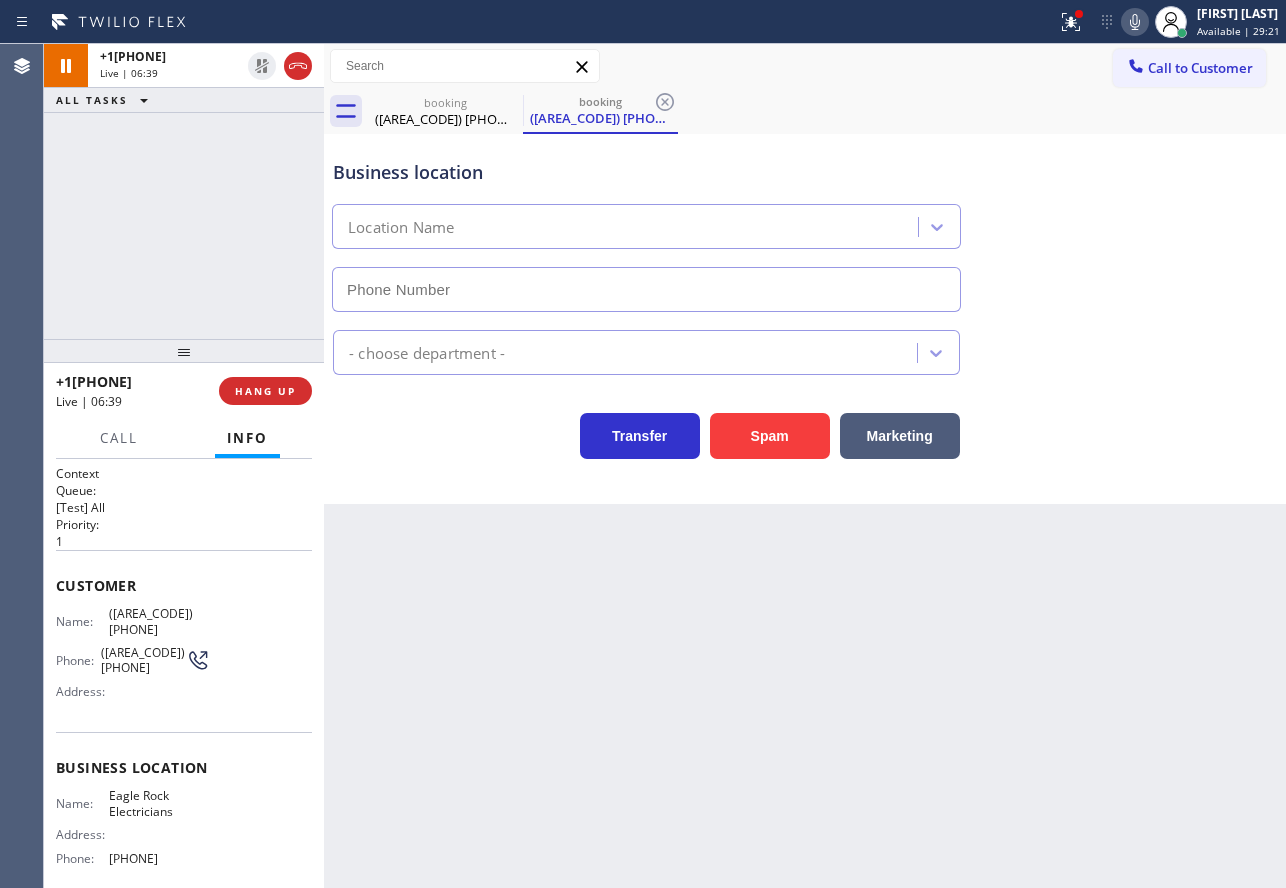 type on "[PHONE]" 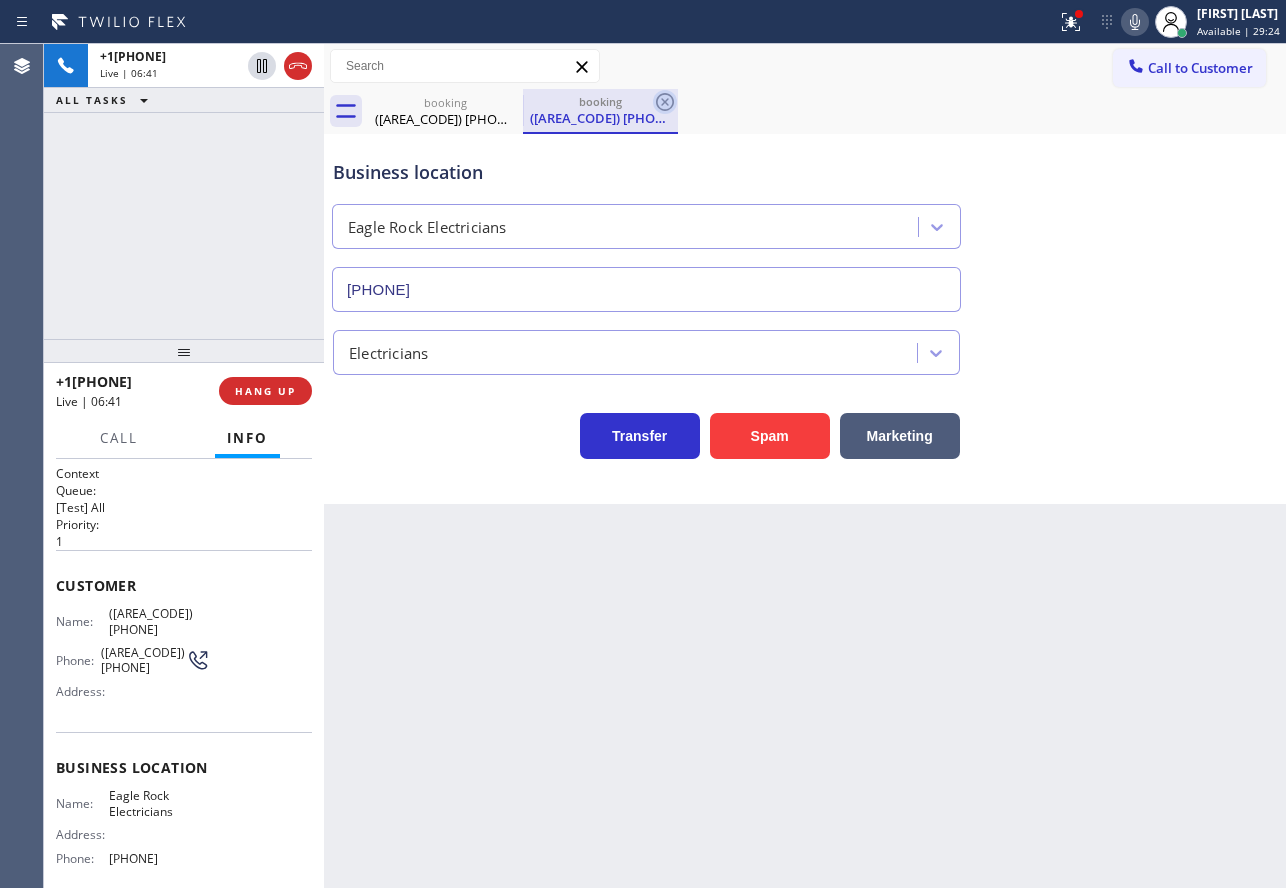 click 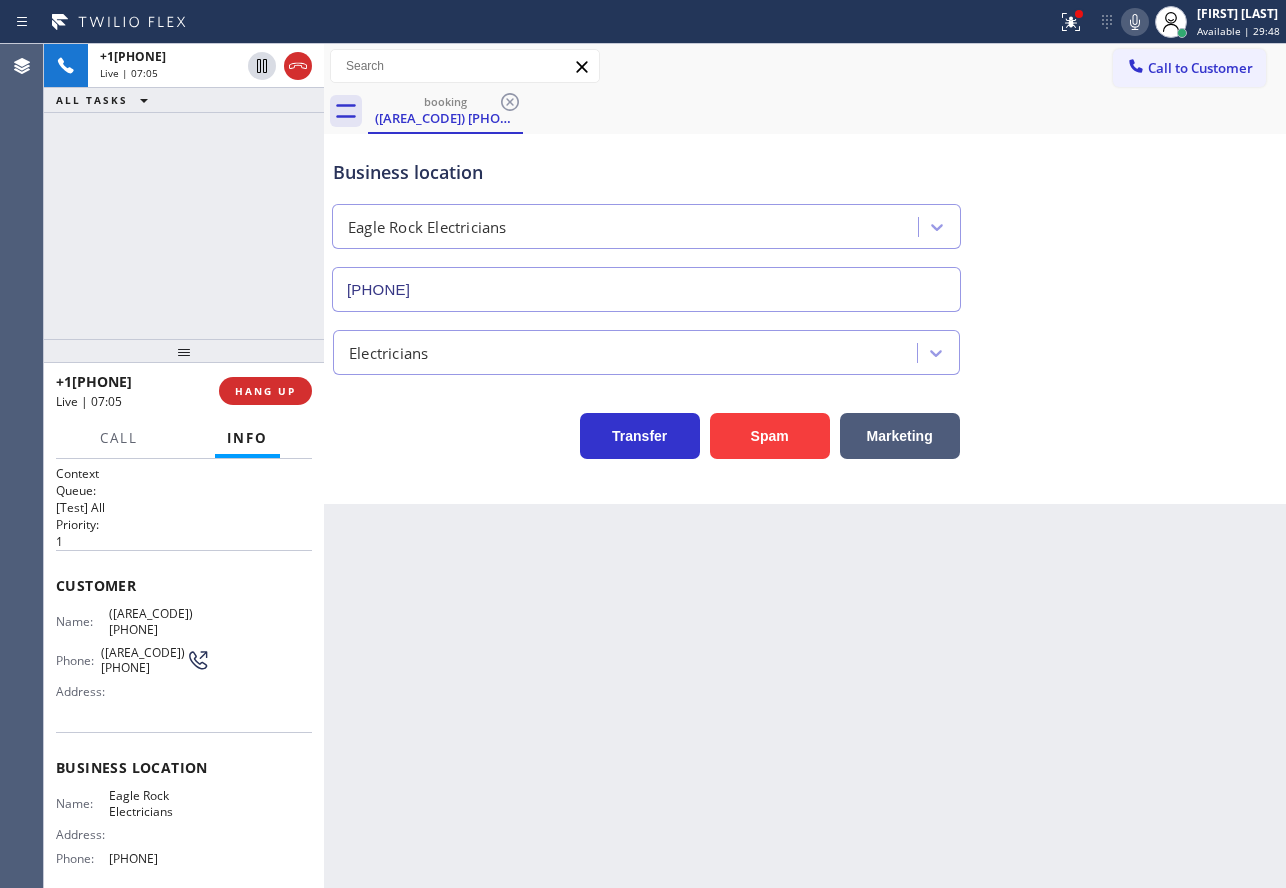 click on "Back to Dashboard Change Sender ID Customers Technicians Select a contact Outbound call Technician Search Technician Your caller id phone number Your caller id phone number Call Technician info Name   Phone none Address none Change Sender ID HVAC +1[PHONE] 5 Star Appliance +1[PHONE] Appliance Repair +1[PHONE] Plumbing +1[PHONE] Air Duct Cleaning +1[PHONE]  Electricians +1[PHONE] Cancel Change Check personal SMS Reset Change booking [PHONE] Call to Customer Outbound call Location Search location Your caller id phone number Customer number Call Outbound call Technician Search Technician Your caller id phone number Your caller id phone number Call booking [PHONE] Business location [COMPANY] [PHONE] Electricians Transfer Spam Marketing" at bounding box center [805, 466] 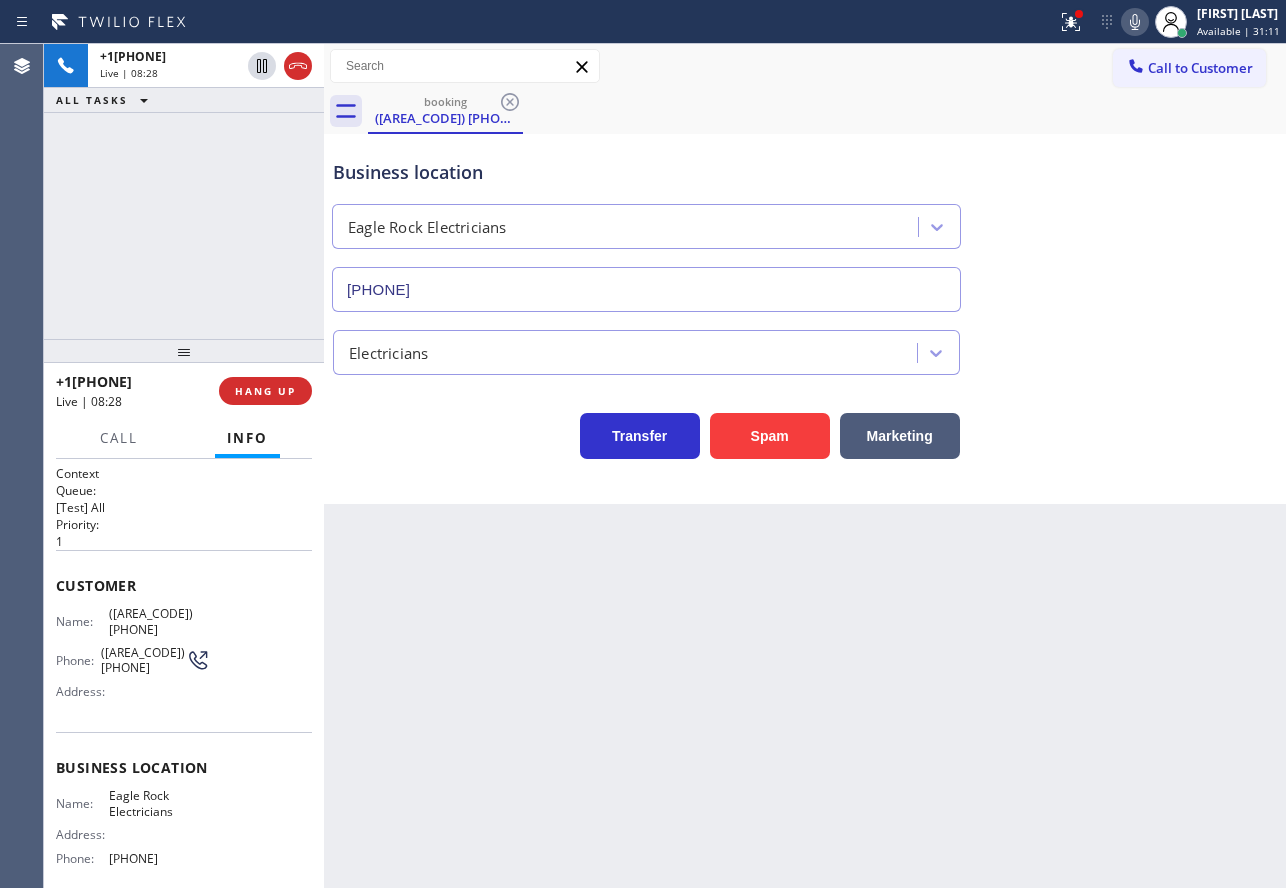 click on "[PHONE]" at bounding box center [159, 858] 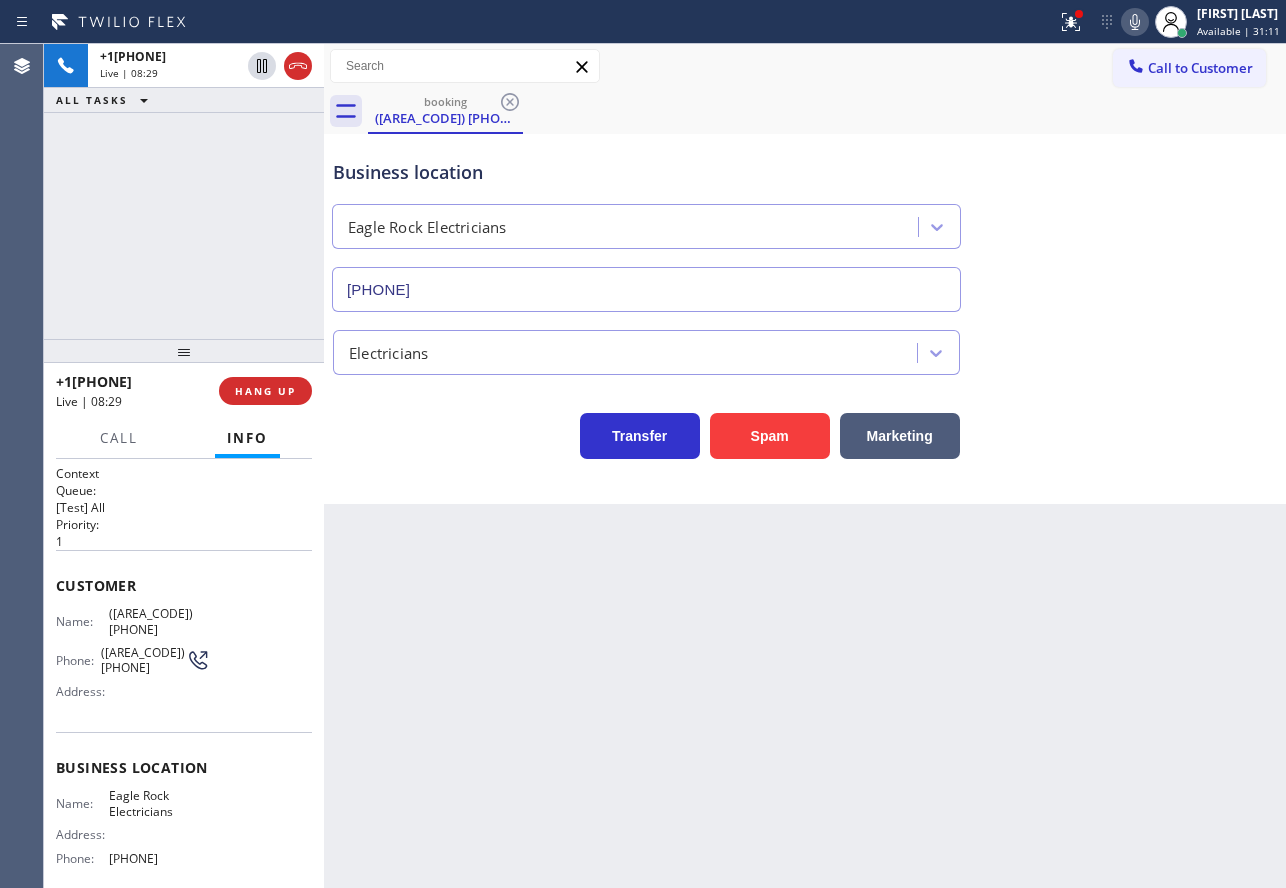 click on "[PHONE]" at bounding box center [159, 858] 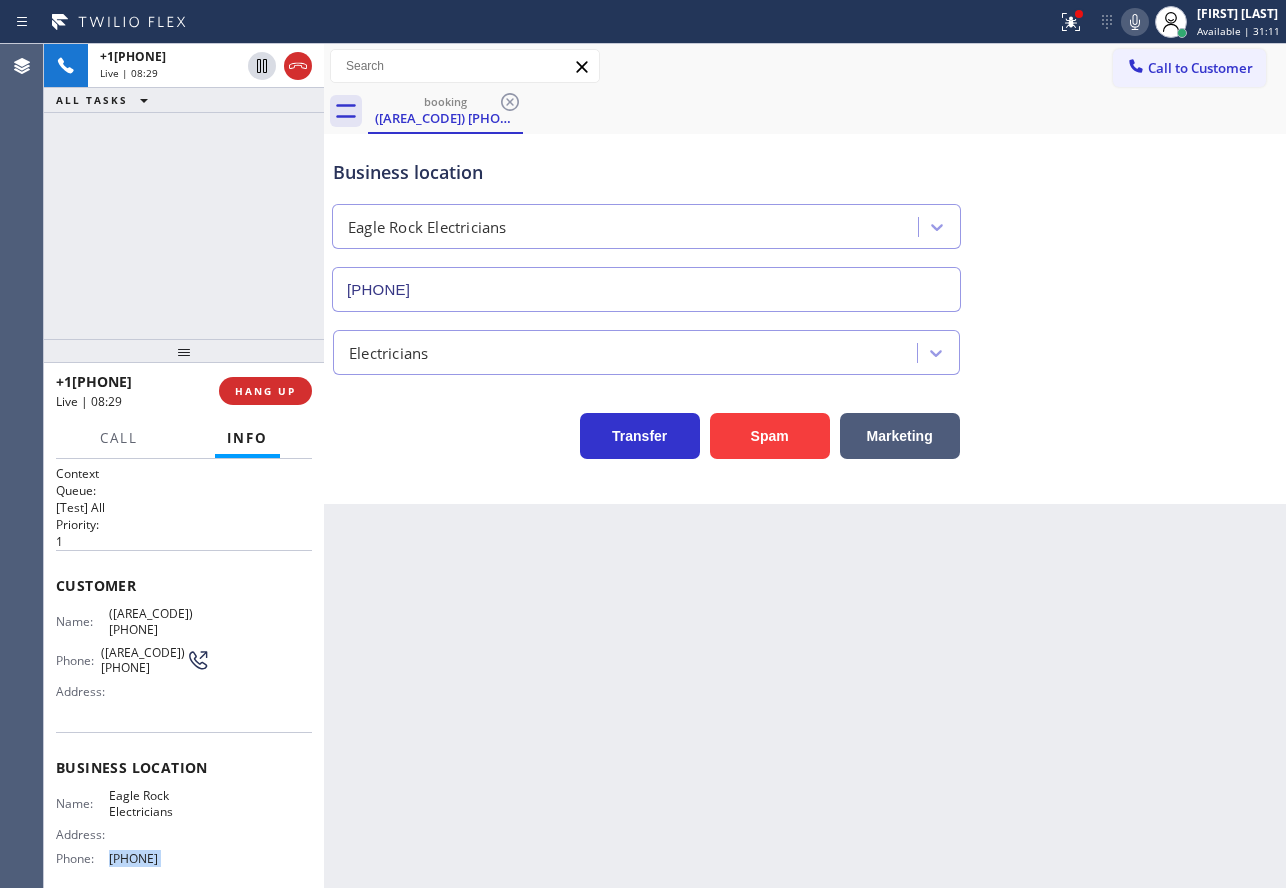 click on "[PHONE]" at bounding box center [159, 858] 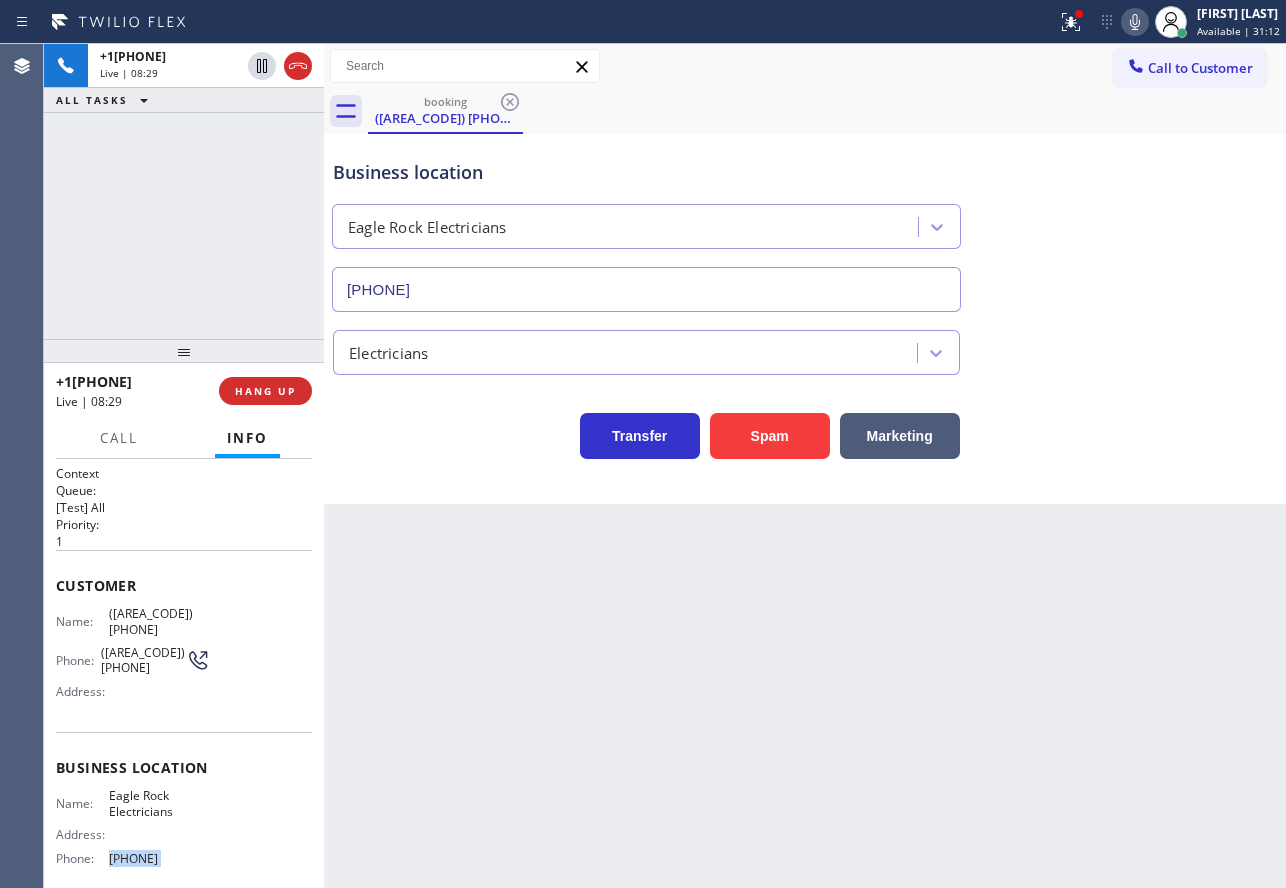 copy on "[PHONE]" 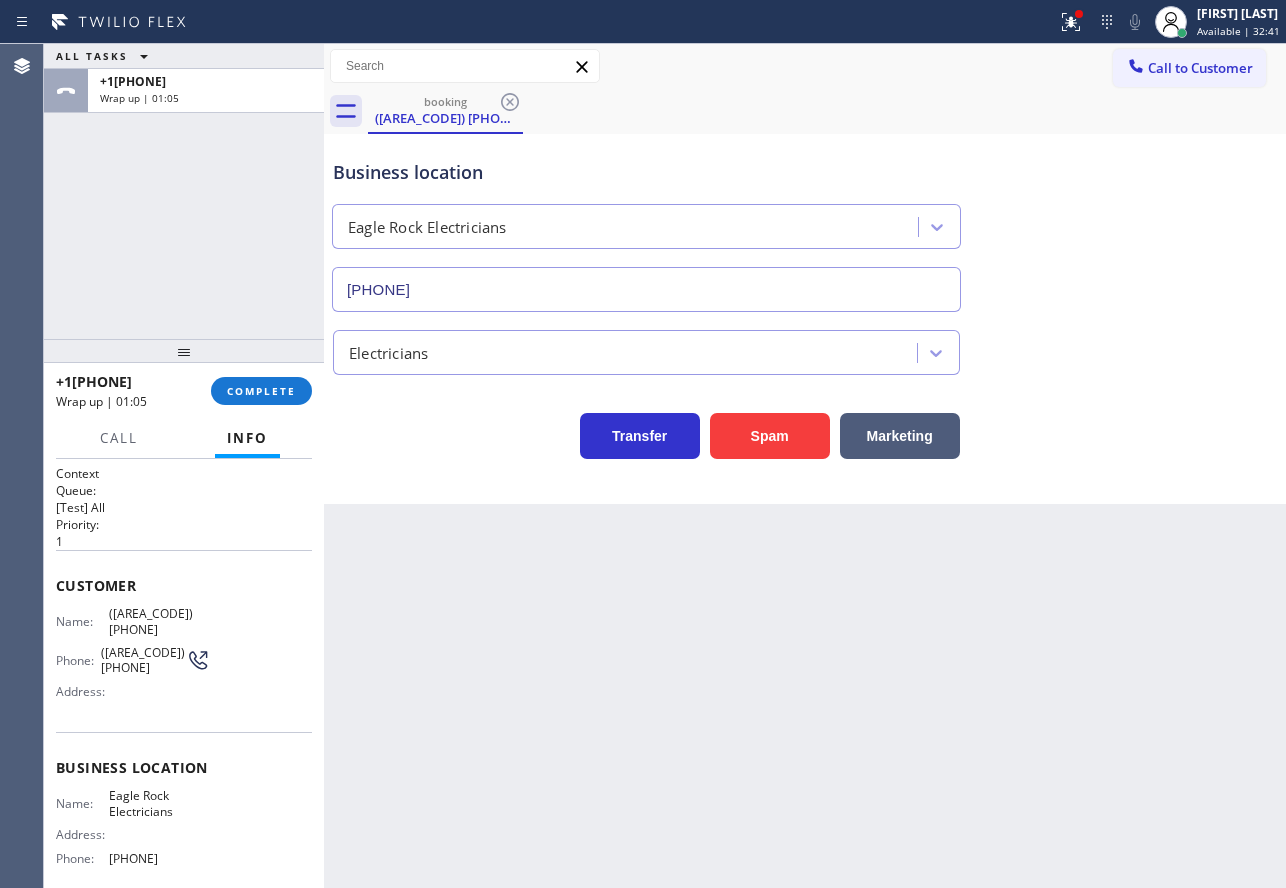 click on "Eagle Rock Electricians" at bounding box center [159, 803] 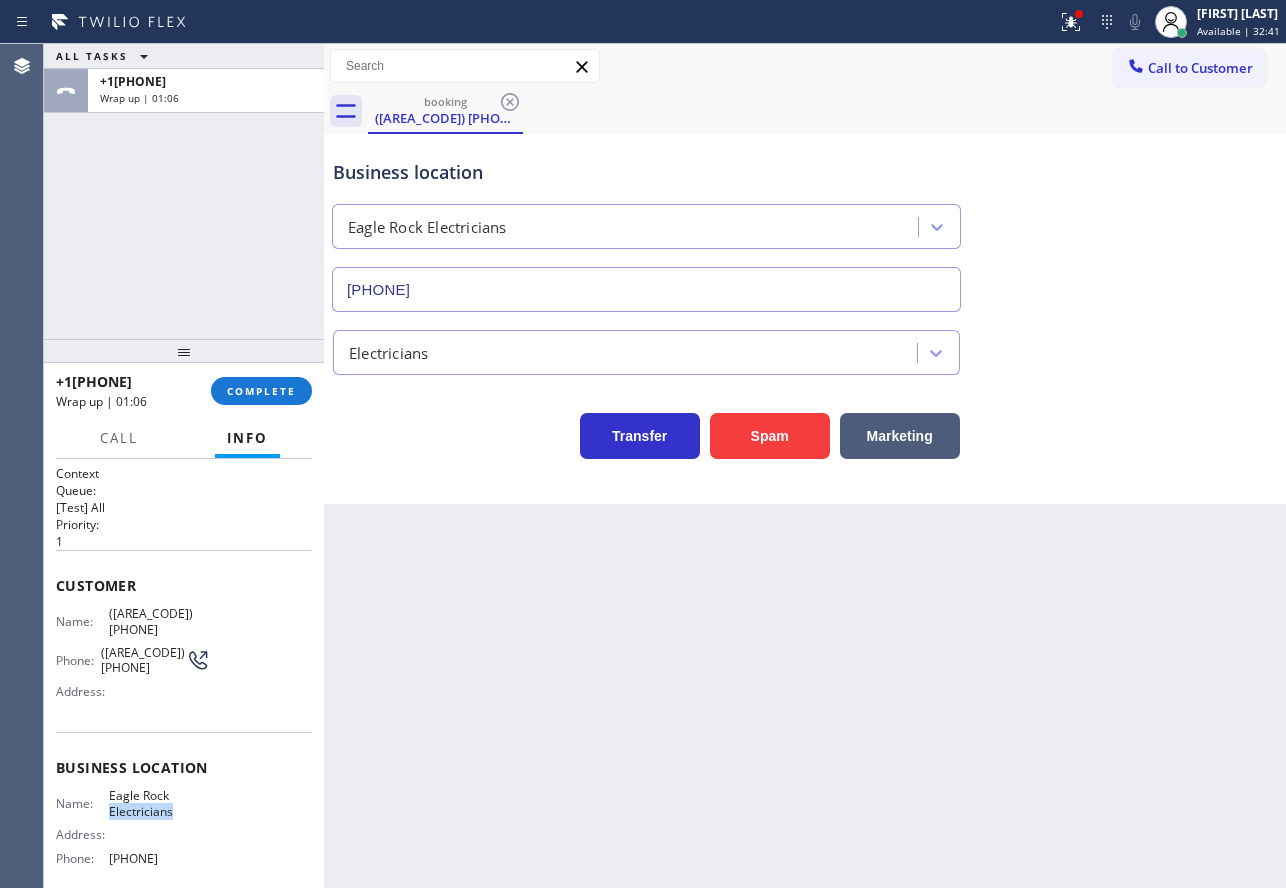 click on "Eagle Rock Electricians" at bounding box center [159, 803] 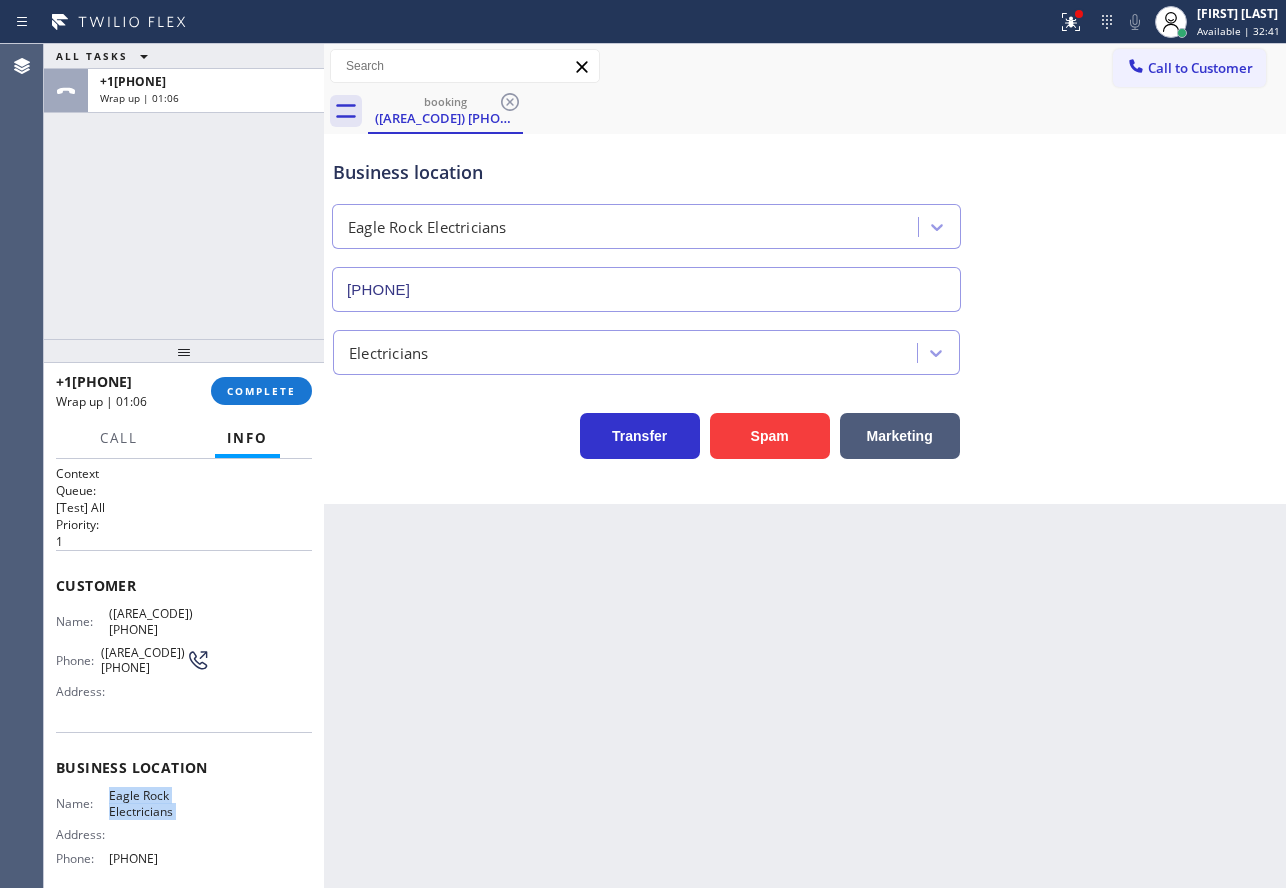 click on "Eagle Rock Electricians" at bounding box center (159, 803) 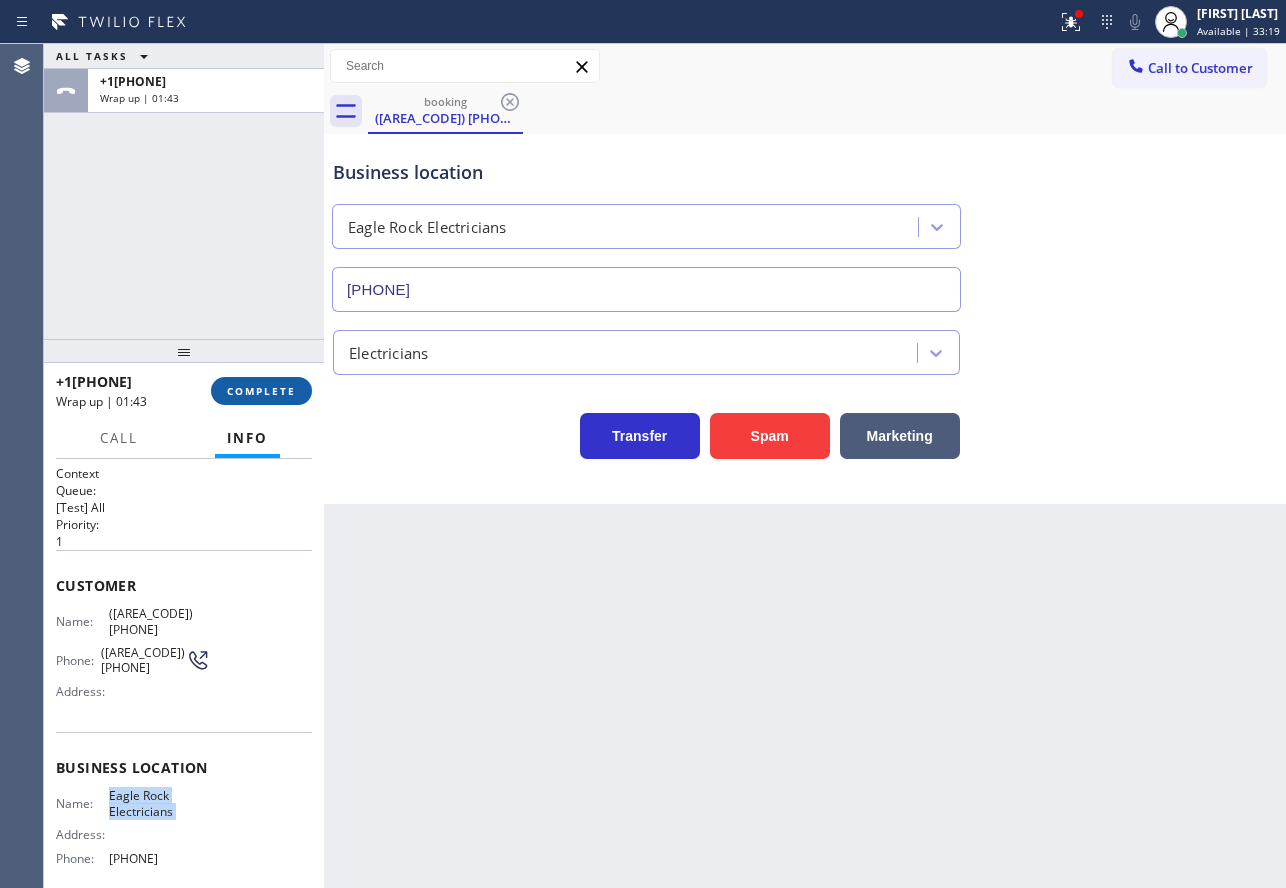 click on "COMPLETE" at bounding box center [261, 391] 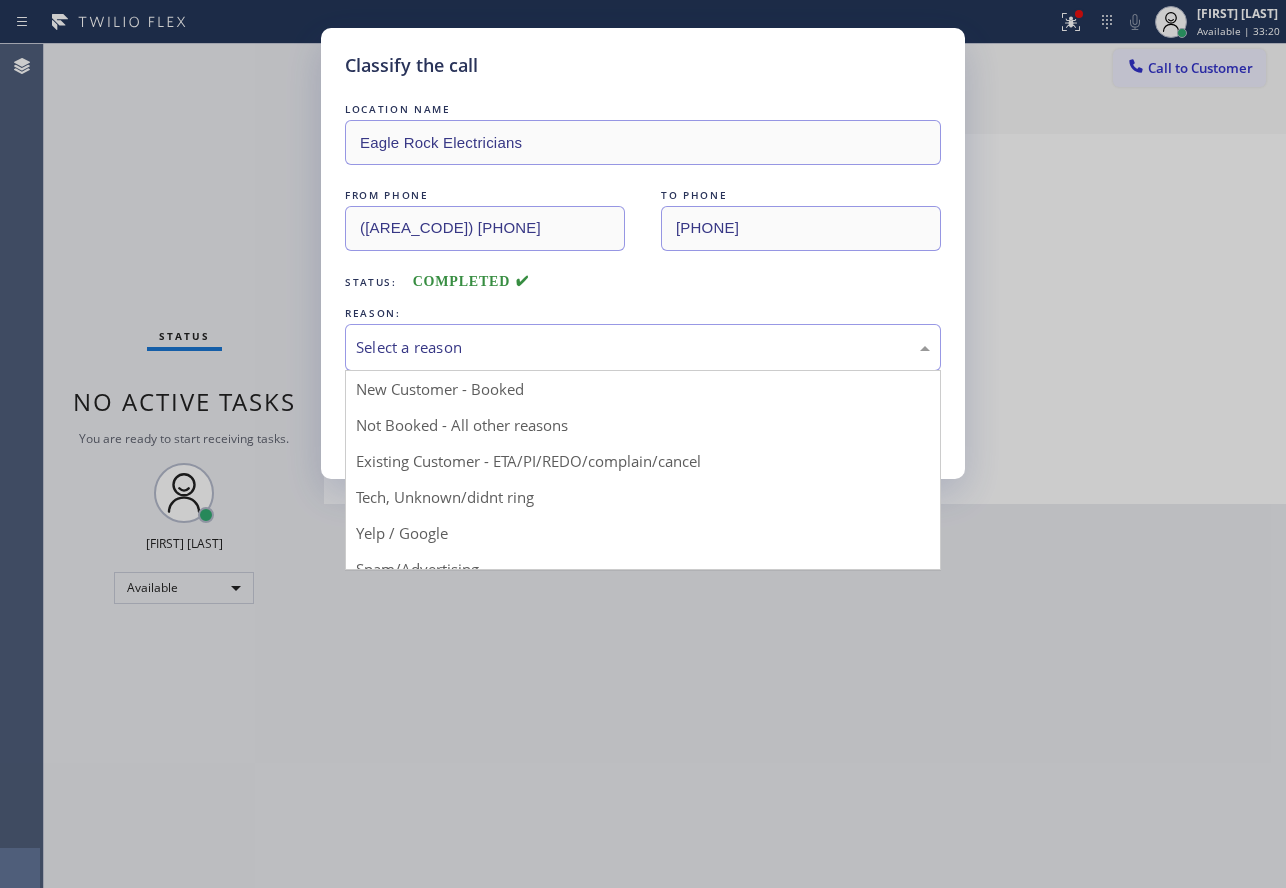click on "Select a reason" at bounding box center [643, 347] 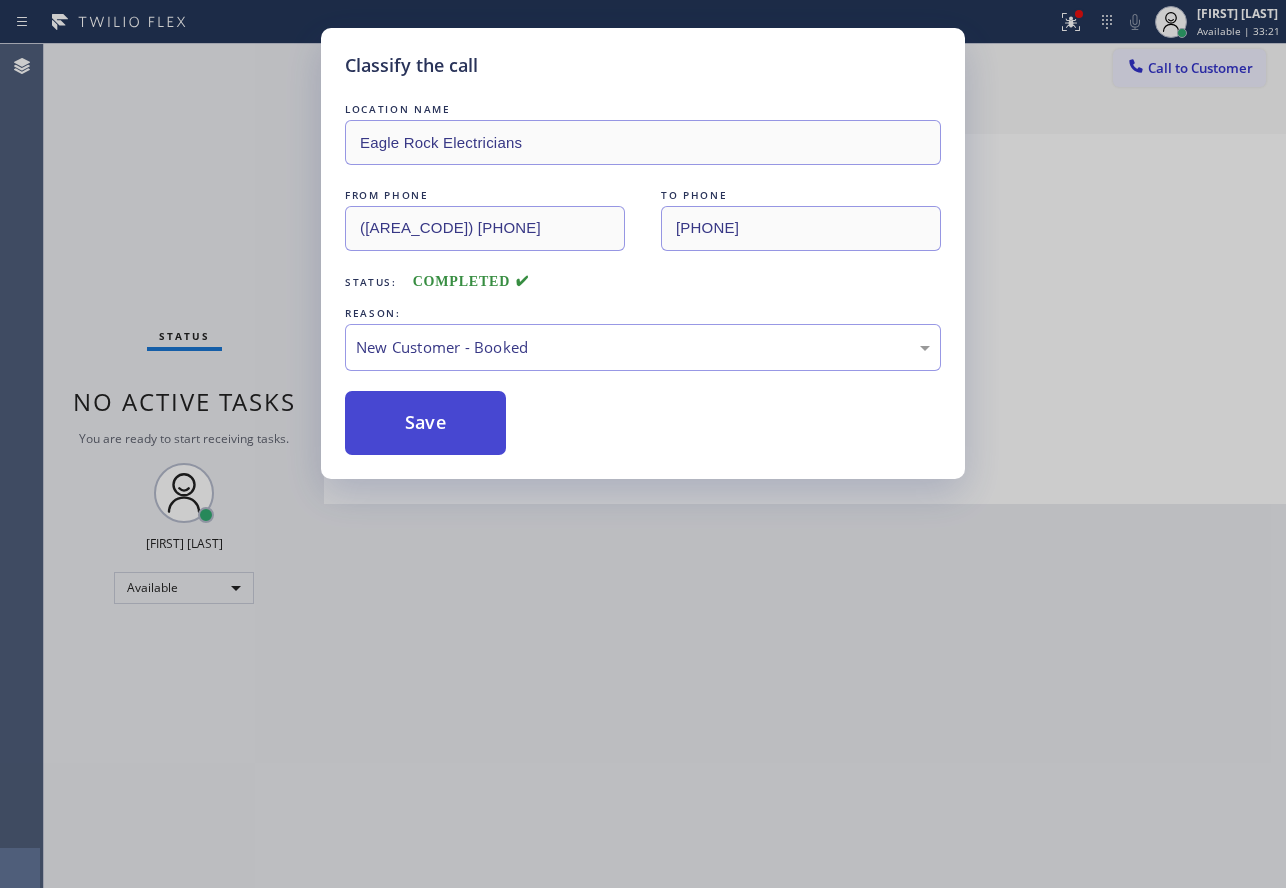 click on "Save" at bounding box center (425, 423) 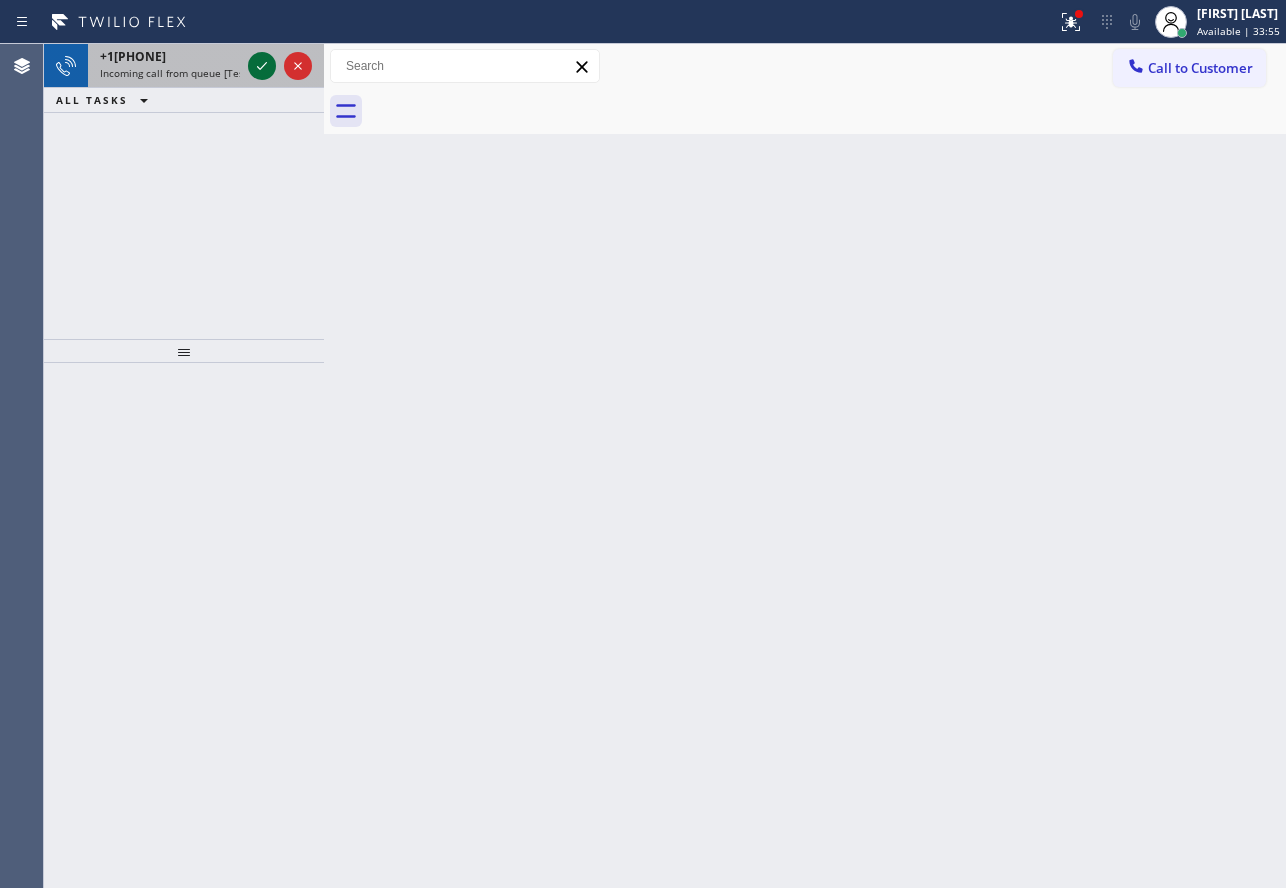 click 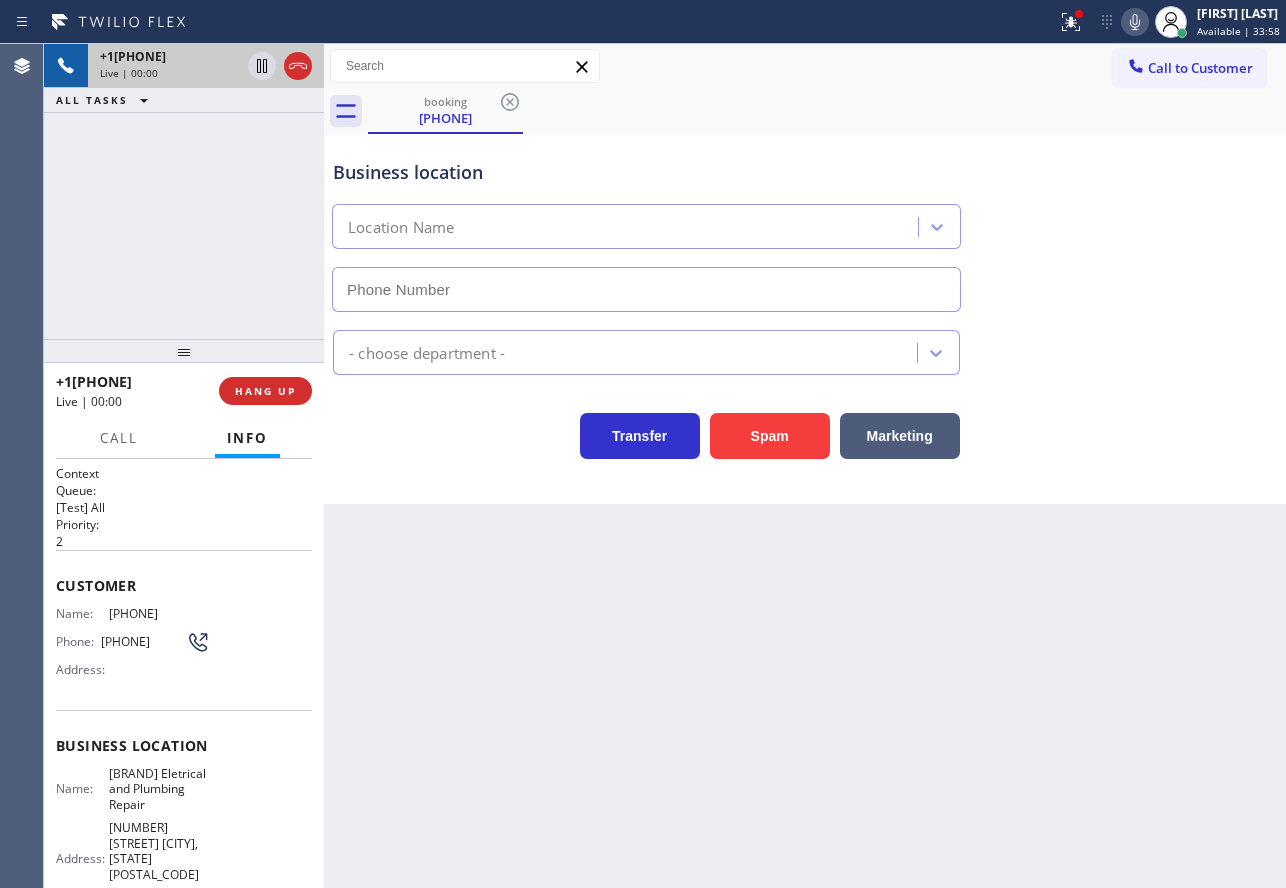 type on "([PHONE]) [PHONE]" 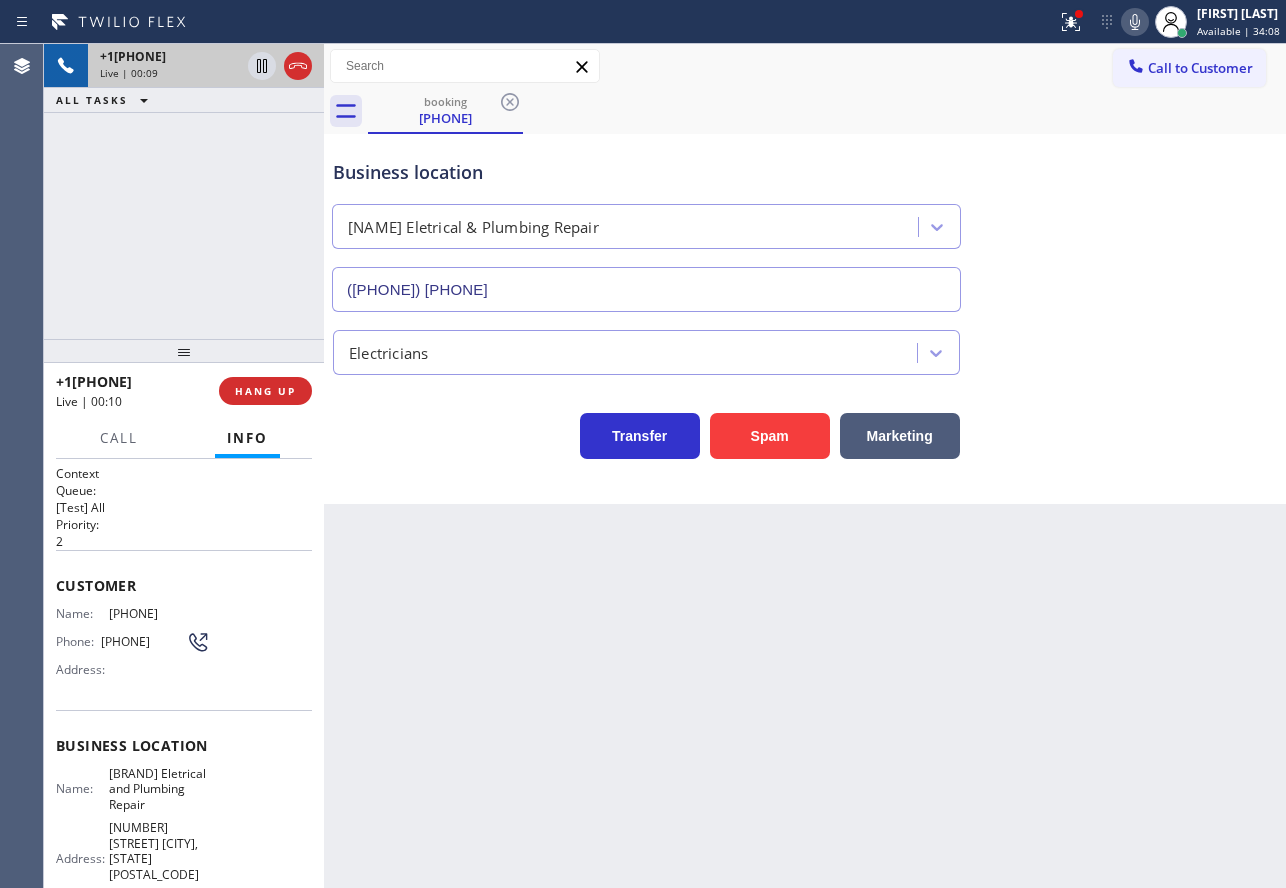 click on "Transfer Spam Marketing" at bounding box center (805, 417) 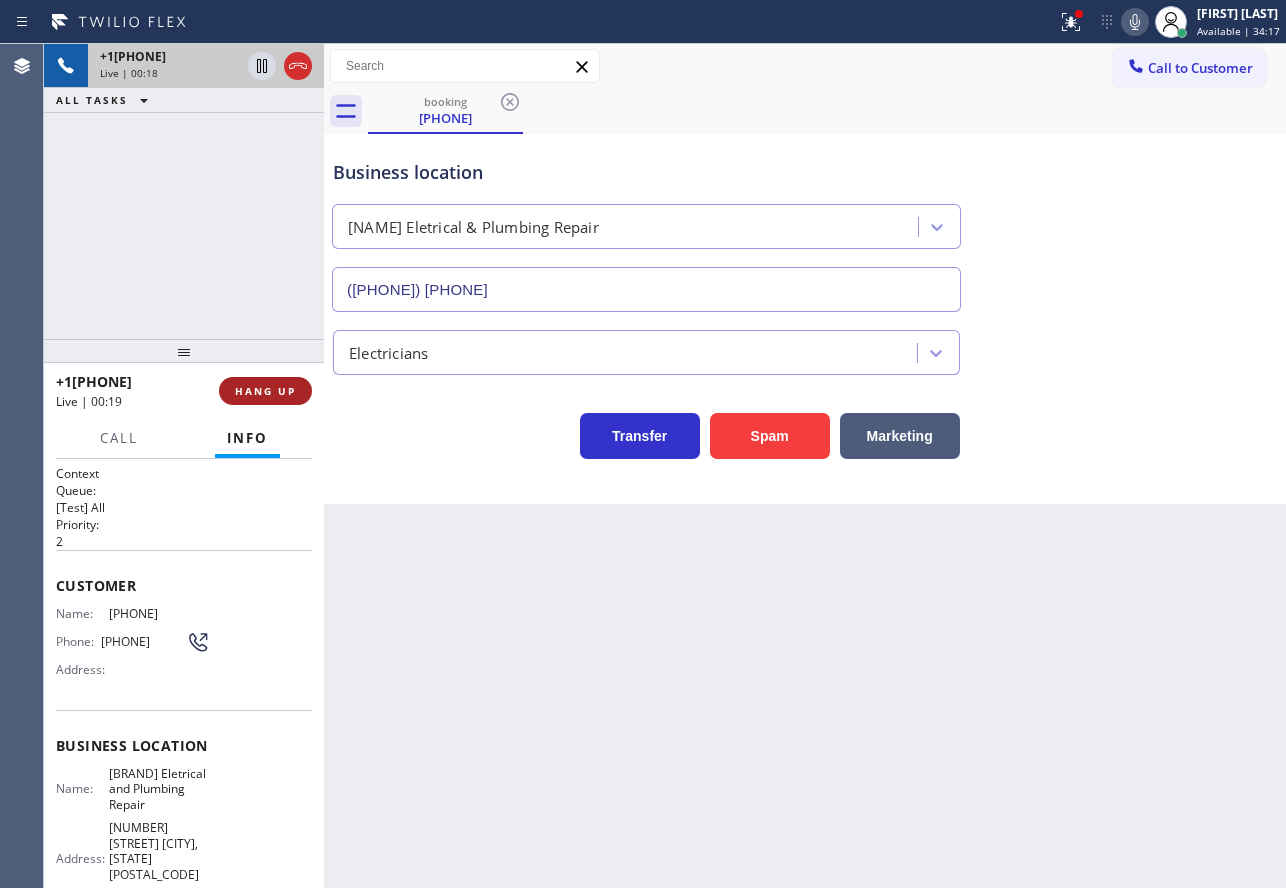 click on "HANG UP" at bounding box center (265, 391) 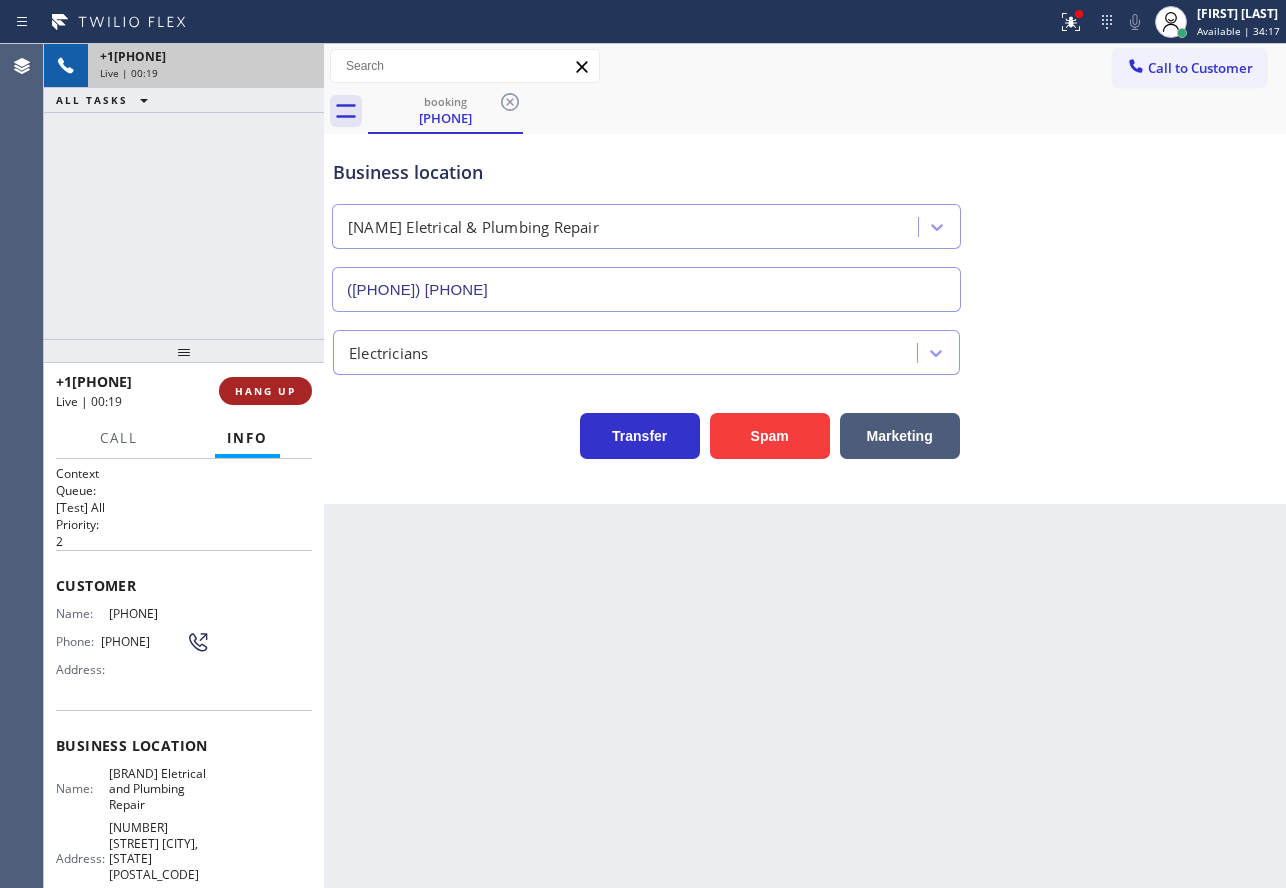 click on "HANG UP" at bounding box center [265, 391] 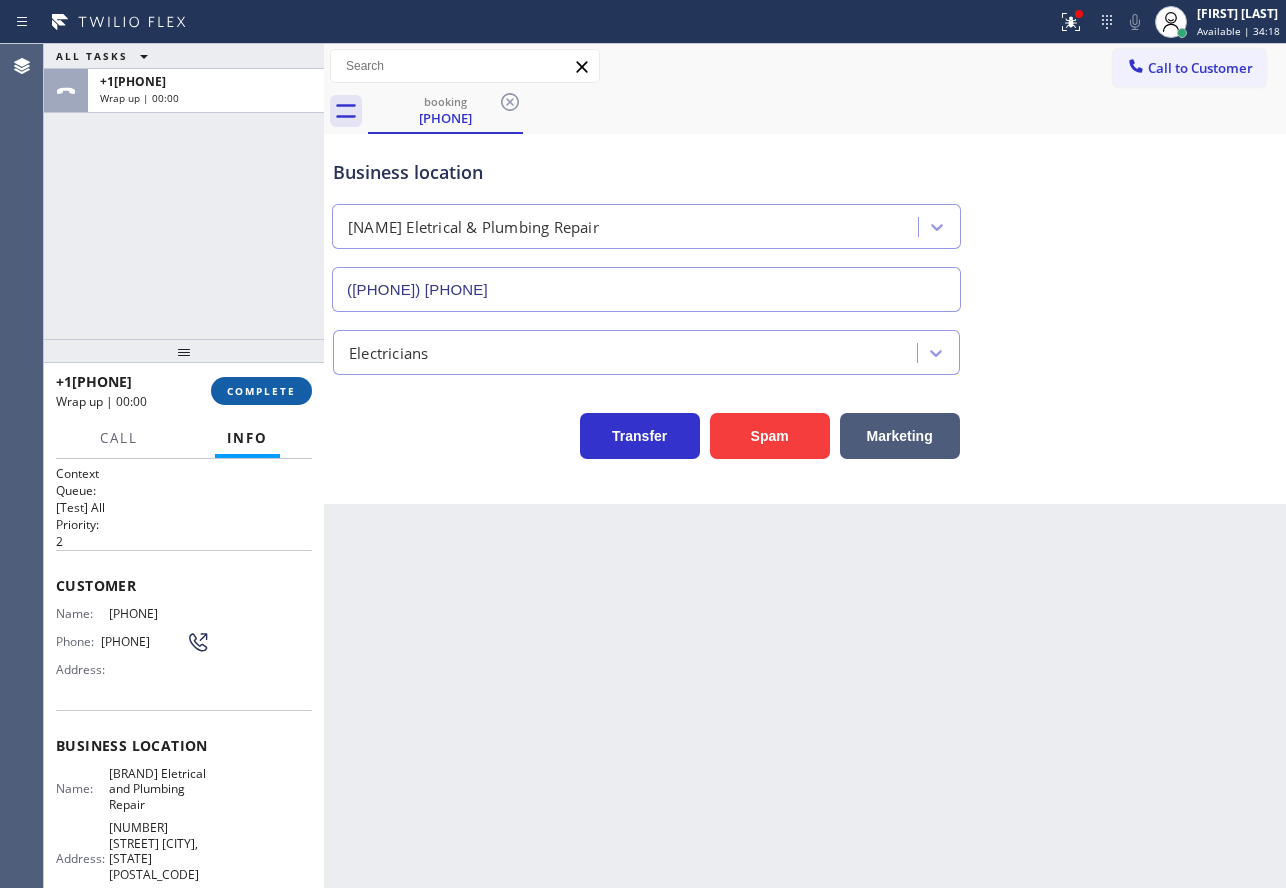 click on "COMPLETE" at bounding box center (261, 391) 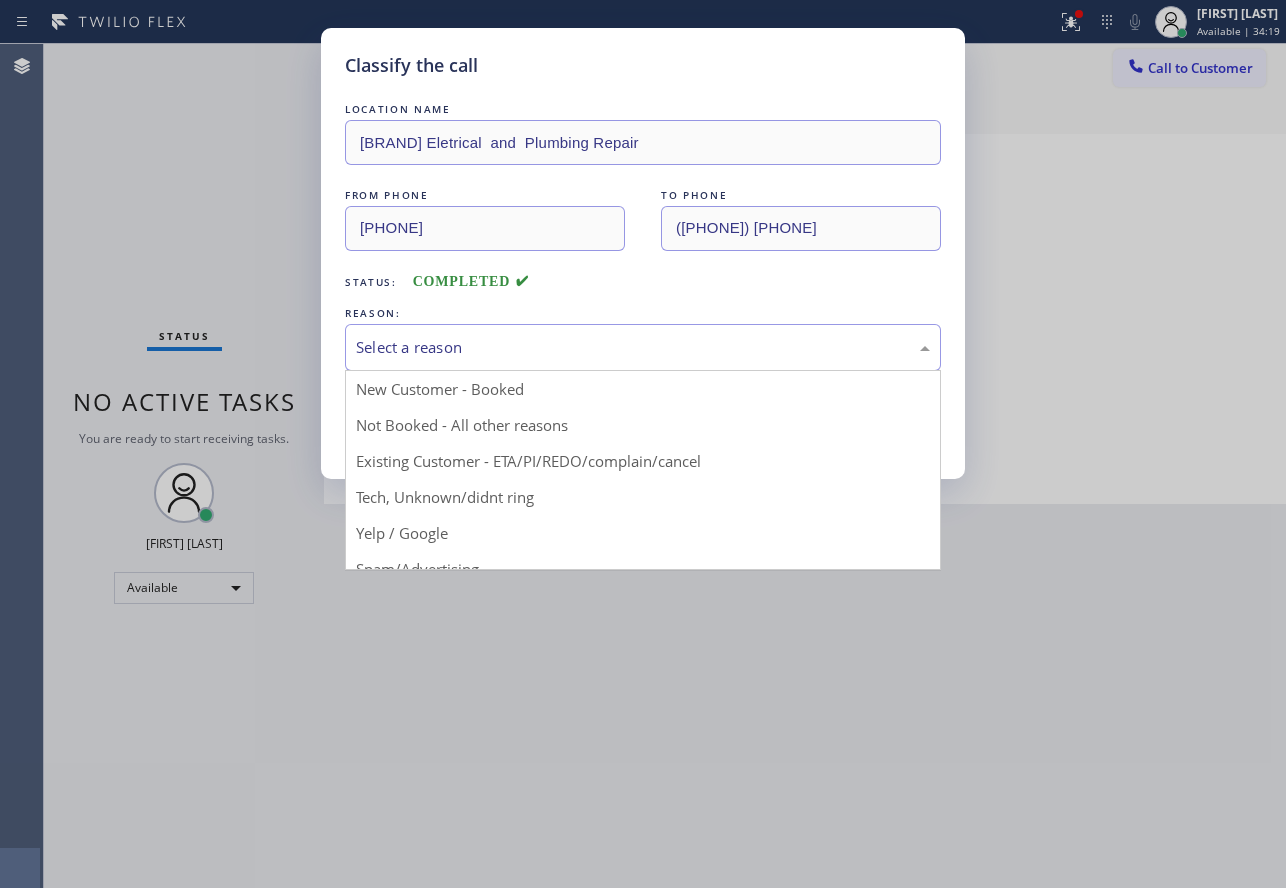 click on "Select a reason" at bounding box center (643, 347) 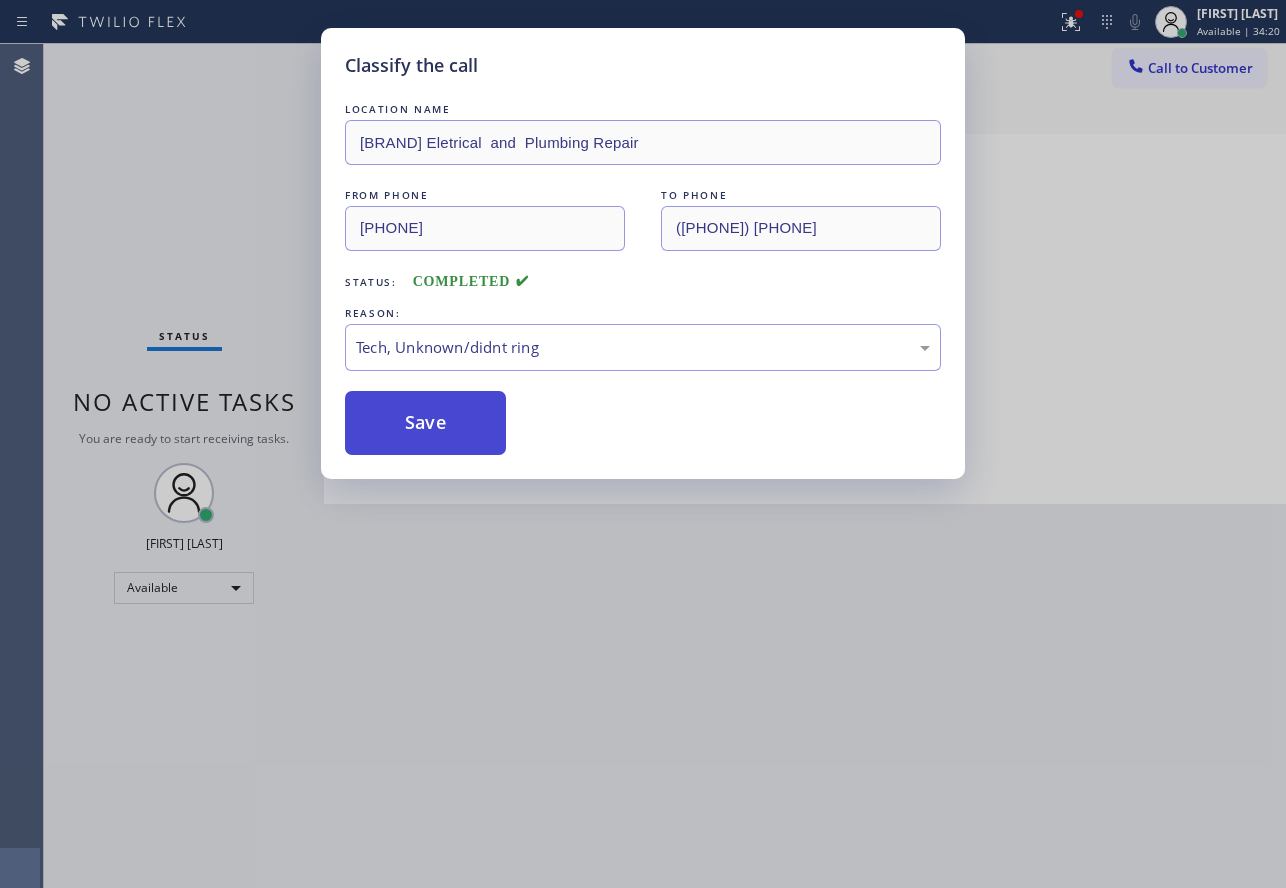 click on "Save" at bounding box center (425, 423) 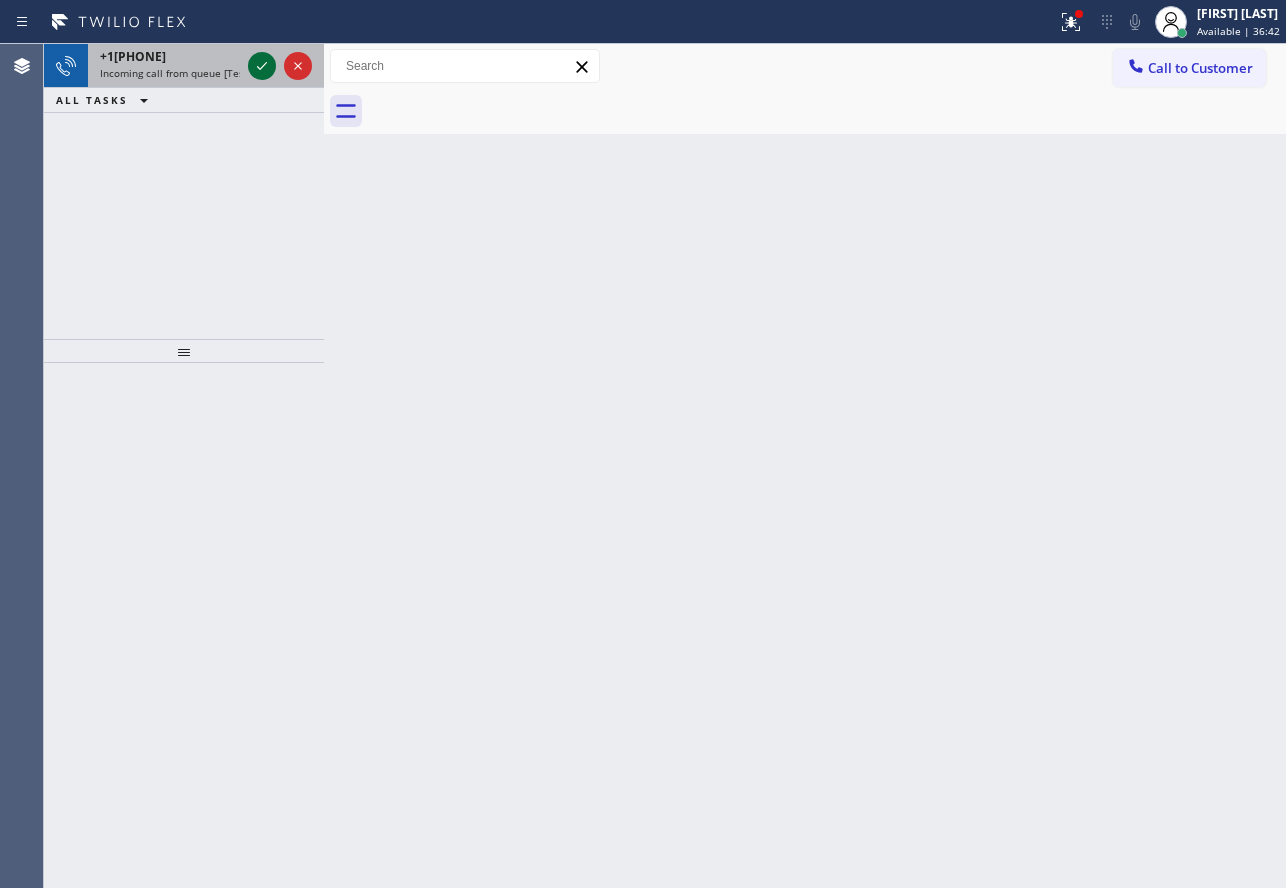 click 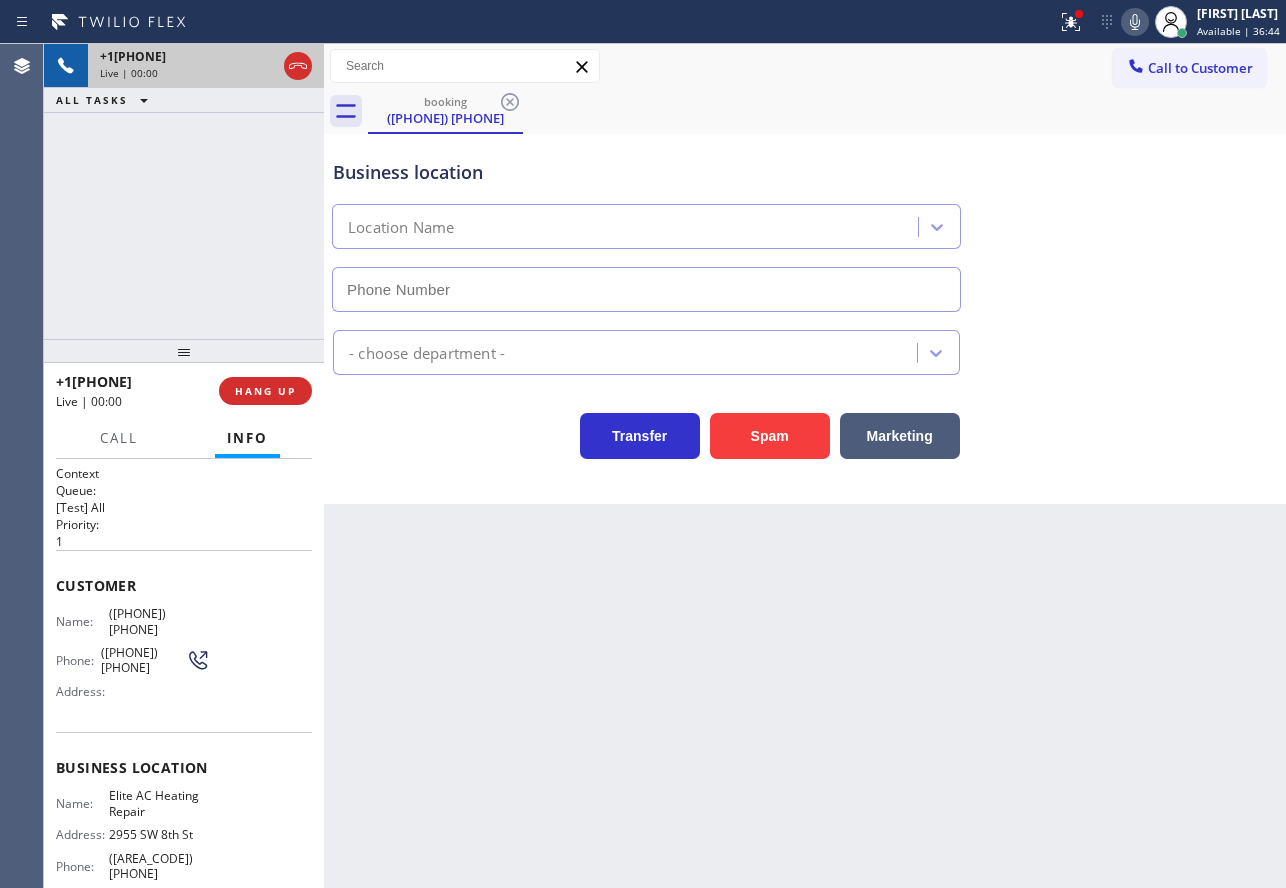 type on "([AREA_CODE]) [PHONE]" 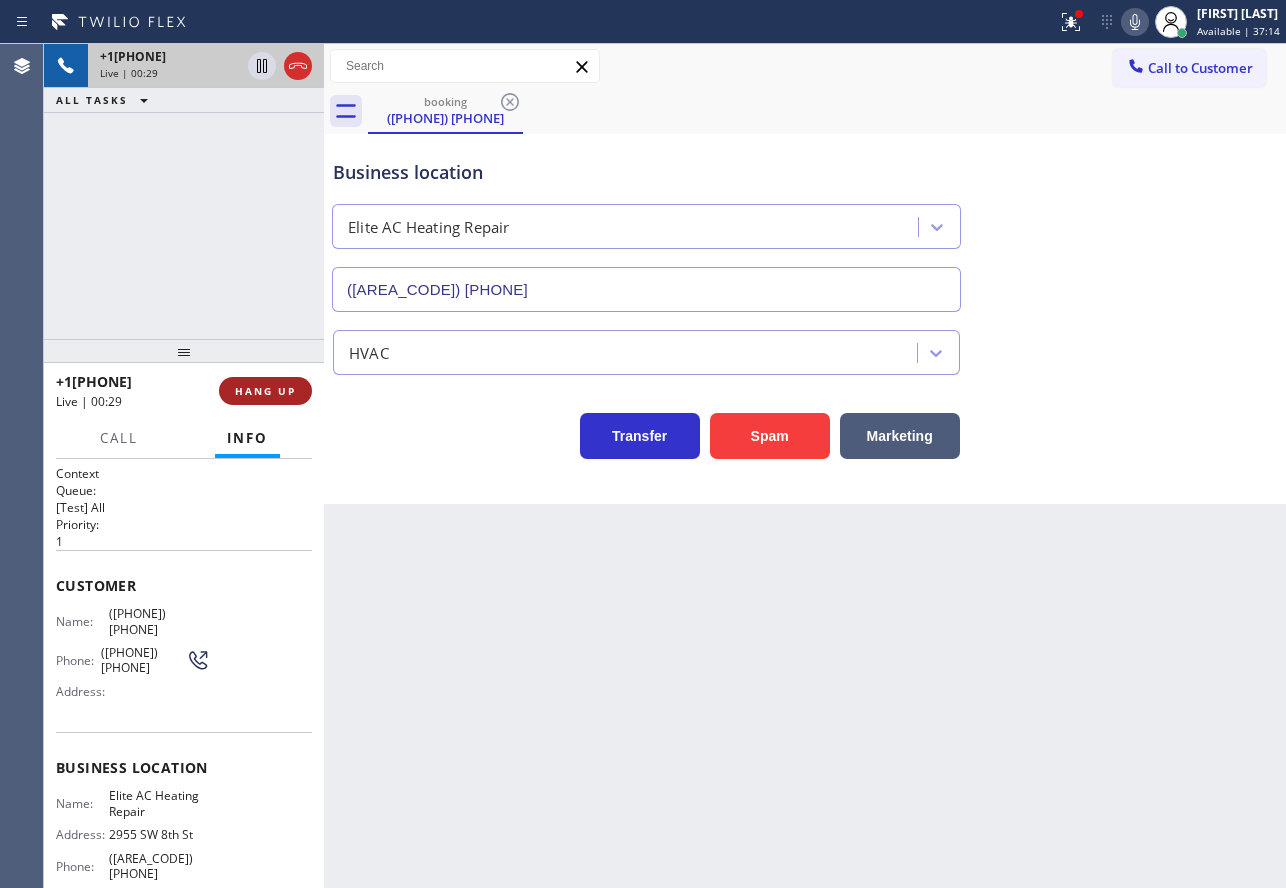 click on "HANG UP" at bounding box center [265, 391] 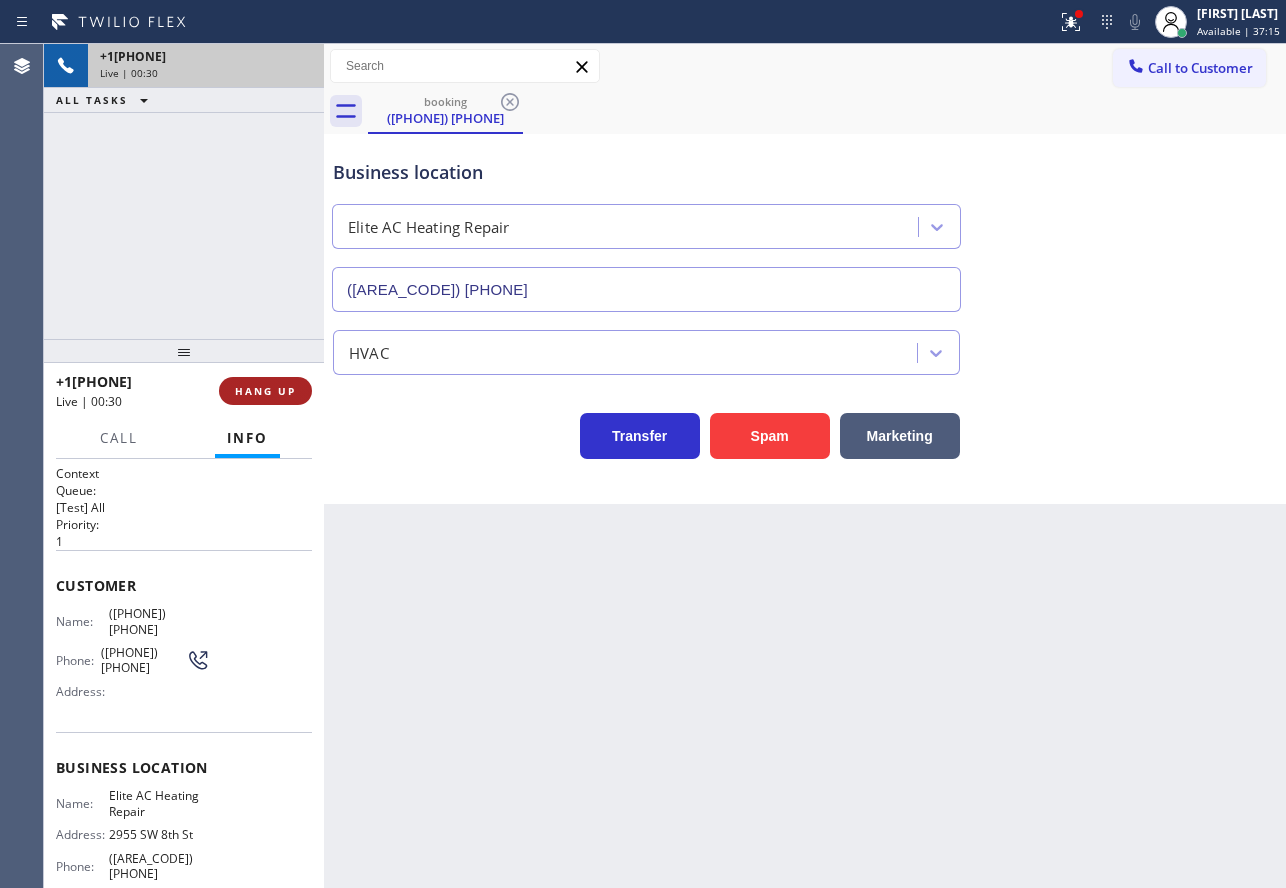 click on "HANG UP" at bounding box center (265, 391) 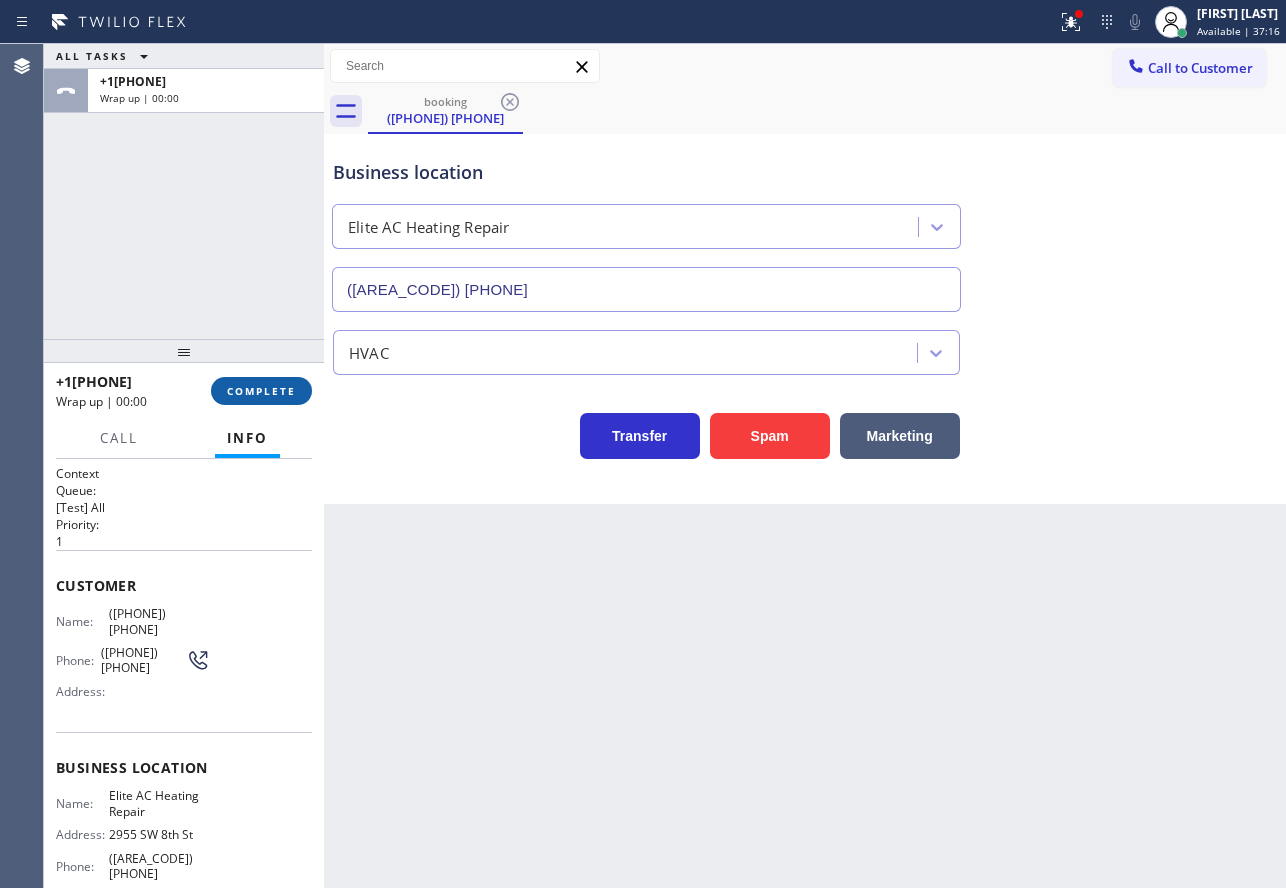 click on "COMPLETE" at bounding box center [261, 391] 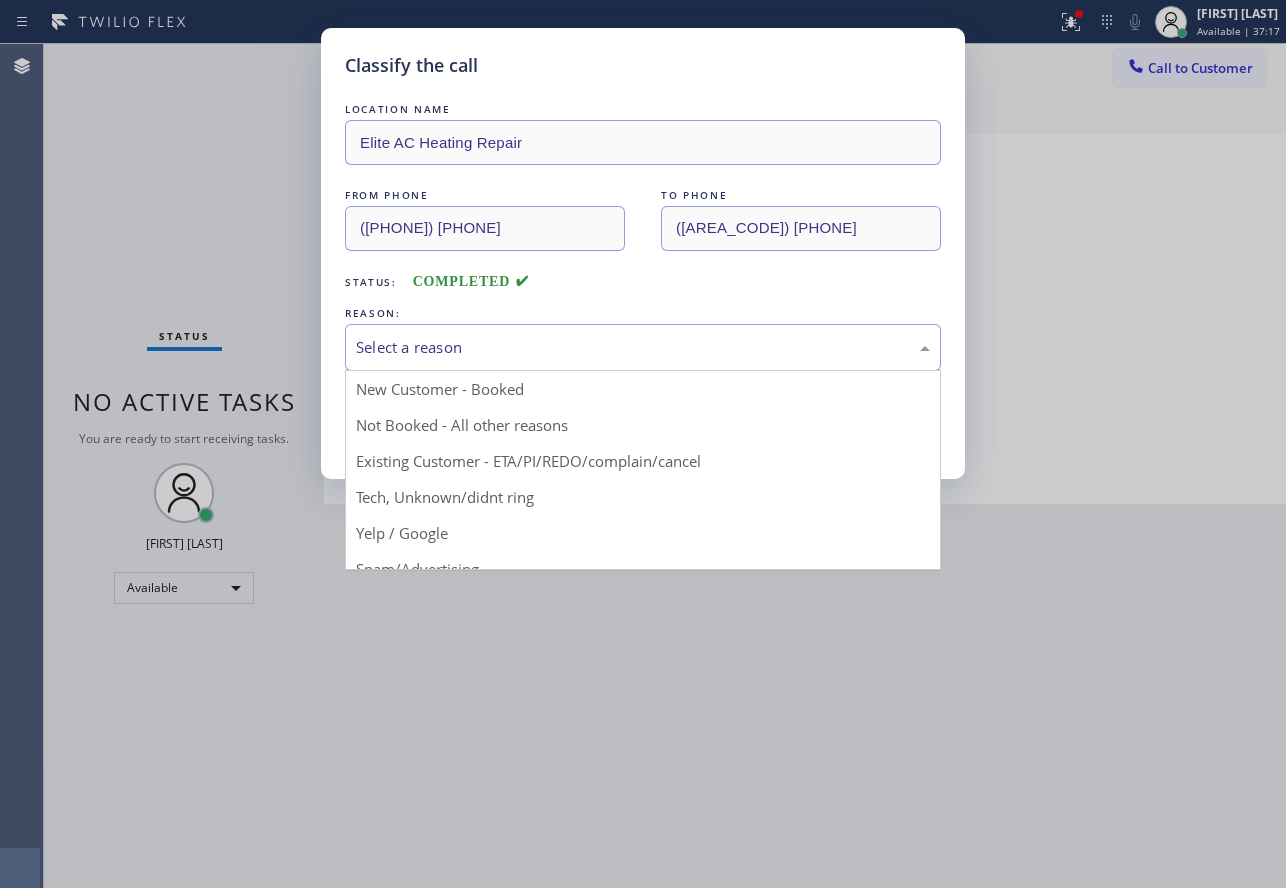 click on "Select a reason" at bounding box center [643, 347] 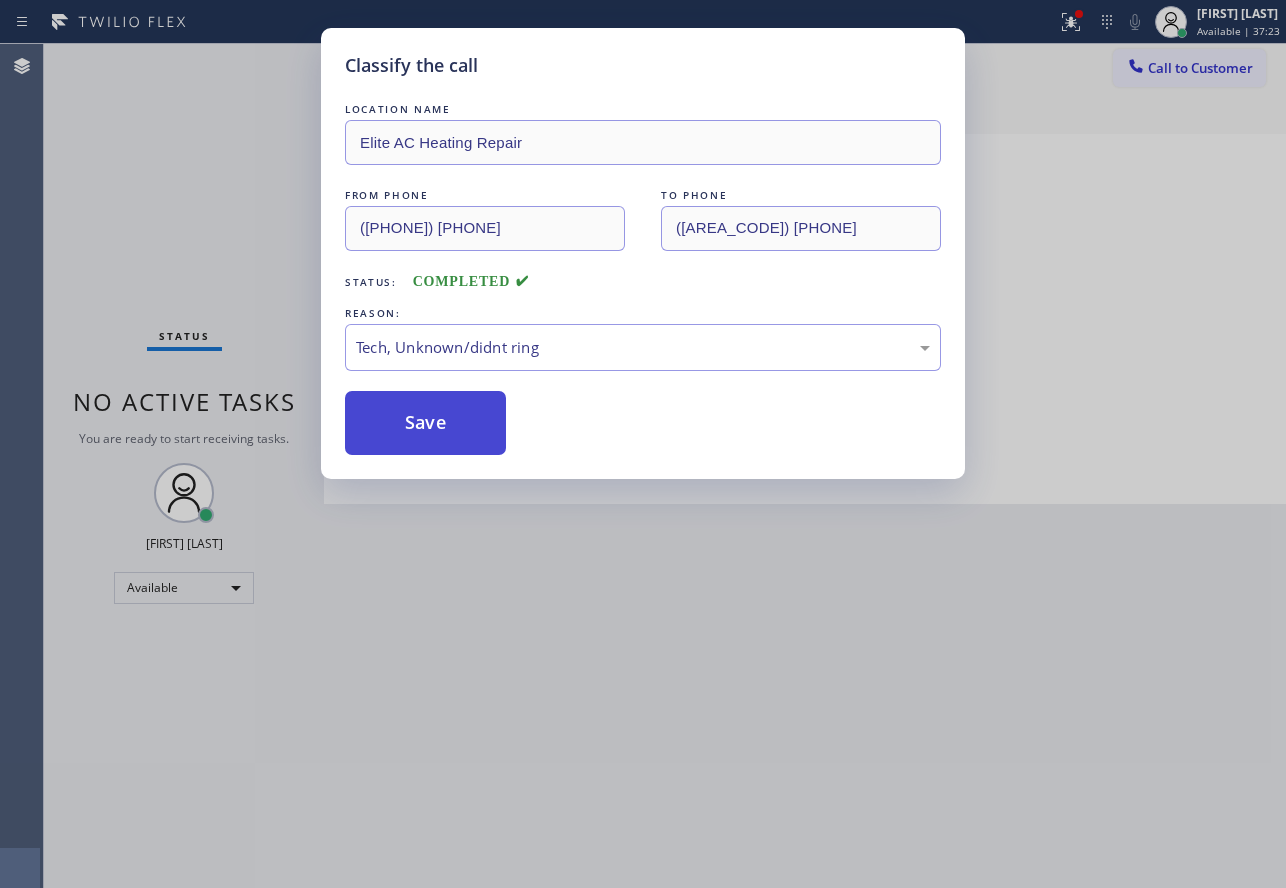 click on "Save" at bounding box center (425, 423) 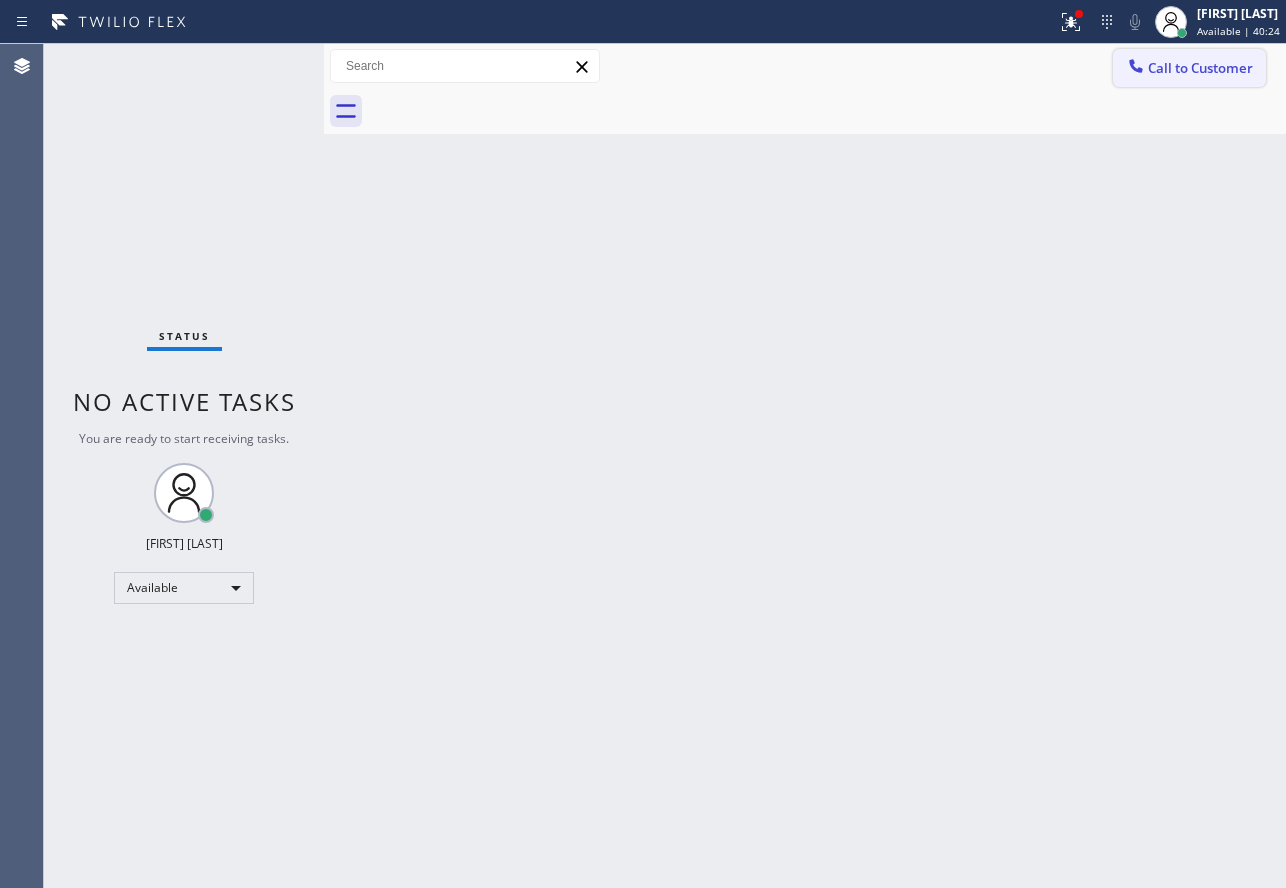 click on "Call to Customer" at bounding box center (1200, 68) 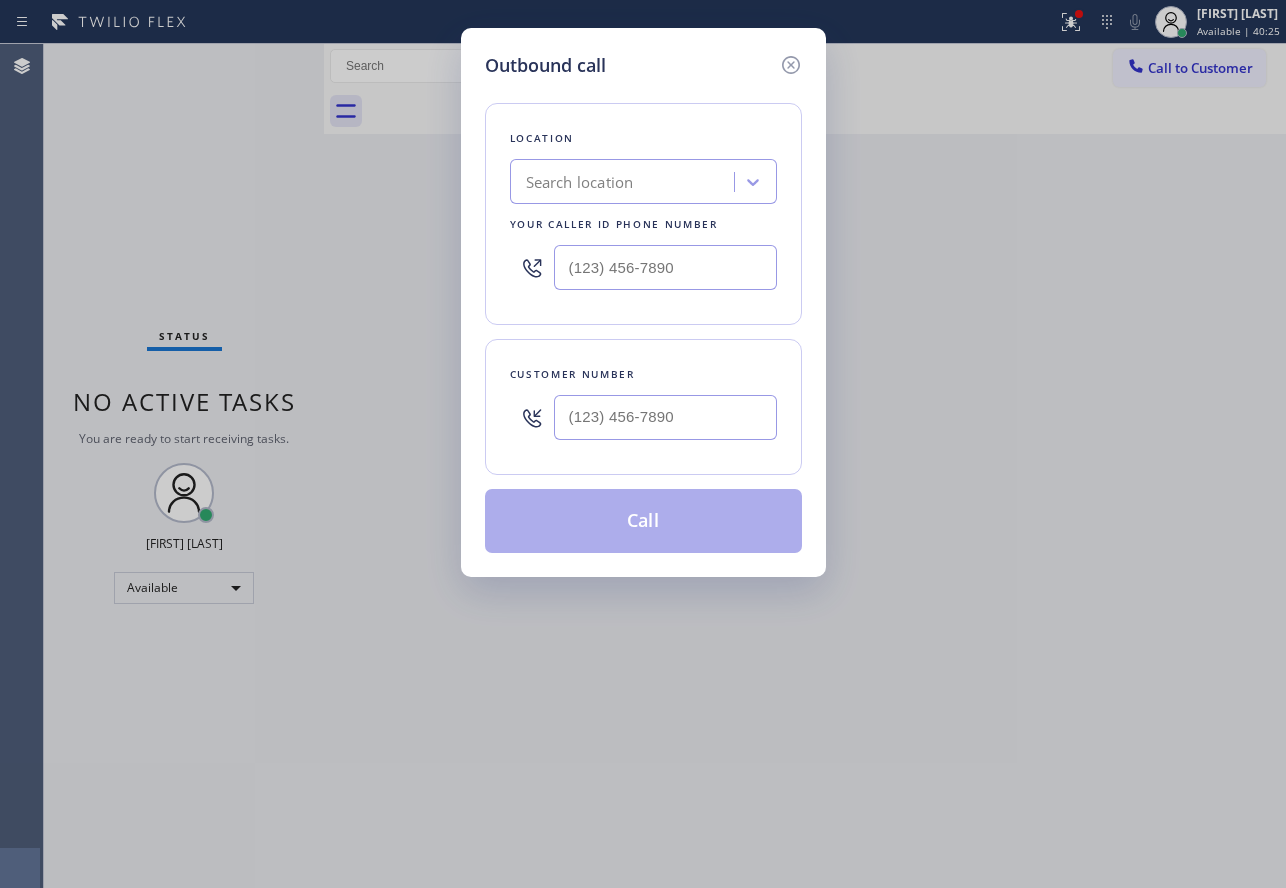 click on "Search location" at bounding box center (580, 182) 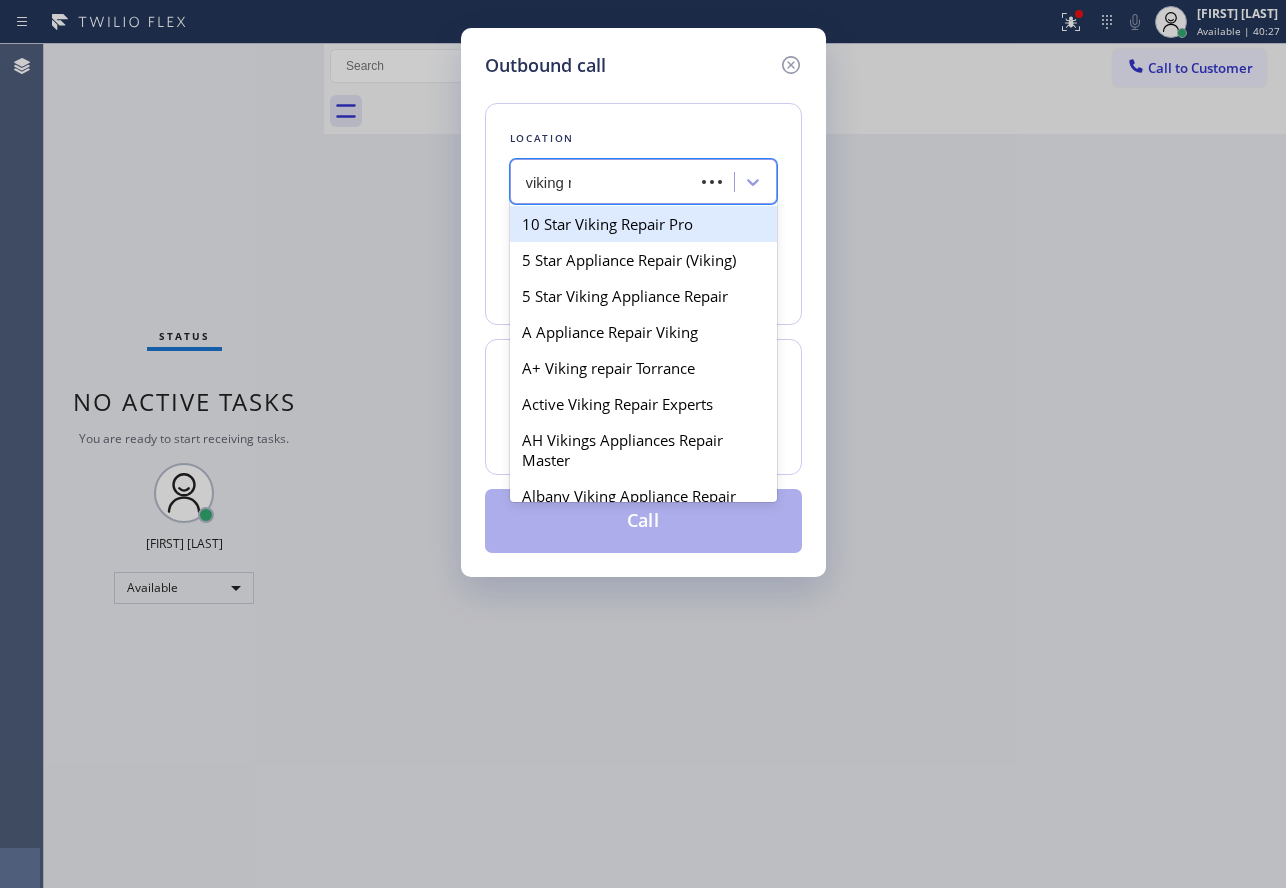 type on "viking re" 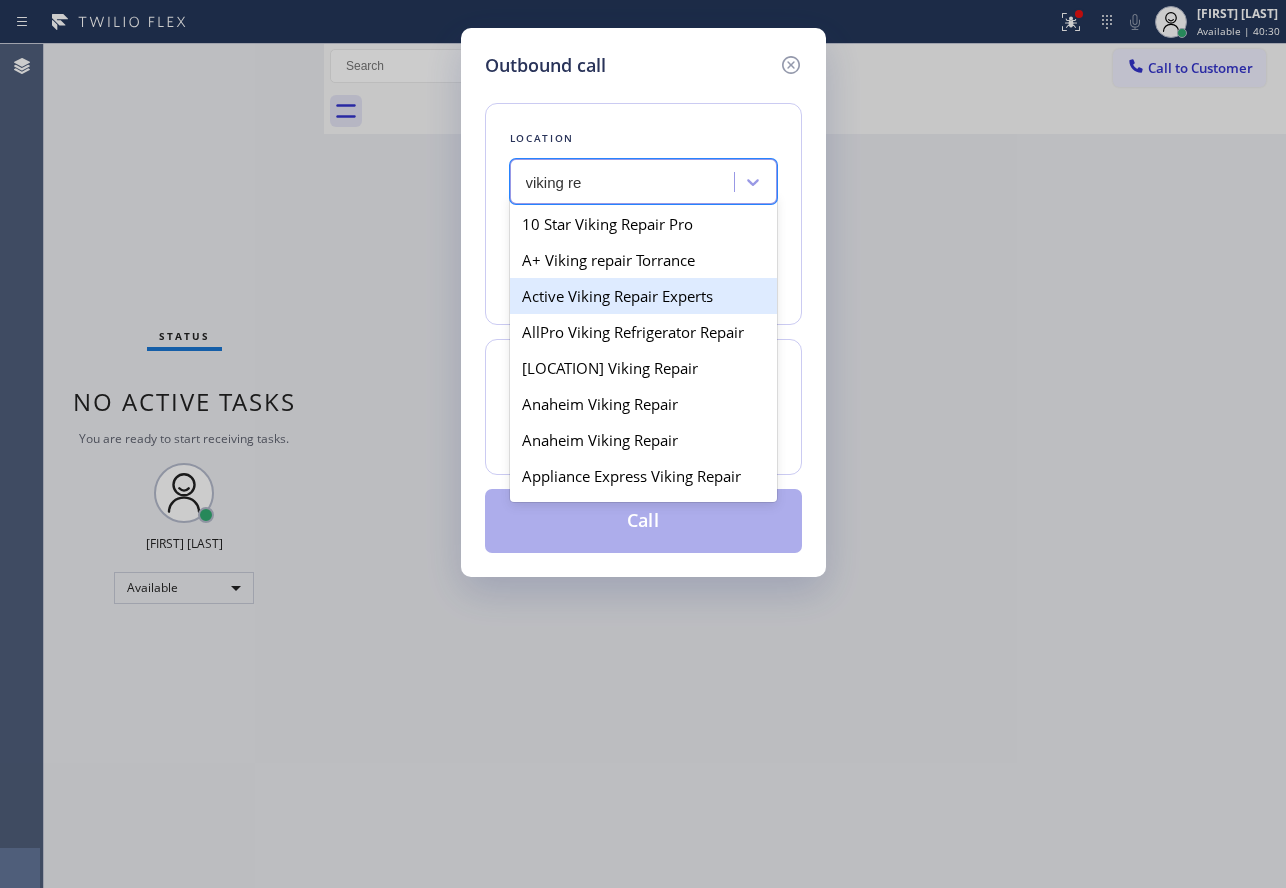 click on "Active Viking Repair Experts" at bounding box center [643, 296] 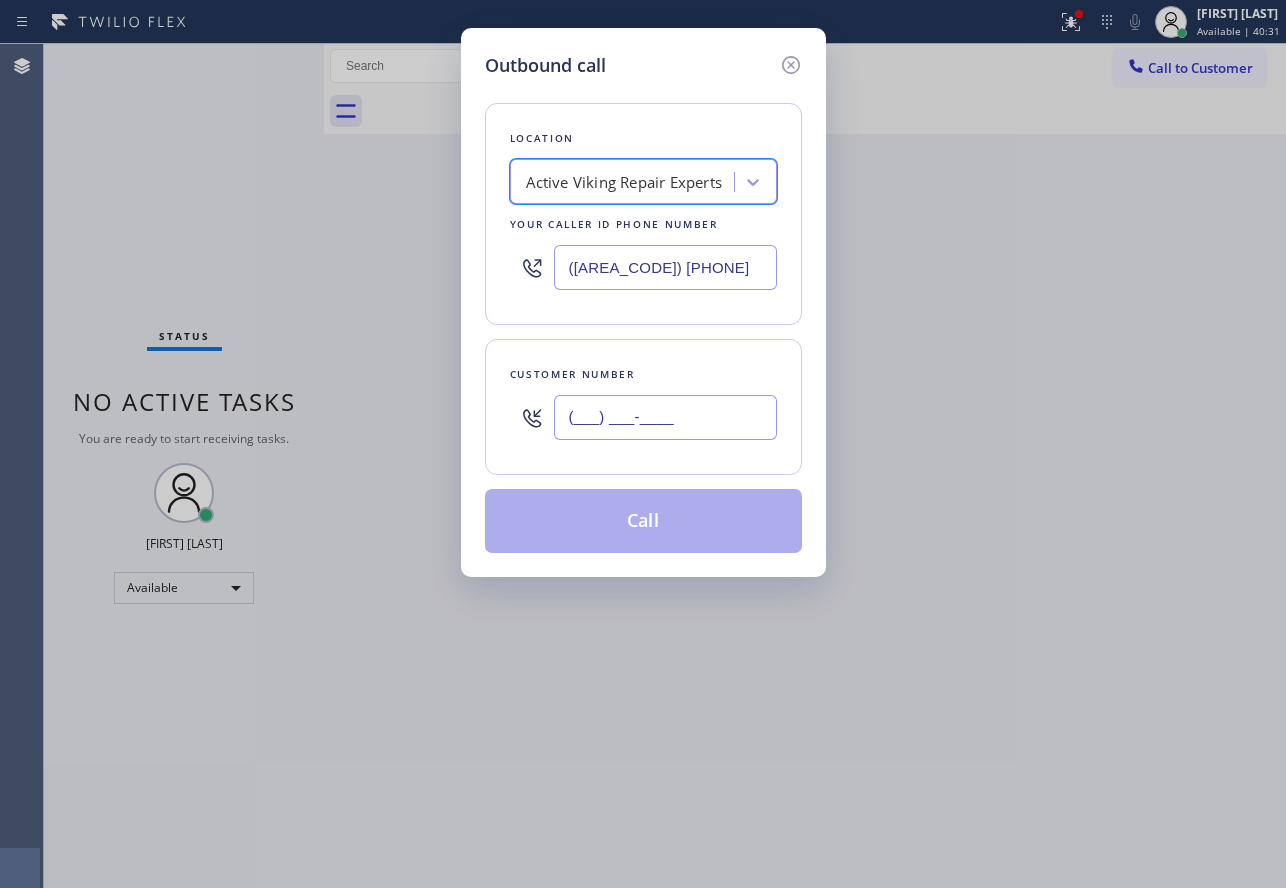 click on "(___) ___-____" at bounding box center [665, 417] 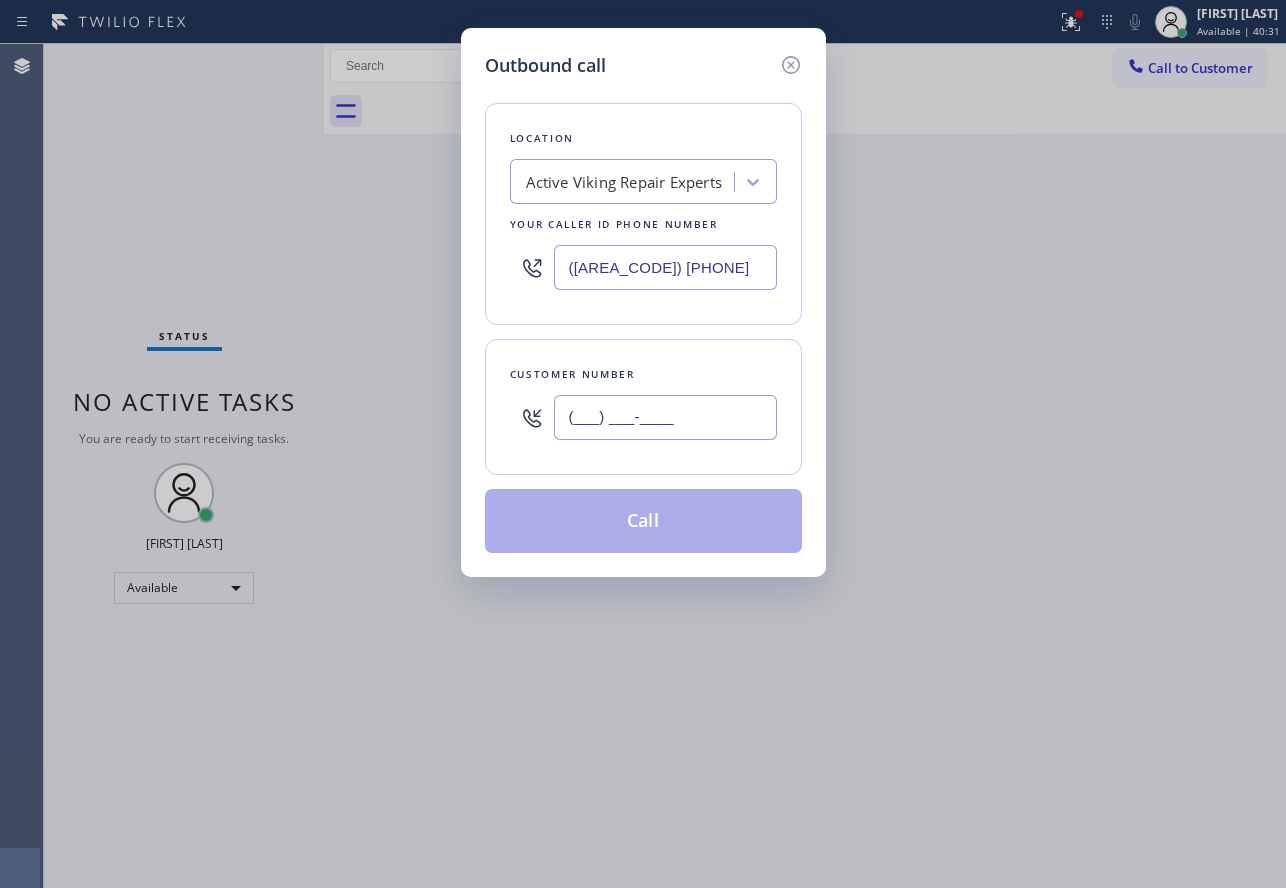 paste on "[PHONE]" 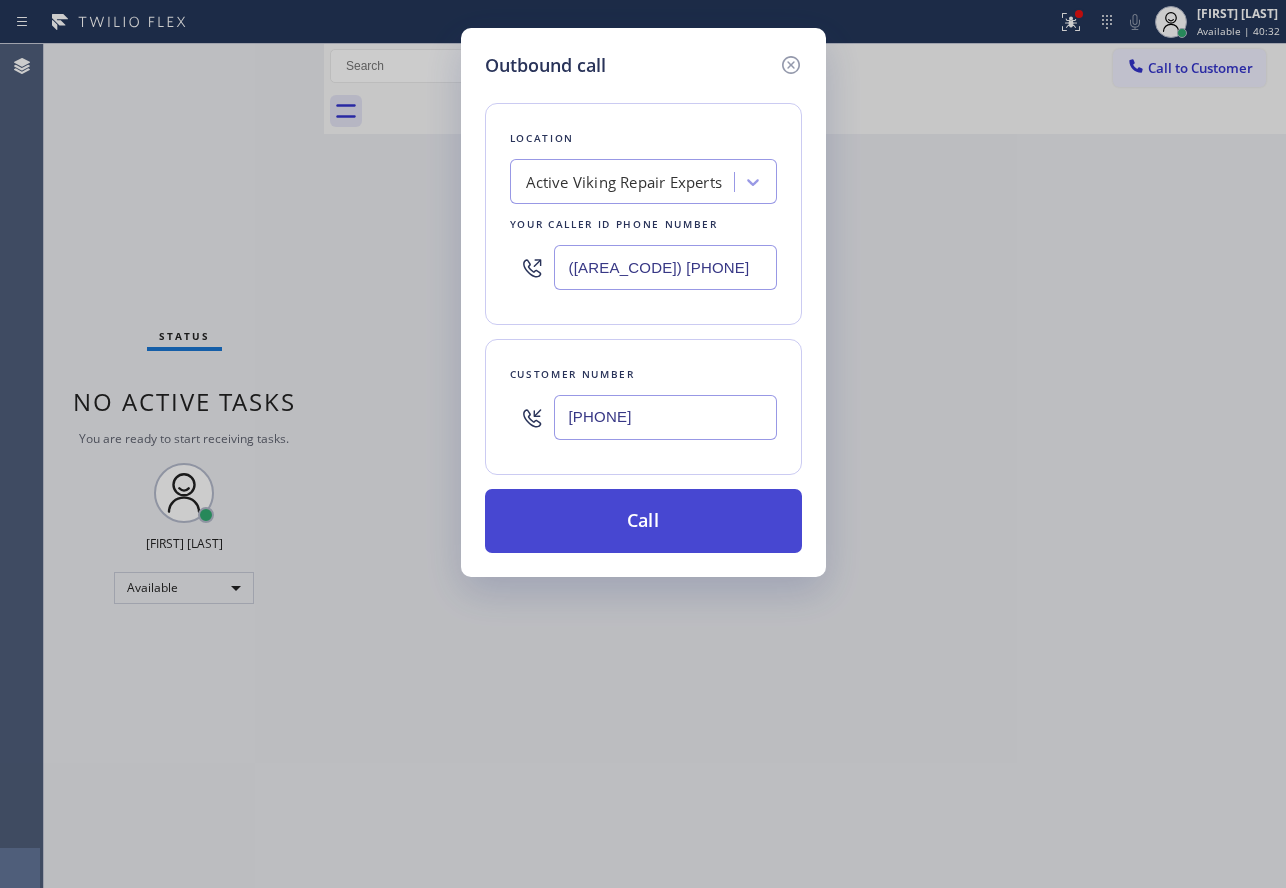 type on "[PHONE]" 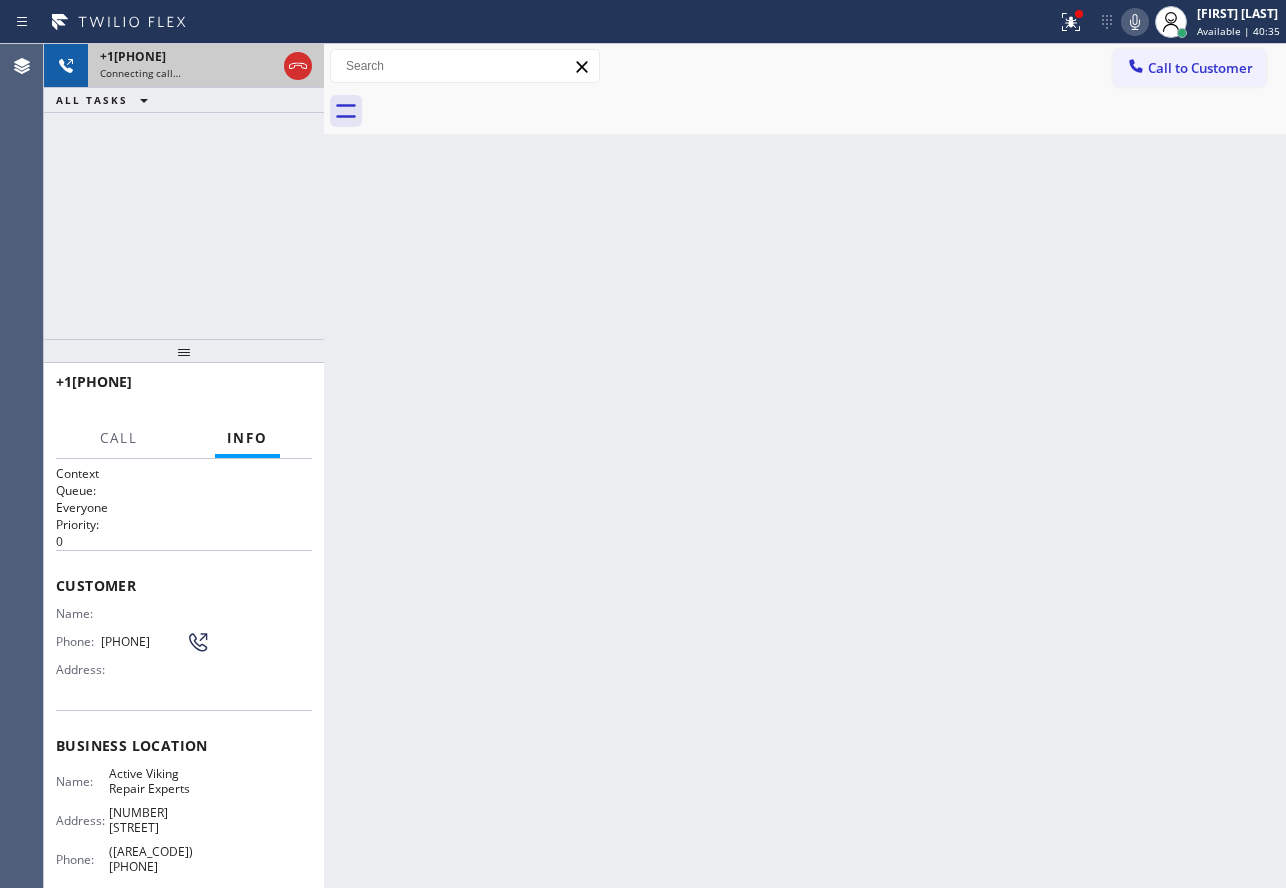 click 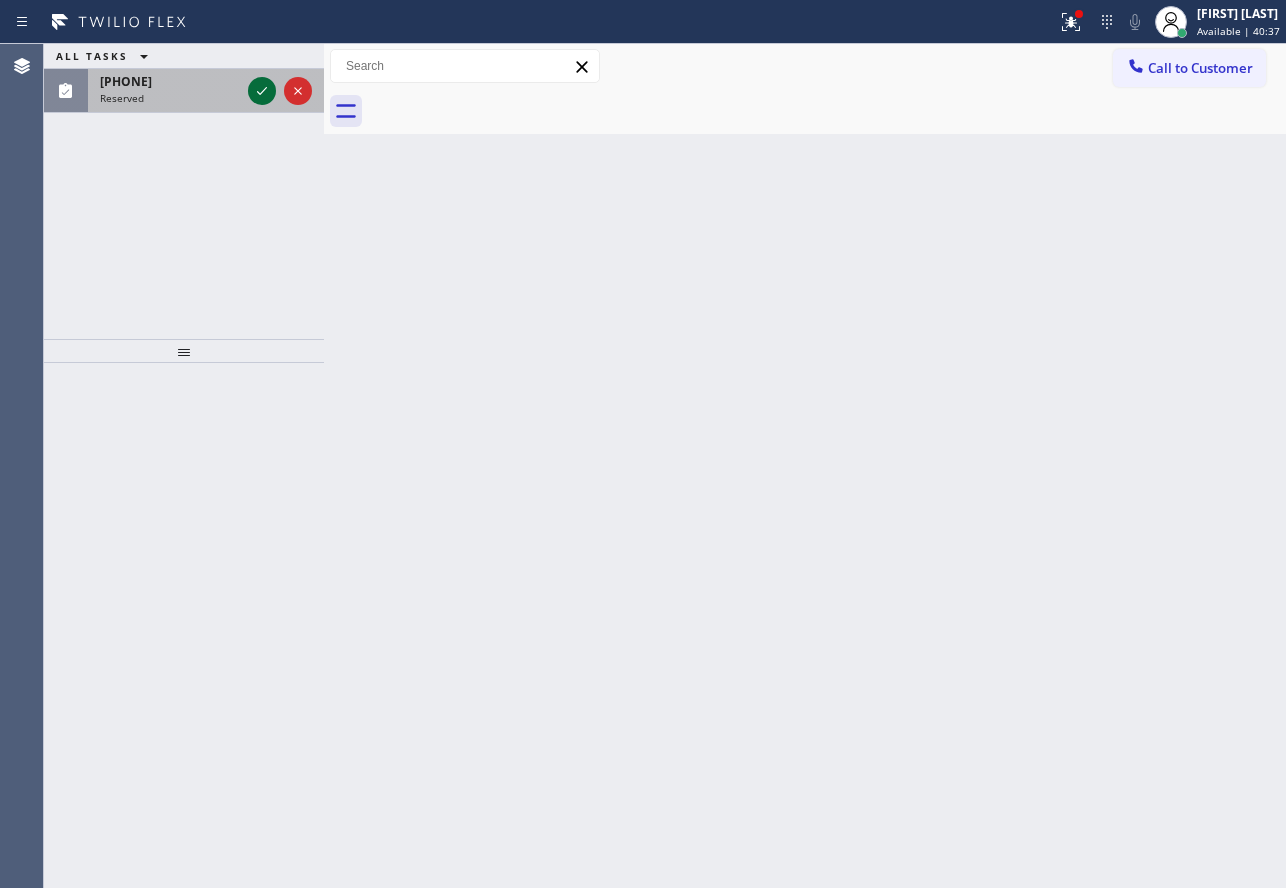 click 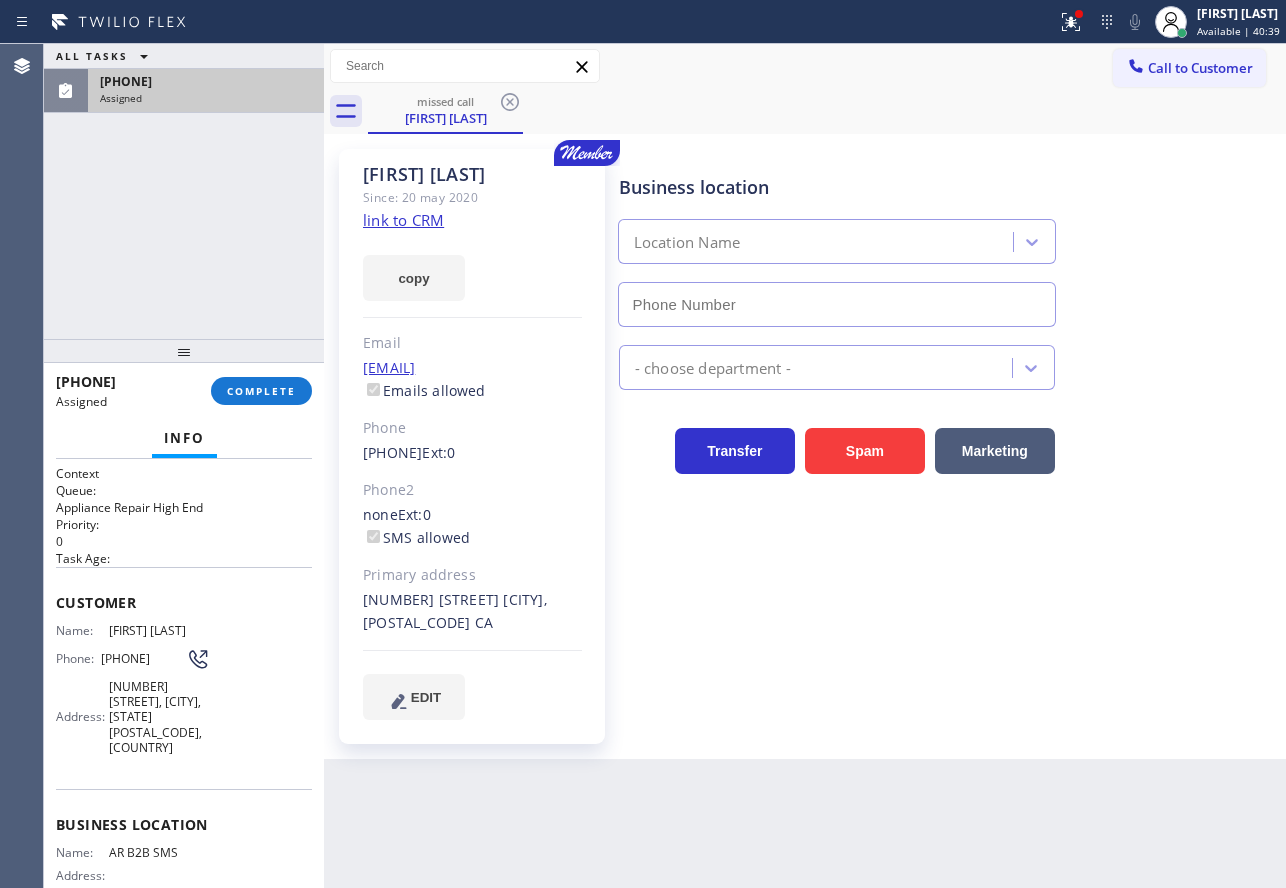 type on "[PHONE]" 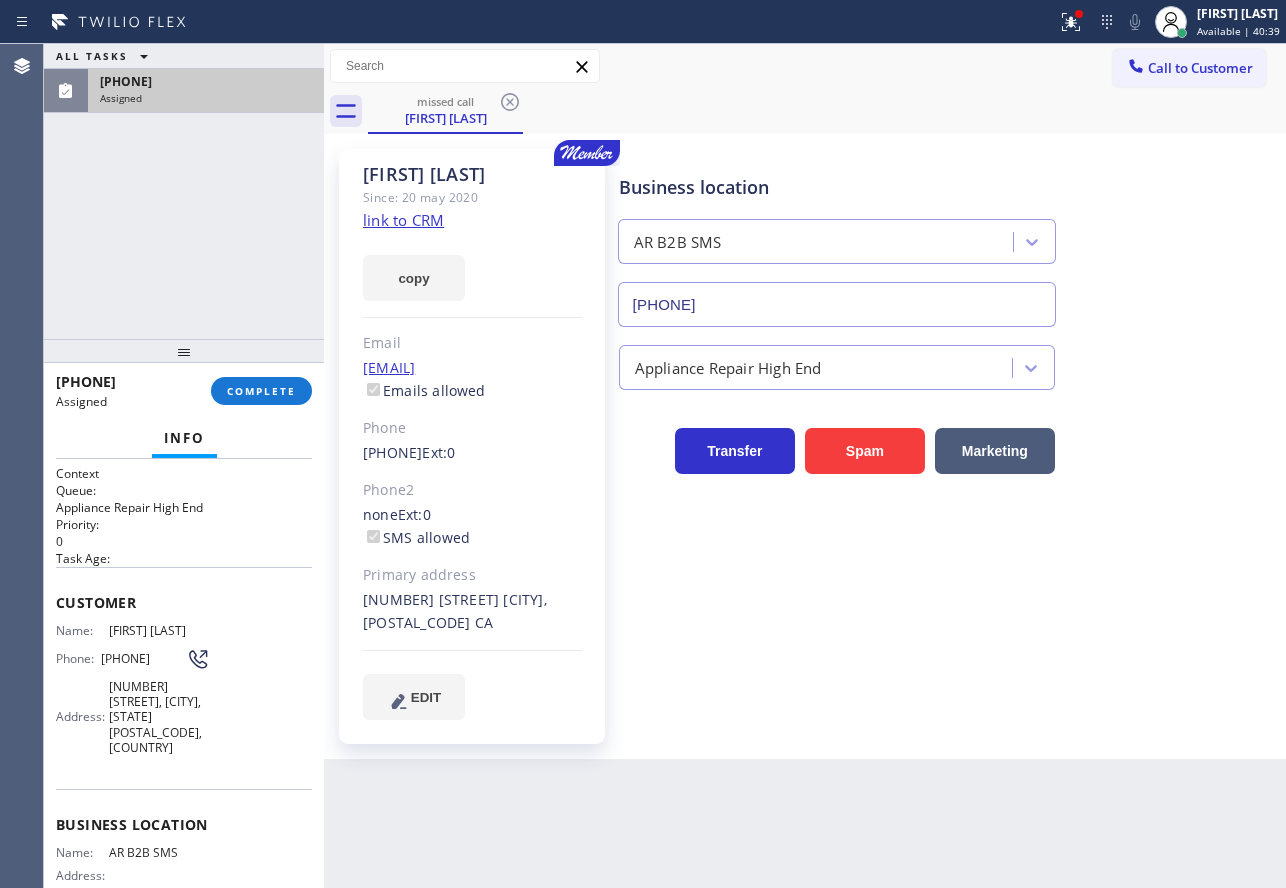 click on "link to CRM" at bounding box center [403, 220] 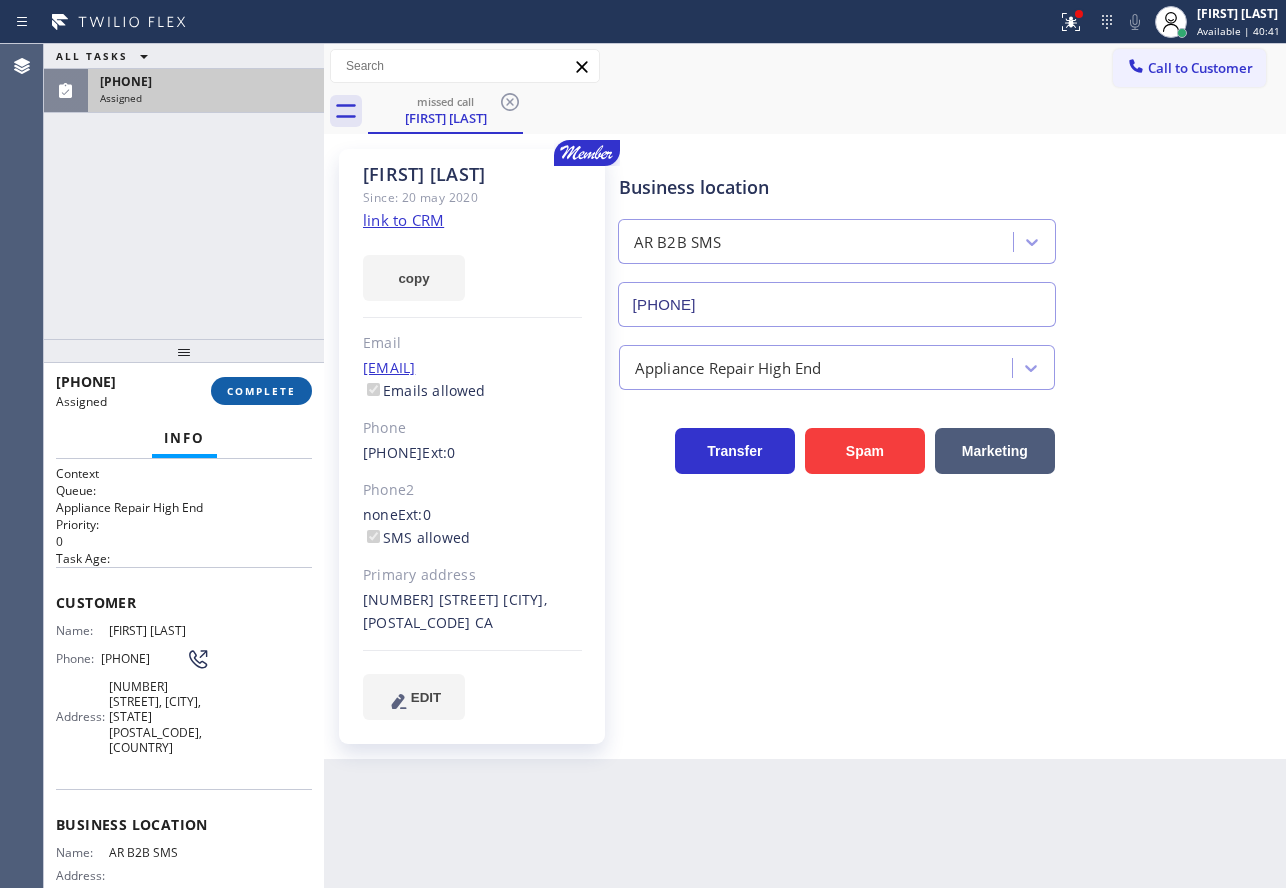 click on "COMPLETE" at bounding box center (261, 391) 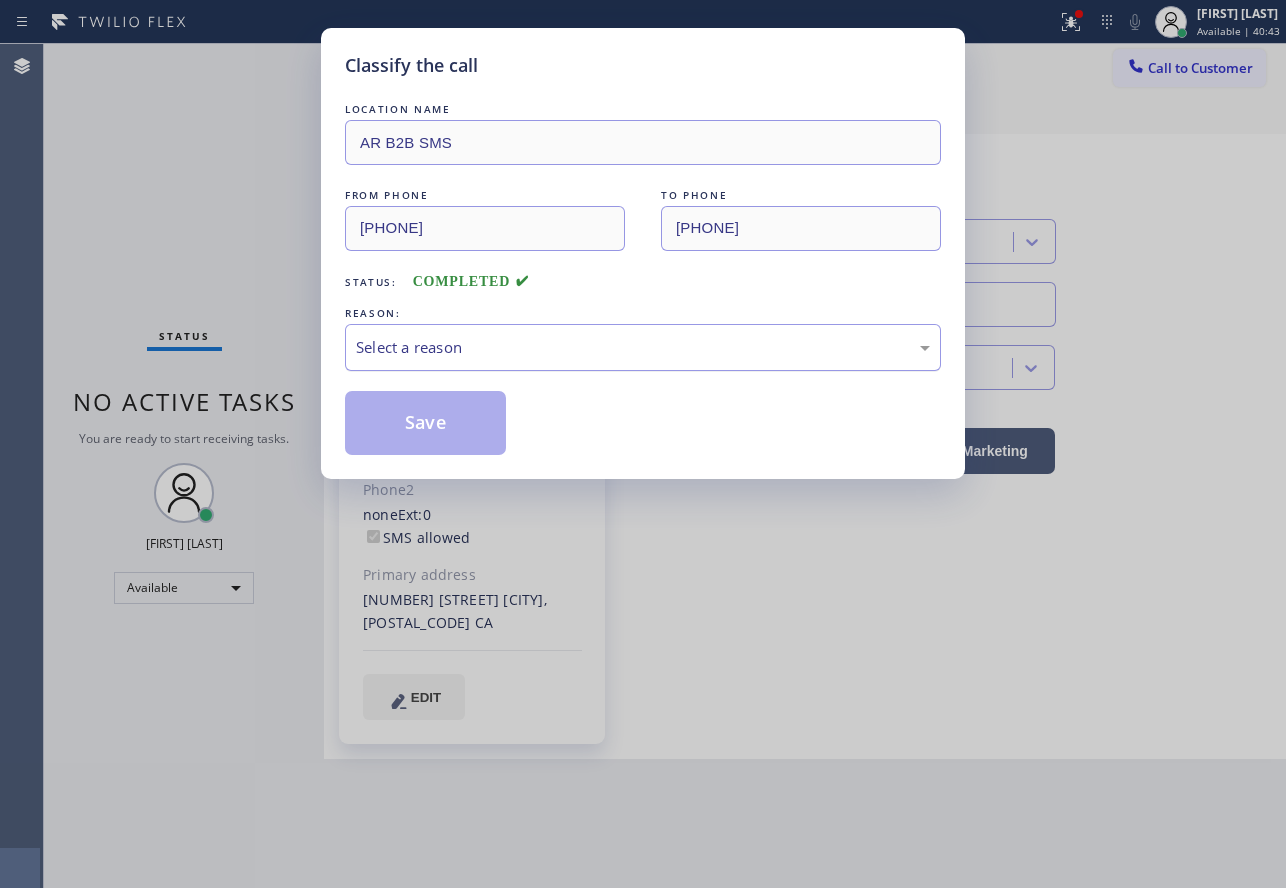 click on "Select a reason" at bounding box center [643, 347] 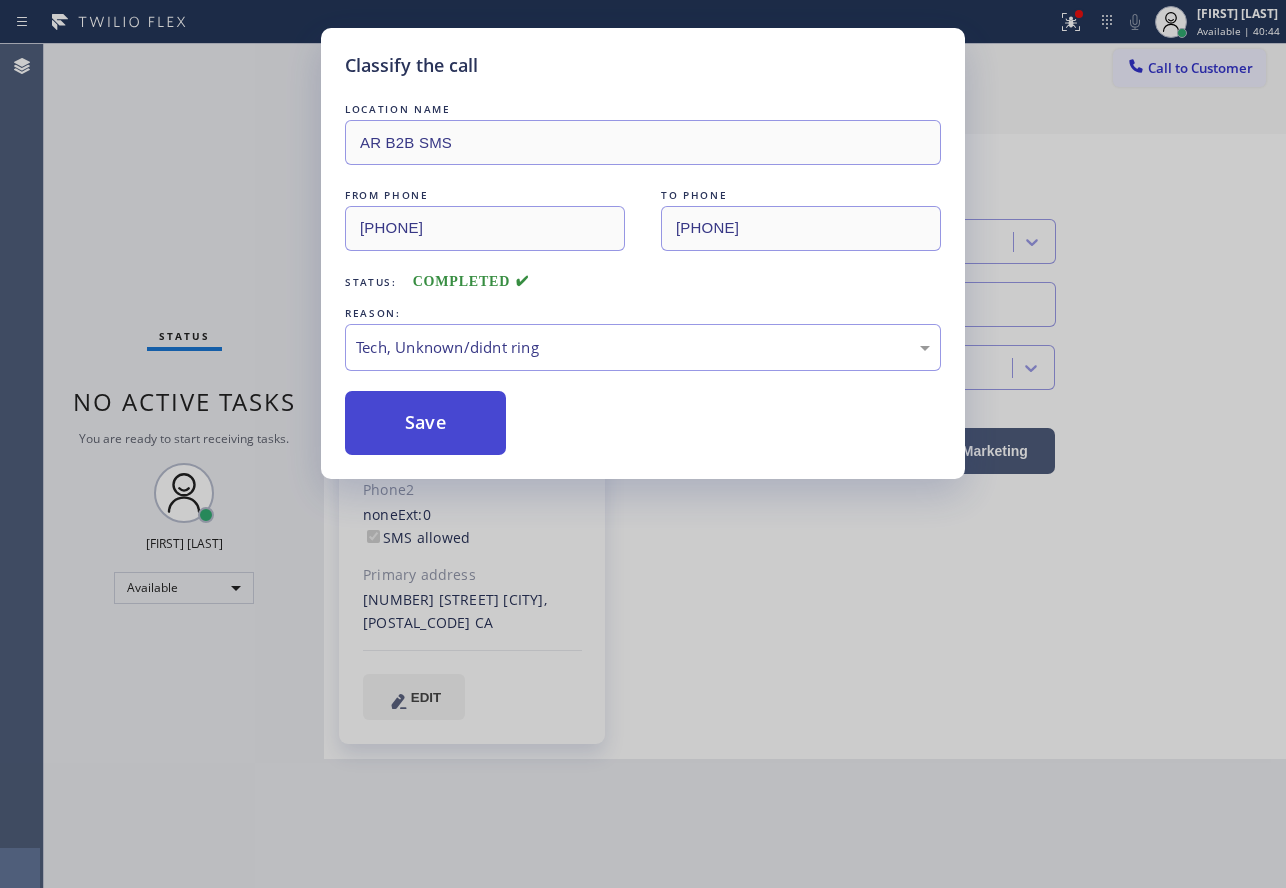 click on "Save" at bounding box center (425, 423) 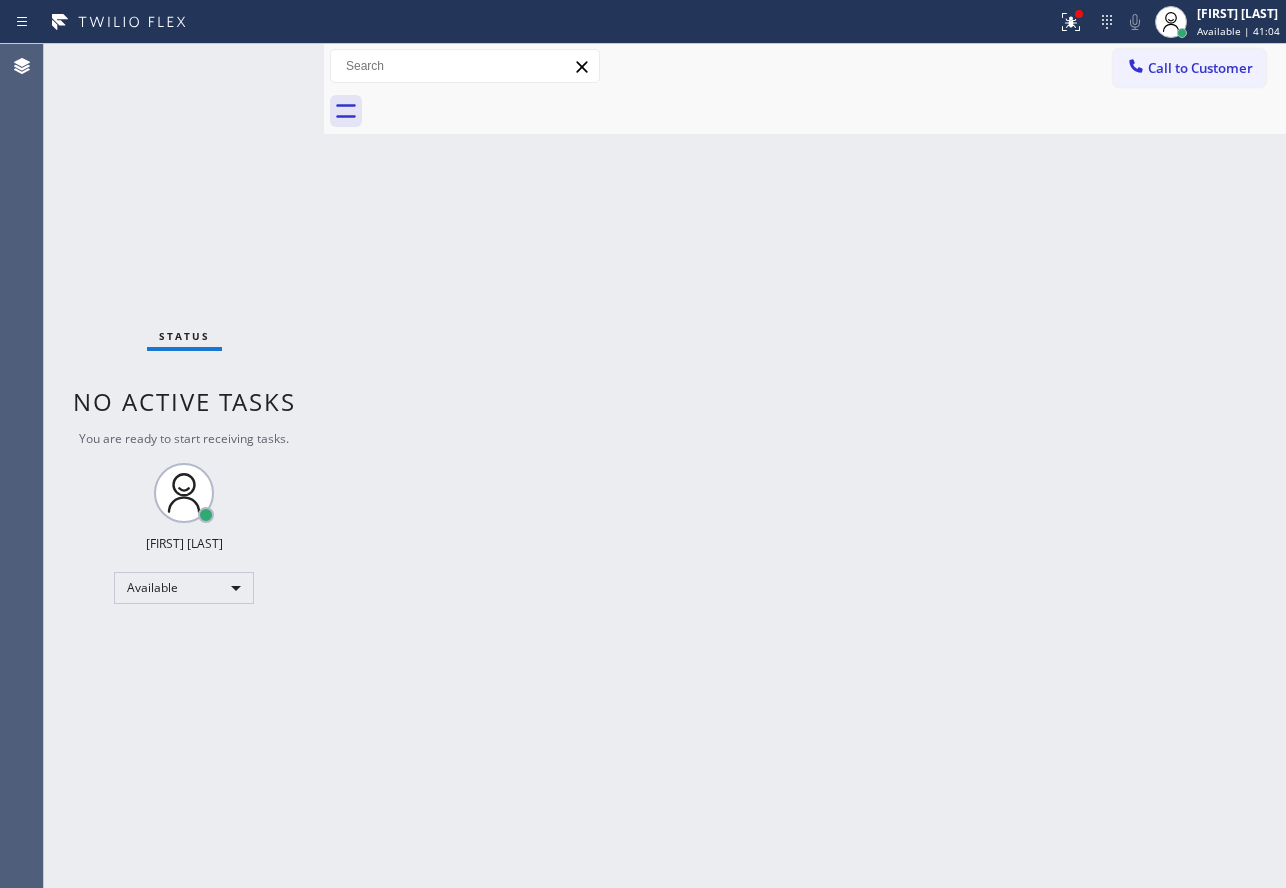 click on "Back to Dashboard Change Sender ID Customers Technicians Select a contact Outbound call Technician Search Technician Your caller id phone number Your caller id phone number Call Technician info Name   Phone none Address none Change Sender ID HVAC +1[PHONE] 5 Star Appliance +1[PHONE] Appliance Repair +1[PHONE] Plumbing +1[PHONE] Air Duct Cleaning +1[PHONE]  Electricians +1[PHONE] Cancel Change Check personal SMS Reset Change No tabs Call to Customer Outbound call Location Active Viking Repair Experts Your caller id phone number [PHONE] Customer number Call Outbound call Technician Search Technician Your caller id phone number Your caller id phone number Call booking [PHONE] Business location [COMPANY] [PHONE] Electricians Transfer Spam Marketing" at bounding box center [805, 466] 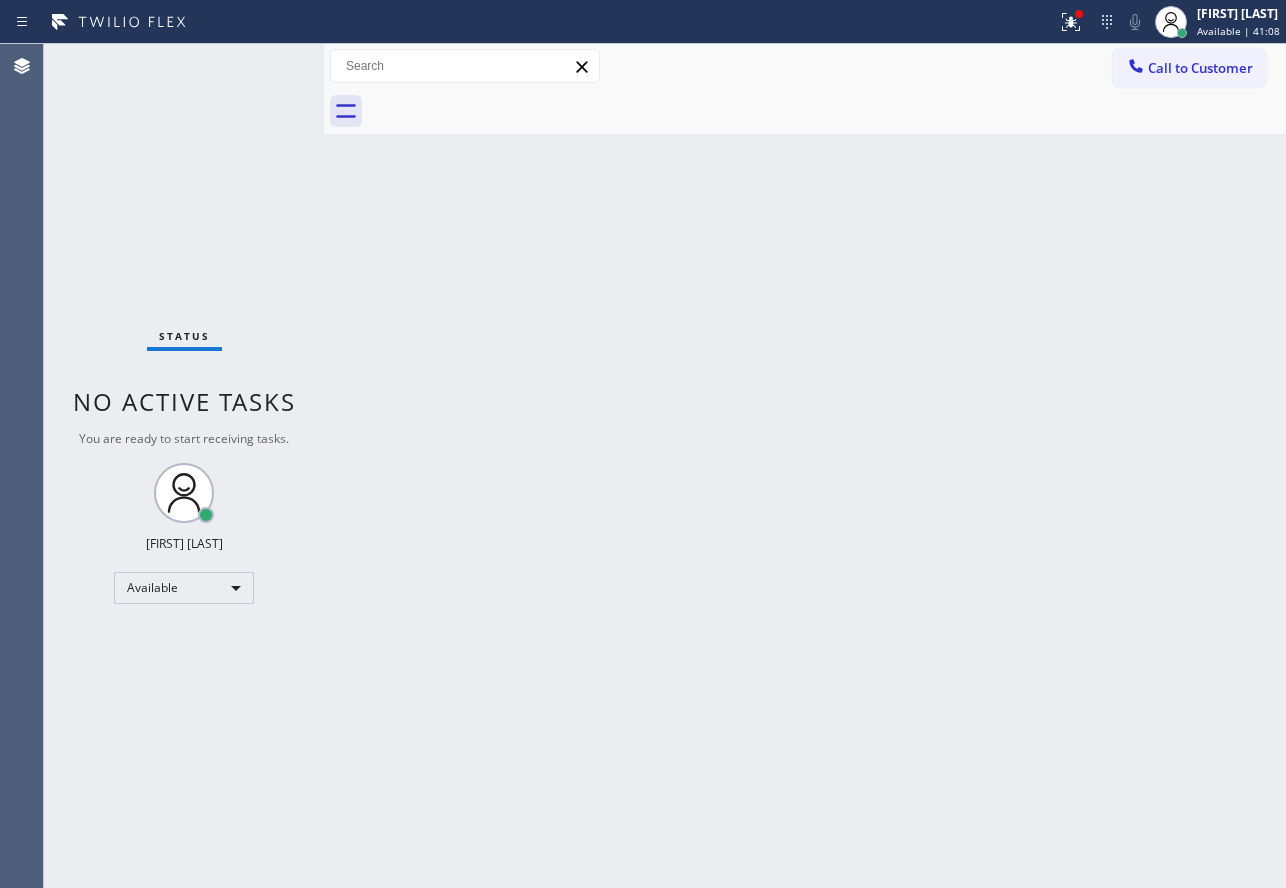 click on "Back to Dashboard Change Sender ID Customers Technicians Select a contact Outbound call Technician Search Technician Your caller id phone number Your caller id phone number Call Technician info Name   Phone none Address none Change Sender ID HVAC +1[PHONE] 5 Star Appliance +1[PHONE] Appliance Repair +1[PHONE] Plumbing +1[PHONE] Air Duct Cleaning +1[PHONE]  Electricians +1[PHONE] Cancel Change Check personal SMS Reset Change No tabs Call to Customer Outbound call Location Active Viking Repair Experts Your caller id phone number [PHONE] Customer number Call Outbound call Technician Search Technician Your caller id phone number Your caller id phone number Call booking [PHONE] Business location [COMPANY] [PHONE] Electricians Transfer Spam Marketing" at bounding box center [805, 466] 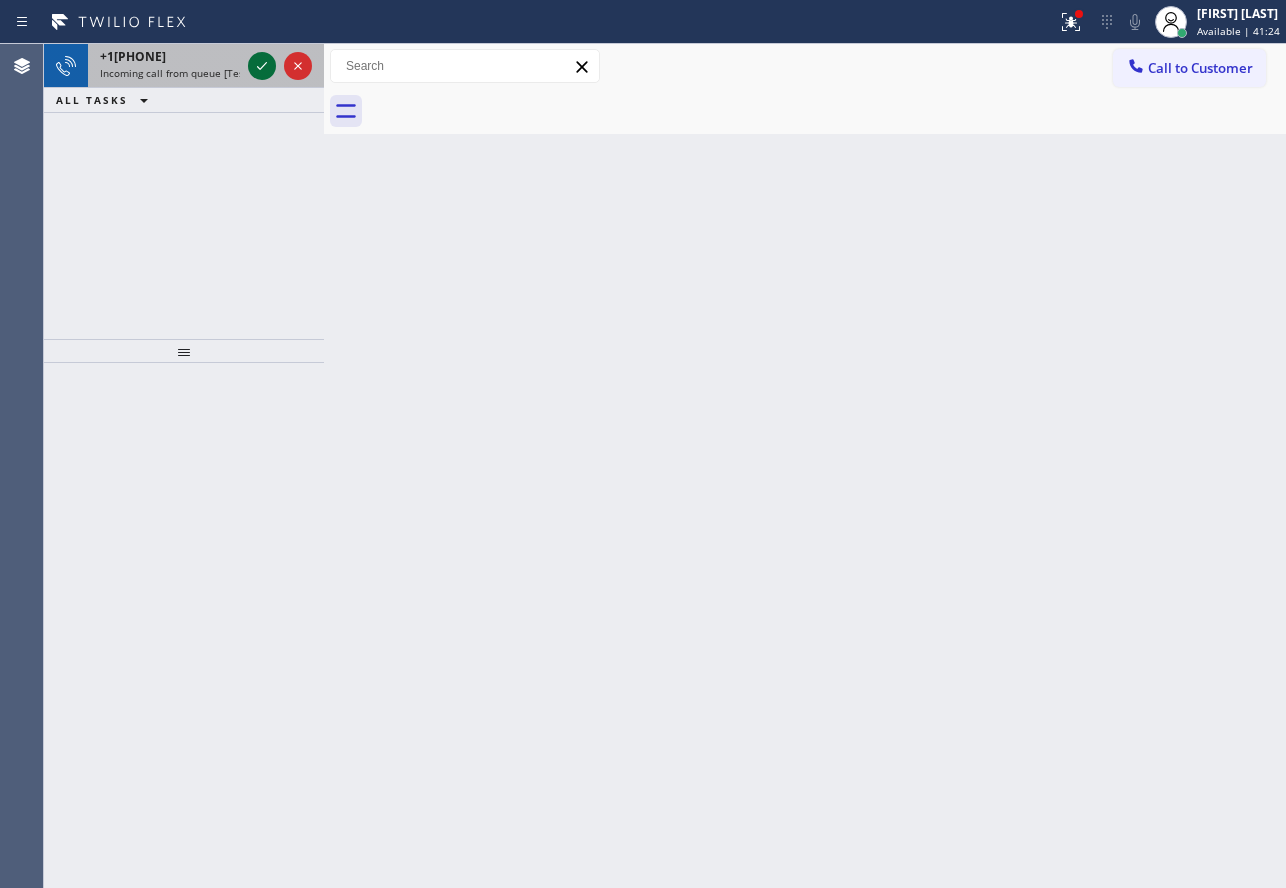 click 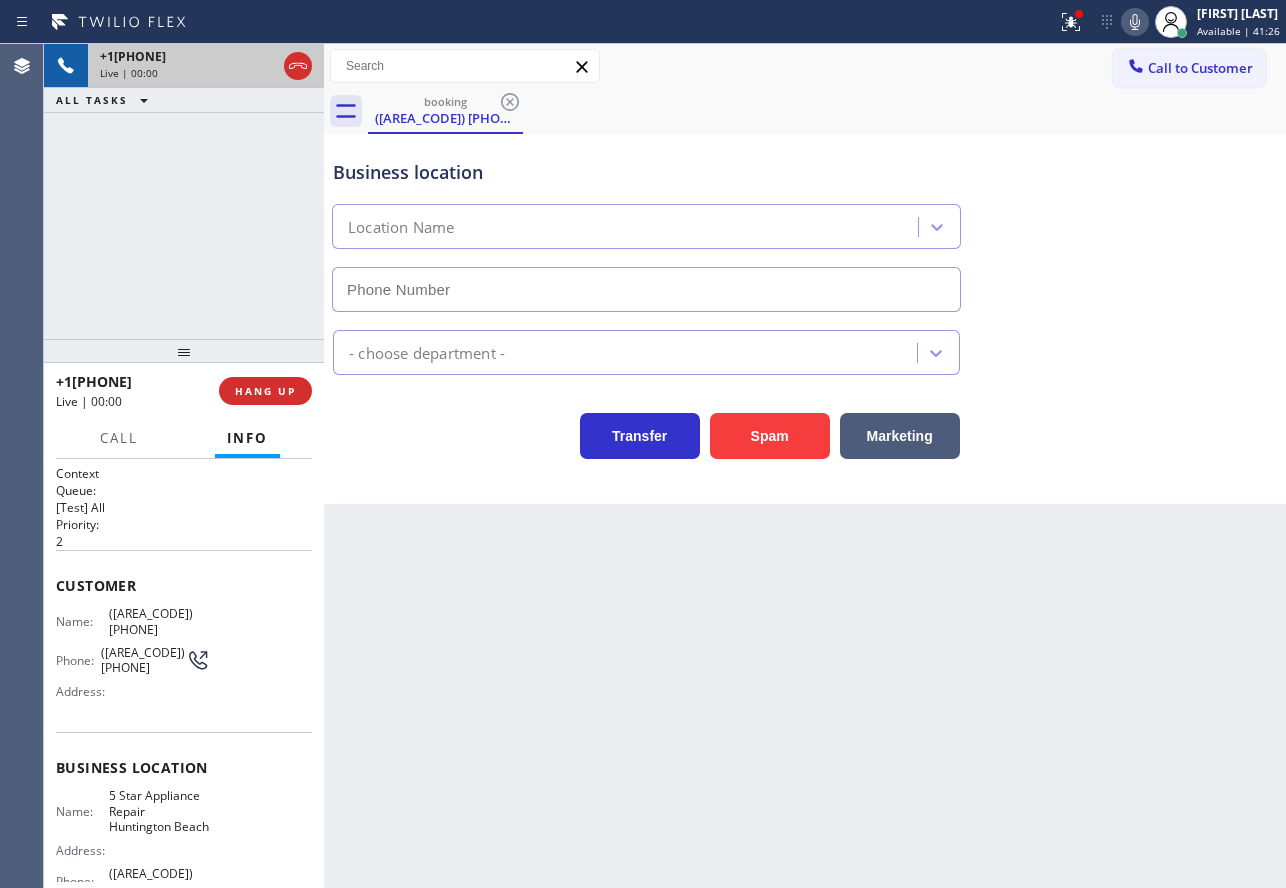 type on "([AREA_CODE]) [PHONE]" 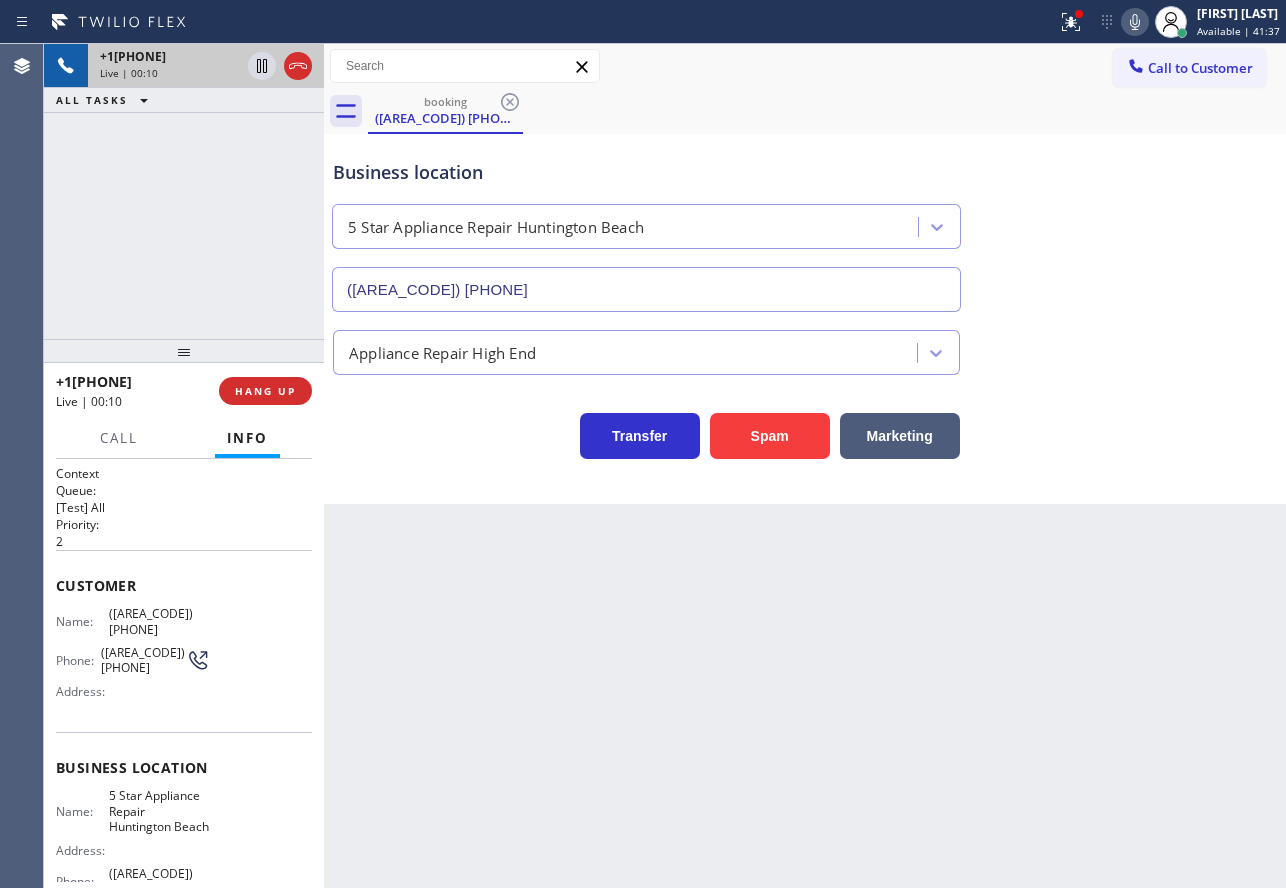 click on "Back to Dashboard Change Sender ID Customers Technicians Select a contact Outbound call Technician Search Technician Your caller id phone number Your caller id phone number Call Technician info Name   Phone none Address none Change Sender ID HVAC +1[PHONE] 5 Star Appliance +1[PHONE] Appliance Repair +1[PHONE] Plumbing +1[PHONE] Air Duct Cleaning +1[PHONE]  Electricians +1[PHONE] Cancel Change Check personal SMS Reset Change booking [PHONE] Call to Customer Outbound call Location Active Viking Repair Experts Your caller id phone number [PHONE] Customer number Call Outbound call Technician Search Technician Your caller id phone number Your caller id phone number Call booking [PHONE] Business location 5 Star Appliance Repair Huntington Beach [PHONE] Appliance Repair High End Transfer Spam Marketing" at bounding box center [805, 466] 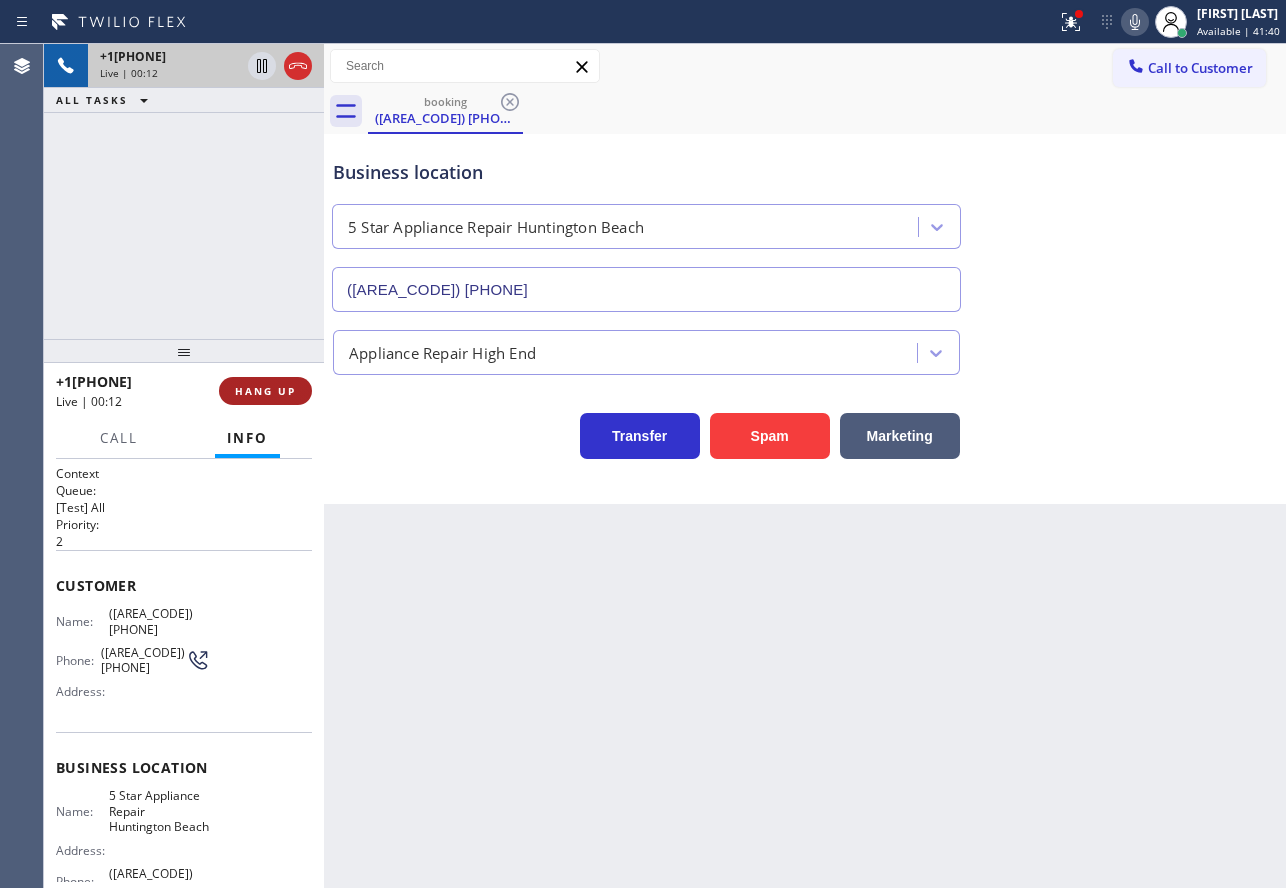 click on "HANG UP" at bounding box center [265, 391] 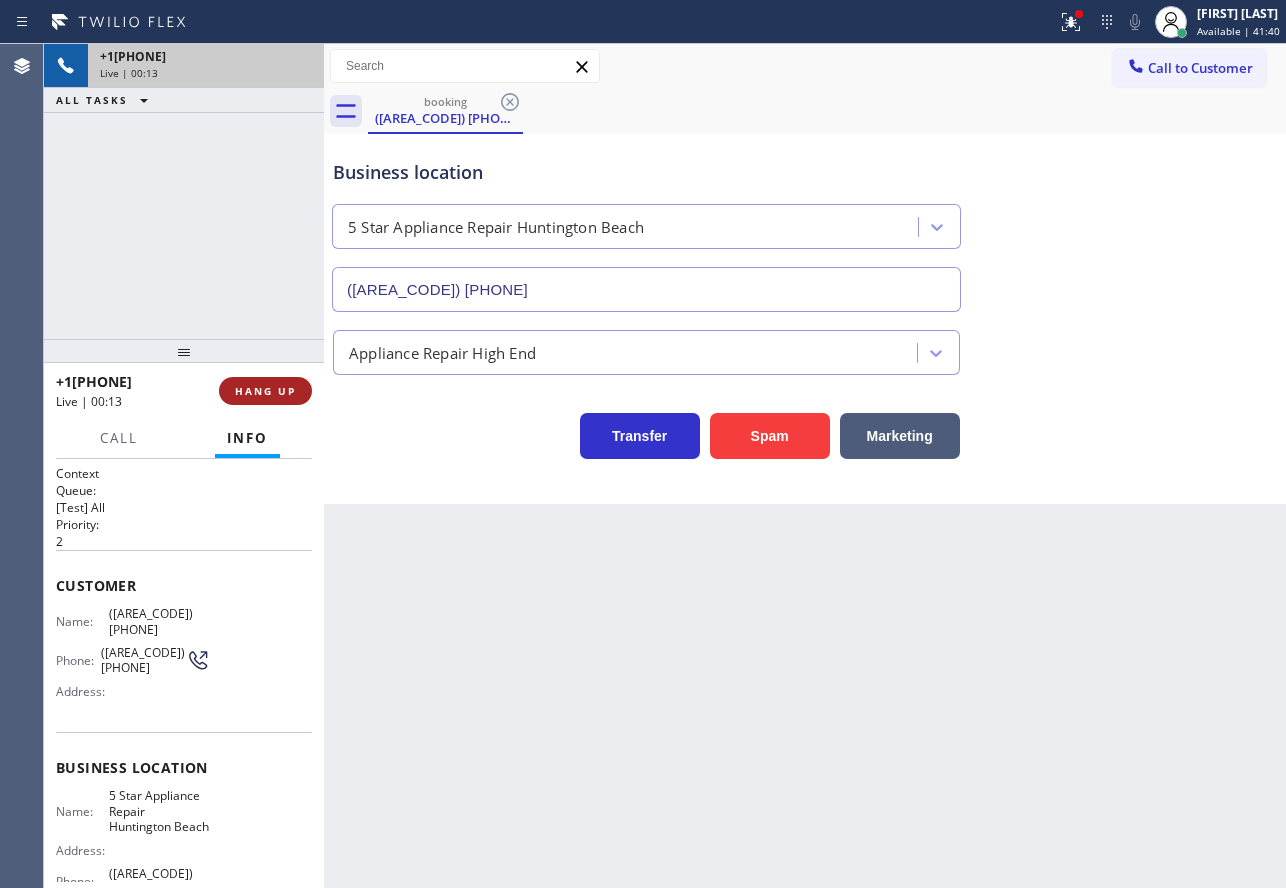 click on "HANG UP" at bounding box center [265, 391] 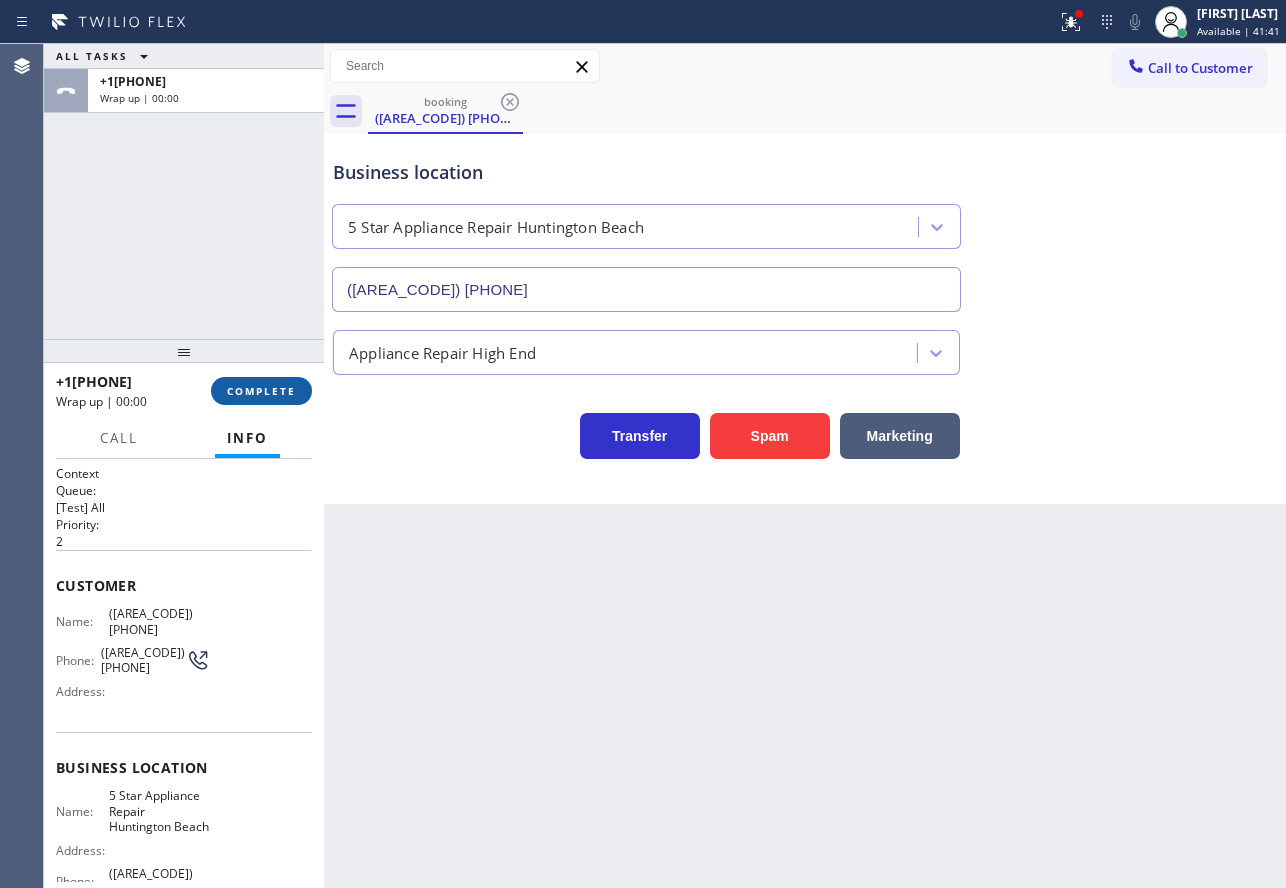 click on "COMPLETE" at bounding box center [261, 391] 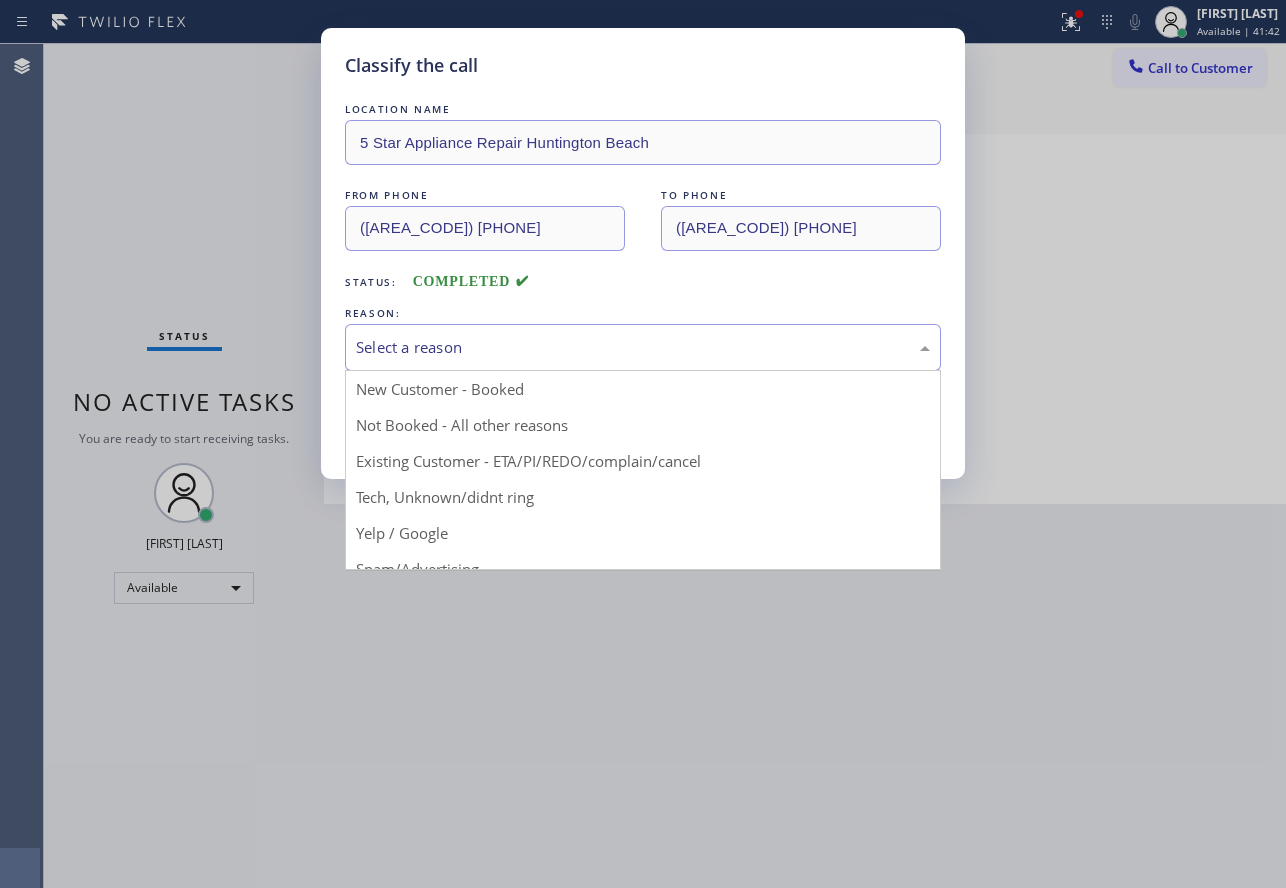 click on "Select a reason" at bounding box center (643, 347) 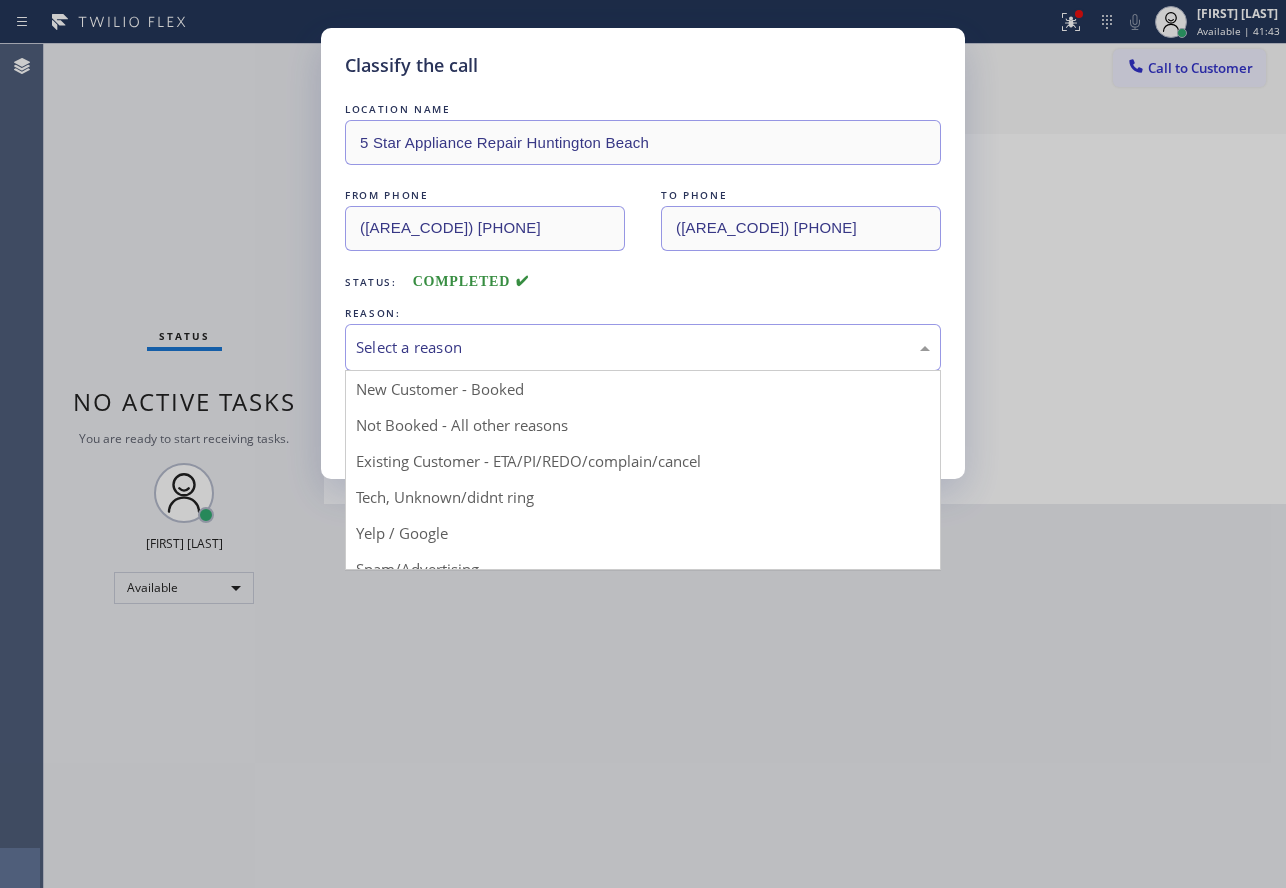drag, startPoint x: 403, startPoint y: 497, endPoint x: 403, endPoint y: 476, distance: 21 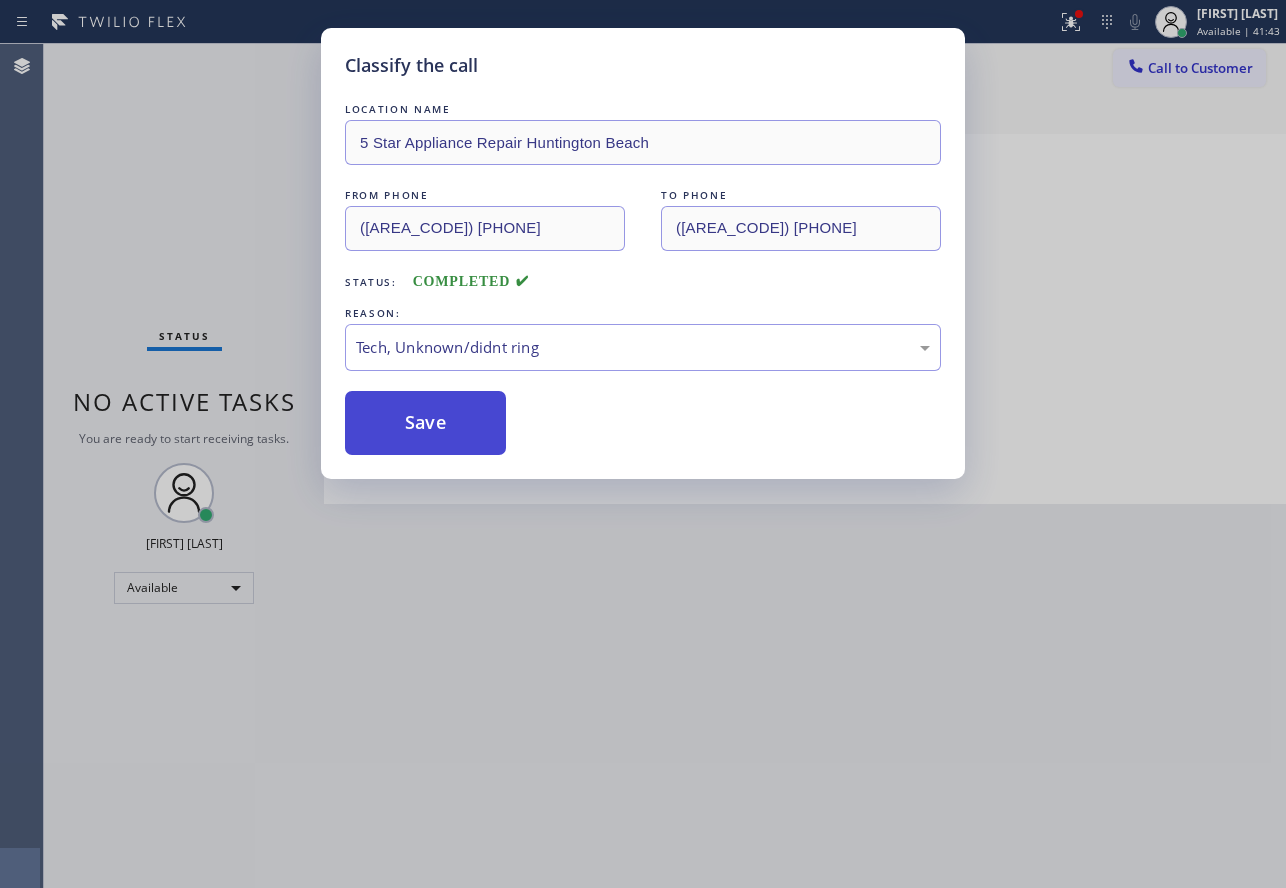 click on "Save" at bounding box center [425, 423] 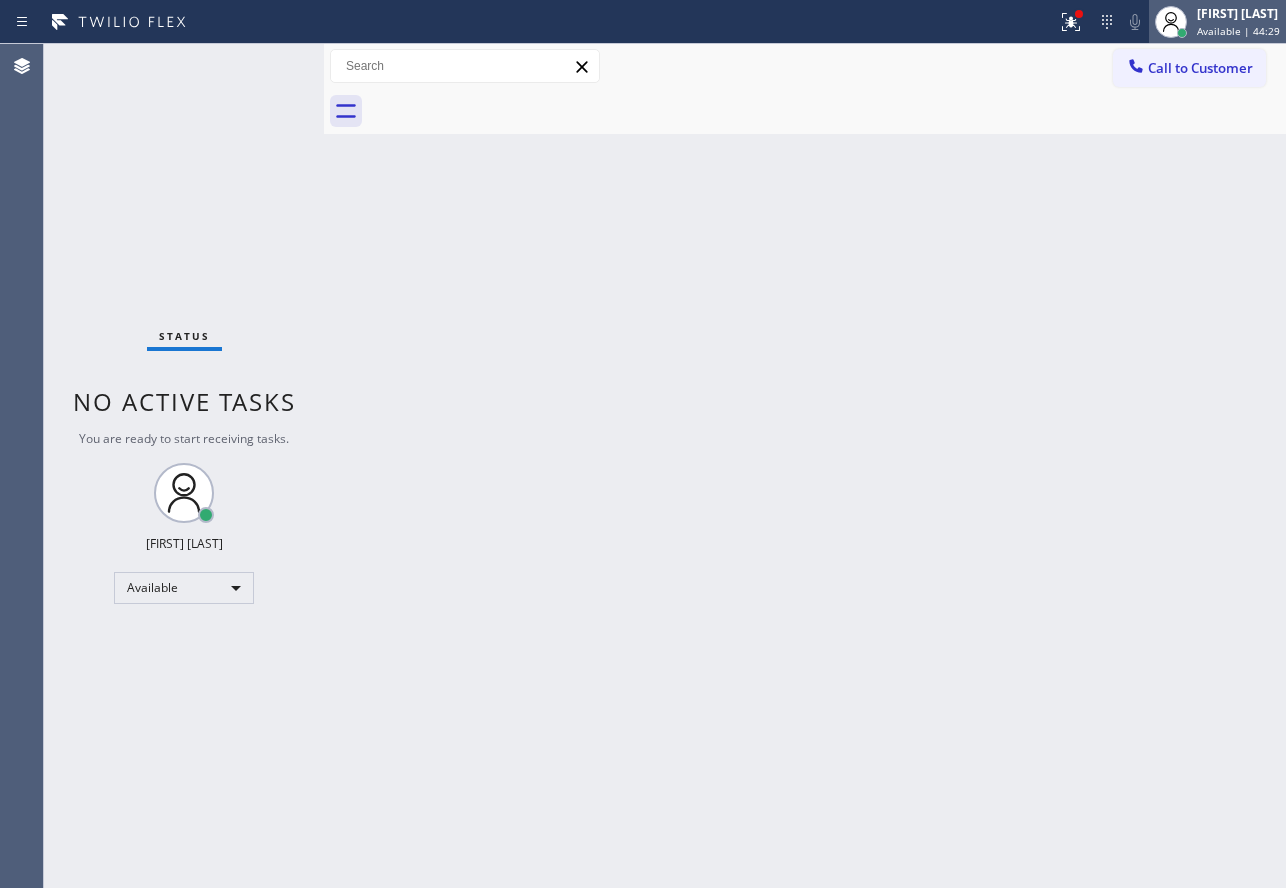 click on "Available | 44:29" at bounding box center [1238, 31] 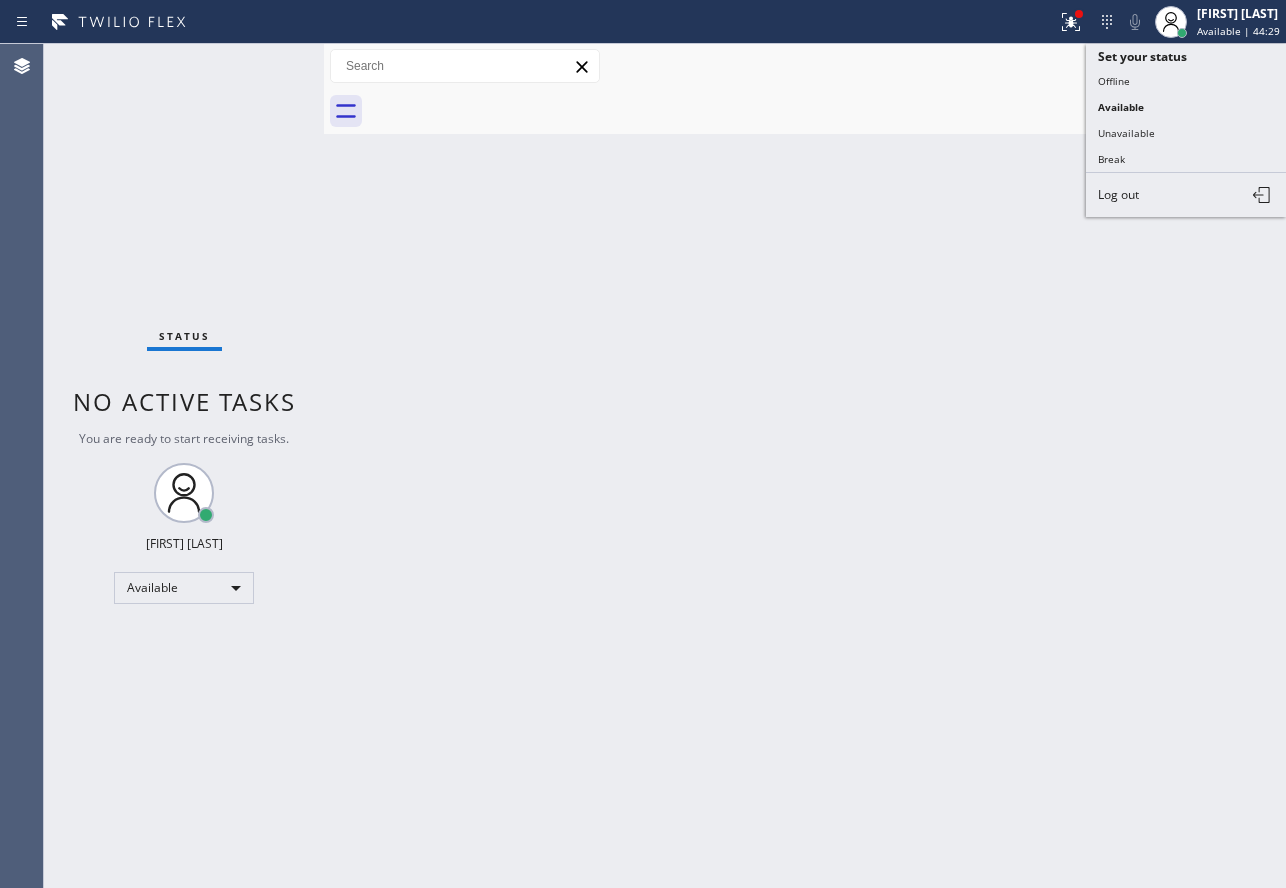 click on "Back to Dashboard Change Sender ID Customers Technicians Select a contact Outbound call Technician Search Technician Your caller id phone number Your caller id phone number Call Technician info Name   Phone none Address none Change Sender ID HVAC +1[PHONE] 5 Star Appliance +1[PHONE] Appliance Repair +1[PHONE] Plumbing +1[PHONE] Air Duct Cleaning +1[PHONE]  Electricians +1[PHONE] Cancel Change Check personal SMS Reset Change No tabs Call to Customer Outbound call Location Active Viking Repair Experts Your caller id phone number [PHONE] Customer number Call Outbound call Technician Search Technician Your caller id phone number Your caller id phone number Call booking [PHONE] Business location [COMPANY] [PHONE] Electricians Transfer Spam Marketing" at bounding box center [805, 466] 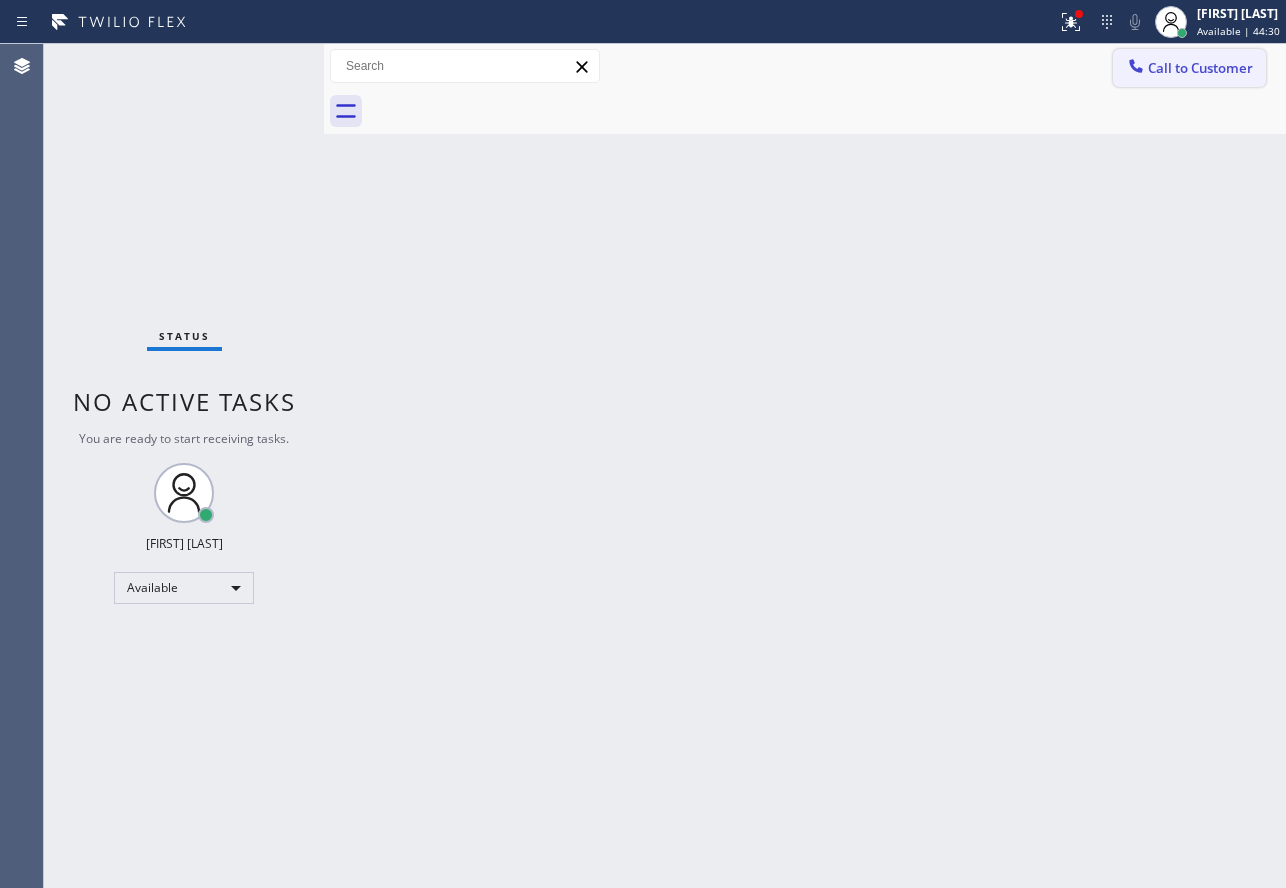 click on "Call to Customer" at bounding box center (1200, 68) 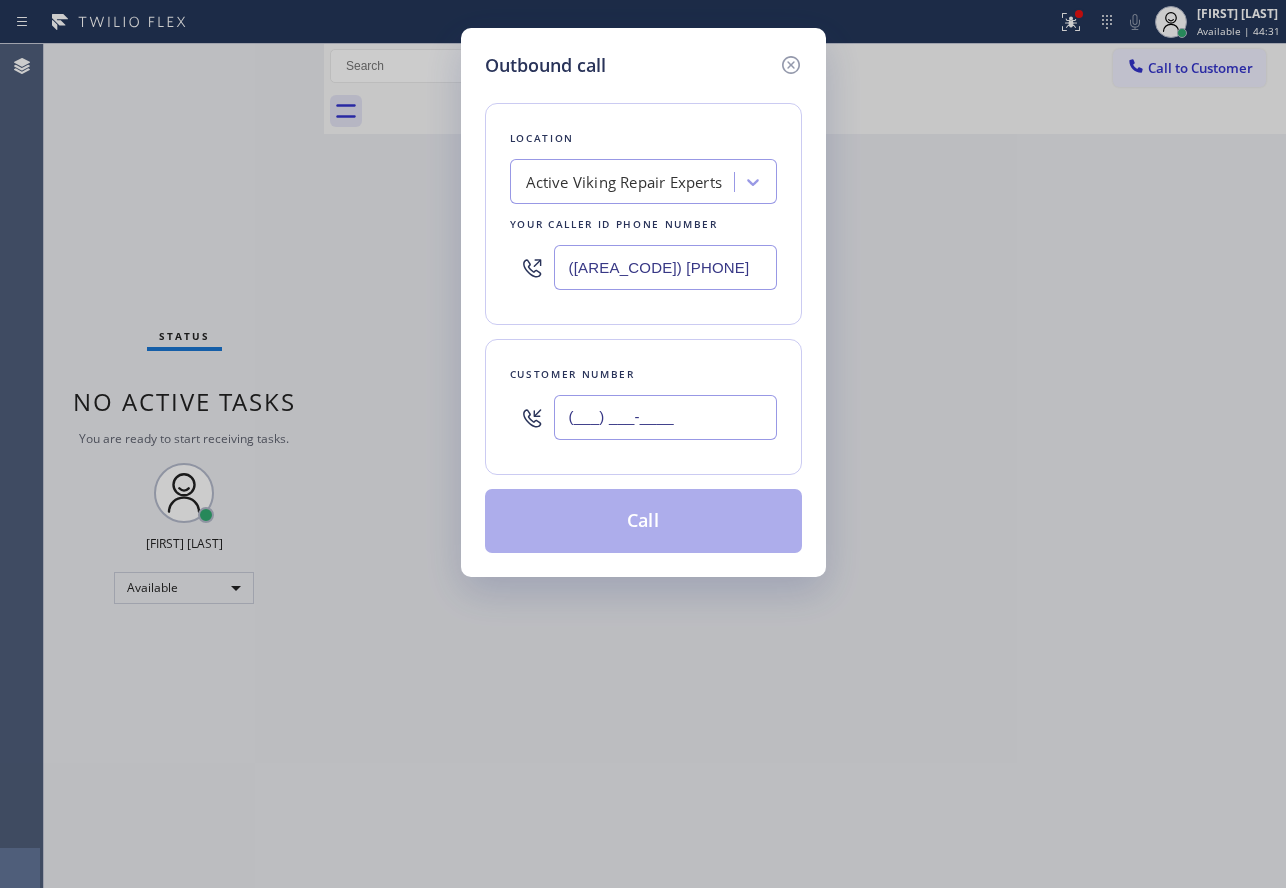 click on "(___) ___-____" at bounding box center (665, 417) 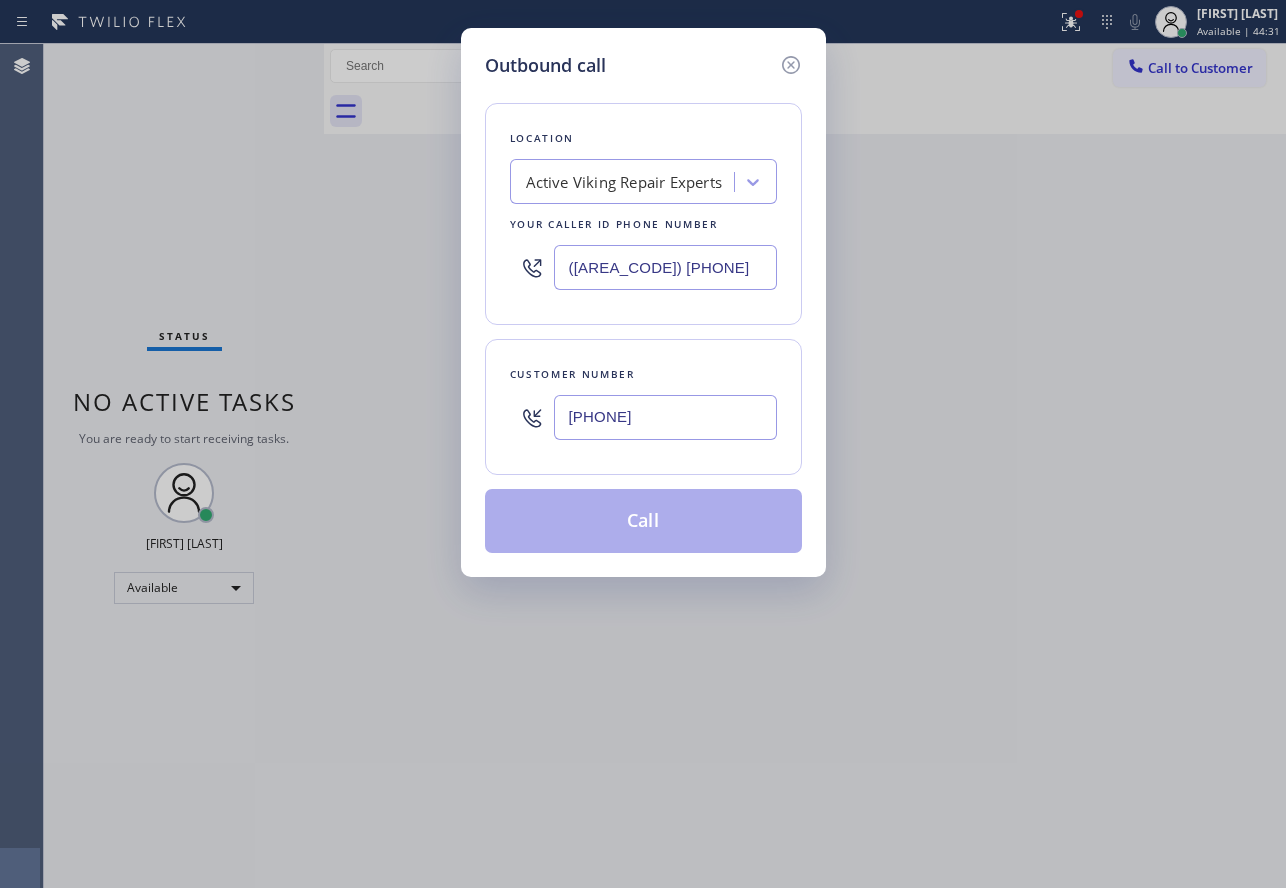 type on "[PHONE]" 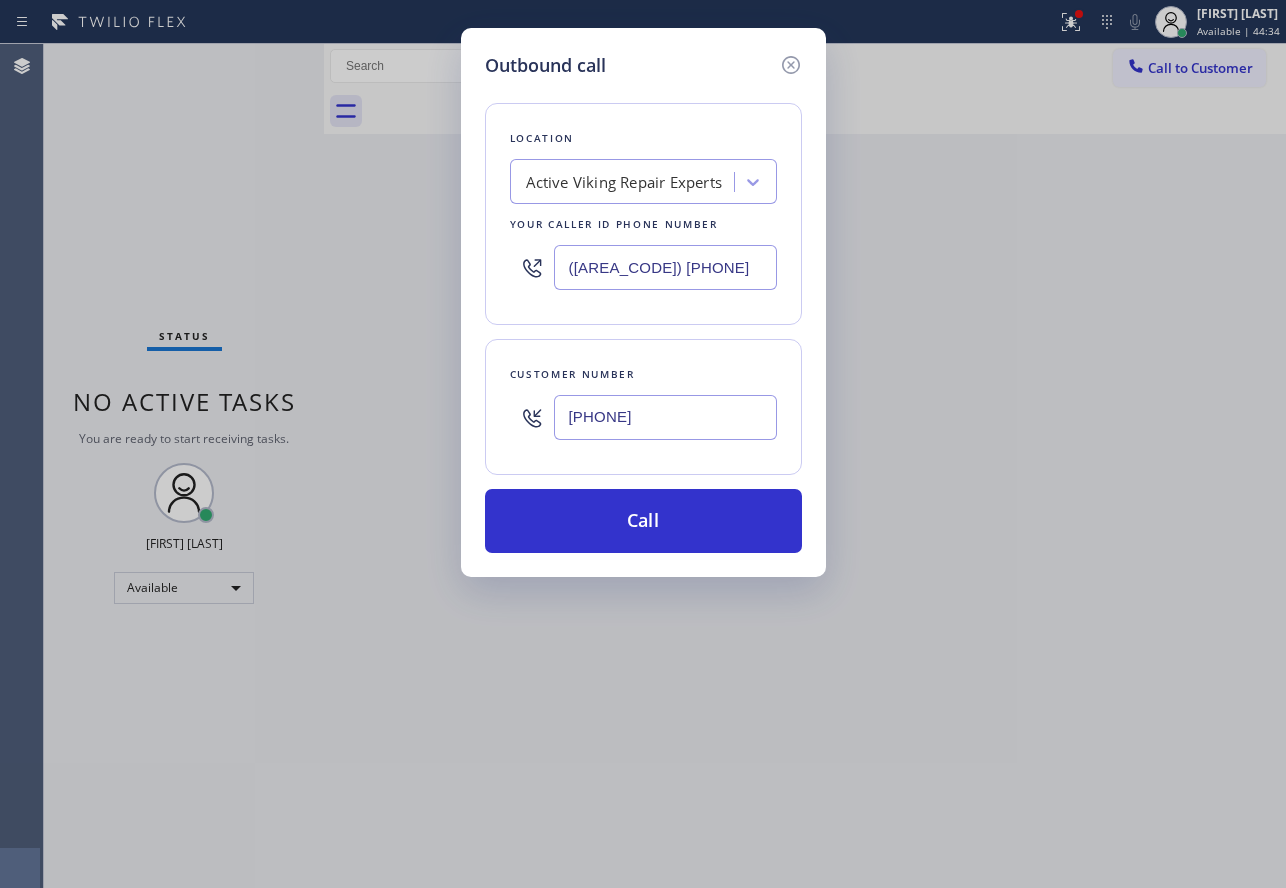 click on "([AREA_CODE]) [PHONE]" at bounding box center [665, 267] 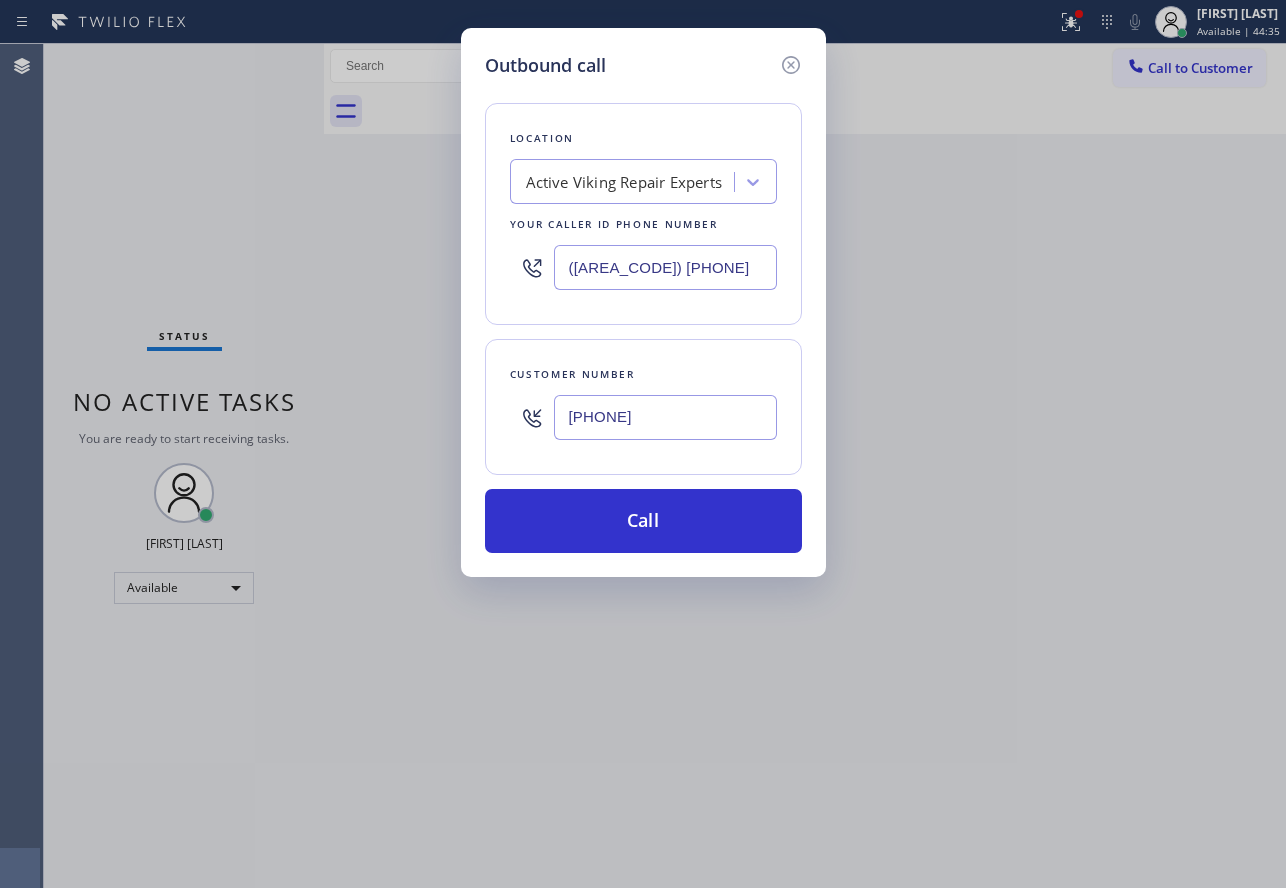 drag, startPoint x: 722, startPoint y: 285, endPoint x: 425, endPoint y: 273, distance: 297.24234 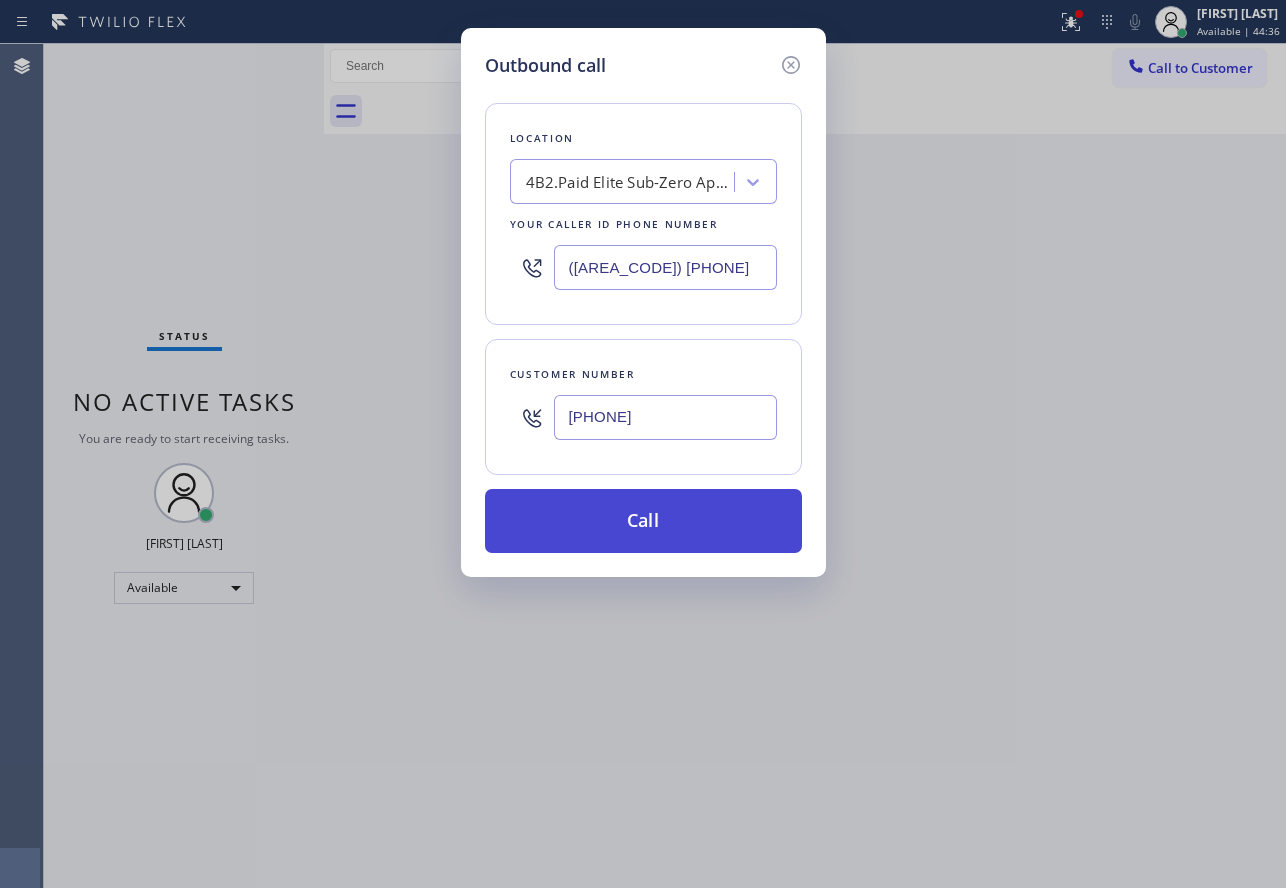 type on "([AREA_CODE]) [PHONE]" 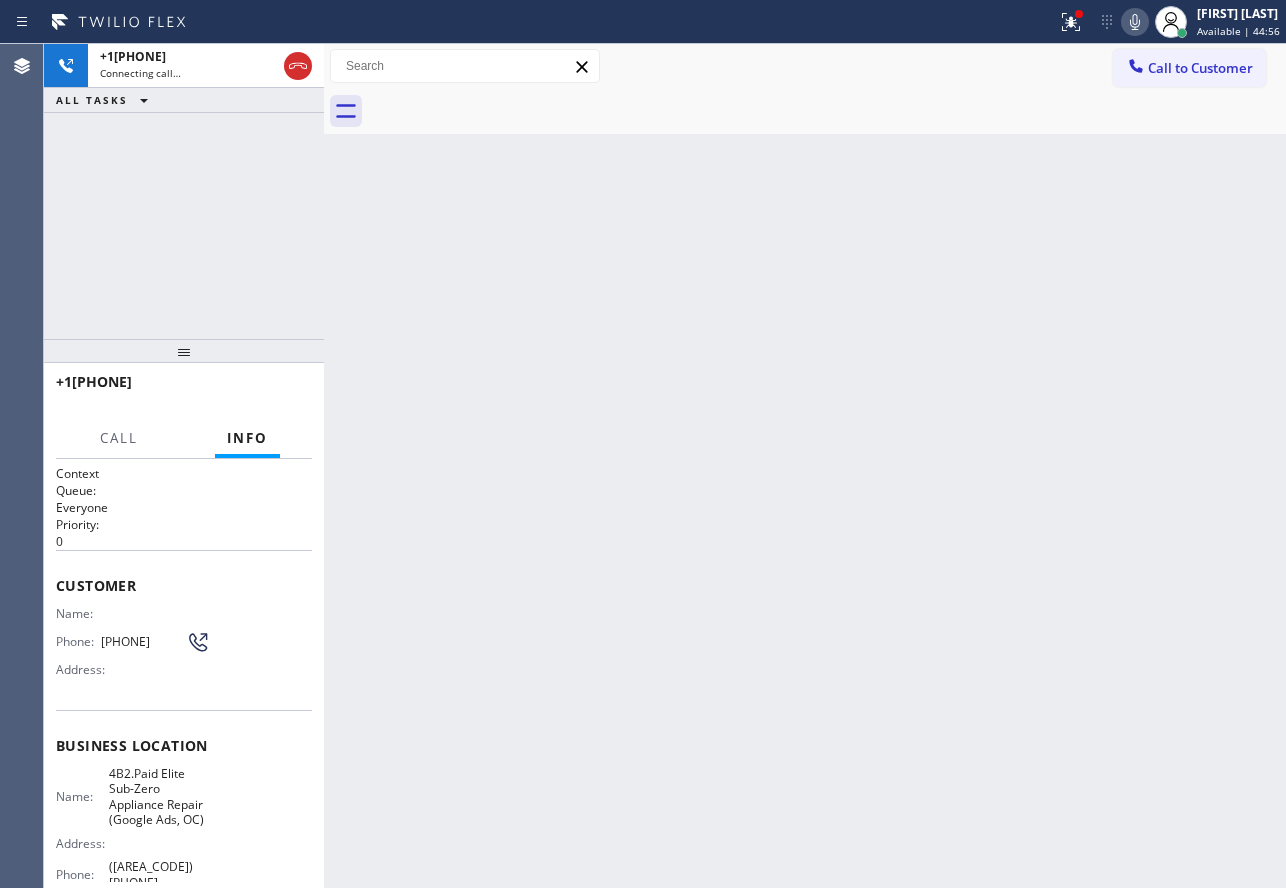 click 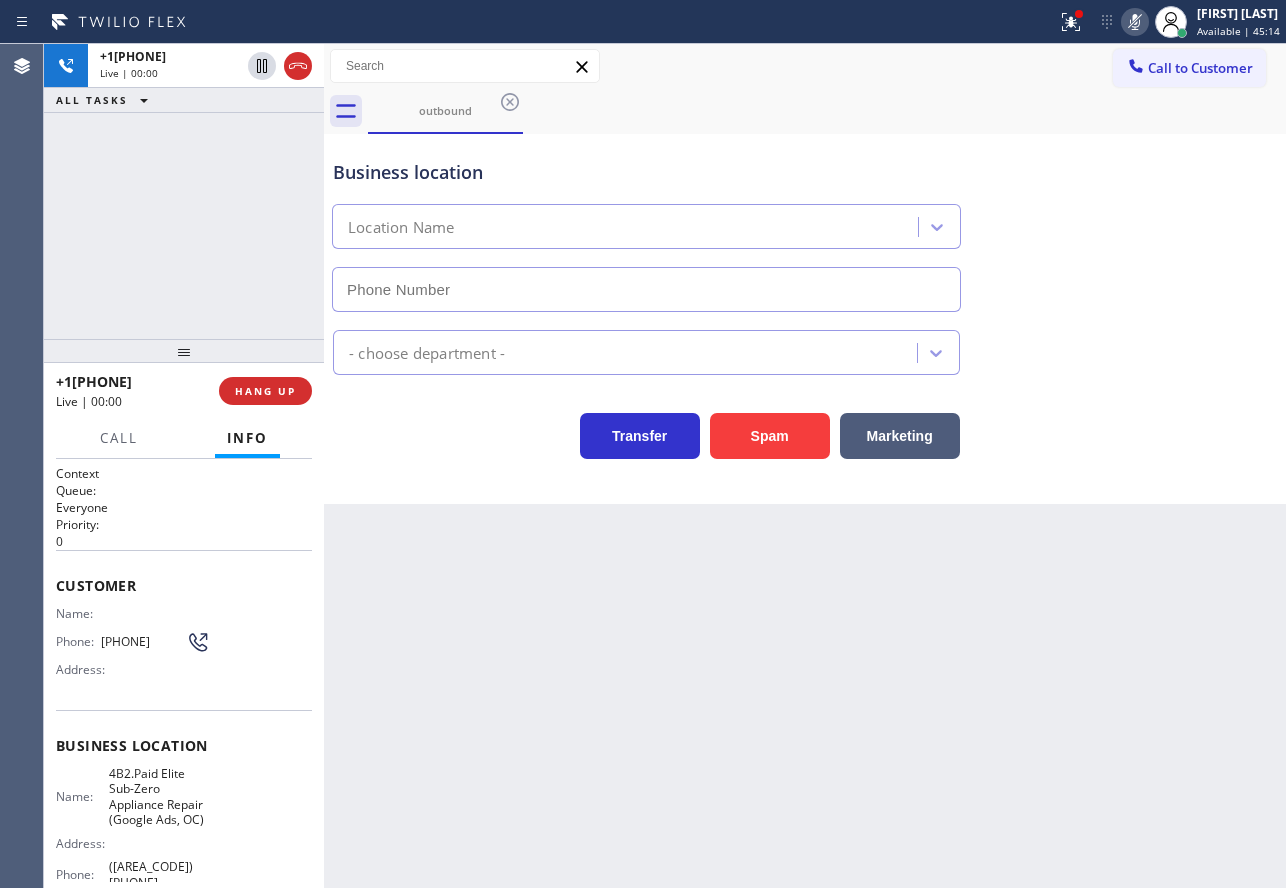 type on "([AREA_CODE]) [PHONE]" 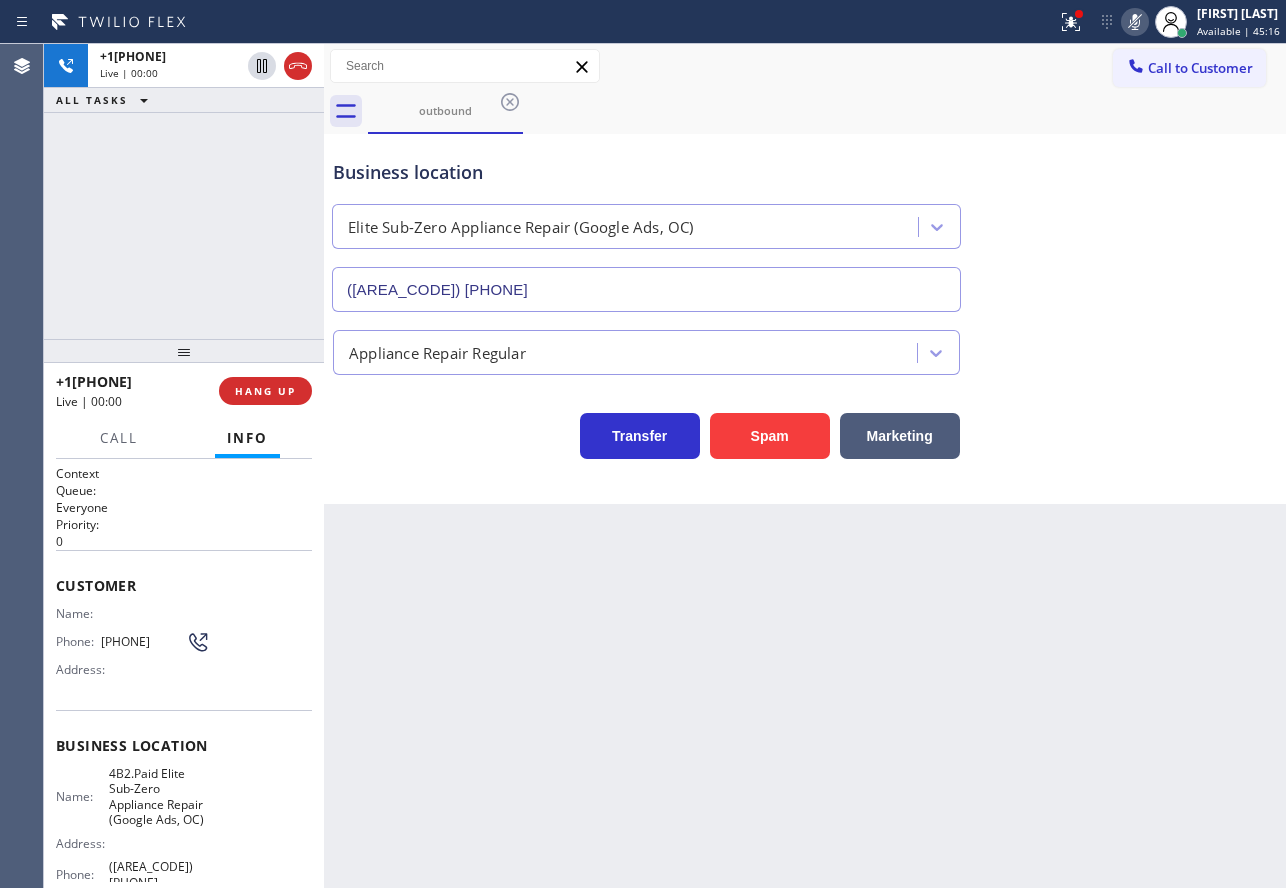 click 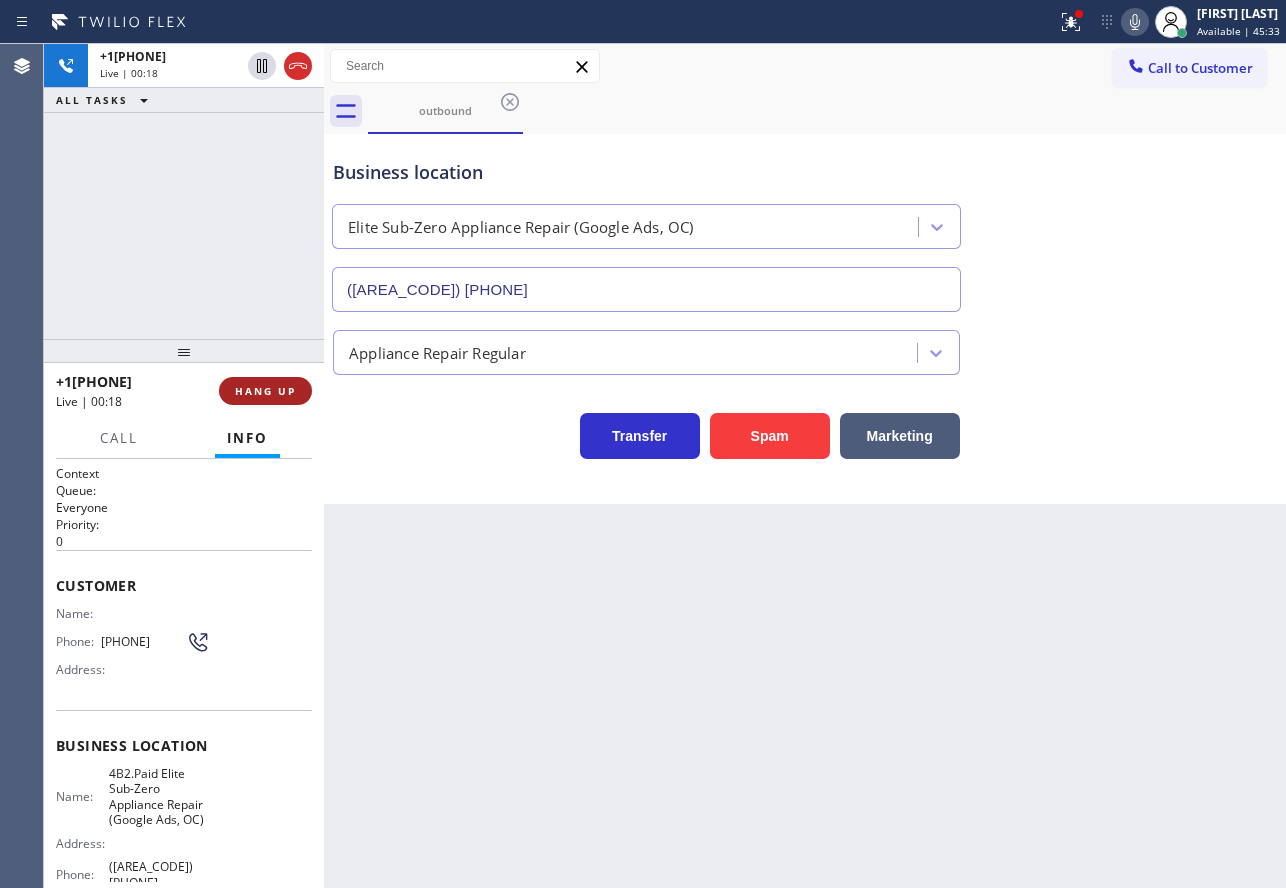 click on "HANG UP" at bounding box center [265, 391] 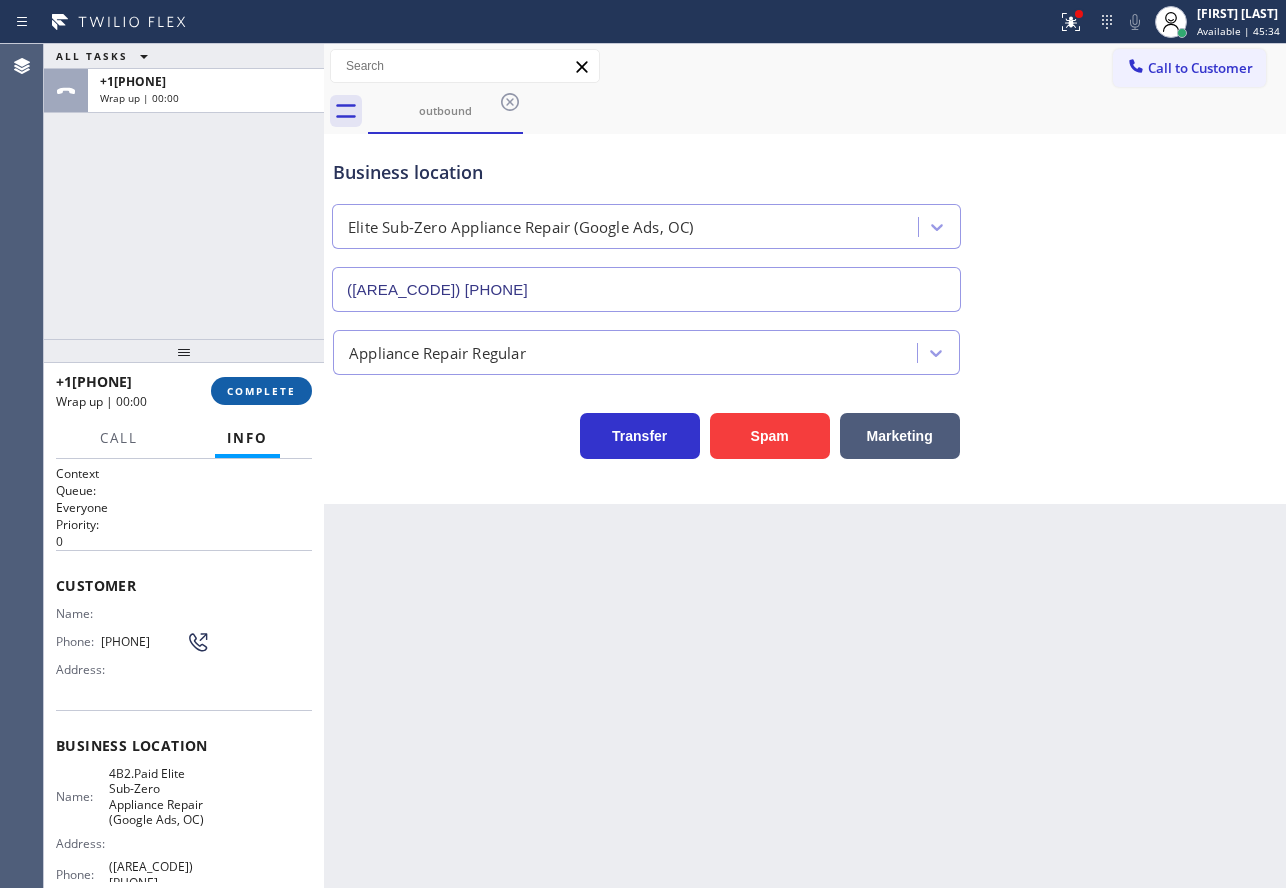 click on "COMPLETE" at bounding box center [261, 391] 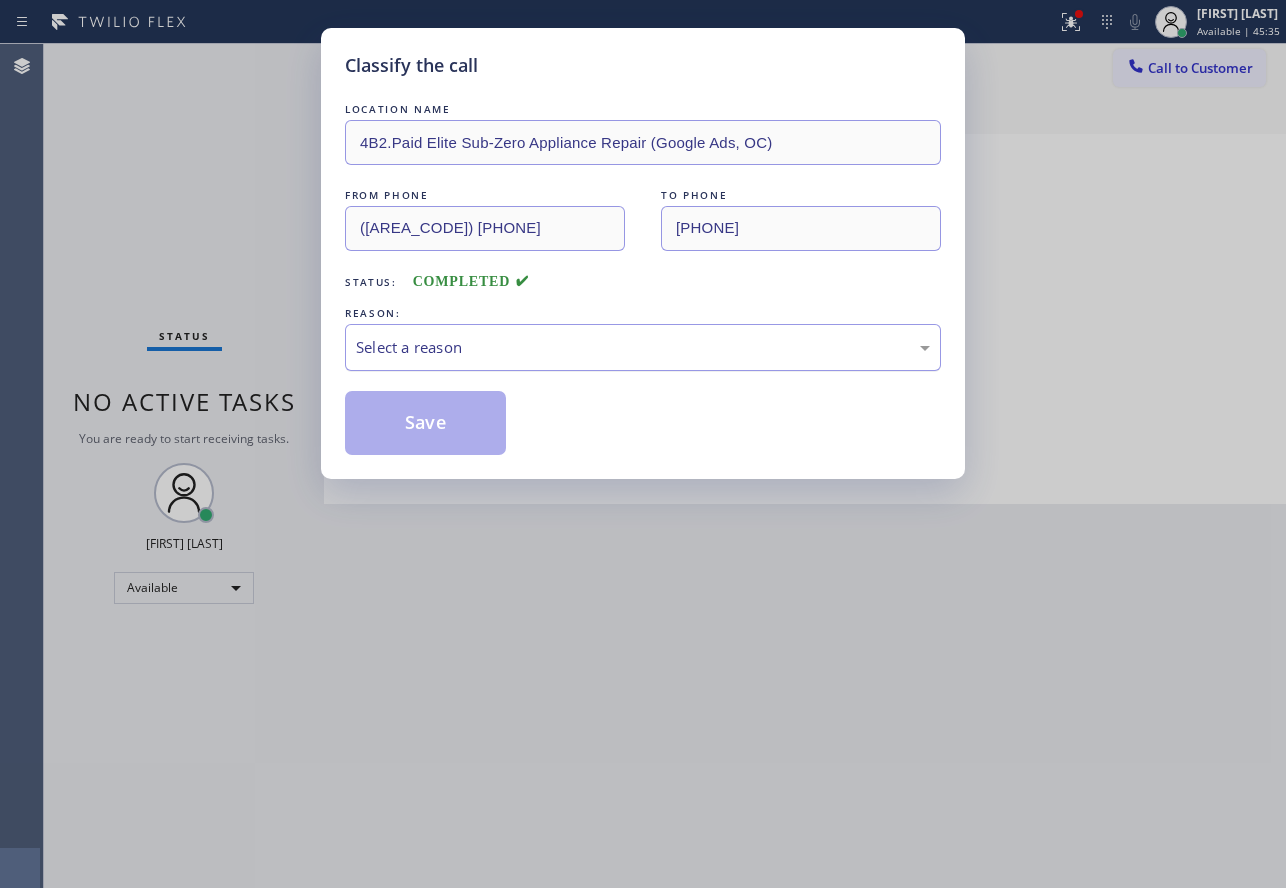 click on "Select a reason" at bounding box center (643, 347) 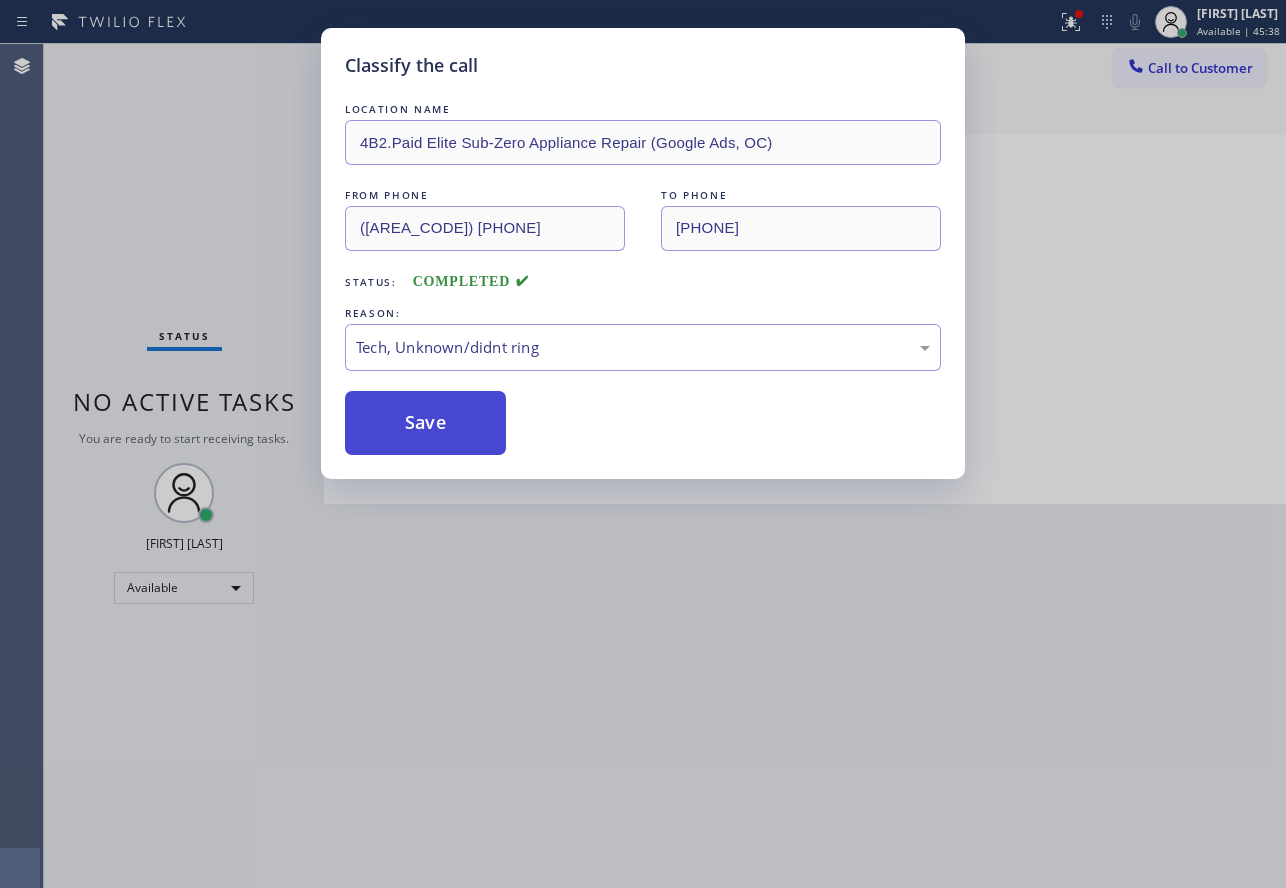 click on "Save" at bounding box center (425, 423) 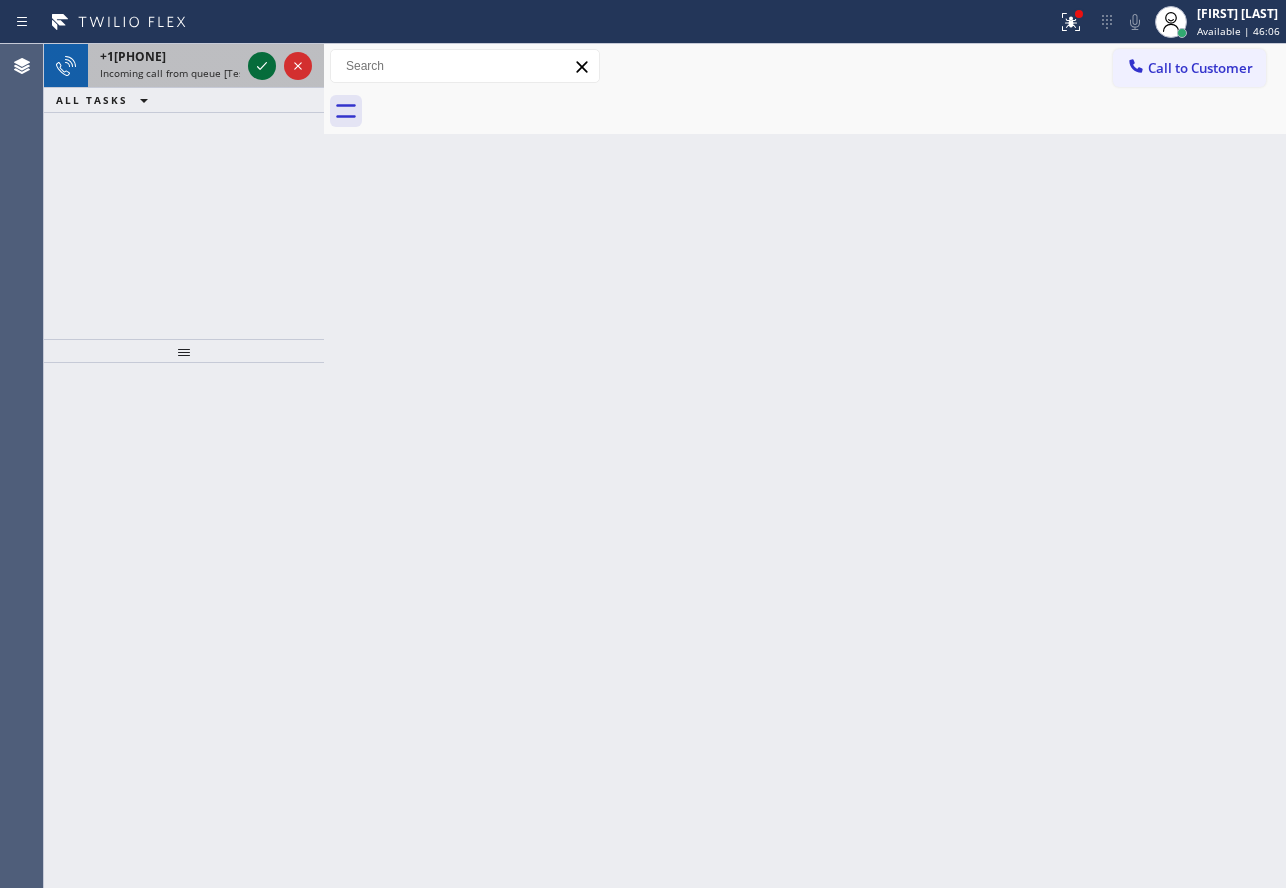 click 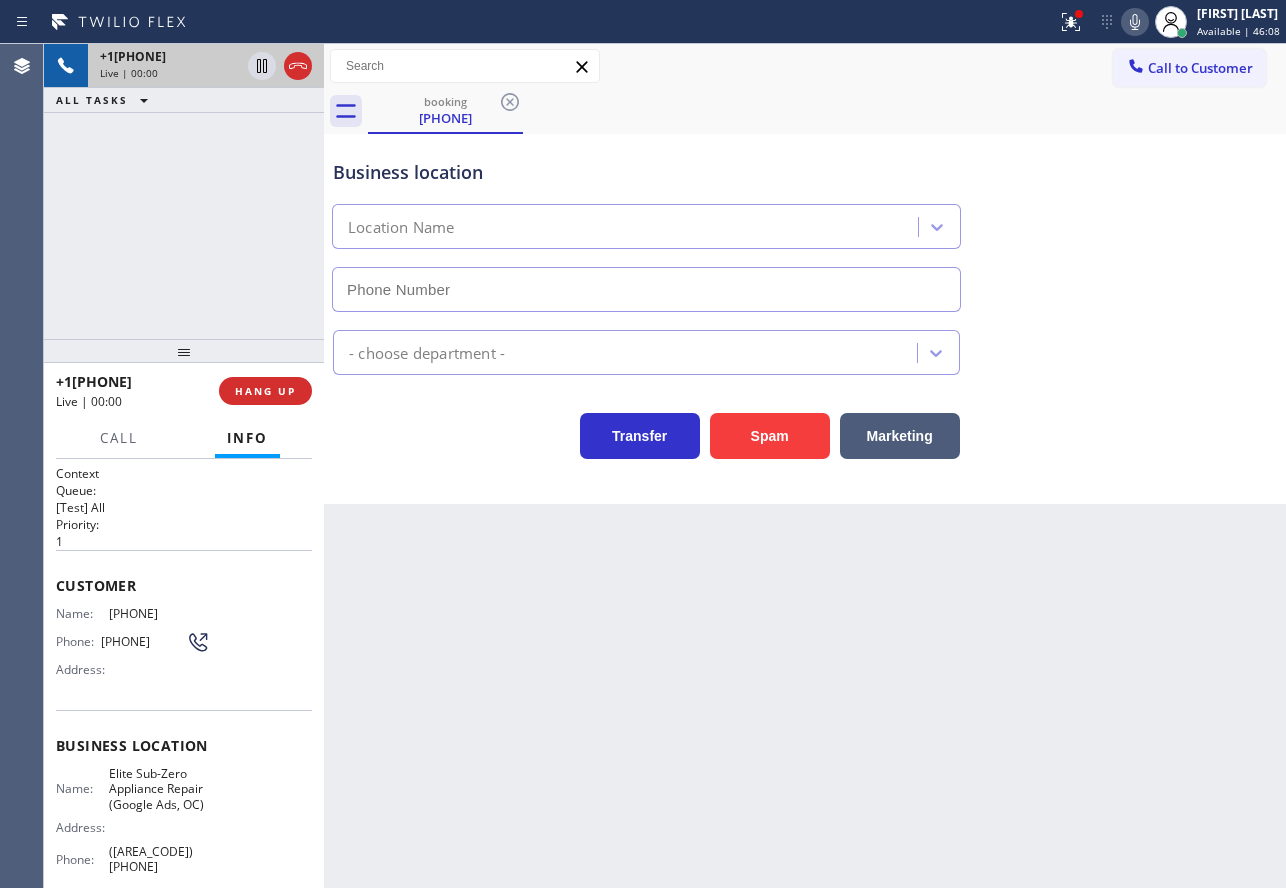 type on "([AREA_CODE]) [PHONE]" 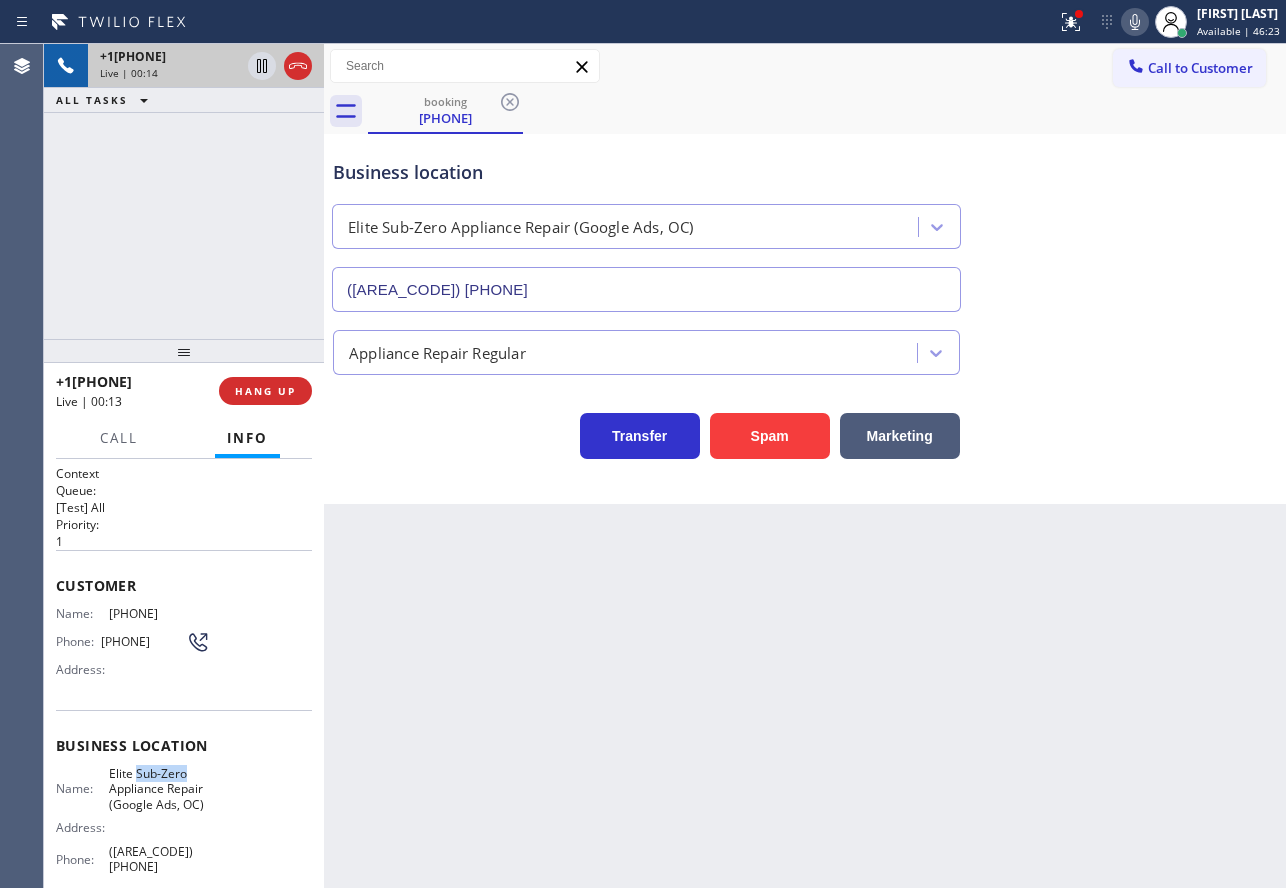 drag, startPoint x: 133, startPoint y: 782, endPoint x: 190, endPoint y: 776, distance: 57.31492 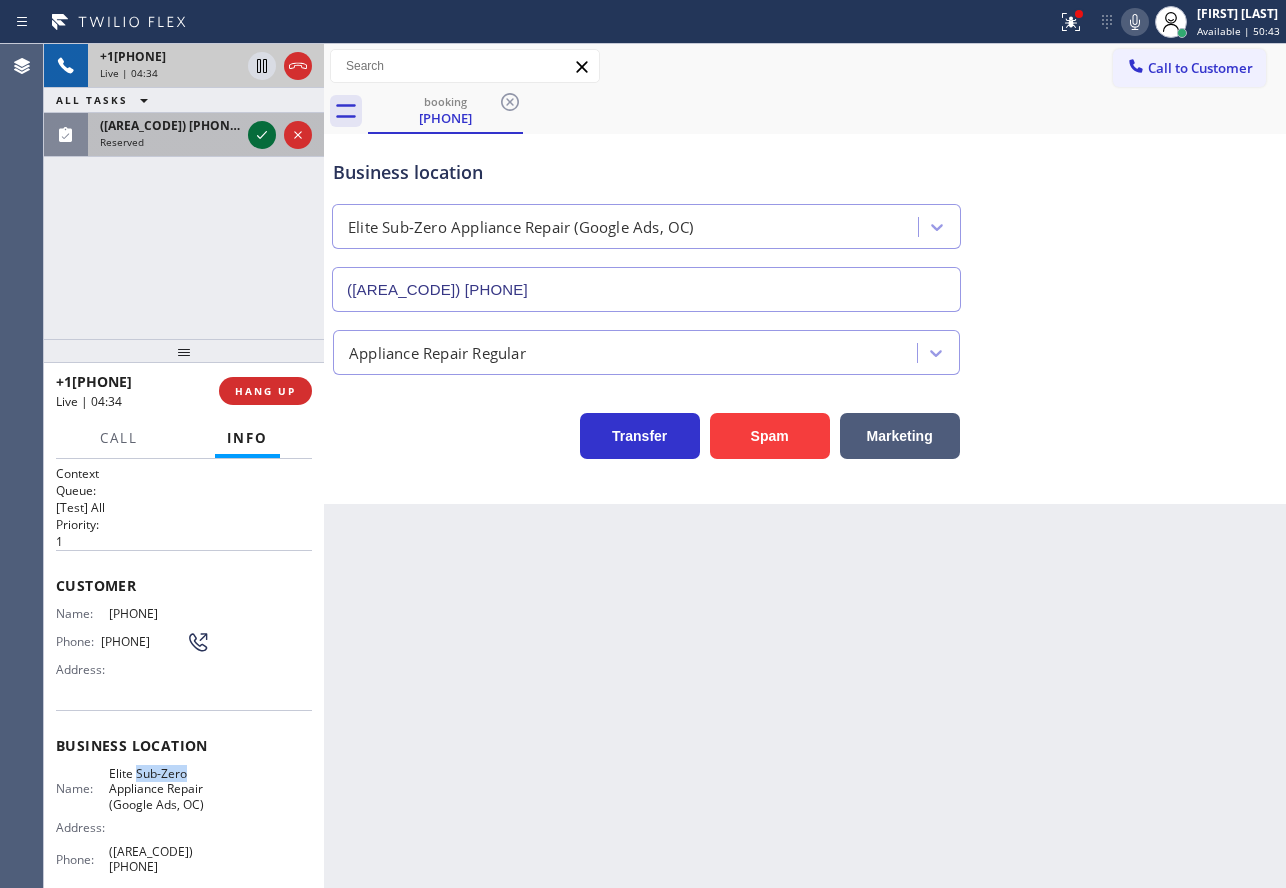 click 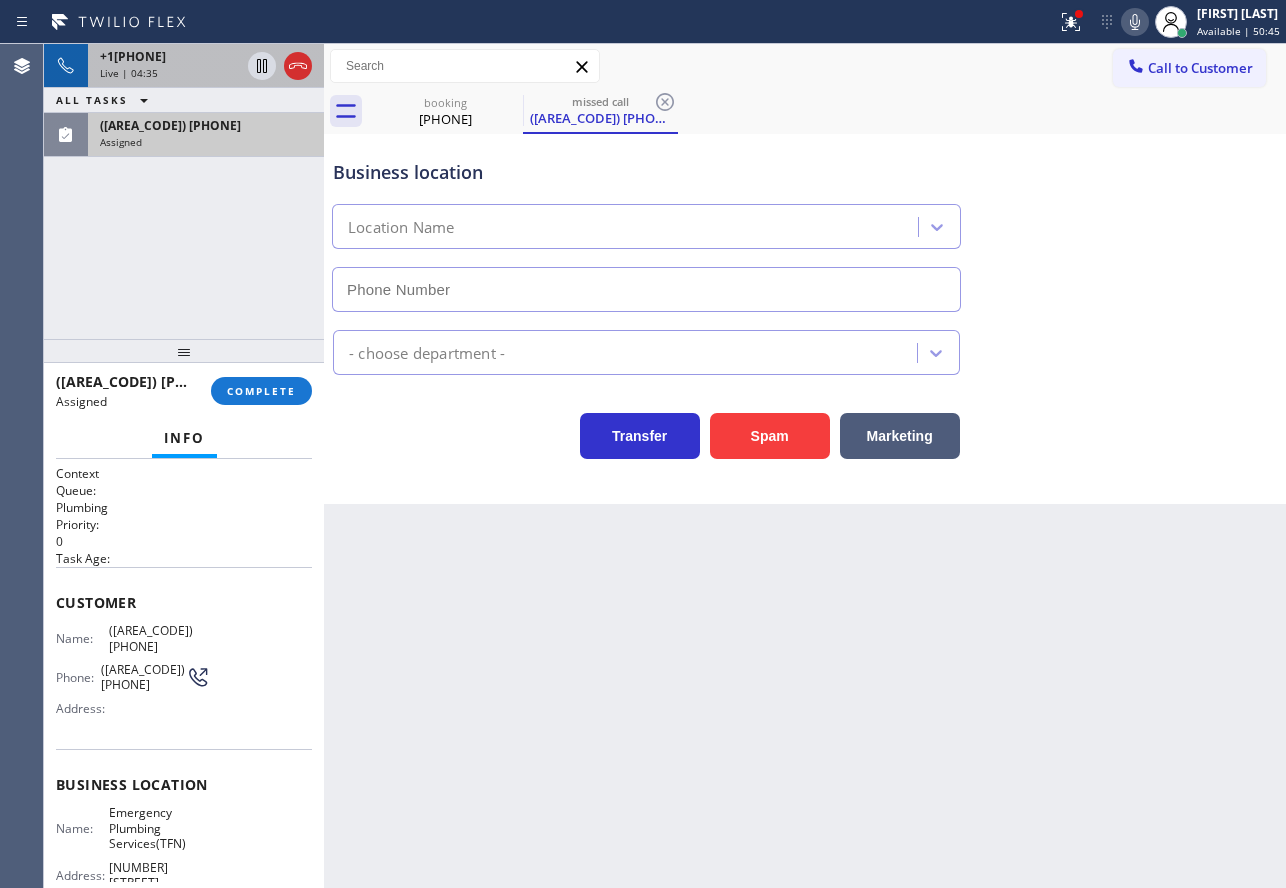 type on "(877) 786-0677" 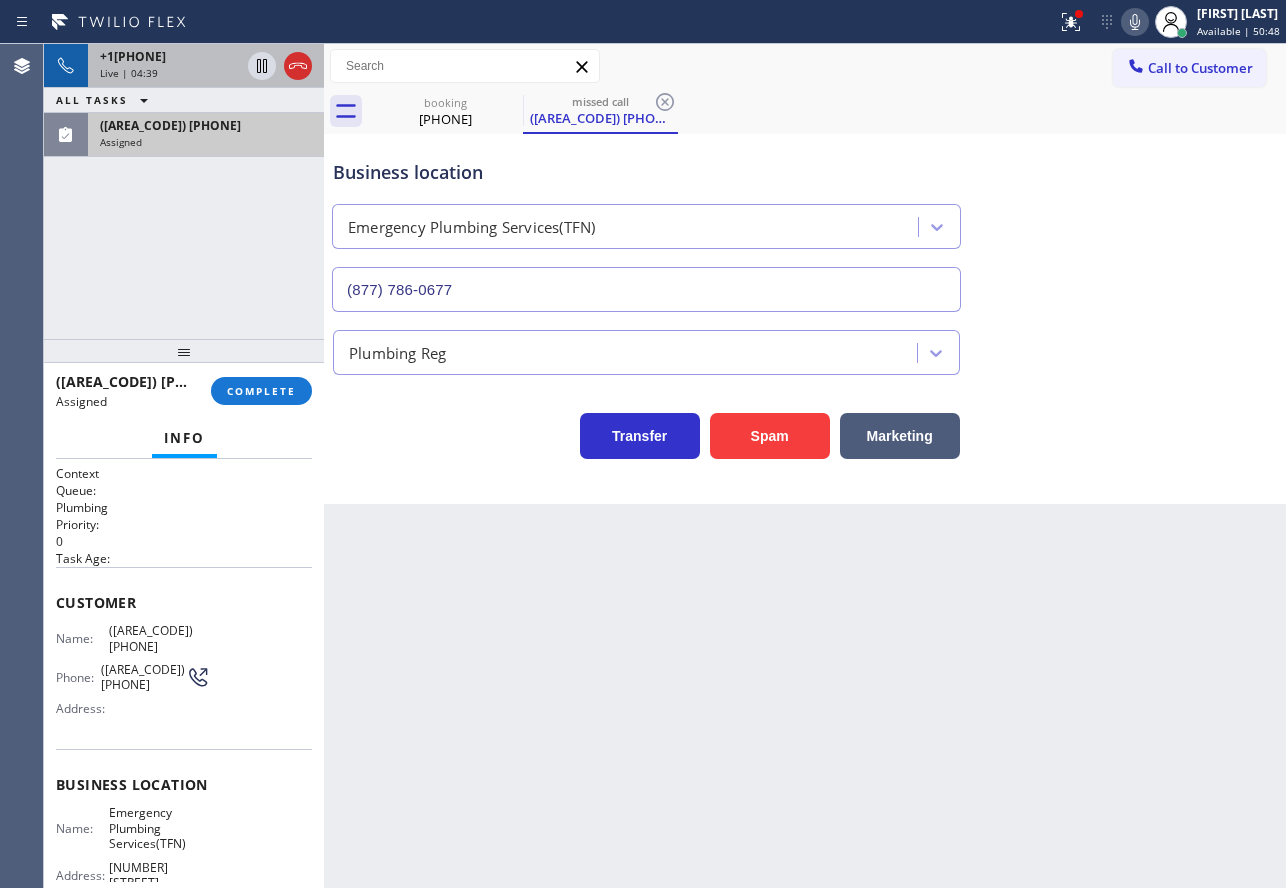 click on "Business location [COMPANY] [PHONE]" at bounding box center [805, 221] 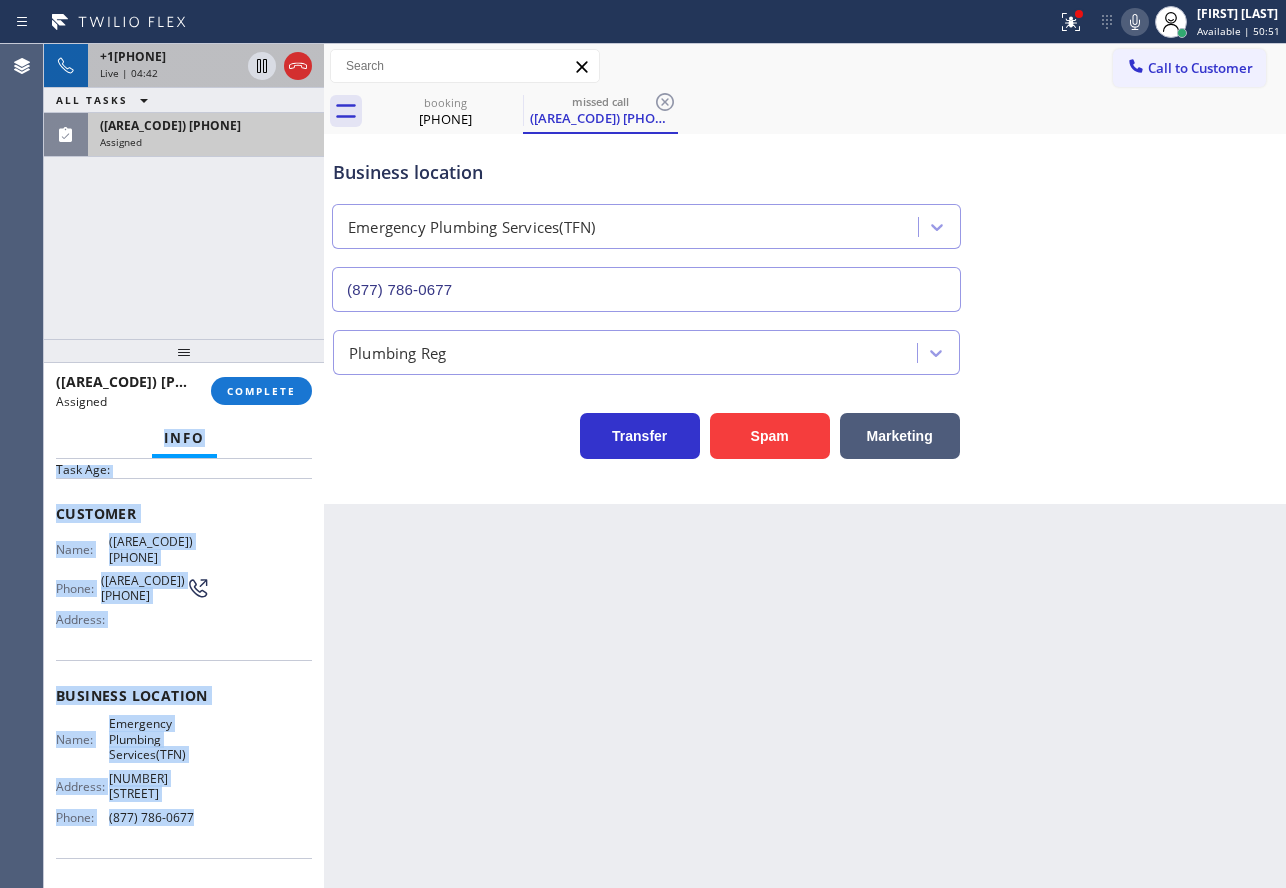 scroll, scrollTop: 0, scrollLeft: 0, axis: both 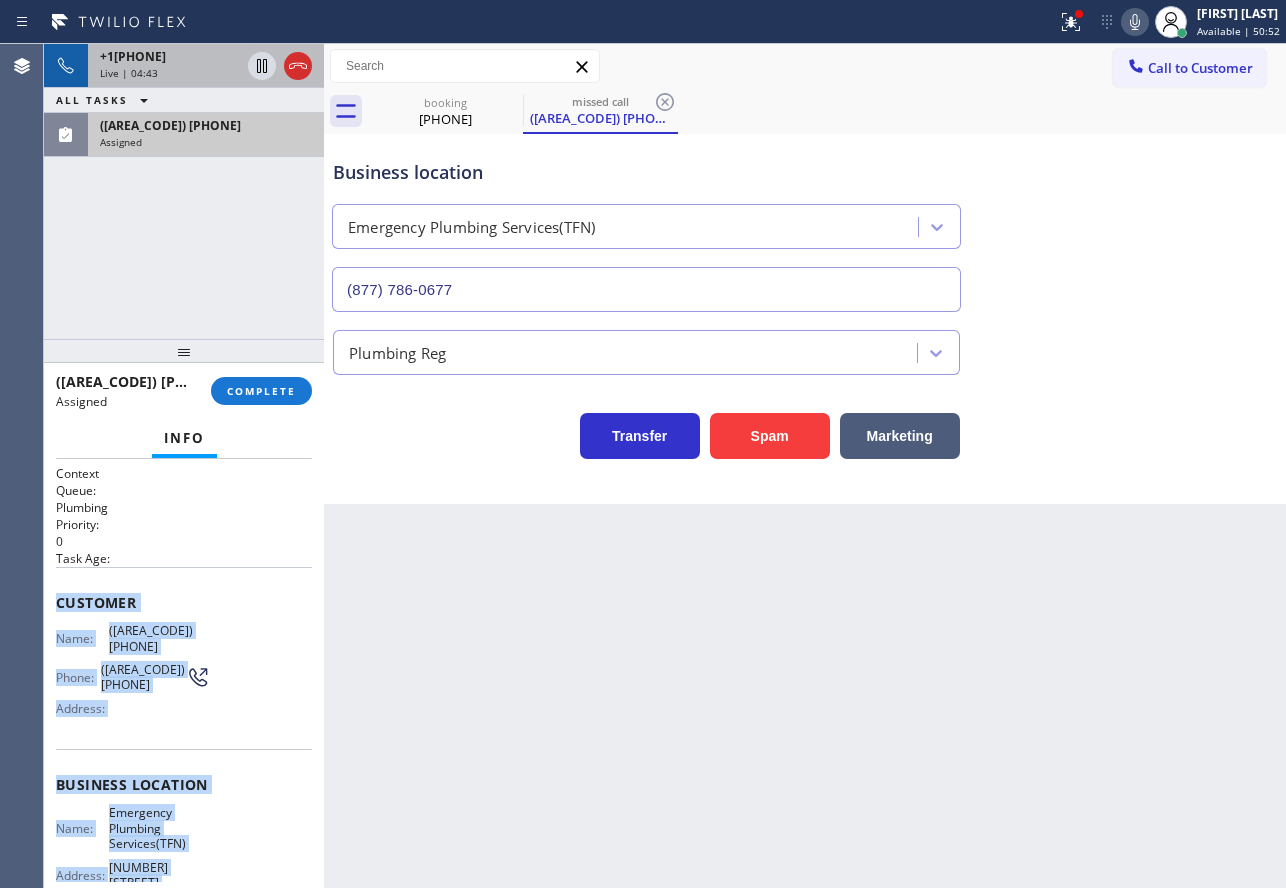 drag, startPoint x: 207, startPoint y: 700, endPoint x: 50, endPoint y: 600, distance: 186.14243 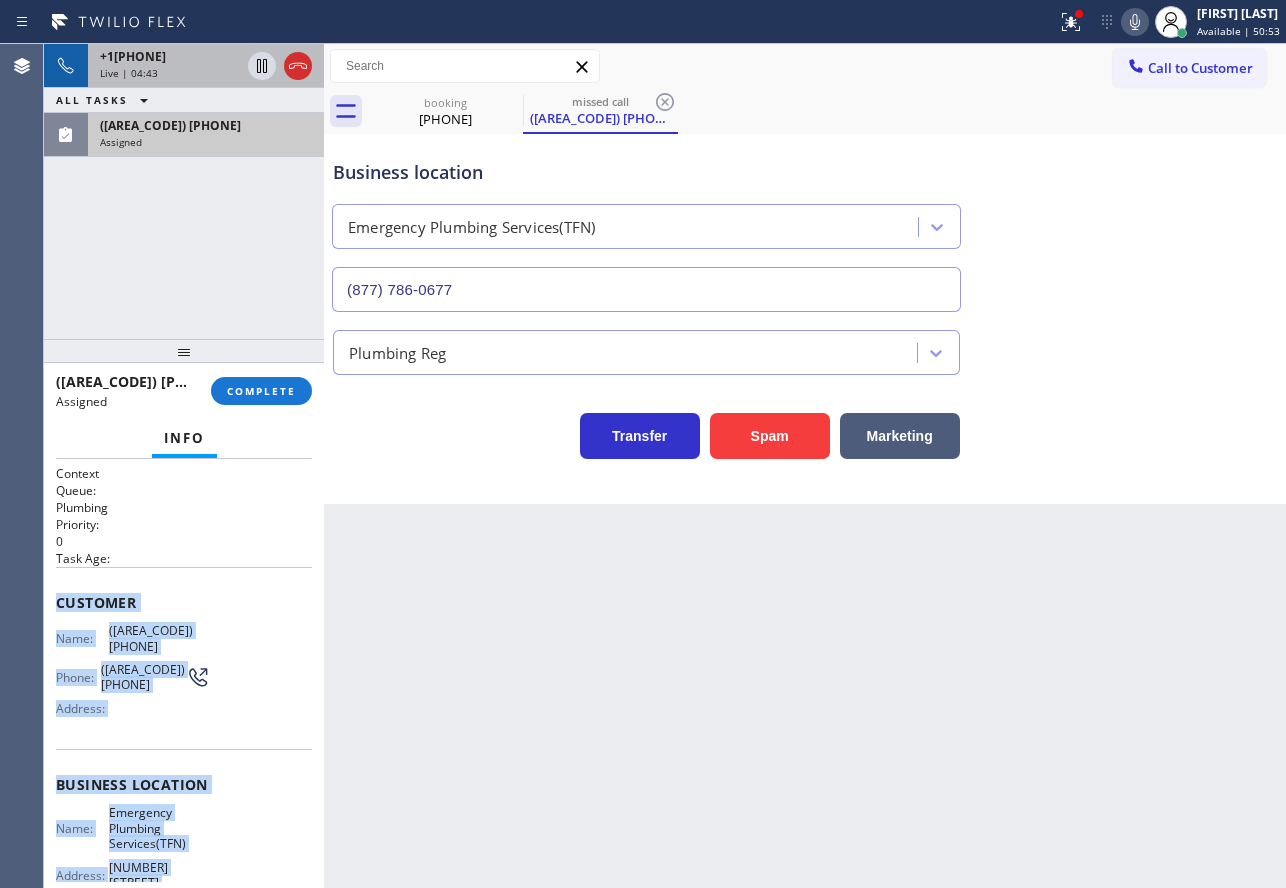 copy on "Customer Name: [PHONE] Phone: [PHONE] Address: Business location Name: Emergency Plumbing Services(TFN) Address: [NUMBER] [STREET]  Phone: [PHONE]" 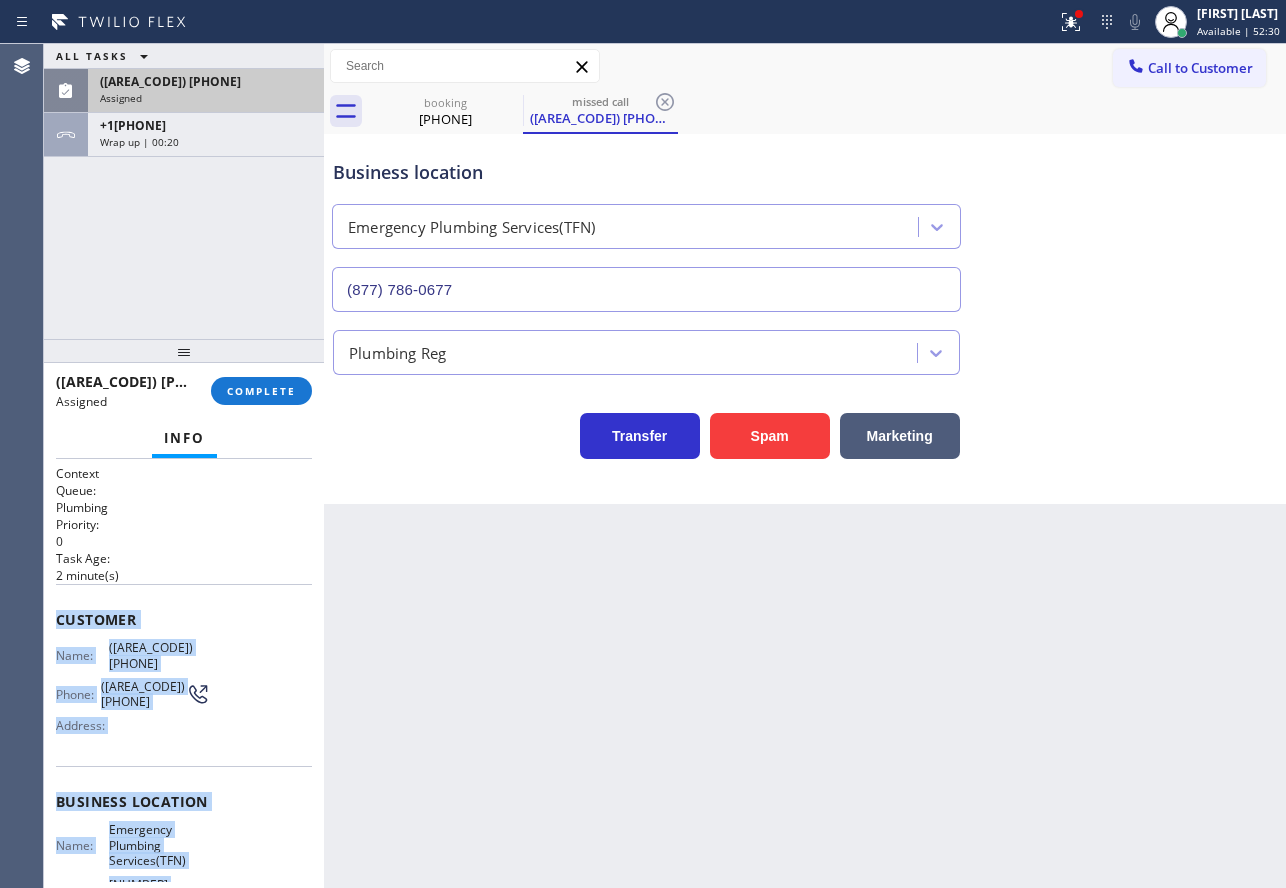 click on "Customer Name: [PHONE] Phone: [PHONE] Address:" at bounding box center (184, 675) 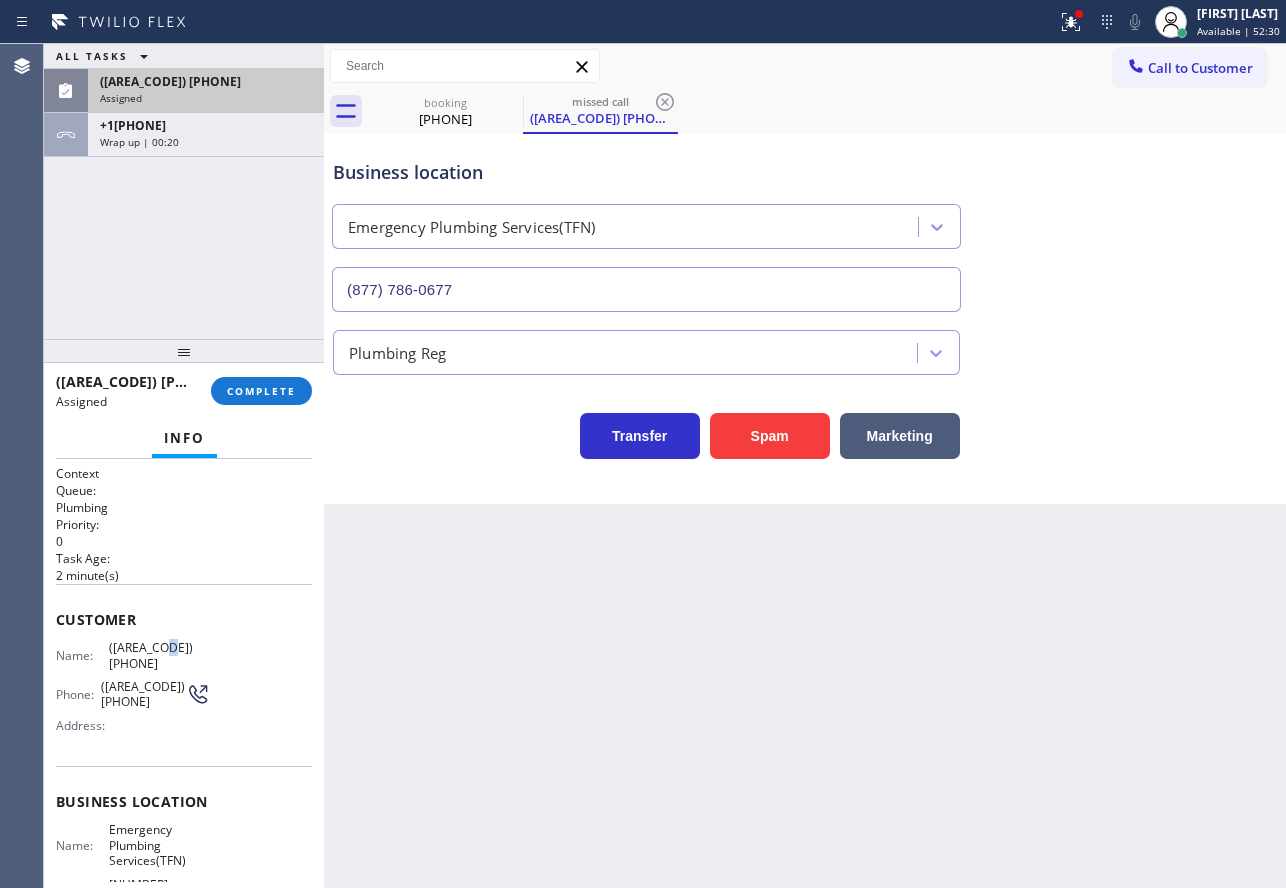 click on "Customer Name: [PHONE] Phone: [PHONE] Address:" at bounding box center [184, 675] 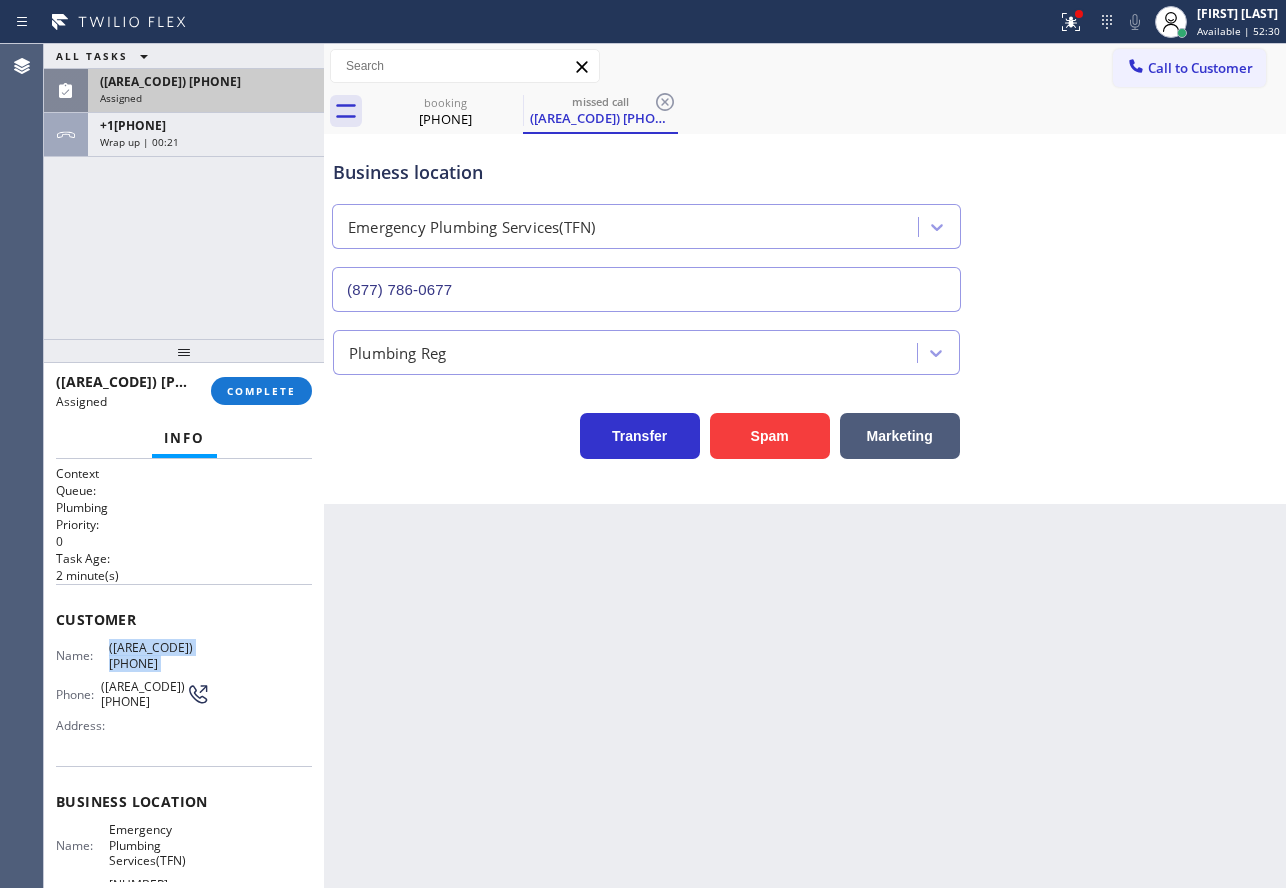 click on "Customer Name: [PHONE] Phone: [PHONE] Address:" at bounding box center [184, 675] 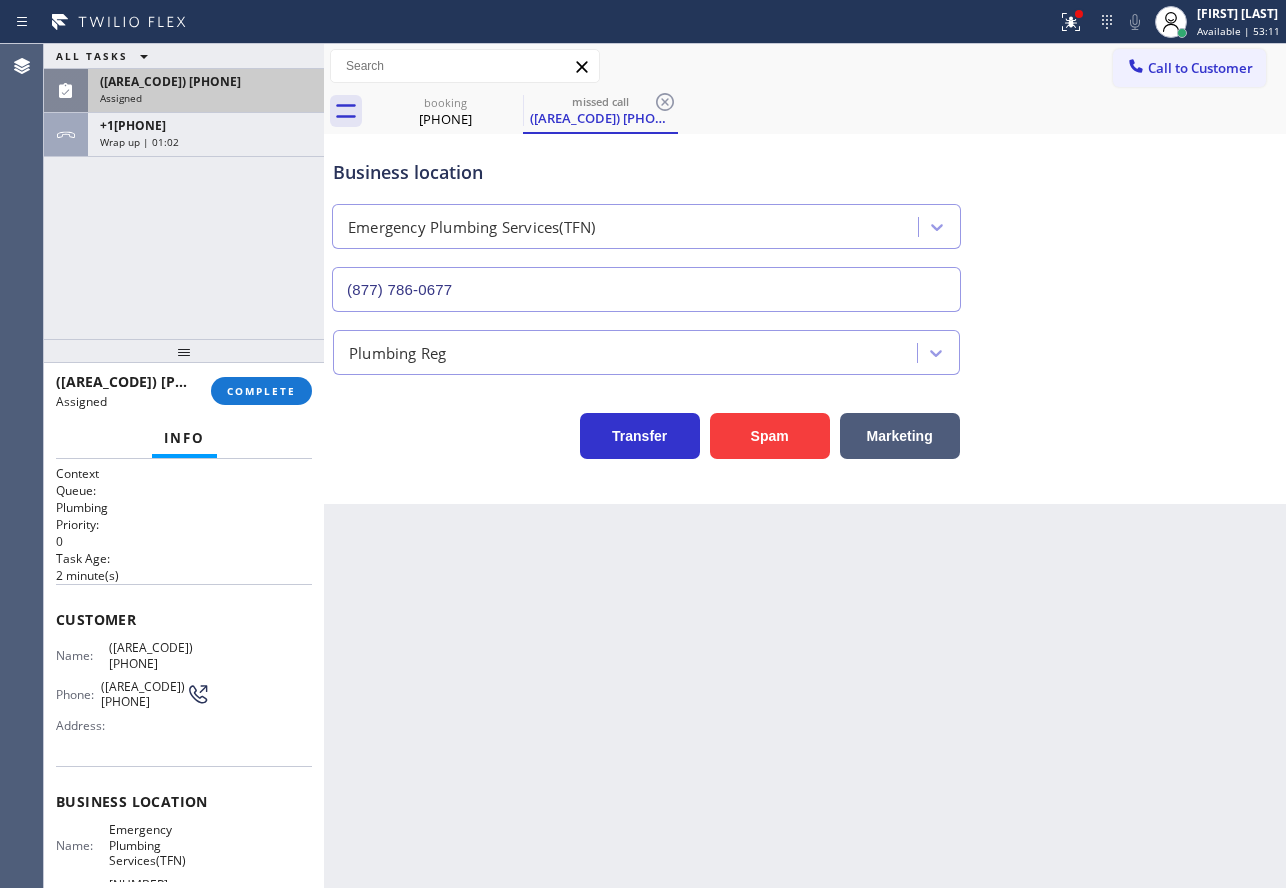 click on "Business location" at bounding box center (184, 801) 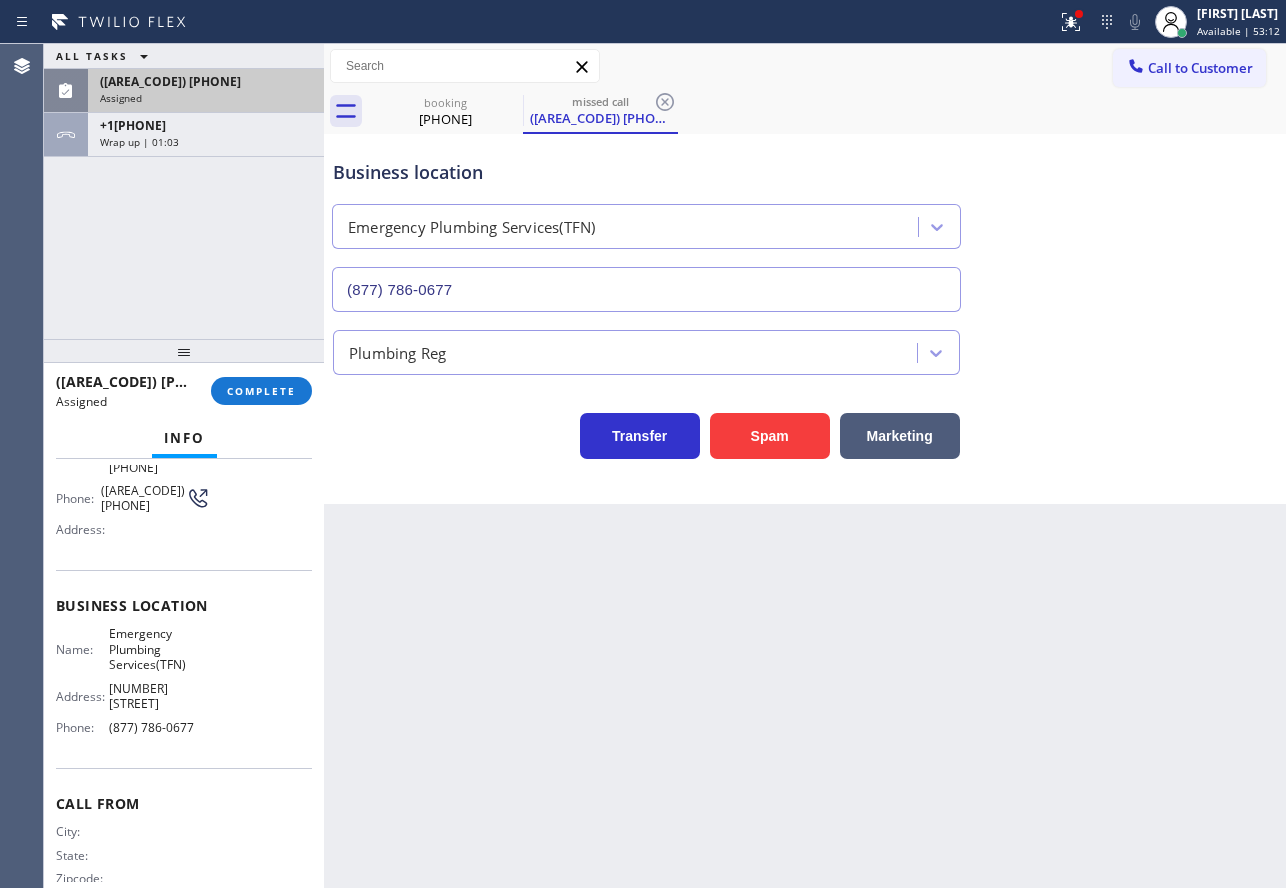 scroll, scrollTop: 203, scrollLeft: 0, axis: vertical 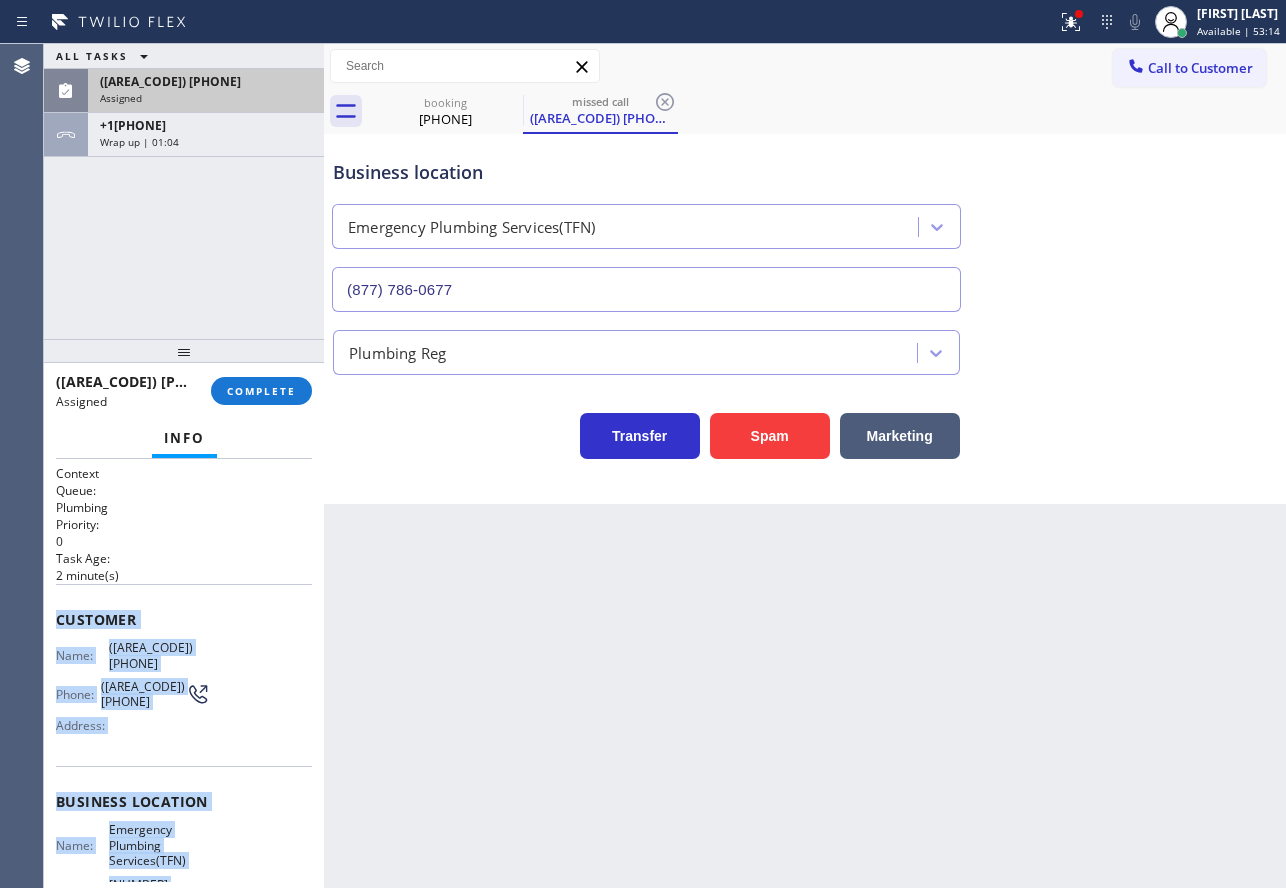 drag, startPoint x: 203, startPoint y: 699, endPoint x: 44, endPoint y: 616, distance: 179.35997 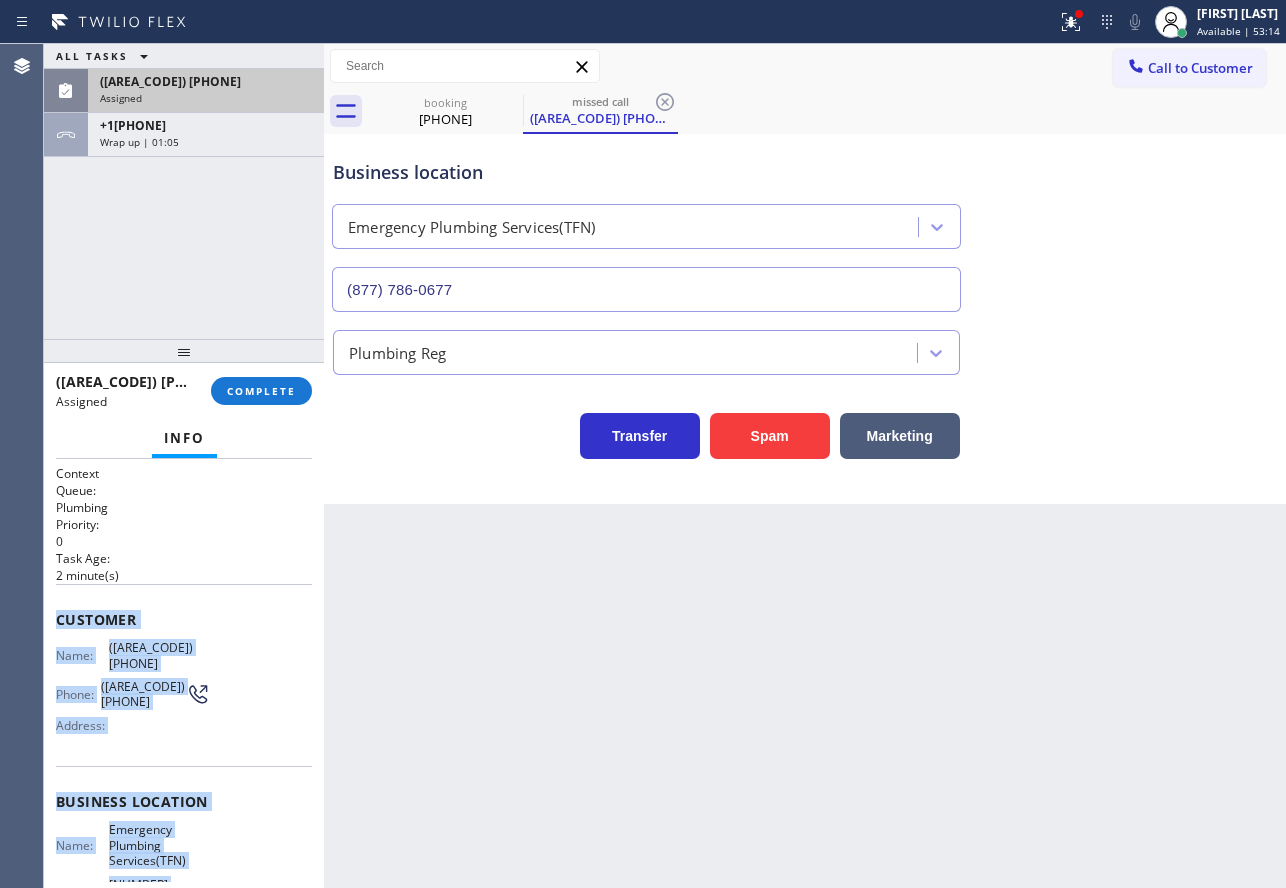 copy on "Customer Name: [PHONE] Phone: [PHONE] Address: Business location Name: Emergency Plumbing Services(TFN) Address: [NUMBER] [STREET]  Phone: [PHONE]" 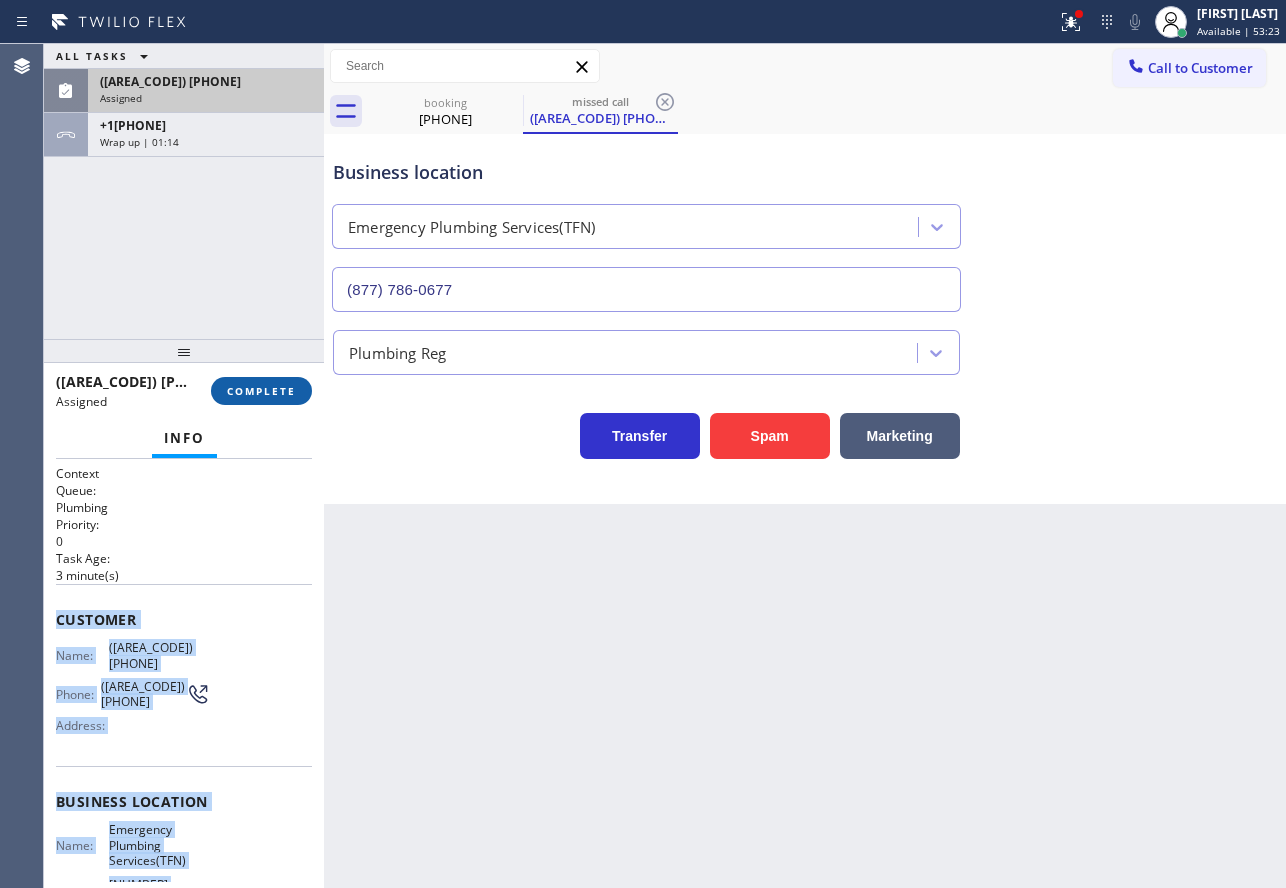 click on "COMPLETE" at bounding box center (261, 391) 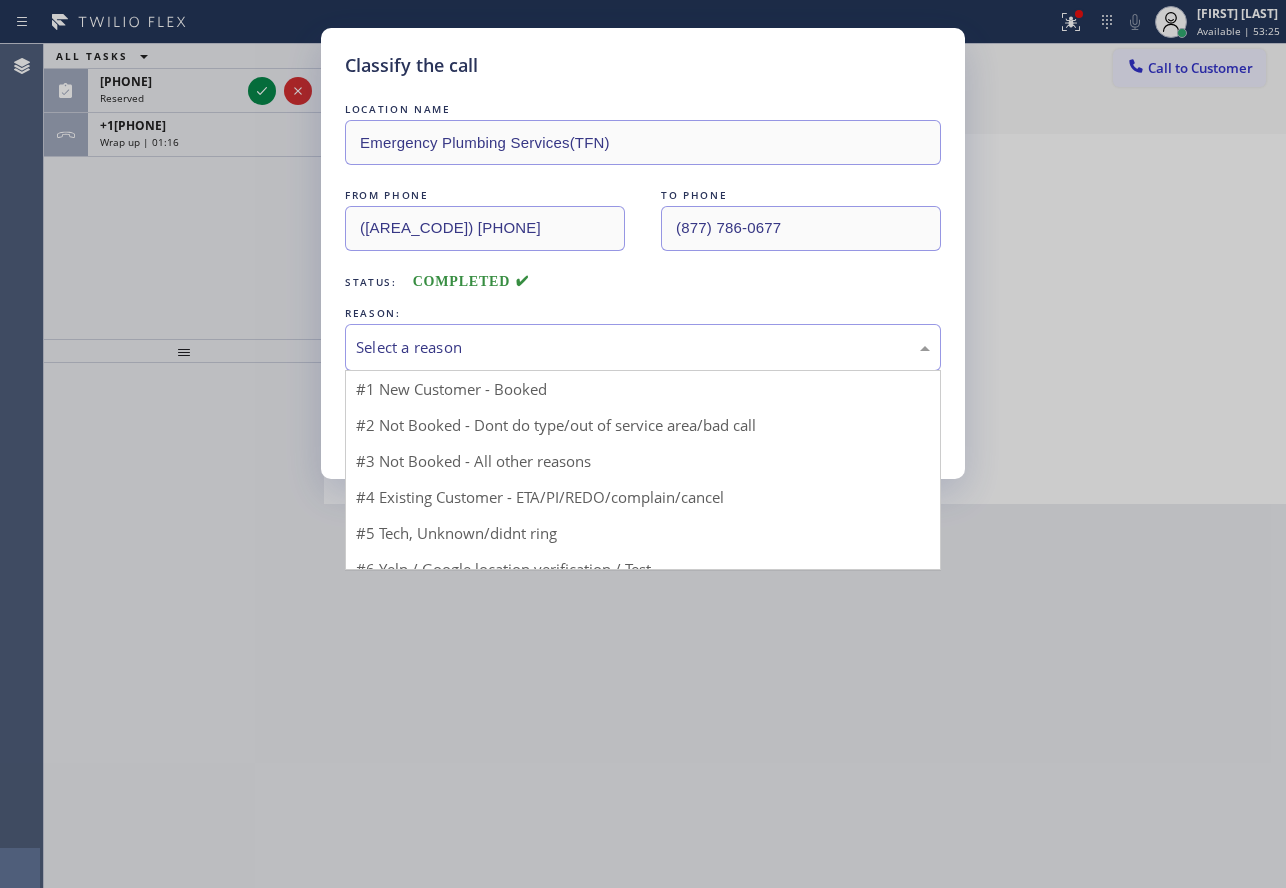 click on "Select a reason" at bounding box center [643, 347] 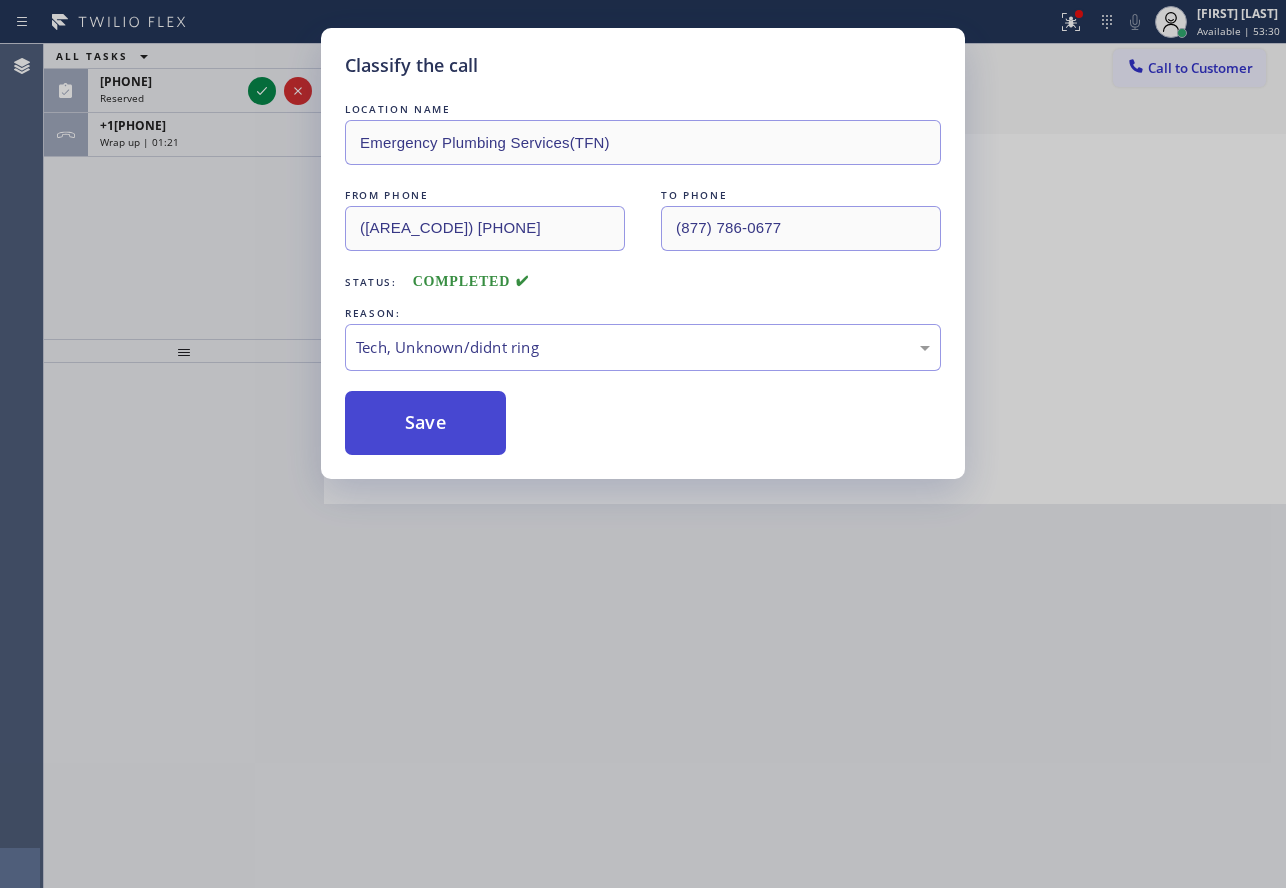 drag, startPoint x: 448, startPoint y: 492, endPoint x: 430, endPoint y: 430, distance: 64.56005 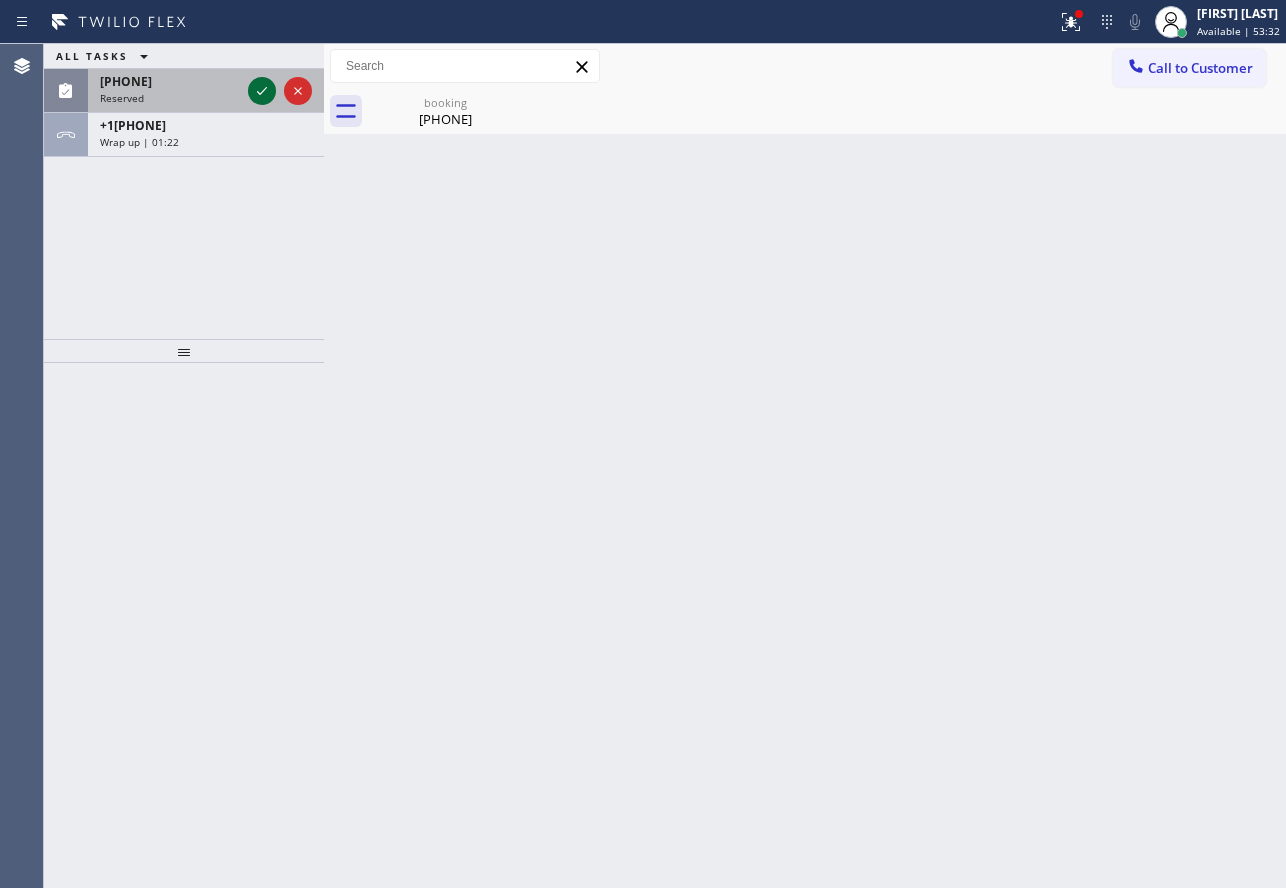 click 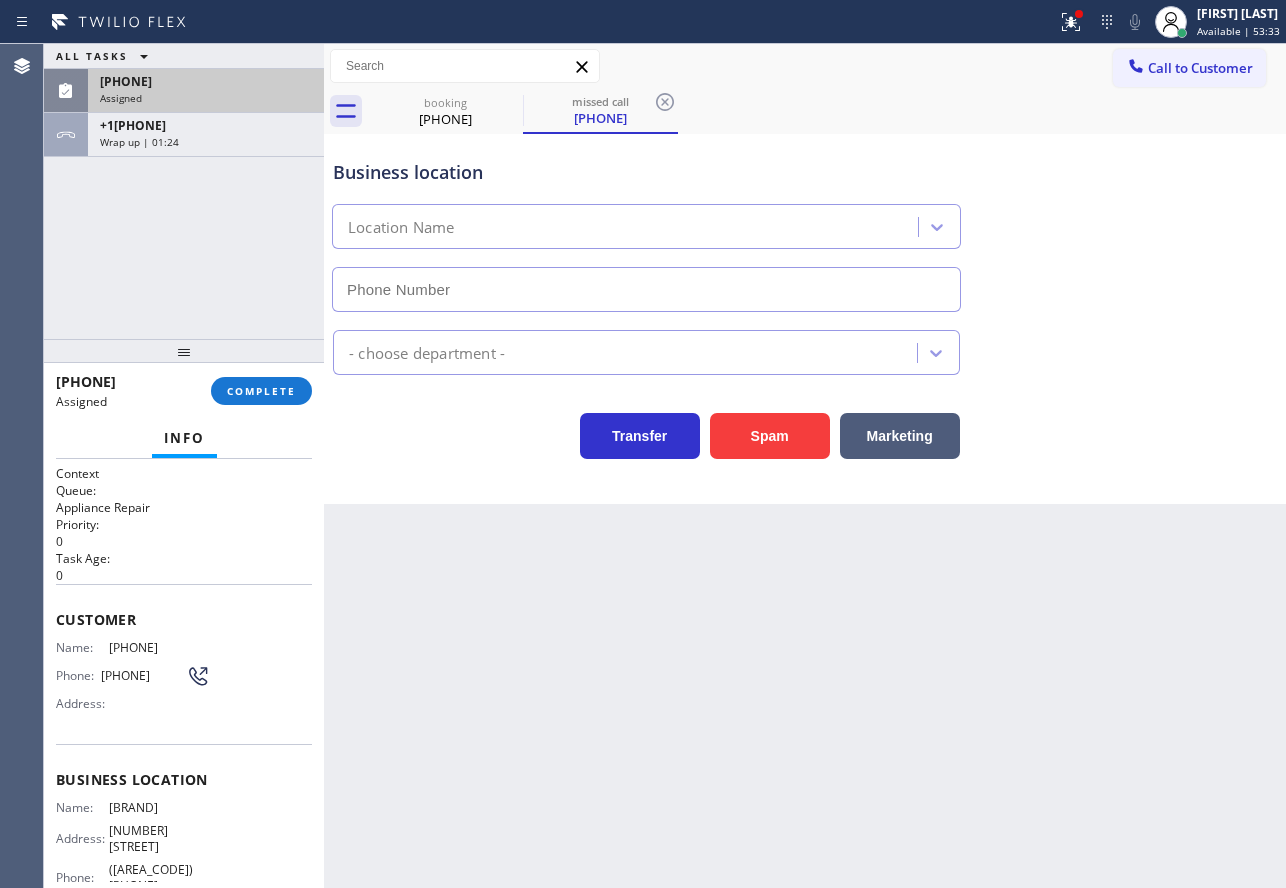 type on "([AREA_CODE]) [PHONE]" 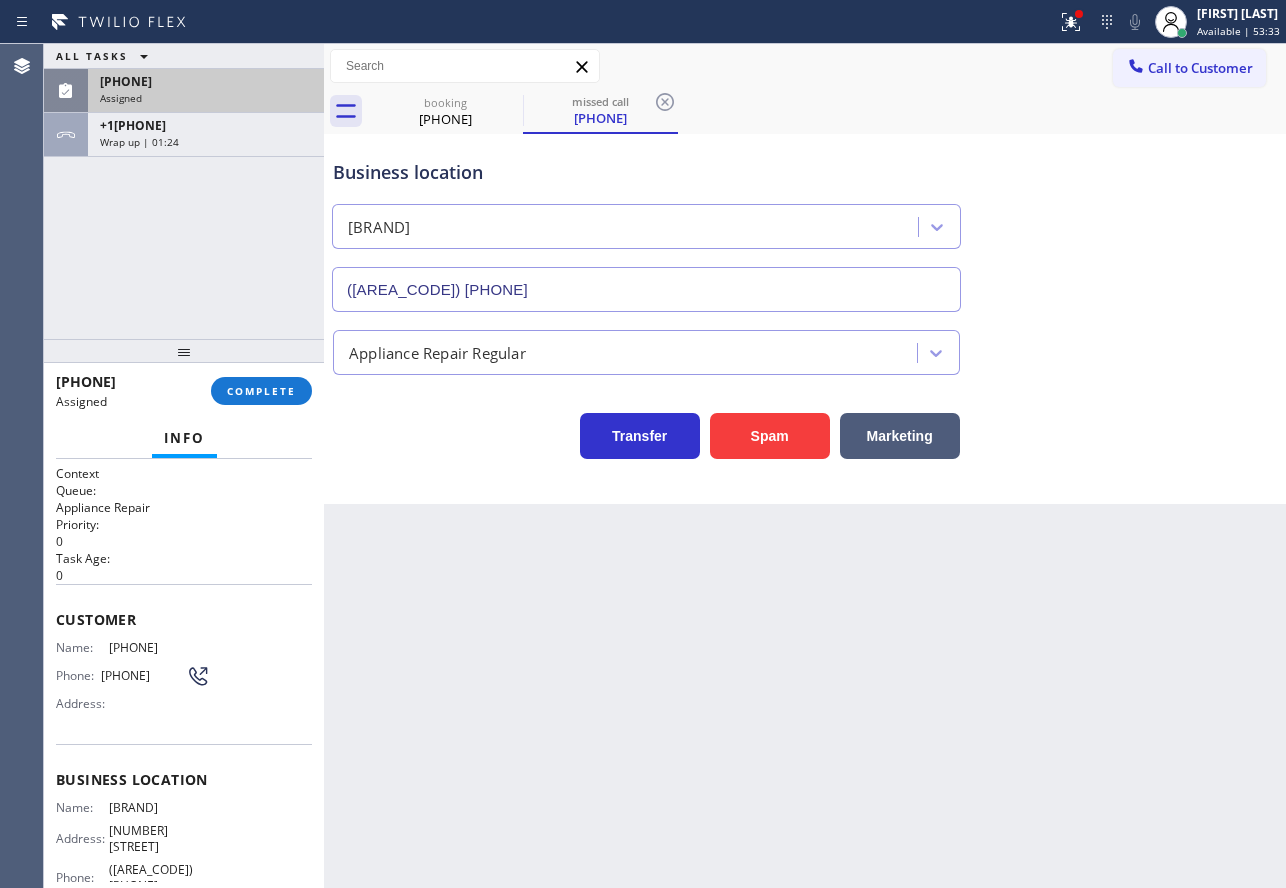 scroll, scrollTop: 100, scrollLeft: 0, axis: vertical 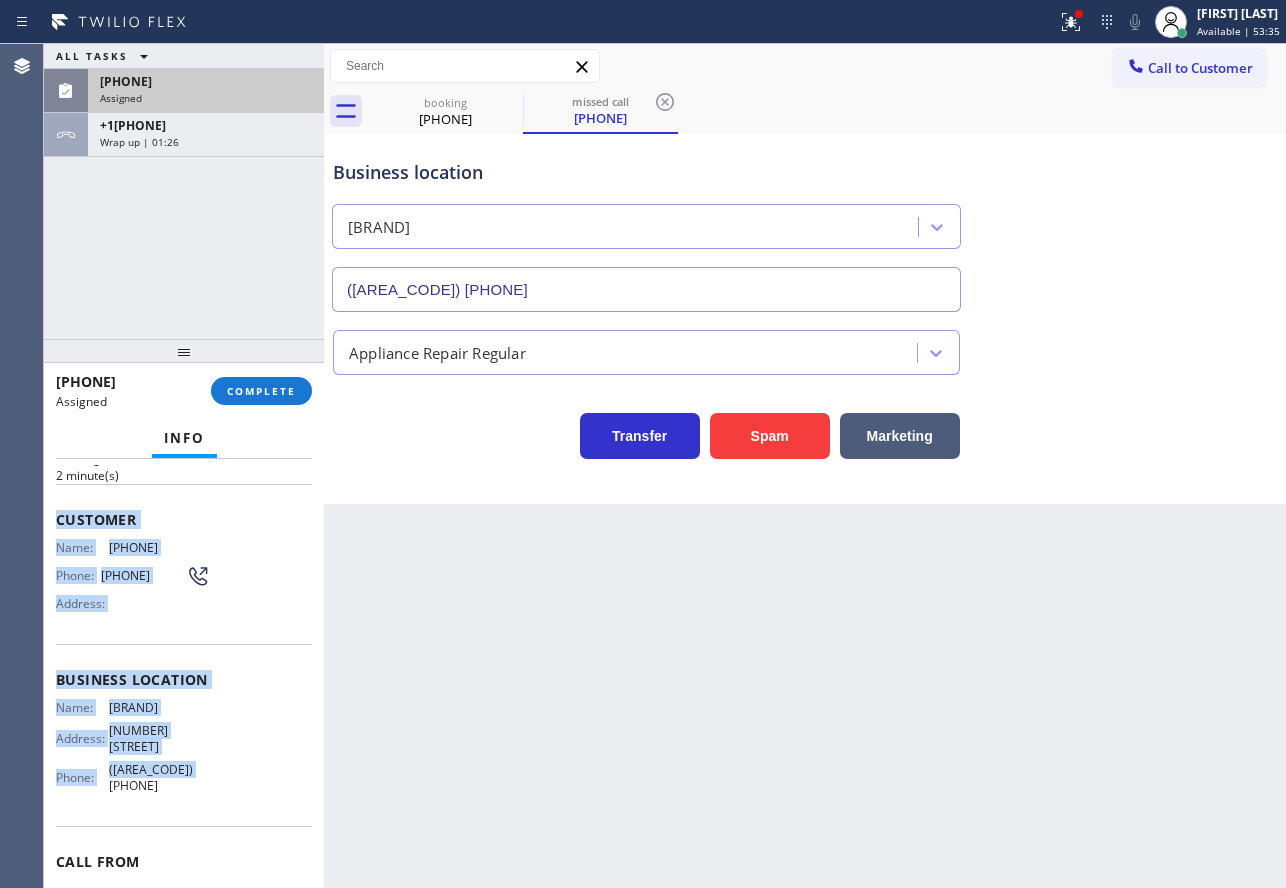 drag, startPoint x: 225, startPoint y: 811, endPoint x: 60, endPoint y: 531, distance: 325 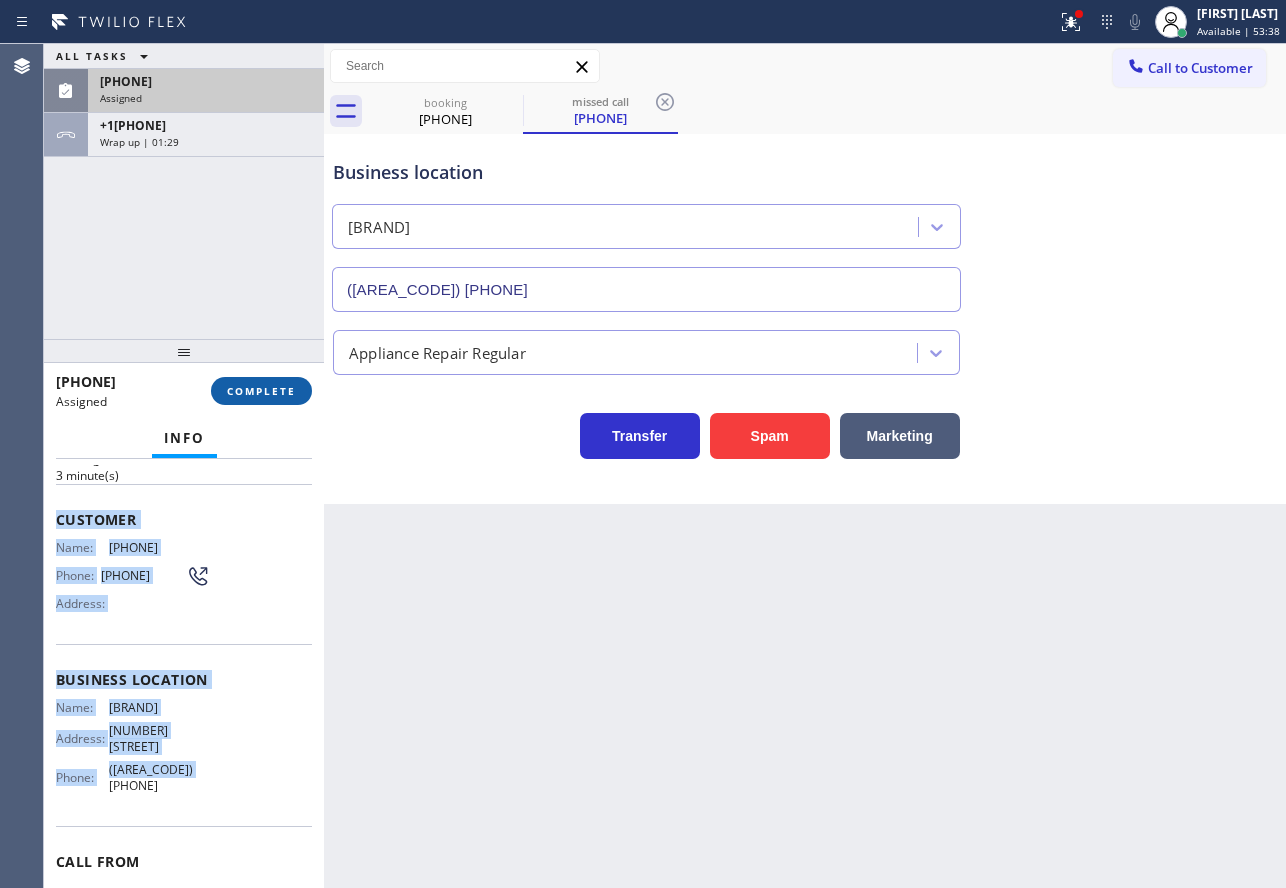 click on "COMPLETE" at bounding box center [261, 391] 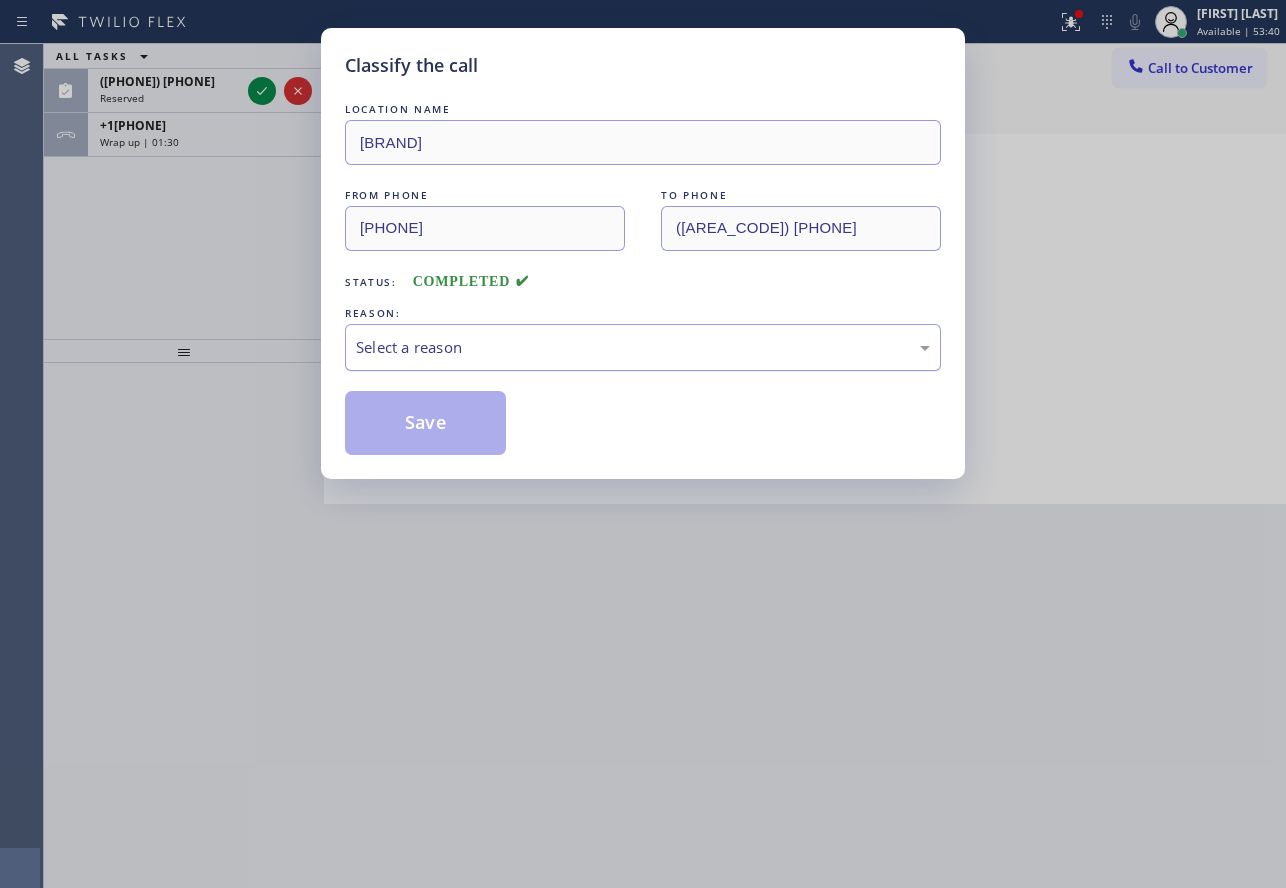 click on "Select a reason" at bounding box center [643, 347] 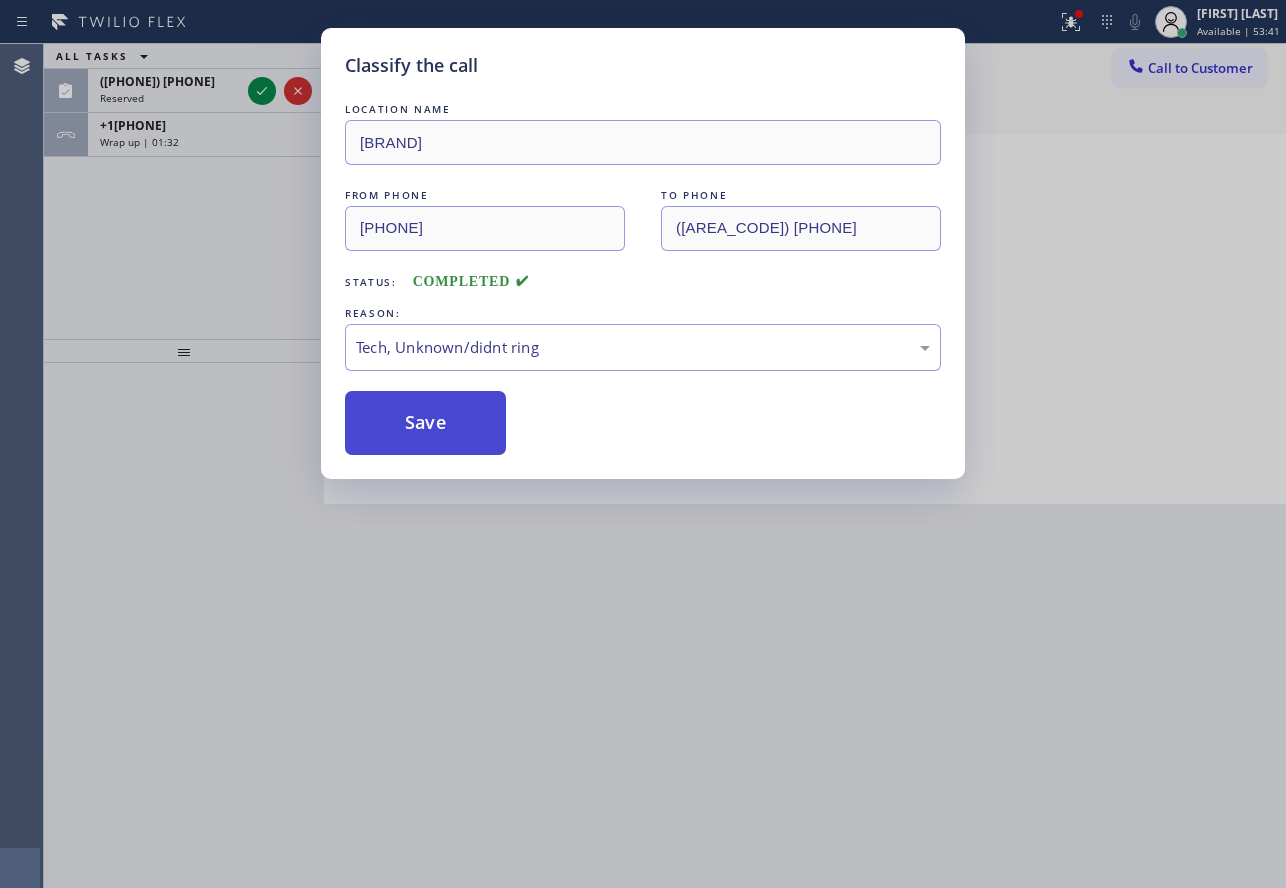 click on "Save" at bounding box center (425, 423) 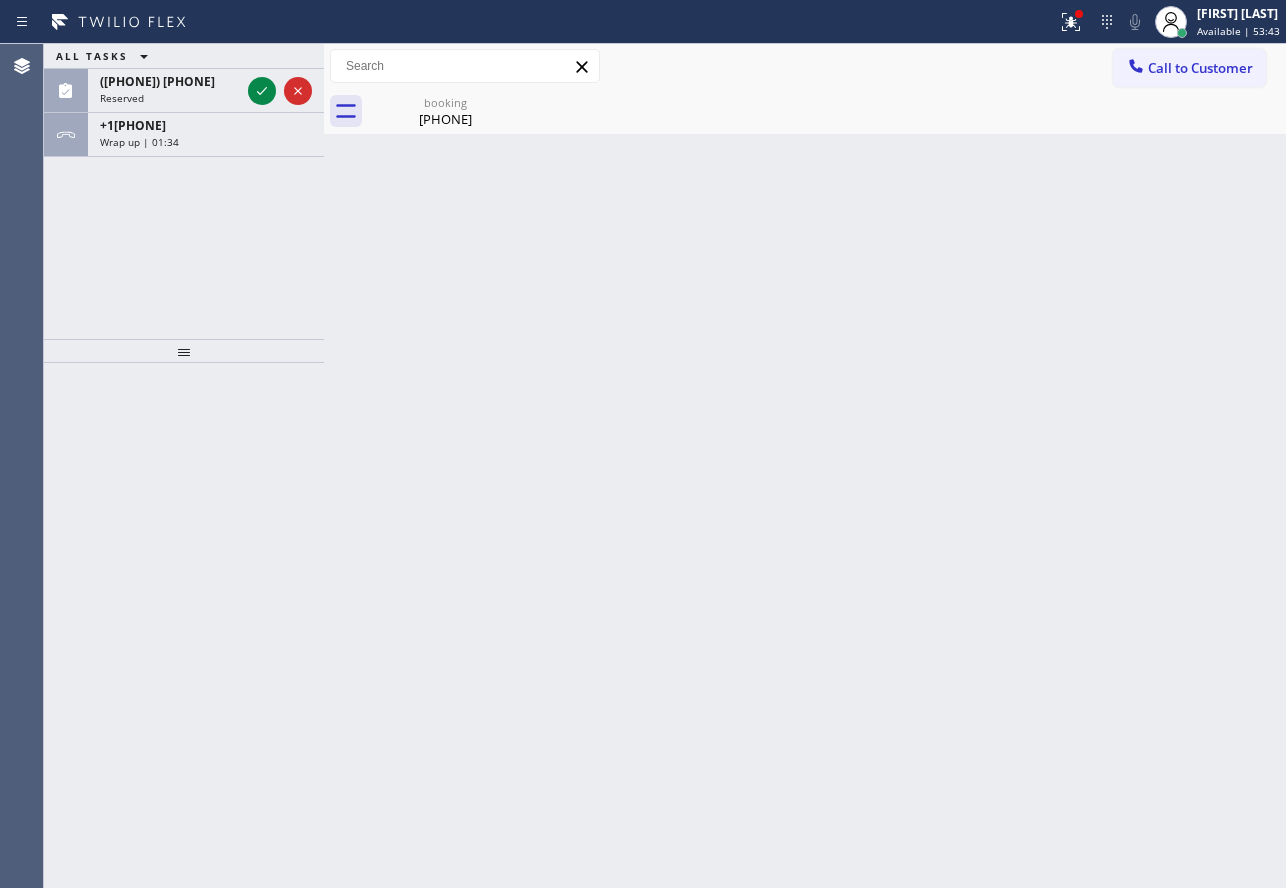 click 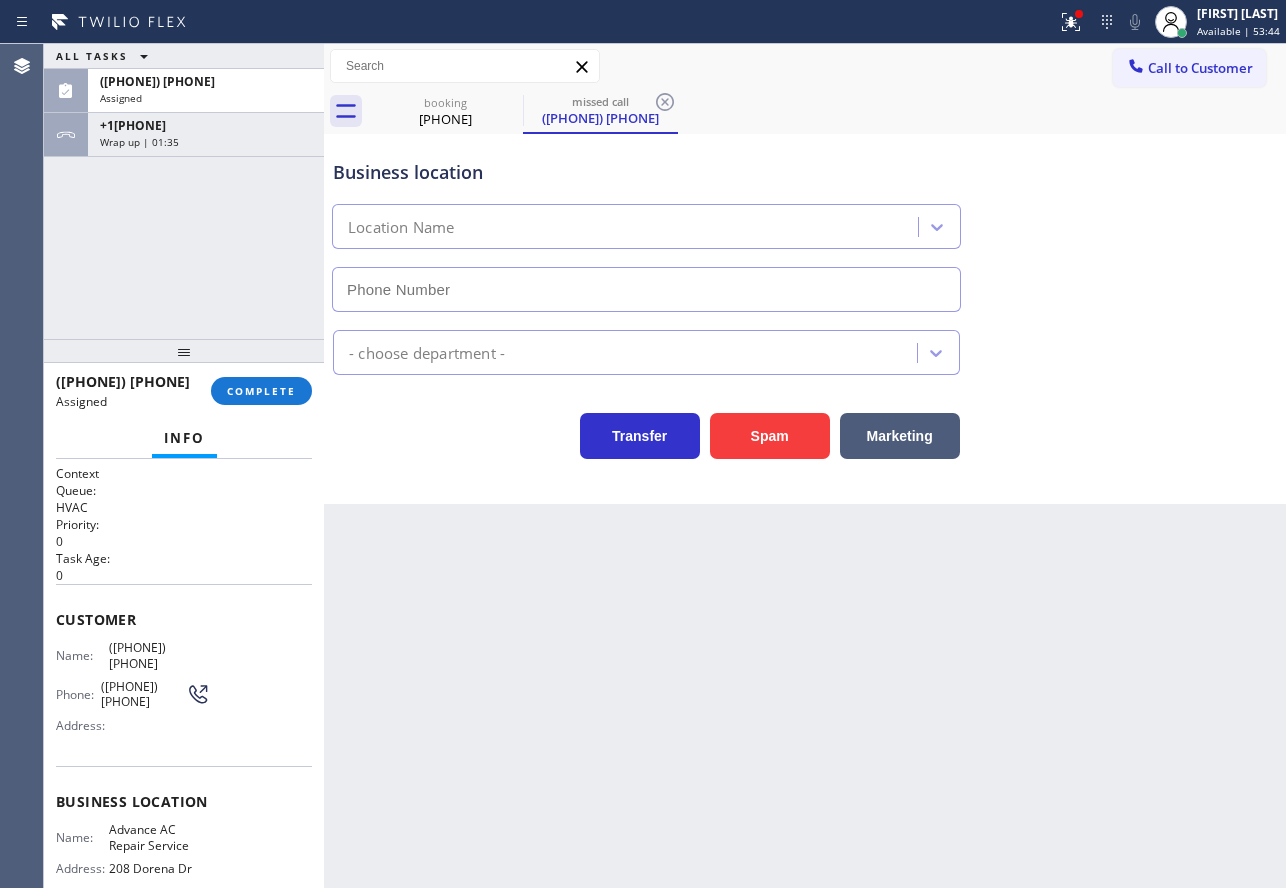 type on "([AREA_CODE]) [PHONE]" 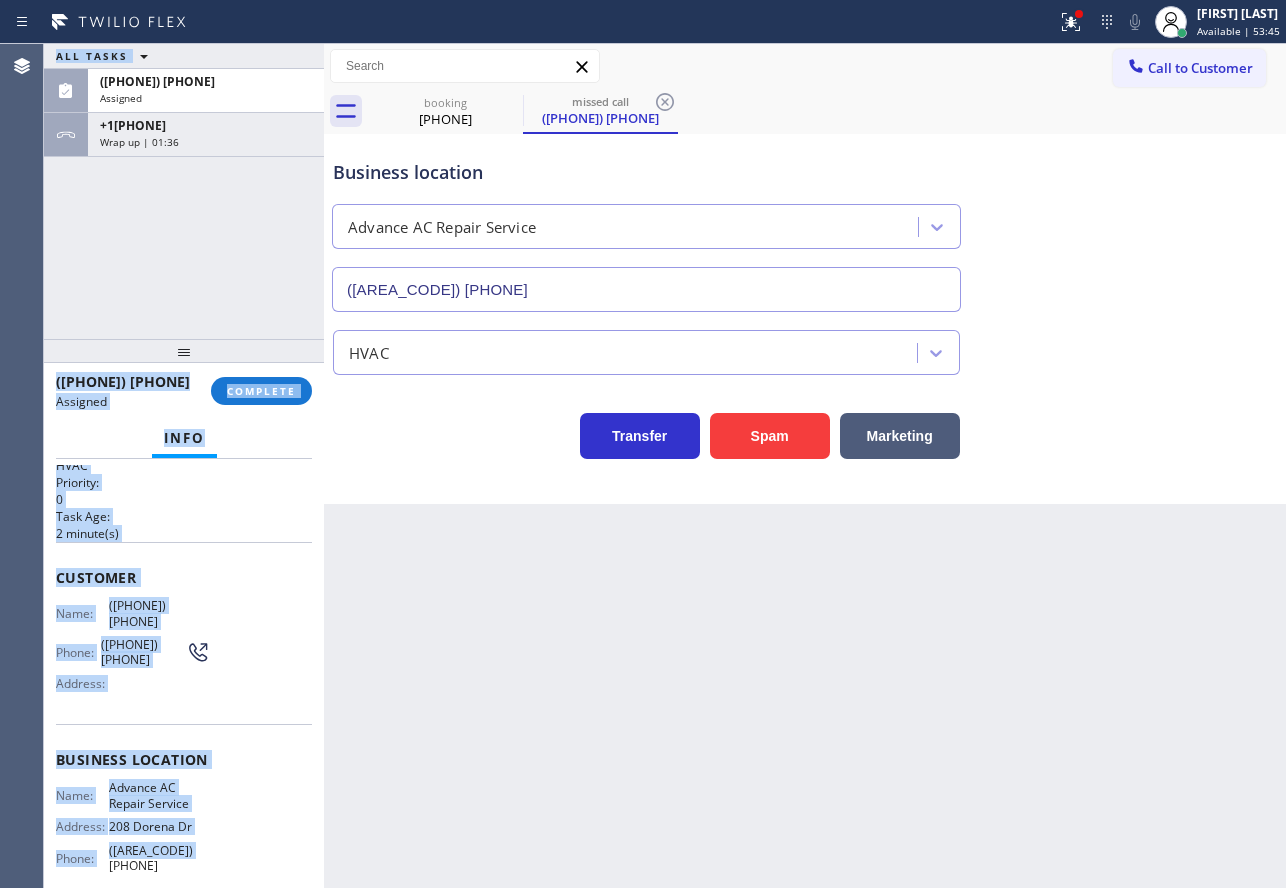 scroll, scrollTop: 0, scrollLeft: 0, axis: both 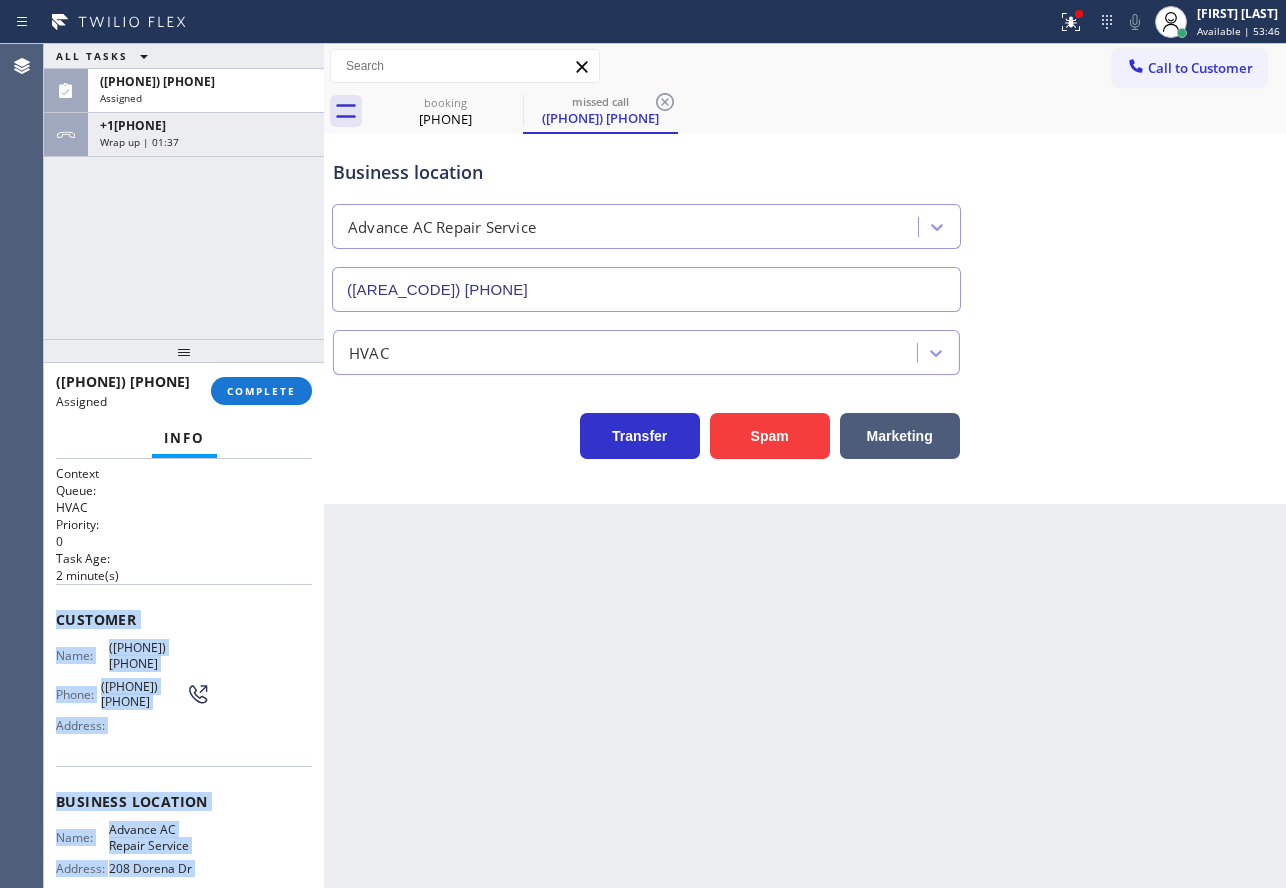 drag, startPoint x: 196, startPoint y: 697, endPoint x: 47, endPoint y: 620, distance: 167.72 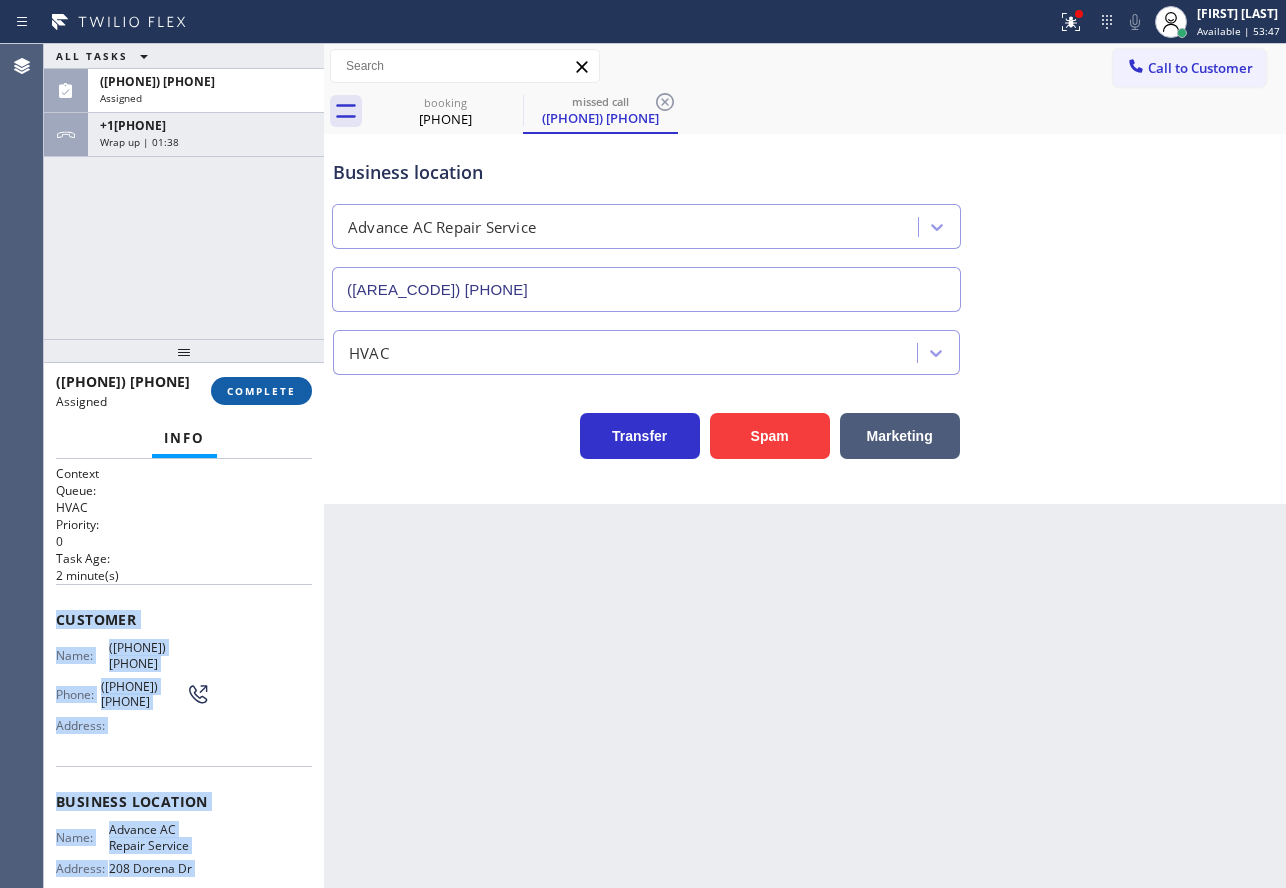 click on "COMPLETE" at bounding box center [261, 391] 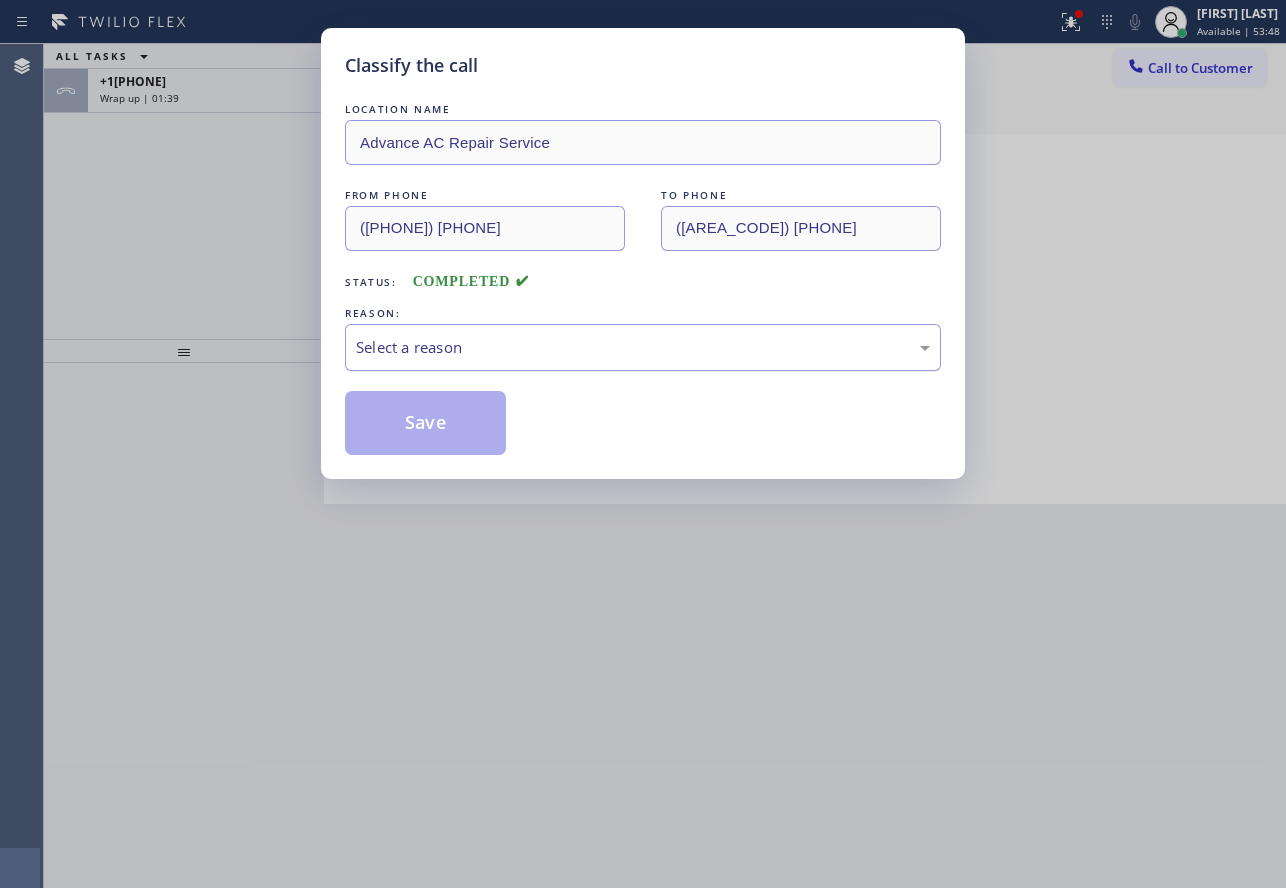 click on "Select a reason" at bounding box center (643, 347) 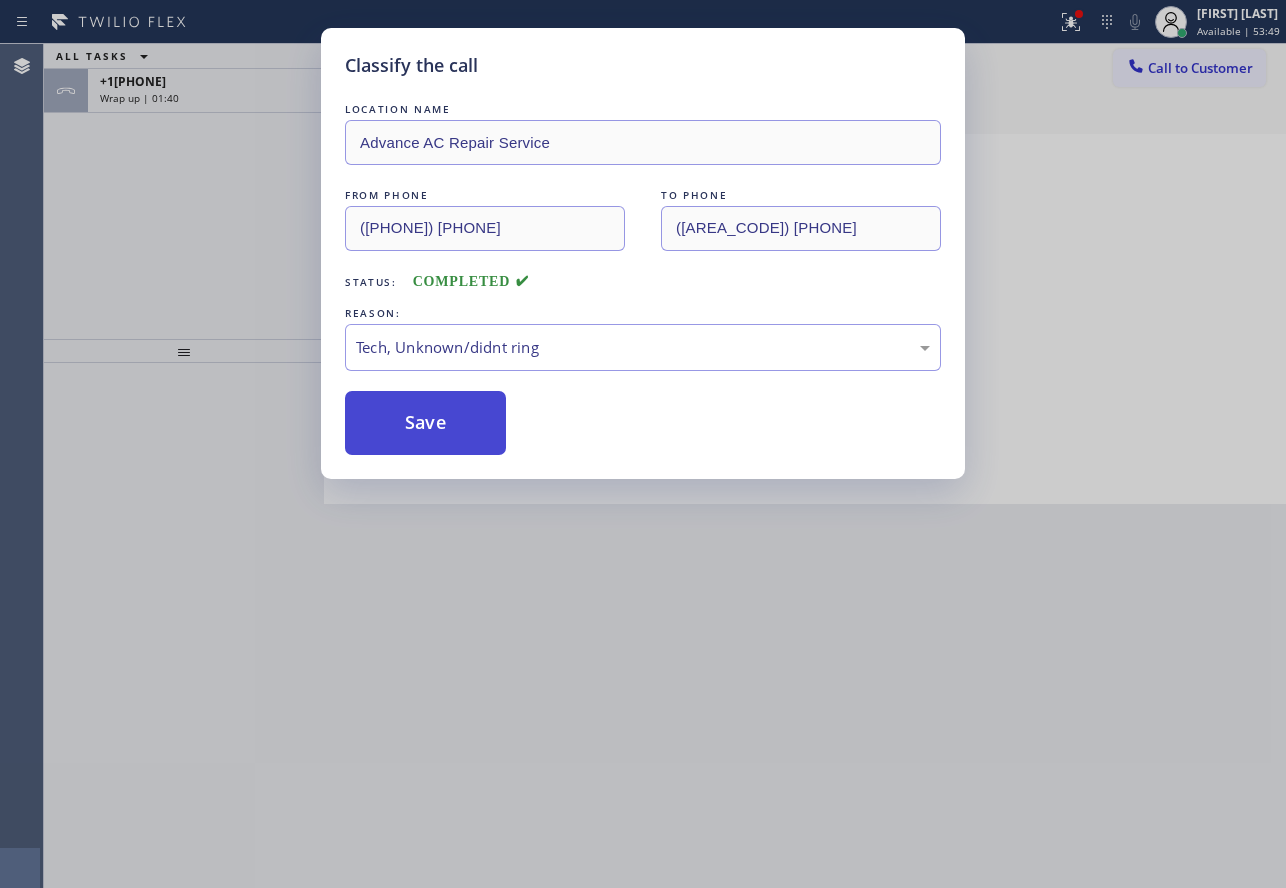 click on "Save" at bounding box center (425, 423) 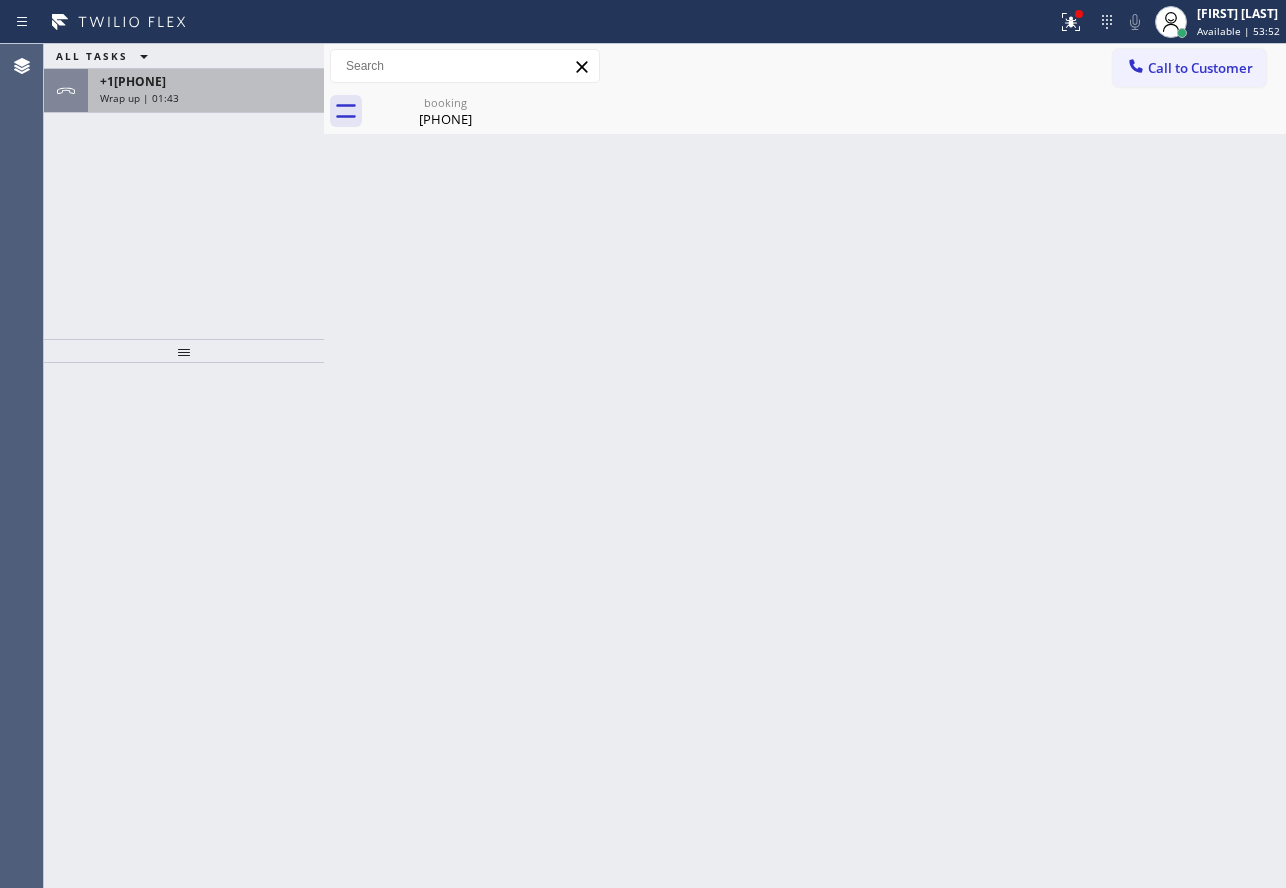 click on "+1[PHONE]" at bounding box center [206, 81] 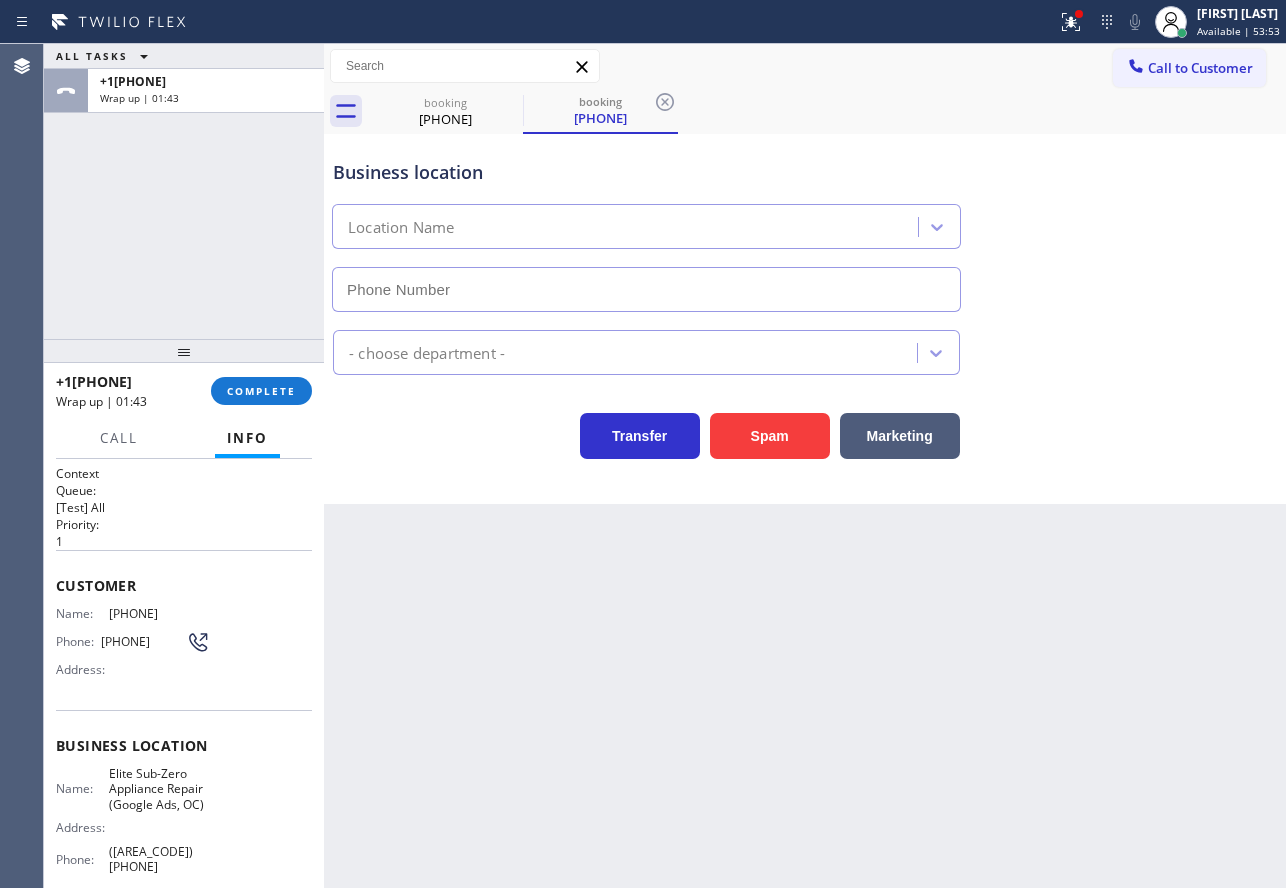 type on "([AREA_CODE]) [PHONE]" 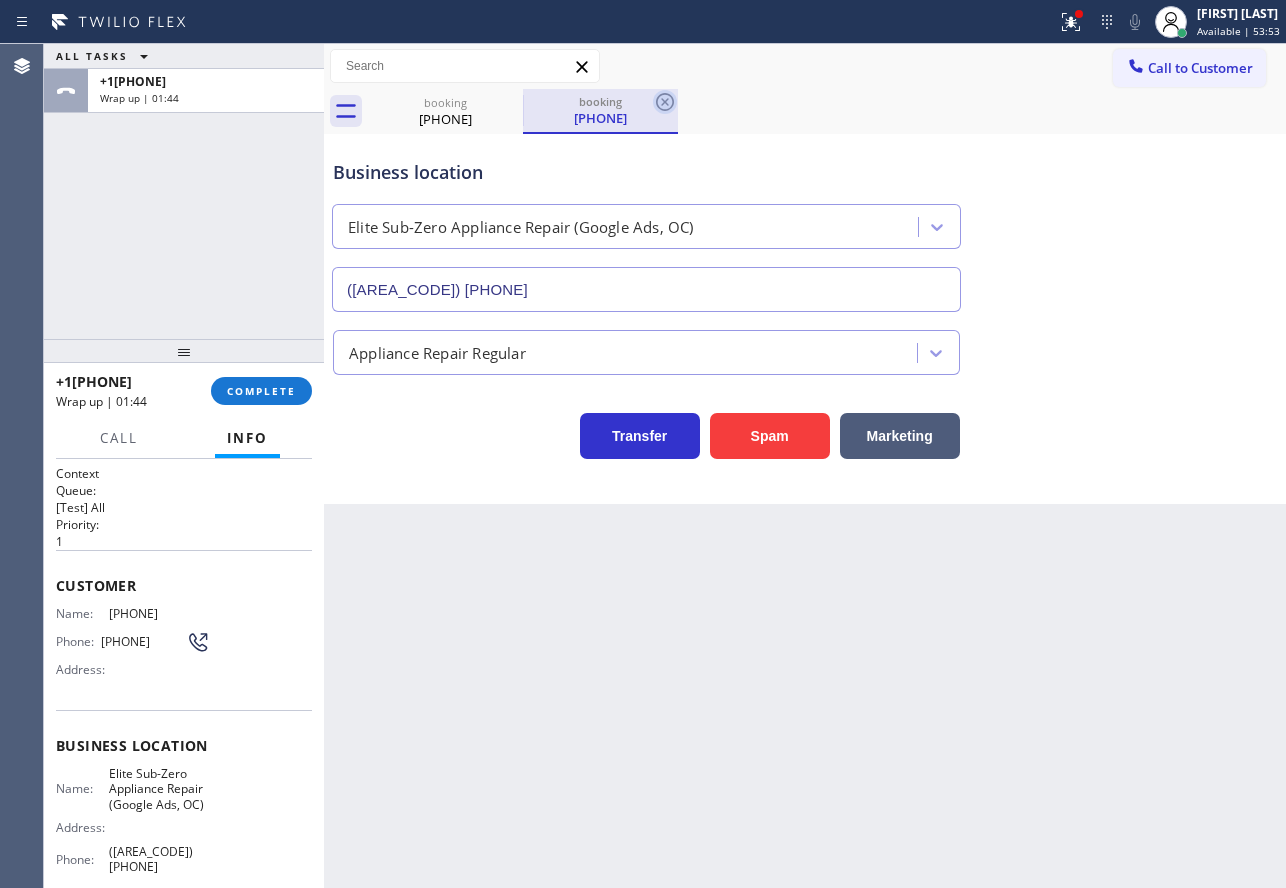 click 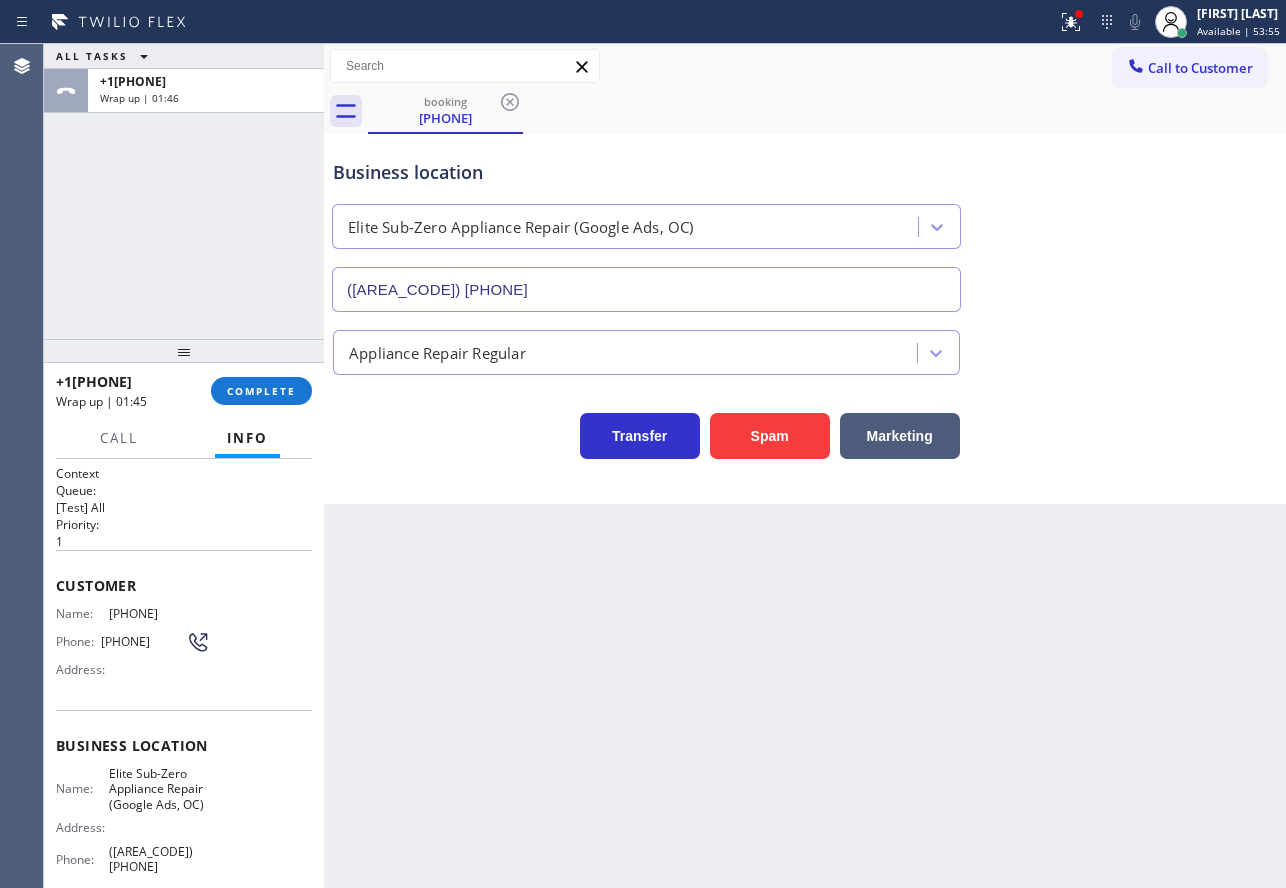 click on "[PHONE]" at bounding box center [159, 613] 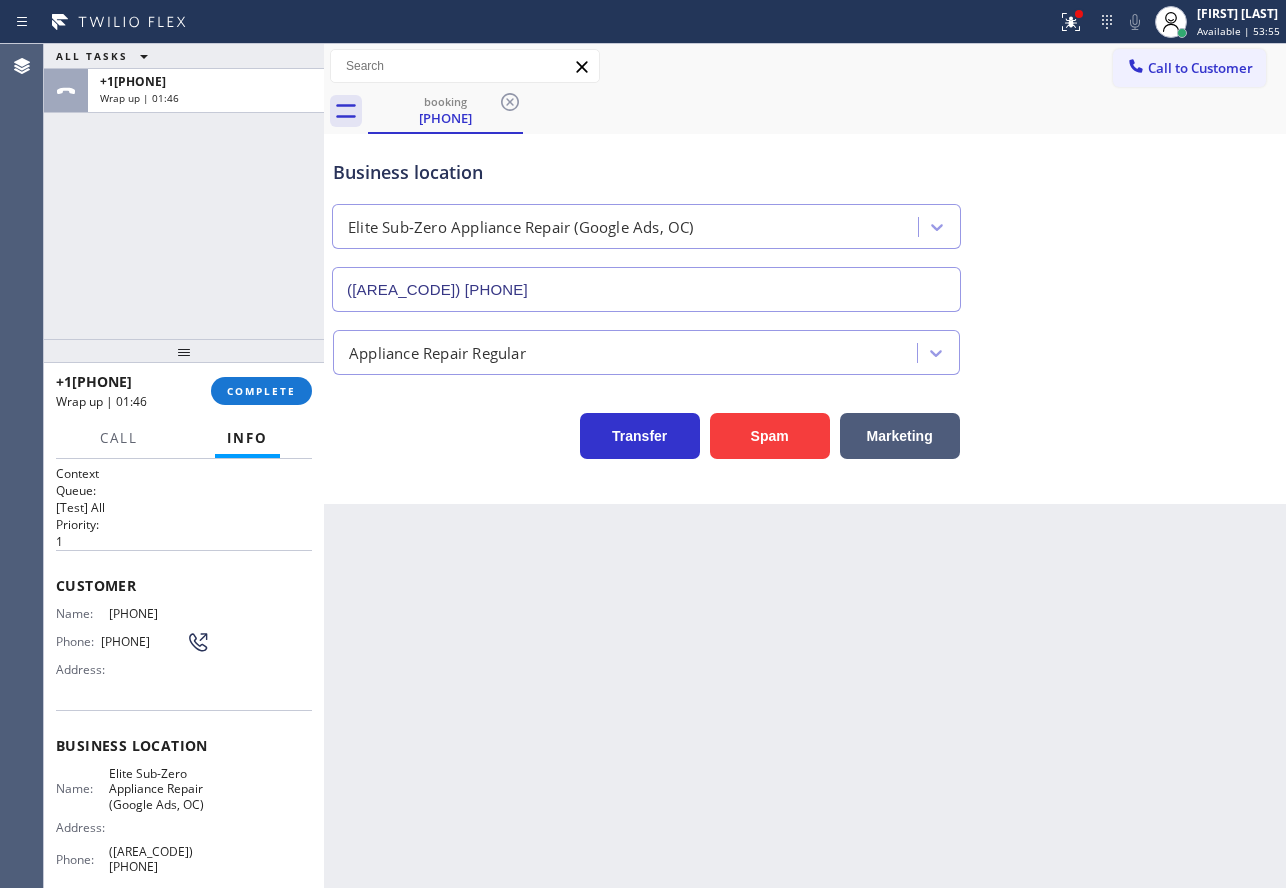 click on "[PHONE]" at bounding box center [159, 613] 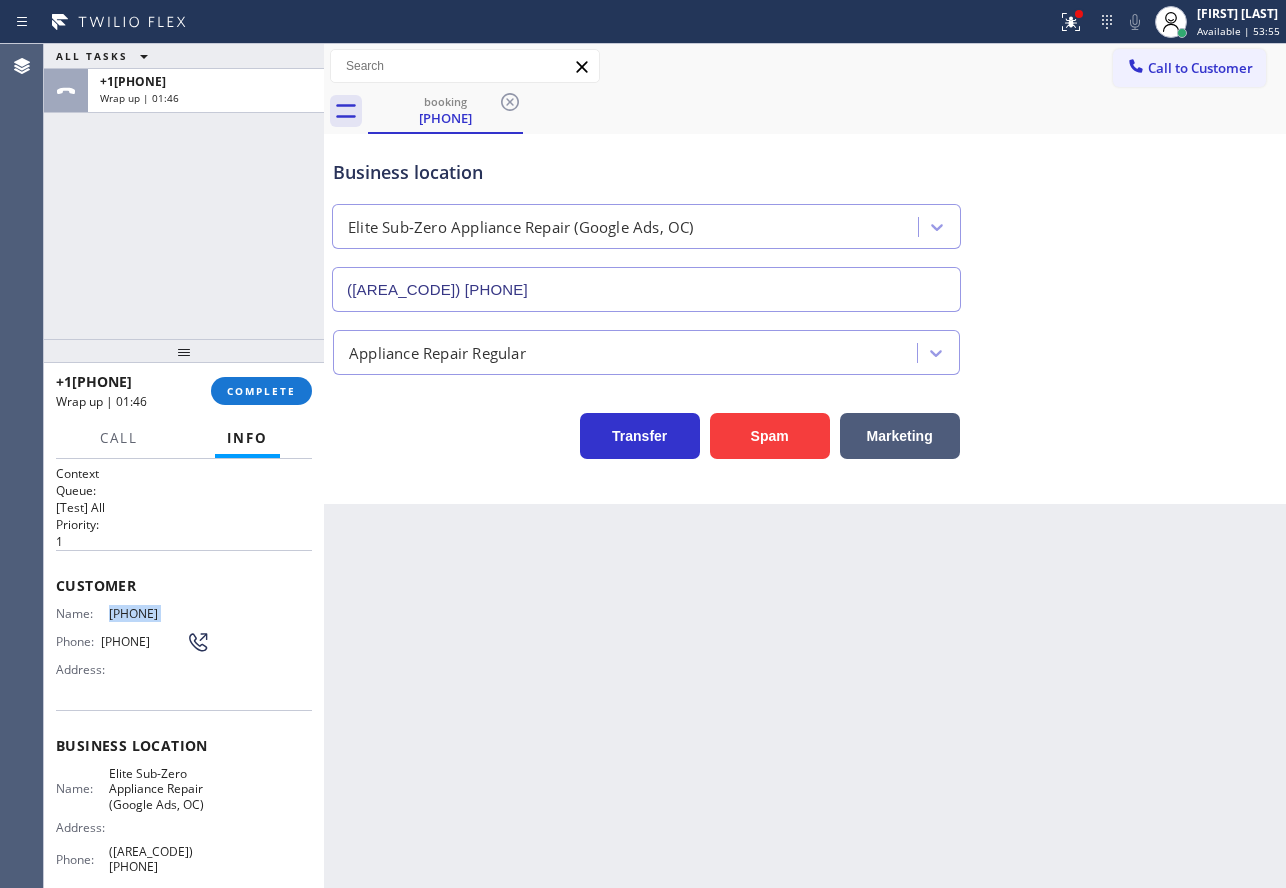 click on "[PHONE]" at bounding box center (159, 613) 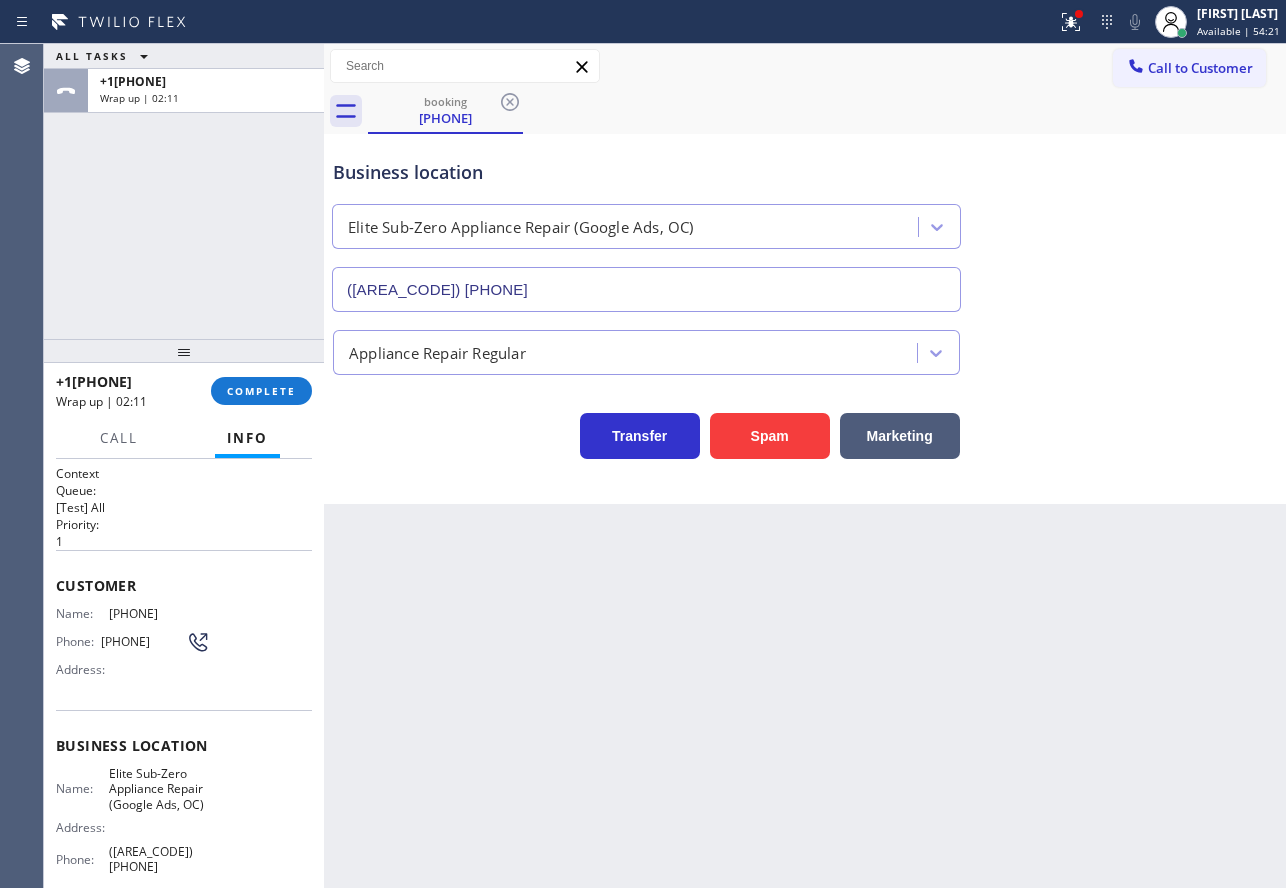 click on "([AREA_CODE]) [PHONE]" at bounding box center (159, 859) 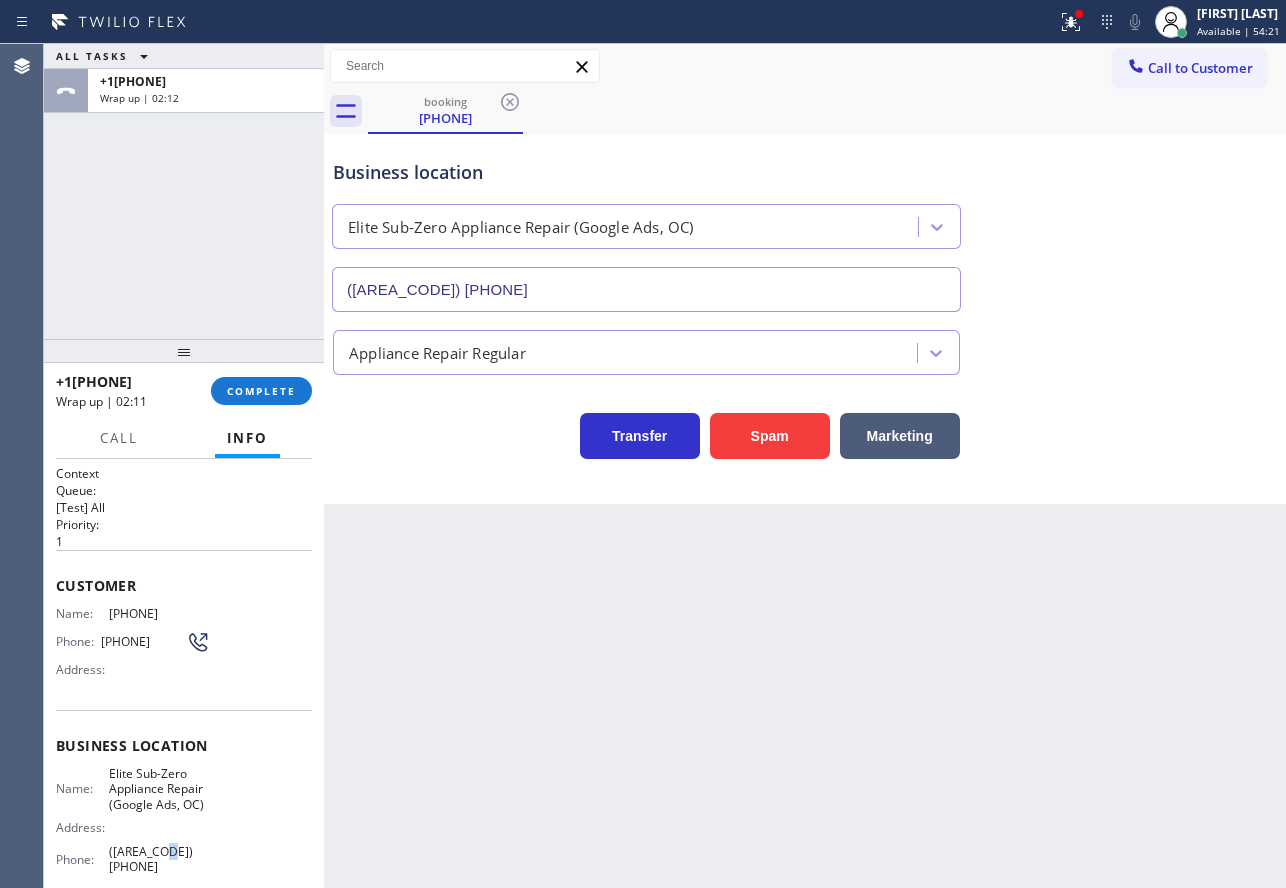 click on "([AREA_CODE]) [PHONE]" at bounding box center (159, 859) 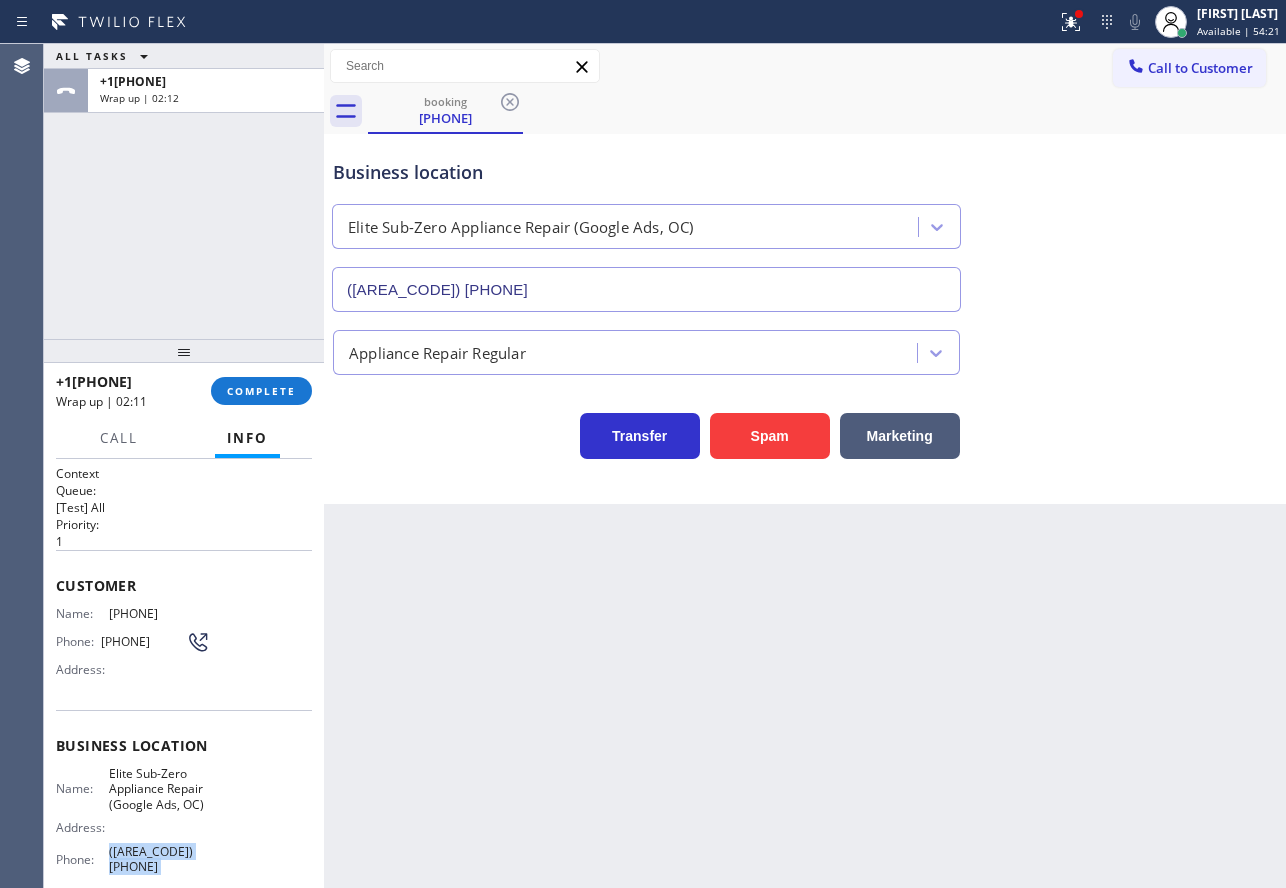 click on "([AREA_CODE]) [PHONE]" at bounding box center (159, 859) 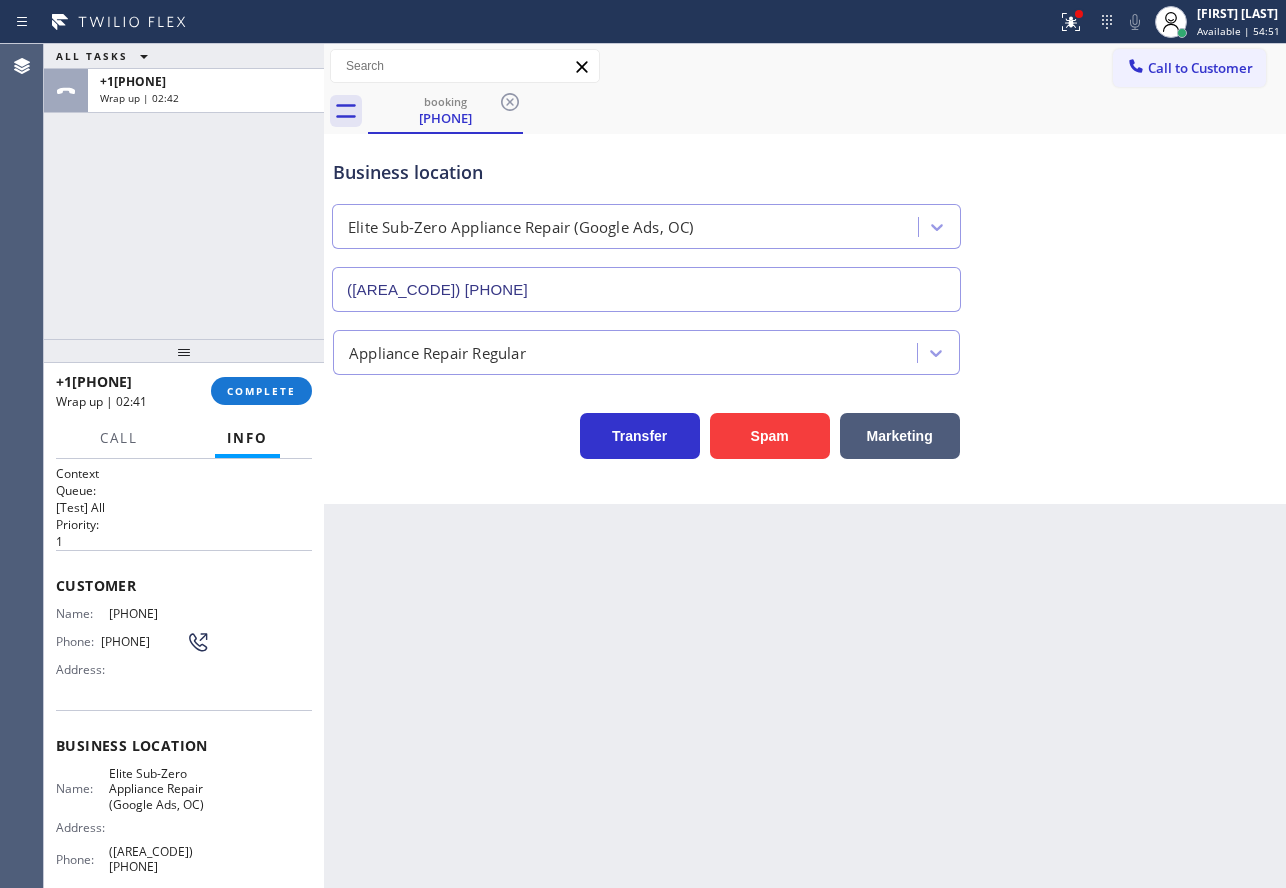 click on "Elite Sub-Zero Appliance Repair (Google Ads, OC)" at bounding box center (159, 789) 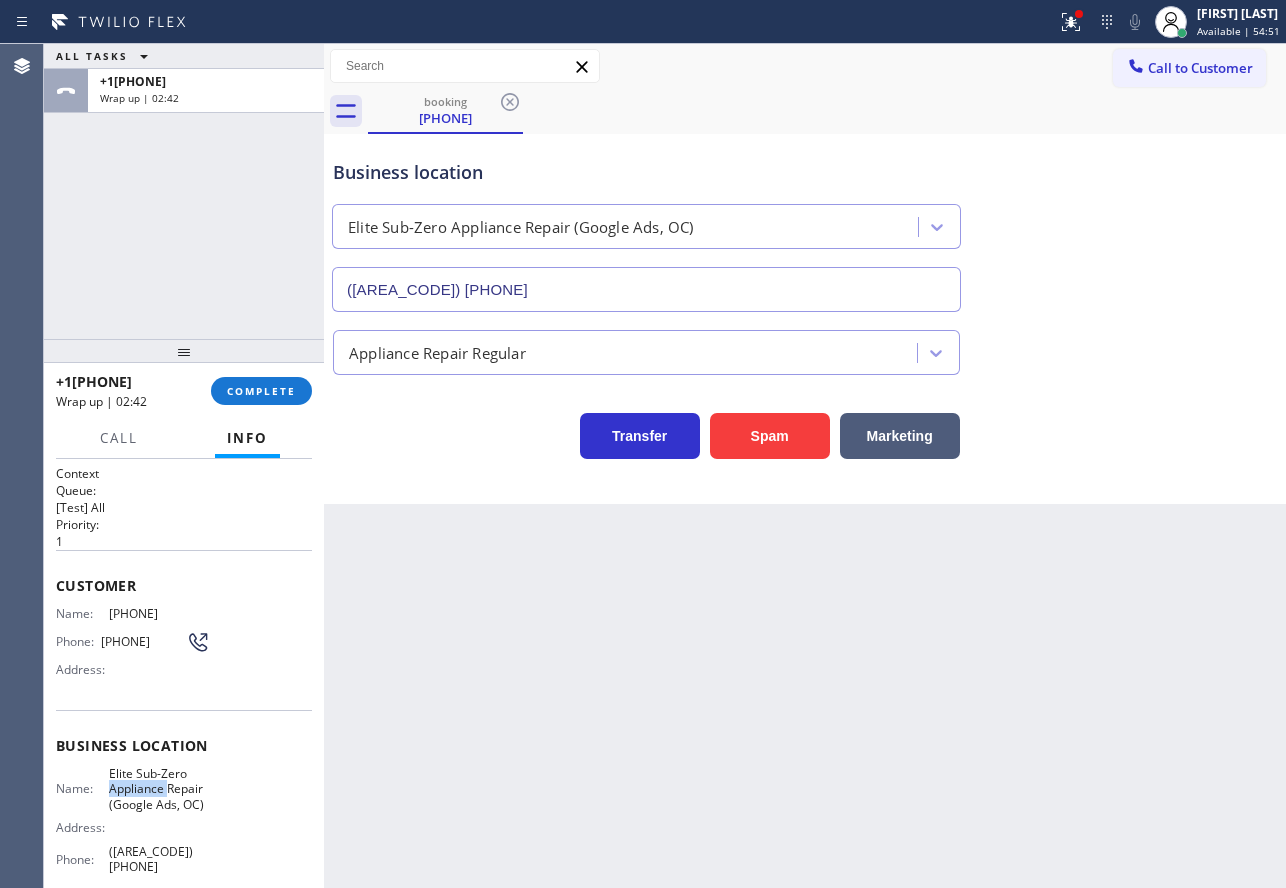 click on "Elite Sub-Zero Appliance Repair (Google Ads, OC)" at bounding box center [159, 789] 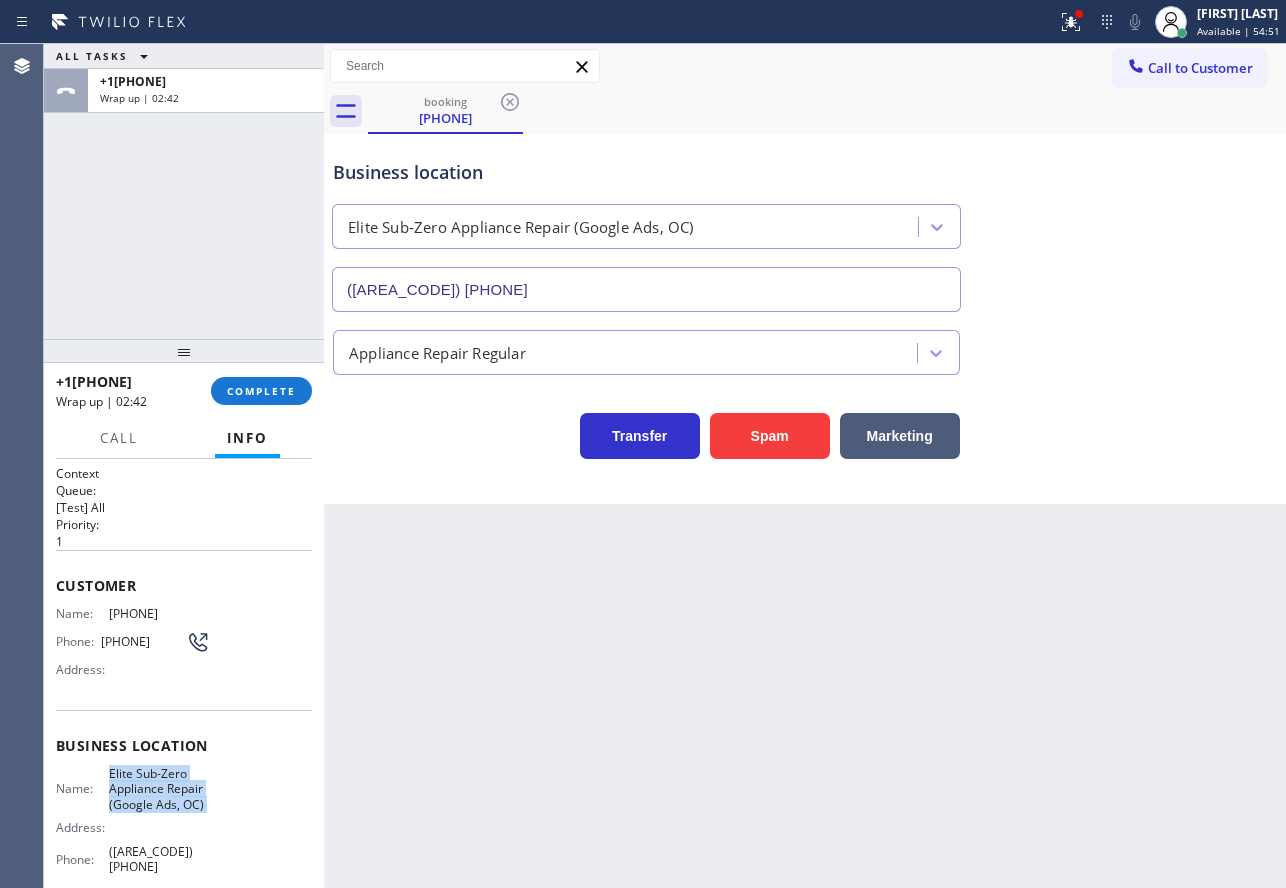 click on "Elite Sub-Zero Appliance Repair (Google Ads, OC)" at bounding box center (159, 789) 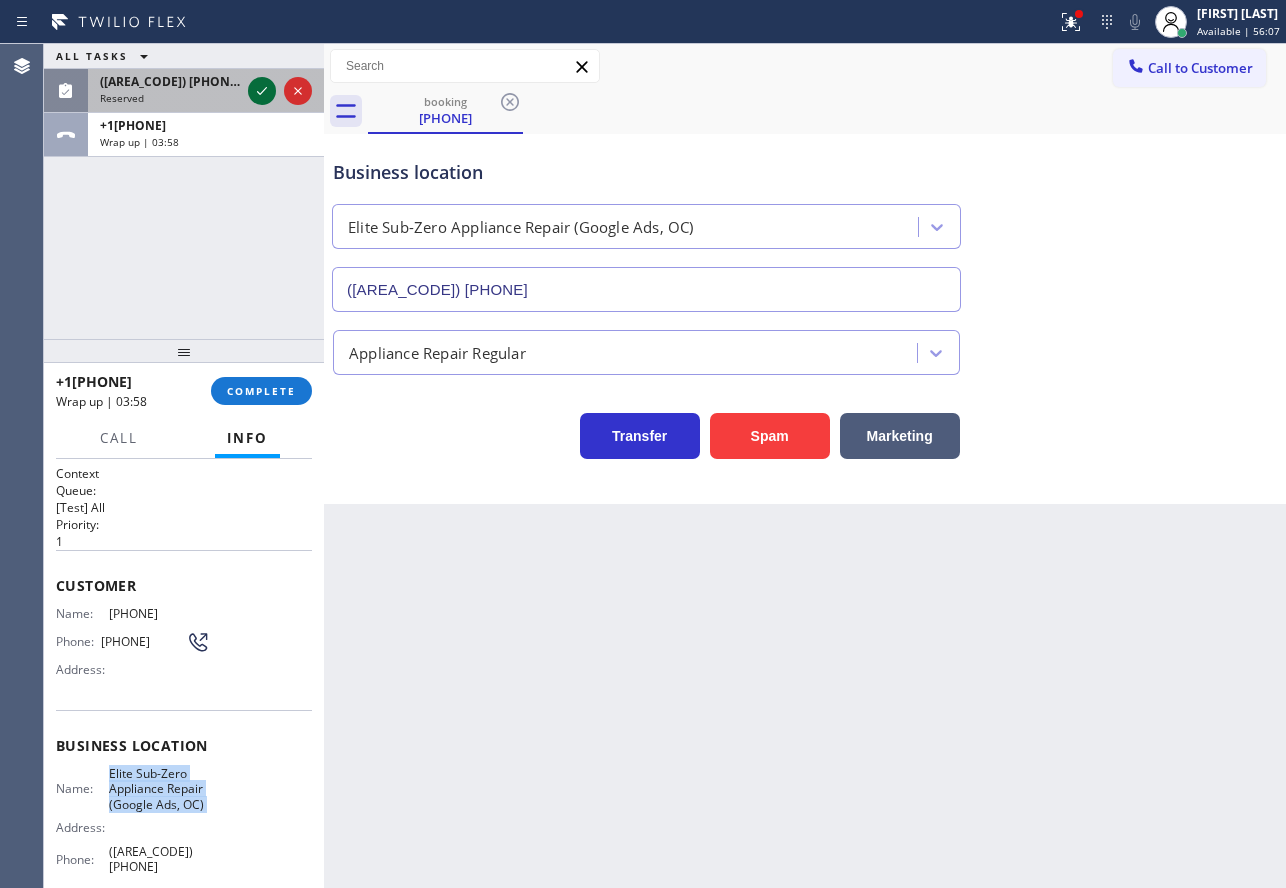 click 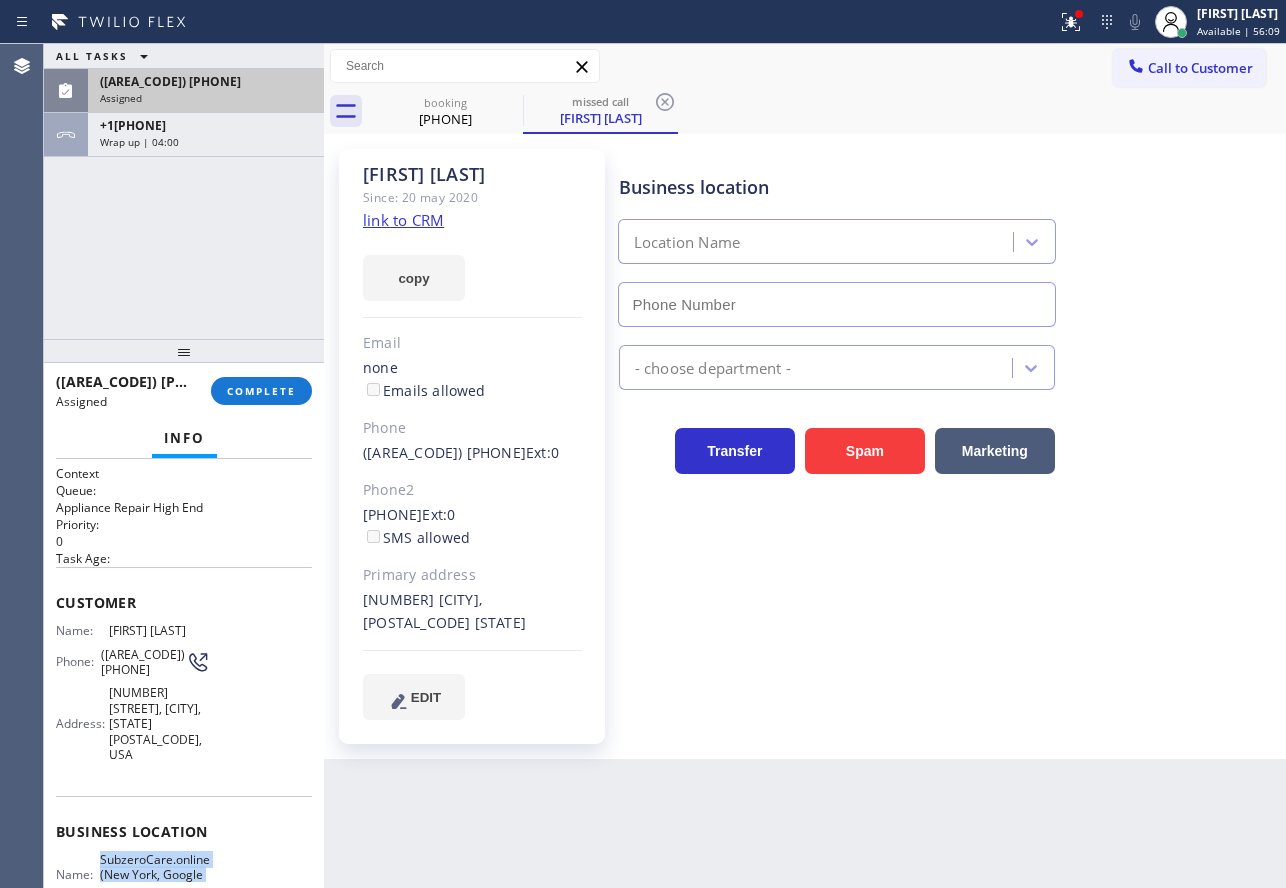 type on "[PHONE]" 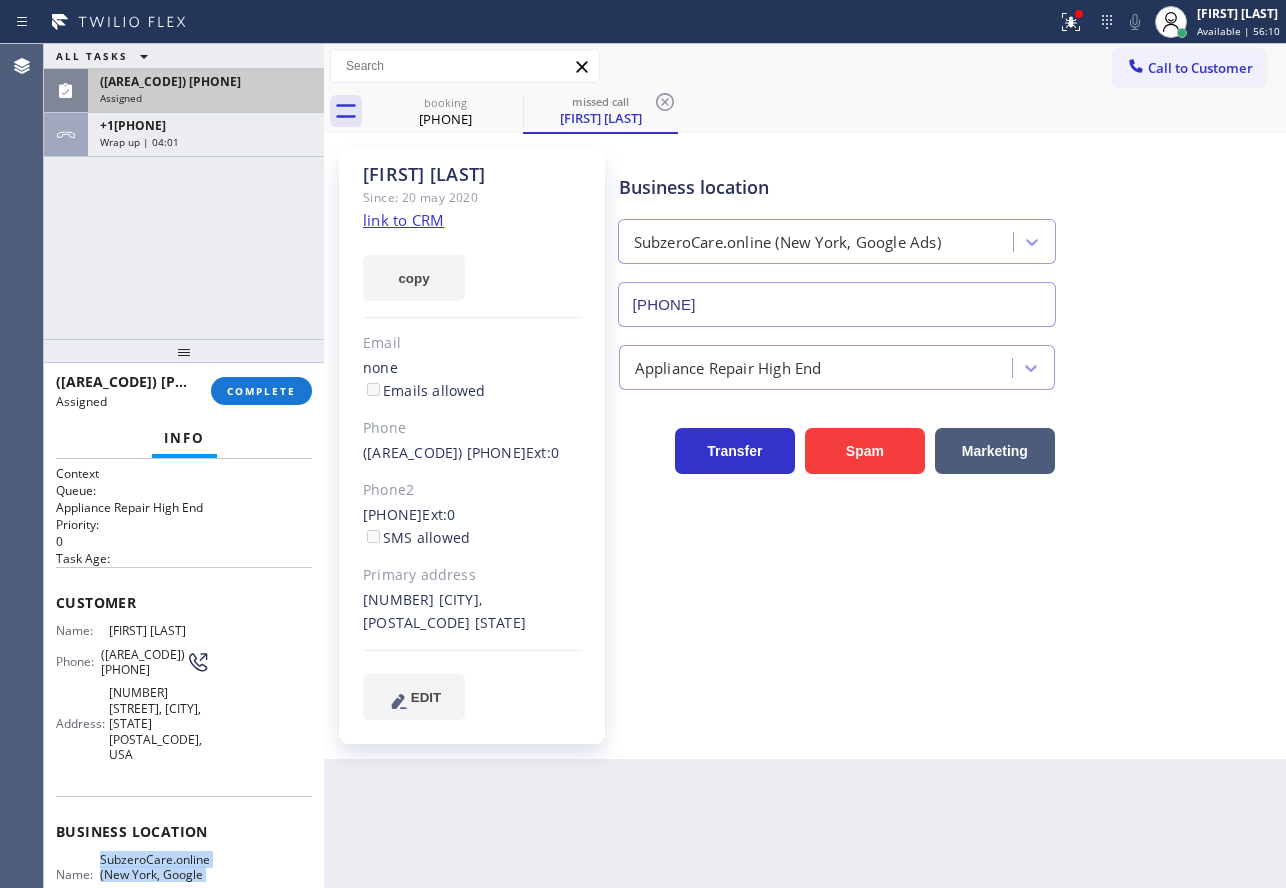 click on "link to CRM" 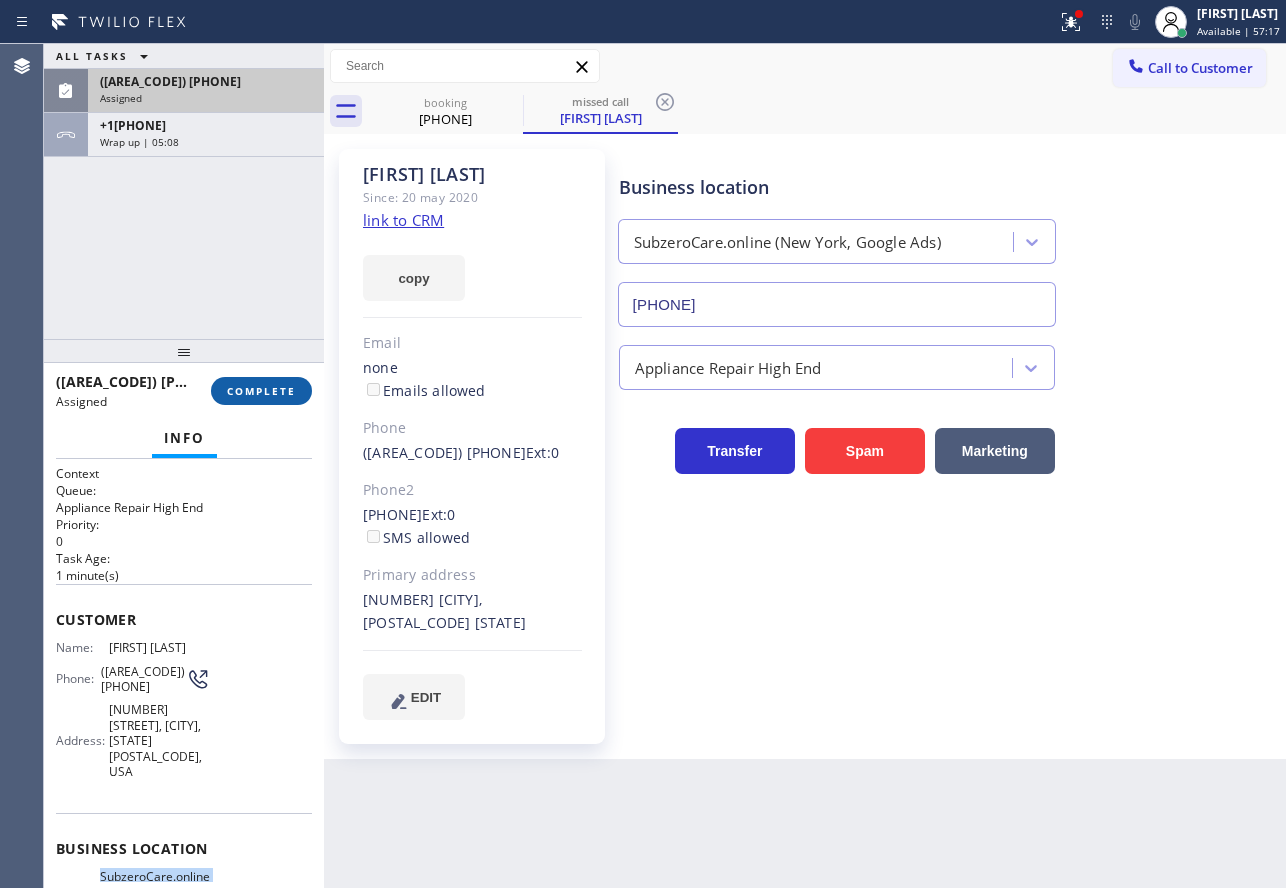 click on "COMPLETE" at bounding box center (261, 391) 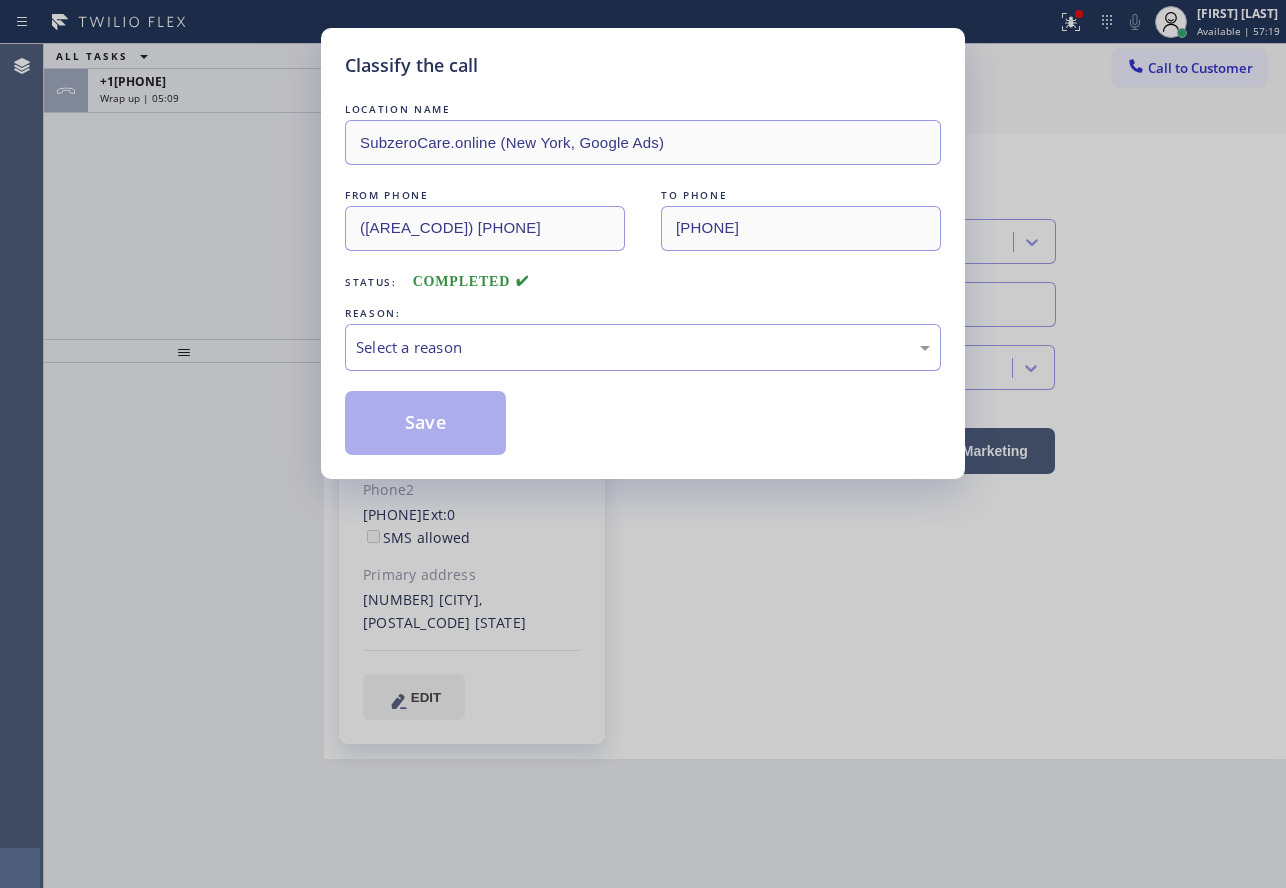 click on "Select a reason" at bounding box center [643, 347] 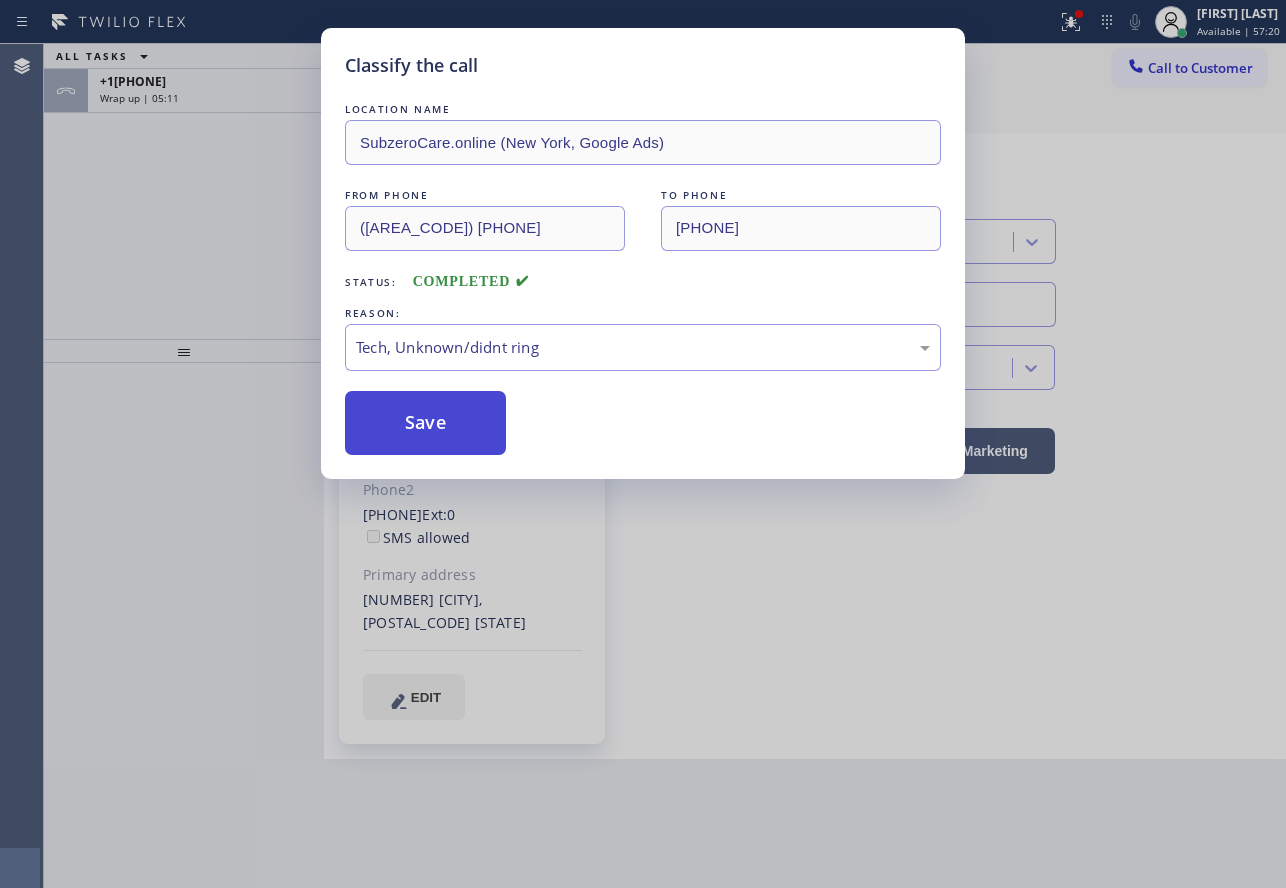 click on "Save" at bounding box center (425, 423) 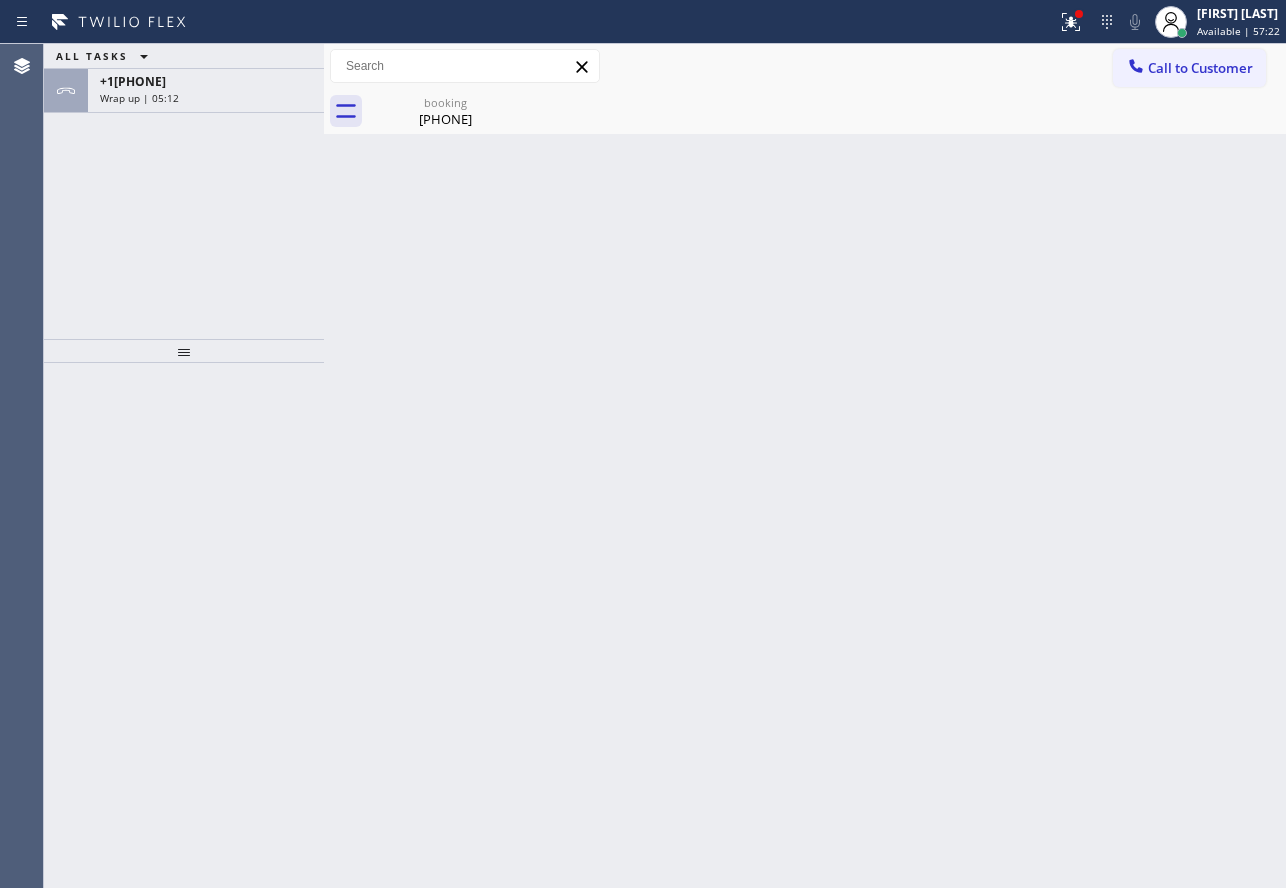 click on "Wrap up | 05:12" at bounding box center [139, 98] 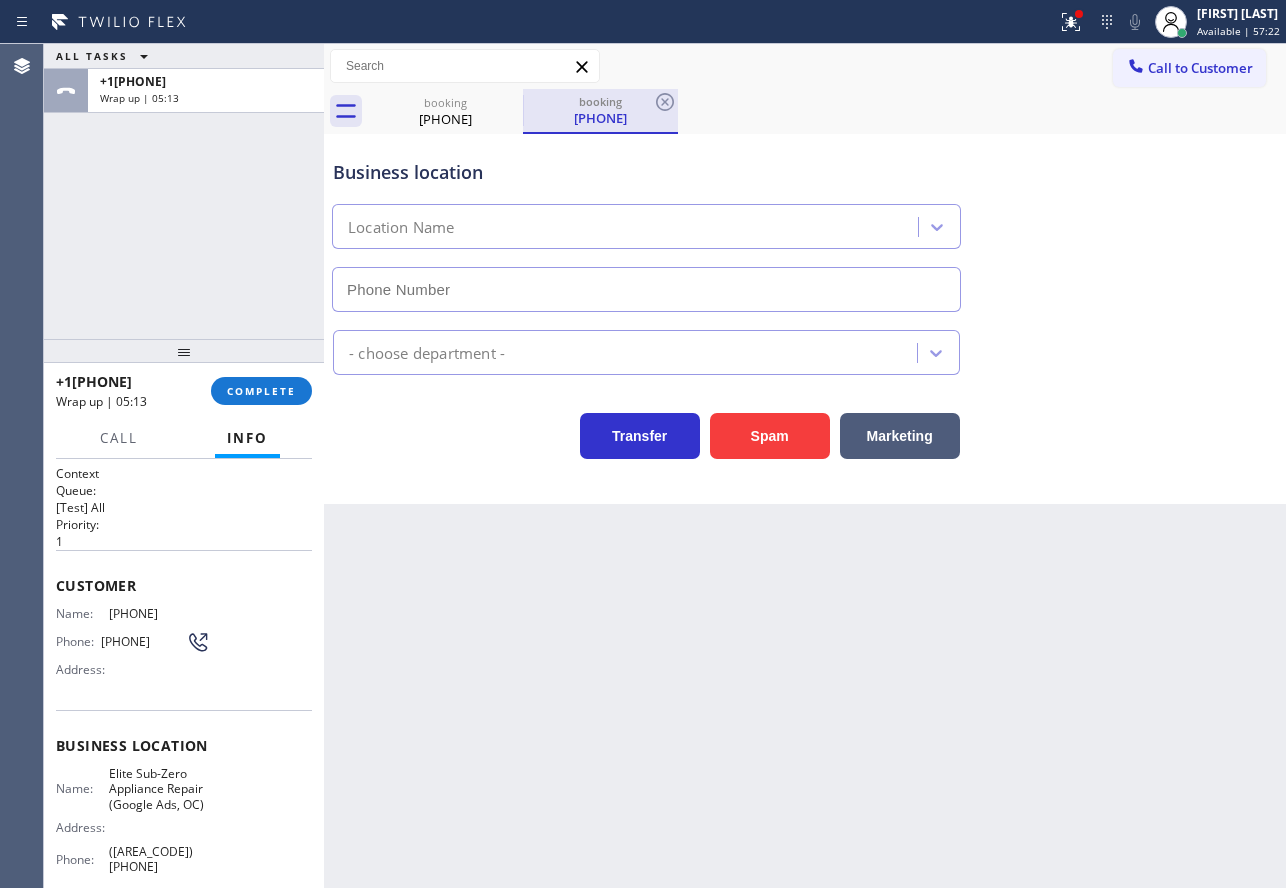type on "([AREA_CODE]) [PHONE]" 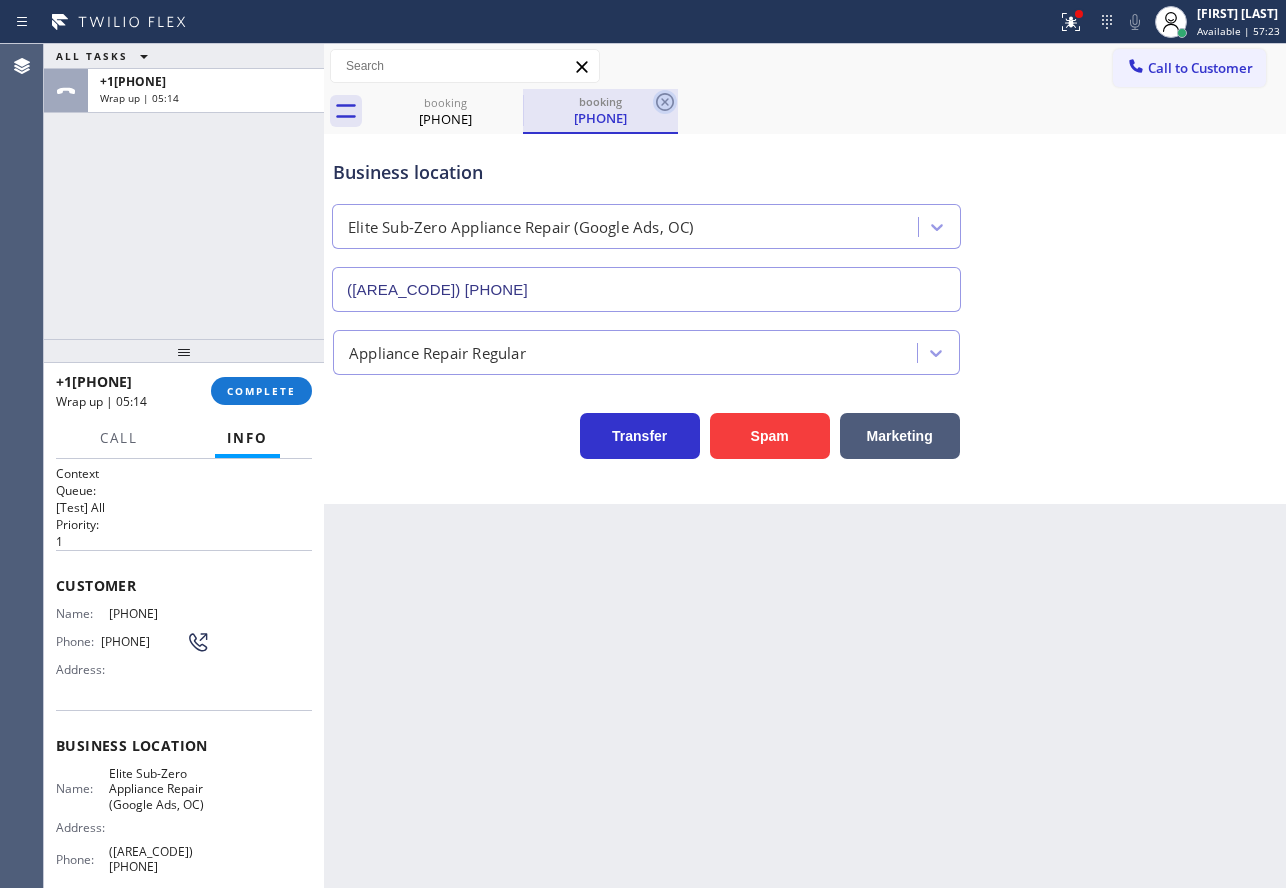 click 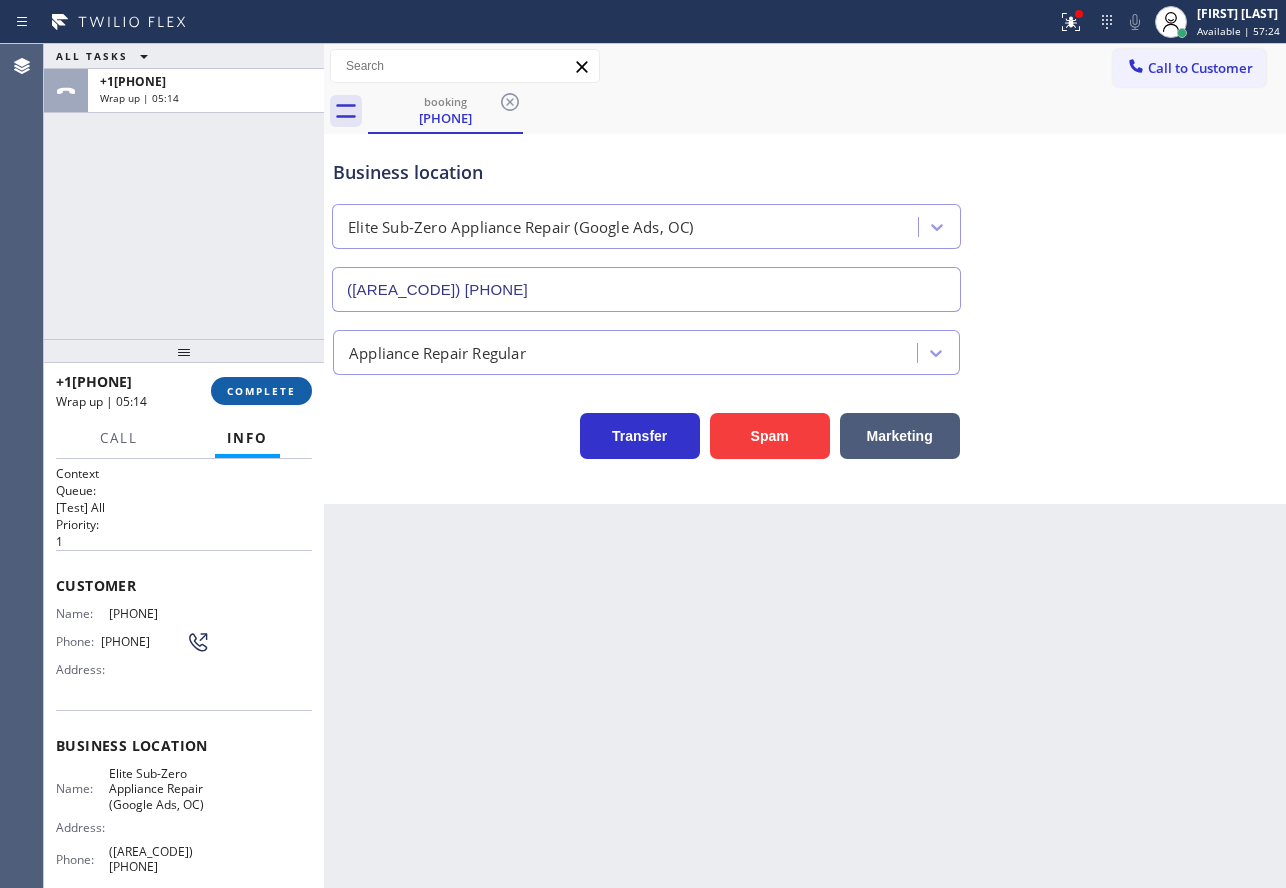 click on "COMPLETE" at bounding box center [261, 391] 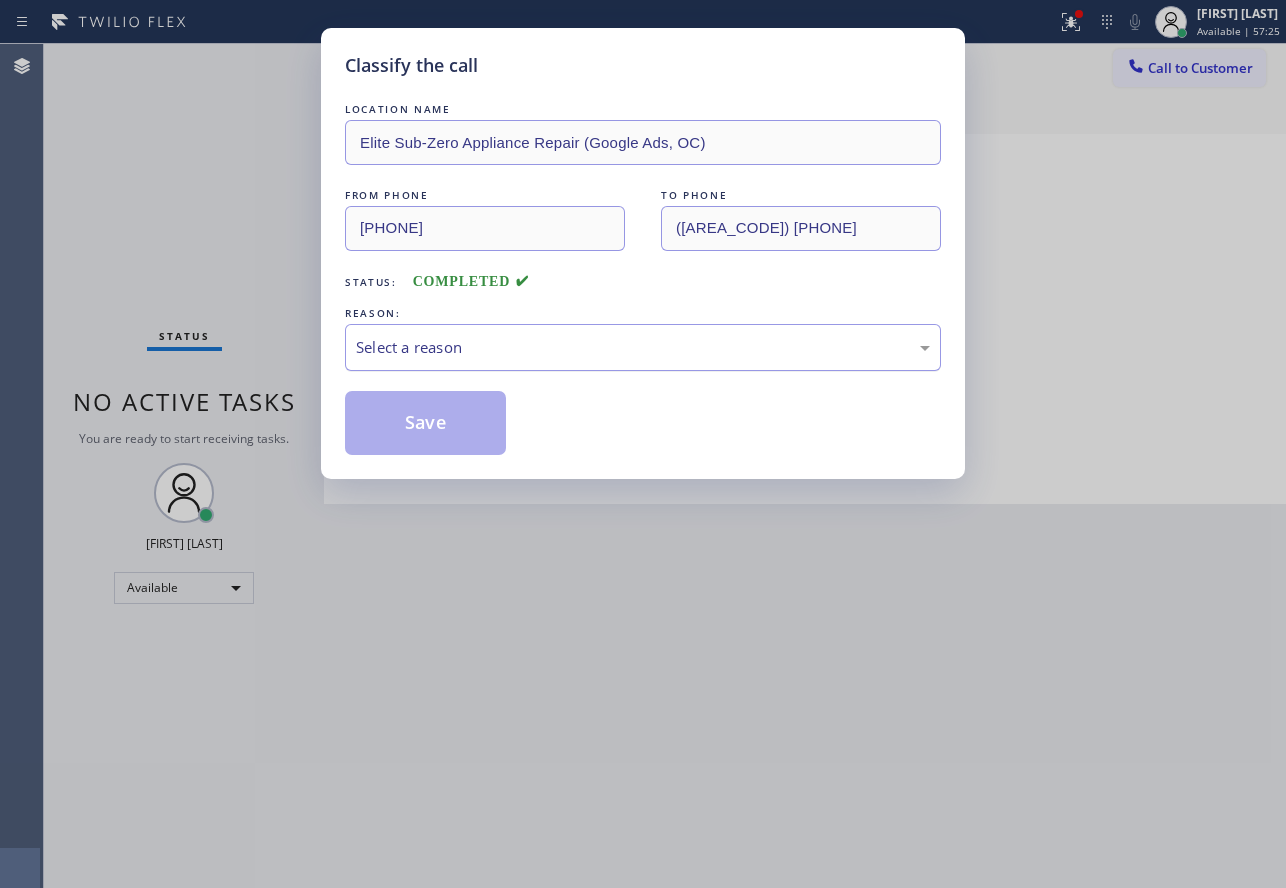 click on "Select a reason" at bounding box center [643, 347] 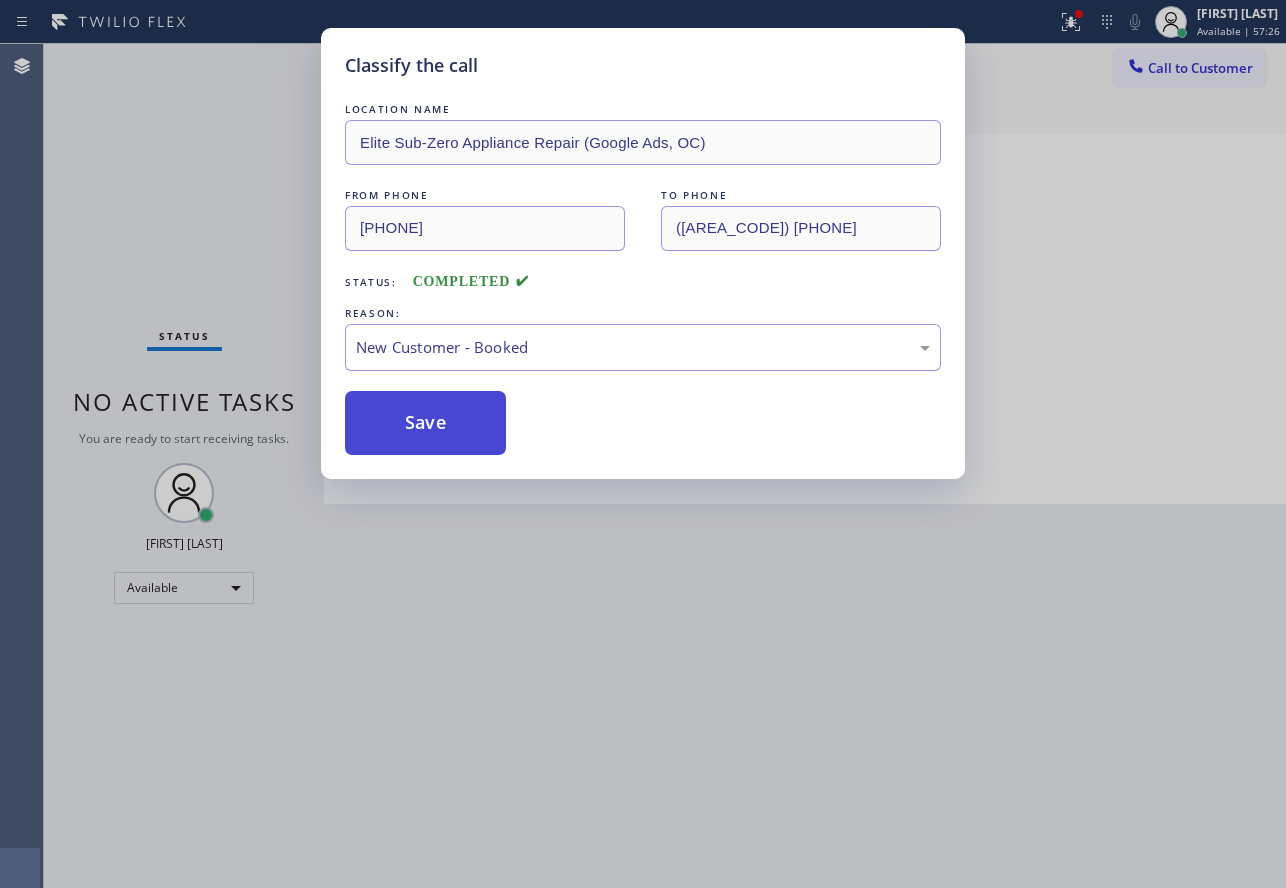 click on "Save" at bounding box center (425, 423) 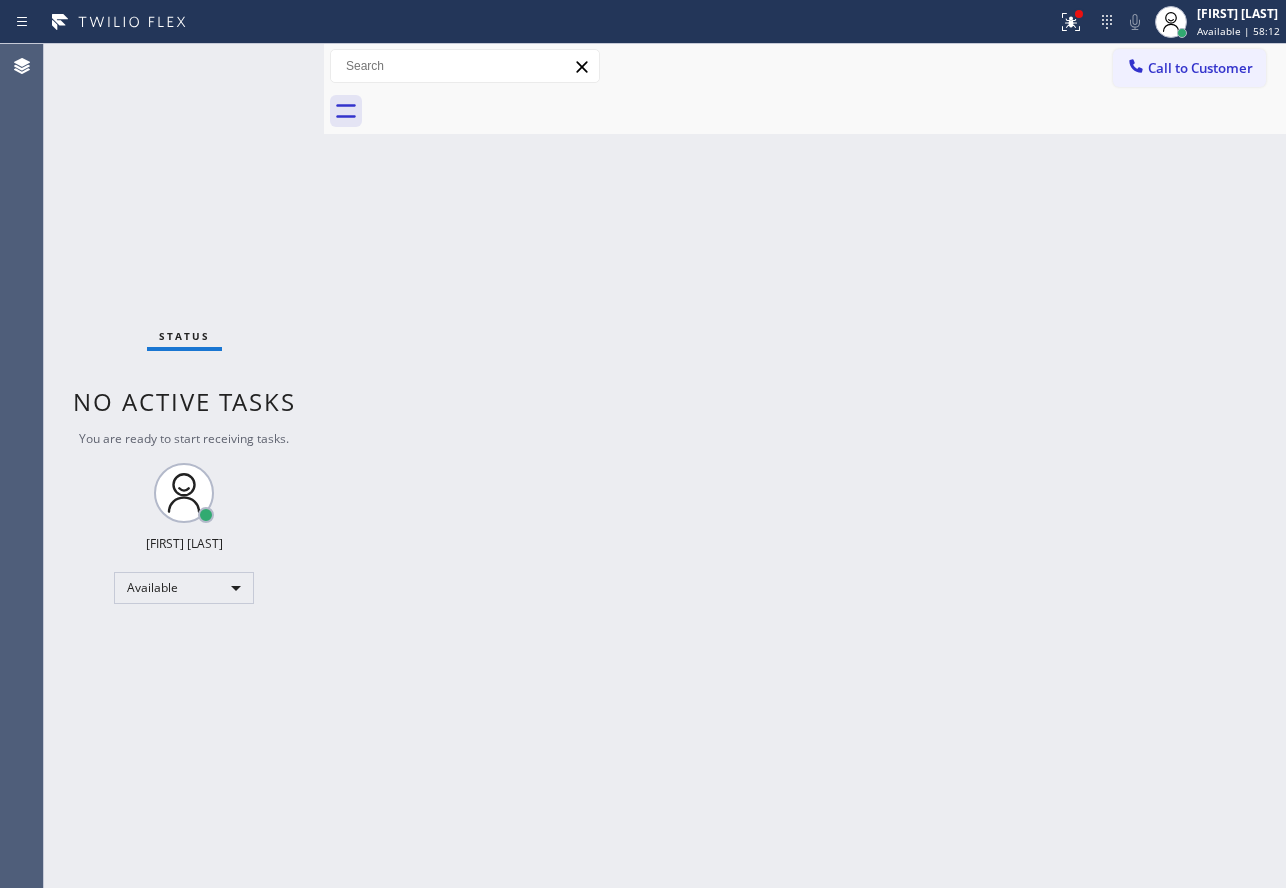 click on "Call to Customer" at bounding box center [1200, 68] 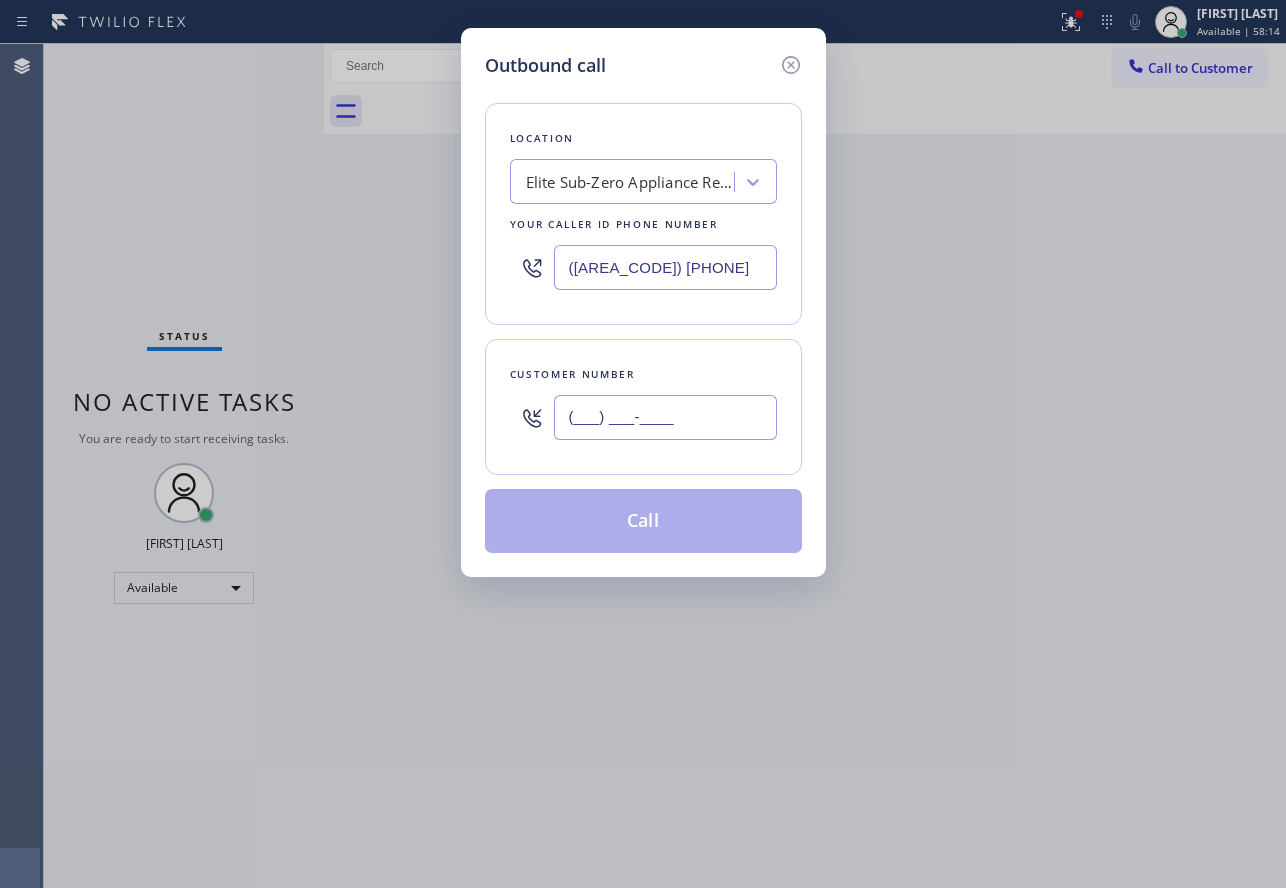 click on "(___) ___-____" at bounding box center (665, 417) 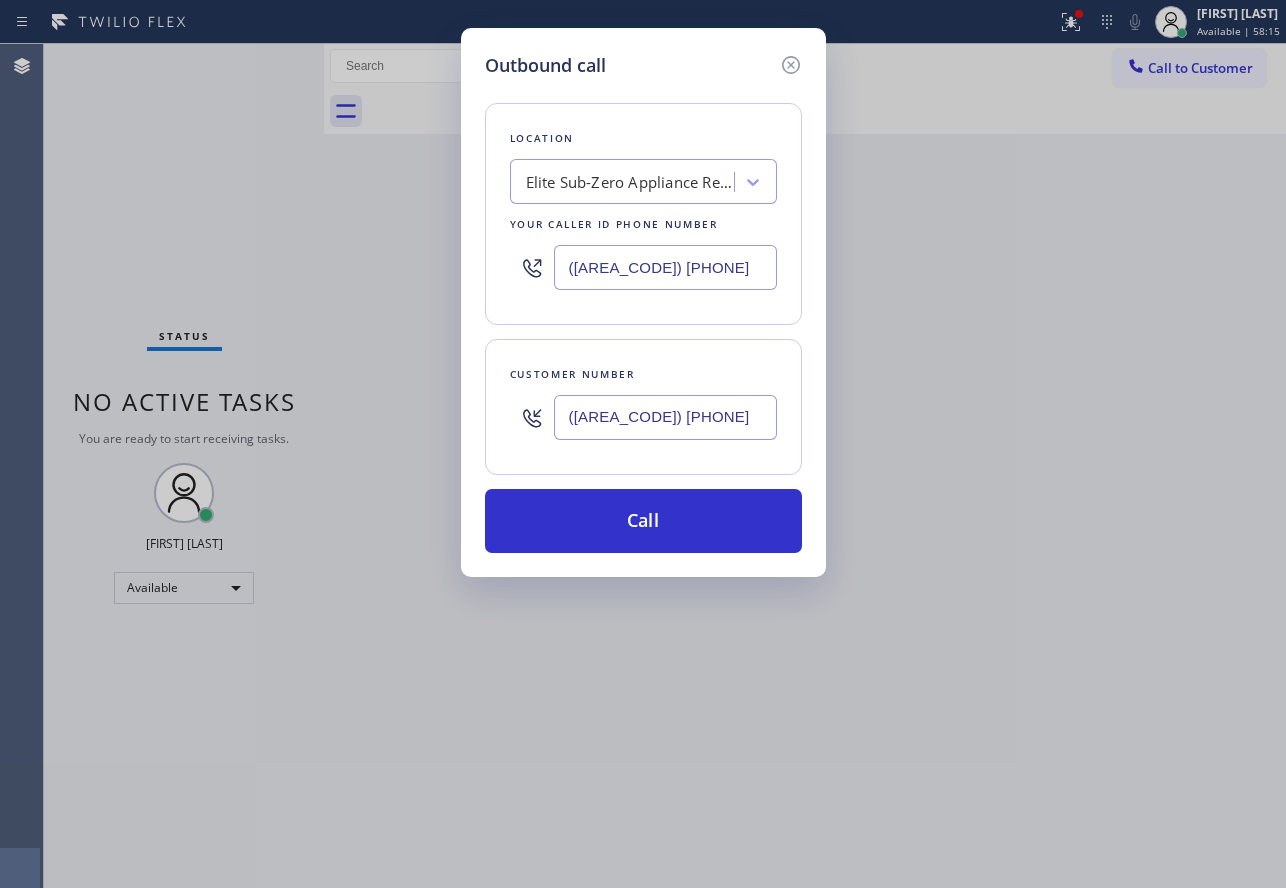 type on "([AREA_CODE]) [PHONE]" 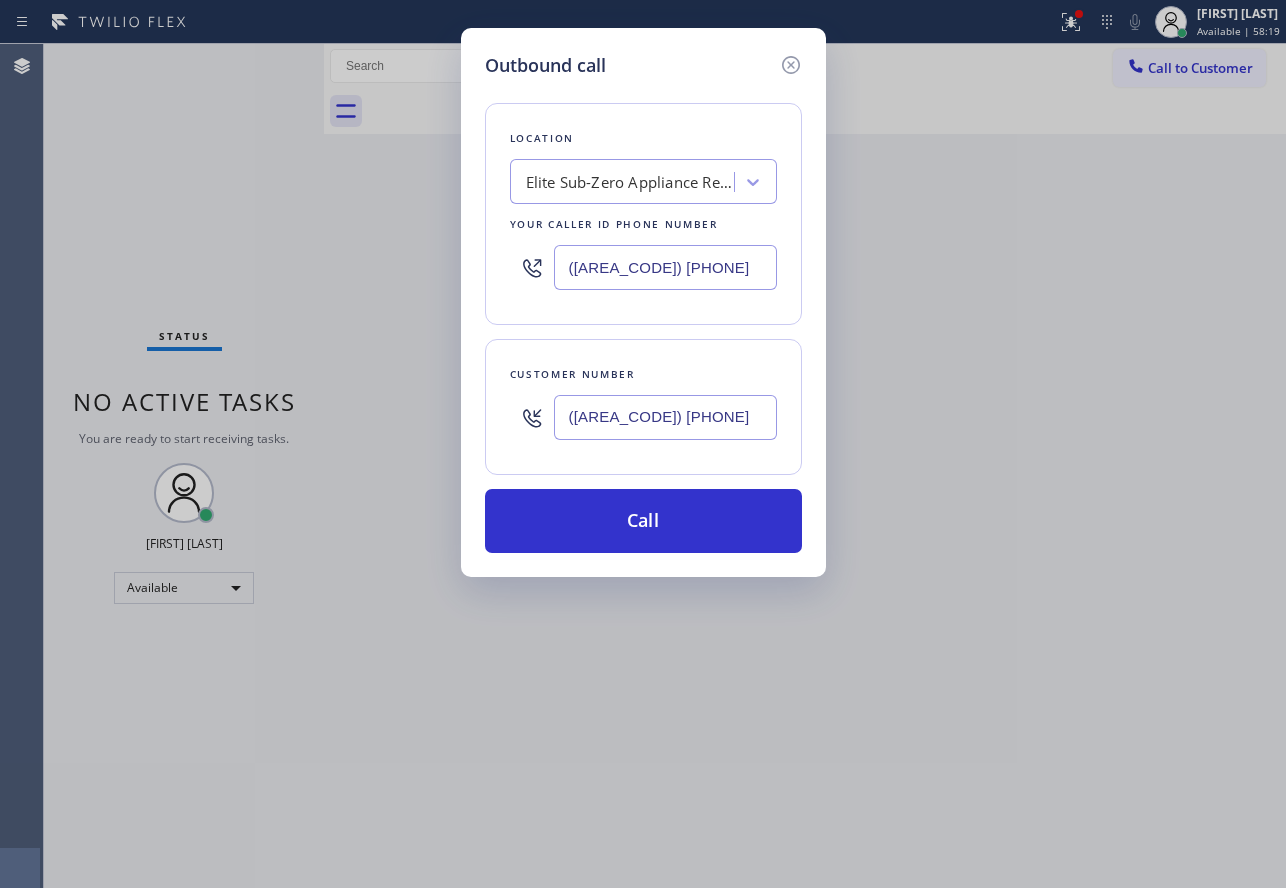 click on "([AREA_CODE]) [PHONE]" at bounding box center (665, 267) 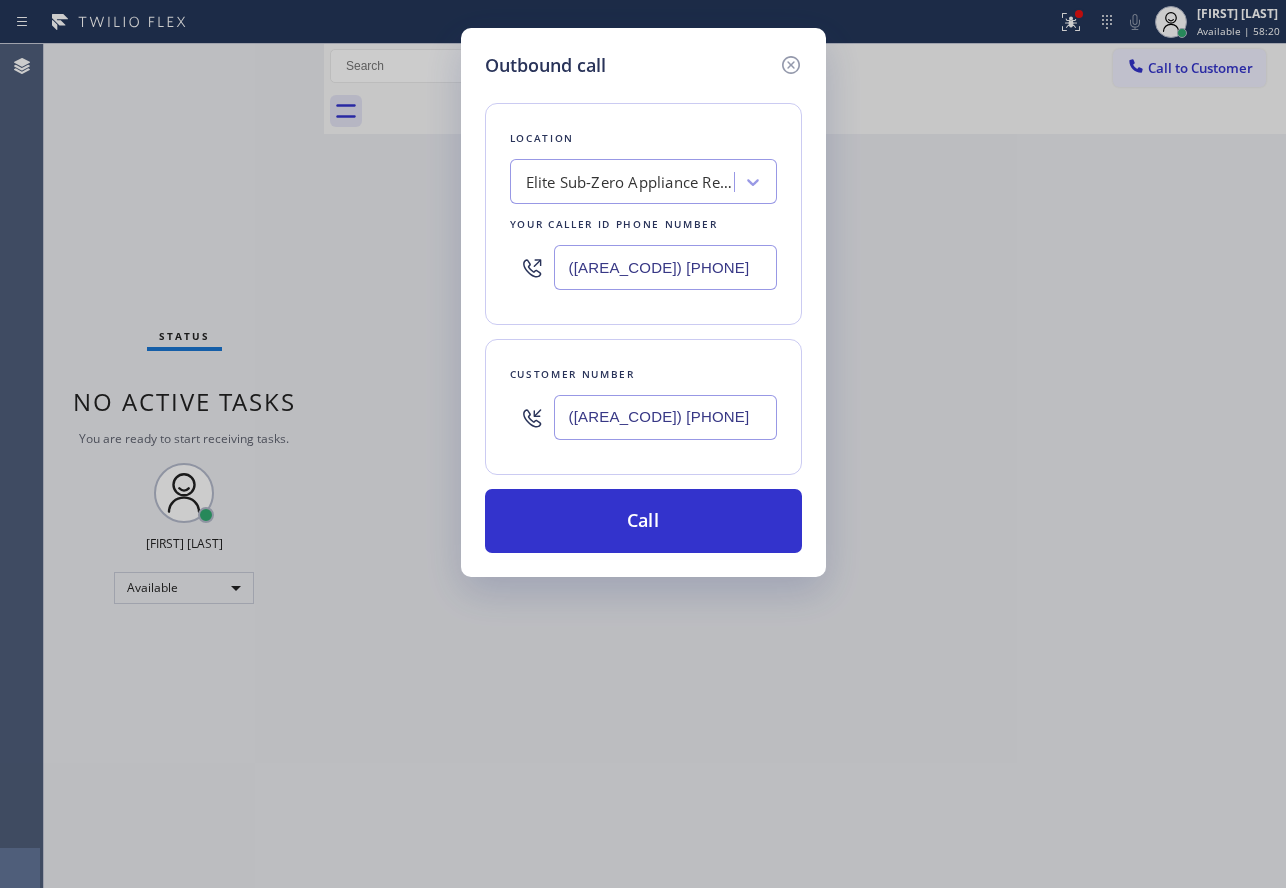 drag, startPoint x: 712, startPoint y: 262, endPoint x: 543, endPoint y: 246, distance: 169.7557 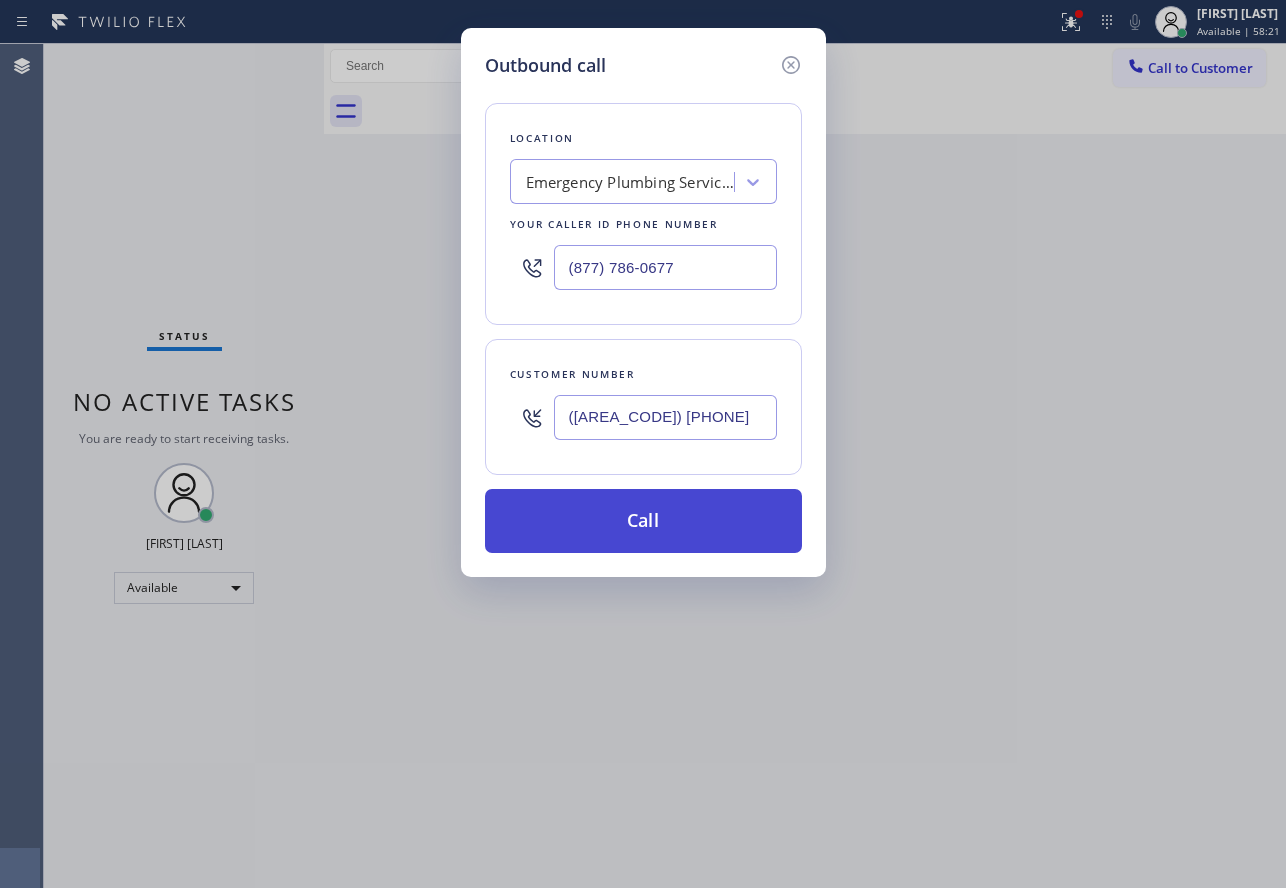 type on "(877) 786-0677" 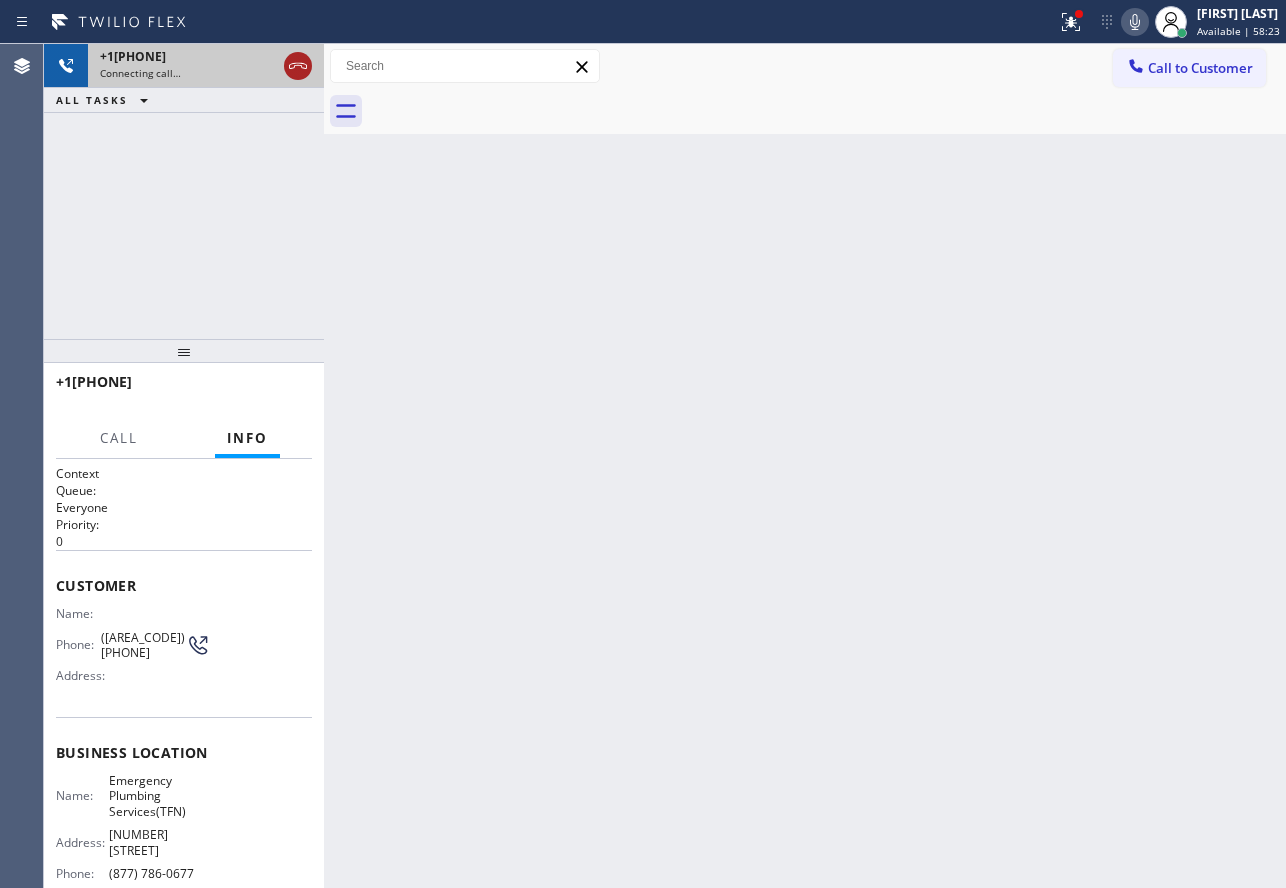 click 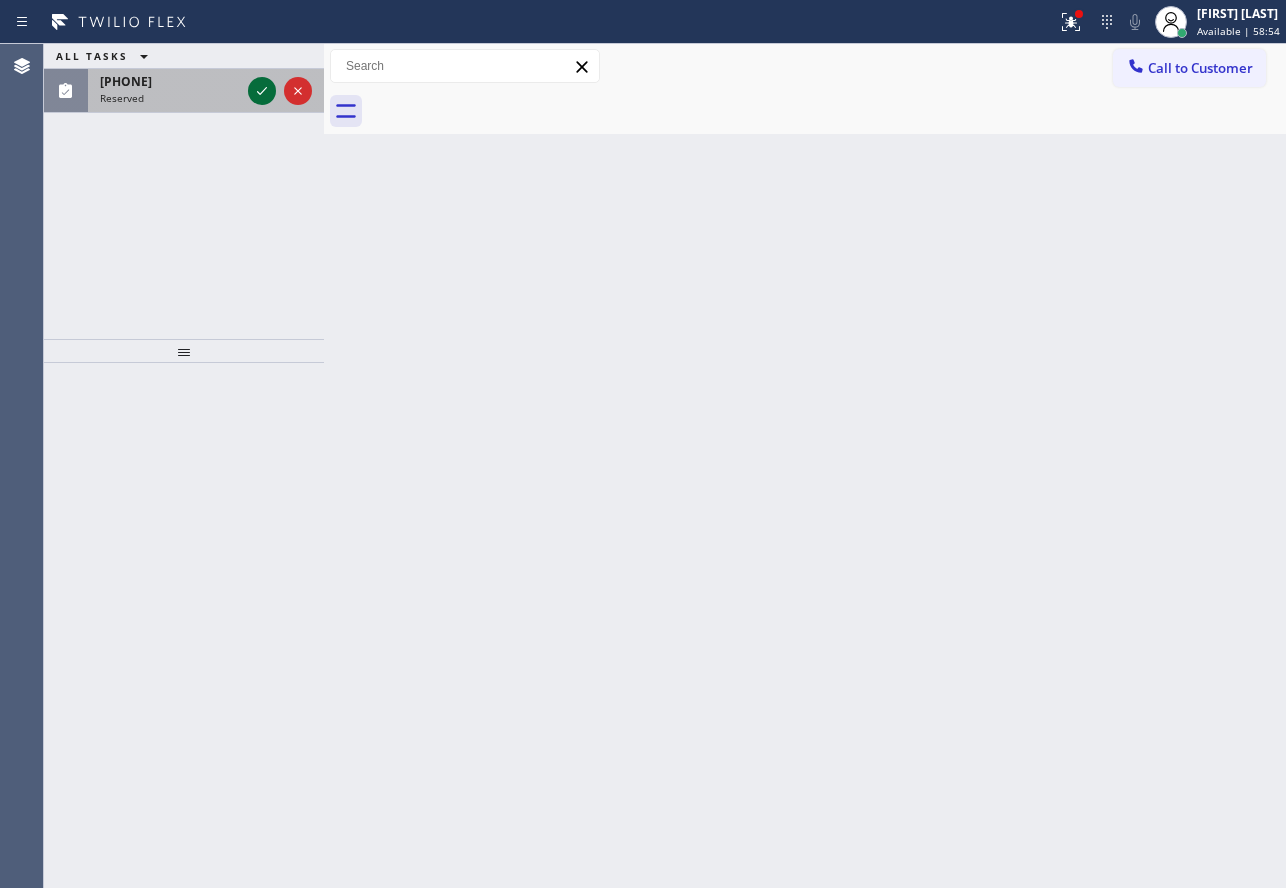 click 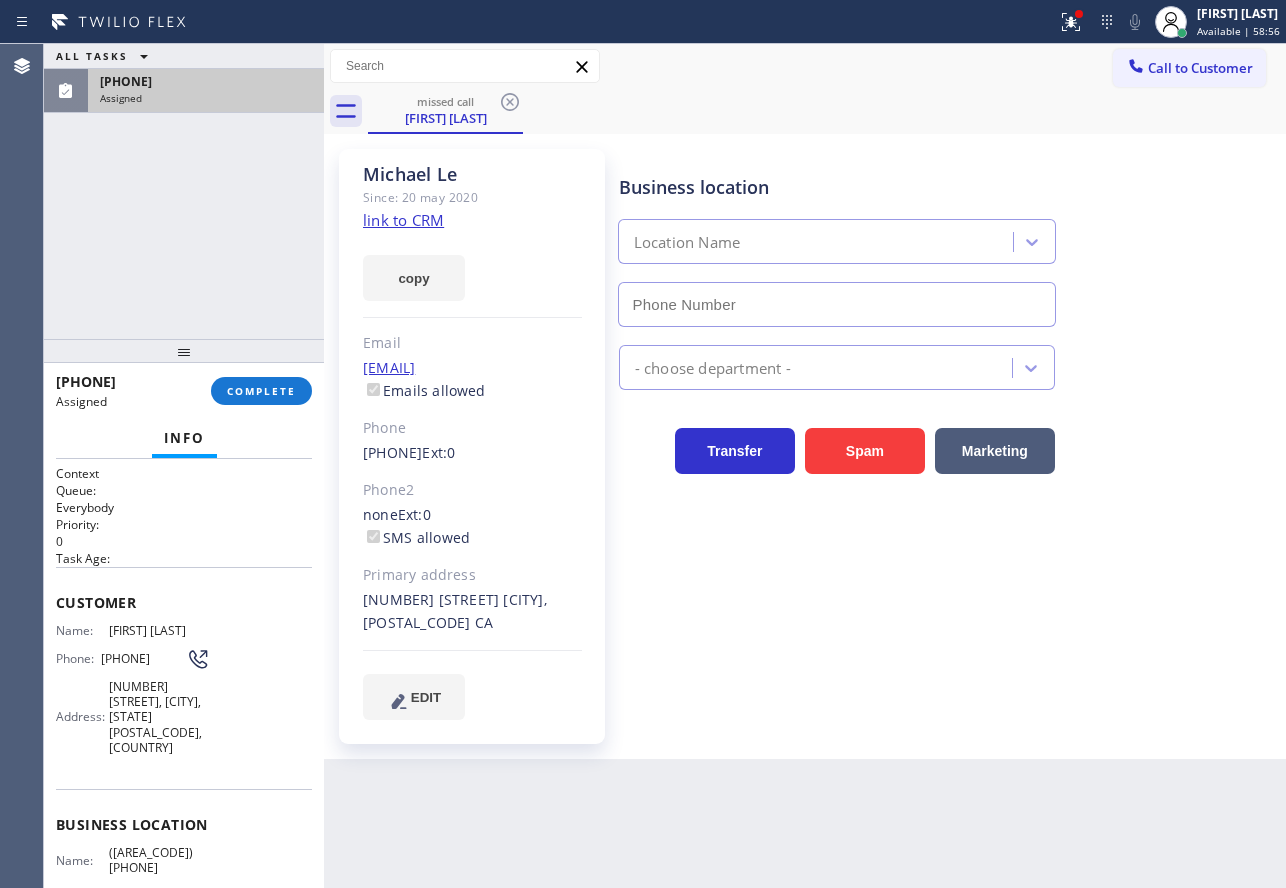 click on "link to CRM" 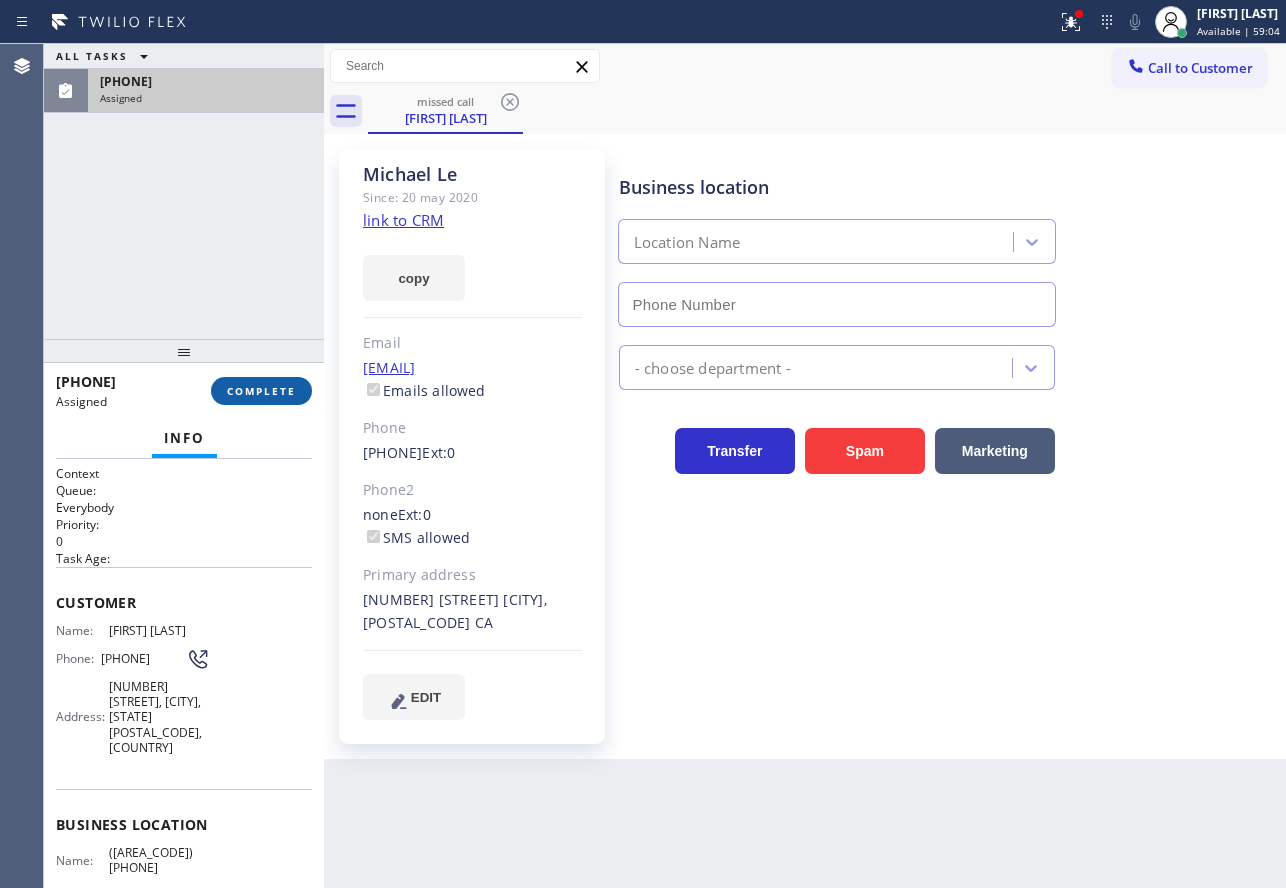 click on "COMPLETE" at bounding box center [261, 391] 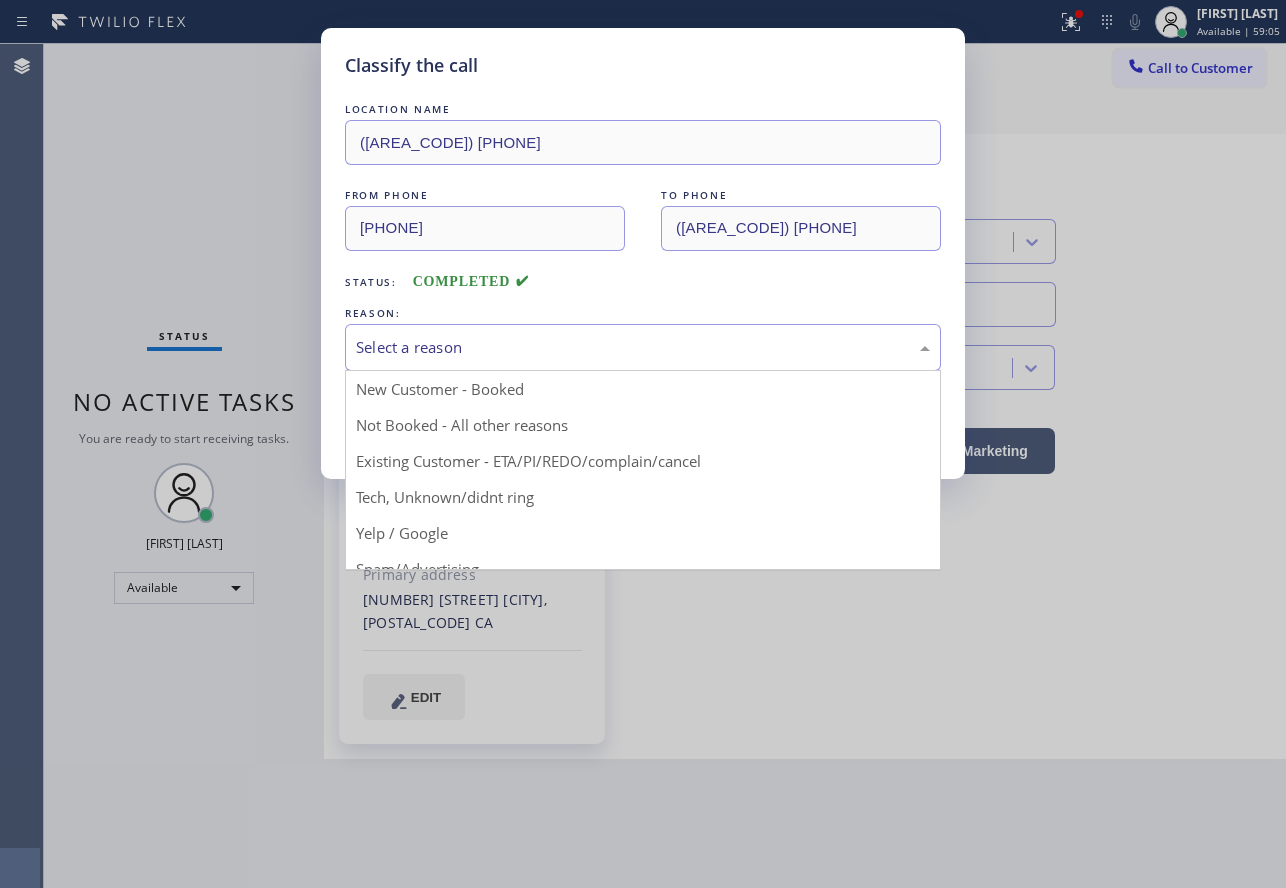 click on "Select a reason" at bounding box center [643, 347] 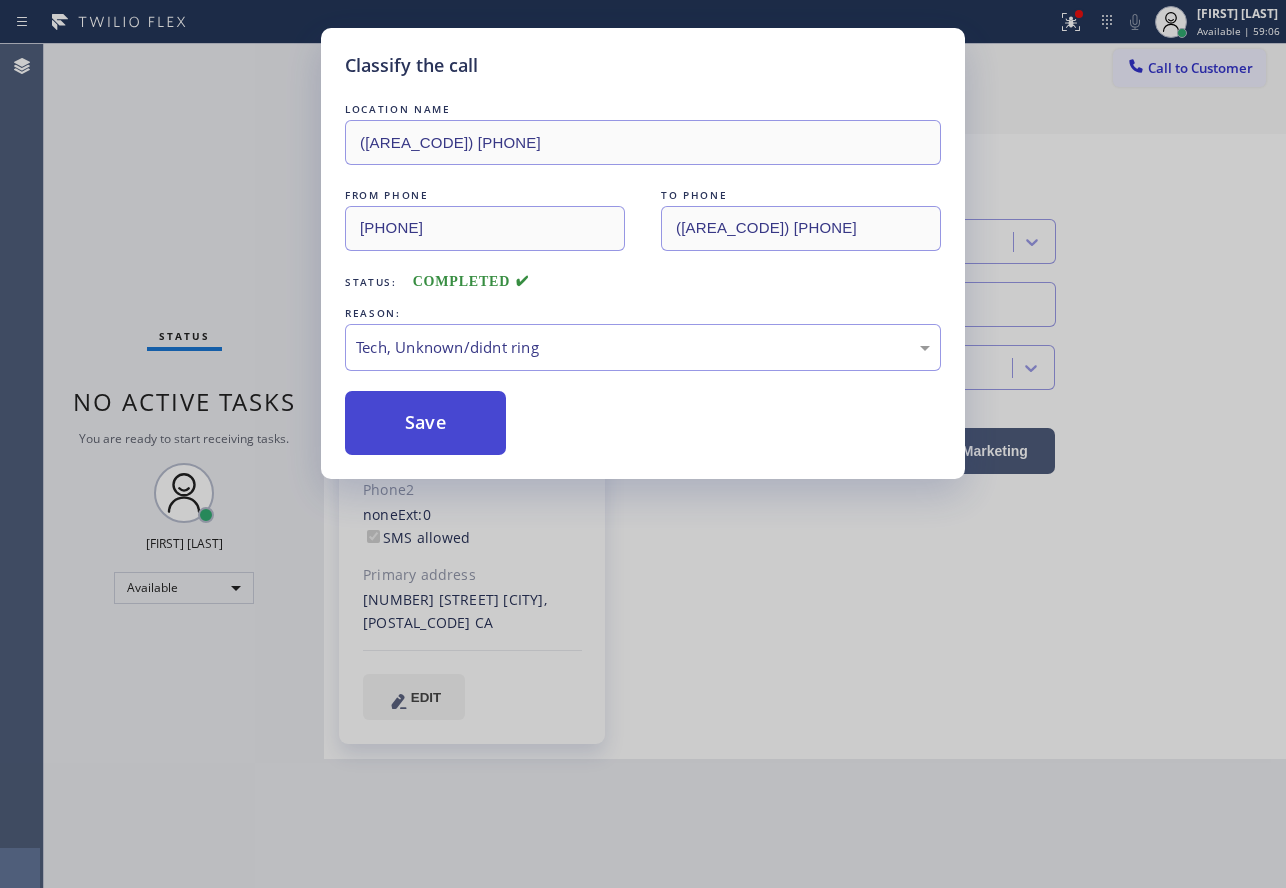 click on "Save" at bounding box center (425, 423) 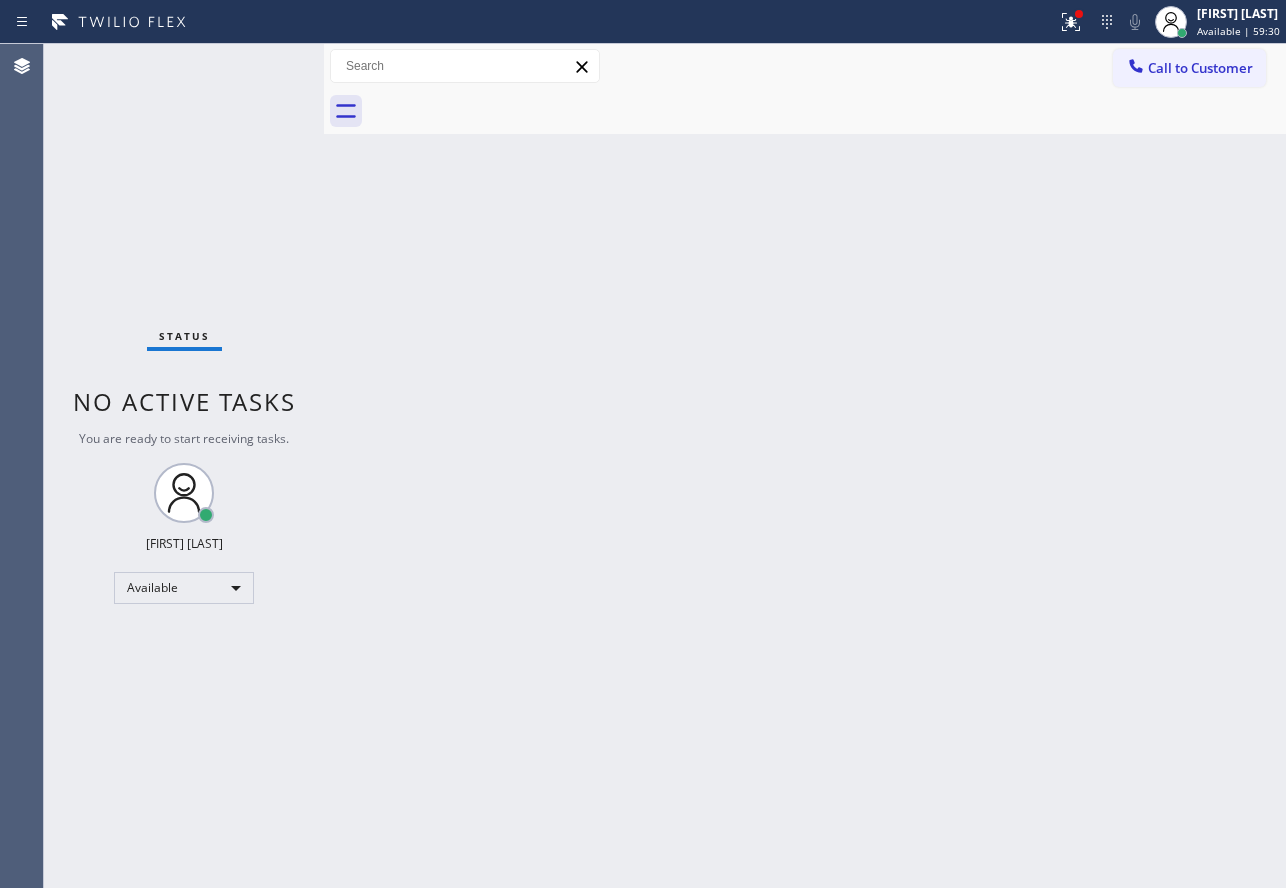 drag, startPoint x: 1162, startPoint y: 78, endPoint x: 1167, endPoint y: 122, distance: 44.28318 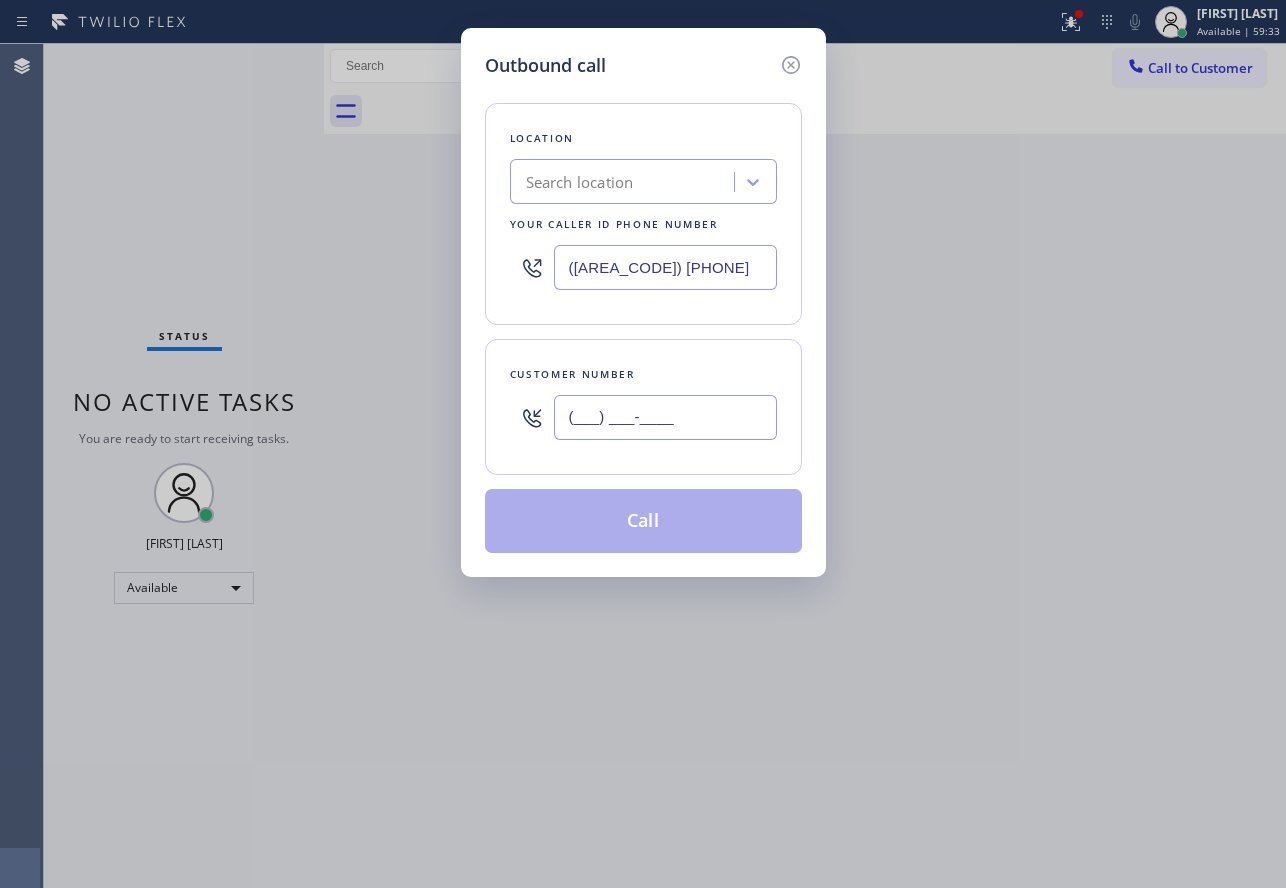 click on "(___) ___-____" at bounding box center (665, 417) 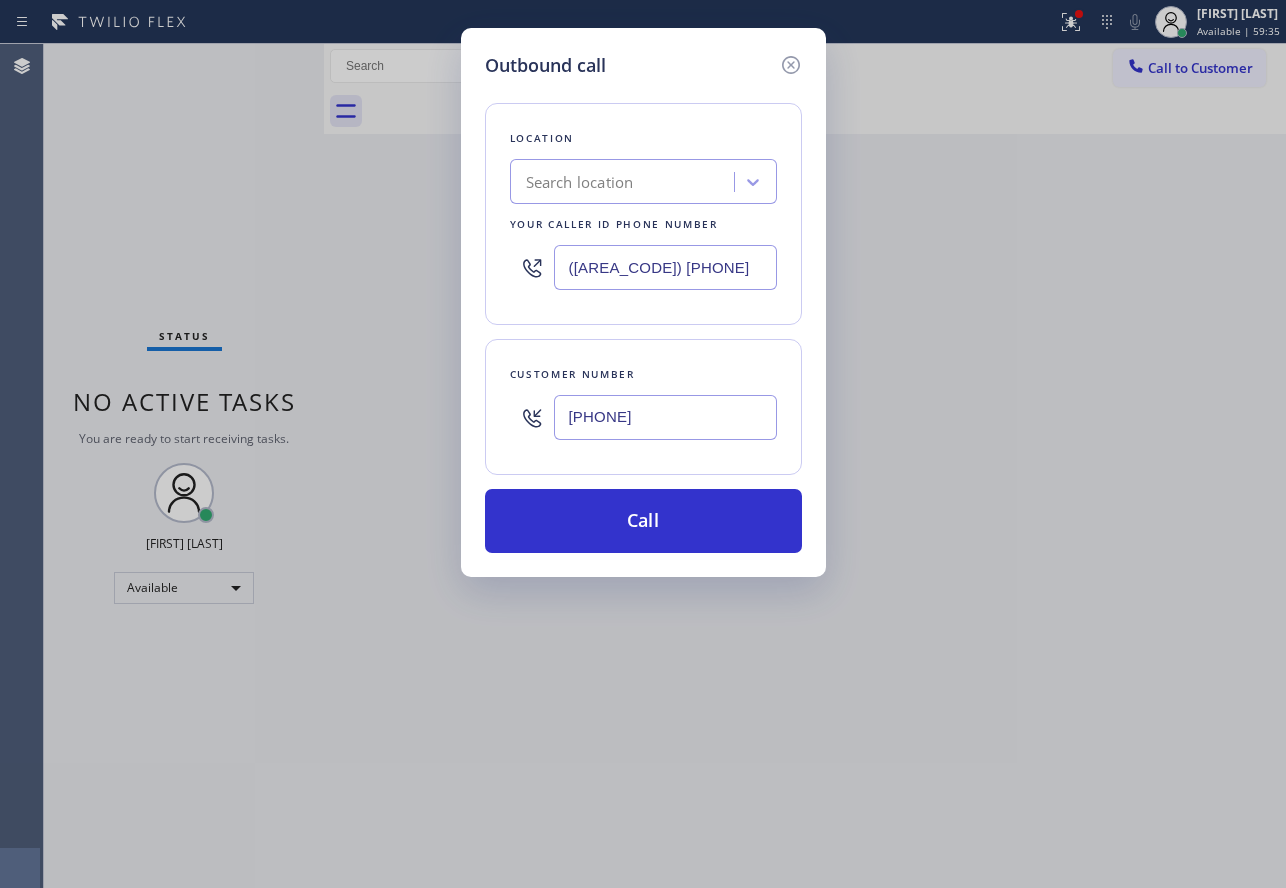type on "[PHONE]" 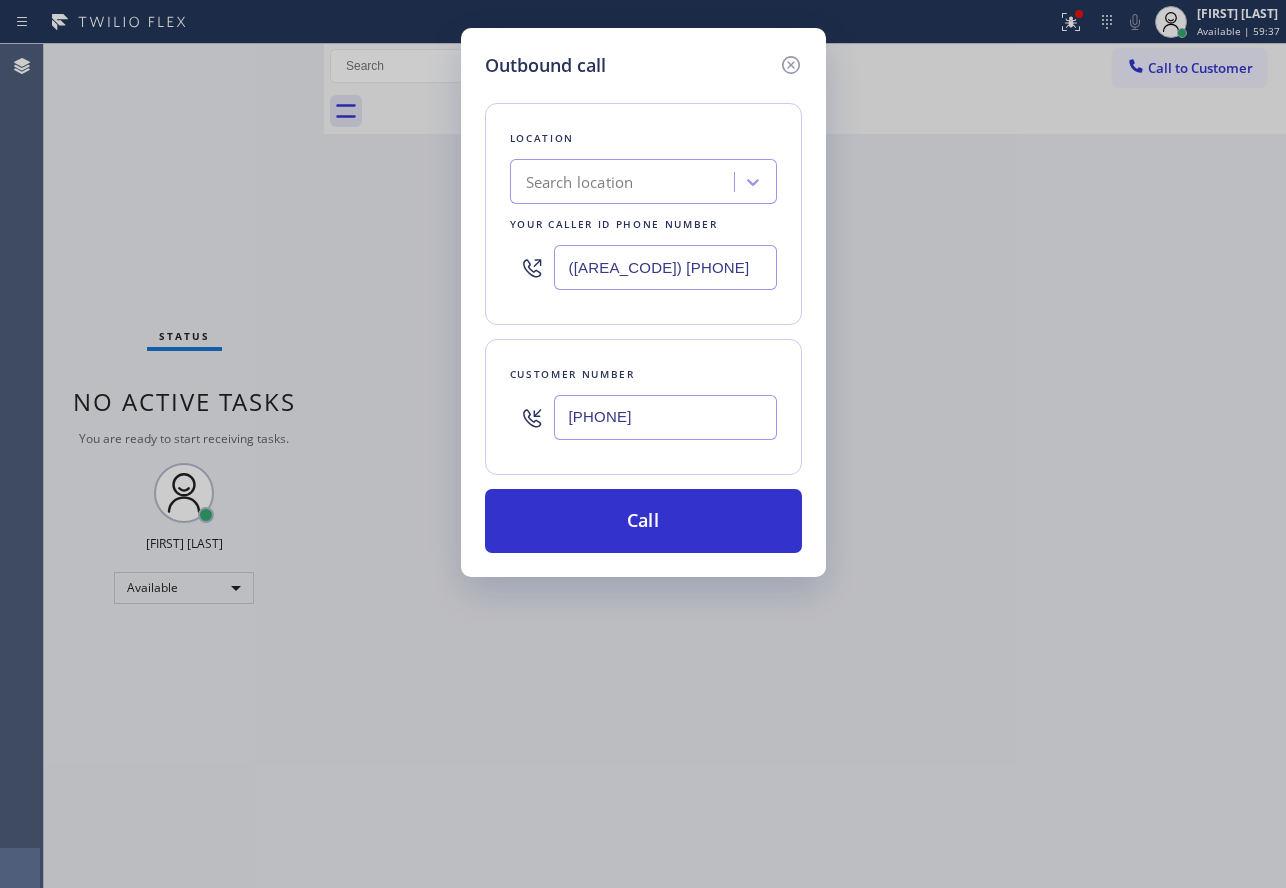 drag, startPoint x: 694, startPoint y: 259, endPoint x: 497, endPoint y: 262, distance: 197.02284 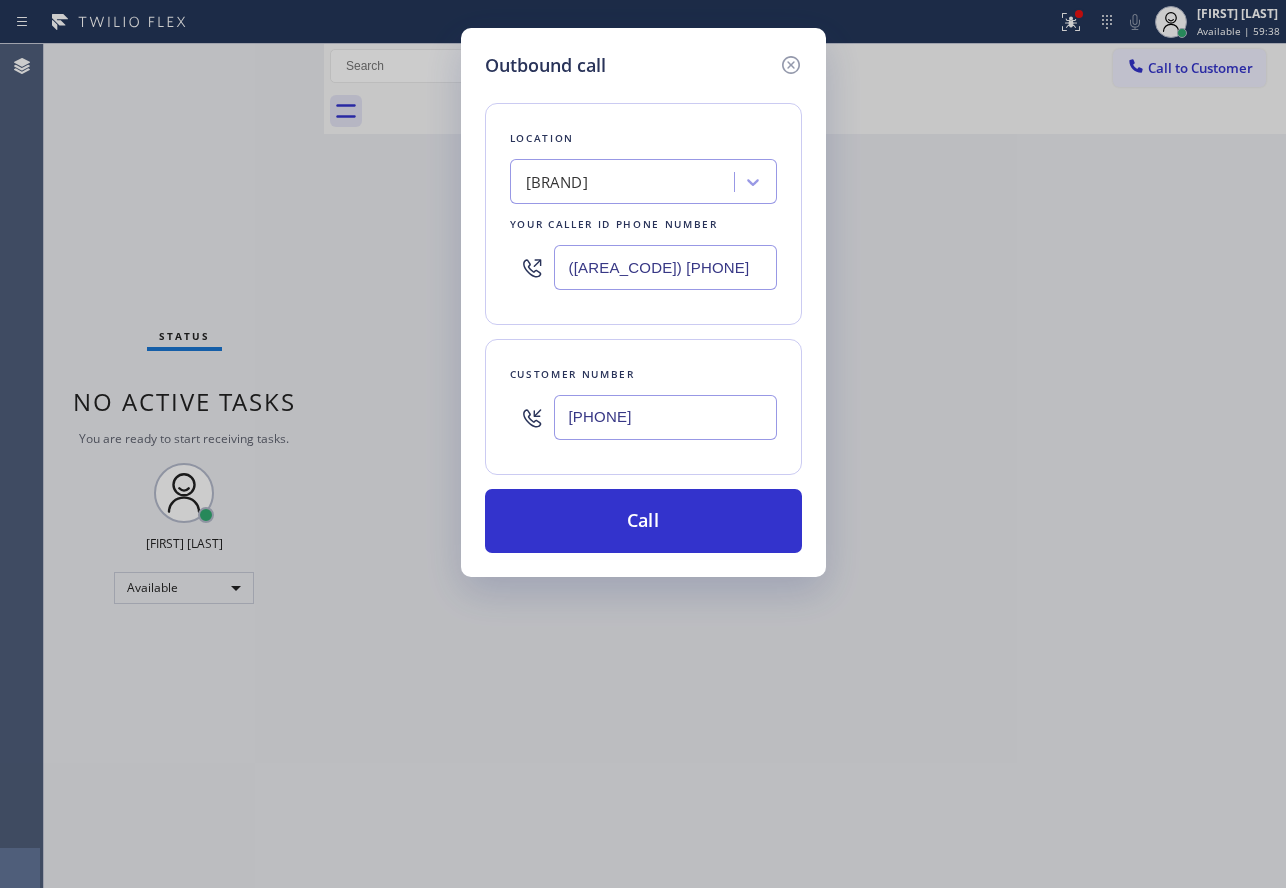 type on "([AREA_CODE]) [PHONE]" 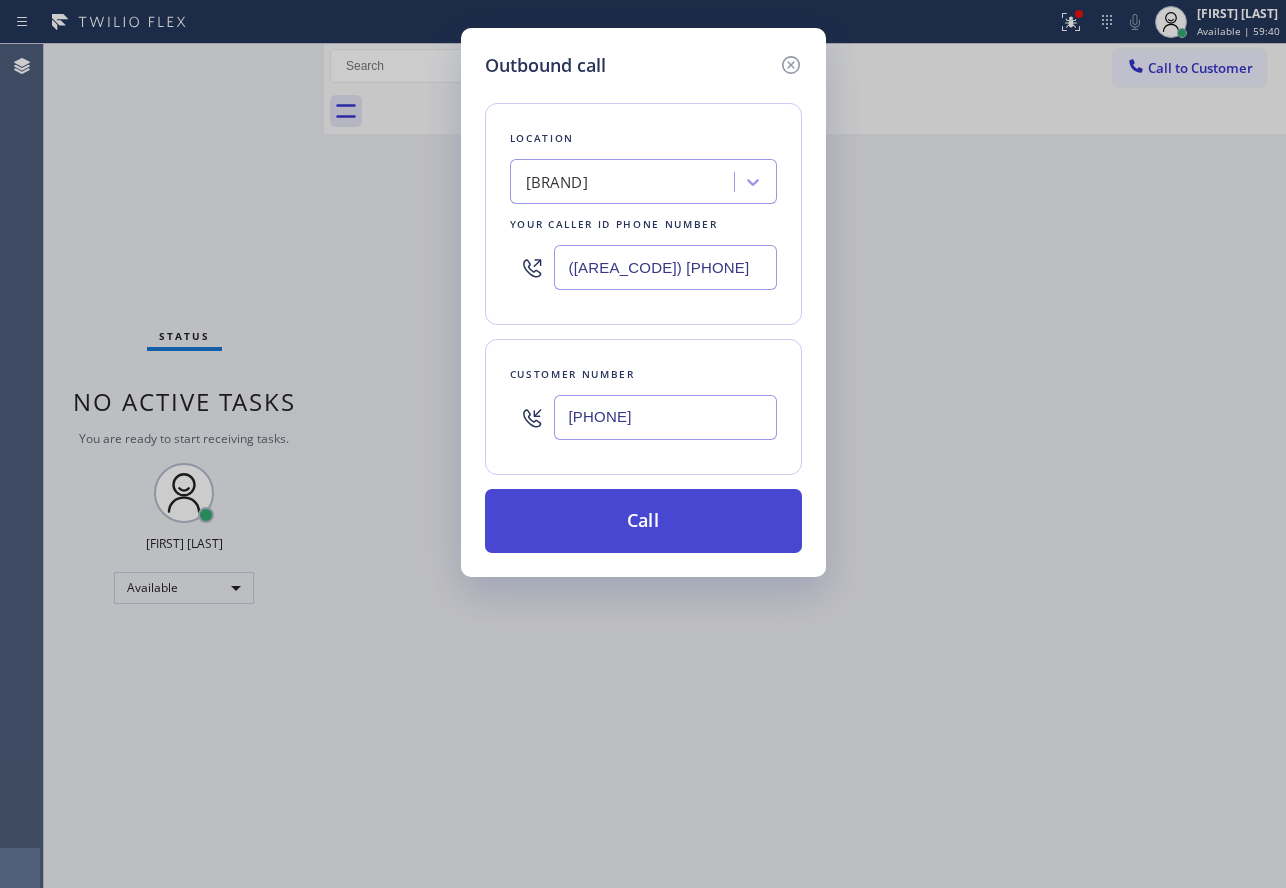 click on "Call" at bounding box center (643, 521) 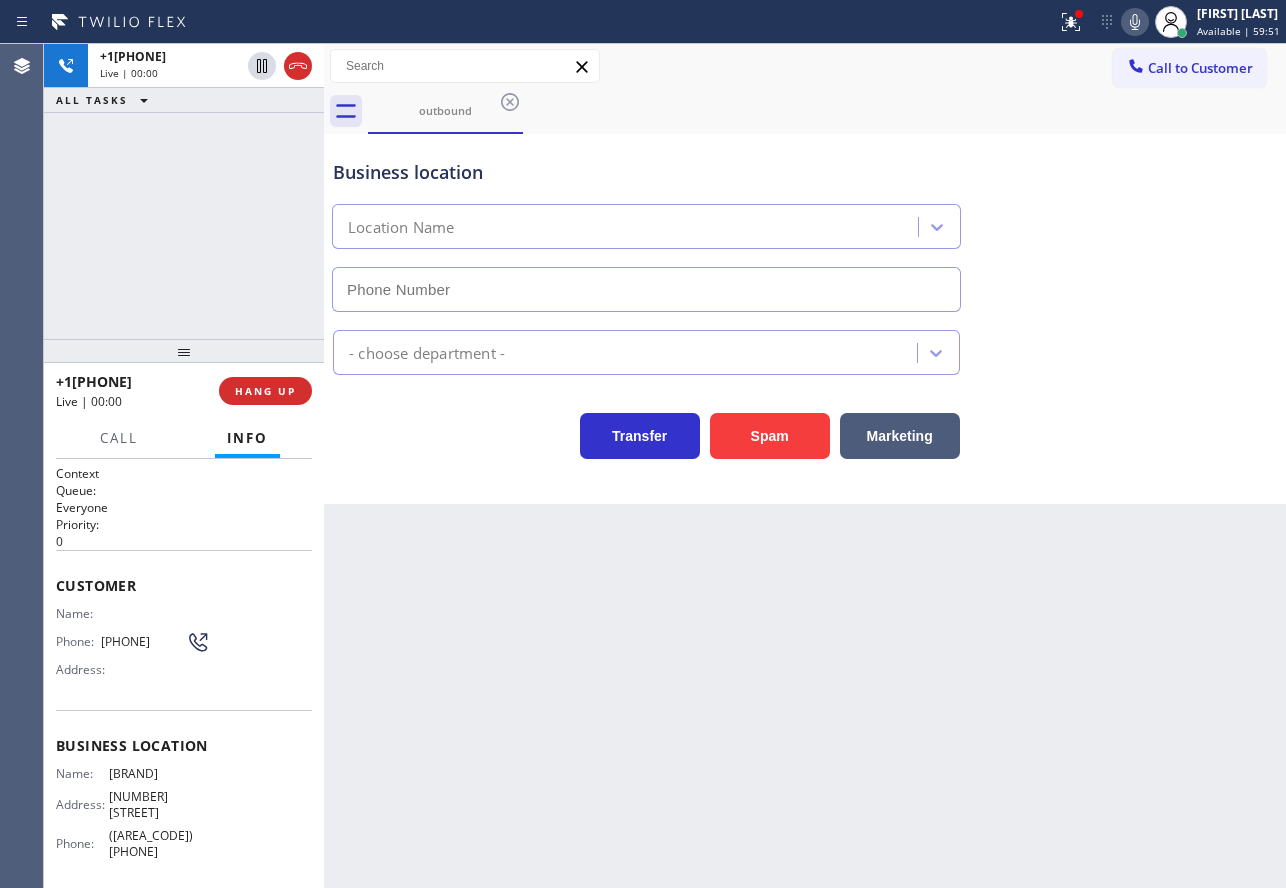 type on "([AREA_CODE]) [PHONE]" 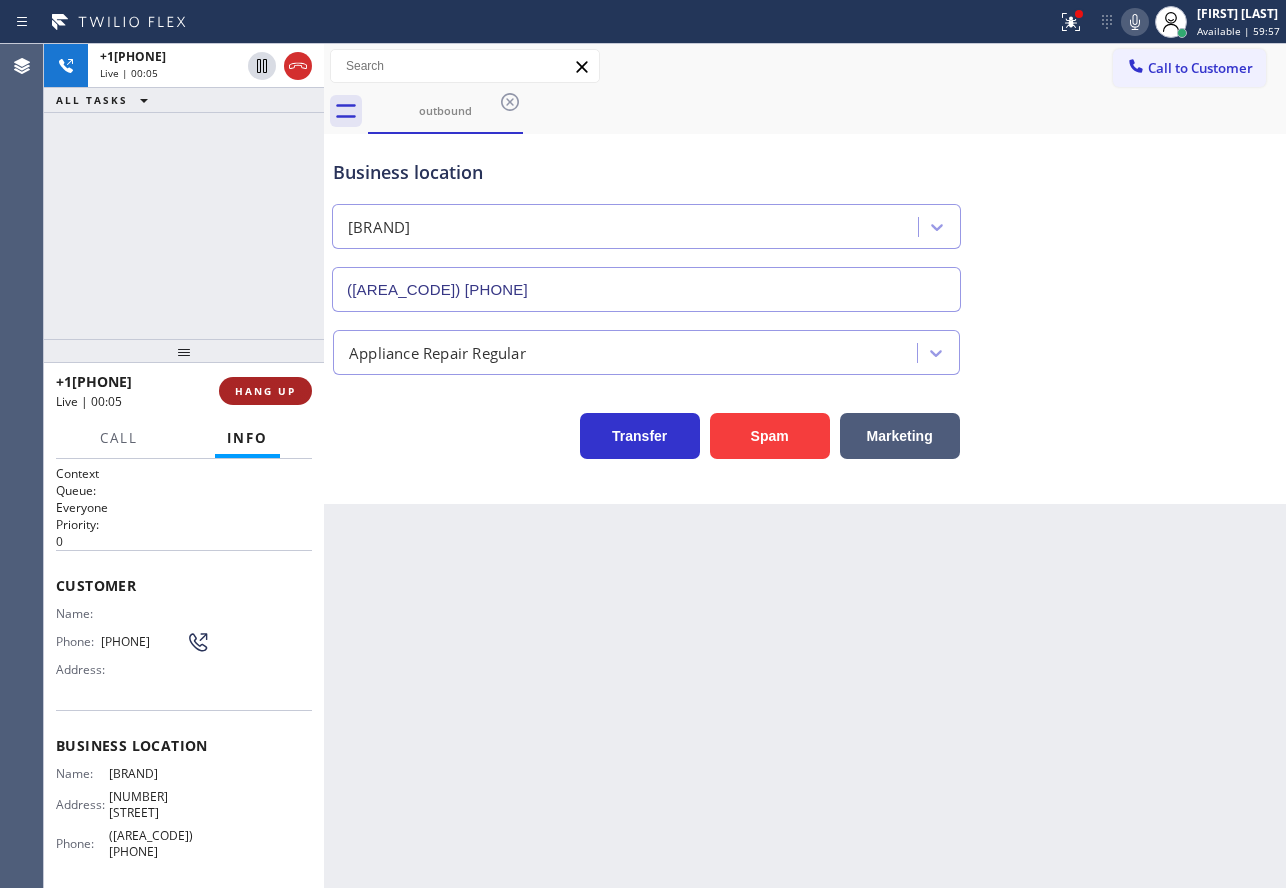 click on "HANG UP" at bounding box center [265, 391] 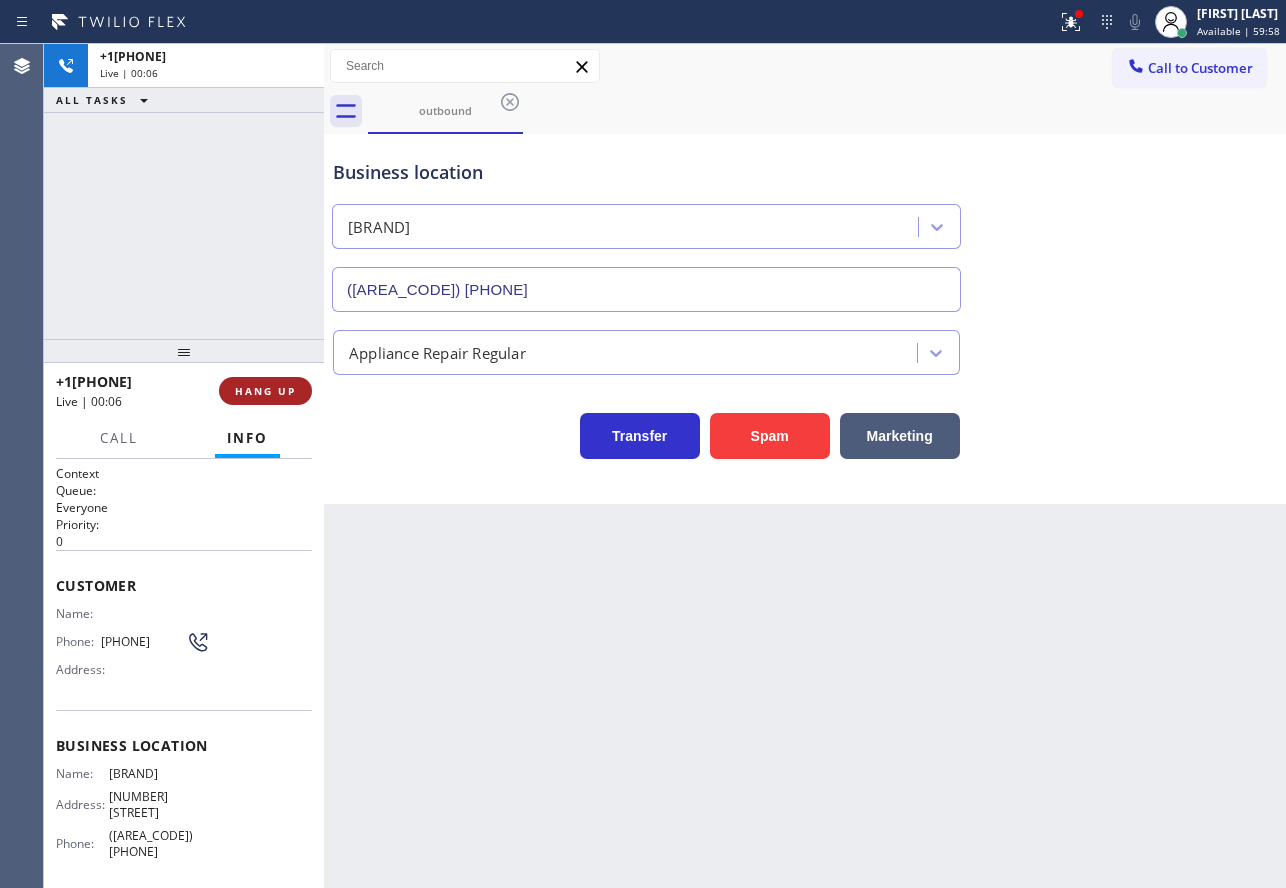click on "HANG UP" at bounding box center [265, 391] 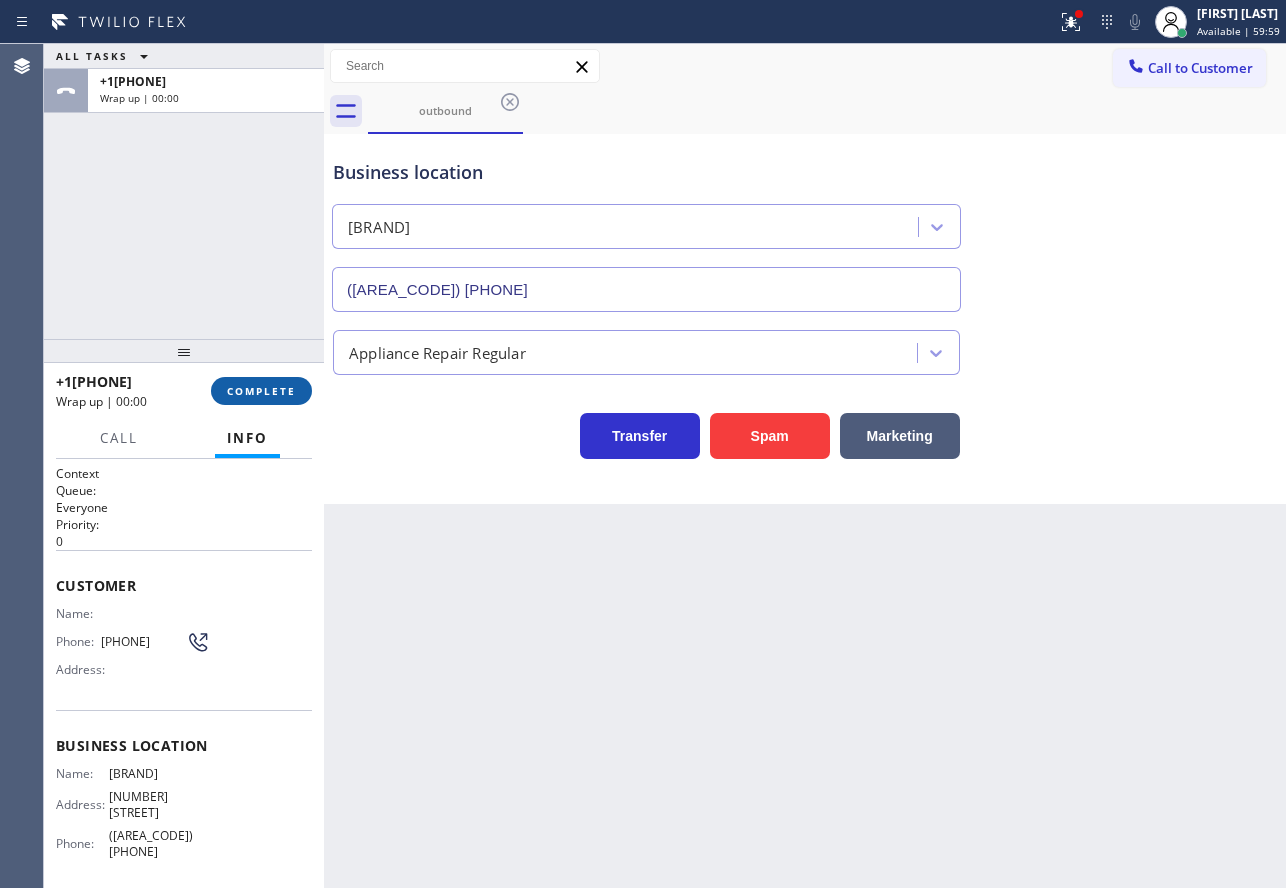 click on "COMPLETE" at bounding box center (261, 391) 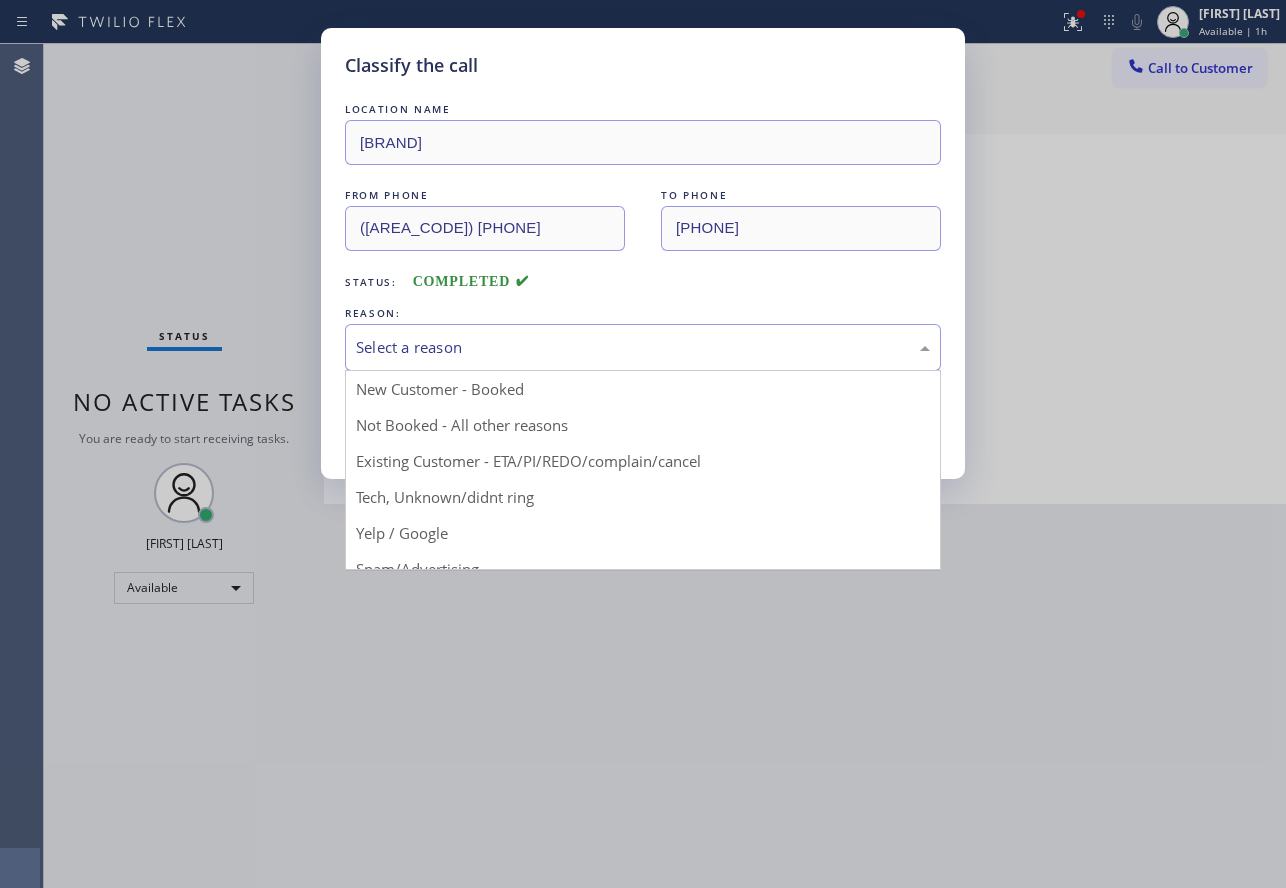 click on "Select a reason" at bounding box center (643, 347) 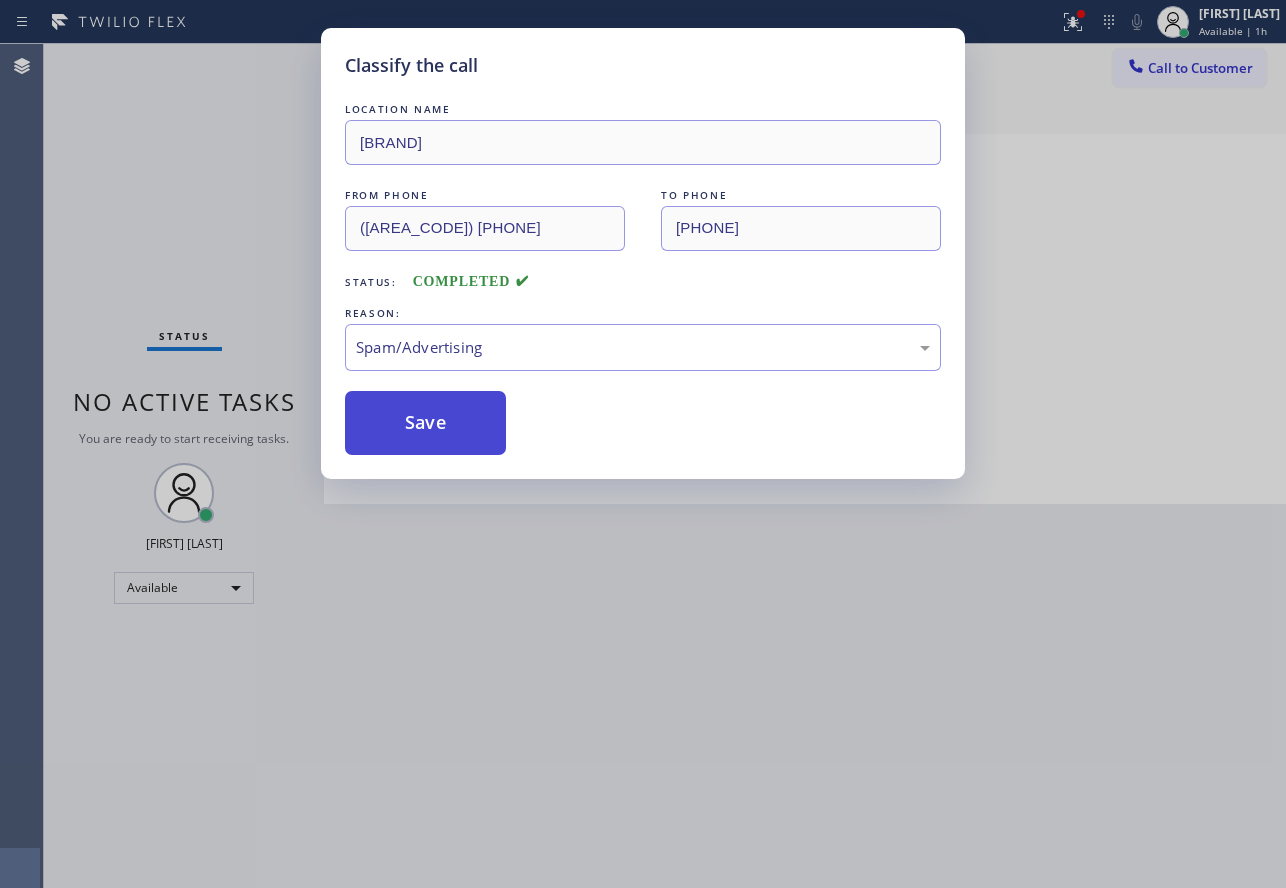 click on "Save" at bounding box center (425, 423) 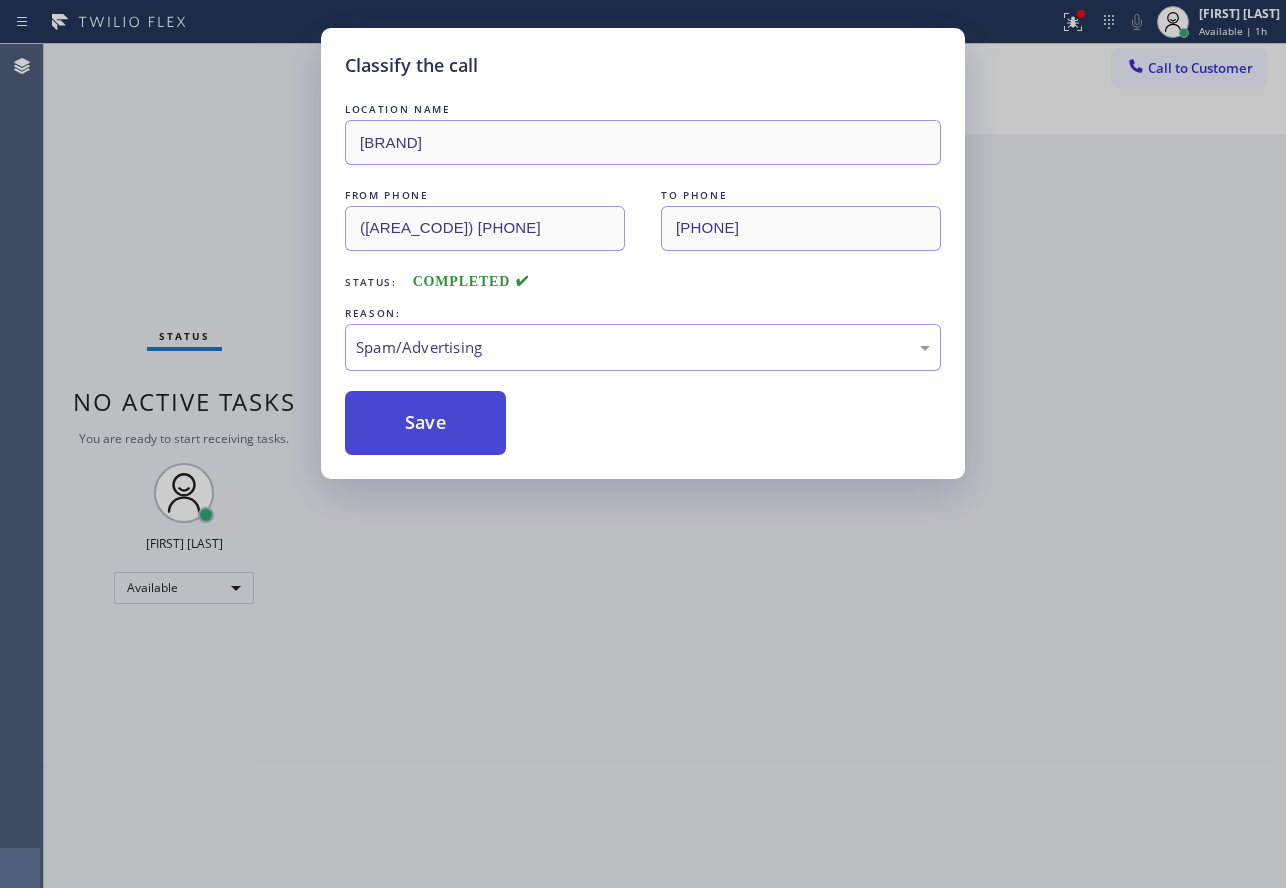 click on "Save" at bounding box center [425, 423] 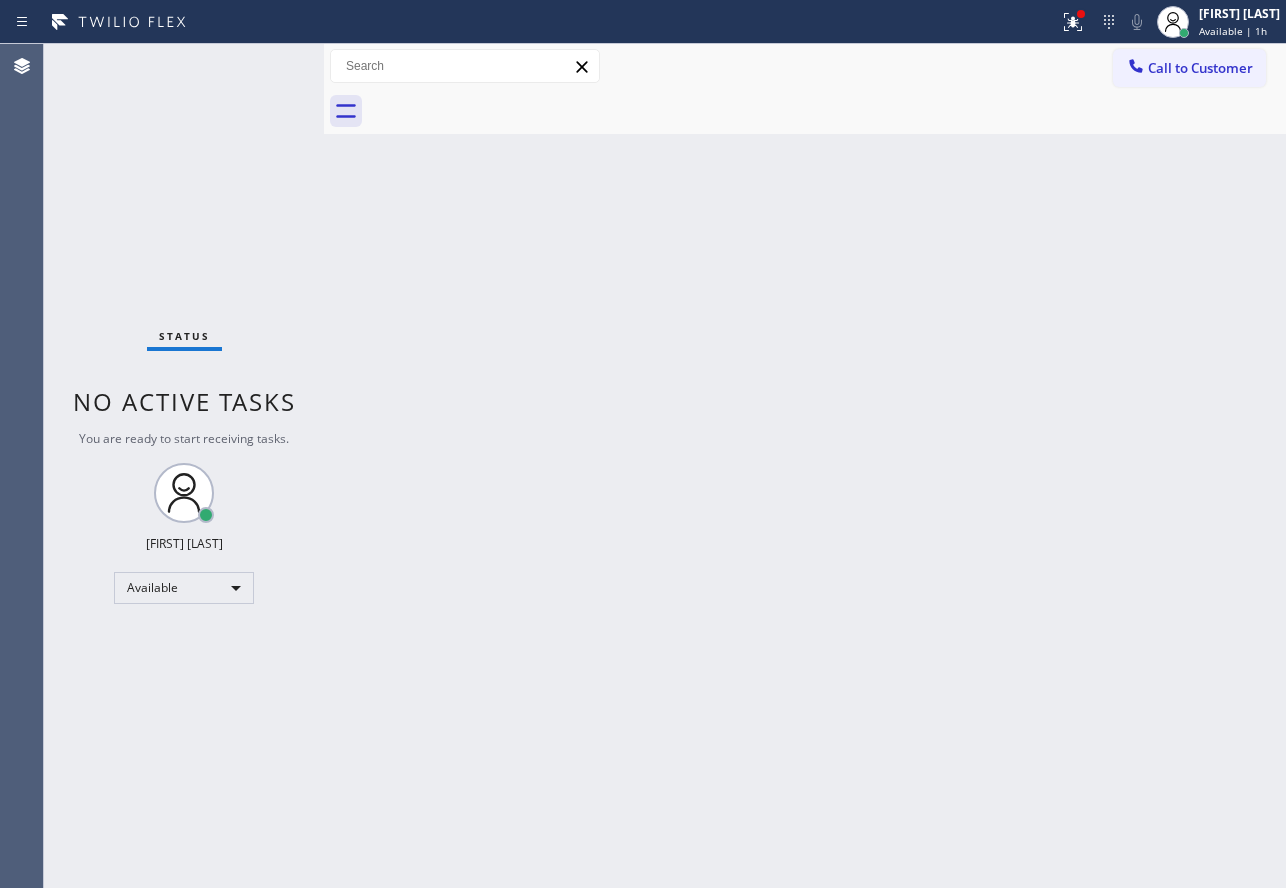 drag, startPoint x: 1170, startPoint y: 66, endPoint x: 1140, endPoint y: 101, distance: 46.09772 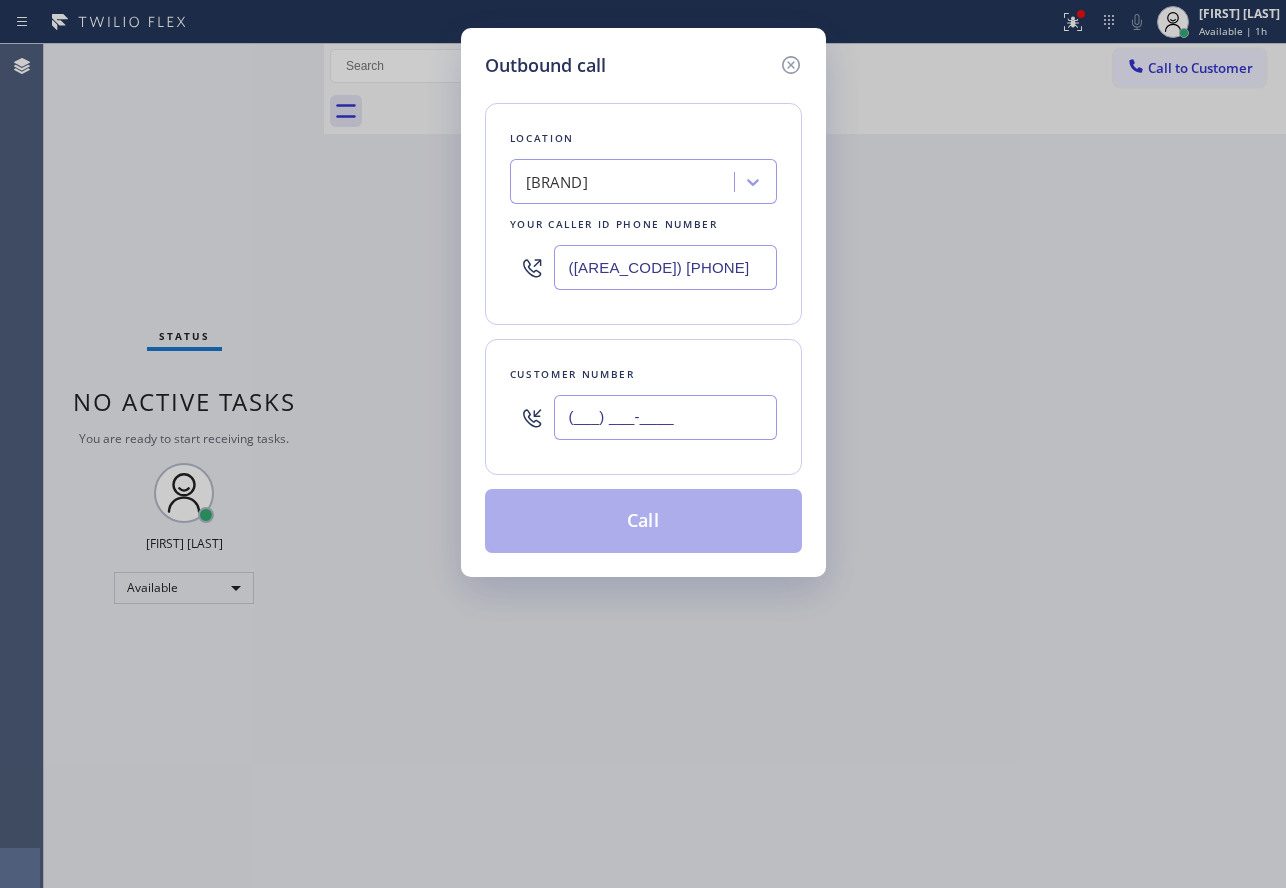 click on "(___) ___-____" at bounding box center (665, 417) 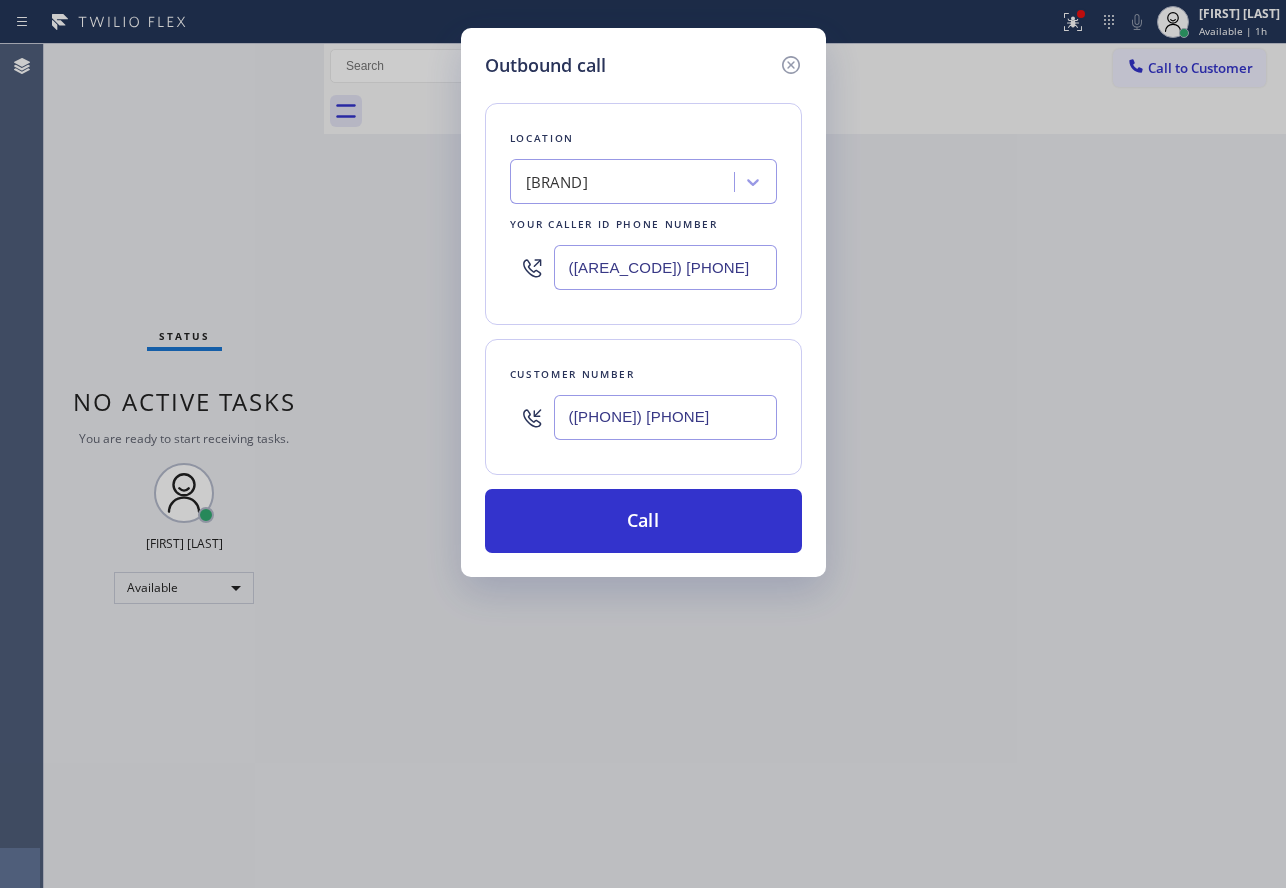 type on "([PHONE]) [PHONE]" 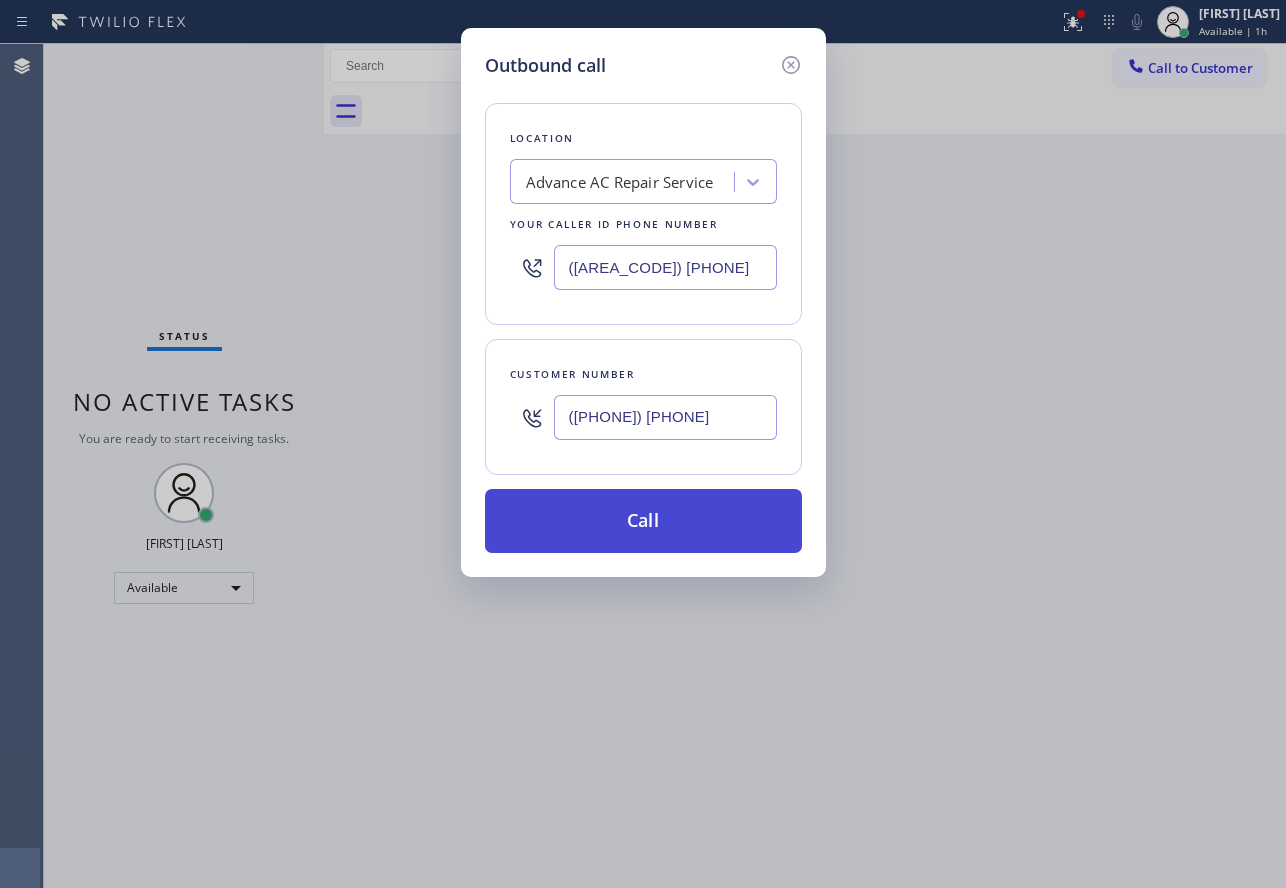 type on "([AREA_CODE]) [PHONE]" 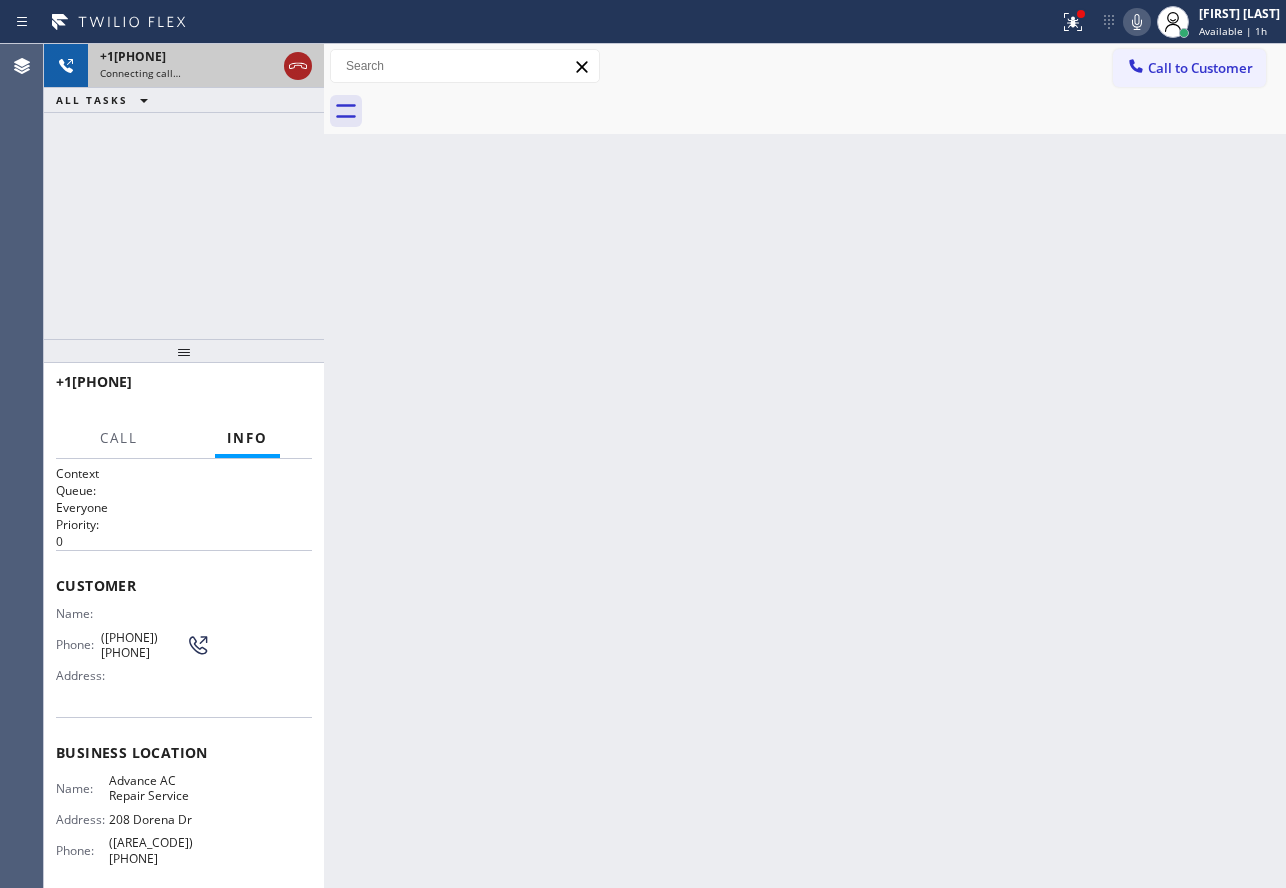 click 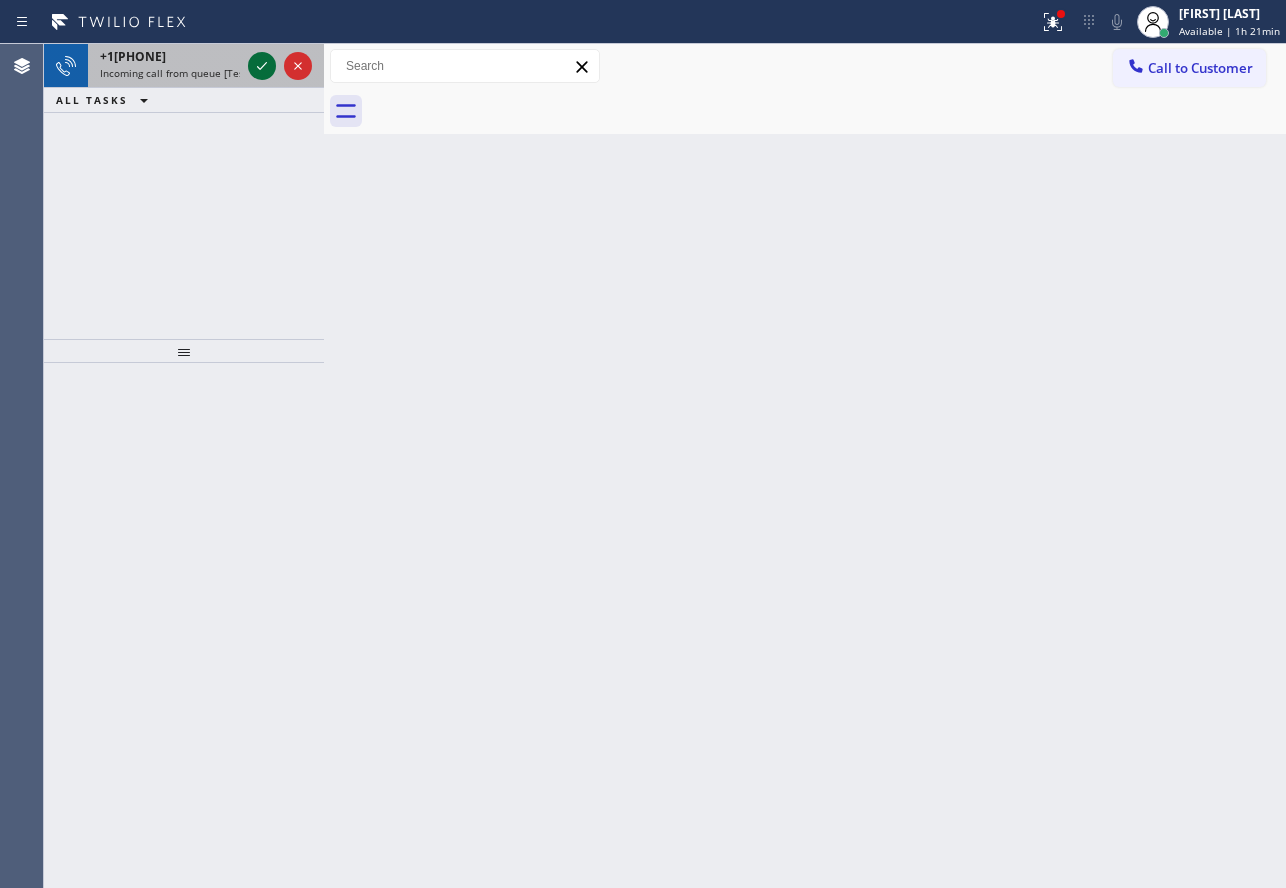 click 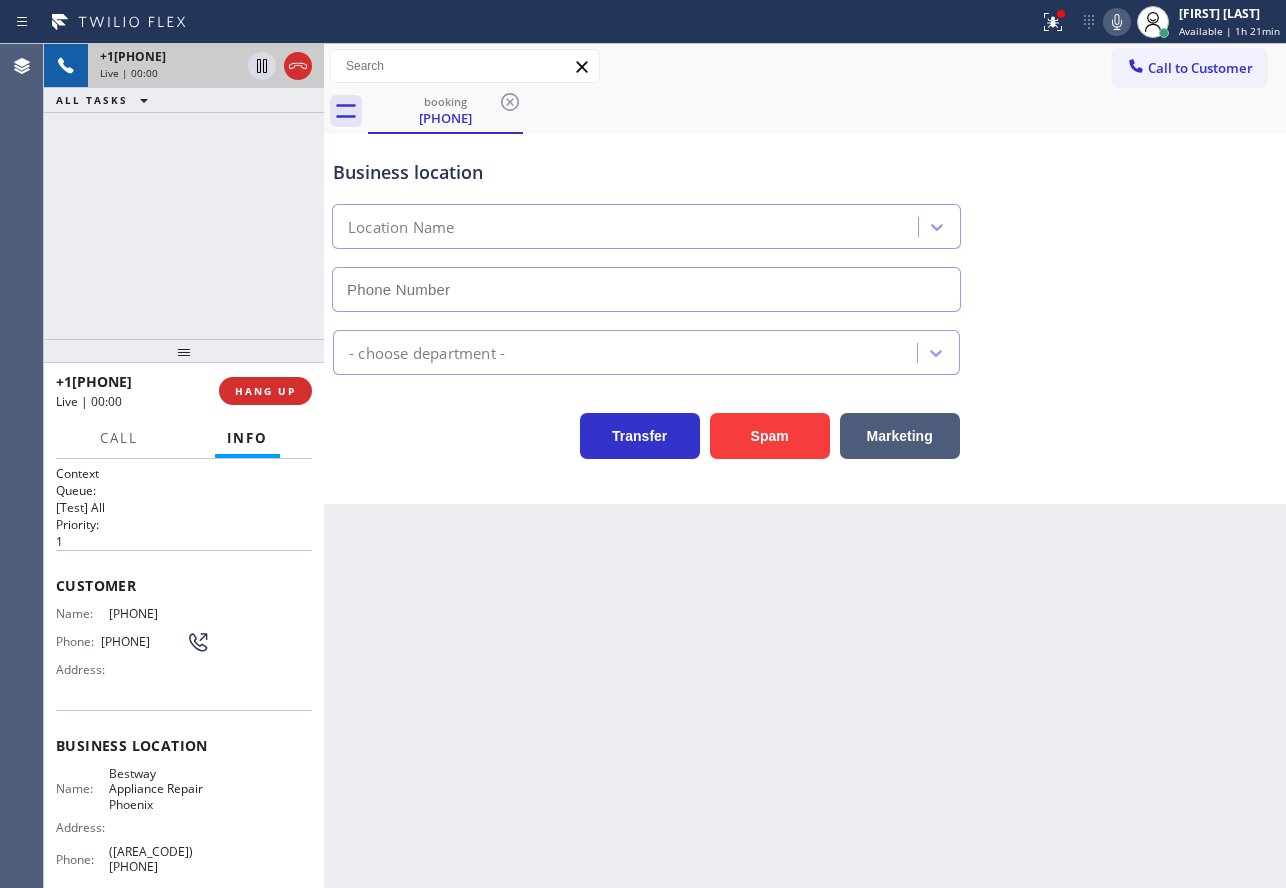 type on "([AREA_CODE]) [PHONE]" 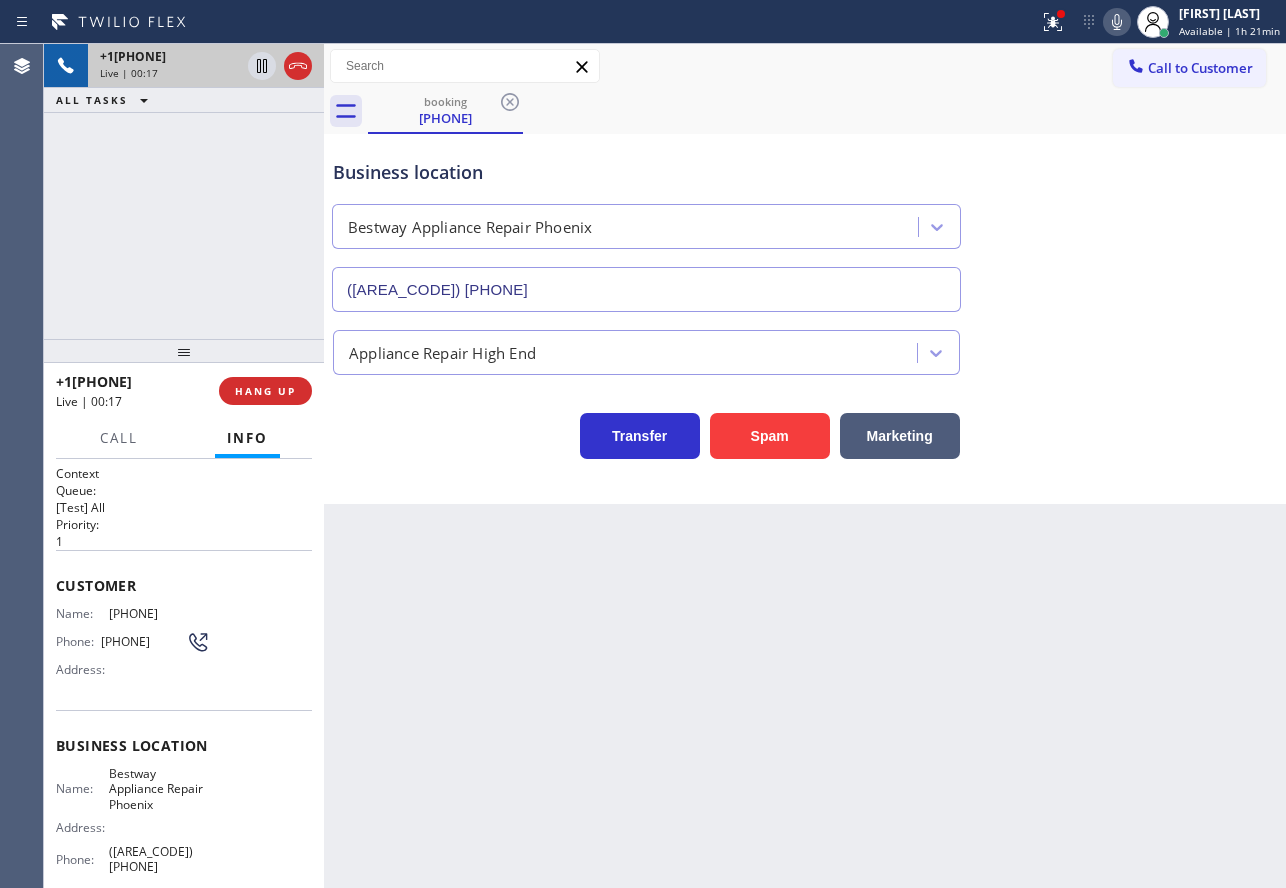 click on "Business location [COMPANY] [CITY] [PHONE]" at bounding box center [805, 221] 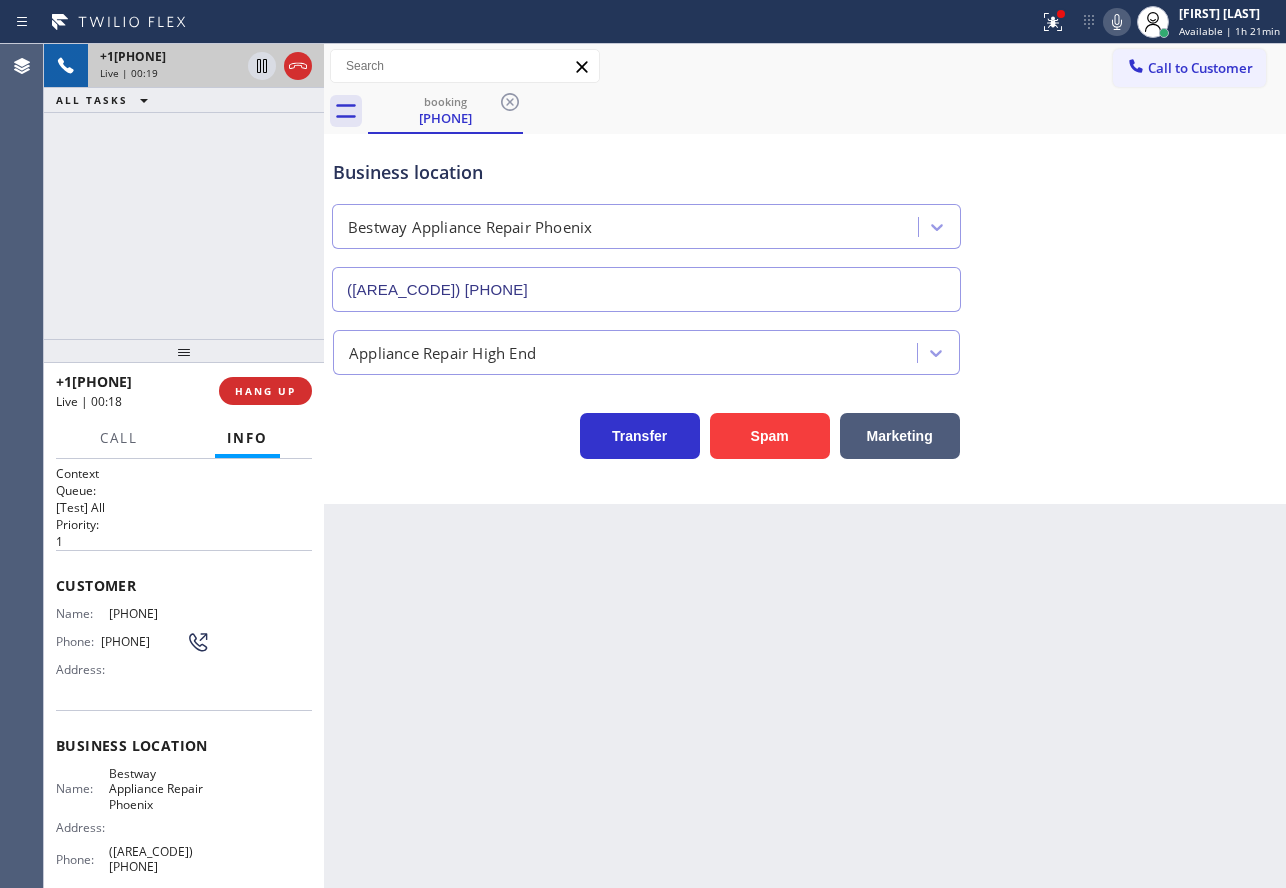 click on "Business location Bestway Appliance Repair [CITY] ([AREA_CODE]) [PHONE] Appliance Repair High End Transfer Spam Marketing" at bounding box center [805, 319] 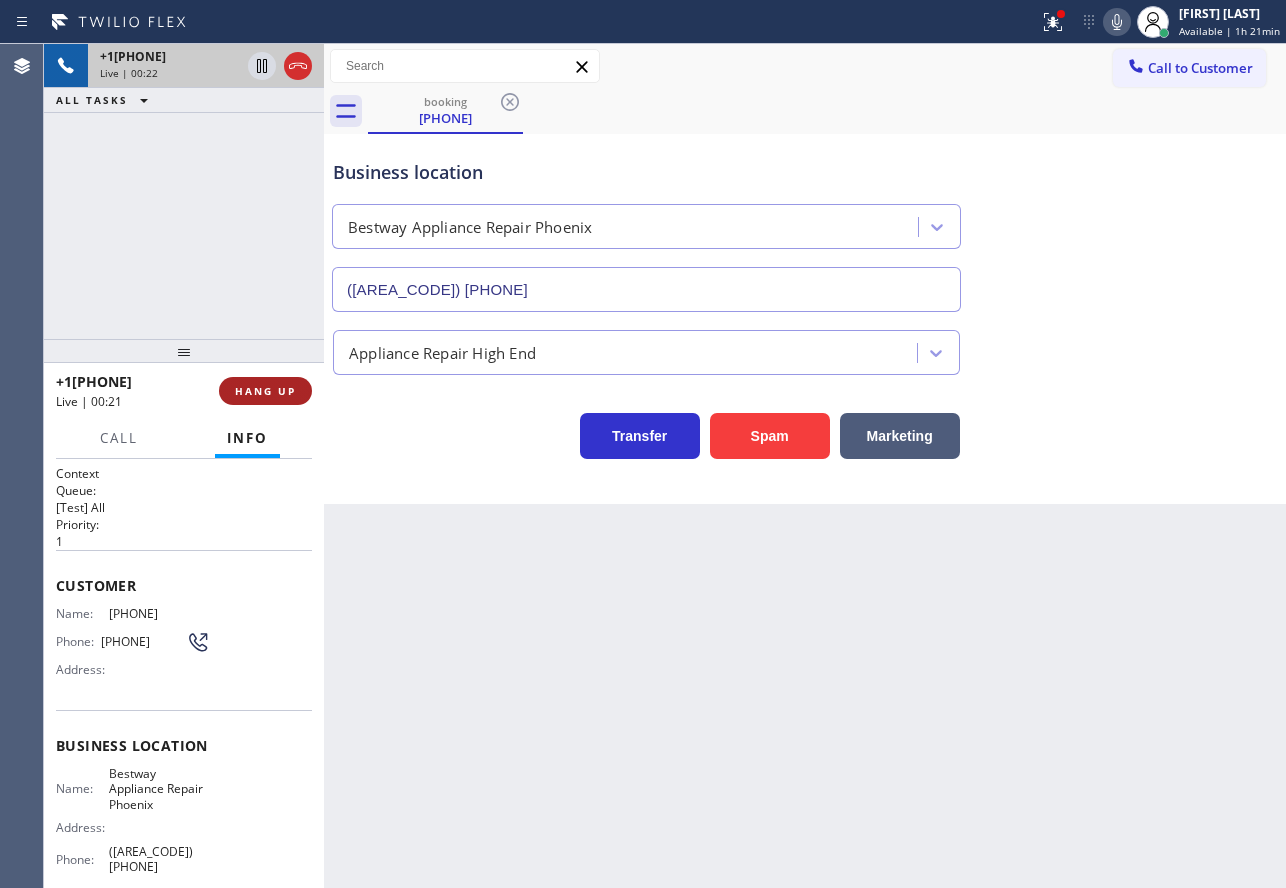 click on "HANG UP" at bounding box center (265, 391) 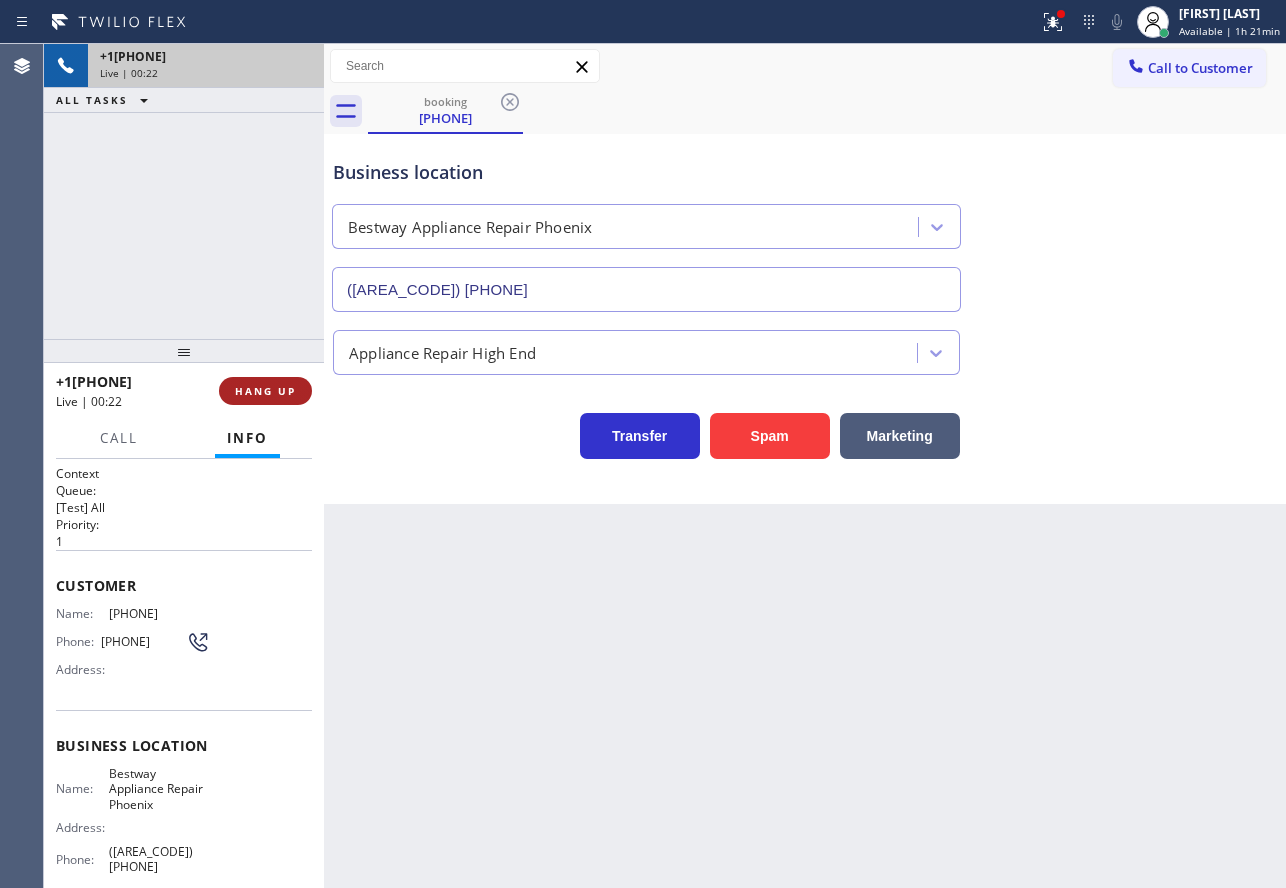 click on "HANG UP" at bounding box center [265, 391] 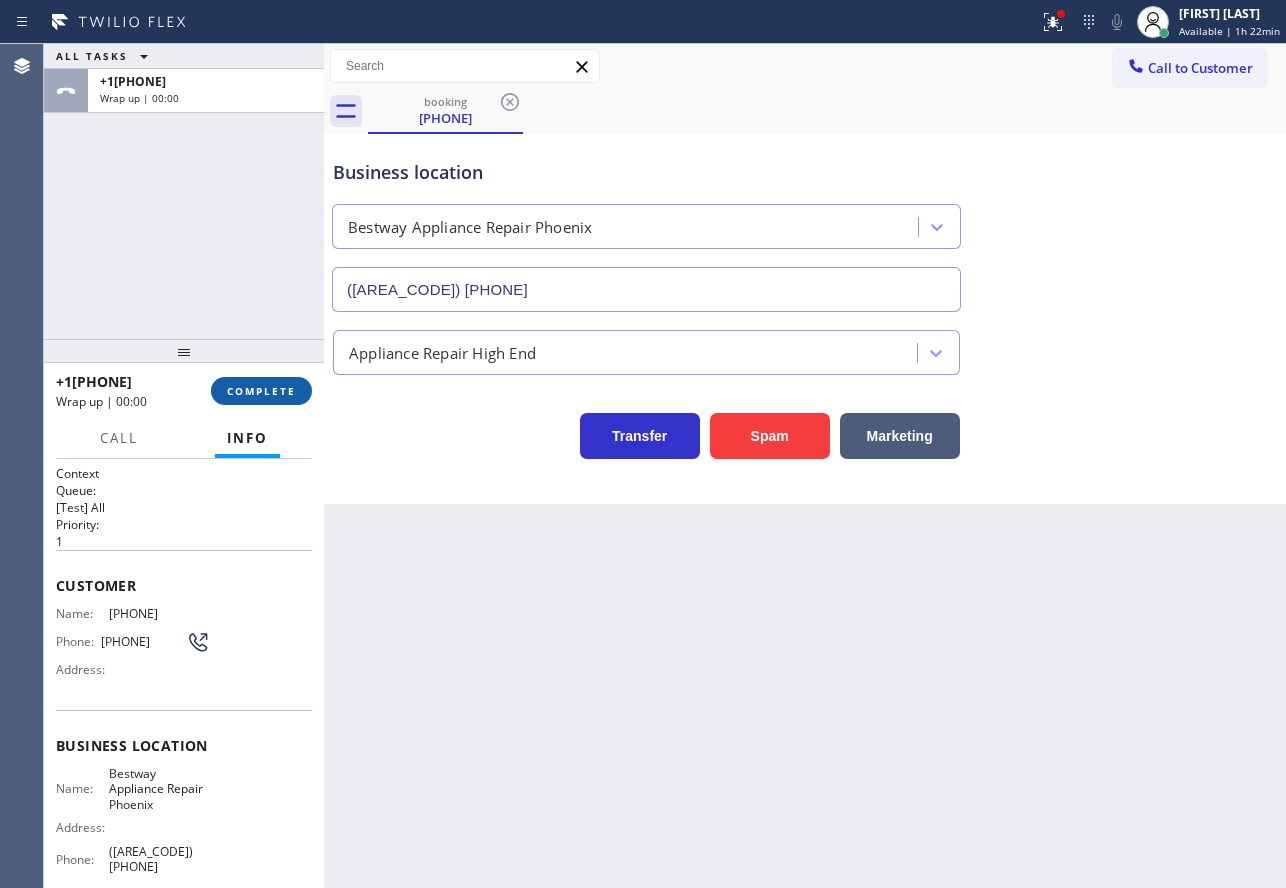 click on "COMPLETE" at bounding box center [261, 391] 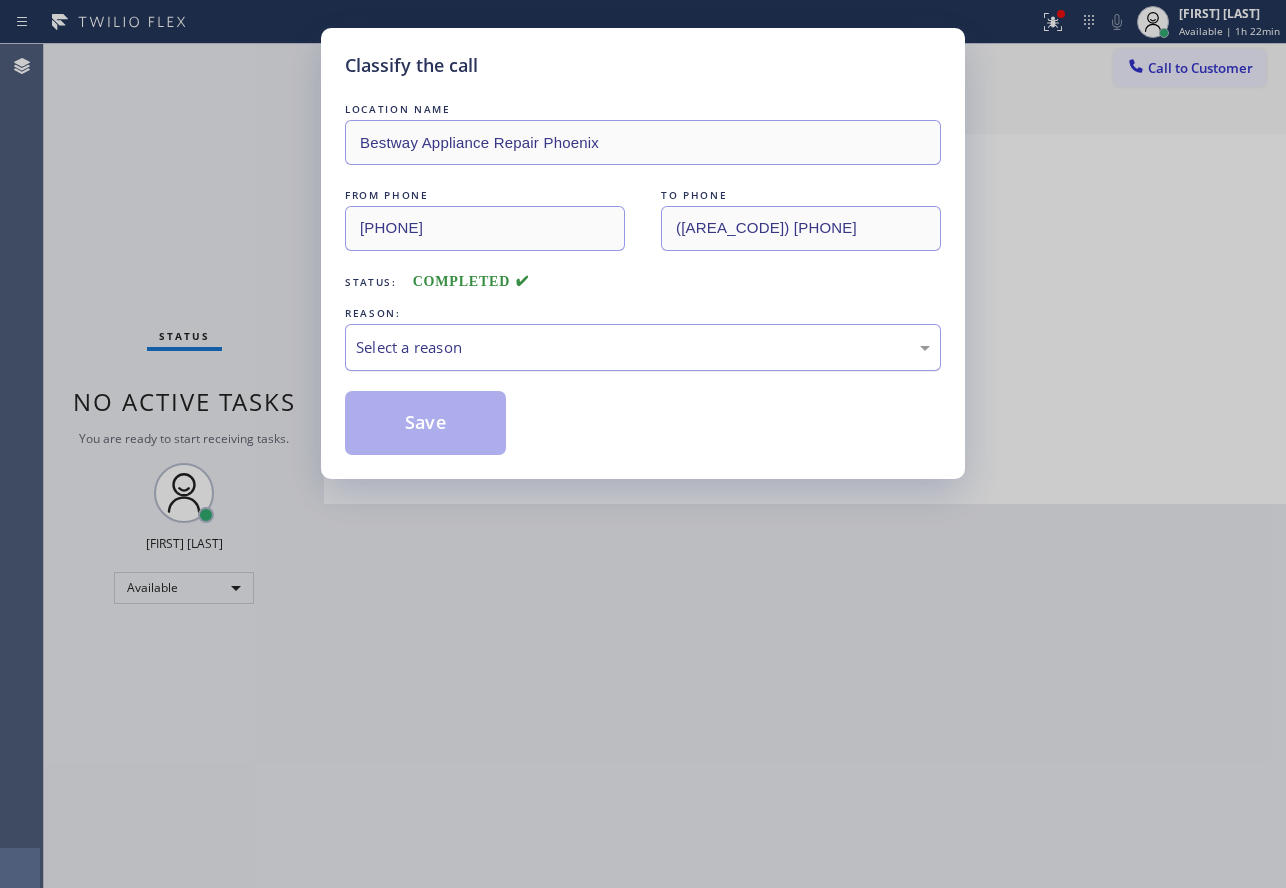 click on "Select a reason" at bounding box center (643, 347) 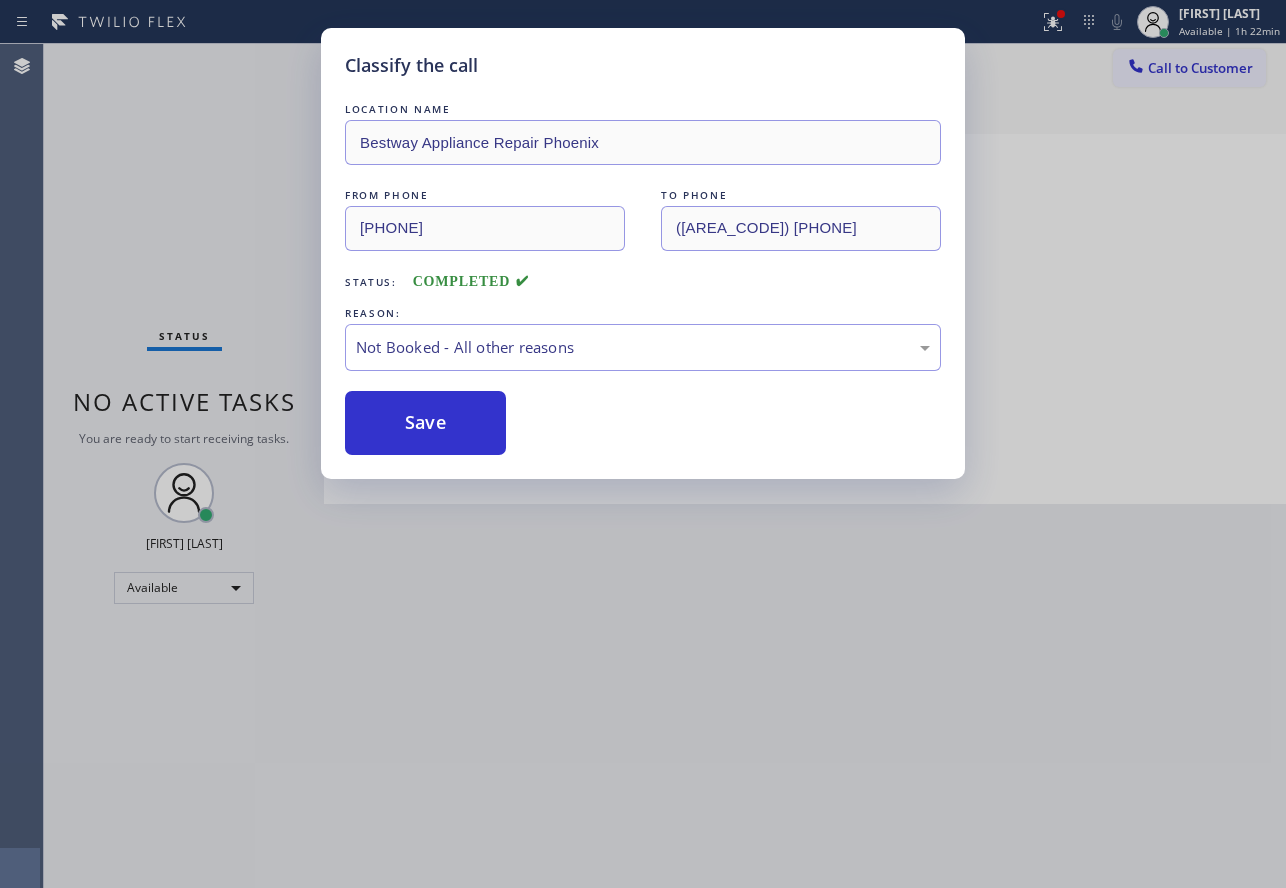 click on "Save" at bounding box center [425, 423] 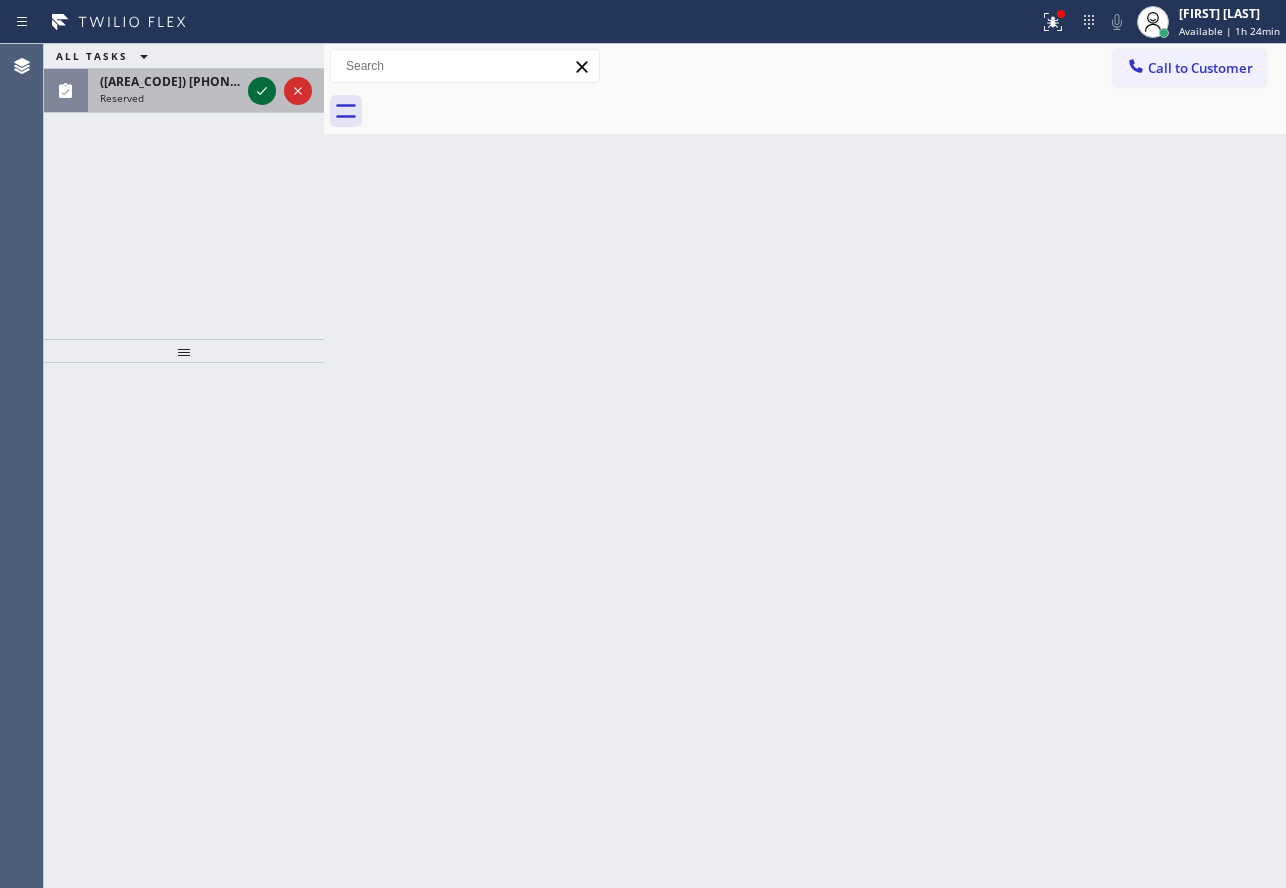 click 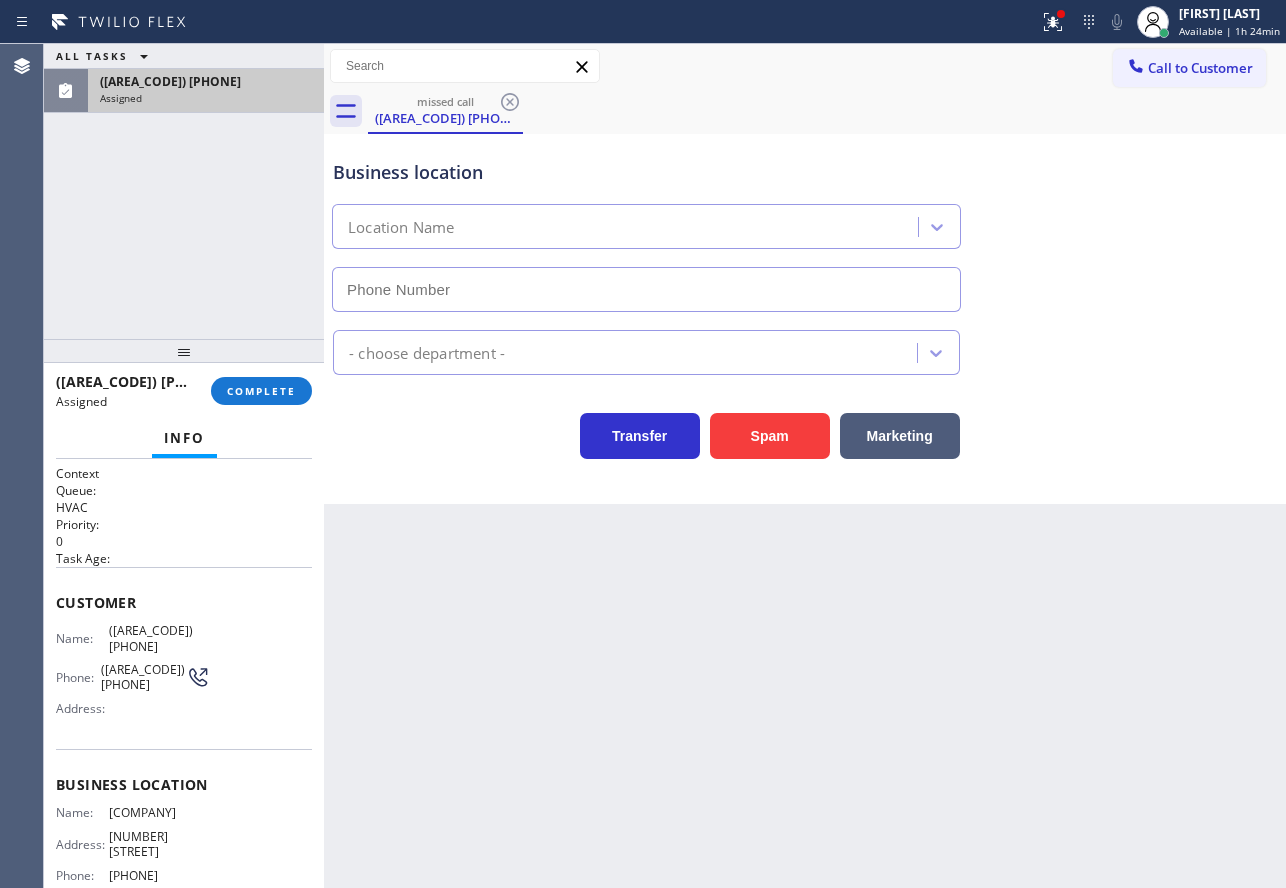 type on "[PHONE]" 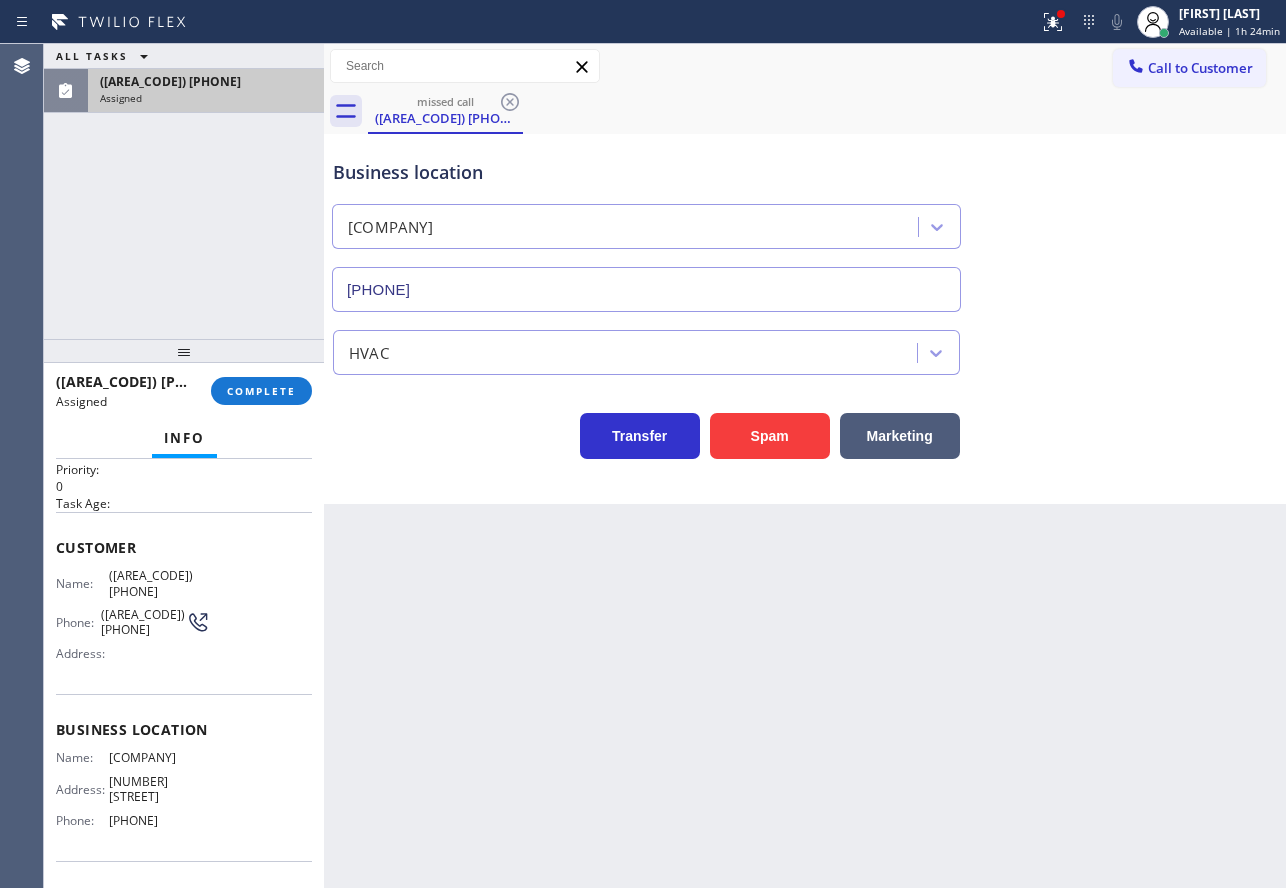 scroll, scrollTop: 100, scrollLeft: 0, axis: vertical 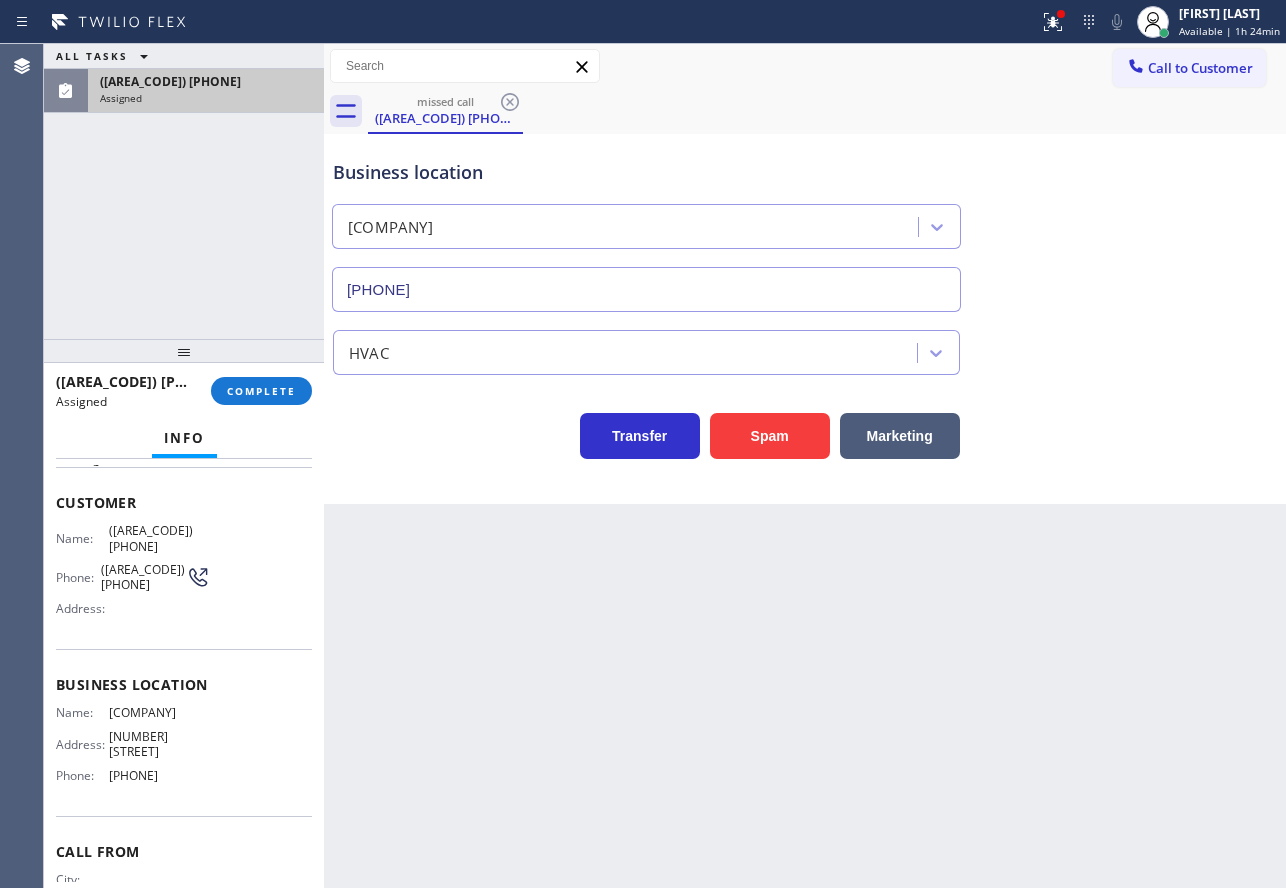 drag, startPoint x: 201, startPoint y: 798, endPoint x: 52, endPoint y: 509, distance: 325.1492 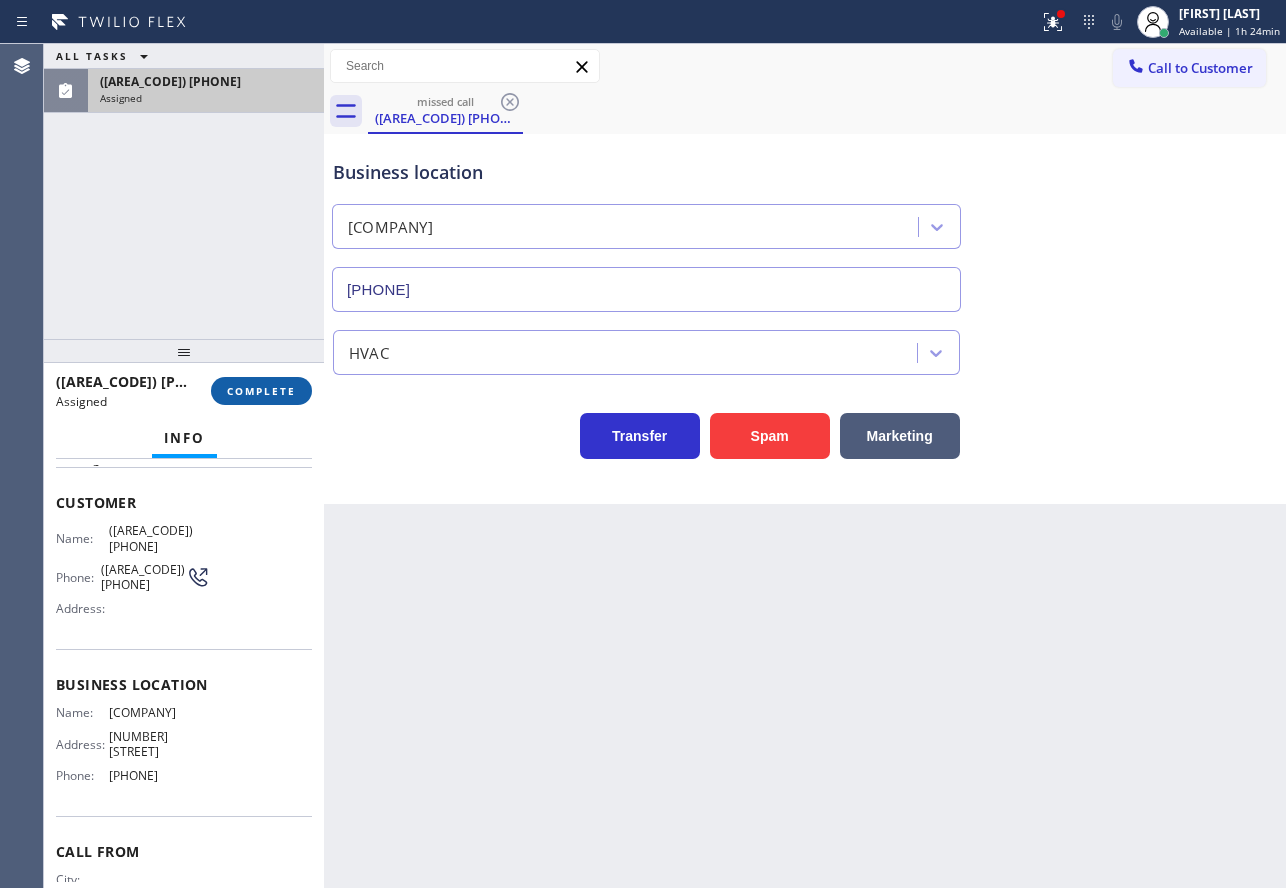click on "COMPLETE" at bounding box center (261, 391) 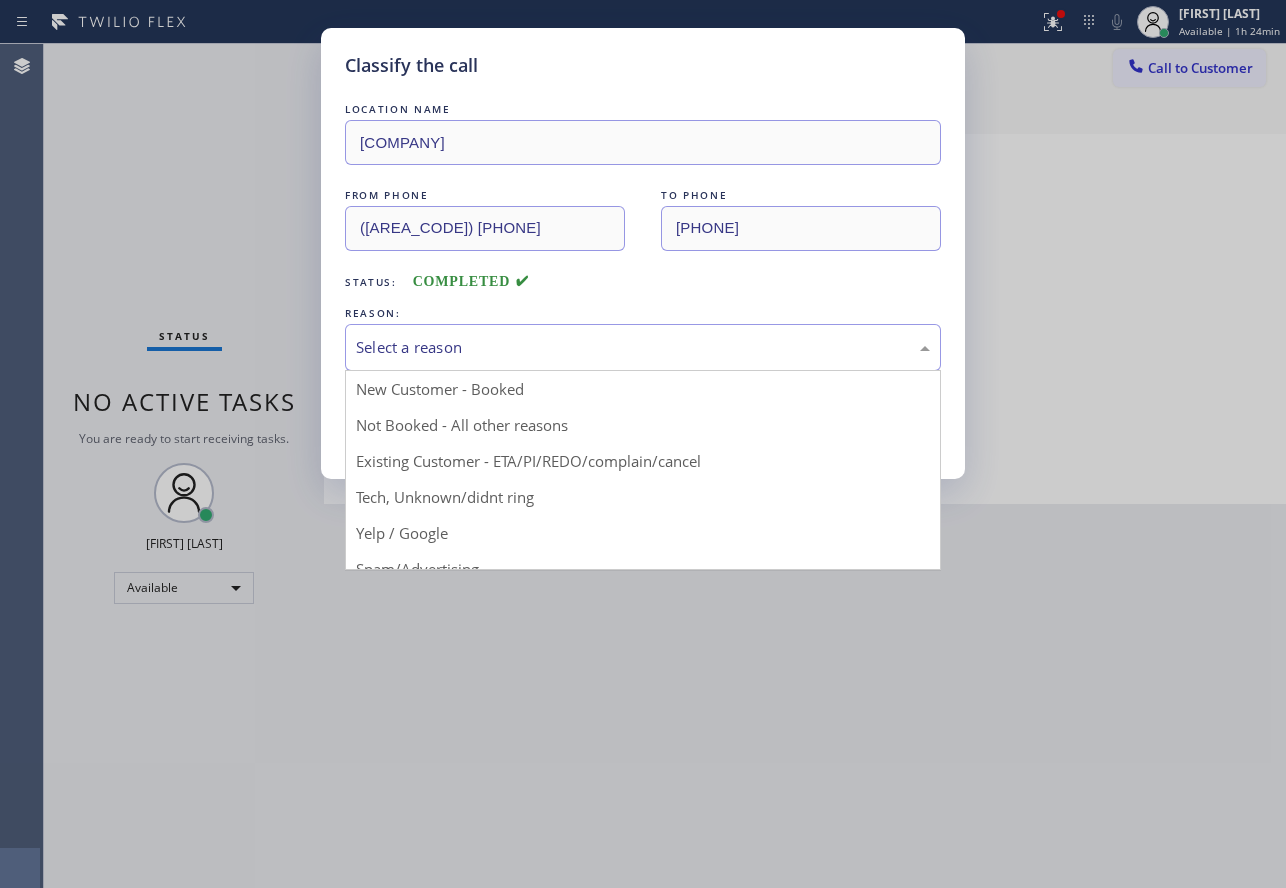 click on "Select a reason" at bounding box center [643, 347] 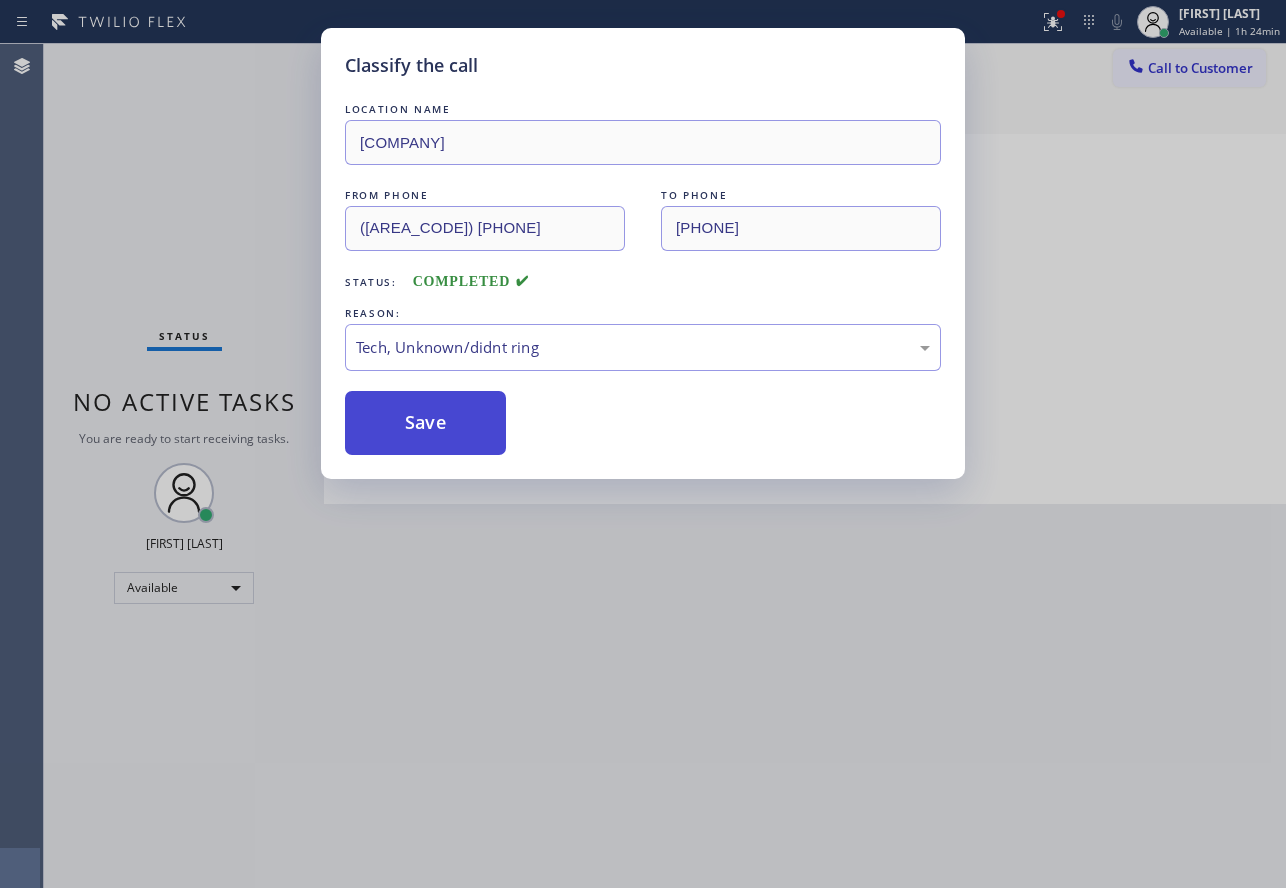 click on "Save" at bounding box center (425, 423) 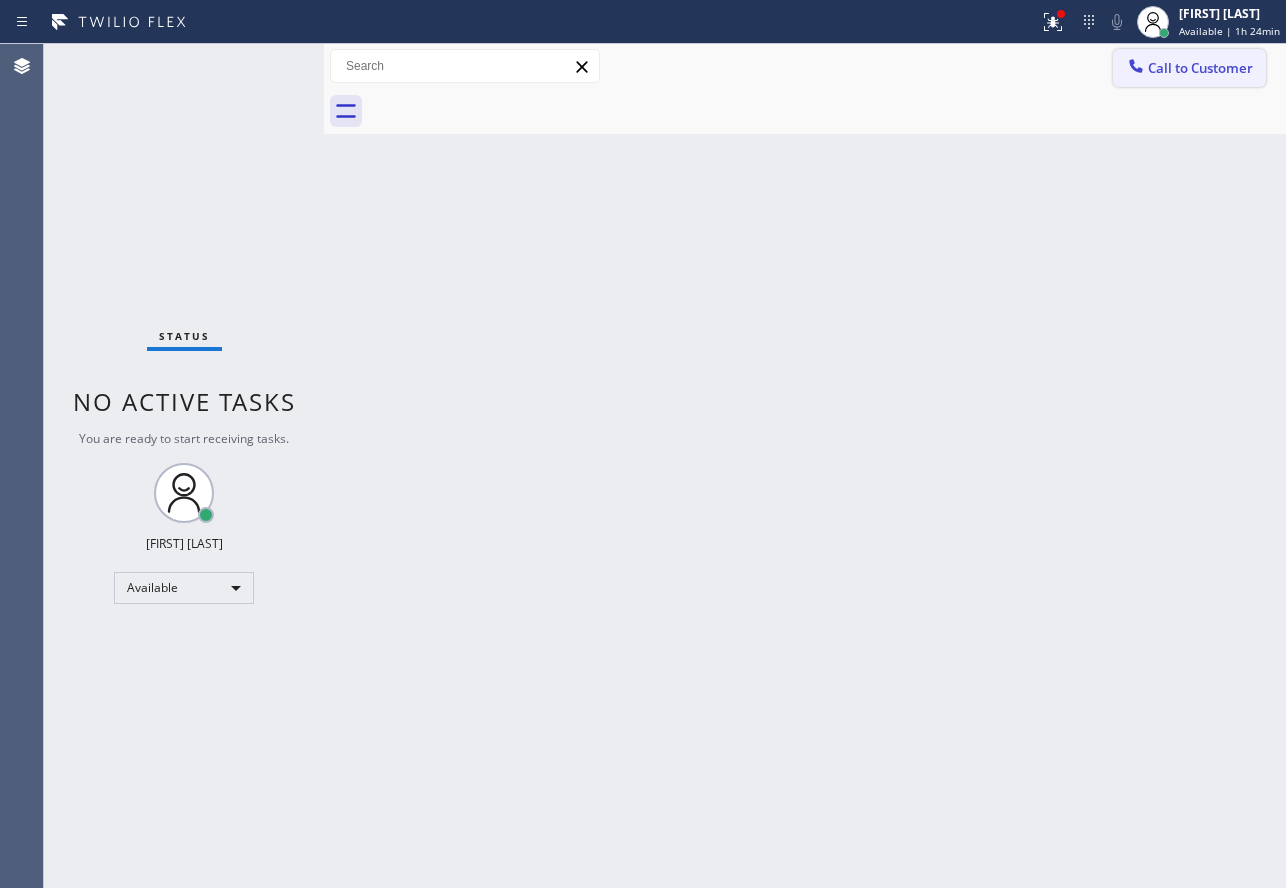 click on "Call to Customer" at bounding box center [1200, 68] 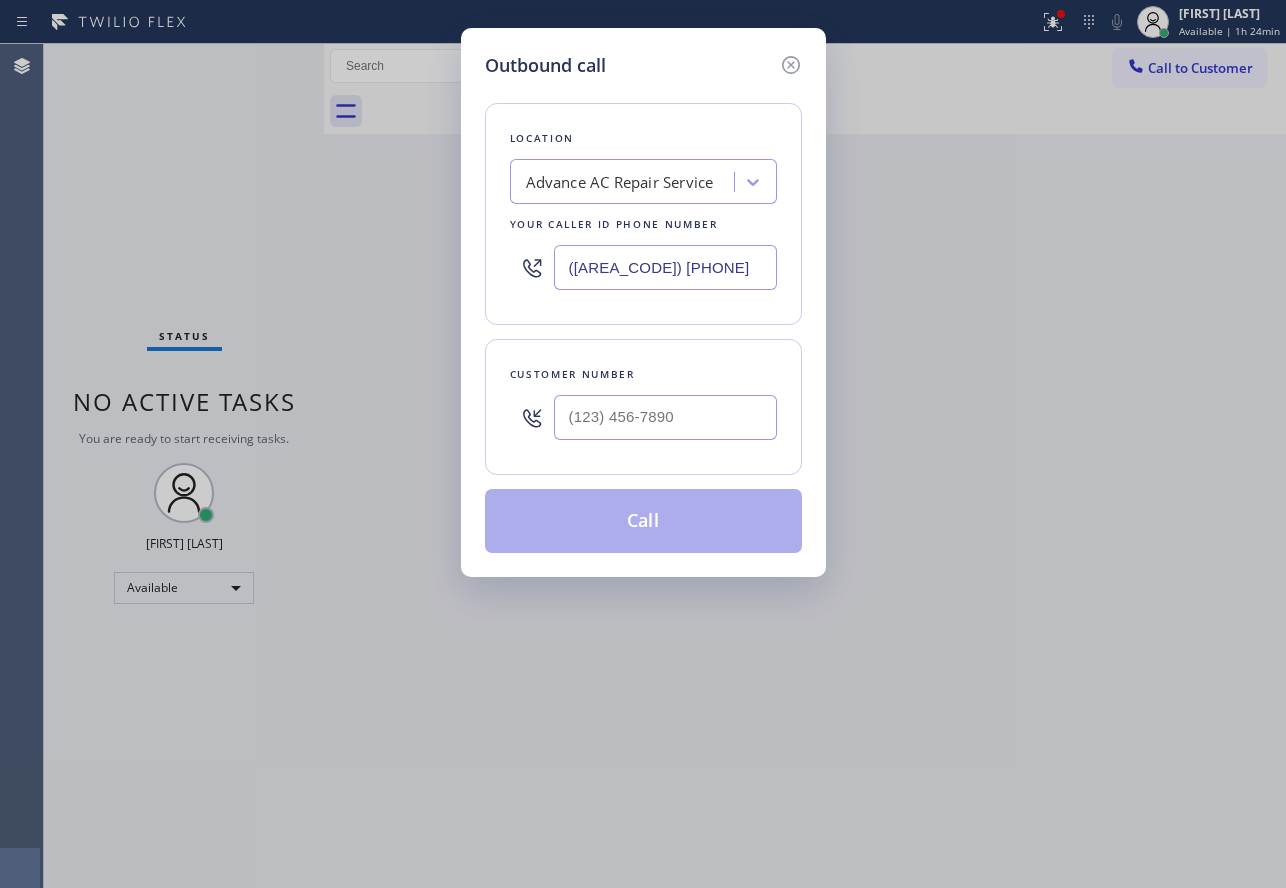 drag, startPoint x: 497, startPoint y: 265, endPoint x: 206, endPoint y: 234, distance: 292.64655 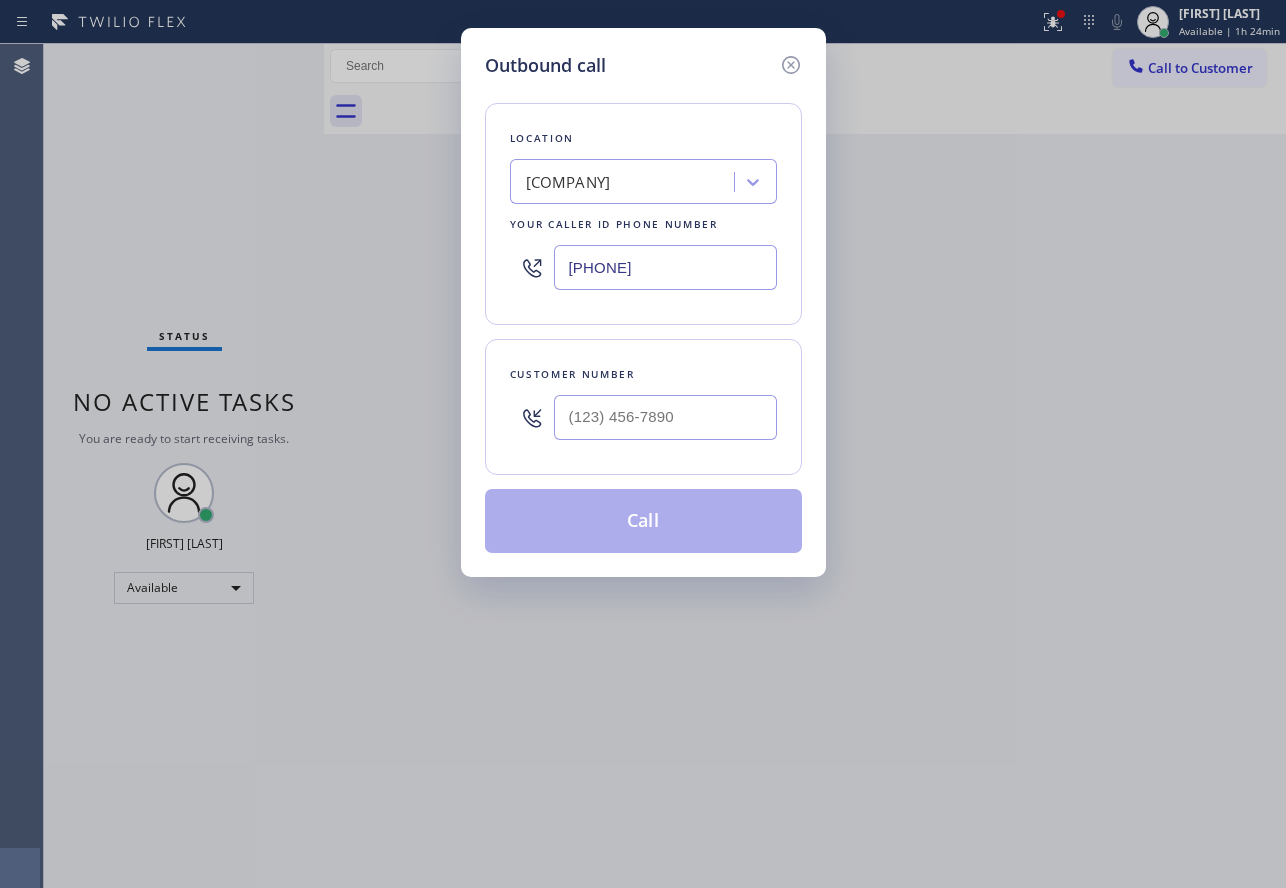 type on "[PHONE]" 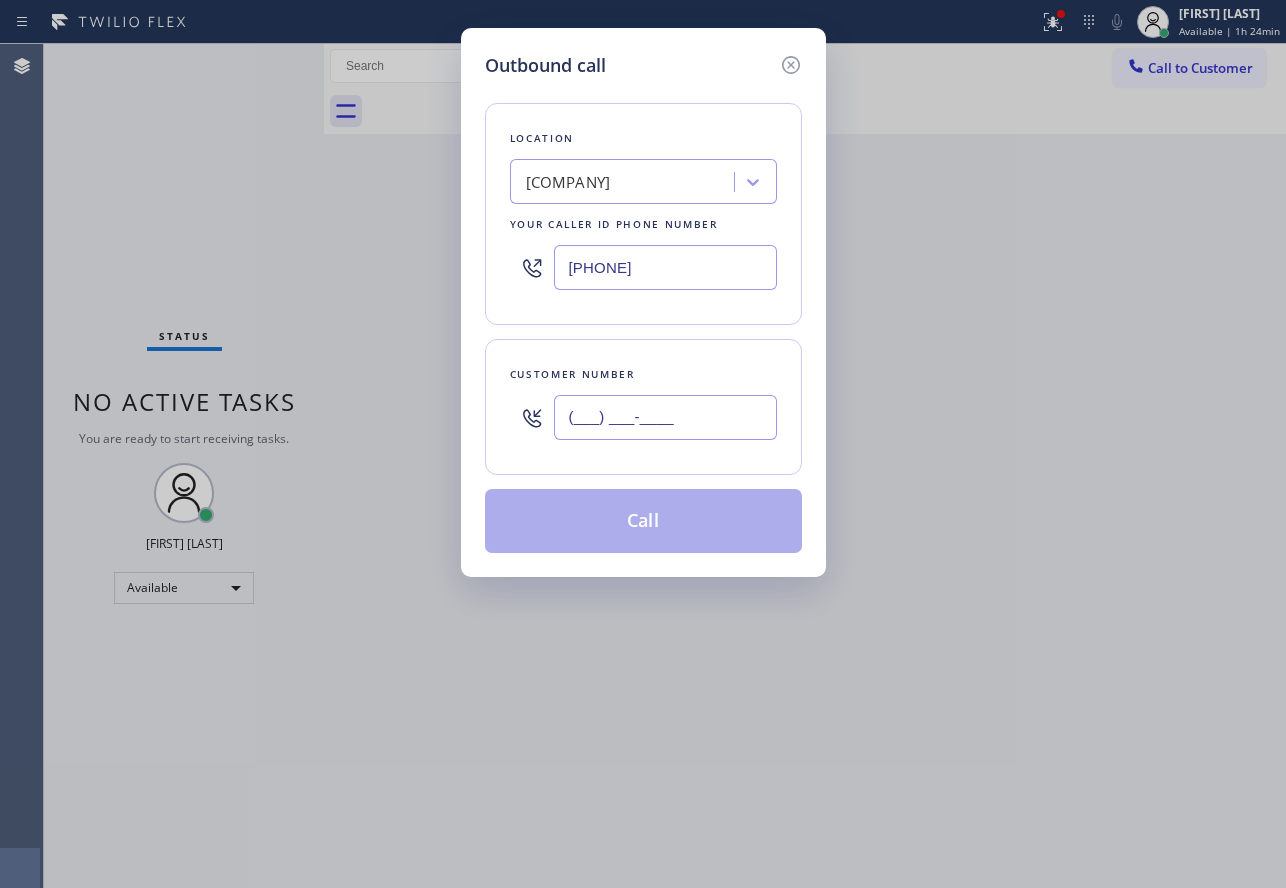 click on "(___) ___-____" at bounding box center [665, 417] 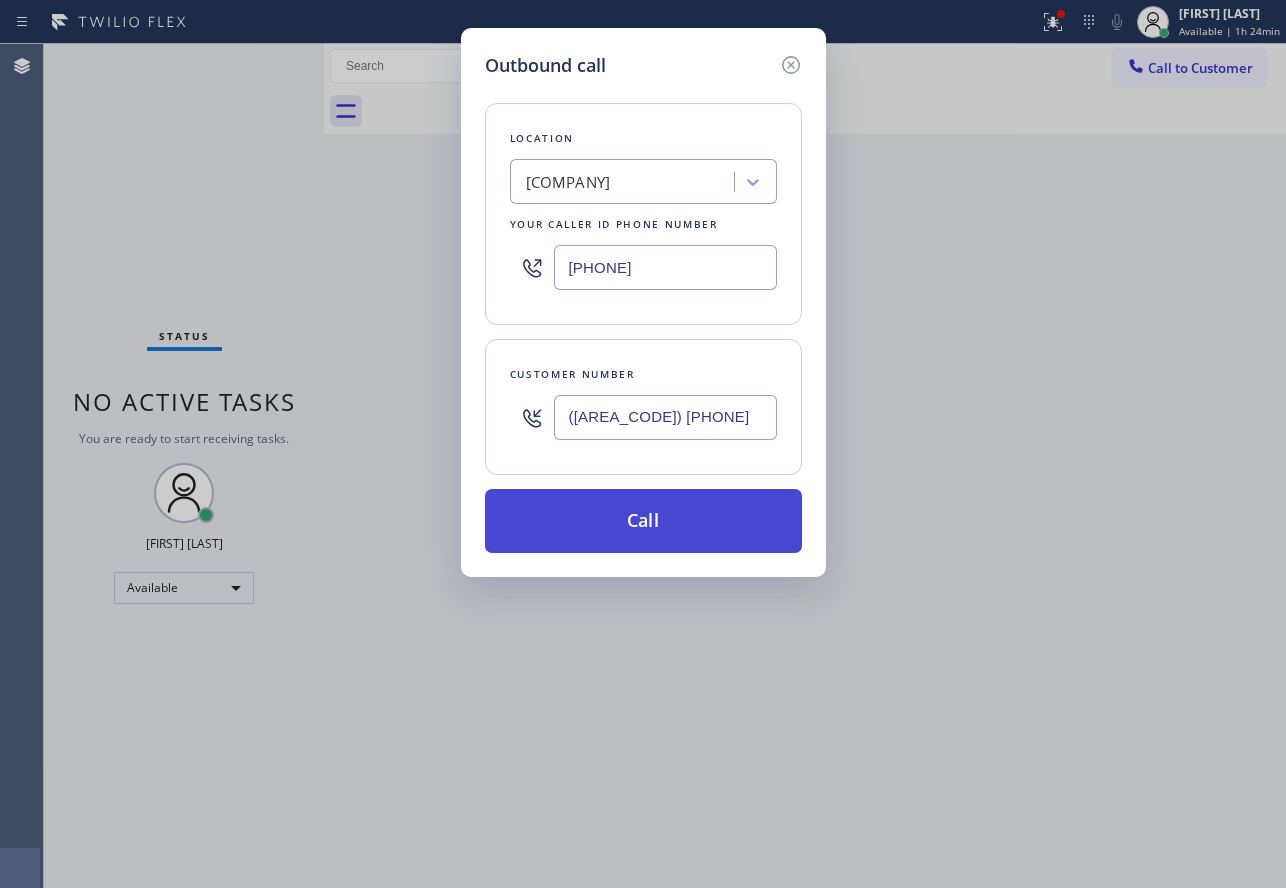 type on "([AREA_CODE]) [PHONE]" 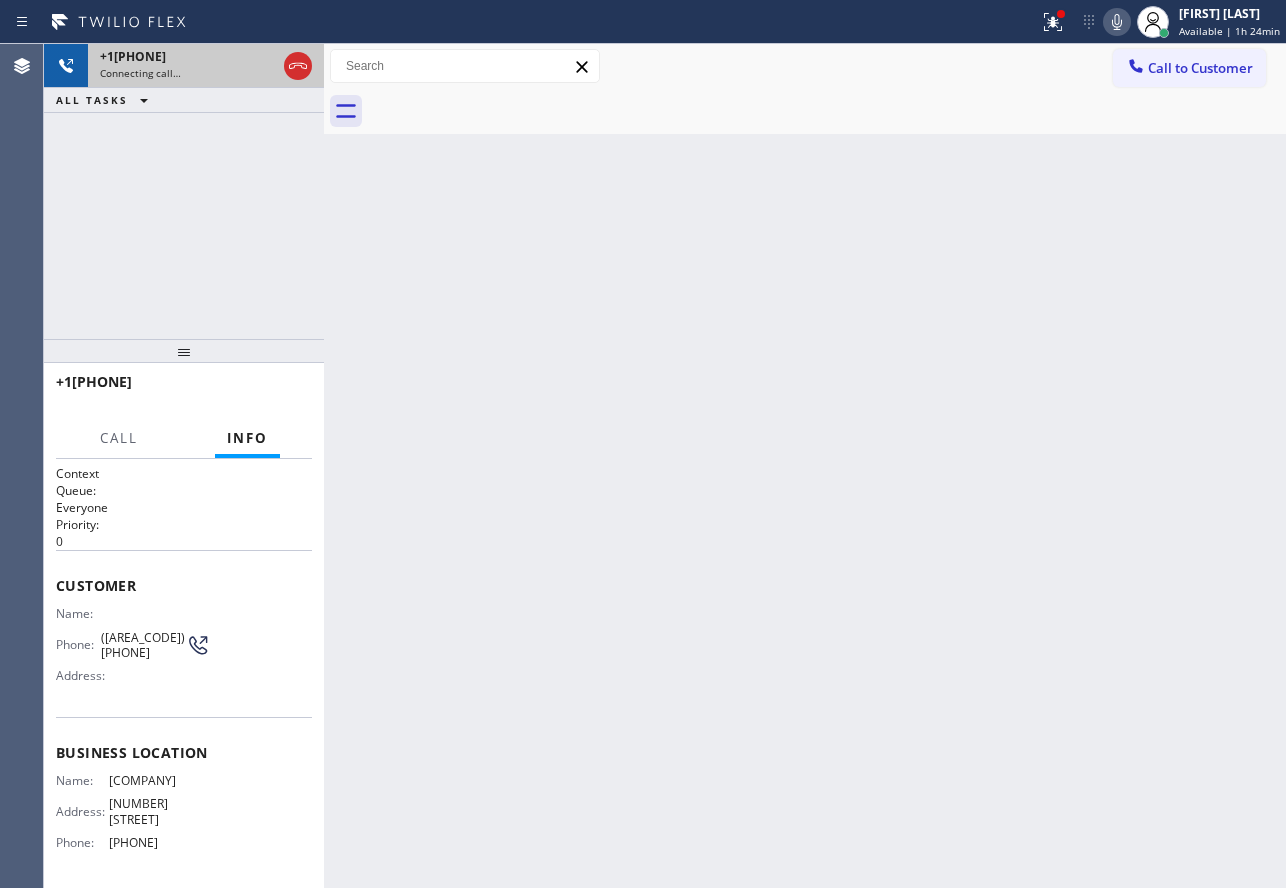 click 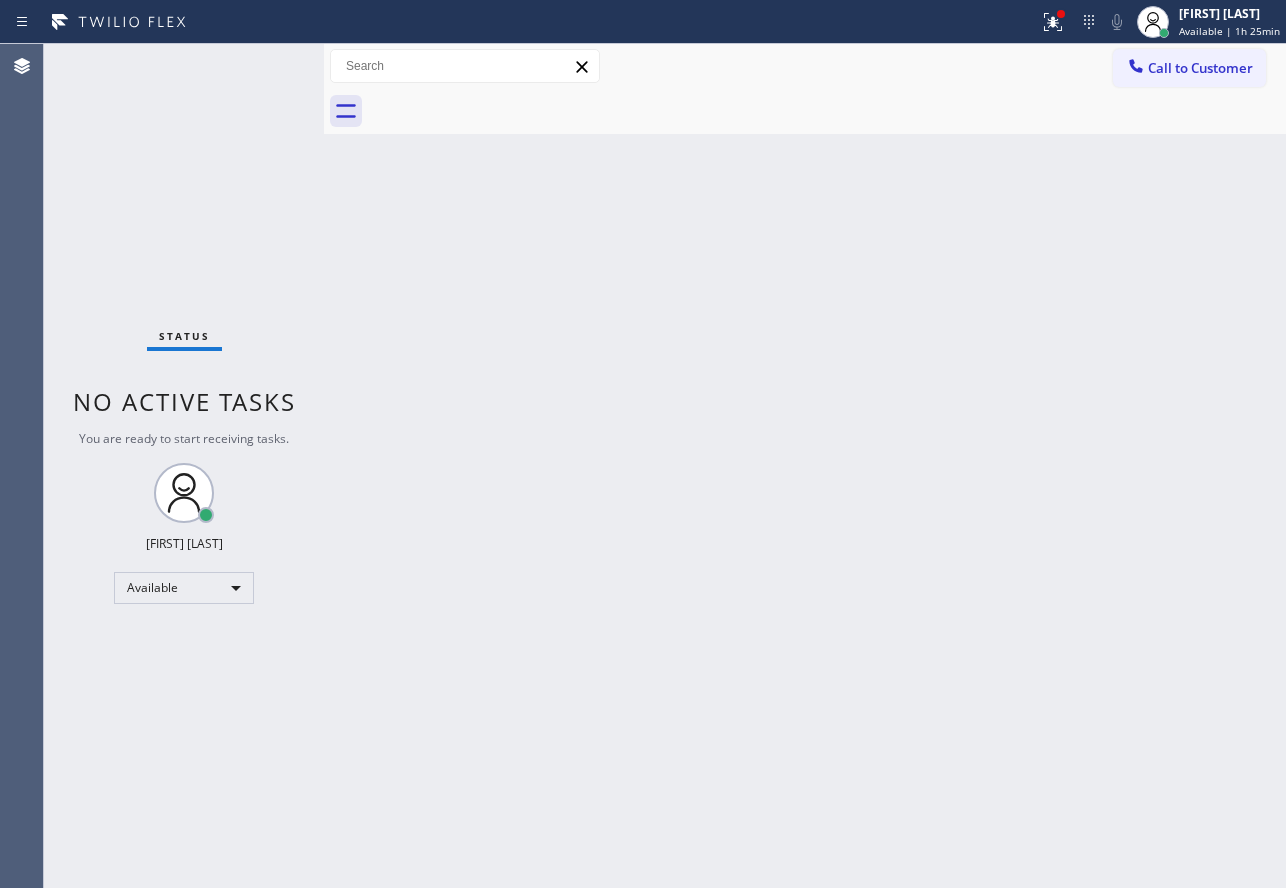 click on "Back to Dashboard Change Sender ID Customers Technicians Select a contact Outbound call Technician Search Technician Your caller id phone number Your caller id phone number Call Technician info Name   Phone none Address none Change Sender ID HVAC +1[PHONE] 5 Star Appliance +1[PHONE] Appliance Repair +1[PHONE] Plumbing +1[PHONE] Air Duct Cleaning +1[PHONE]  Electricians +1[PHONE] Cancel Change Check personal SMS Reset Change No tabs Call to Customer Outbound call Location Heat & Cool Russ SD Your caller id phone number ([AREA_CODE]) [PHONE] Customer number Call Outbound call Technician Search Technician Your caller id phone number Your caller id phone number Call" at bounding box center (805, 466) 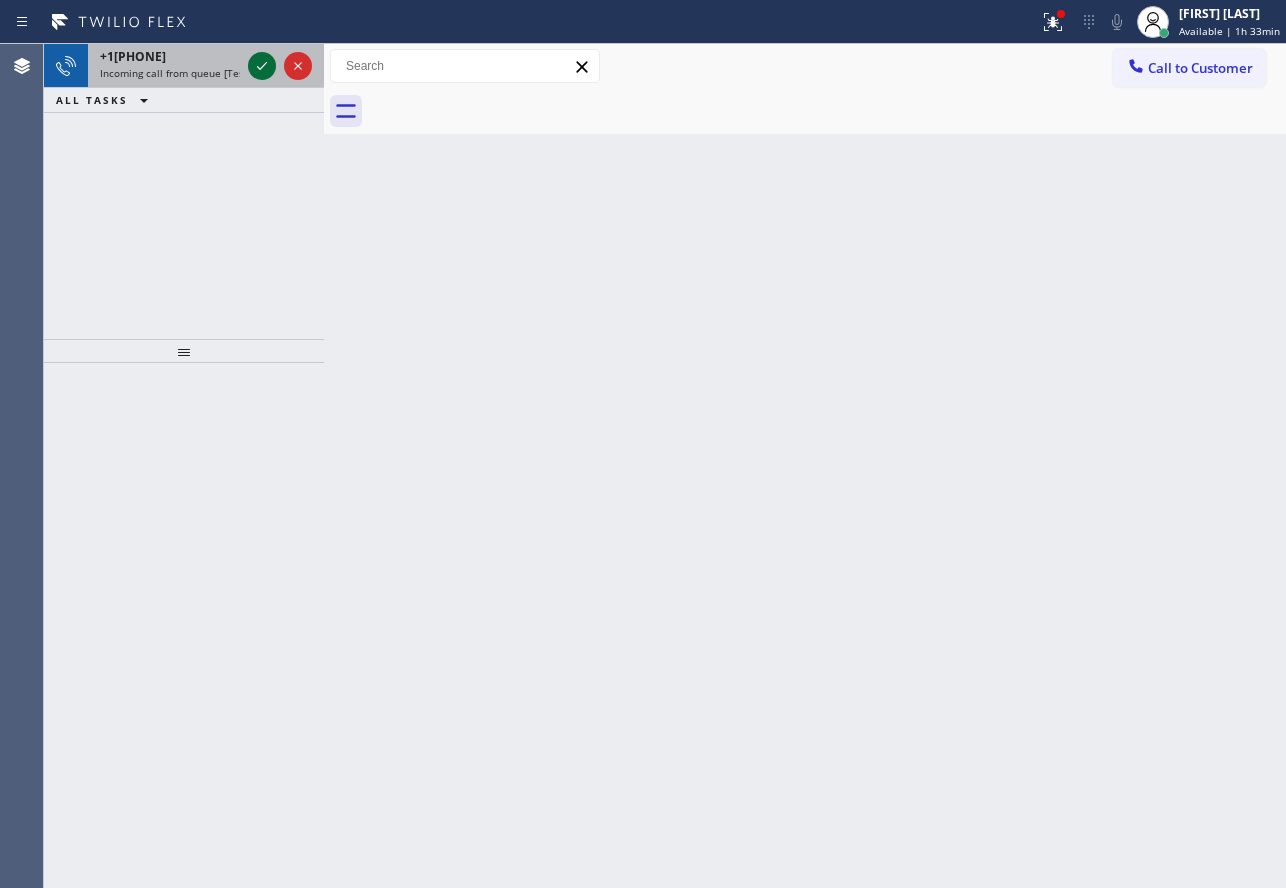 click 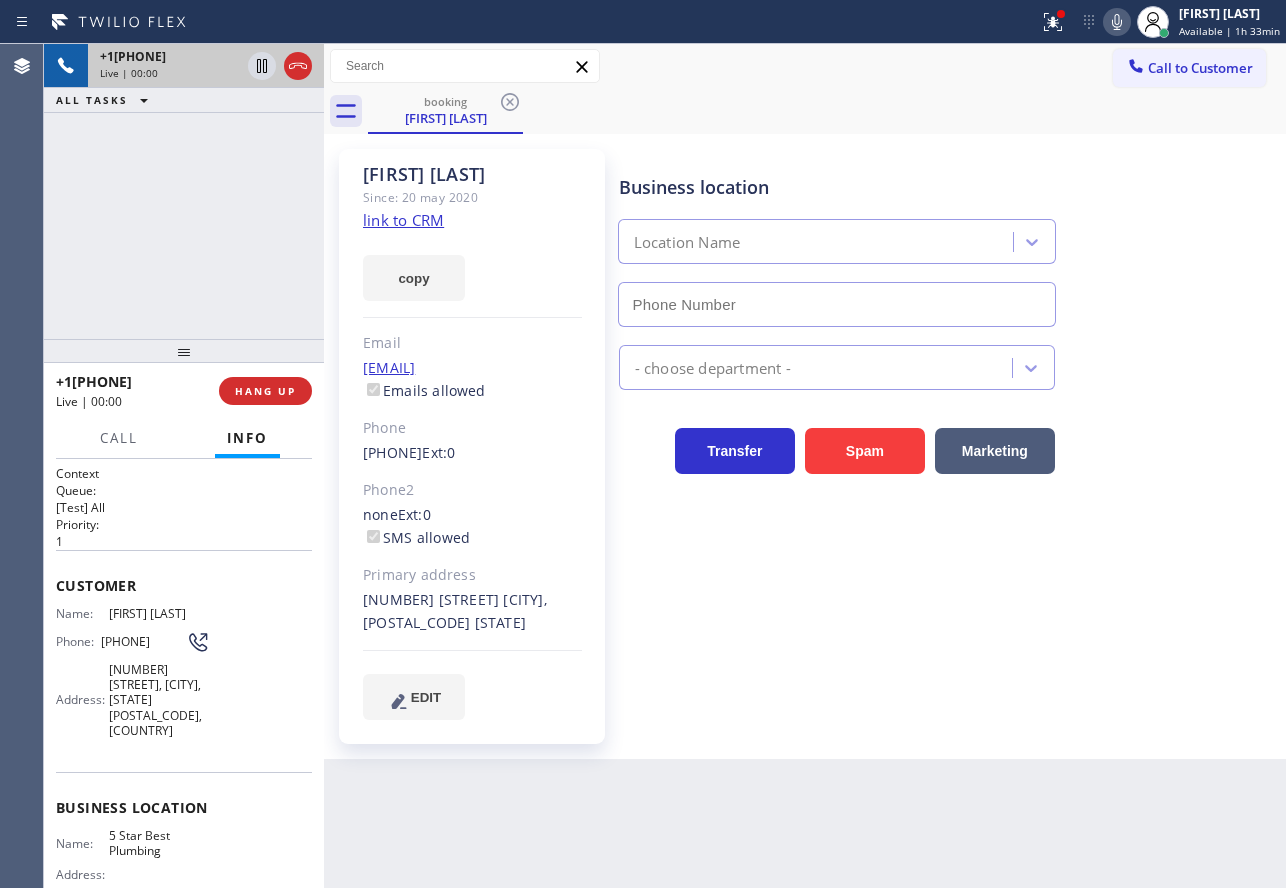 type on "[PHONE]" 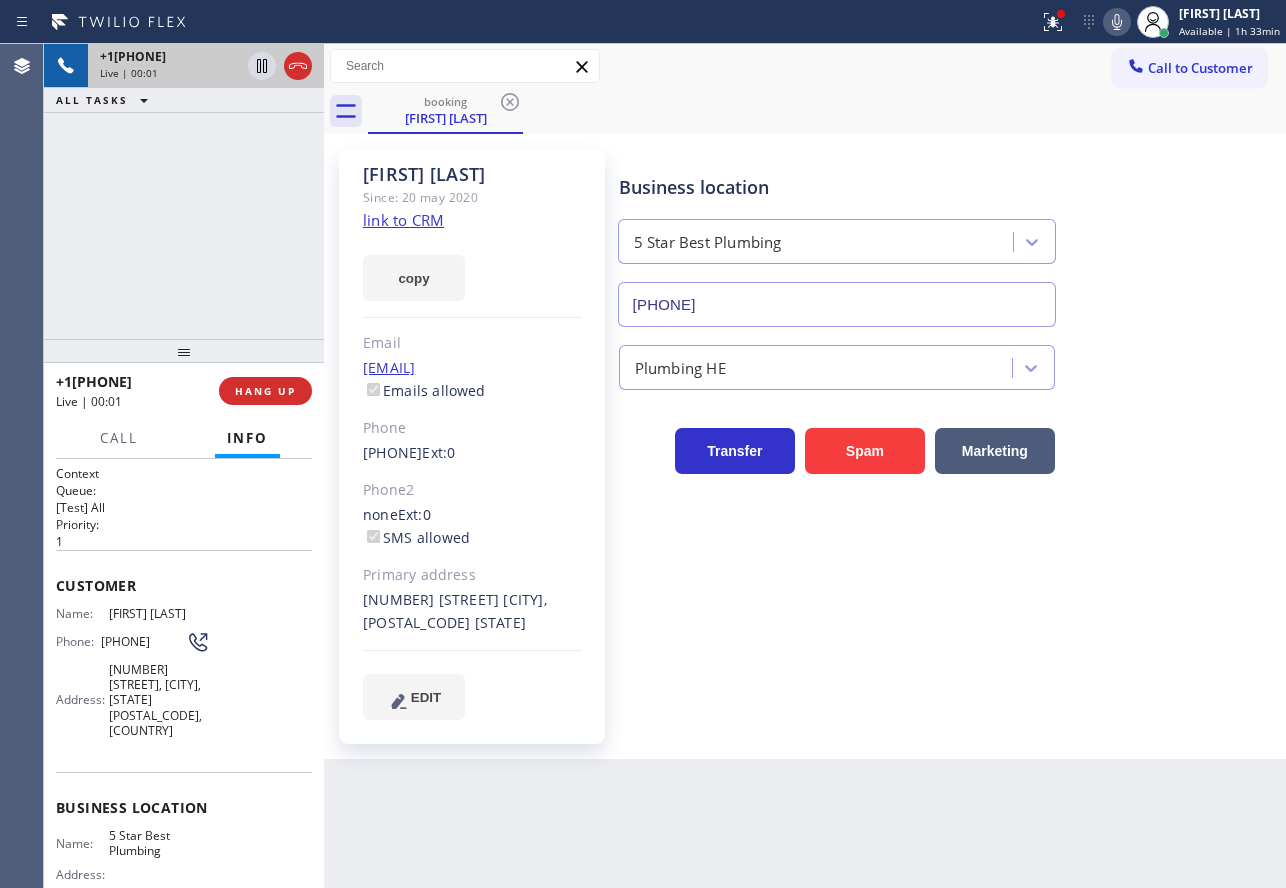 click on "link to CRM" 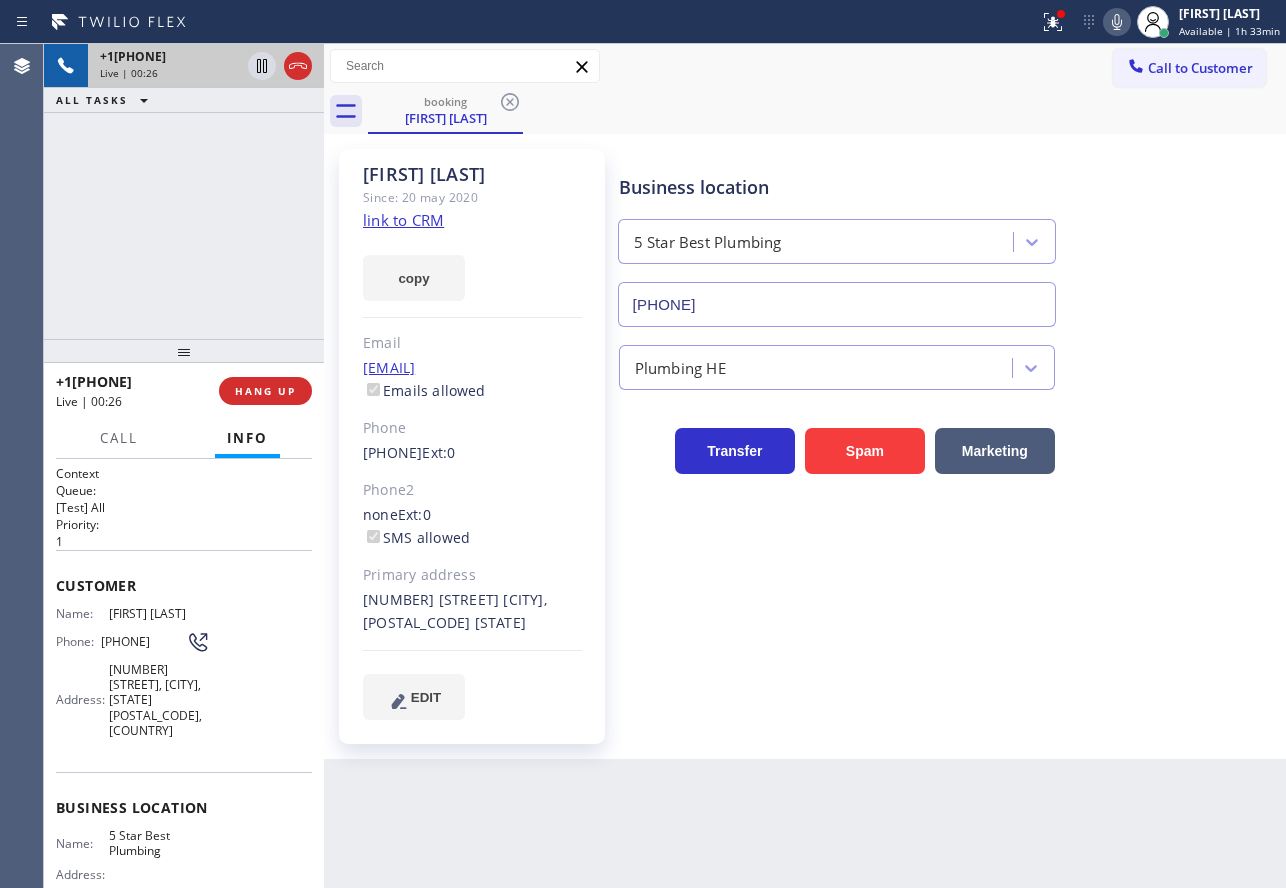 click on "Business location" at bounding box center [837, 187] 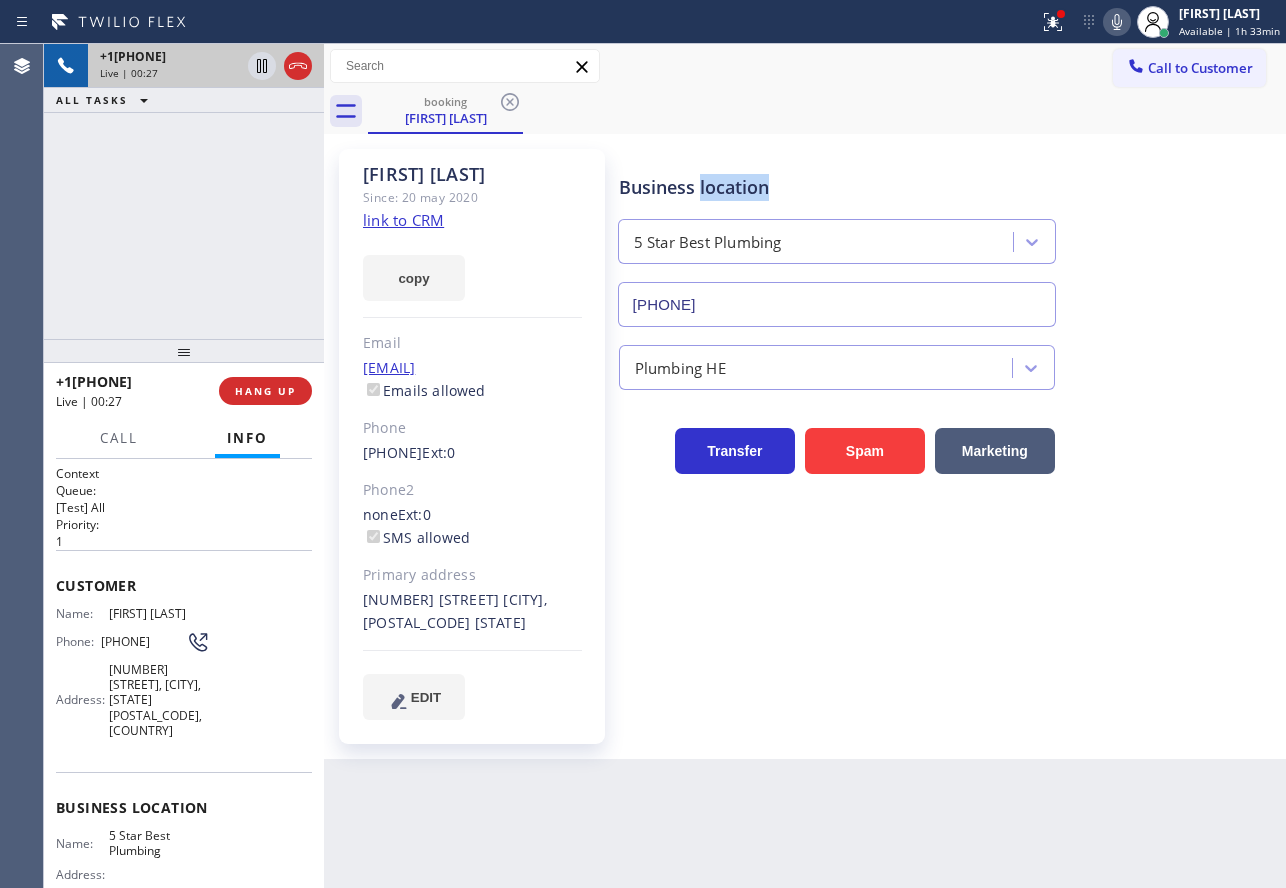 click on "Business location" at bounding box center (837, 187) 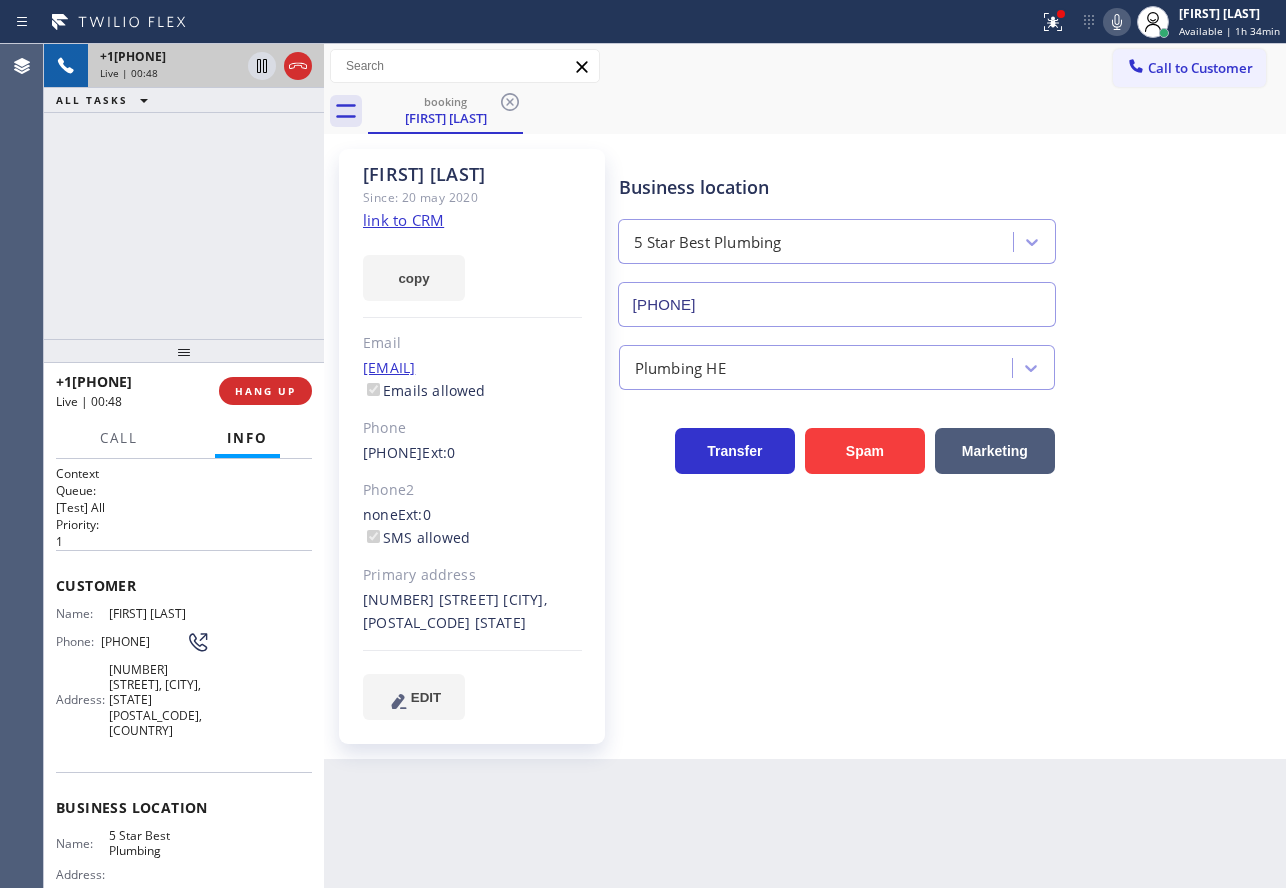 click on "Business location [COMPANY]    Plumbing [PHONE] Plumbing HE Transfer Spam Marketing" at bounding box center (948, 434) 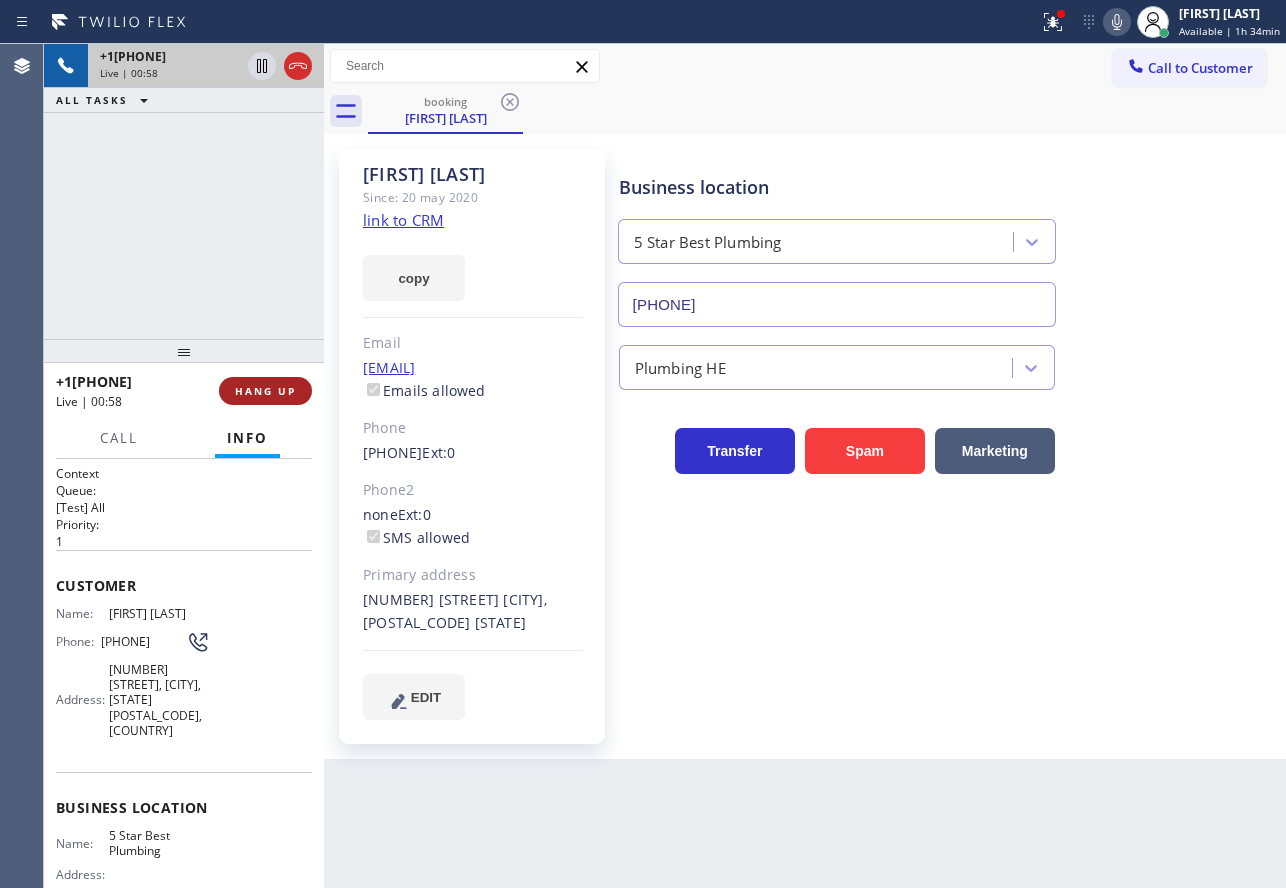 click on "HANG UP" at bounding box center [265, 391] 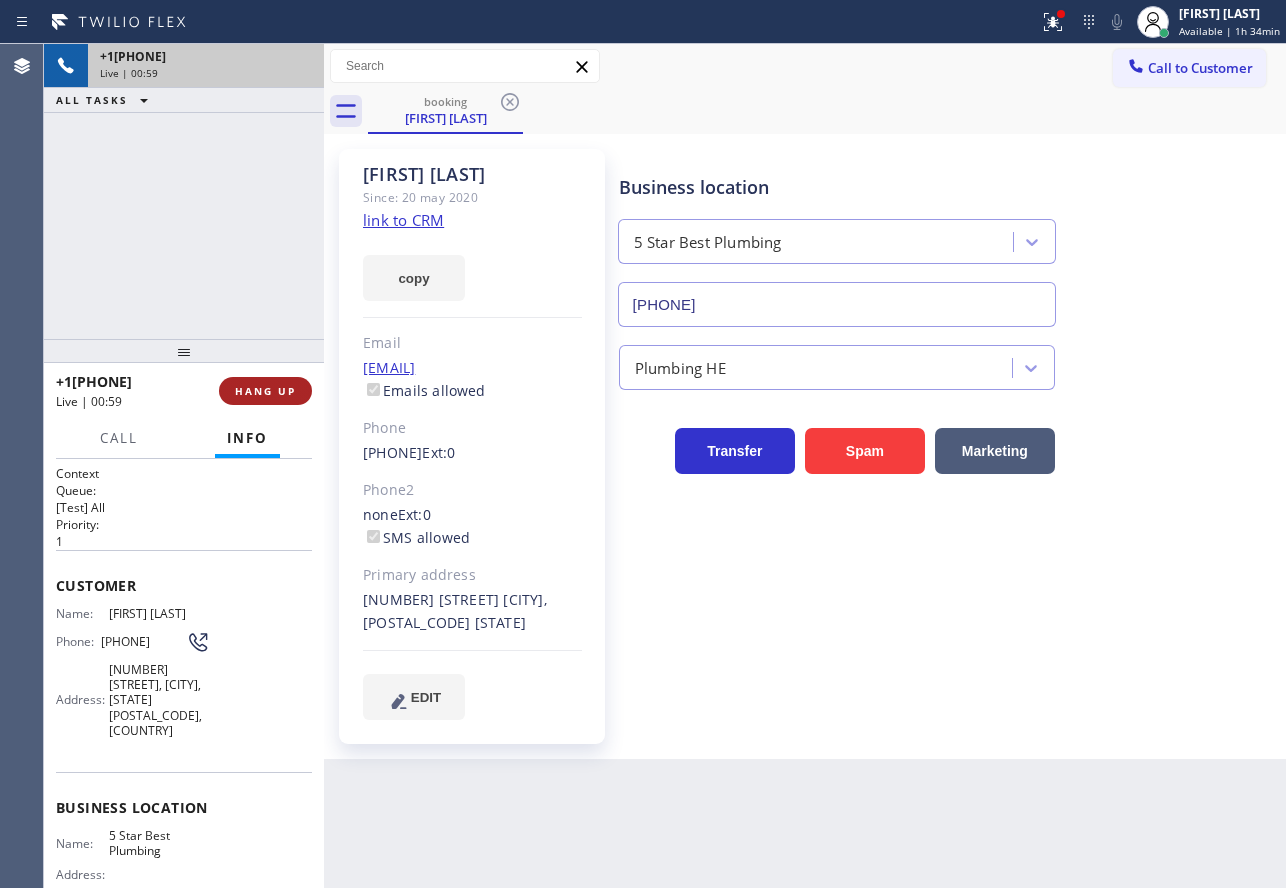click on "HANG UP" at bounding box center (265, 391) 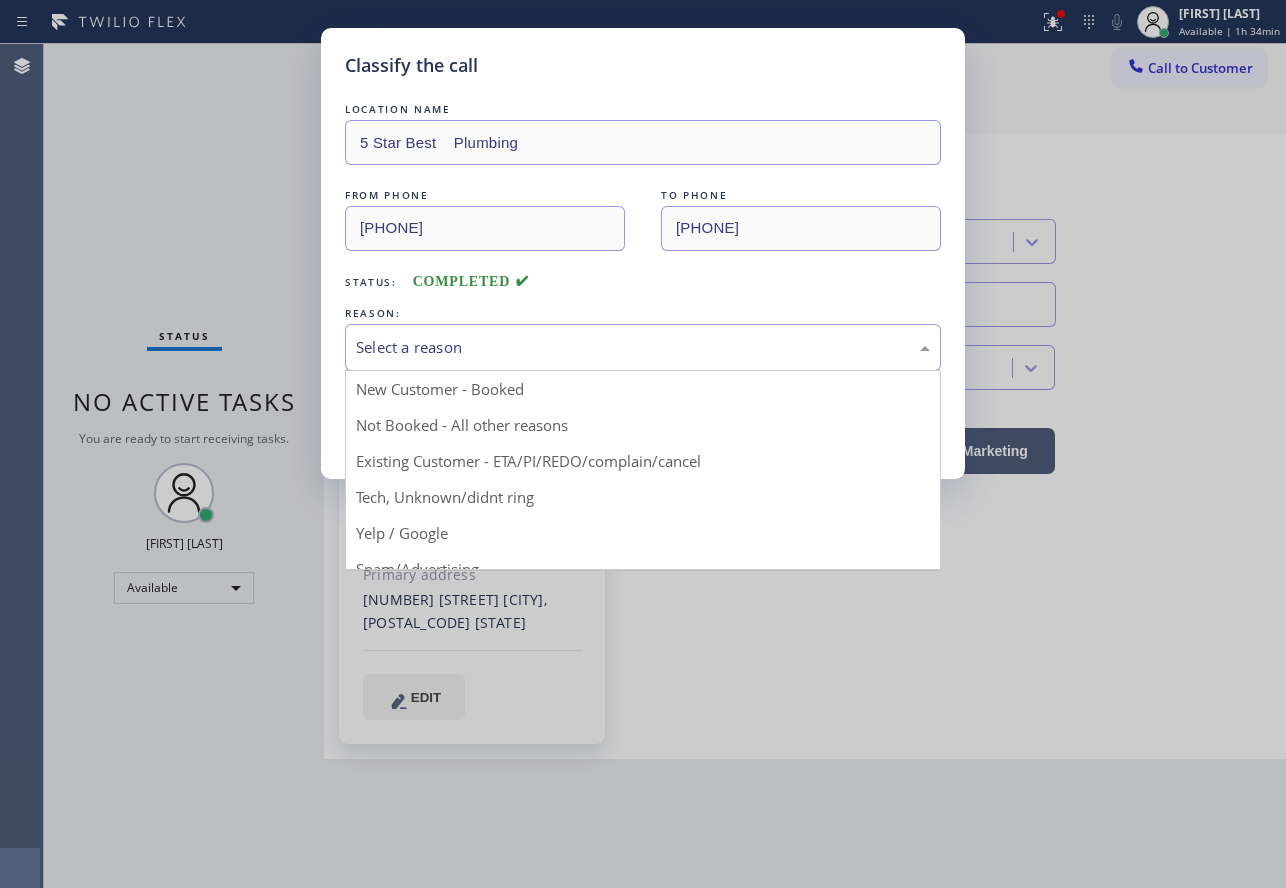 click on "Select a reason" at bounding box center [643, 347] 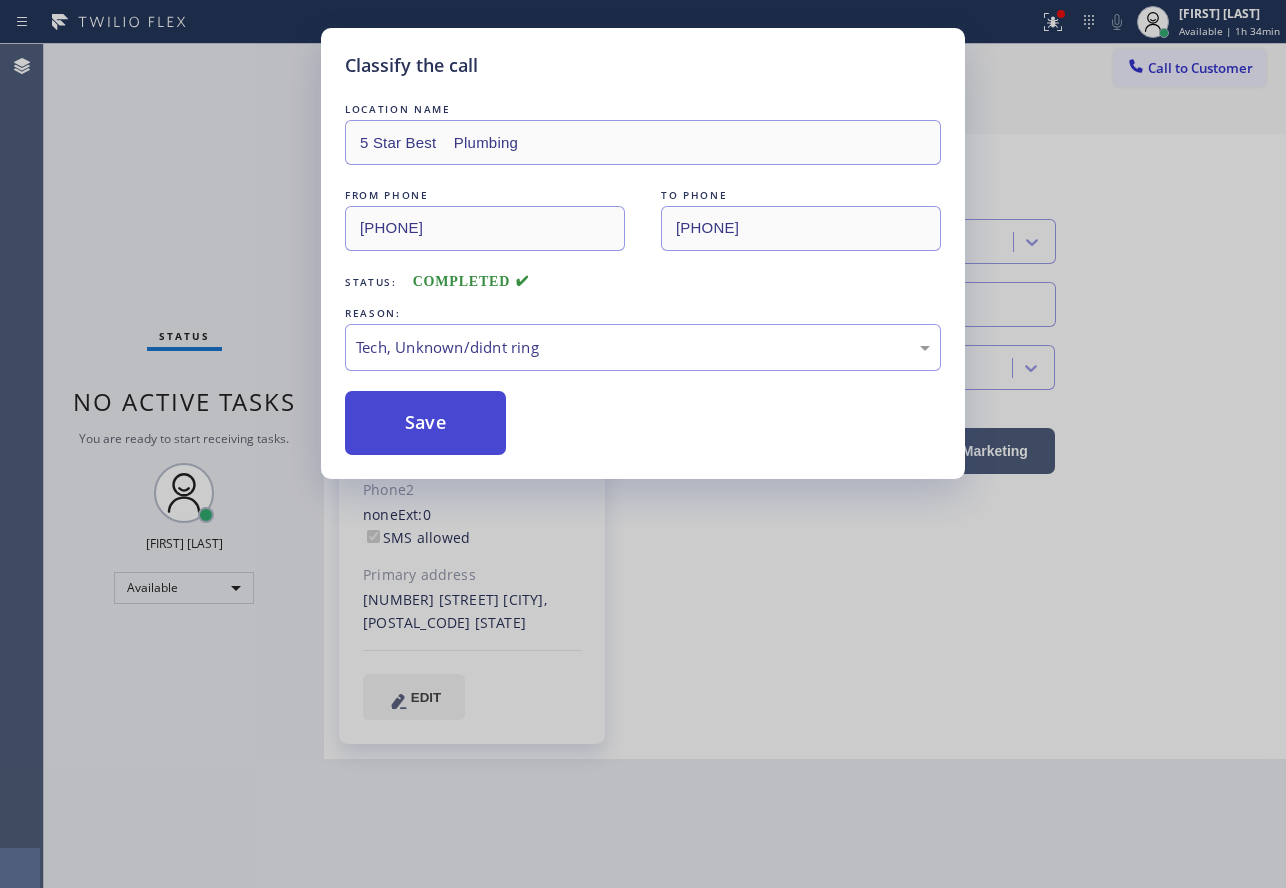 click on "Save" at bounding box center [425, 423] 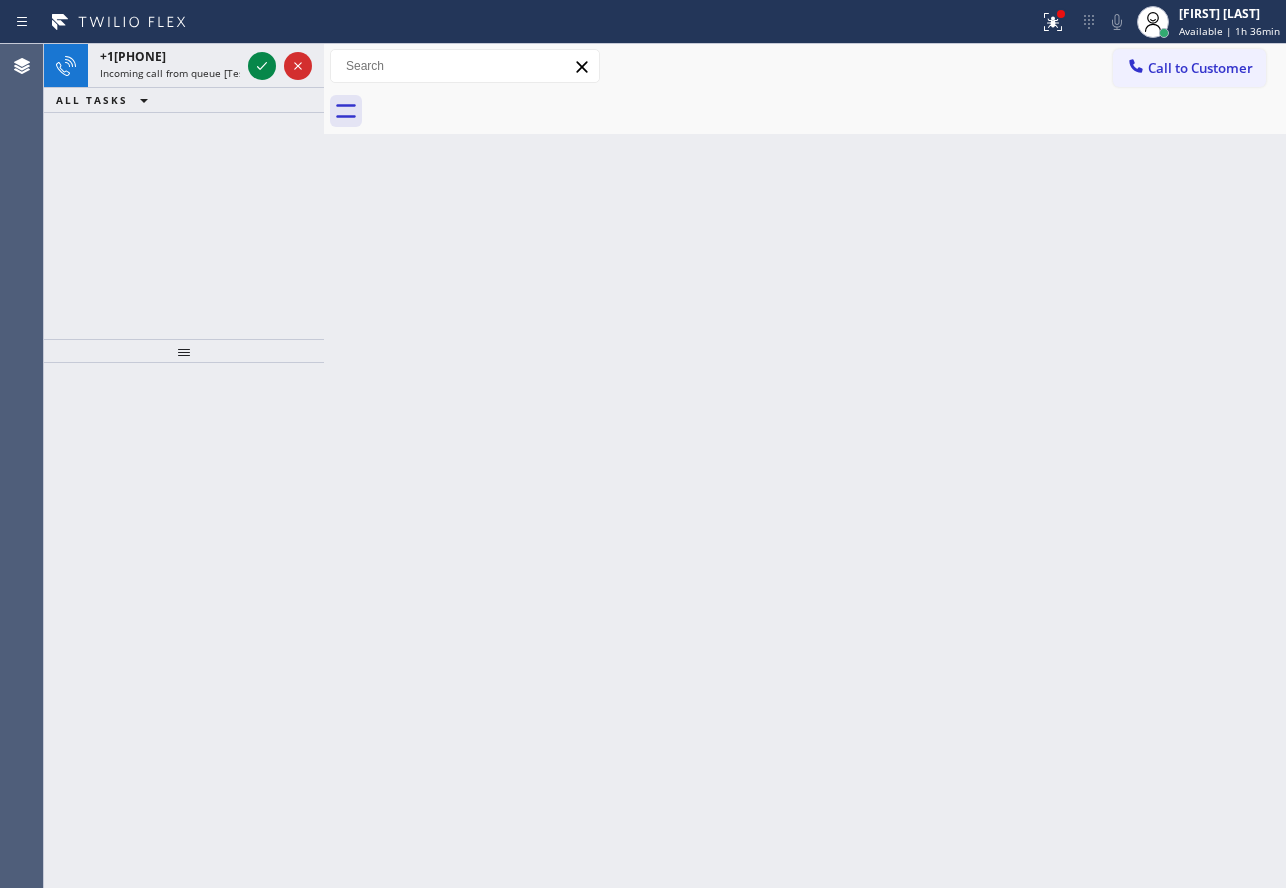 click 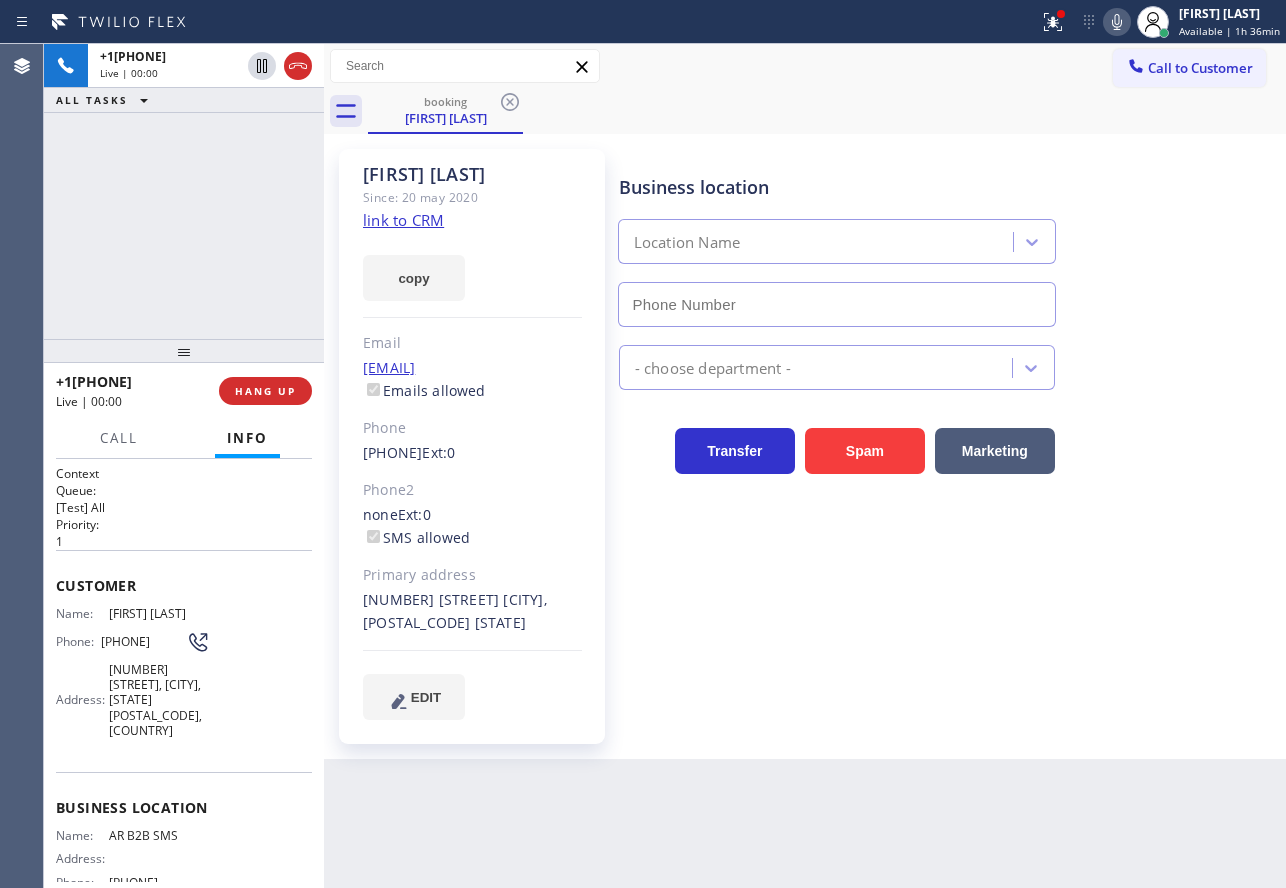 type on "[PHONE]" 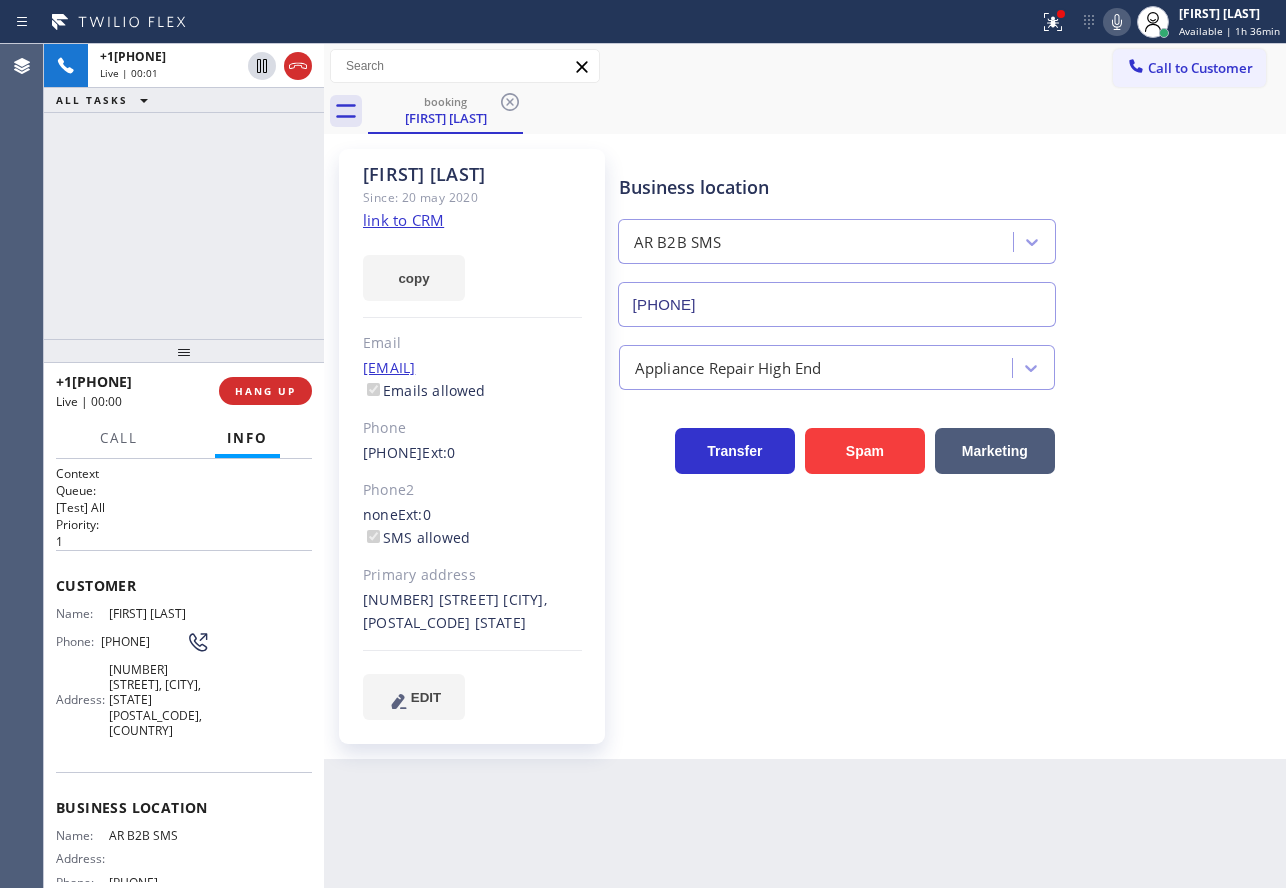 click on "link to CRM" 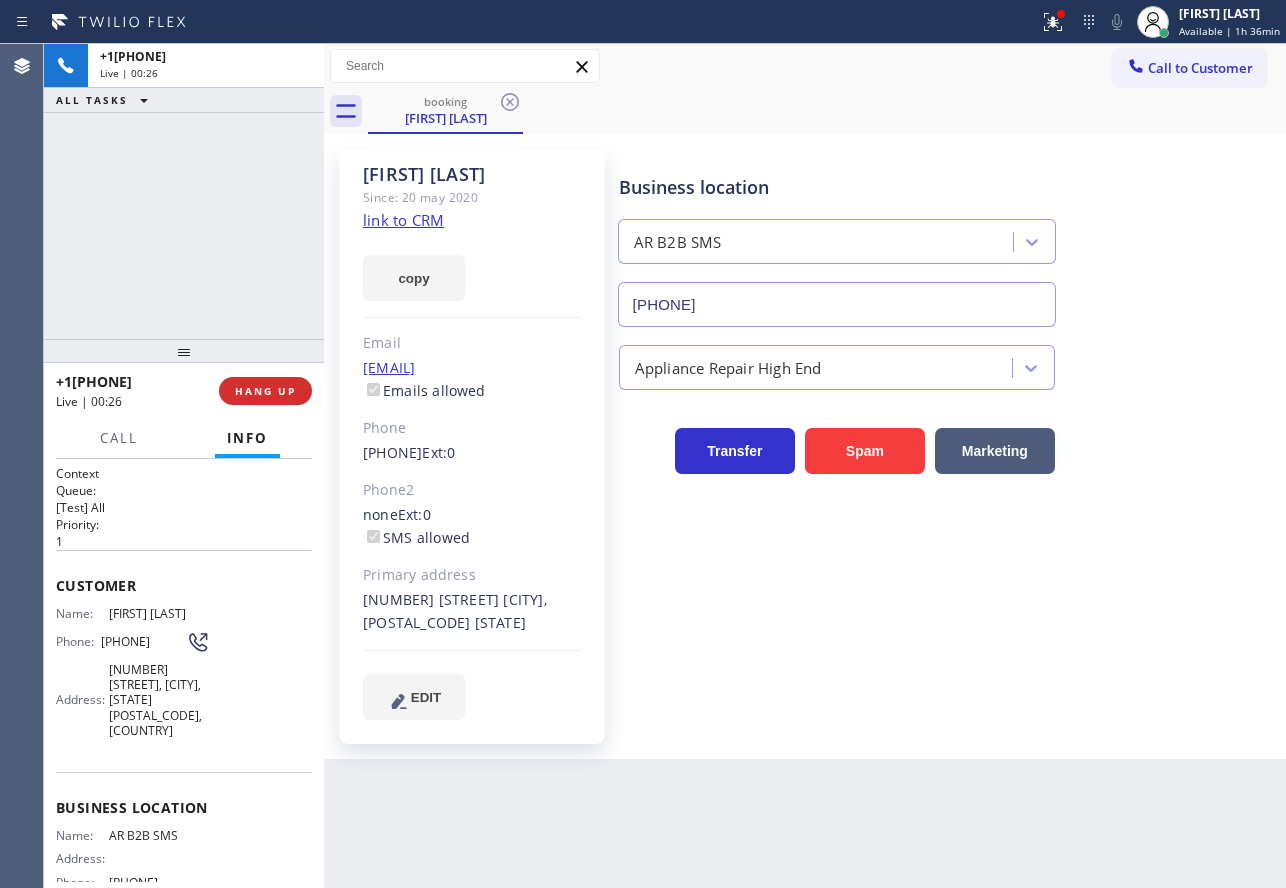 click on "Business location" at bounding box center [837, 187] 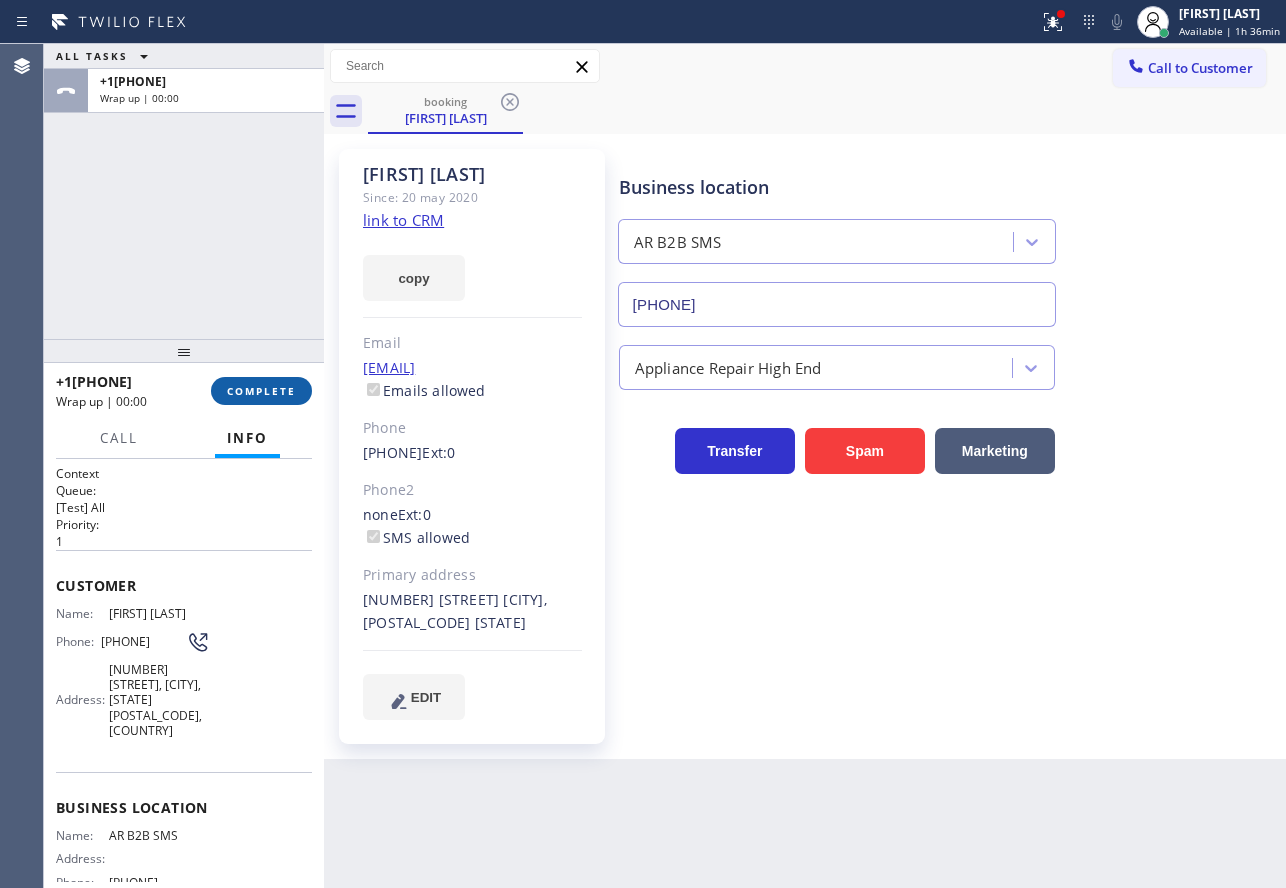 click on "COMPLETE" at bounding box center [261, 391] 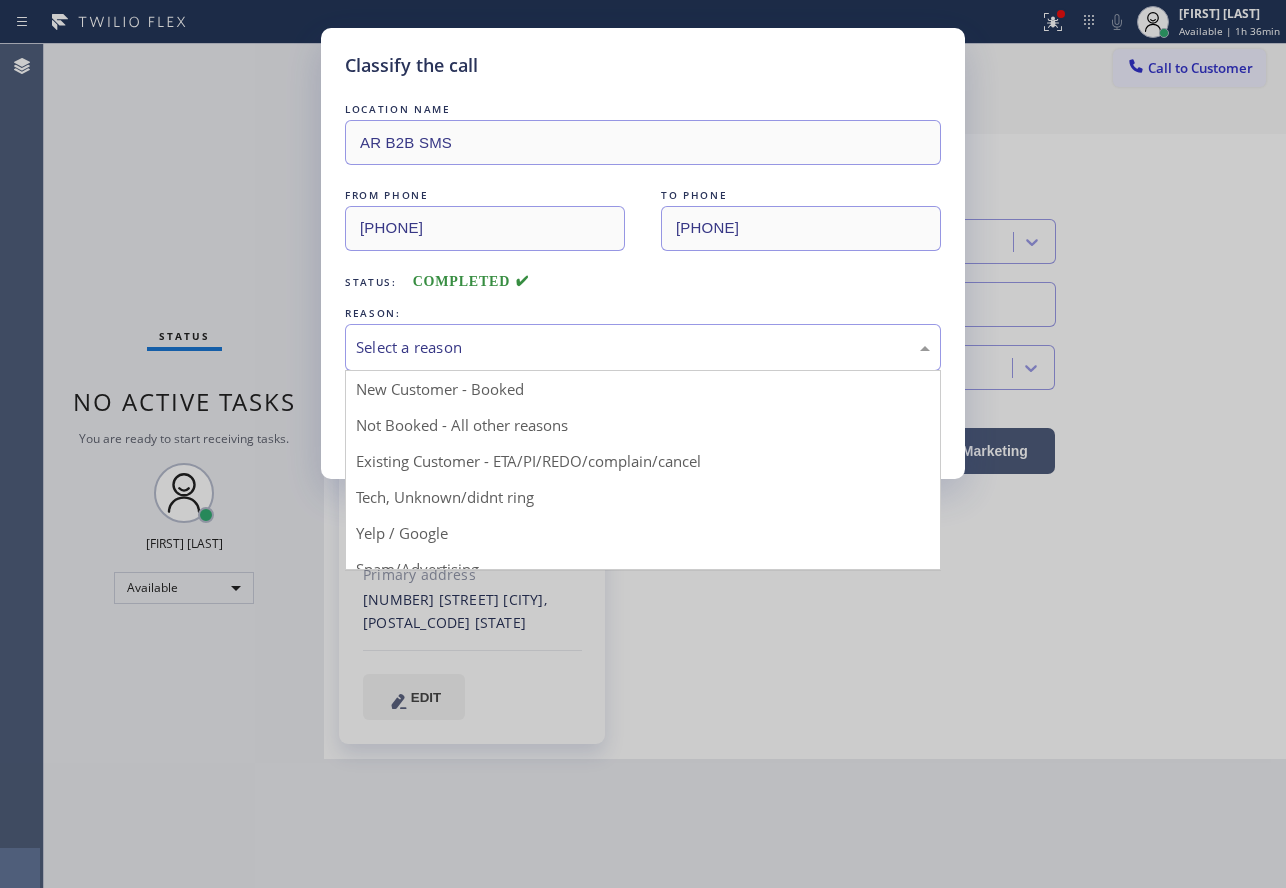 click on "Select a reason" at bounding box center [643, 347] 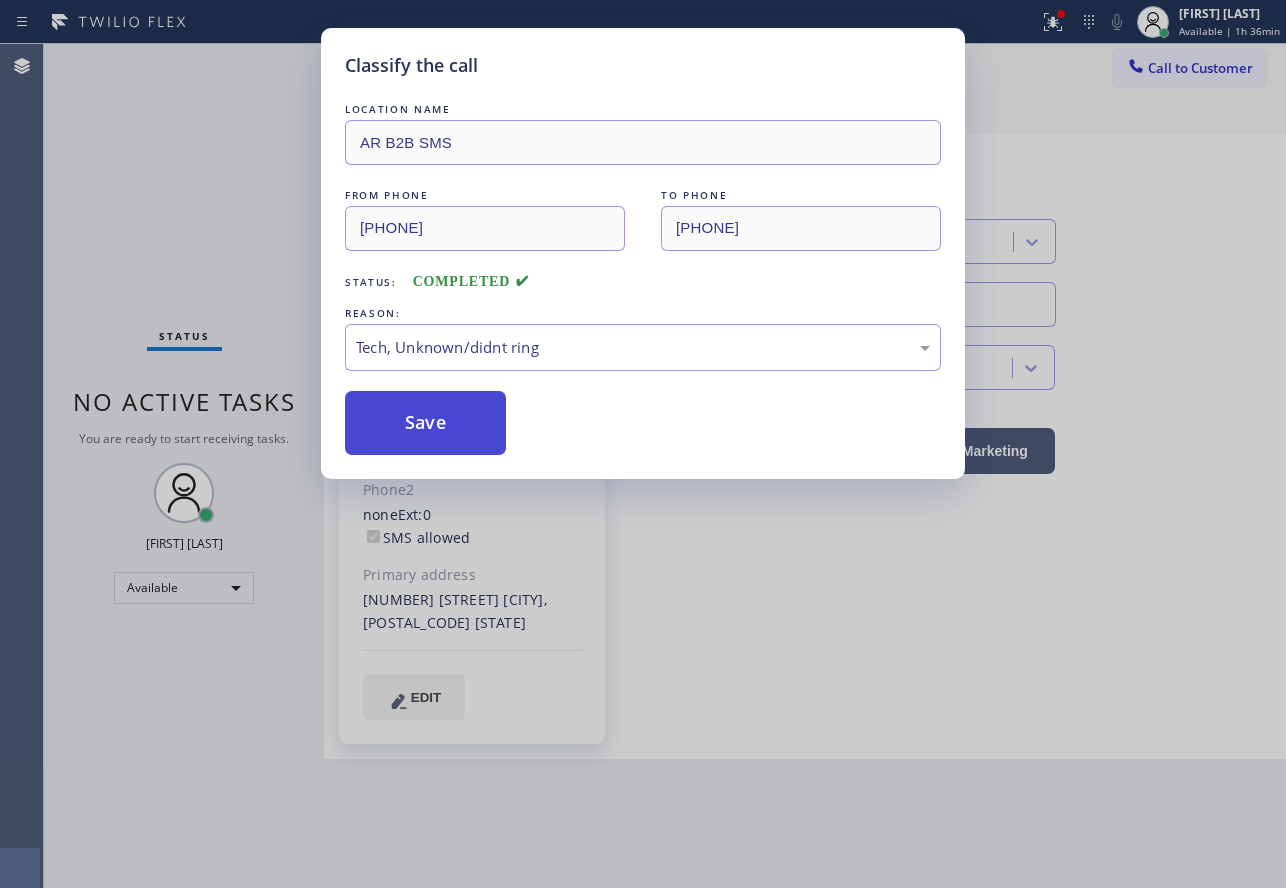 click on "Save" at bounding box center [425, 423] 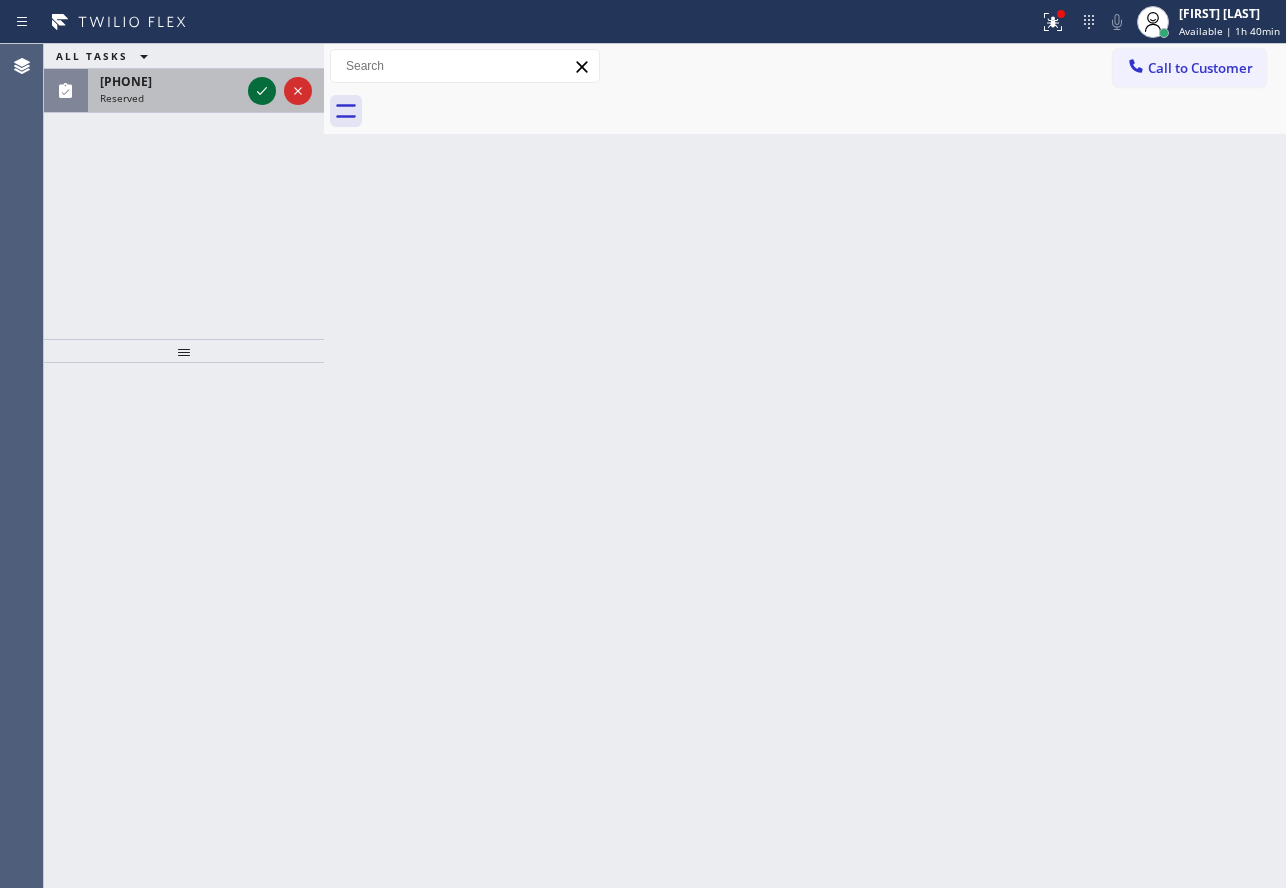 click 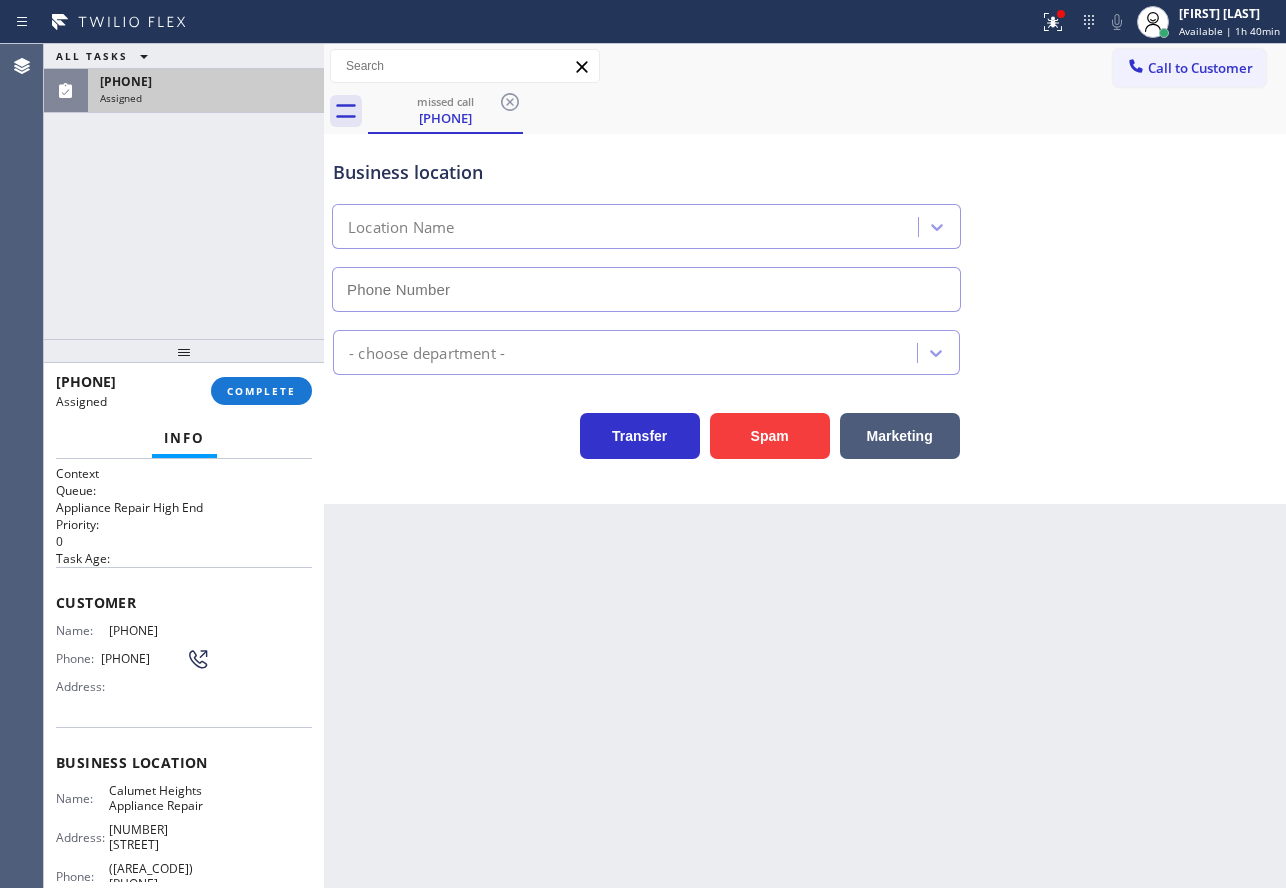 type on "([AREA_CODE]) [PHONE]" 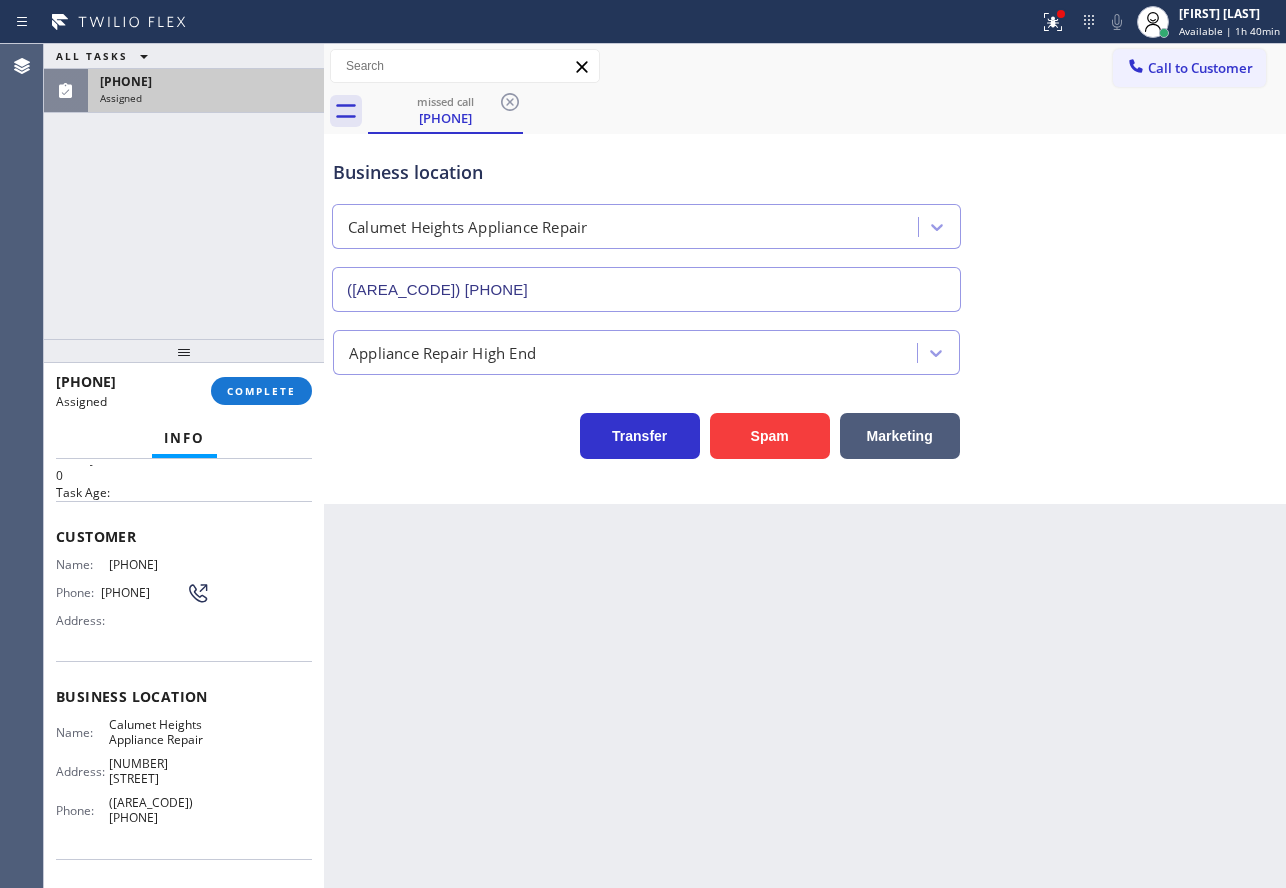 scroll, scrollTop: 100, scrollLeft: 0, axis: vertical 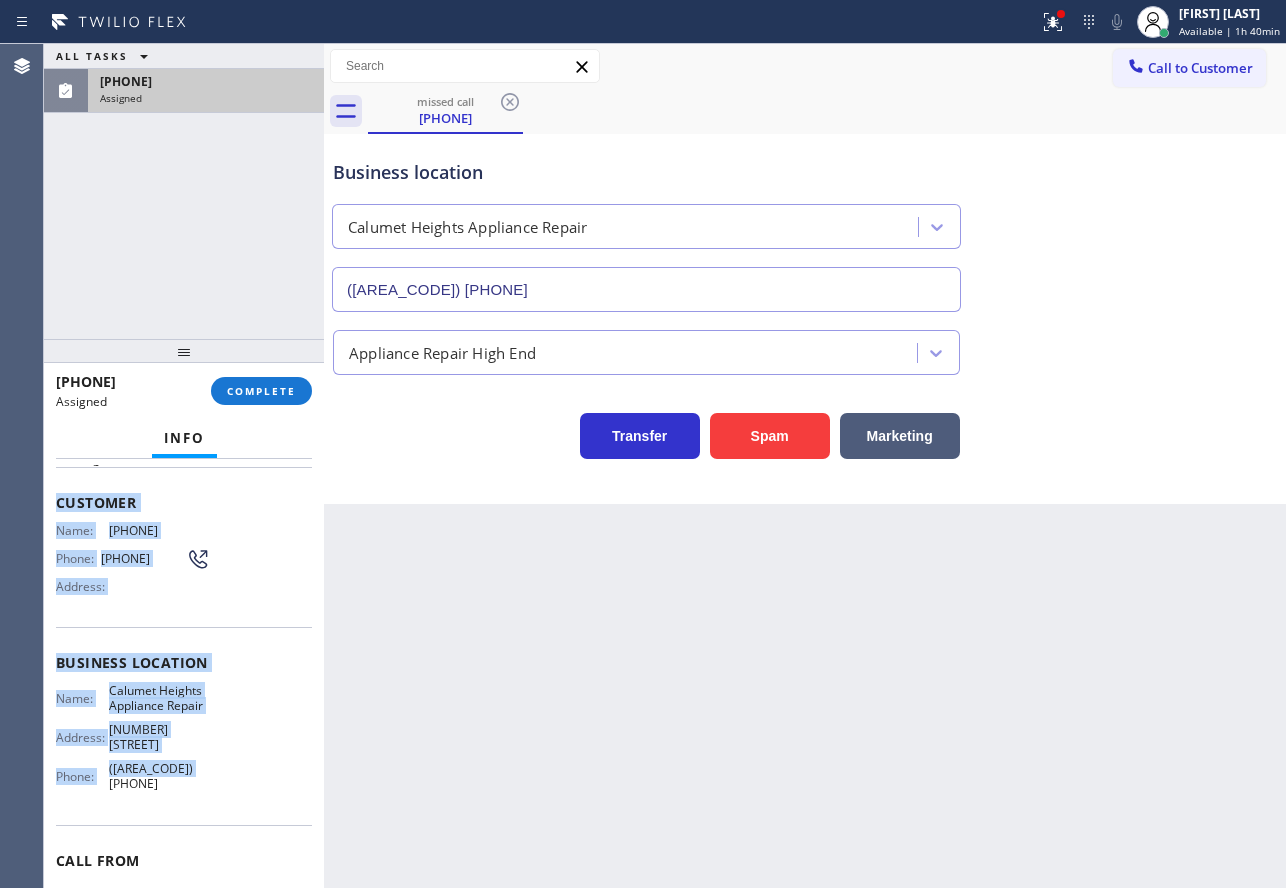 drag, startPoint x: 207, startPoint y: 778, endPoint x: 49, endPoint y: 508, distance: 312.8322 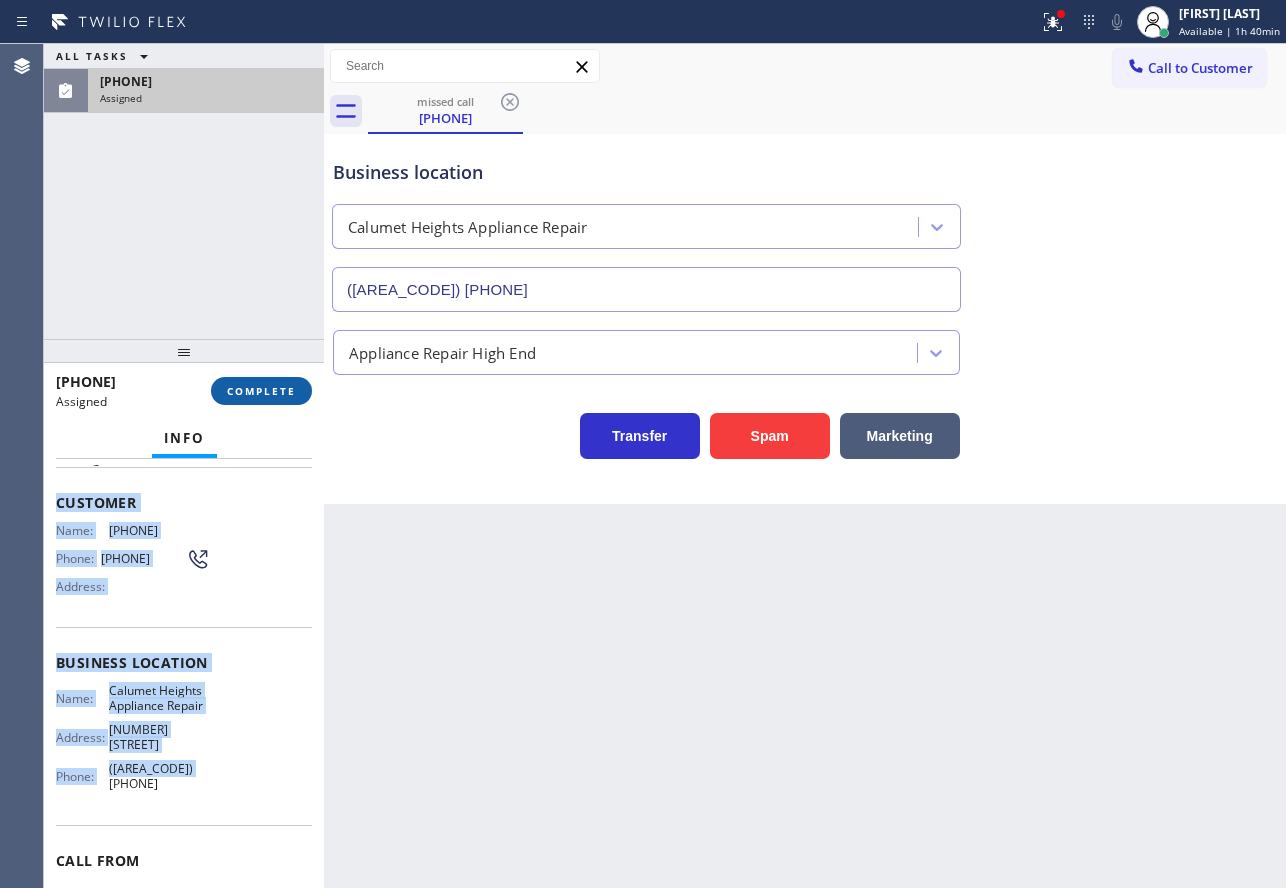 click on "COMPLETE" at bounding box center [261, 391] 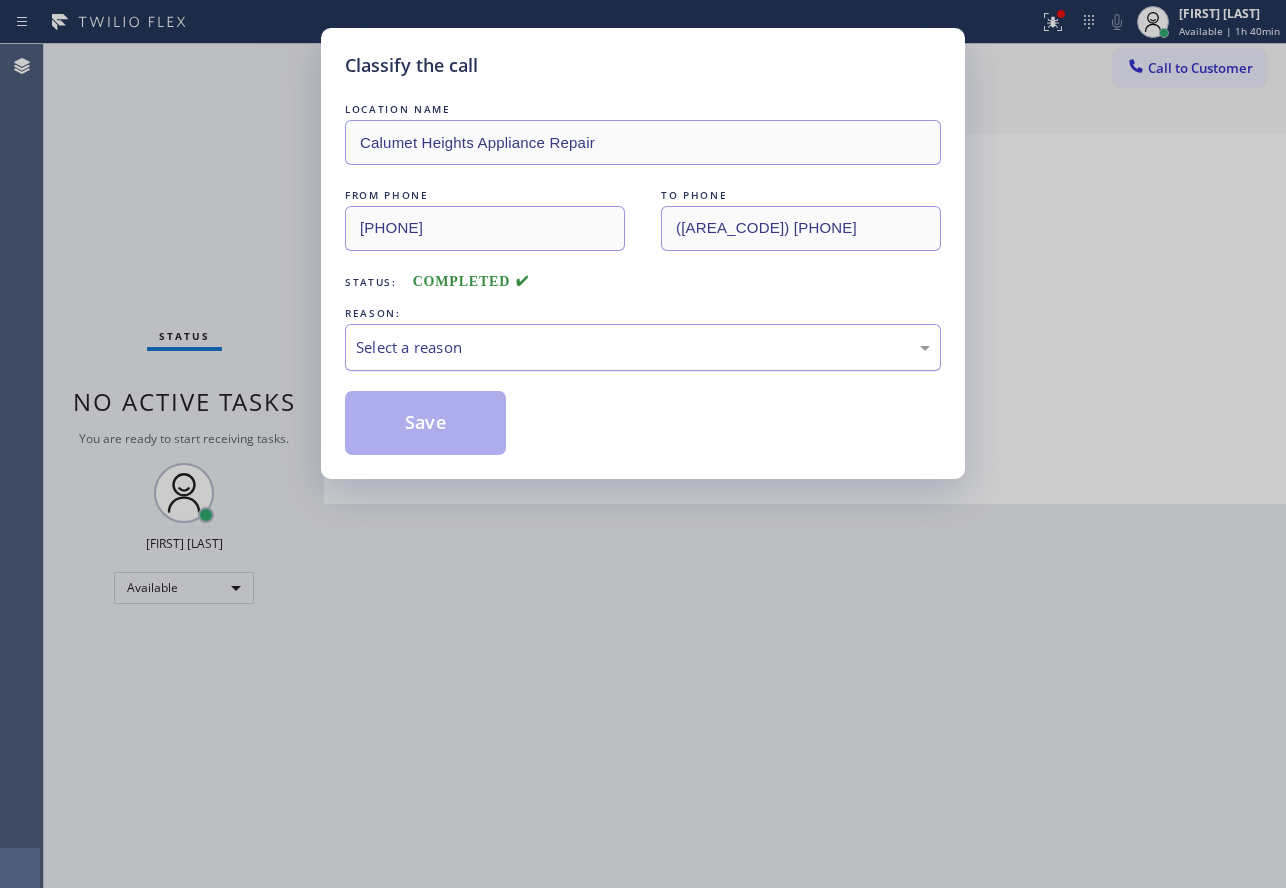 click on "Select a reason" at bounding box center [643, 347] 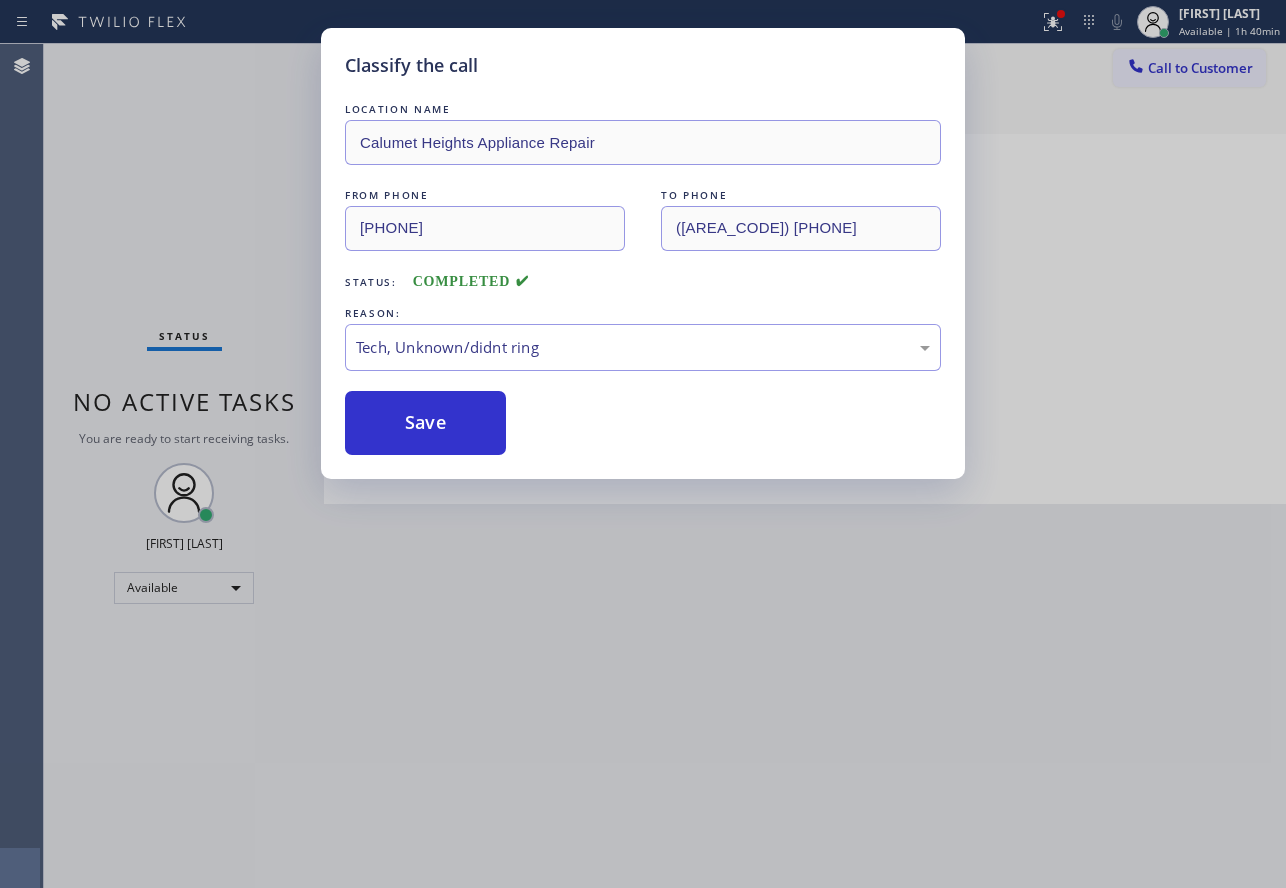 click on "Save" at bounding box center [425, 423] 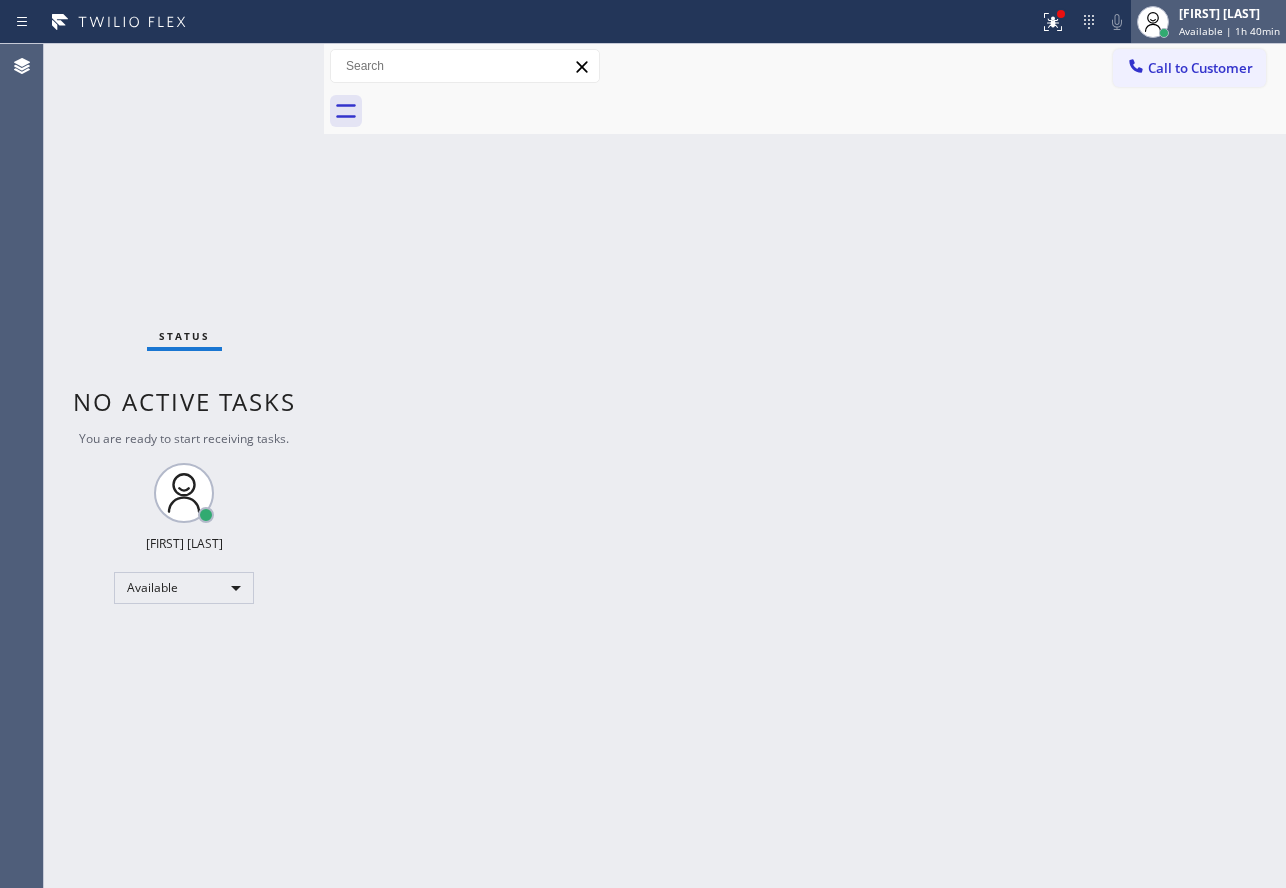 click on "[FIRST] [LAST] Available | 1h 40min" at bounding box center [1230, 21] 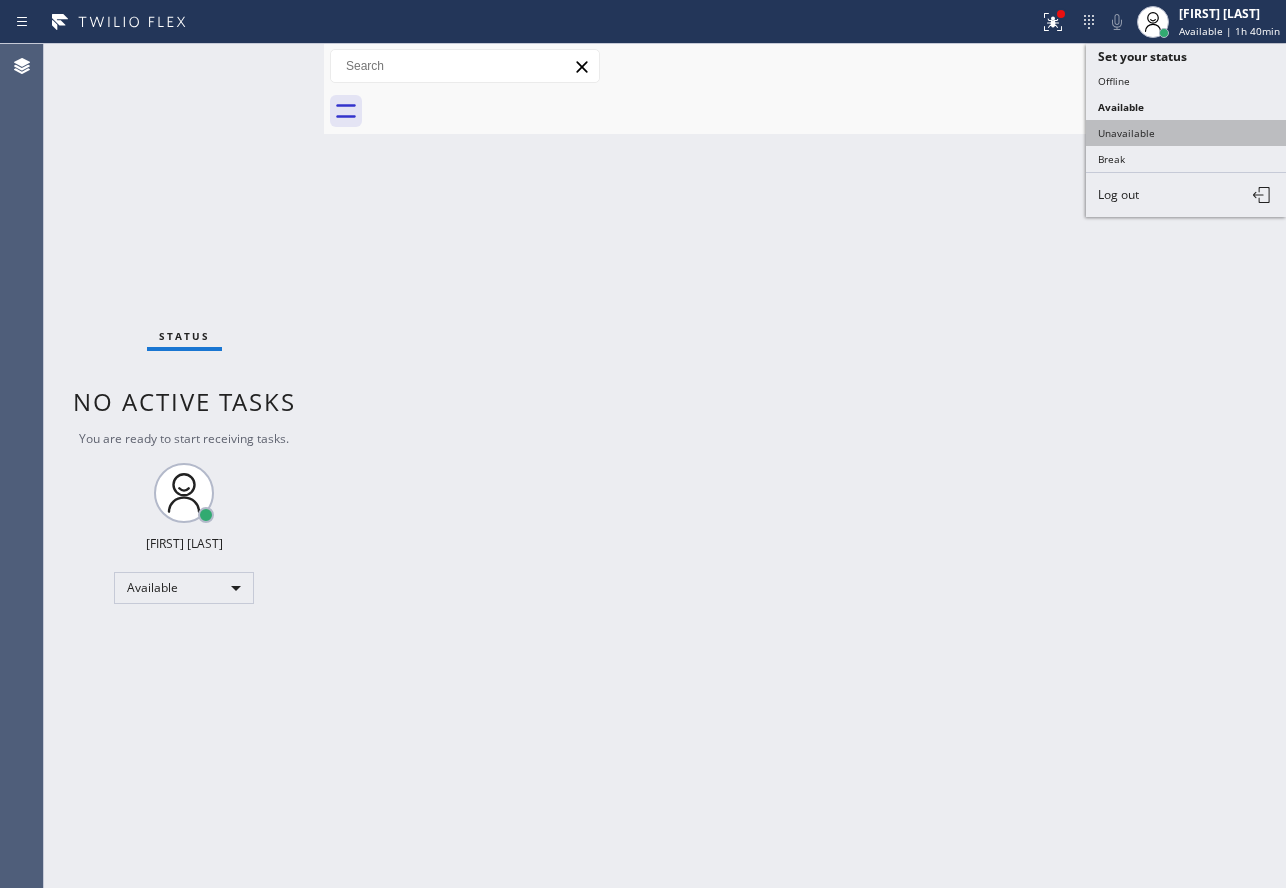 click on "Unavailable" at bounding box center [1186, 133] 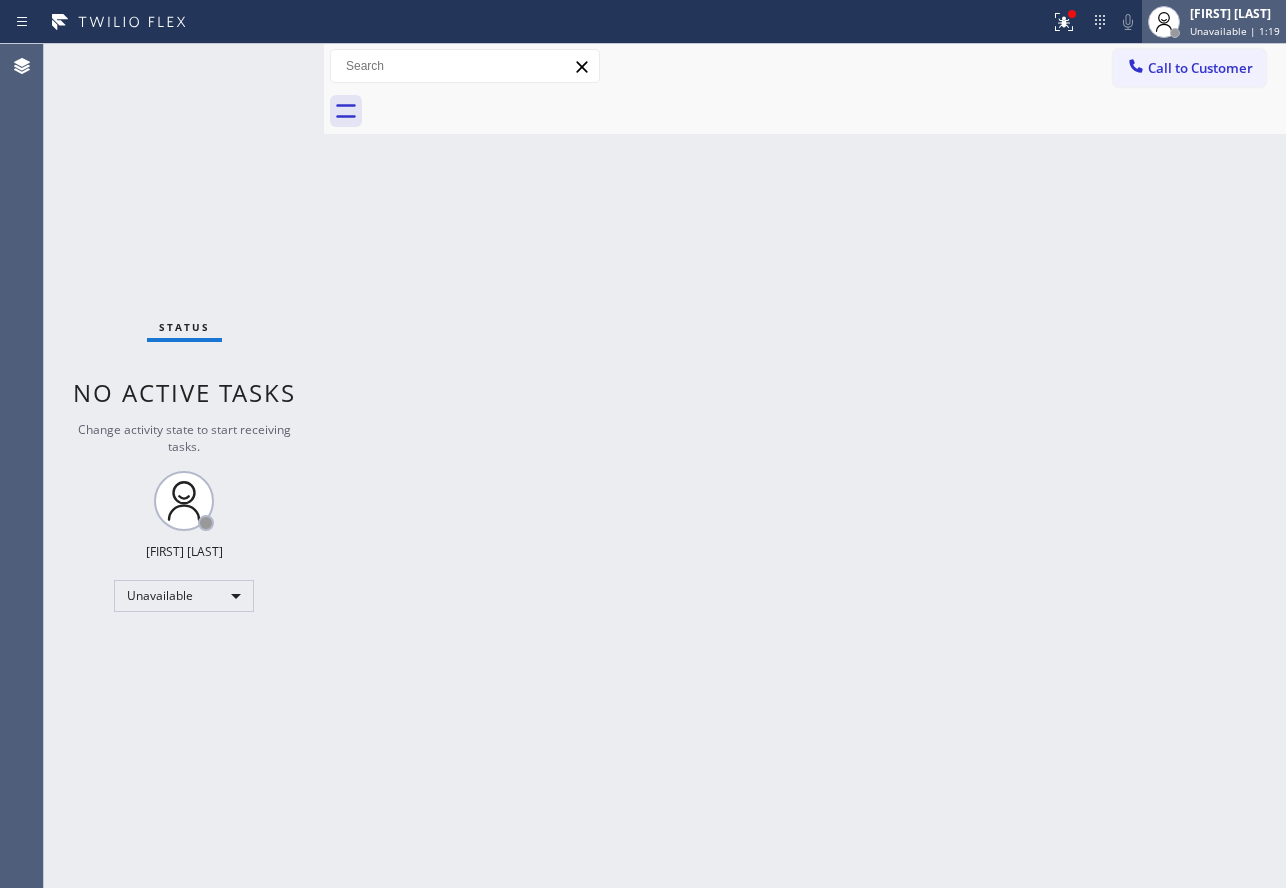 click on "[FIRST] [LAST] Unavailable | 1:19" at bounding box center (1236, 21) 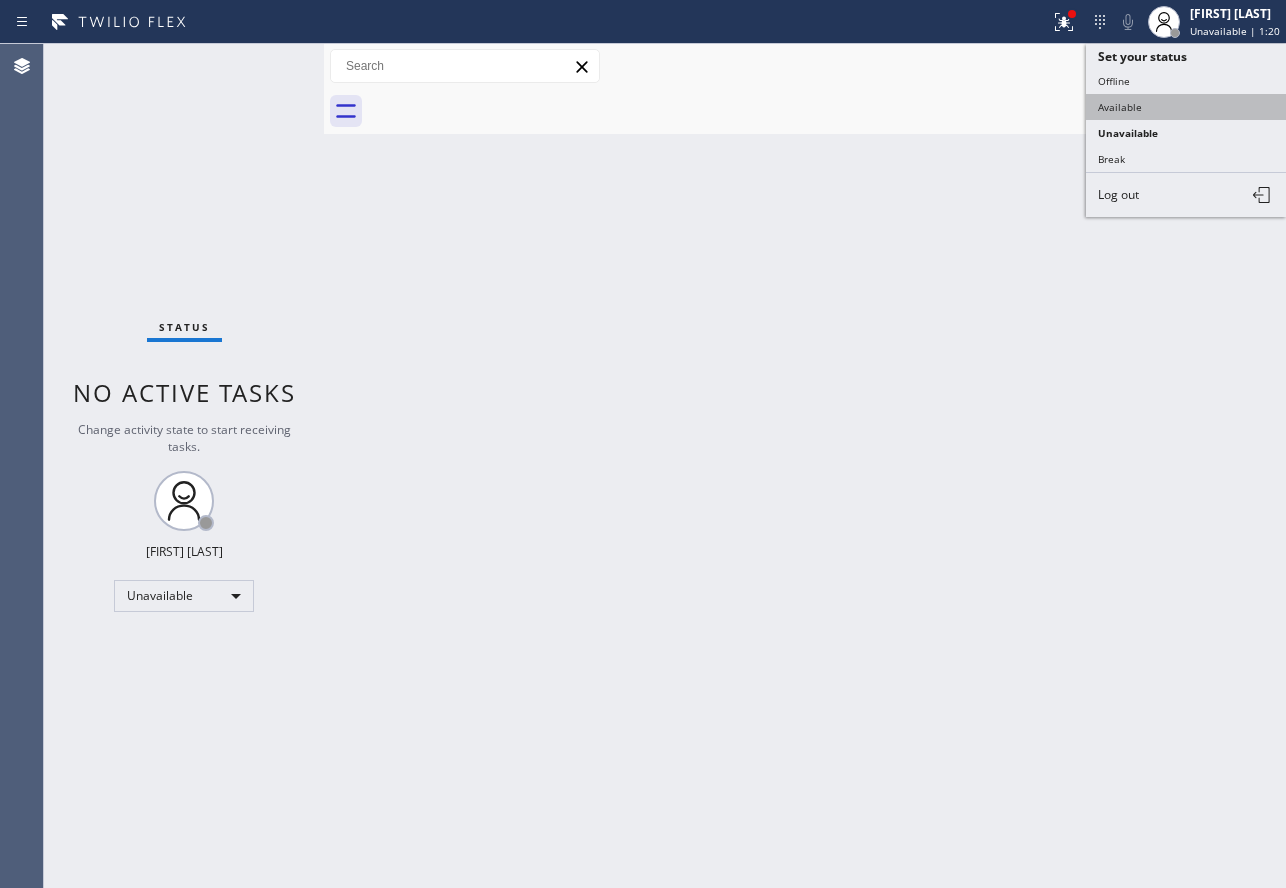 click on "Available" at bounding box center [1186, 107] 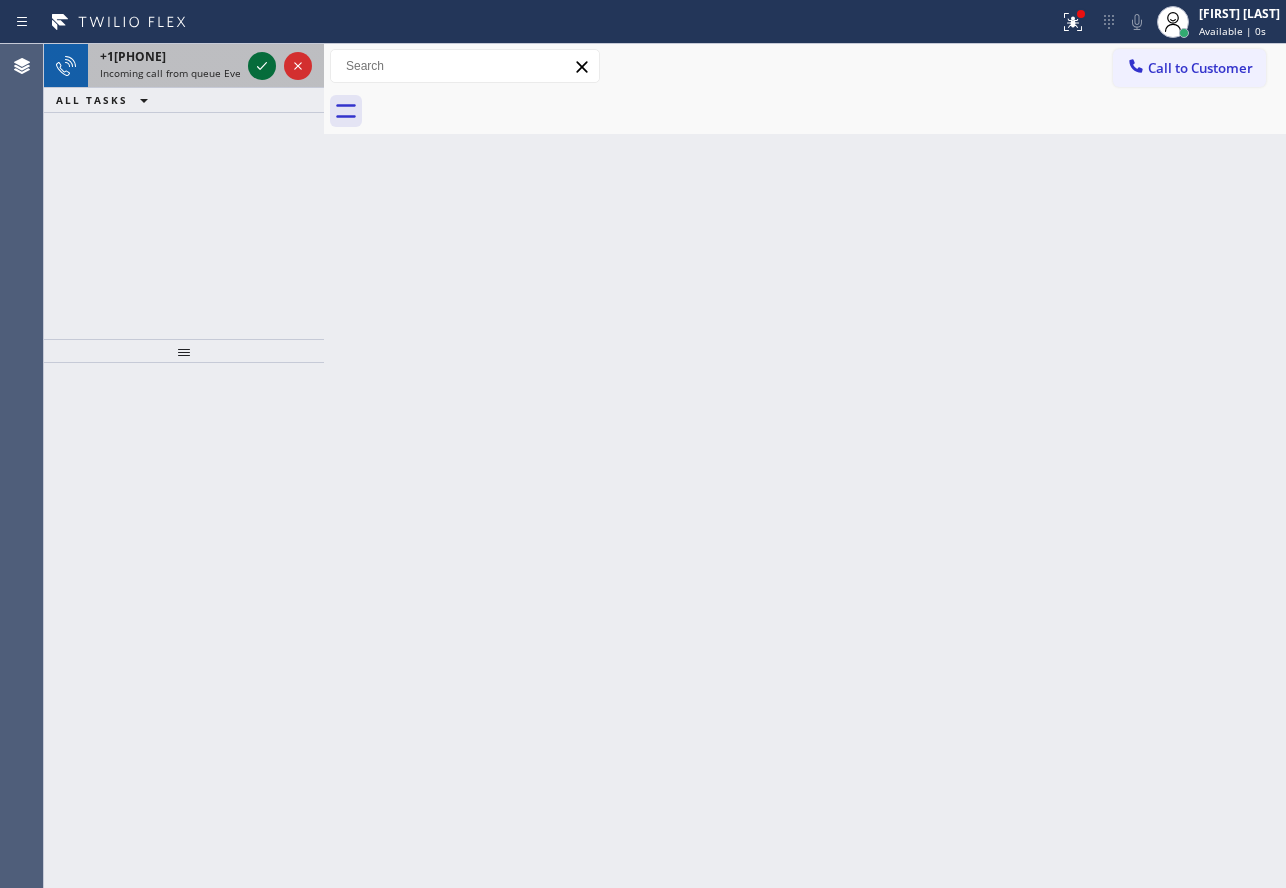 click 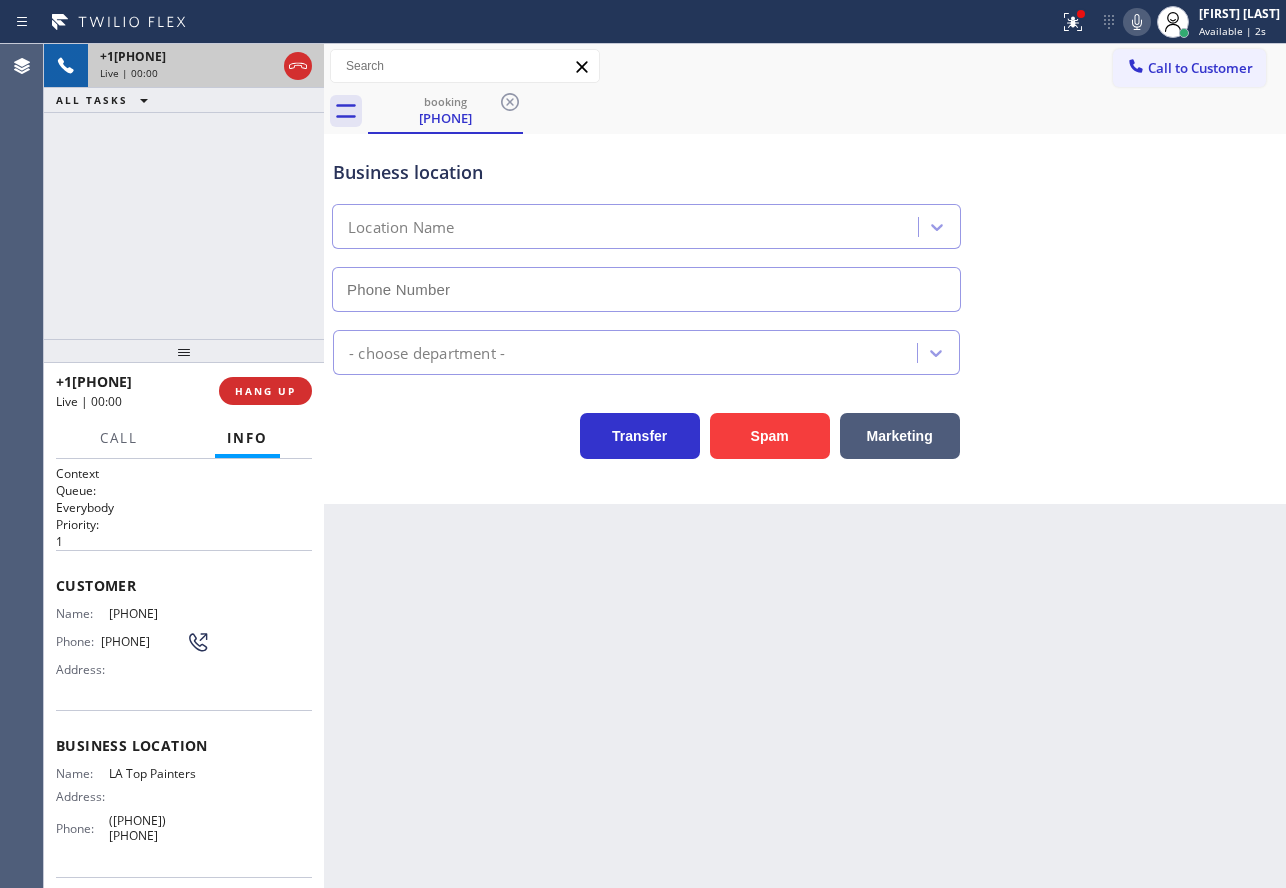 type on "([PHONE]) [PHONE]" 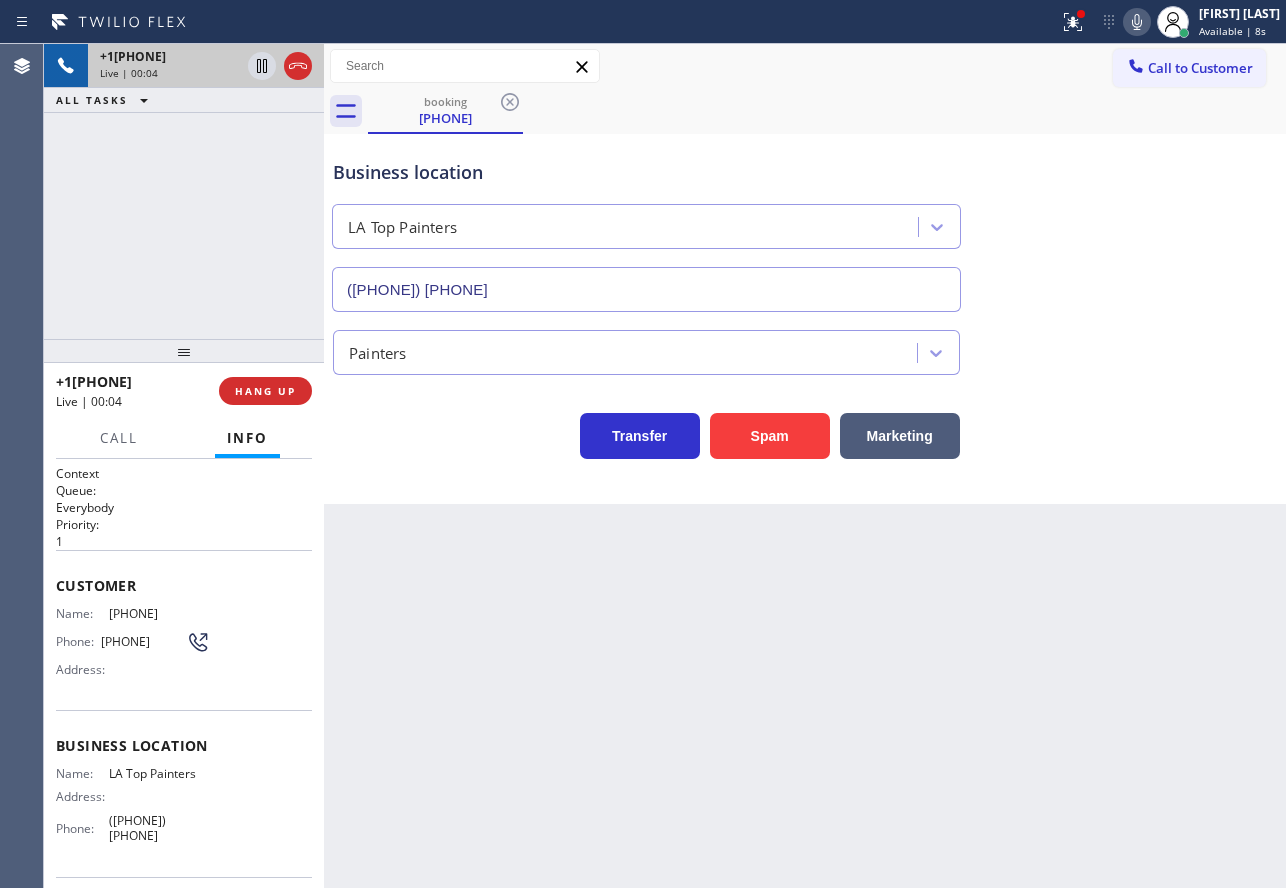 click on "Business location LA Top Painters ([PHONE]) [PHONE] Painters Transfer Spam Marketing" at bounding box center [805, 319] 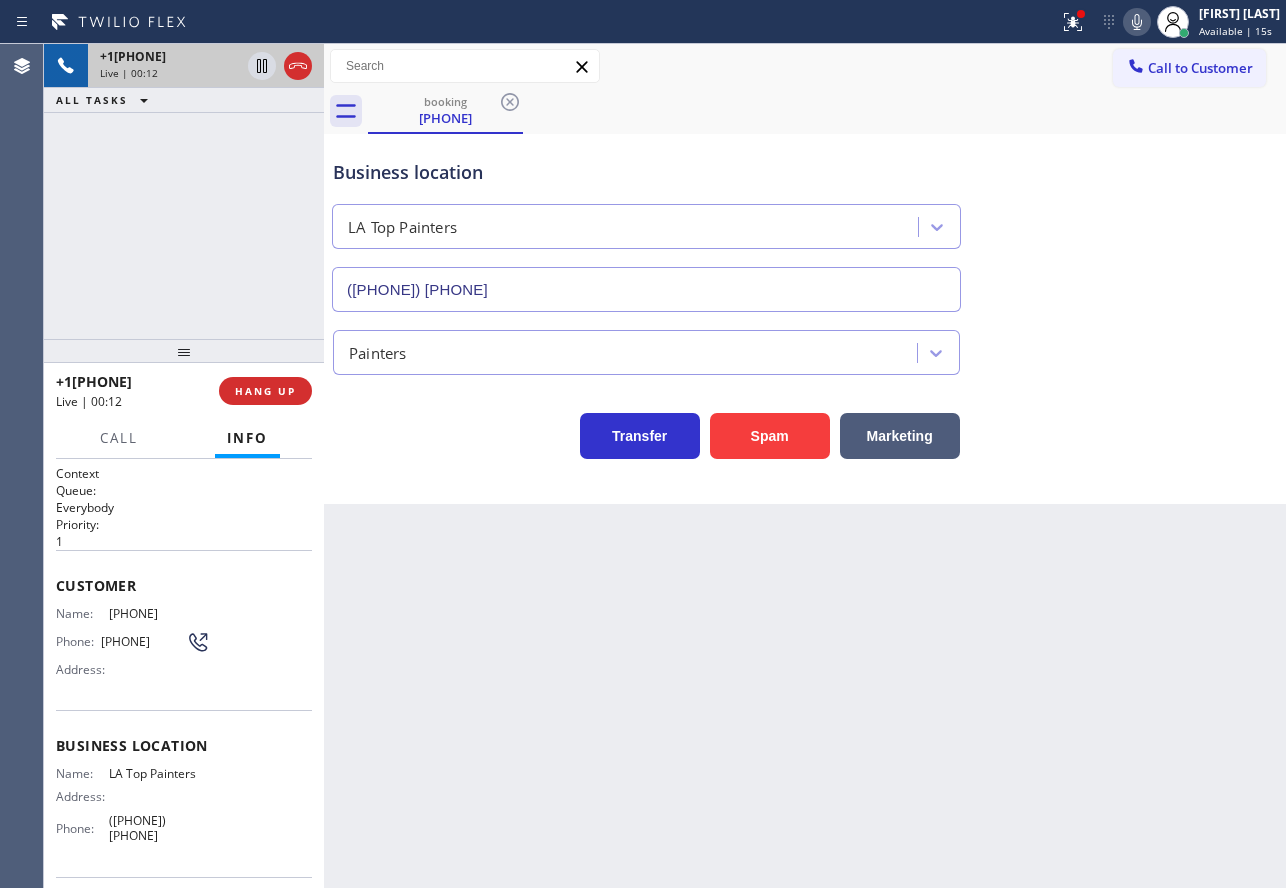 click on "Back to Dashboard Change Sender ID Customers Technicians Select a contact Outbound call Technician Search Technician Your caller id phone number Your caller id phone number Call Technician info Name   Phone none Address none Change Sender ID HVAC +1[PHONE] 5 Star Appliance +1[PHONE] Appliance Repair +1[PHONE] Plumbing +1[PHONE] Air Duct Cleaning +1[PHONE]  Electricians +1[PHONE] Cancel Change Check personal SMS Reset Change booking [PHONE] Call to Customer Outbound call Location [COMPANY] Your caller id phone number [PHONE] Customer number Call Outbound call Technician Search Technician Your caller id phone number Your caller id phone number Call booking [PHONE] Business location [COMPANY] [PHONE] Painters Transfer Spam Marketing" at bounding box center [805, 466] 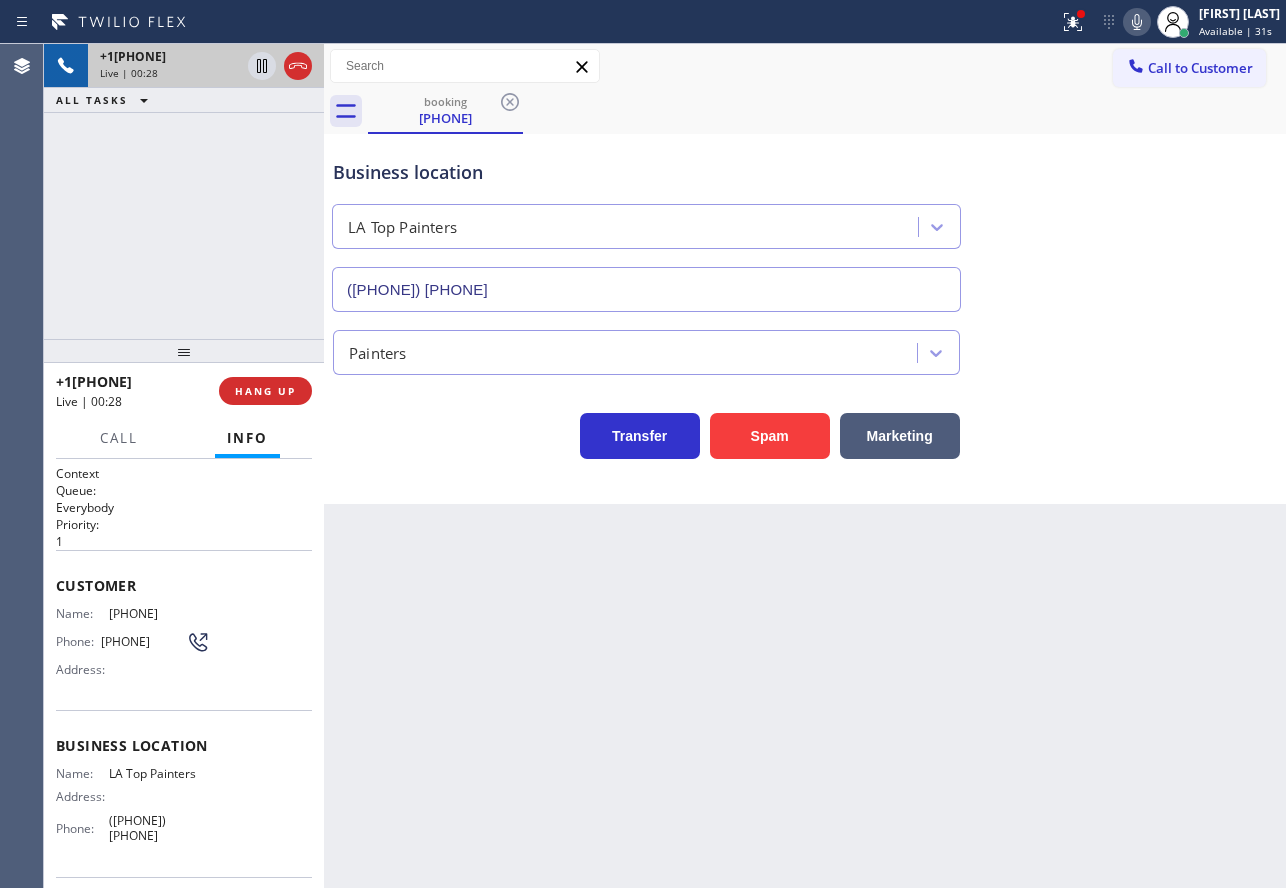 click on "Transfer Spam Marketing" at bounding box center (646, 431) 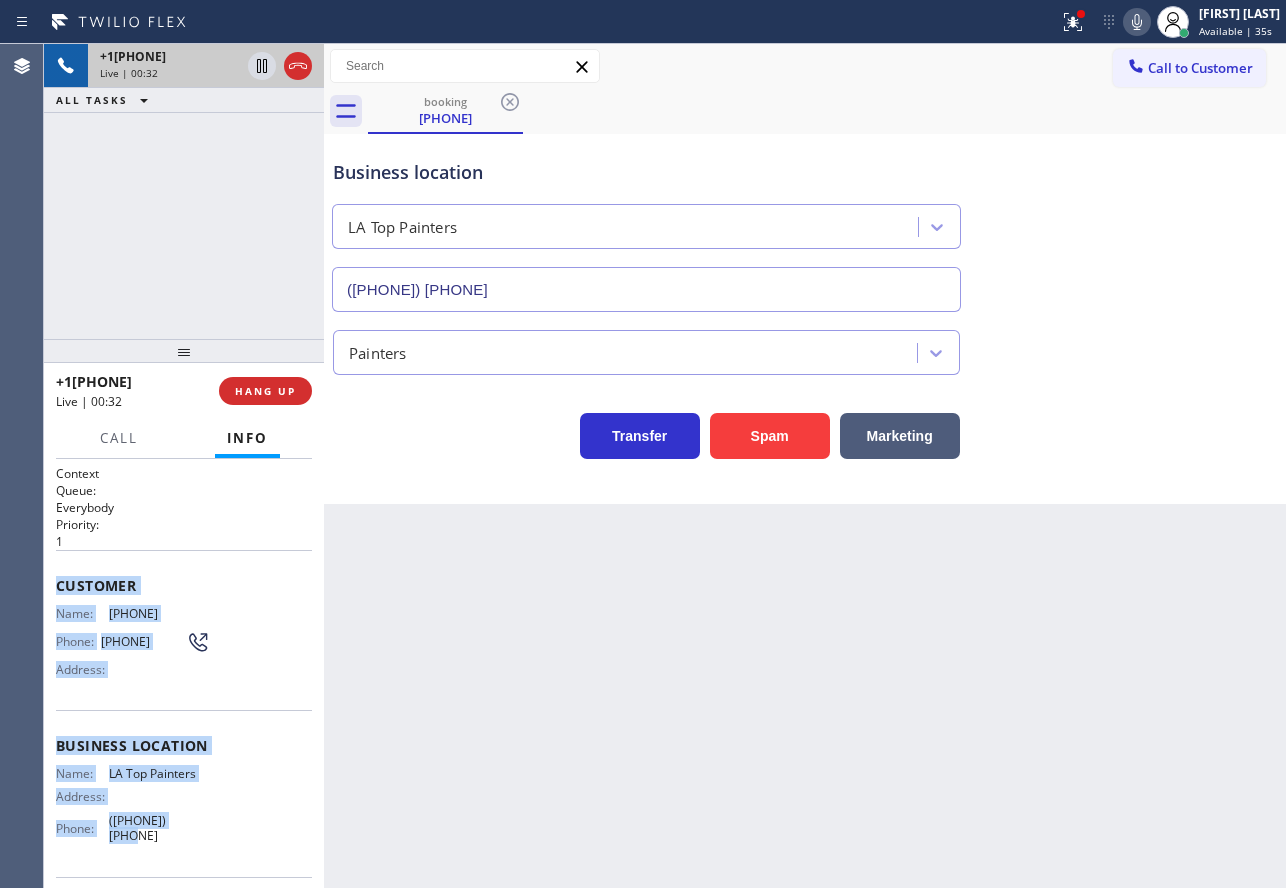 drag, startPoint x: 204, startPoint y: 828, endPoint x: 52, endPoint y: 593, distance: 279.8732 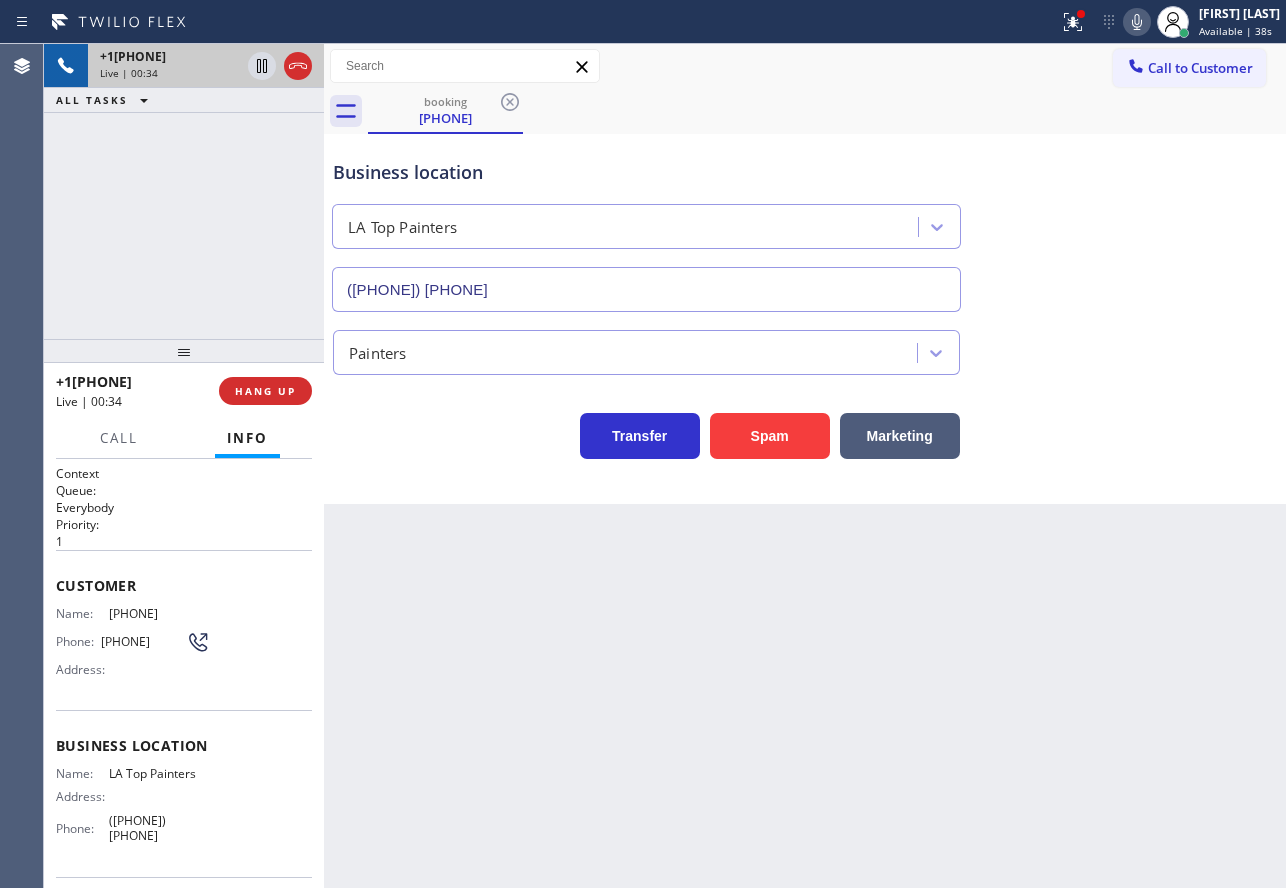 click on "Back to Dashboard Change Sender ID Customers Technicians Select a contact Outbound call Technician Search Technician Your caller id phone number Your caller id phone number Call Technician info Name   Phone none Address none Change Sender ID HVAC +1[PHONE] 5 Star Appliance +1[PHONE] Appliance Repair +1[PHONE] Plumbing +1[PHONE] Air Duct Cleaning +1[PHONE]  Electricians +1[PHONE] Cancel Change Check personal SMS Reset Change booking [PHONE] Call to Customer Outbound call Location [COMPANY] Your caller id phone number [PHONE] Customer number Call Outbound call Technician Search Technician Your caller id phone number Your caller id phone number Call booking [PHONE] Business location [COMPANY] [PHONE] Painters Transfer Spam Marketing" at bounding box center (805, 466) 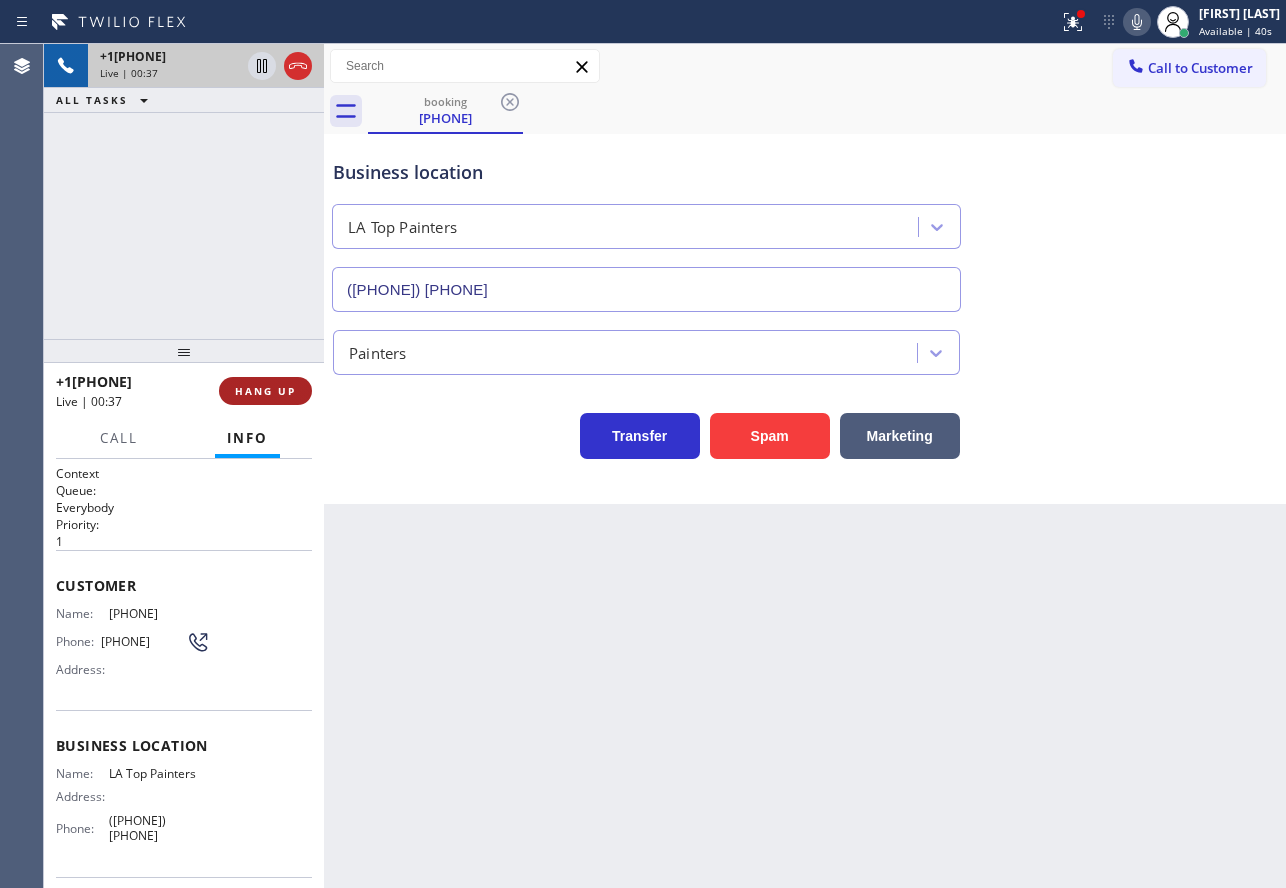 click on "HANG UP" at bounding box center [265, 391] 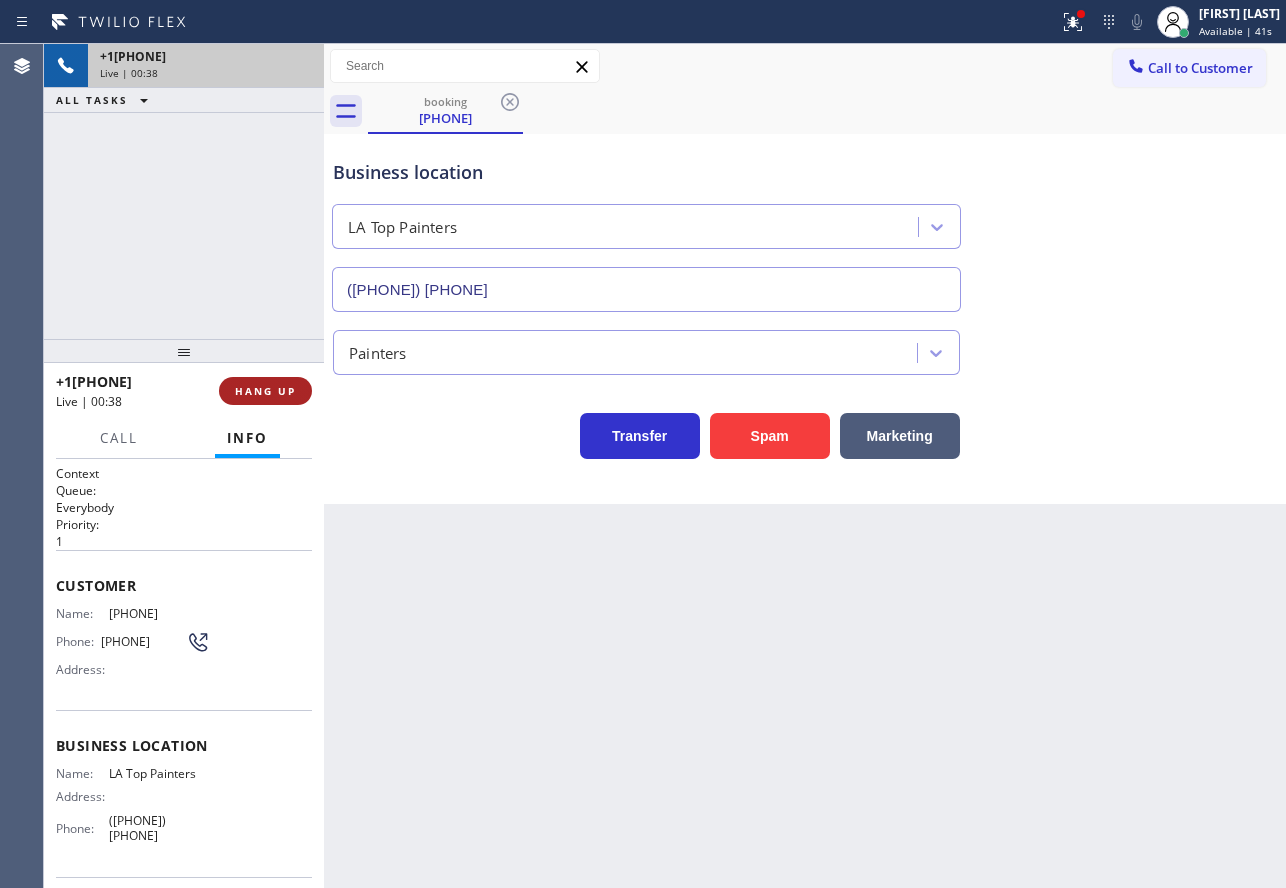 click on "HANG UP" at bounding box center (265, 391) 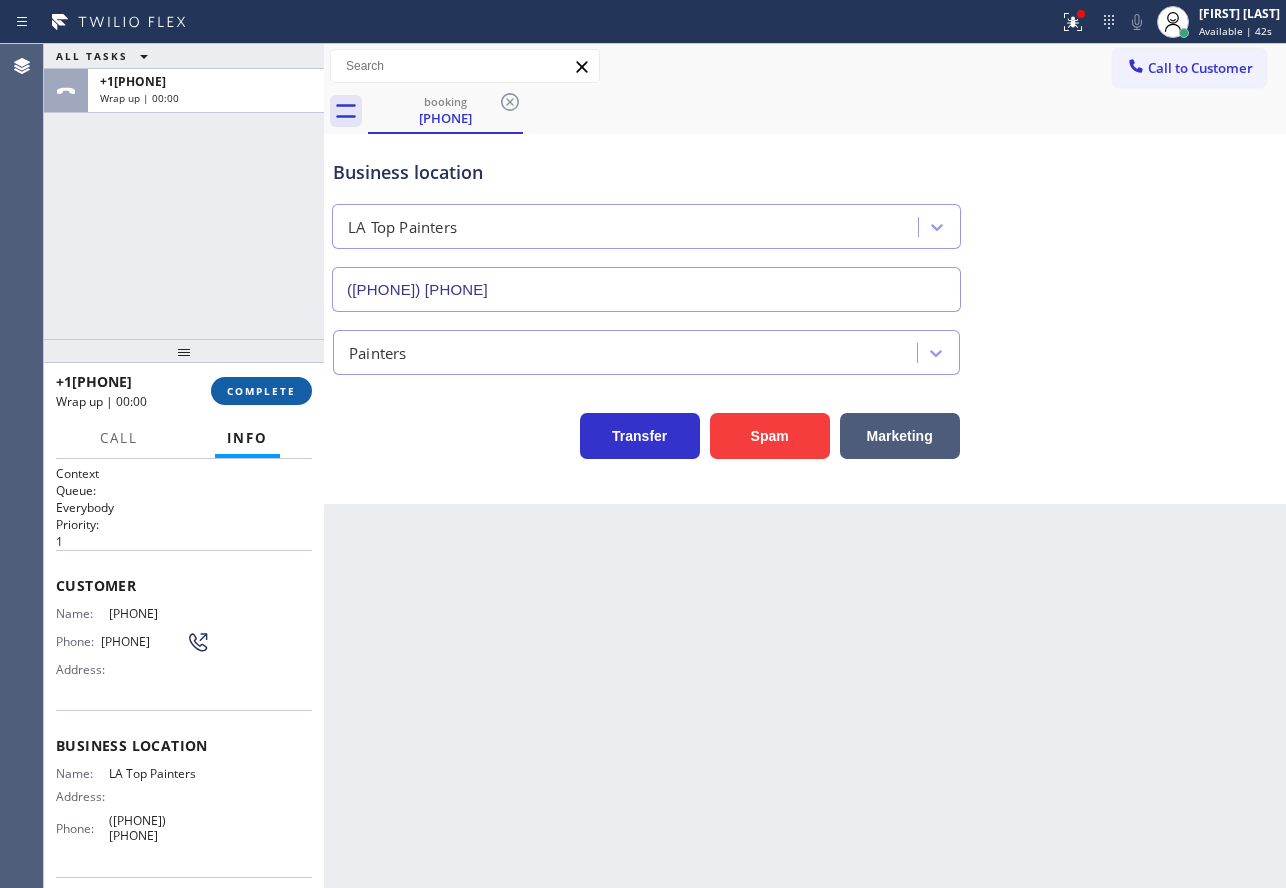 click on "COMPLETE" at bounding box center (261, 391) 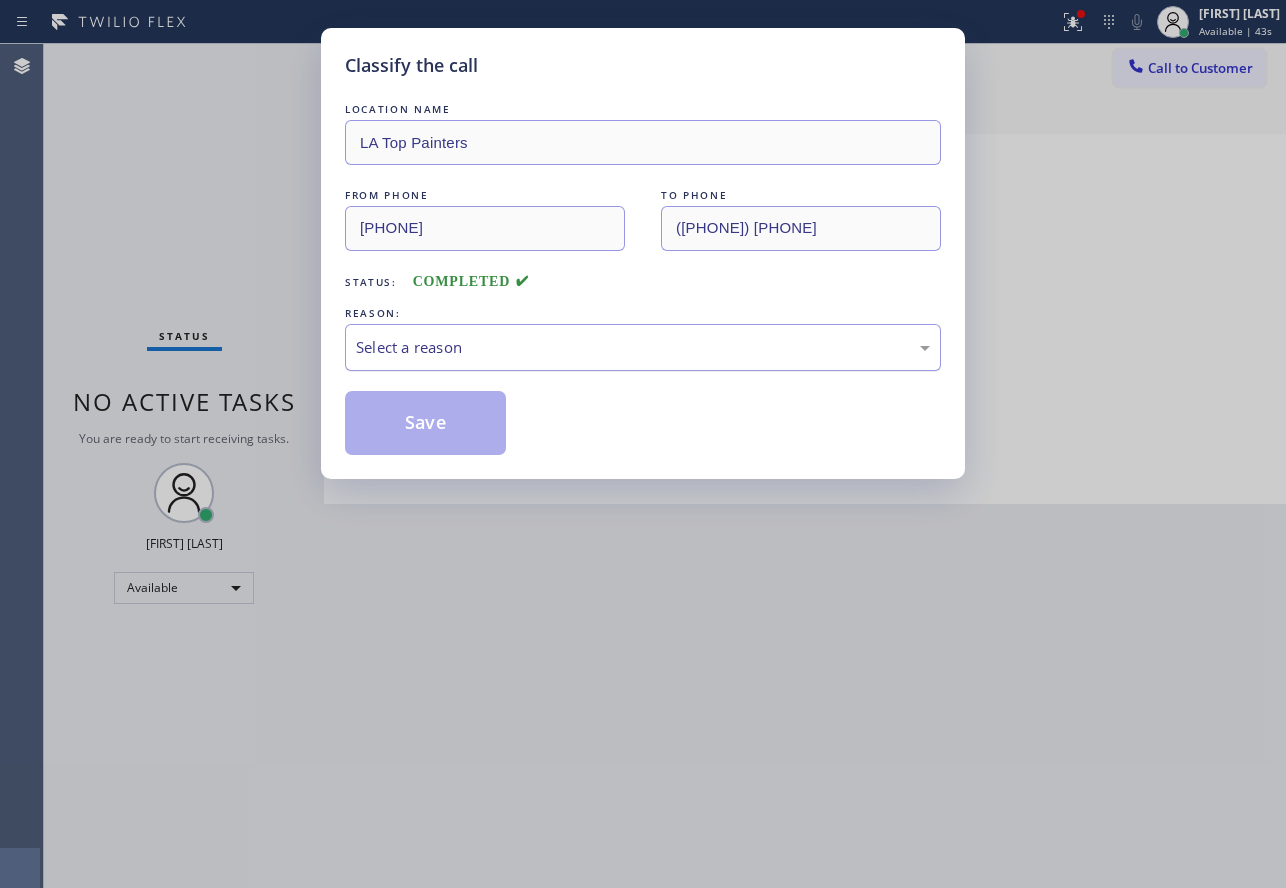 click on "Select a reason" at bounding box center [643, 347] 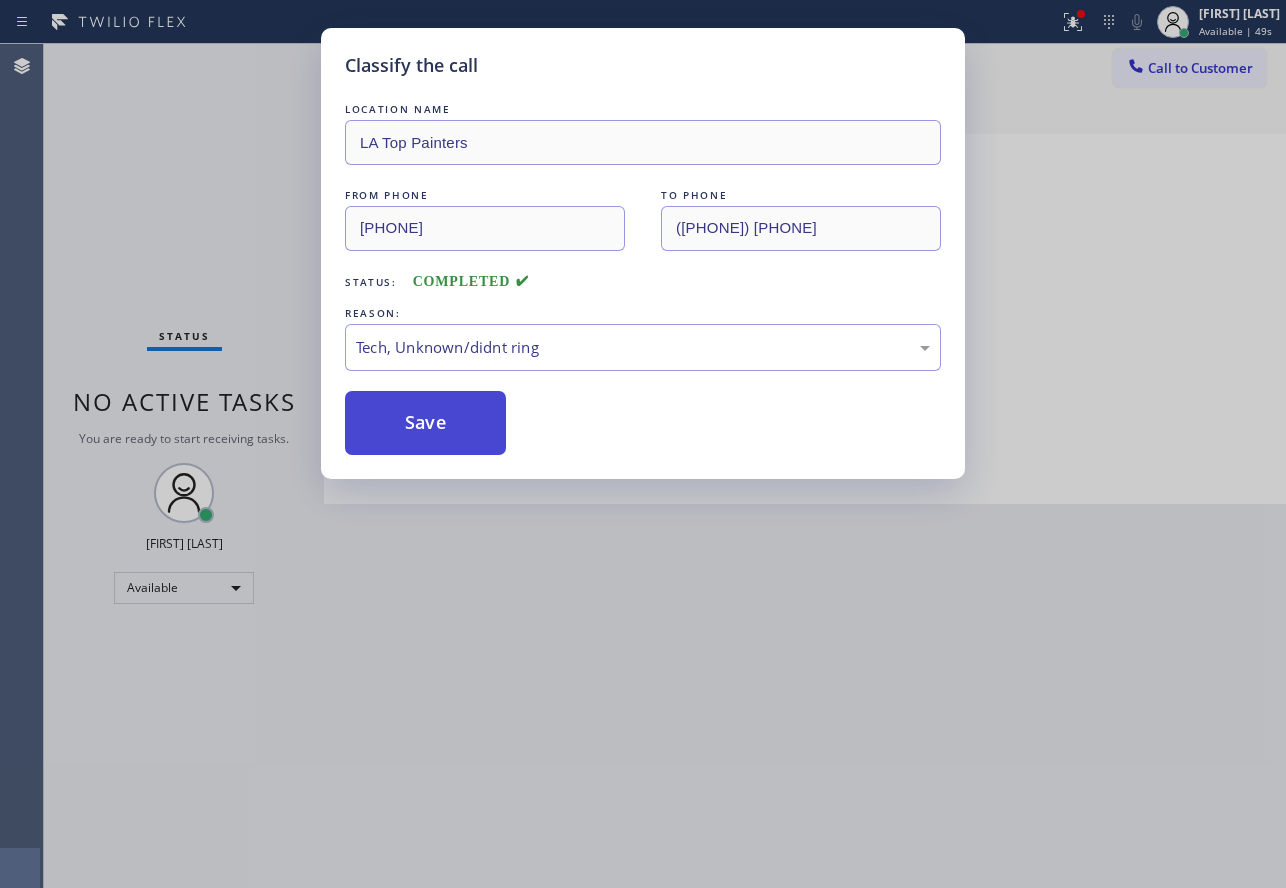 click on "Save" at bounding box center [425, 423] 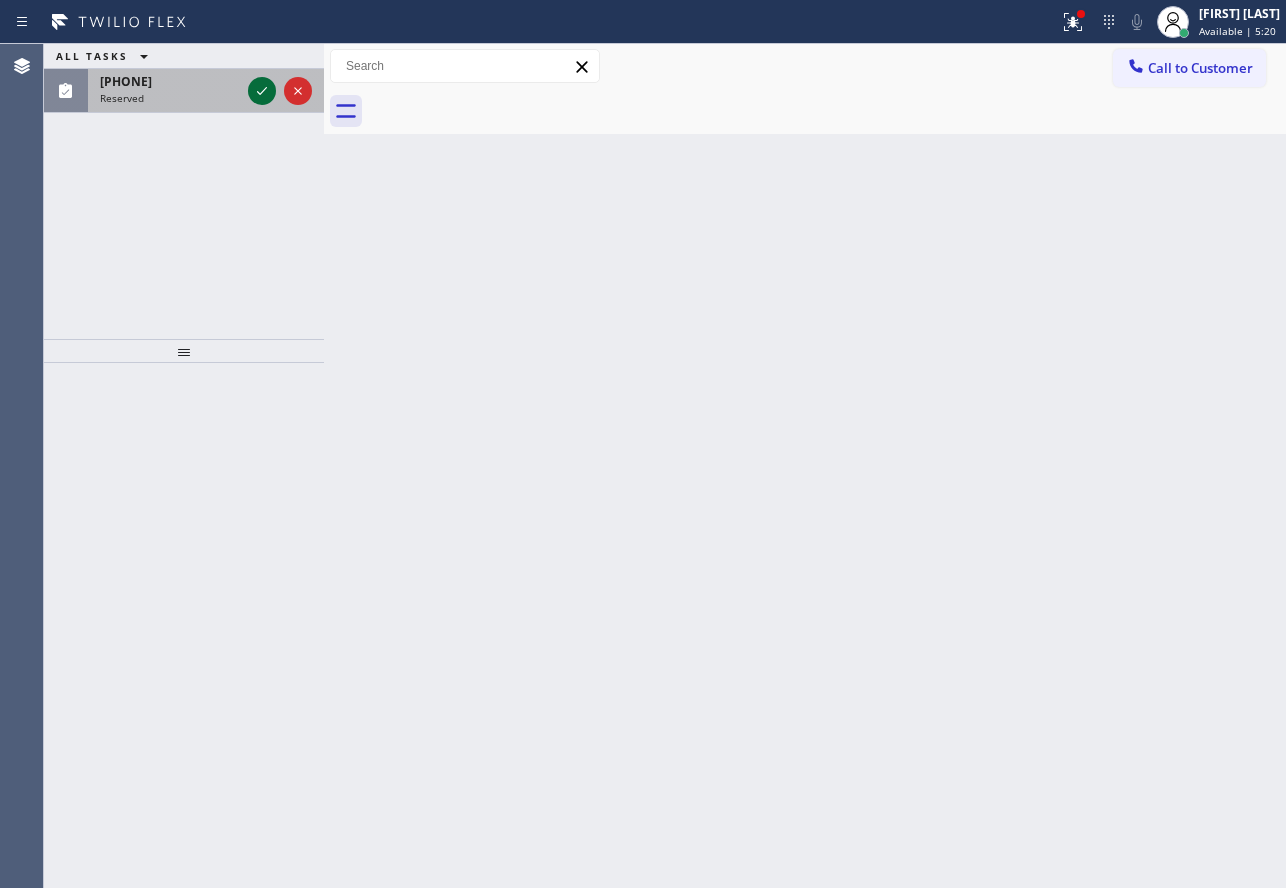 click 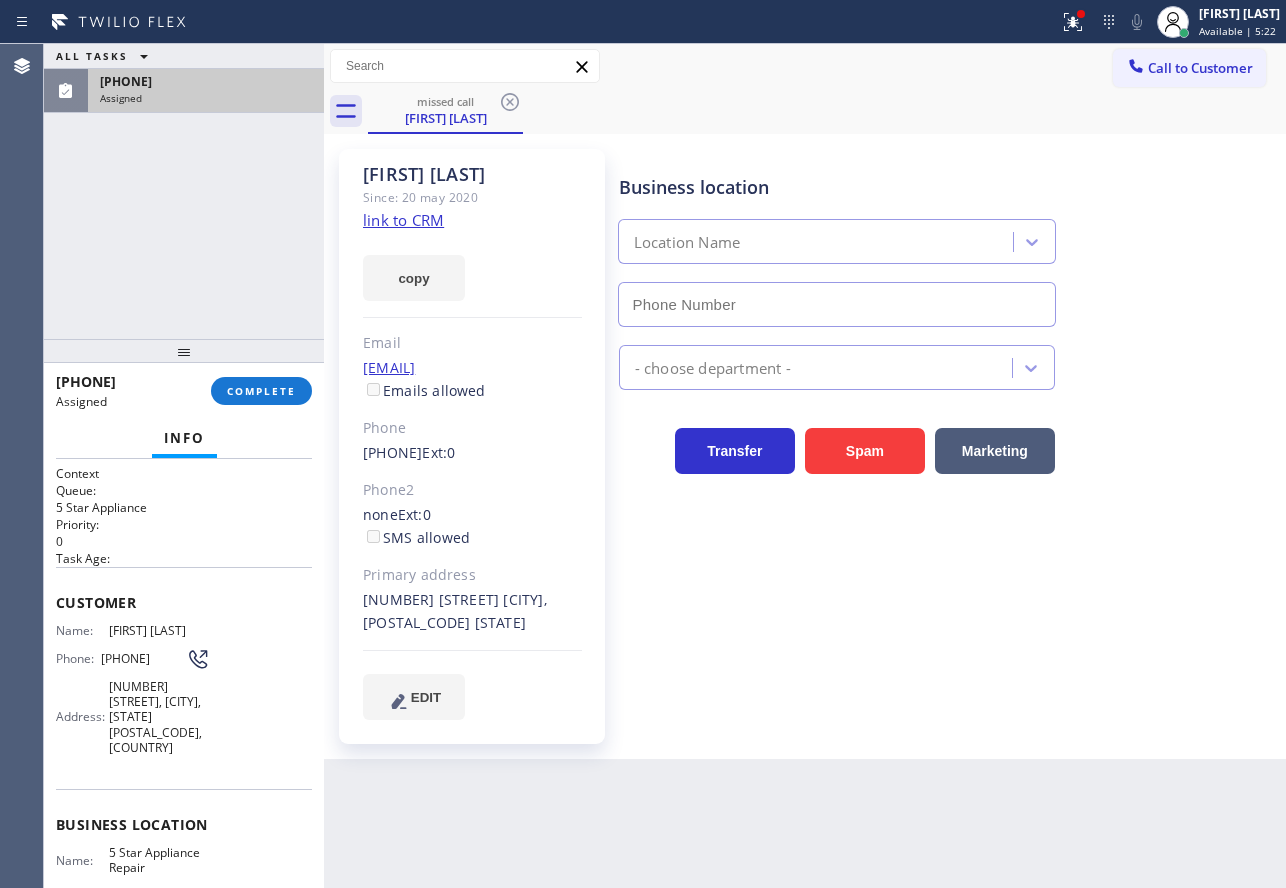 type on "[PHONE]" 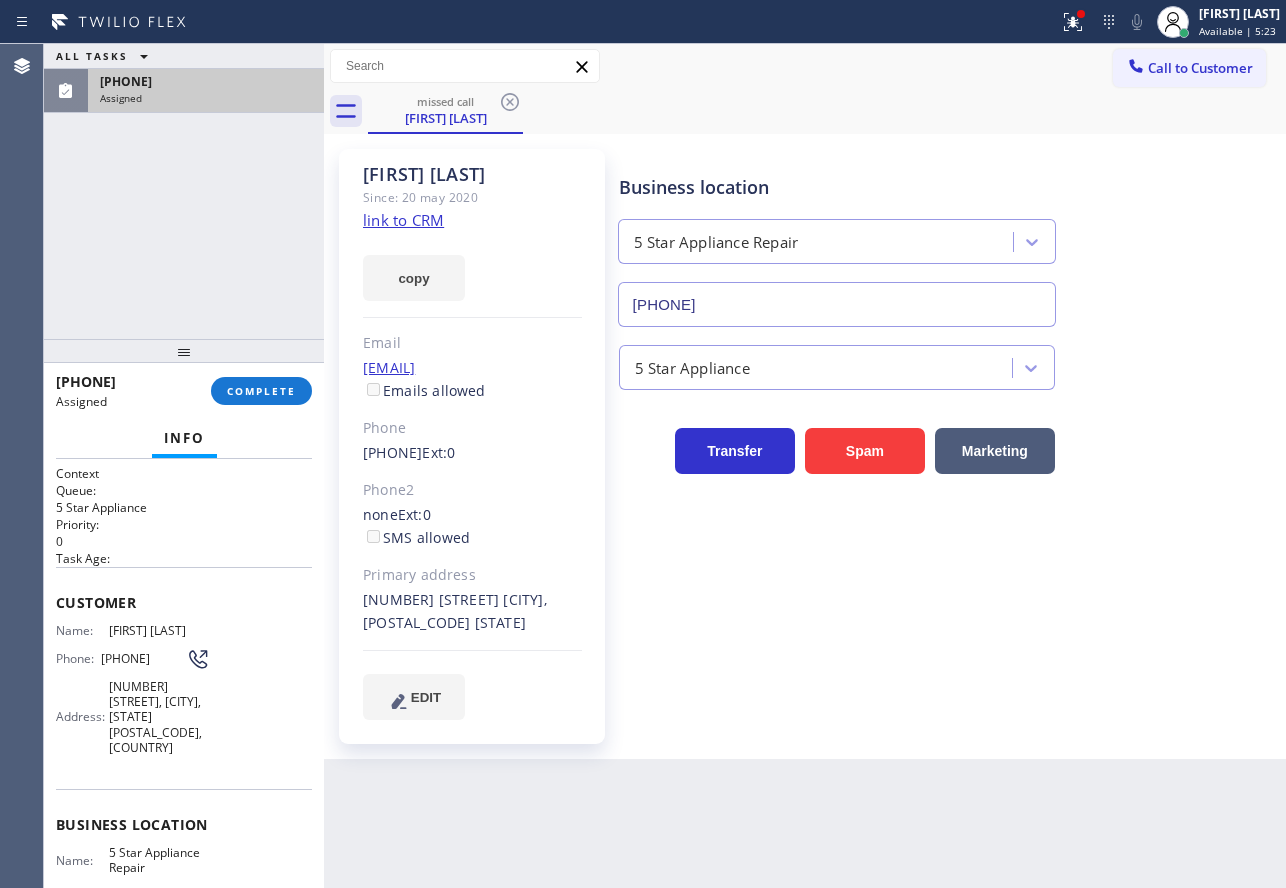 click on "link to CRM" 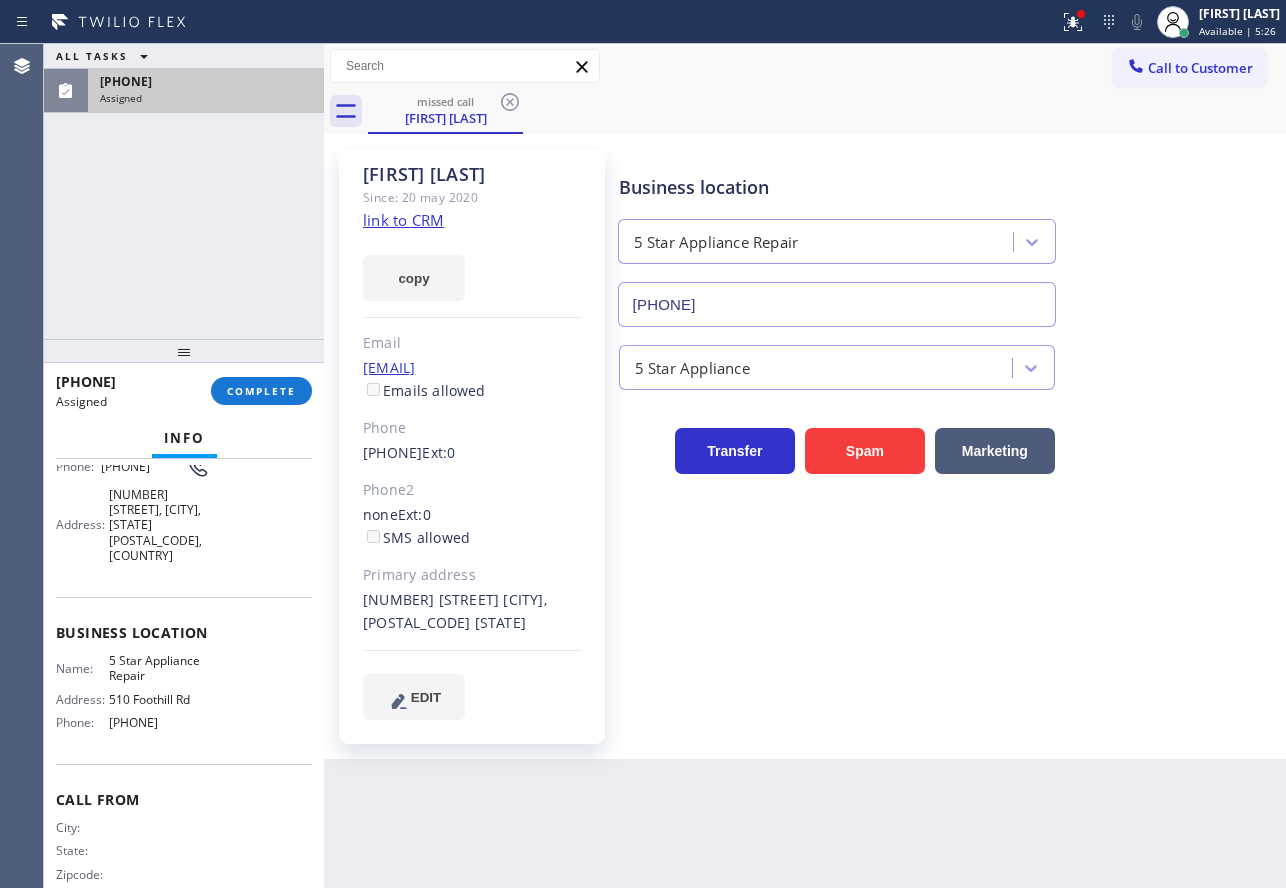 scroll, scrollTop: 200, scrollLeft: 0, axis: vertical 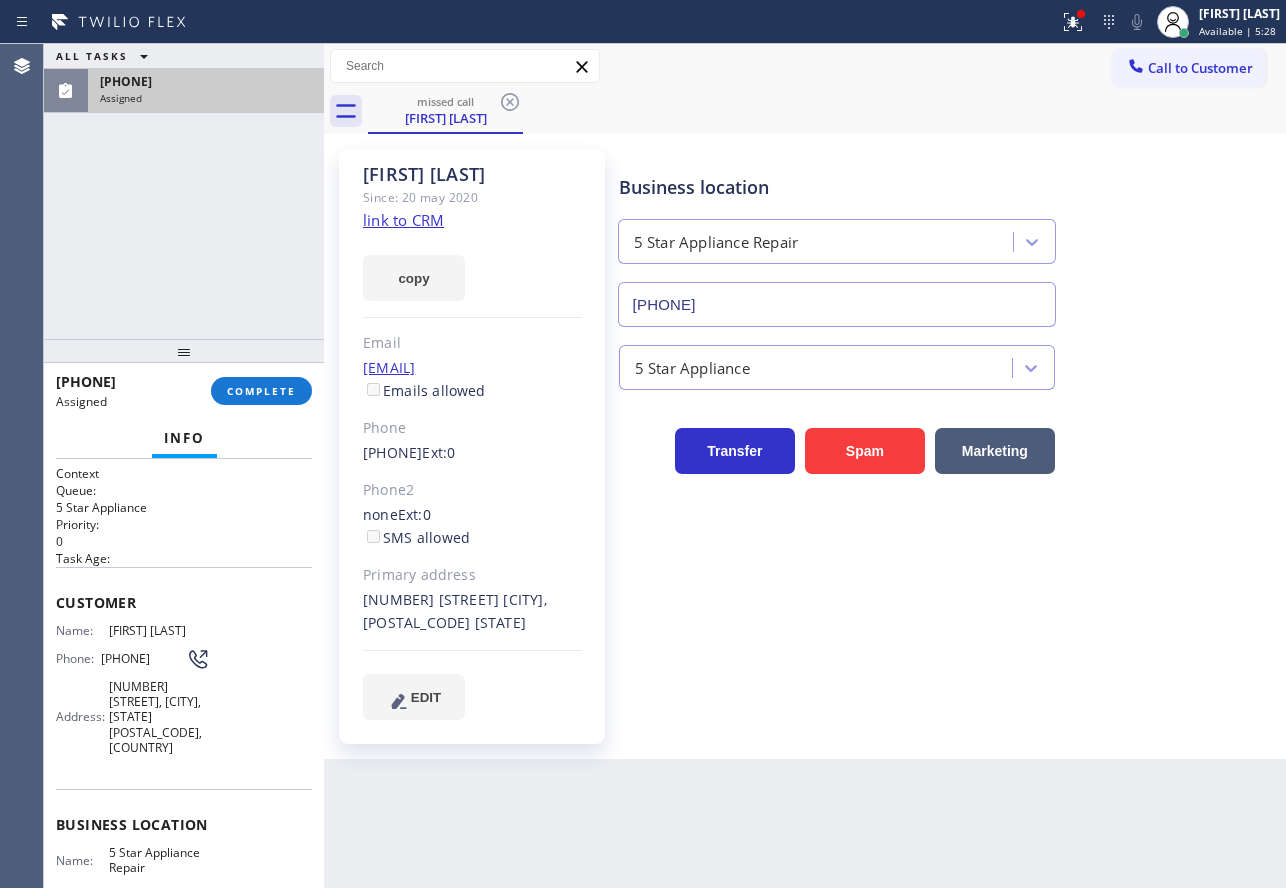 drag, startPoint x: 212, startPoint y: 737, endPoint x: 47, endPoint y: 609, distance: 208.82768 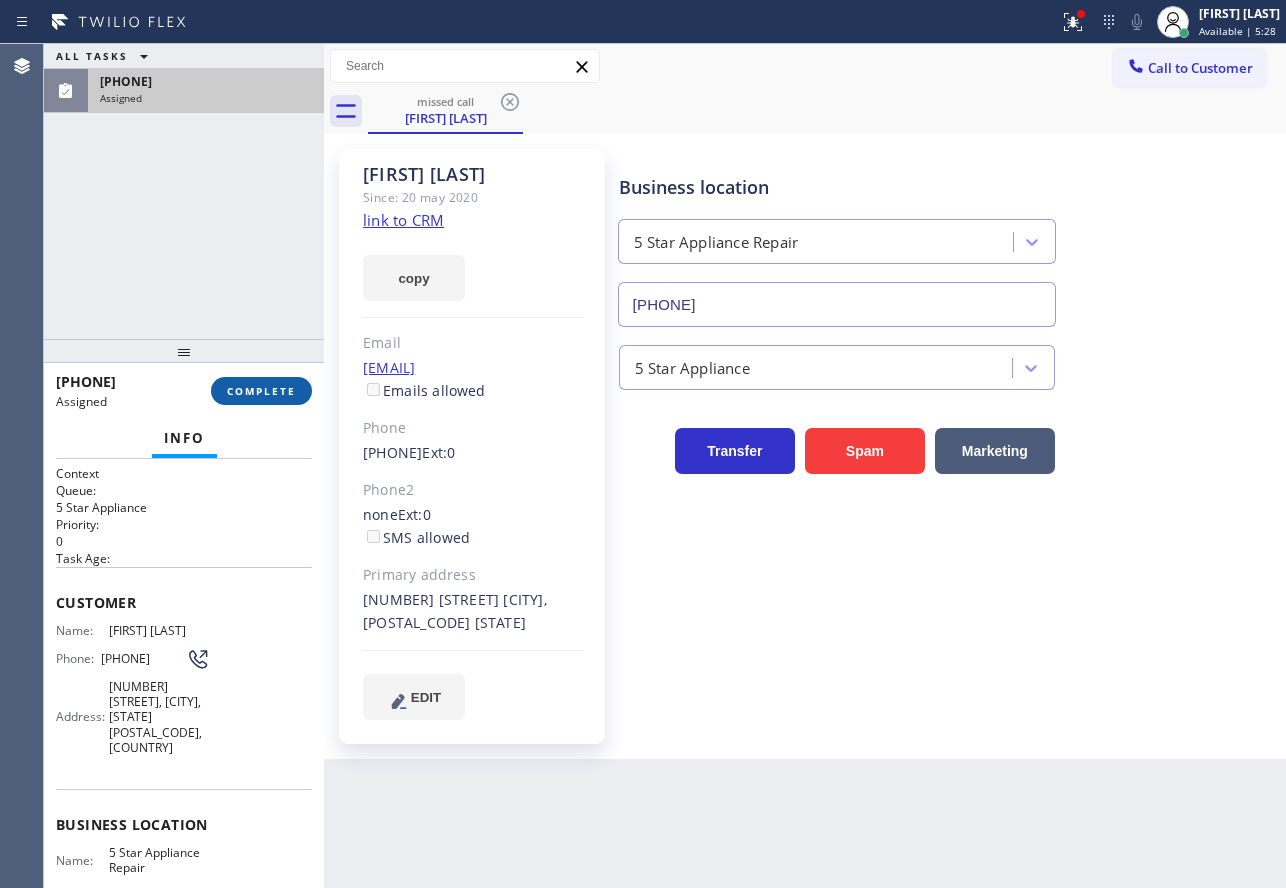 click on "COMPLETE" at bounding box center [261, 391] 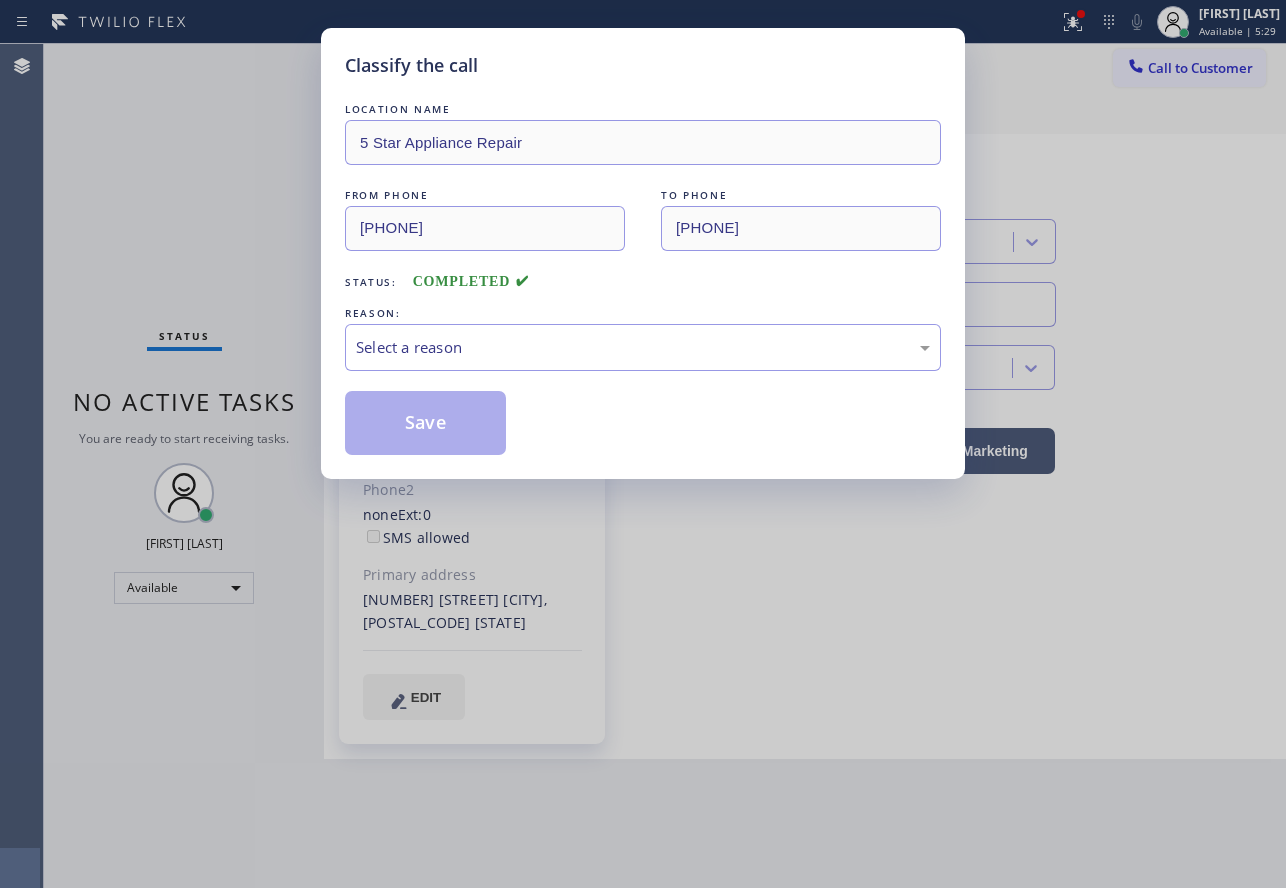 click on "Select a reason" at bounding box center (643, 347) 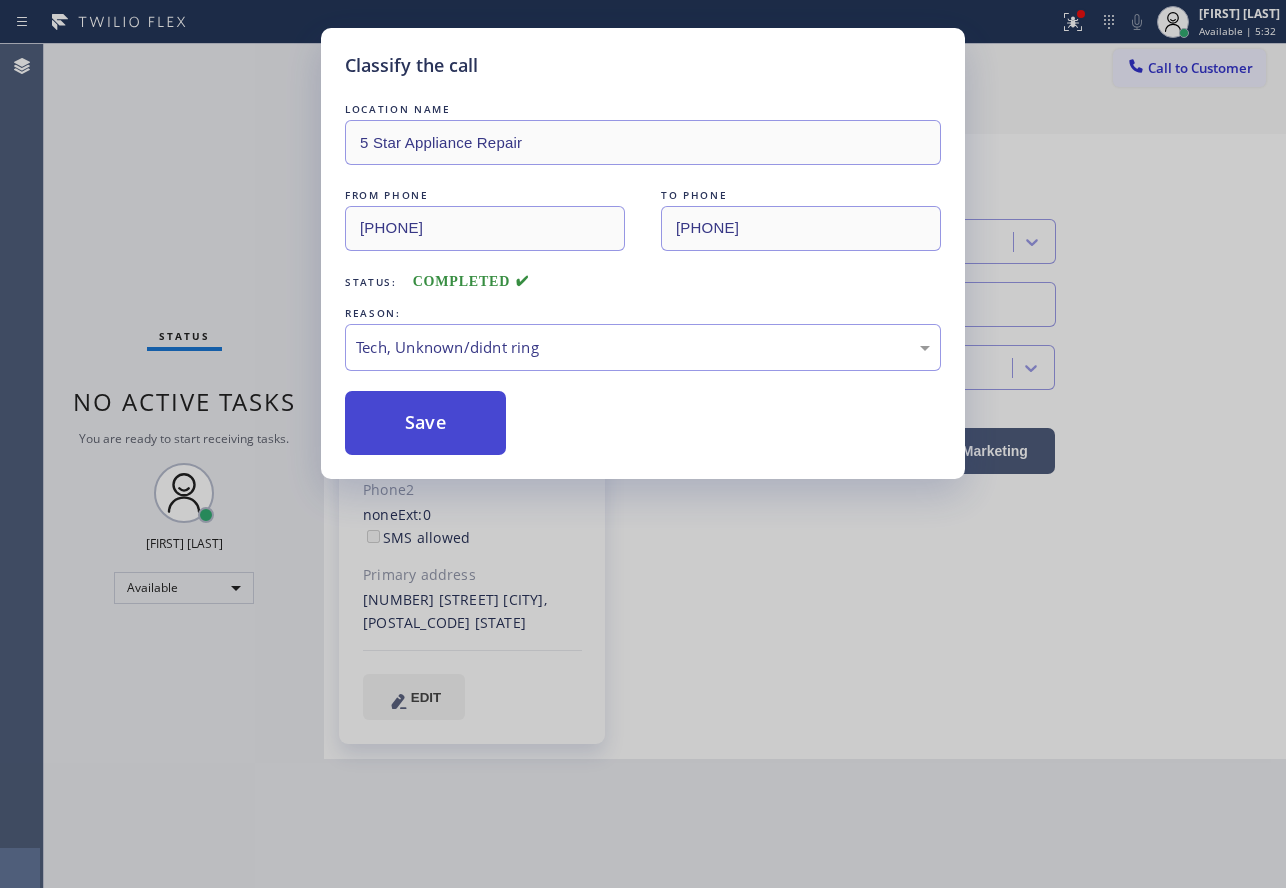 click on "Save" at bounding box center (425, 423) 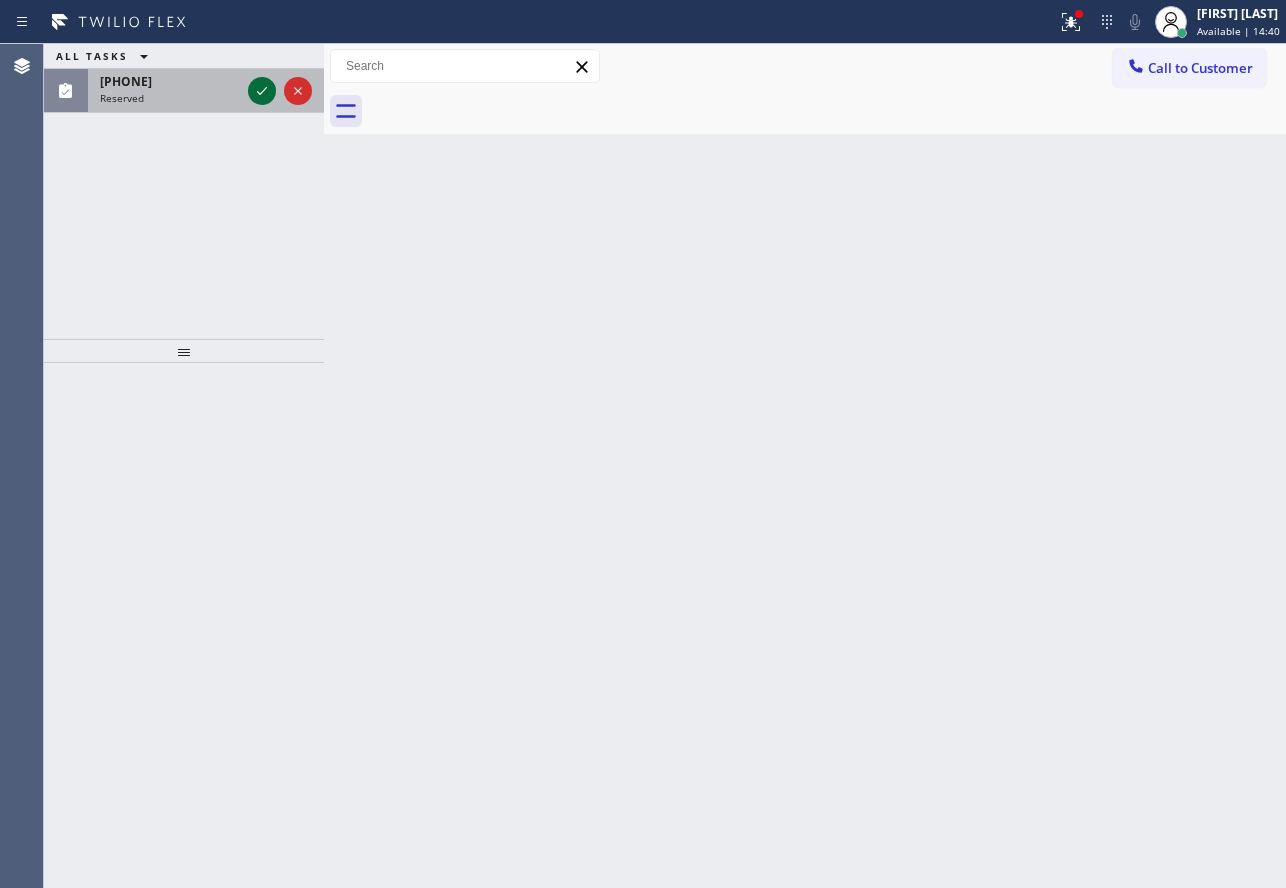 click 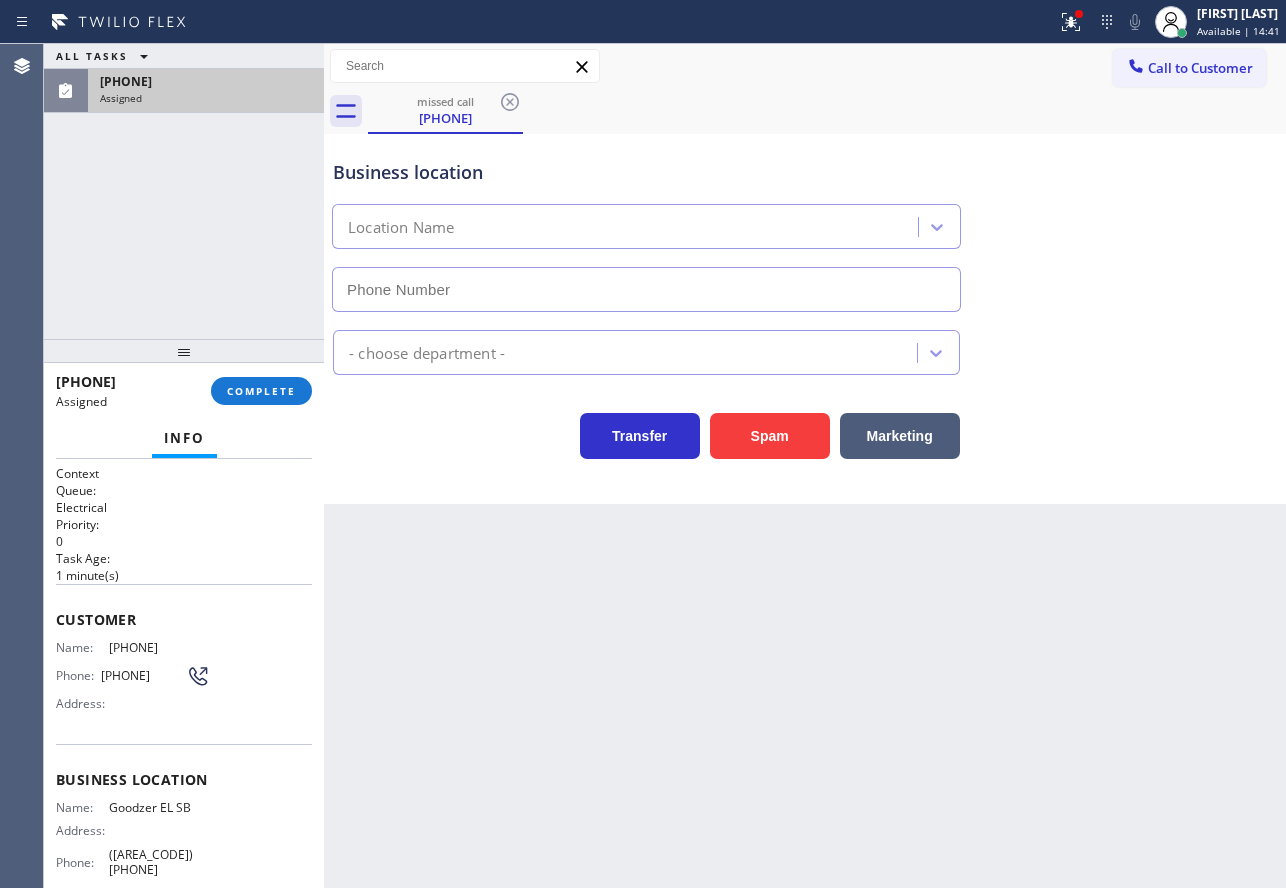 type on "([AREA_CODE]) [PHONE]" 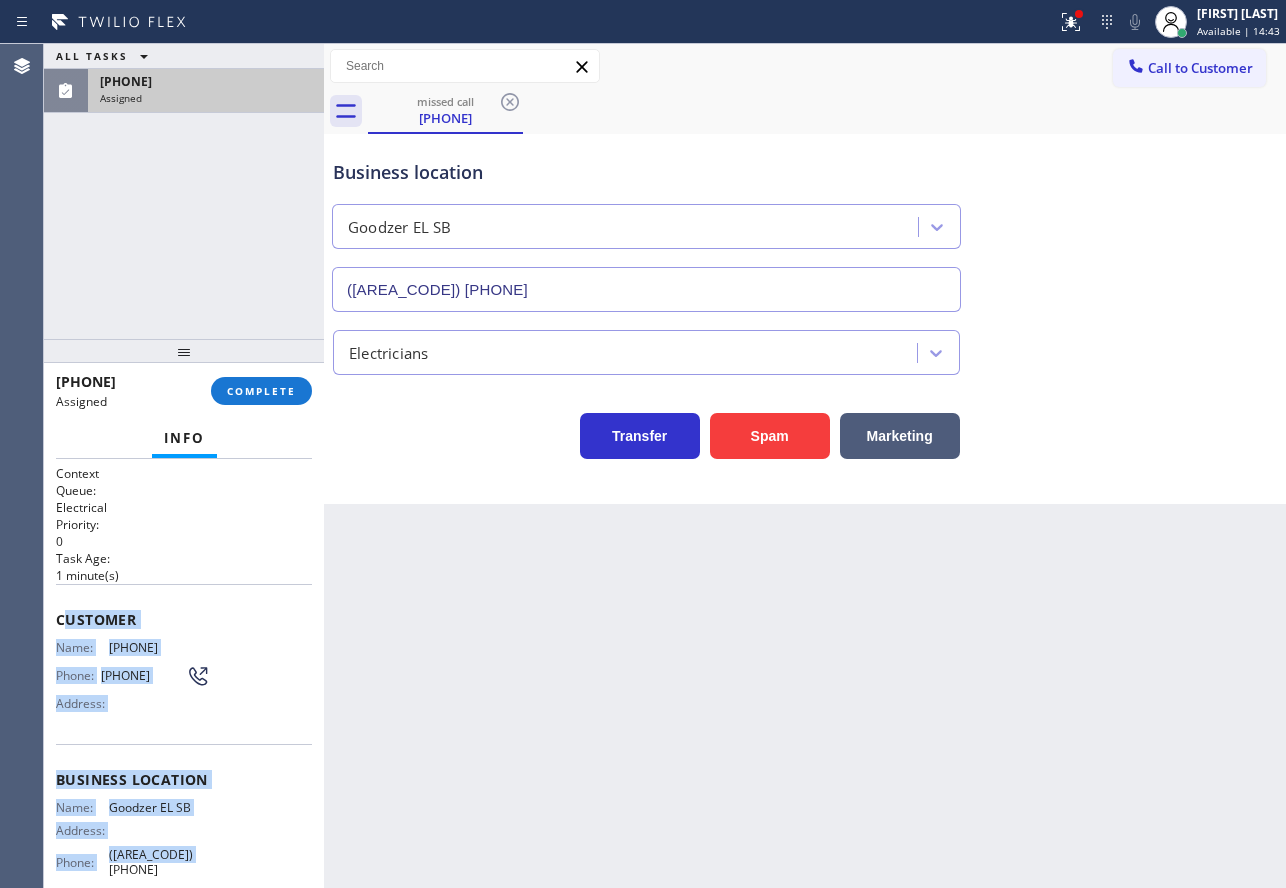 drag, startPoint x: 206, startPoint y: 873, endPoint x: 61, endPoint y: 591, distance: 317.09464 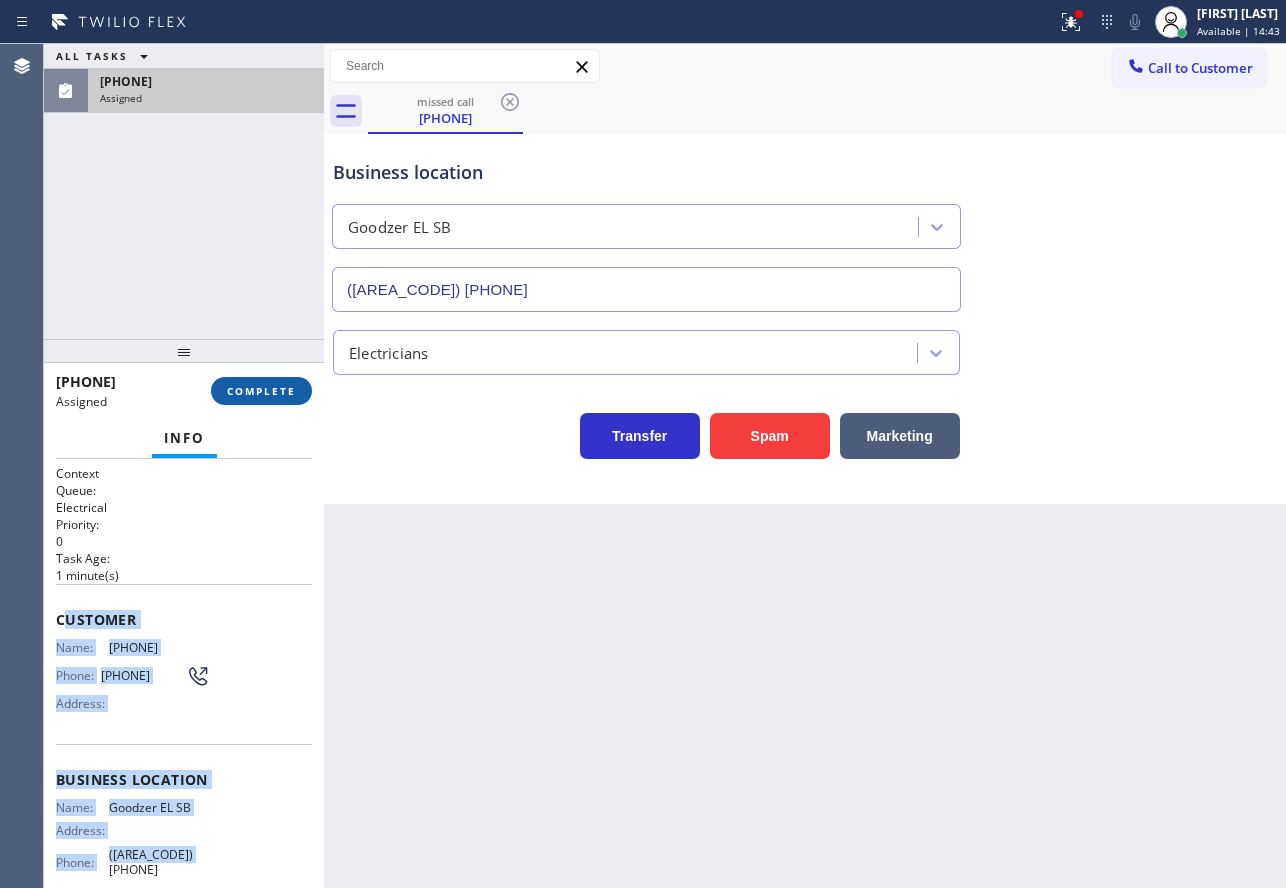 click on "COMPLETE" at bounding box center [261, 391] 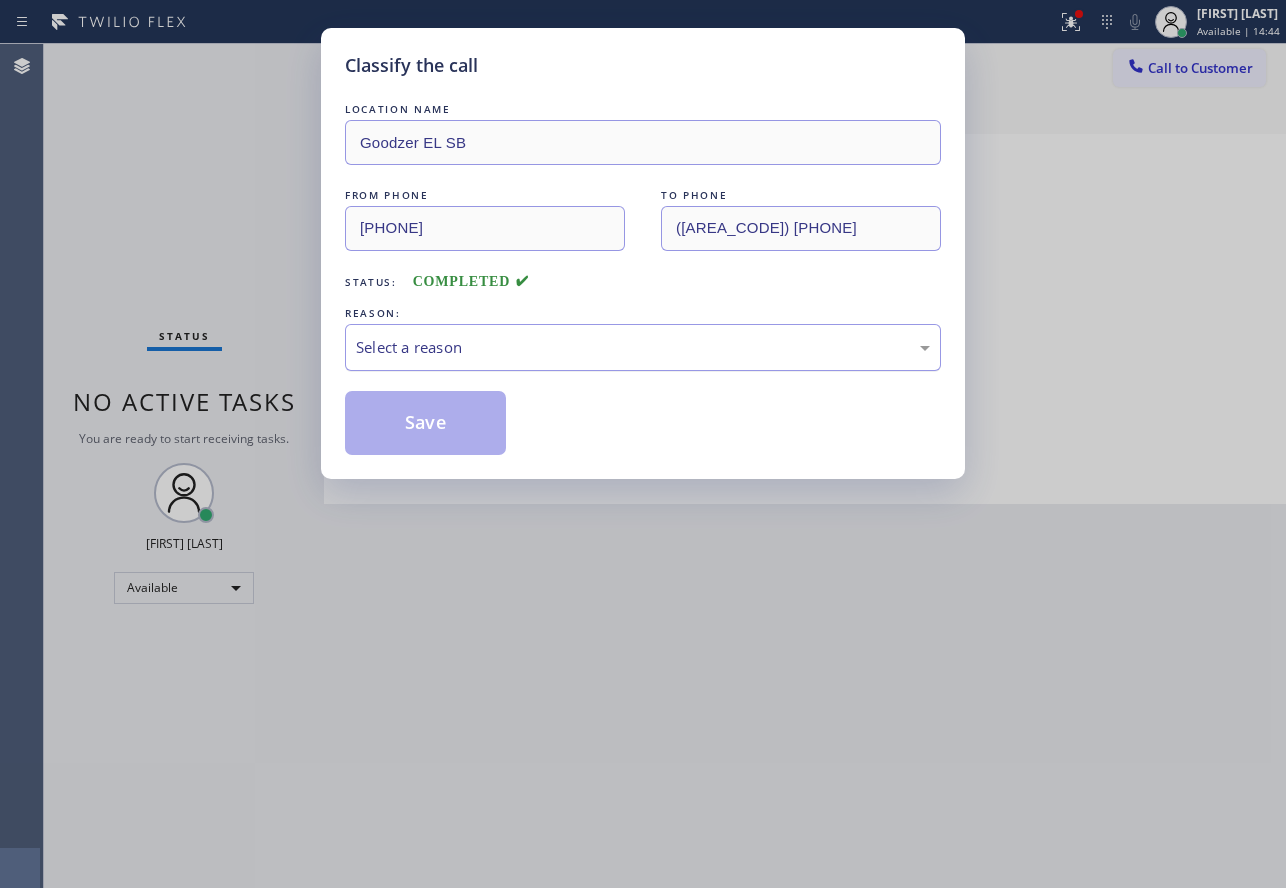 click on "Select a reason" at bounding box center (643, 347) 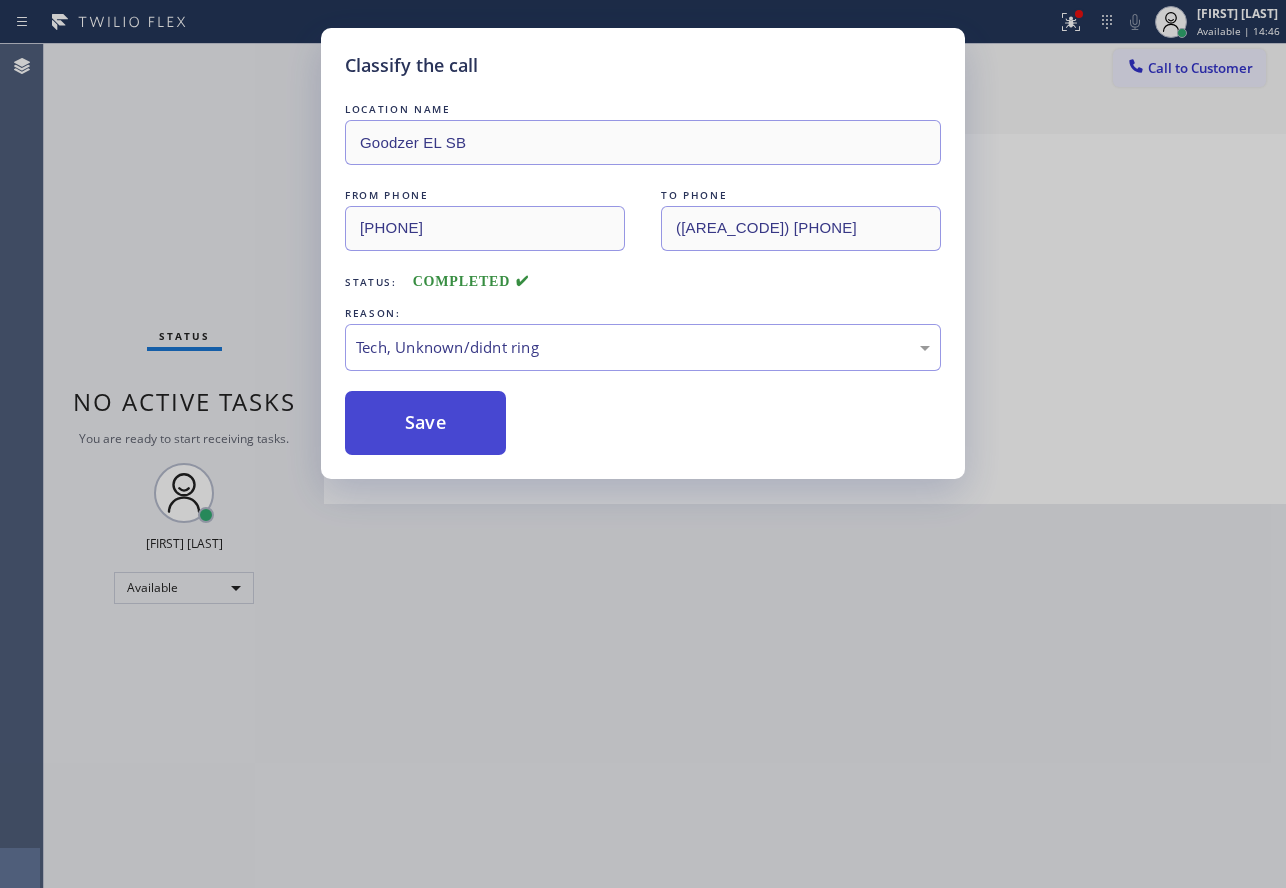 click on "Save" at bounding box center (425, 423) 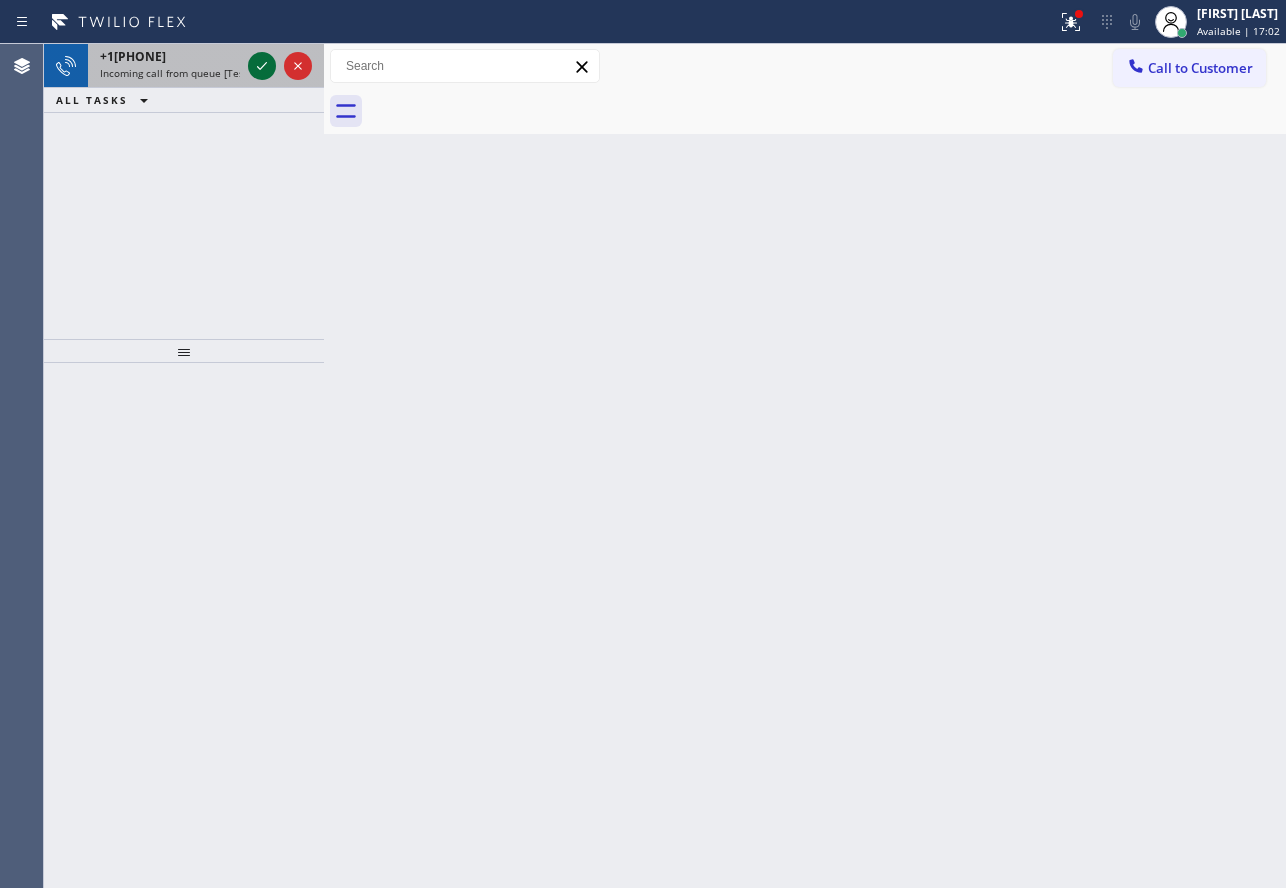 click 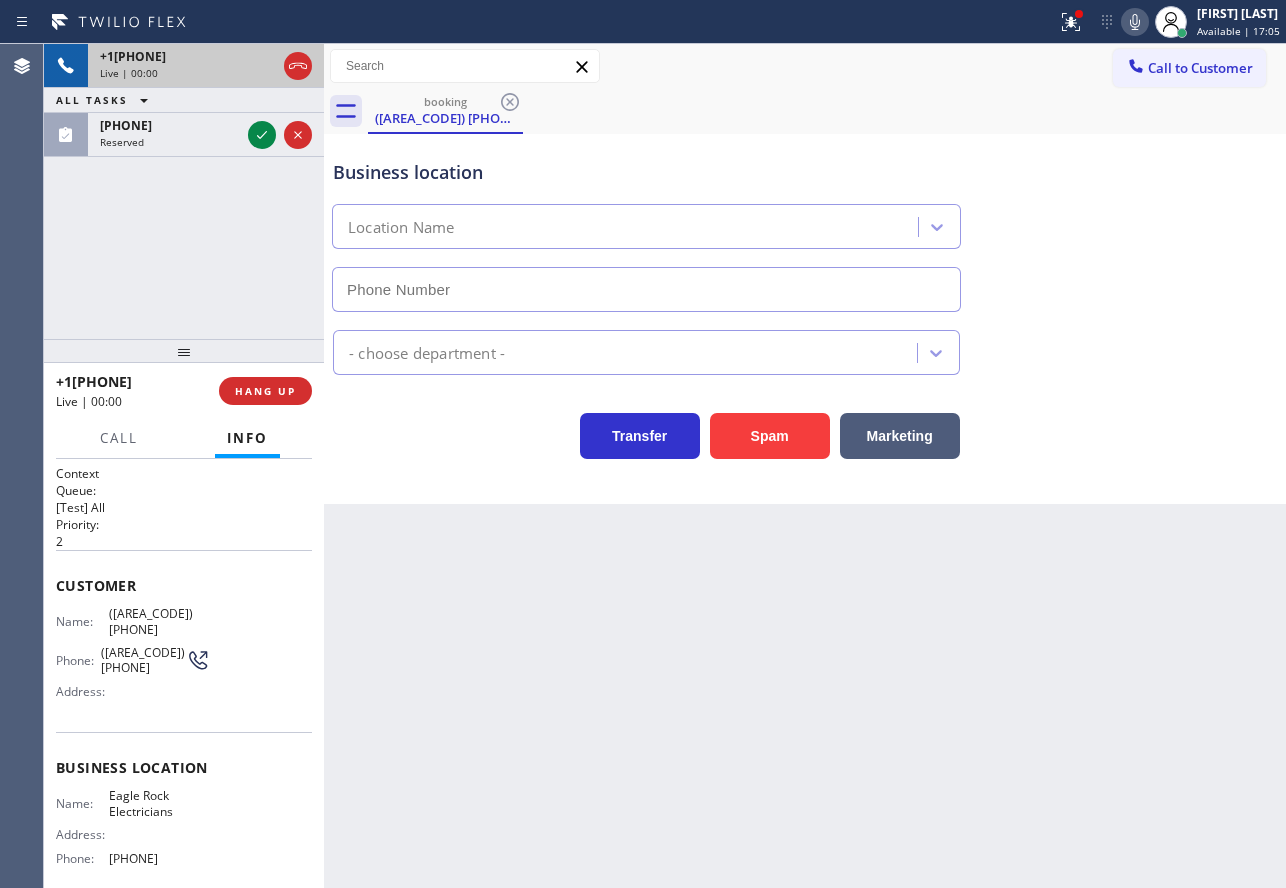 type on "[PHONE]" 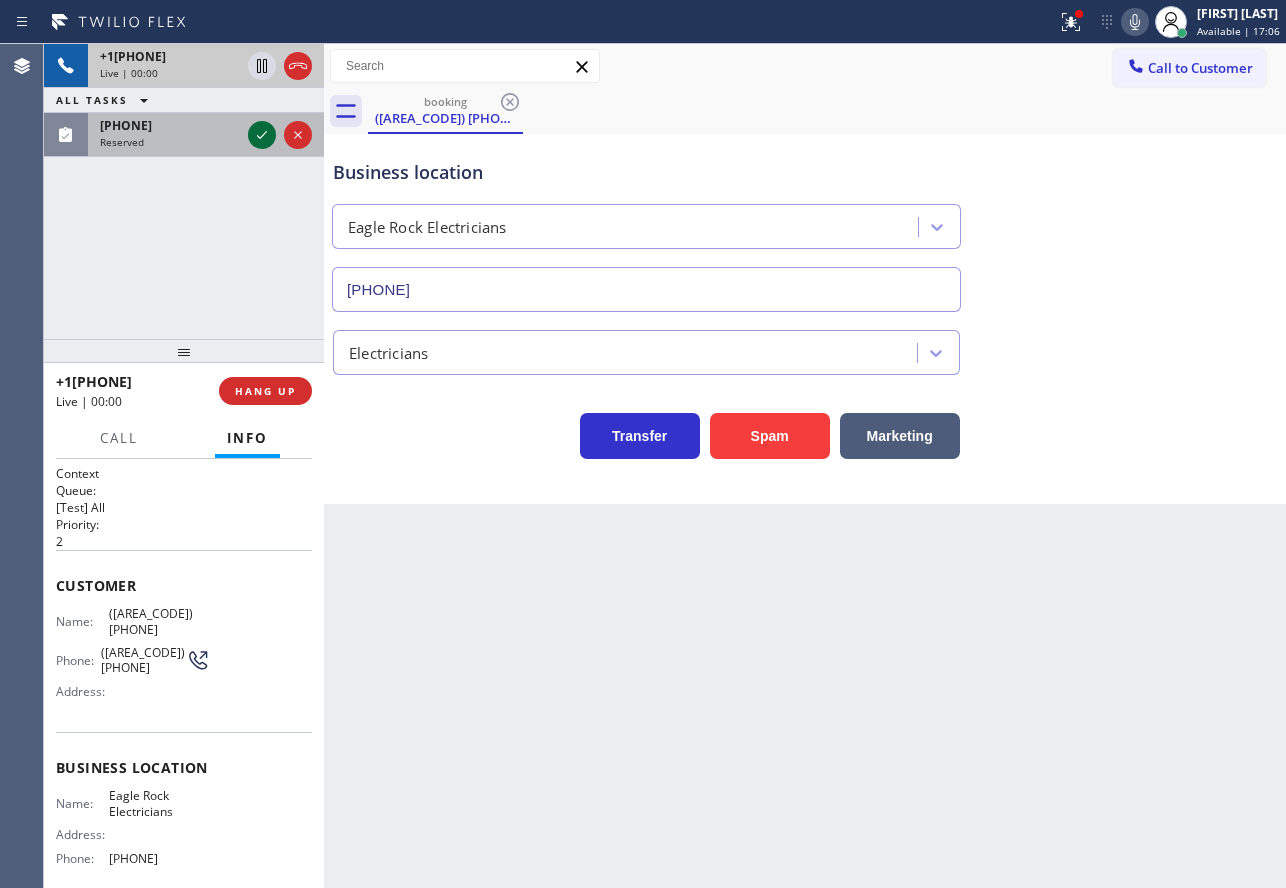 click 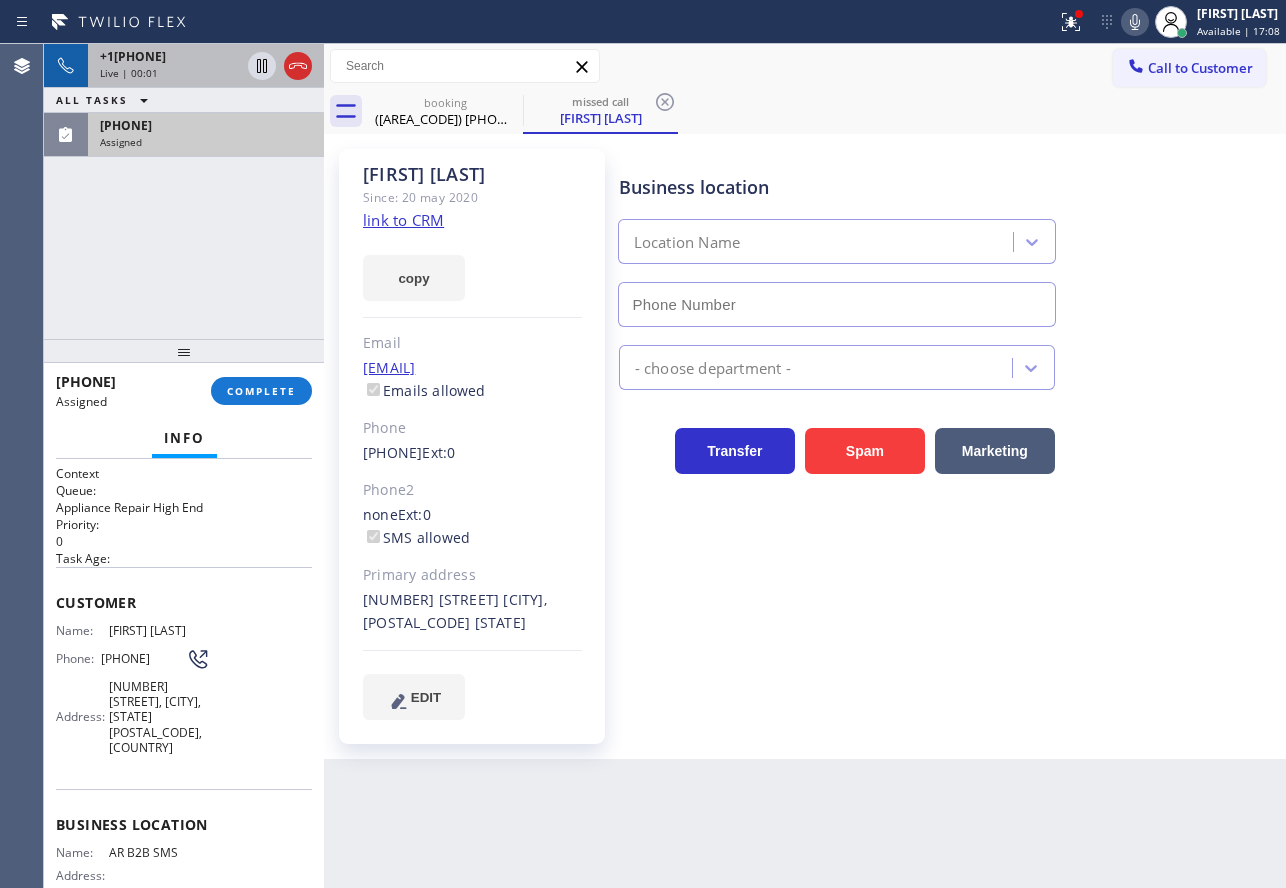 type on "[PHONE]" 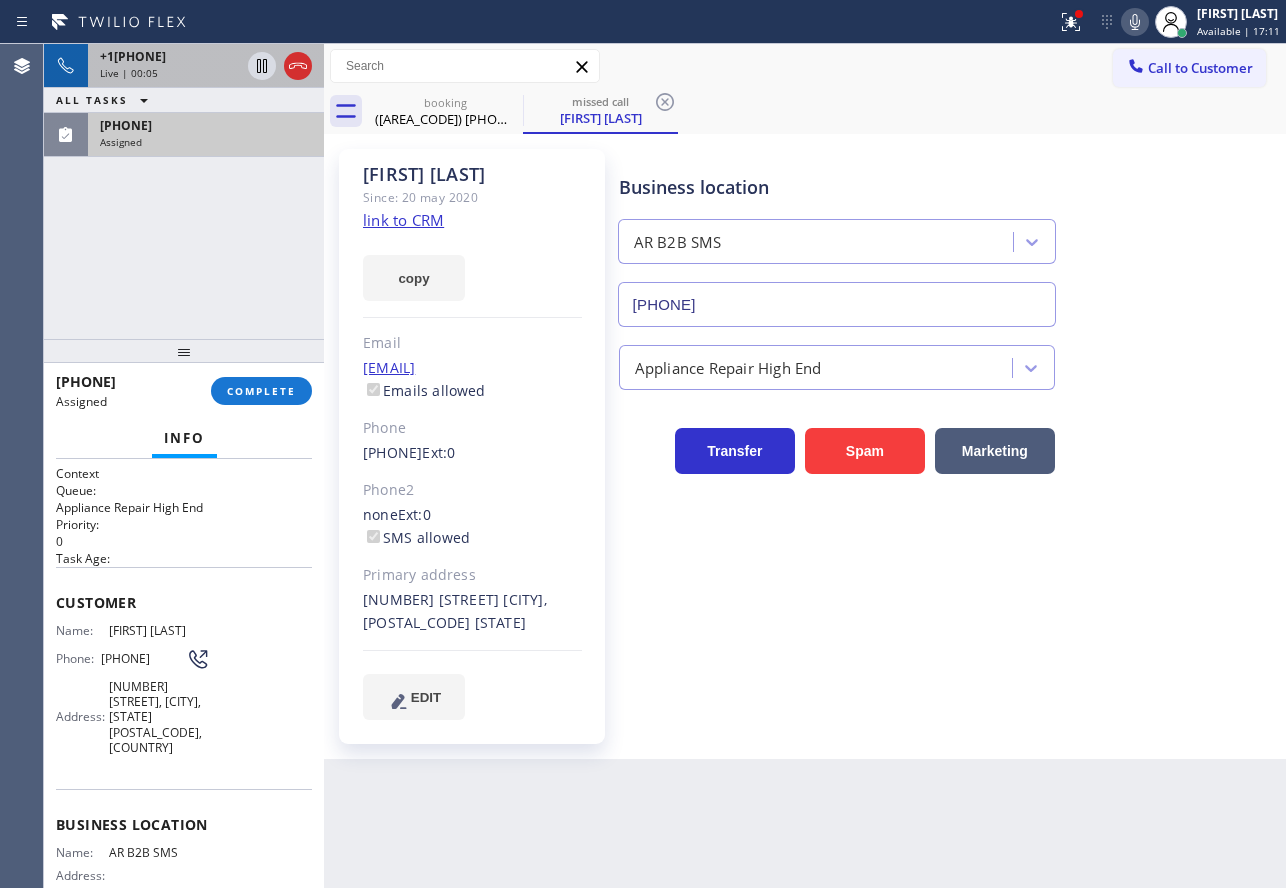 click on "Live | 00:05" at bounding box center (170, 73) 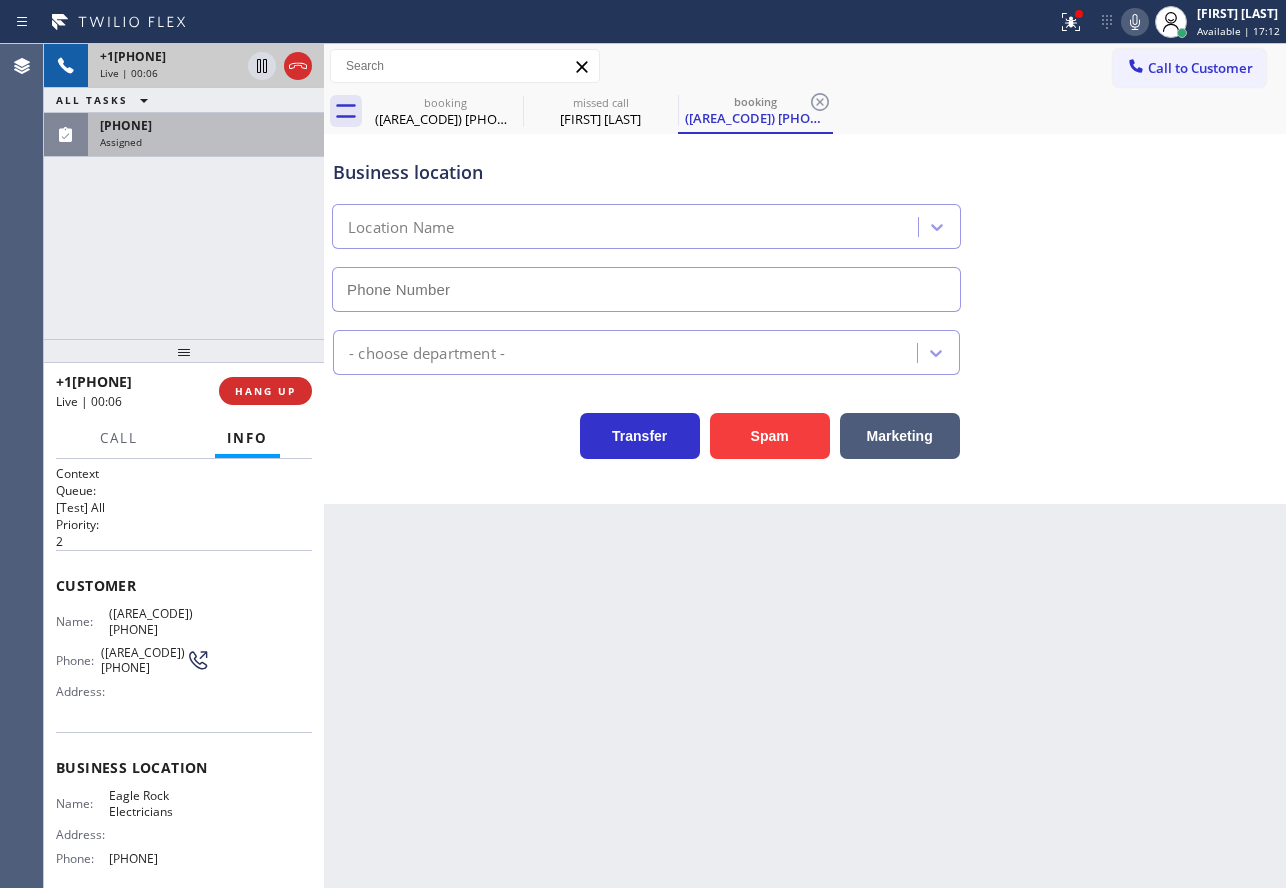 type on "[PHONE]" 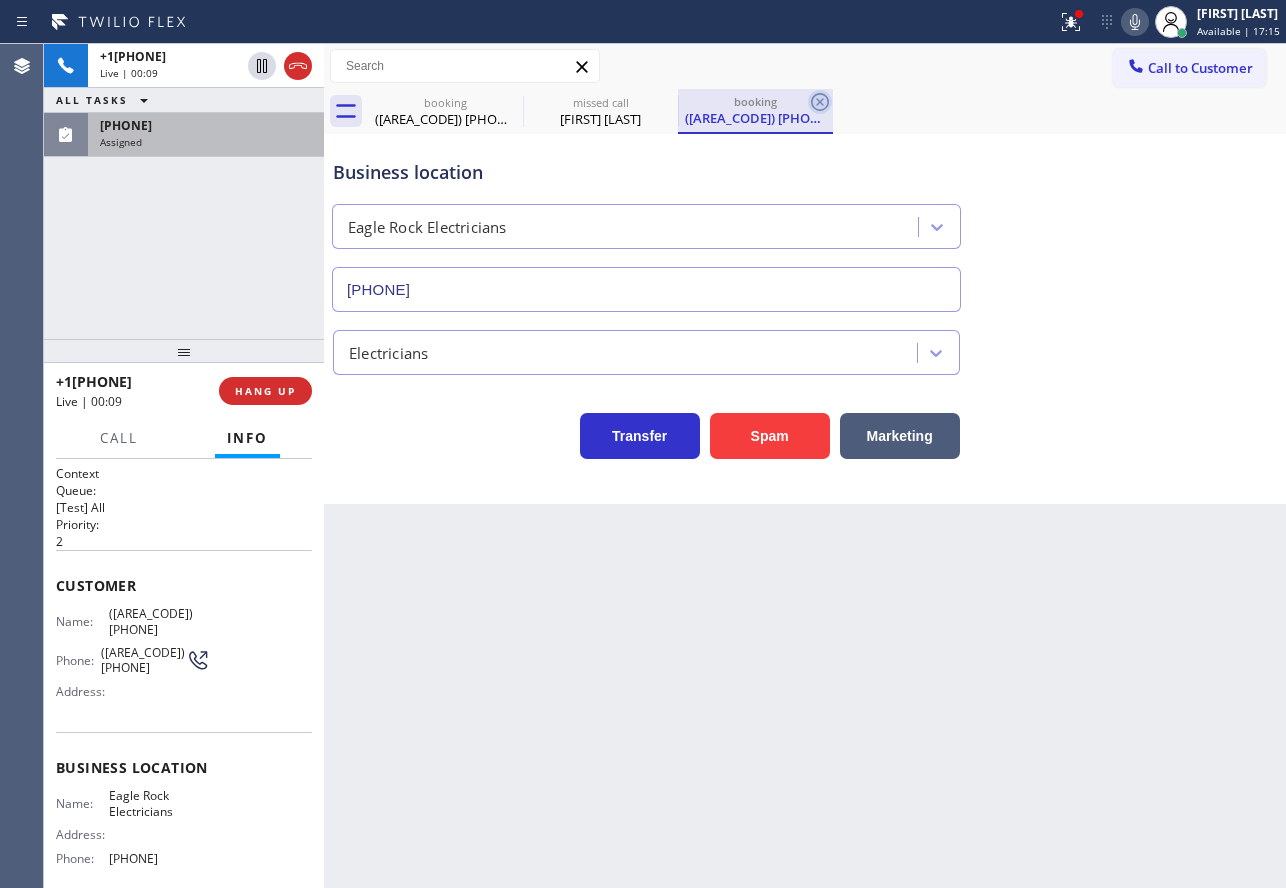 click 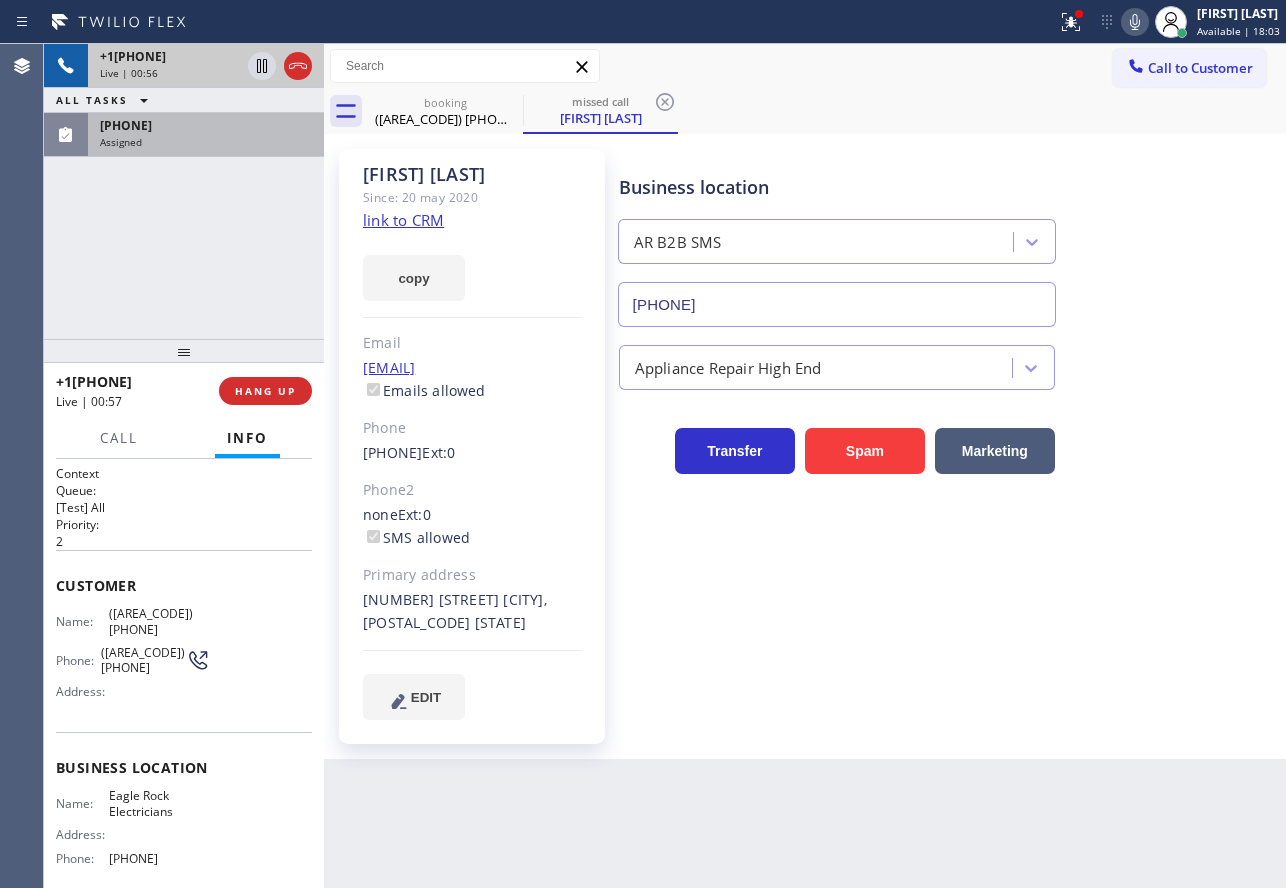 click on "+1[PHONE]" at bounding box center [133, 56] 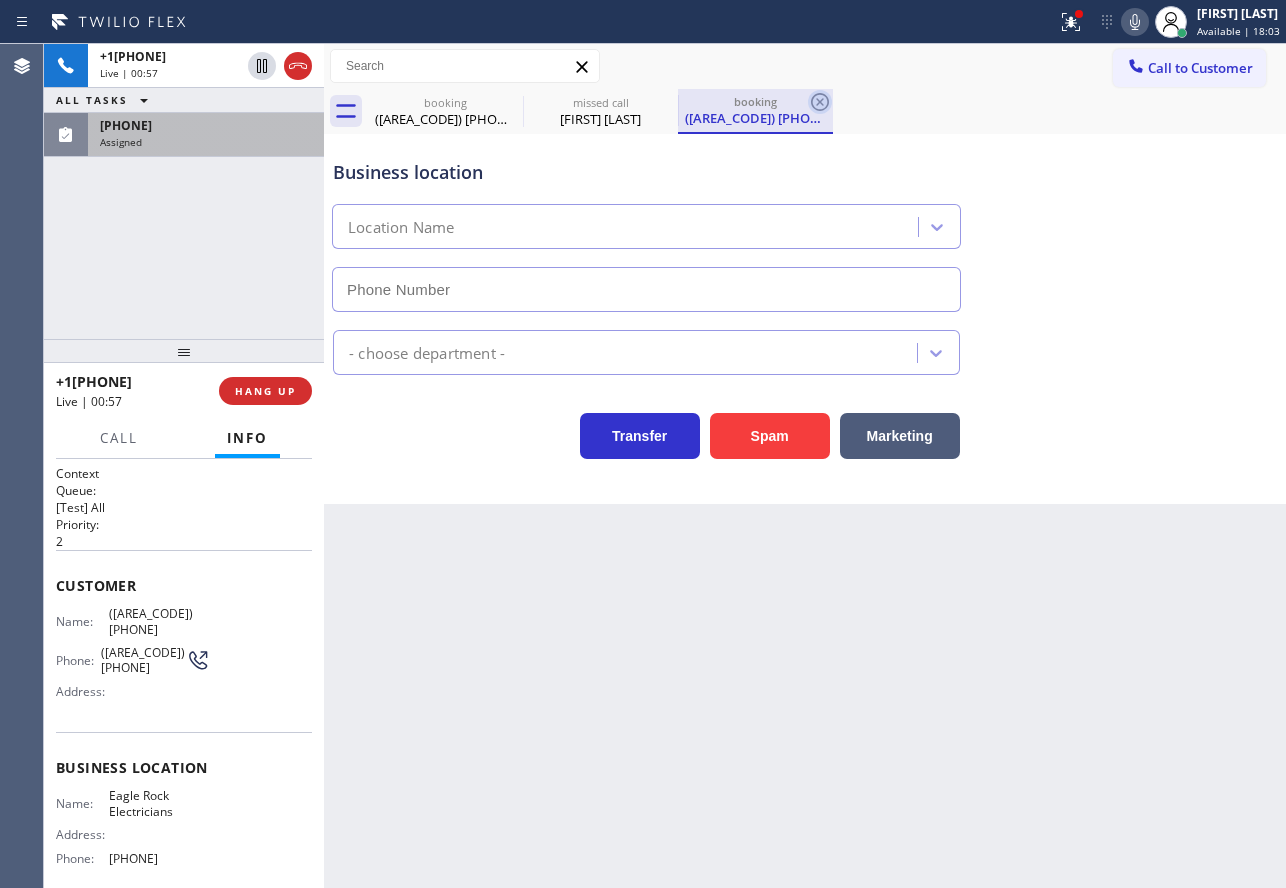 type on "[PHONE]" 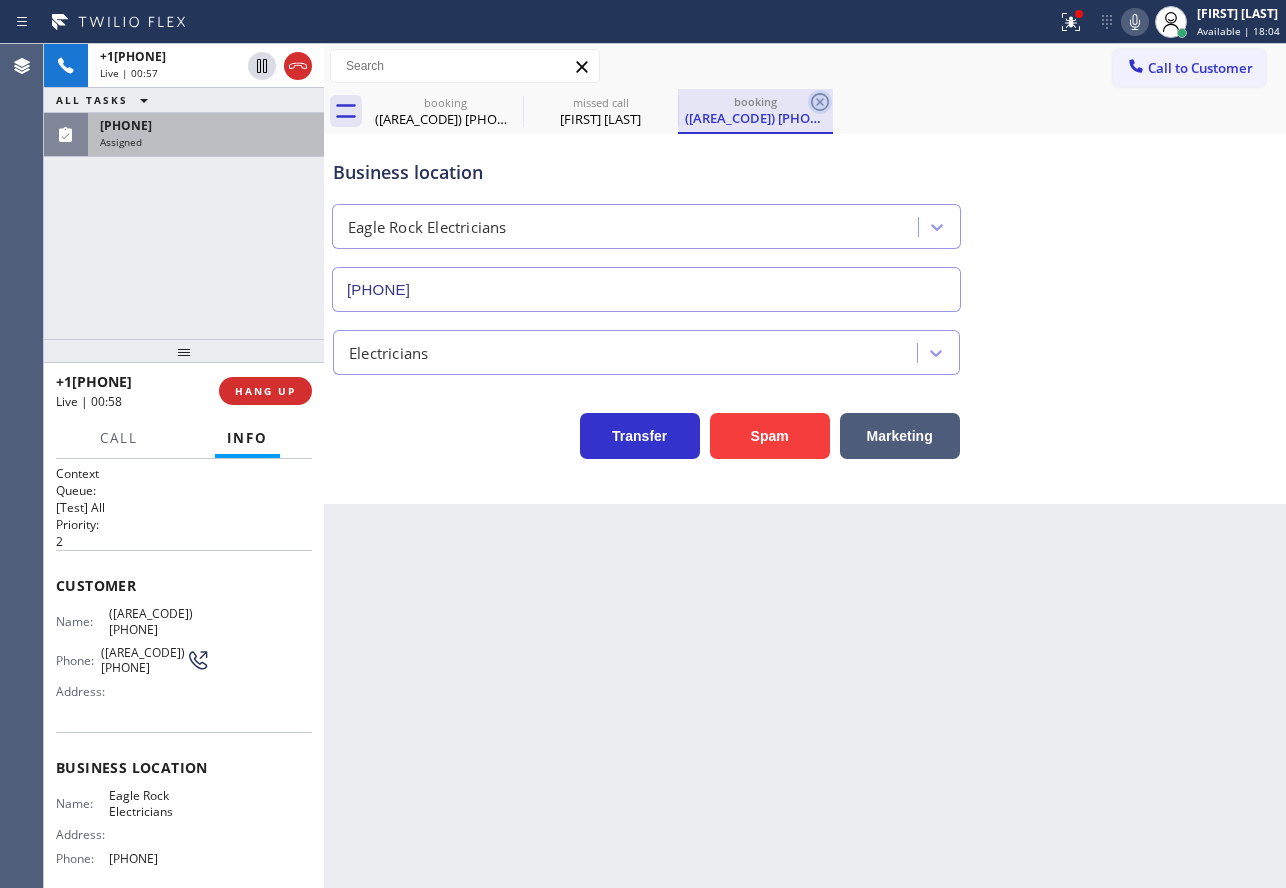 click 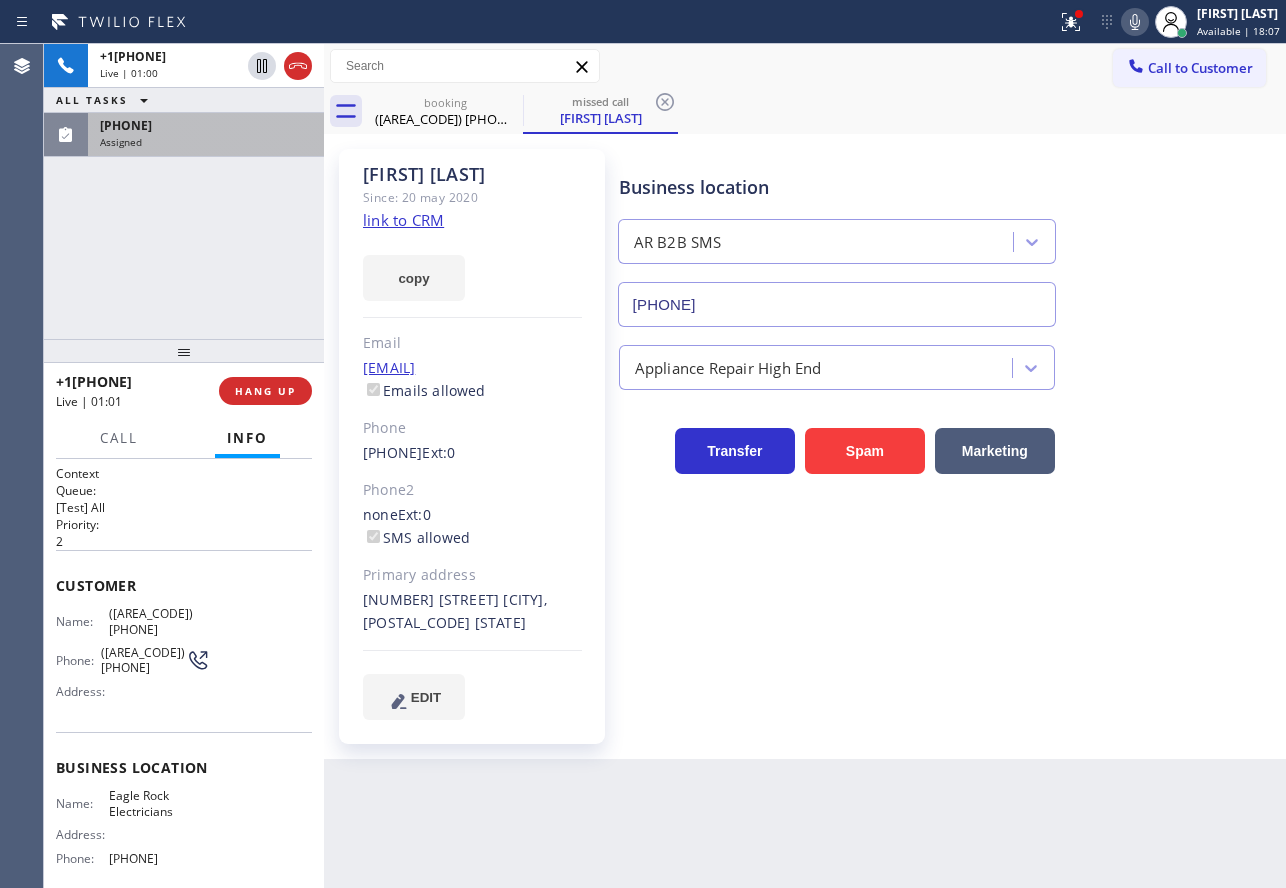 click on "([AREA_CODE]) [PHONE]" at bounding box center (159, 621) 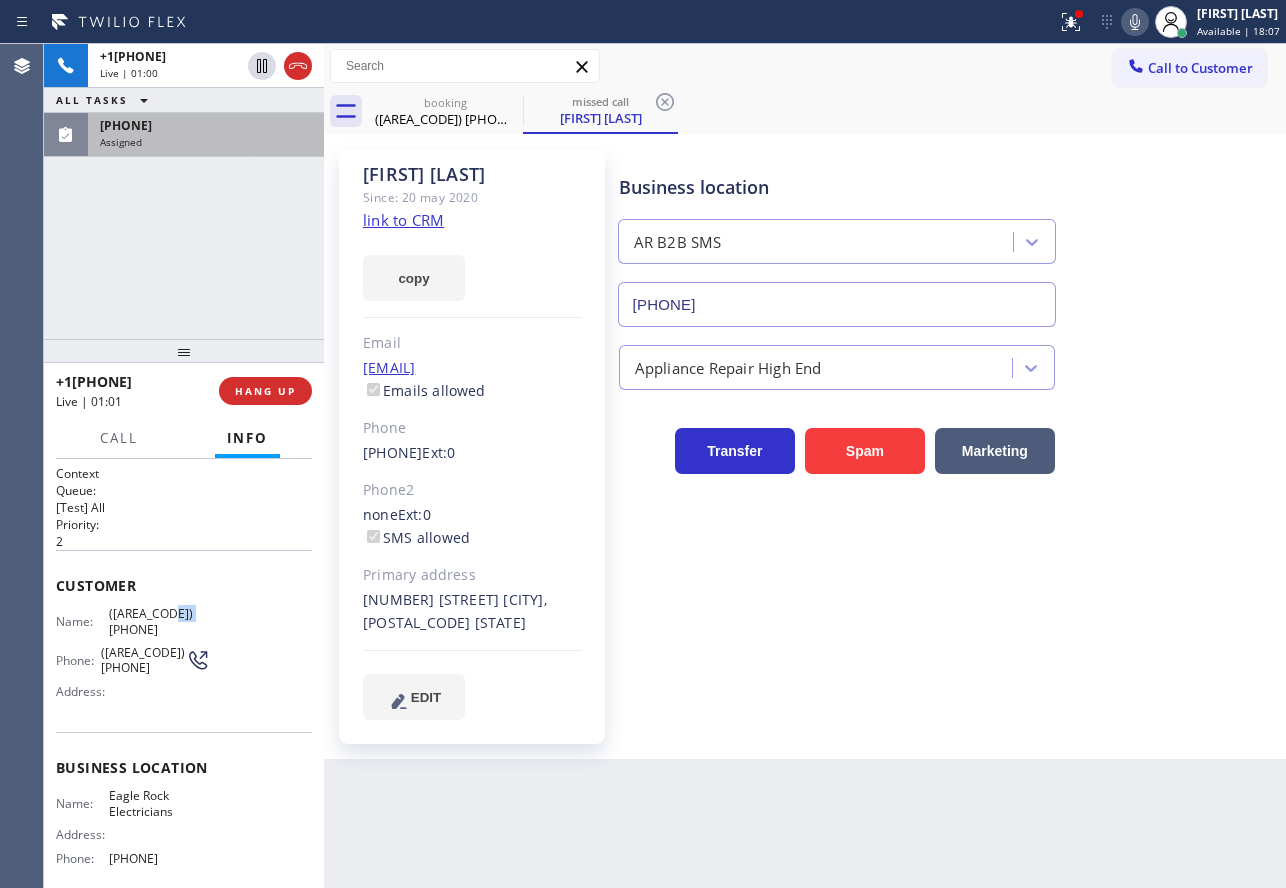 click on "([AREA_CODE]) [PHONE]" at bounding box center [159, 621] 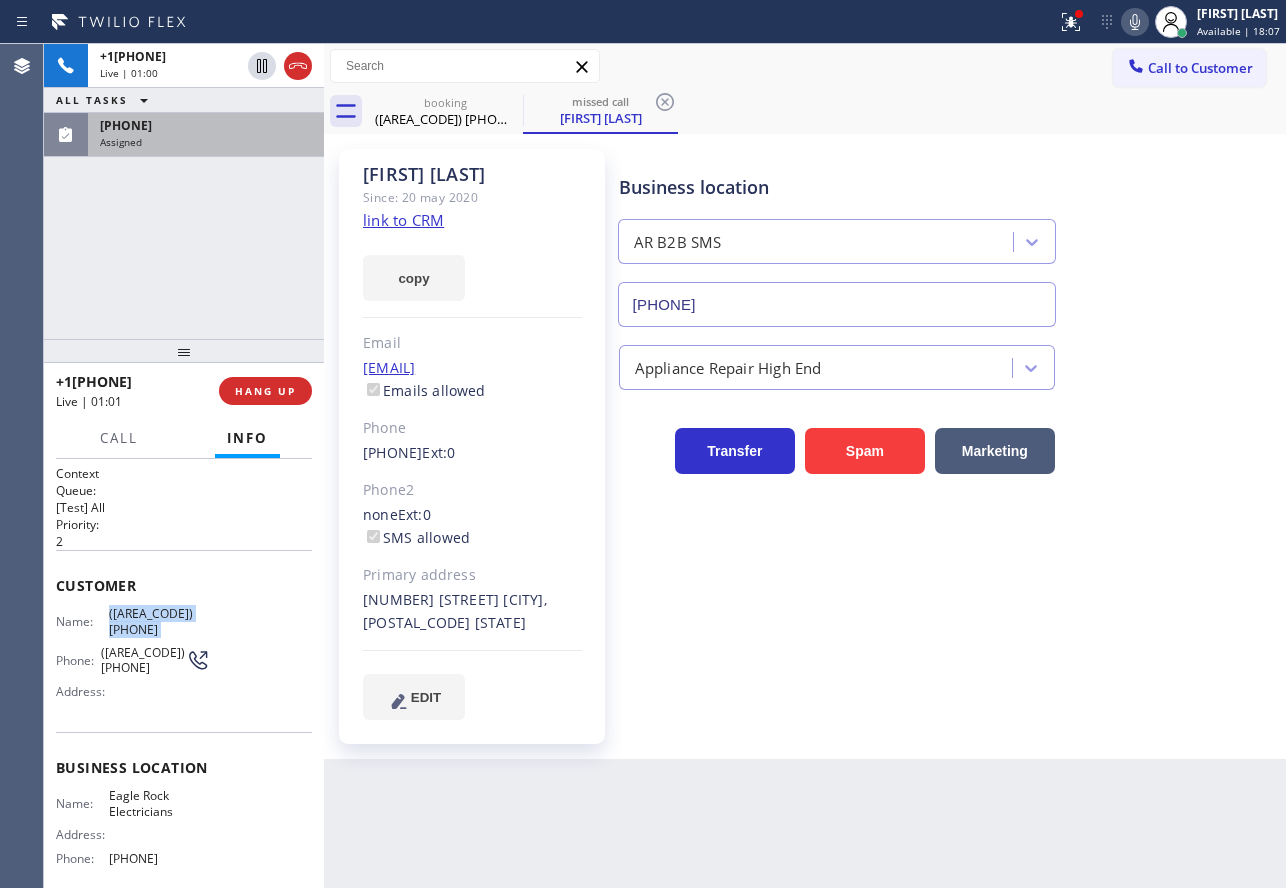 click on "([AREA_CODE]) [PHONE]" at bounding box center [159, 621] 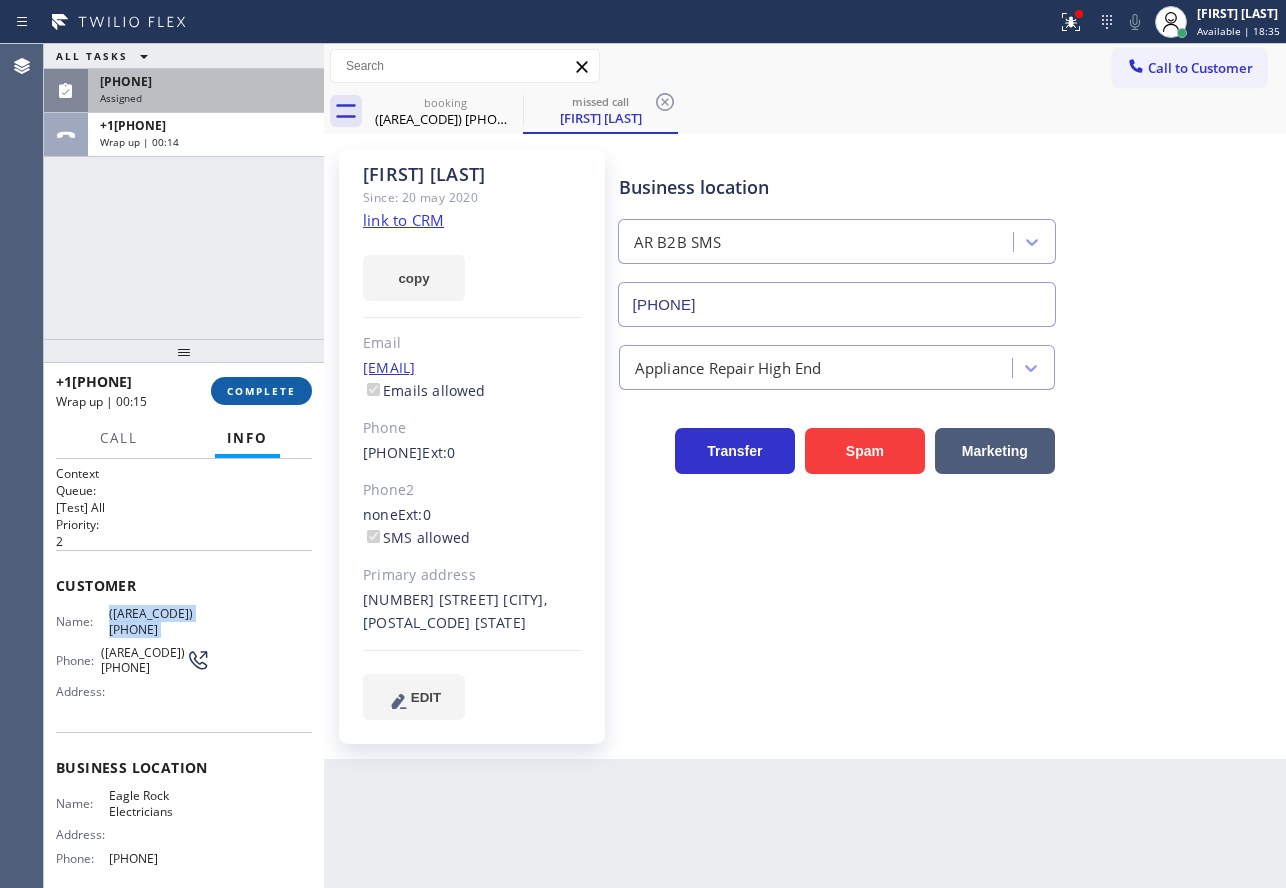 click on "COMPLETE" at bounding box center [261, 391] 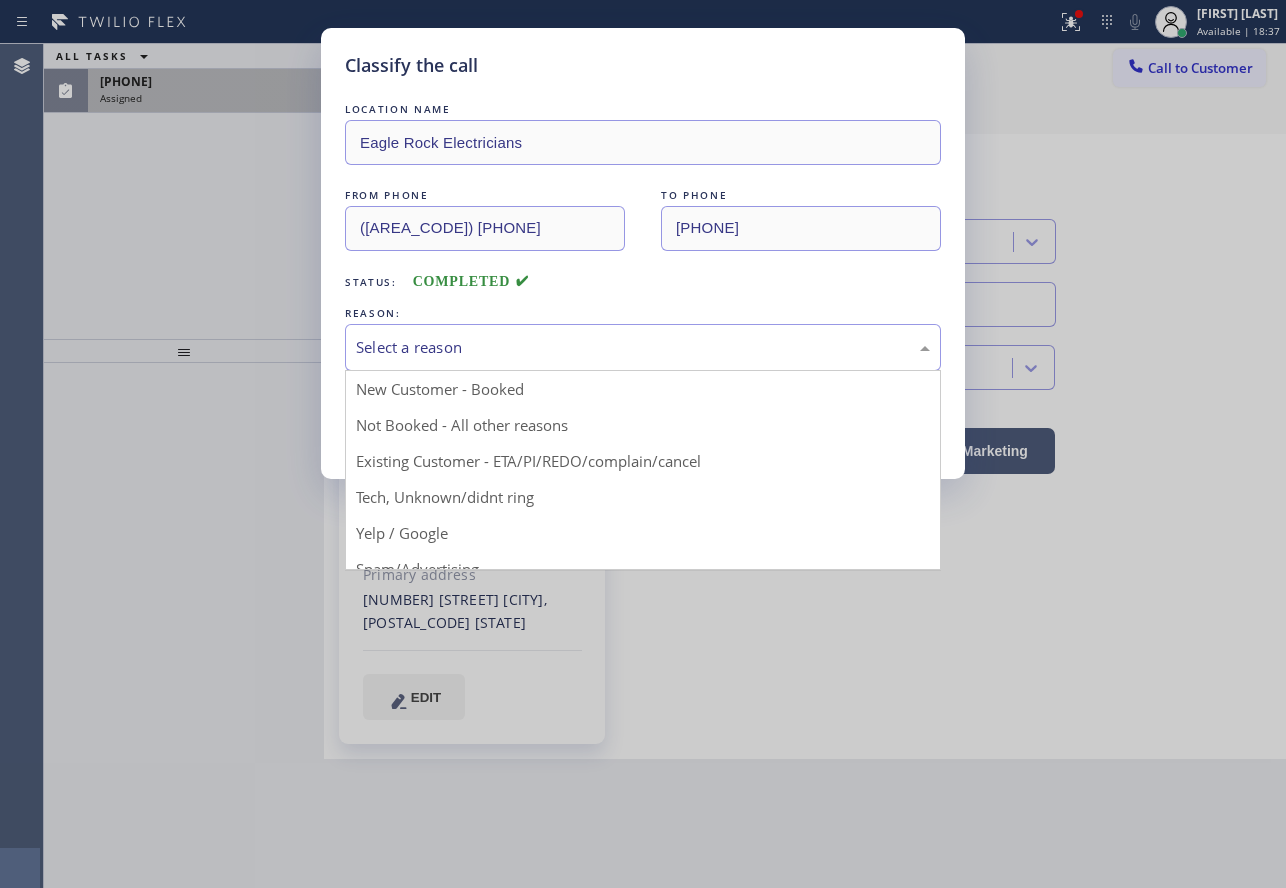 click on "Select a reason" at bounding box center (643, 347) 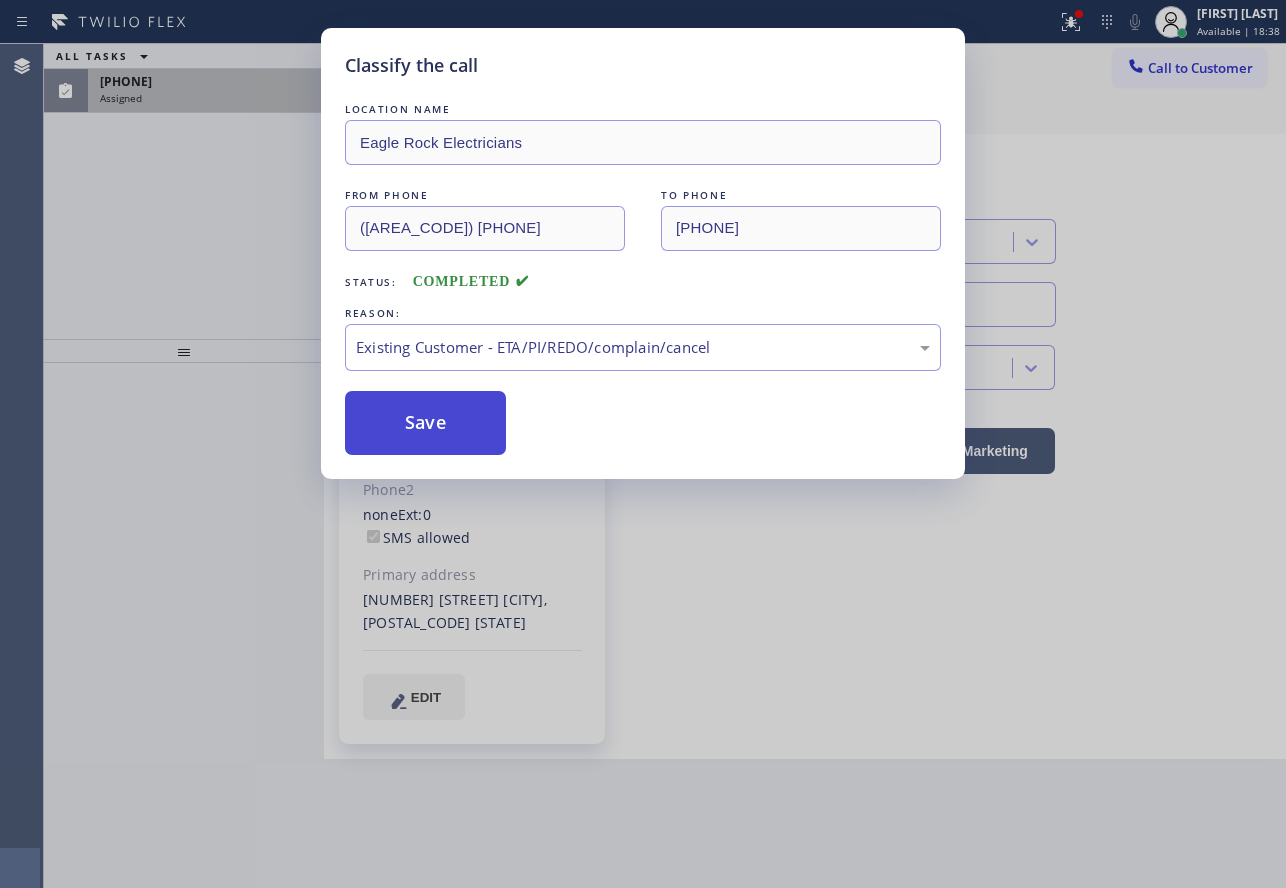 click on "Save" at bounding box center (425, 423) 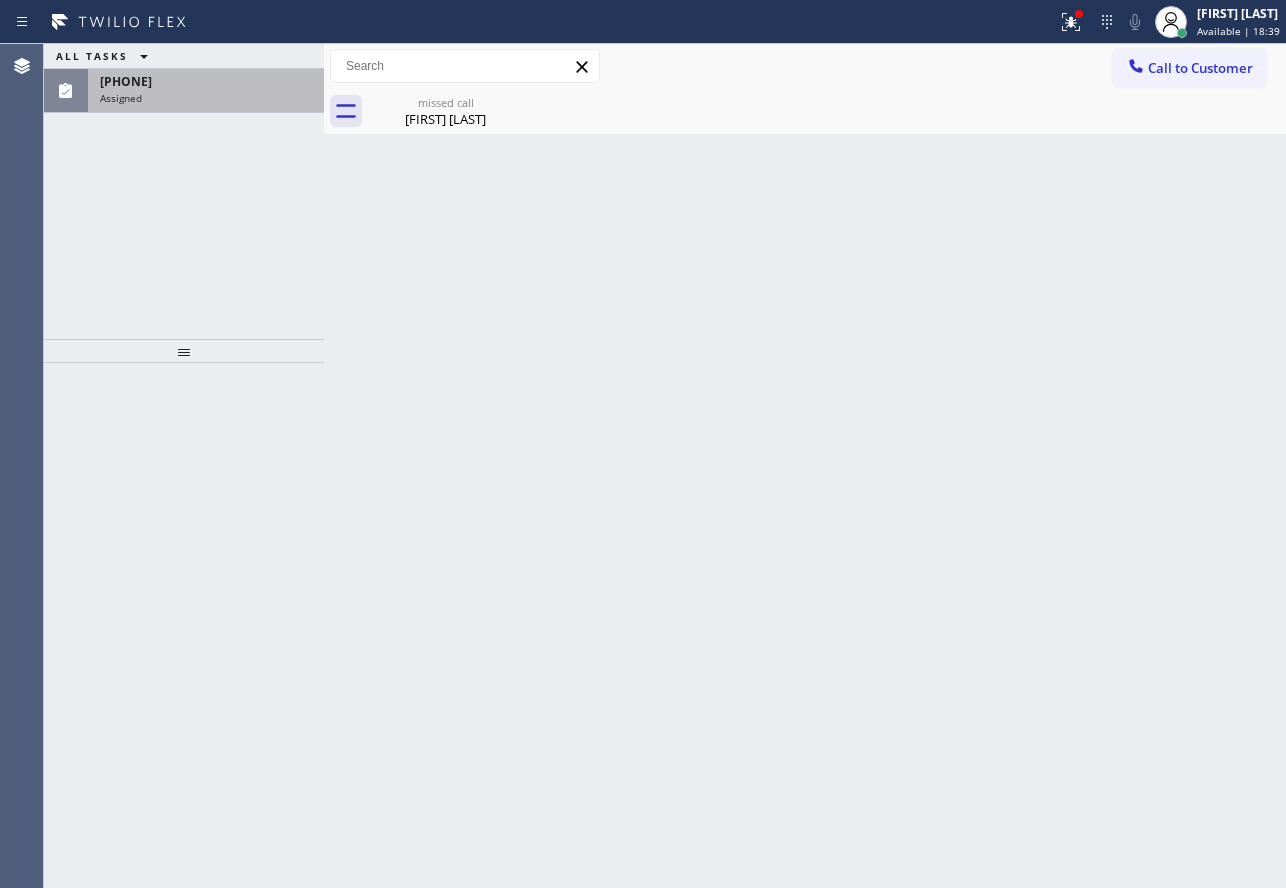 click on "Assigned" at bounding box center (206, 98) 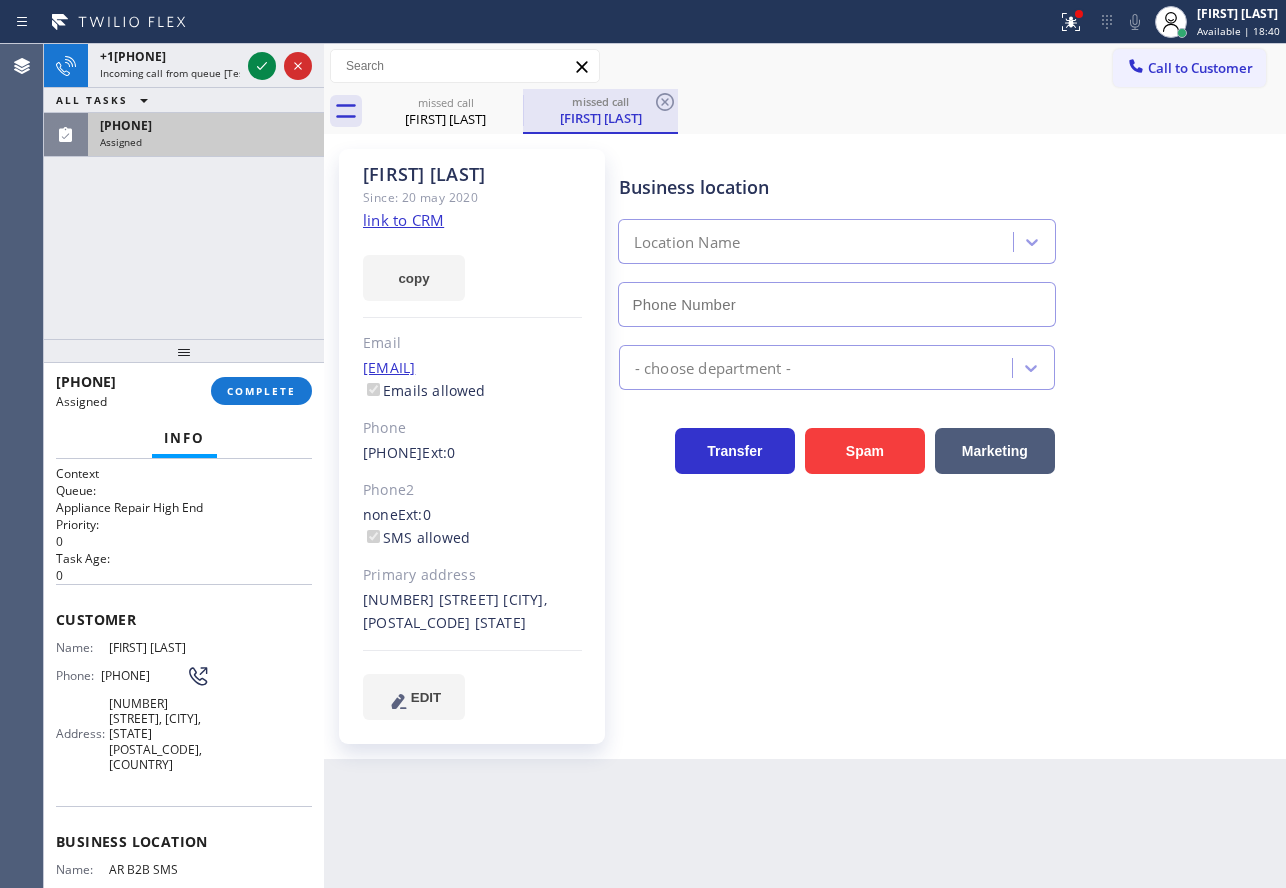 type on "[PHONE]" 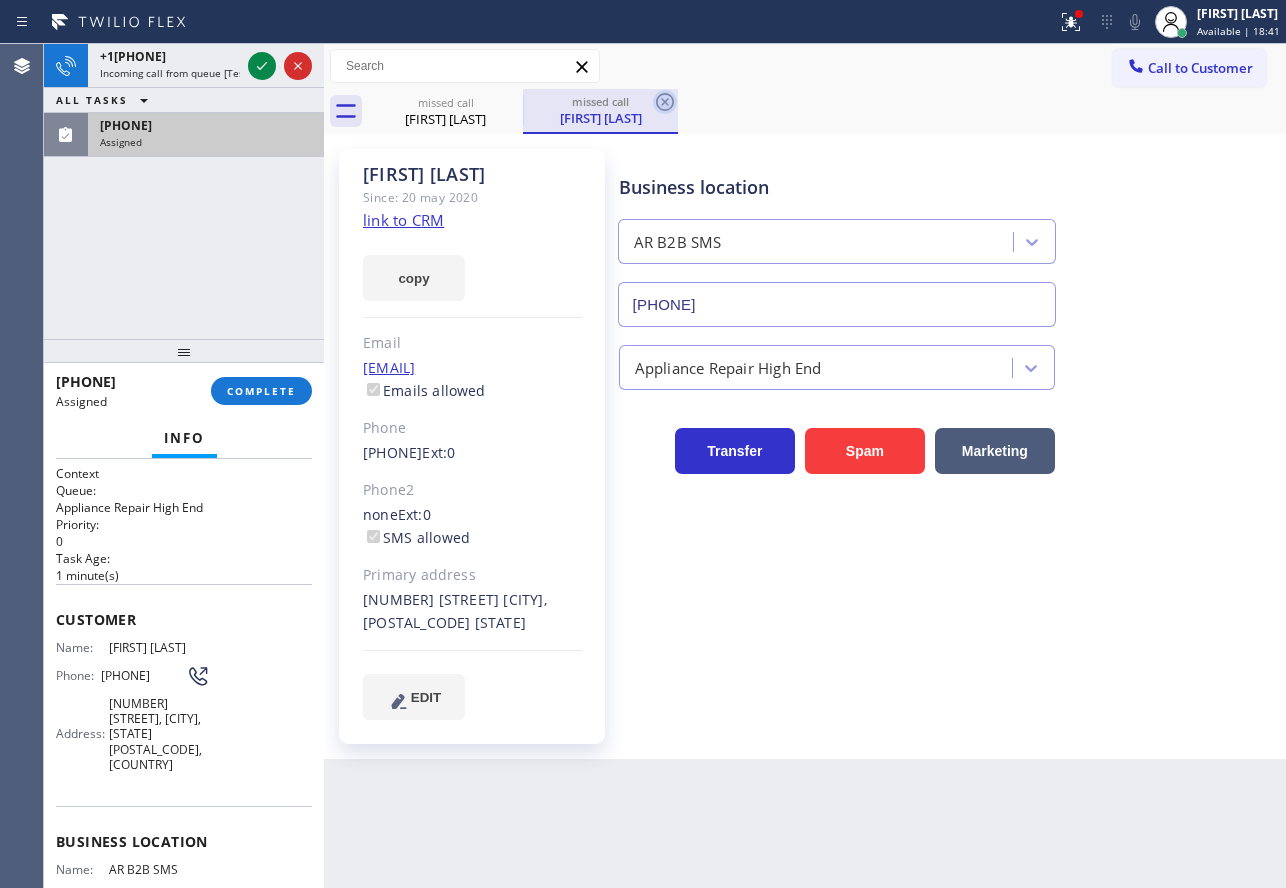 click 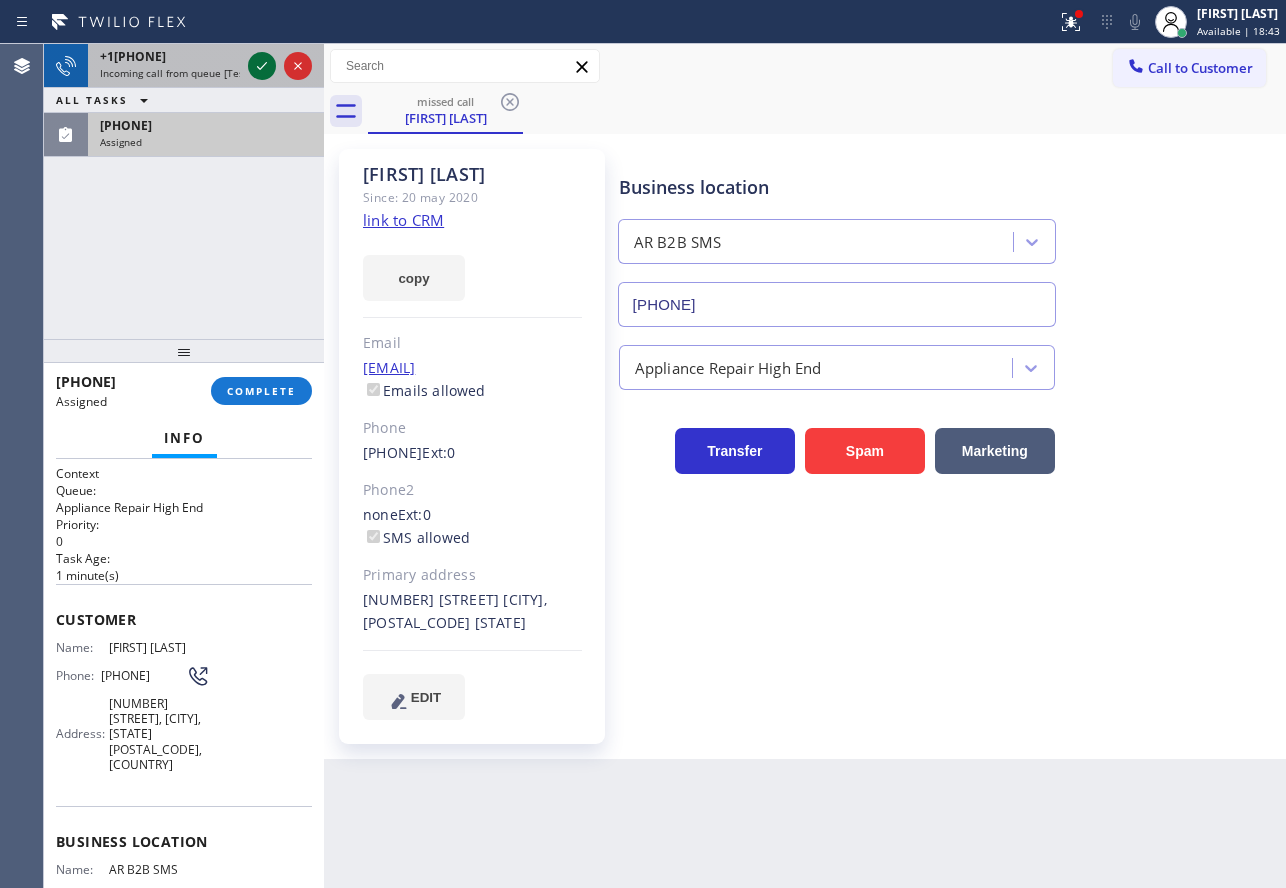 click 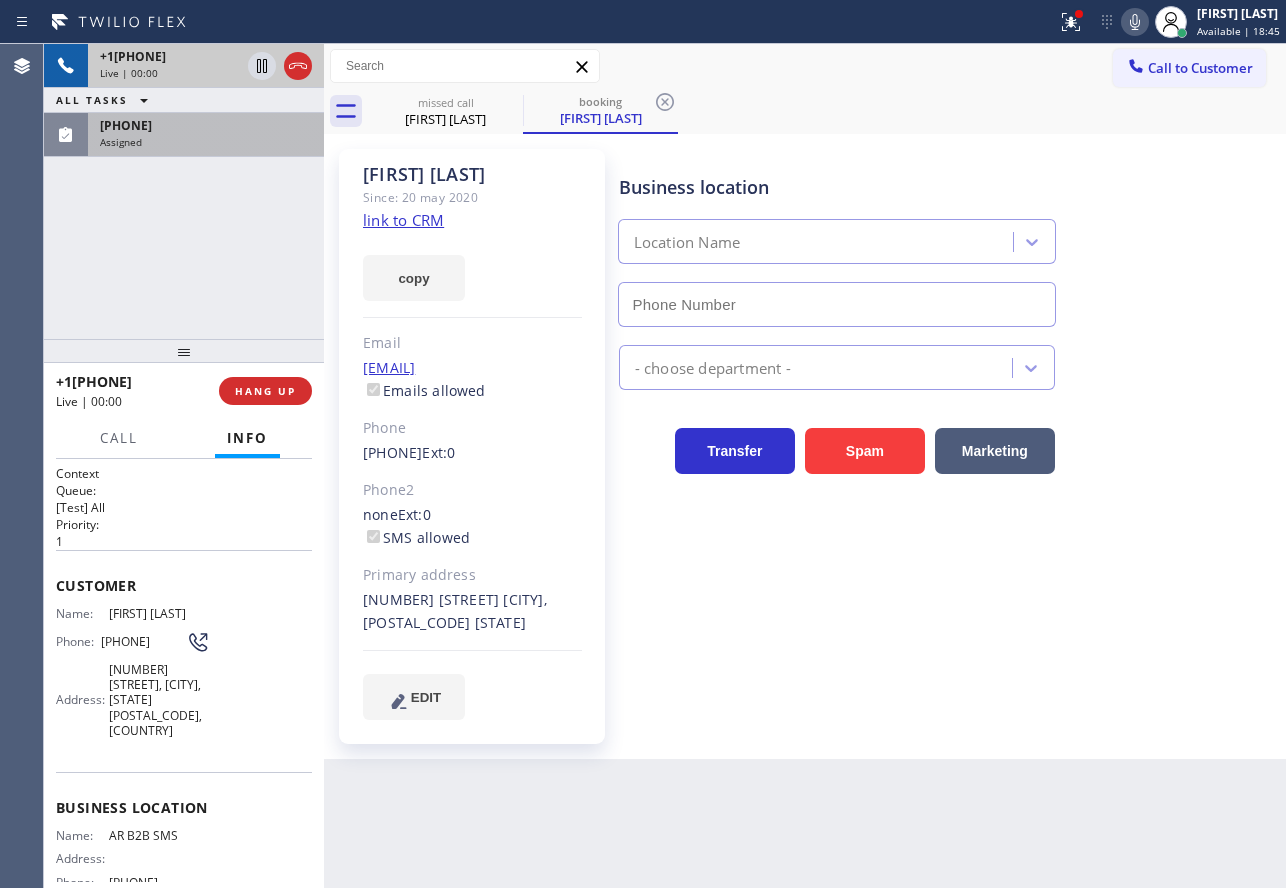 type on "[PHONE]" 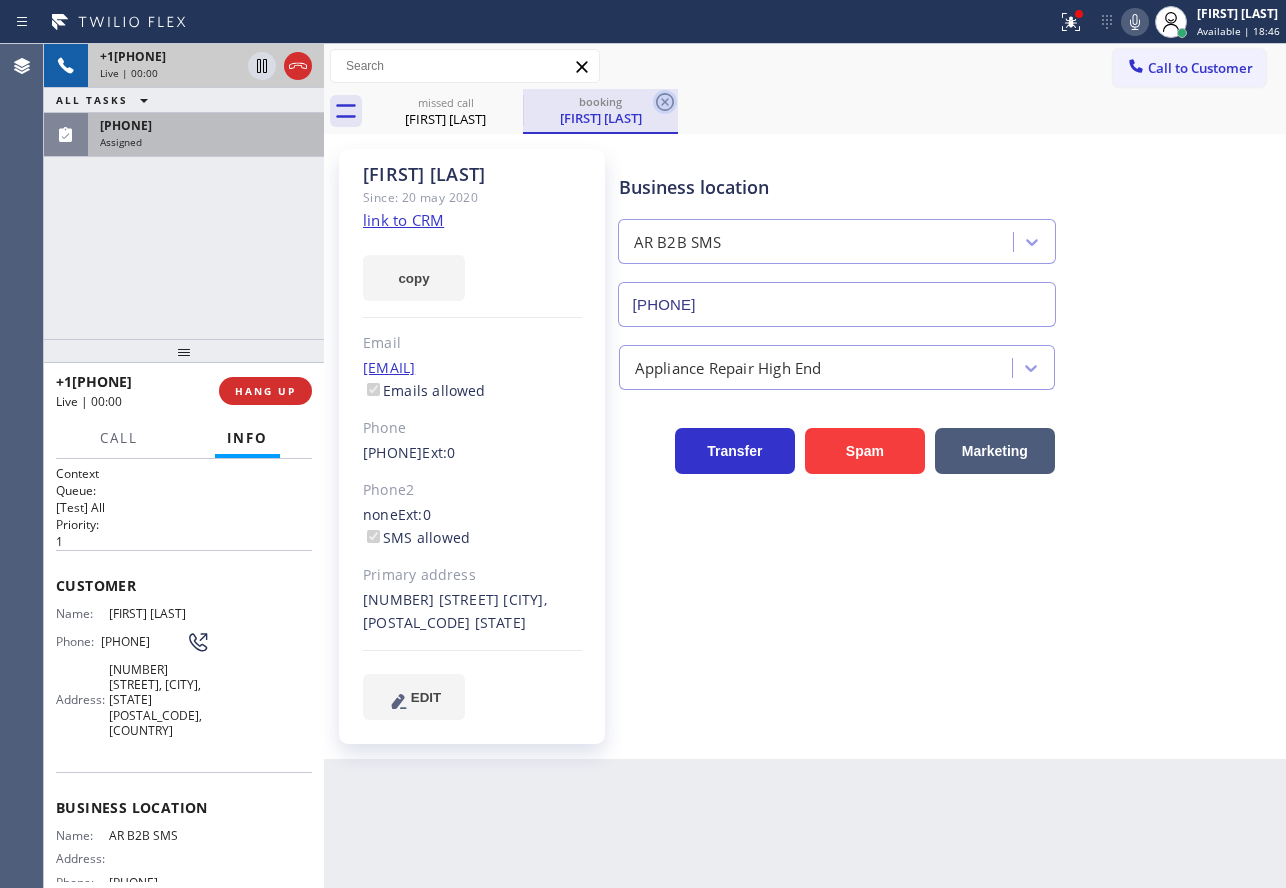 click 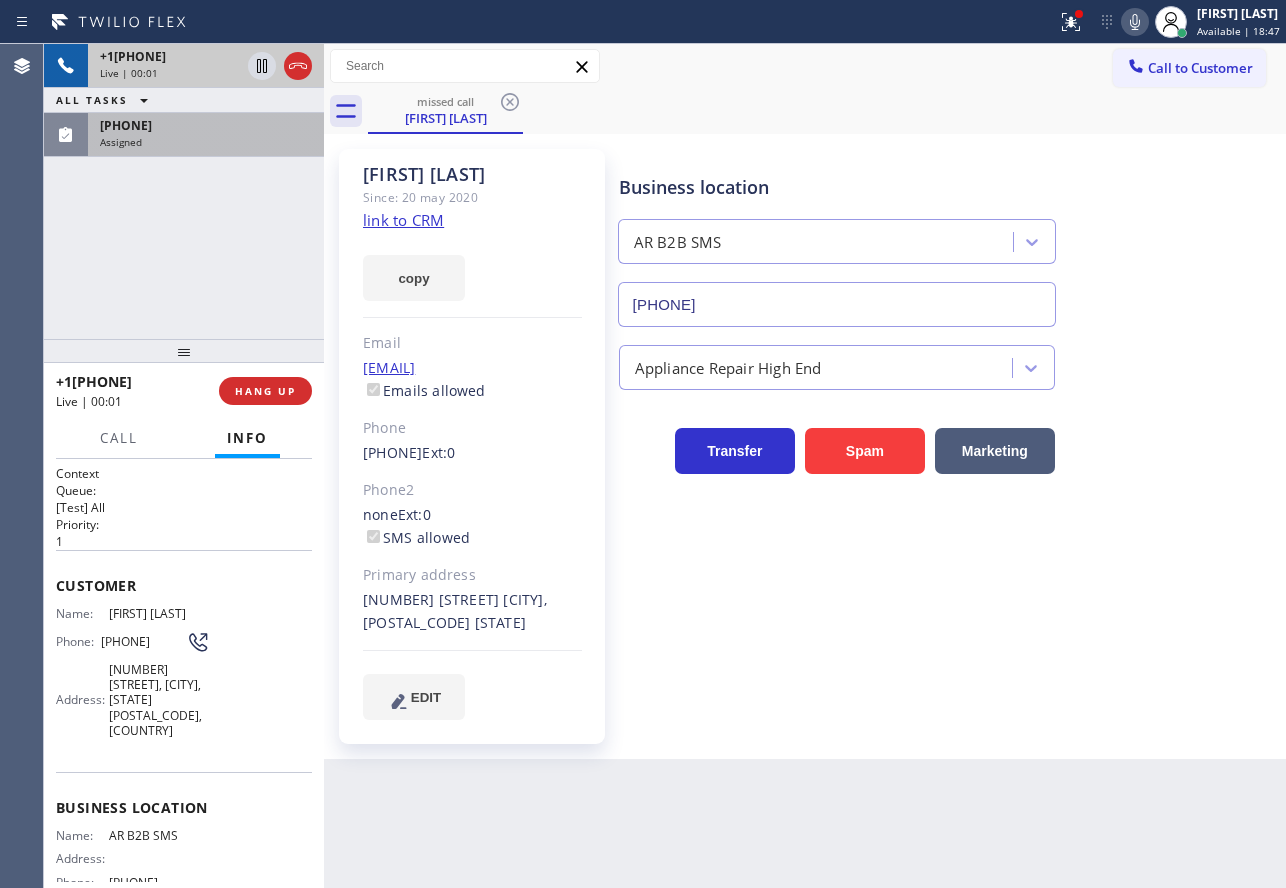 click on "Assigned" at bounding box center (206, 142) 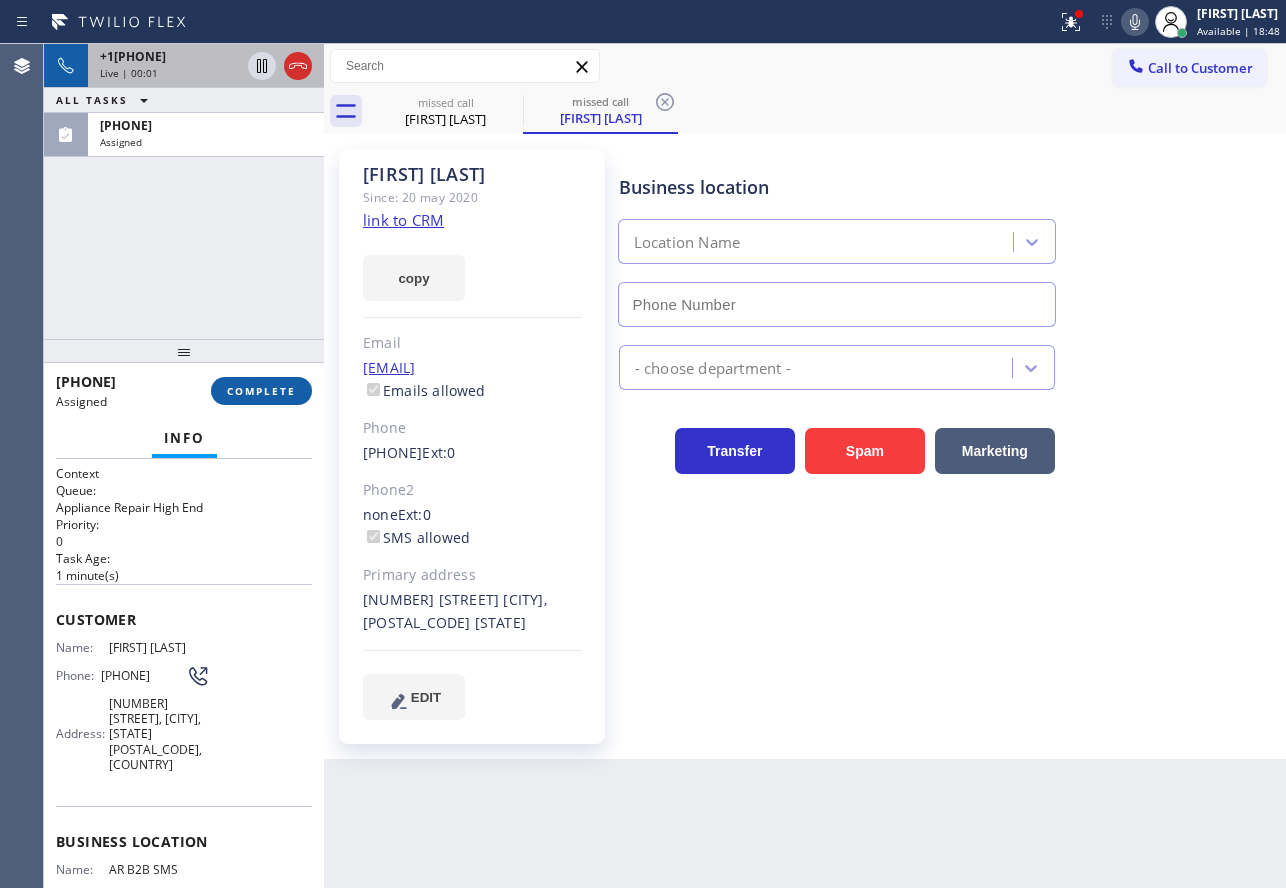 type on "[PHONE]" 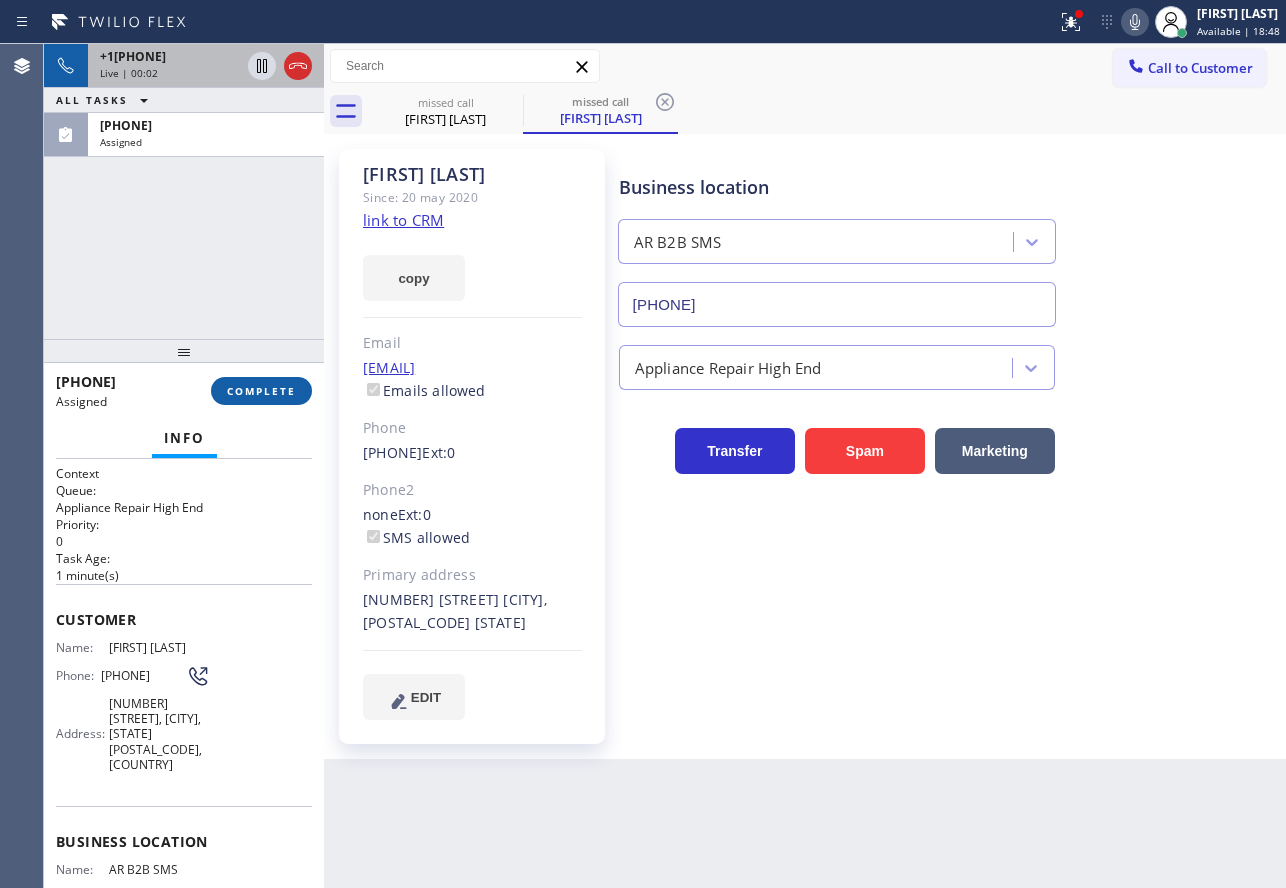 click on "COMPLETE" at bounding box center (261, 391) 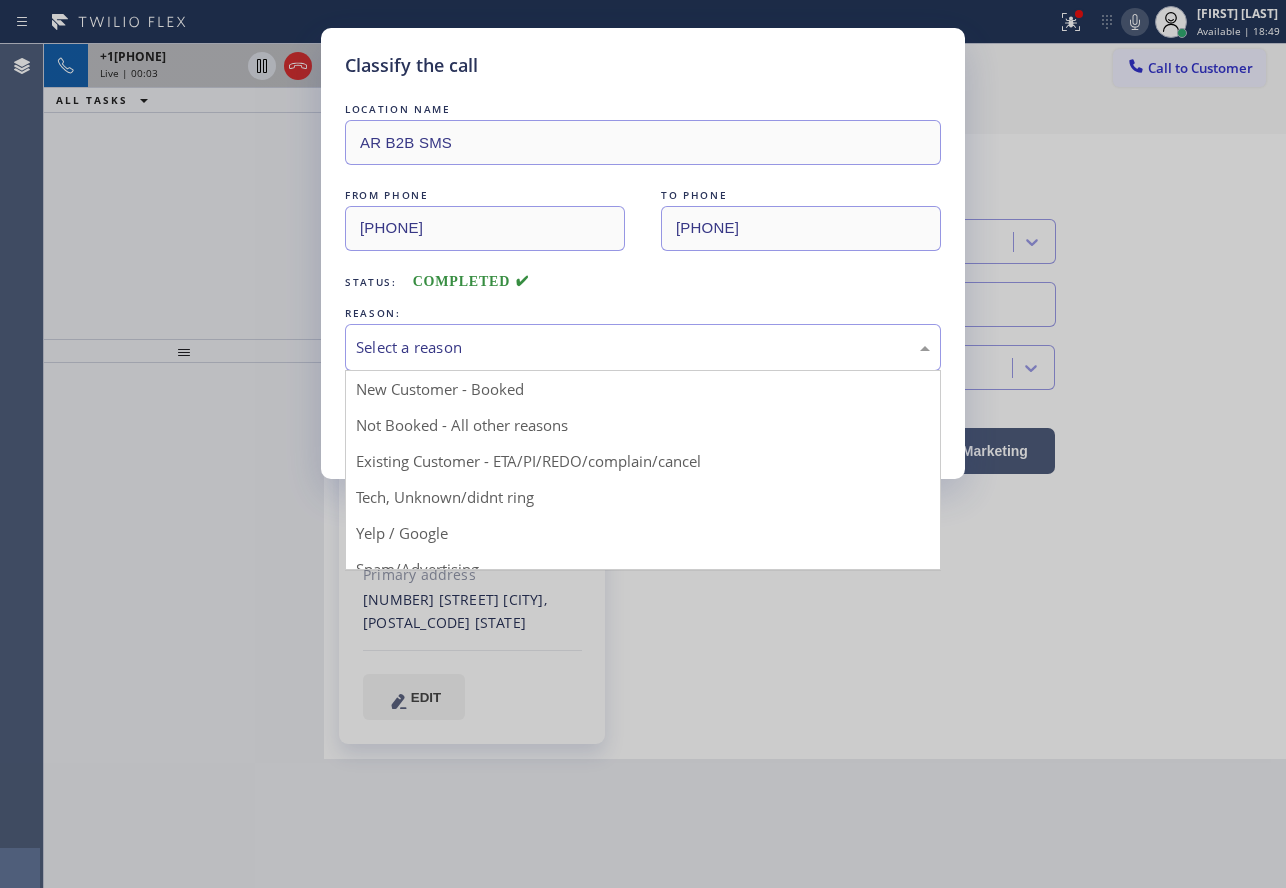 click on "Select a reason" at bounding box center [643, 347] 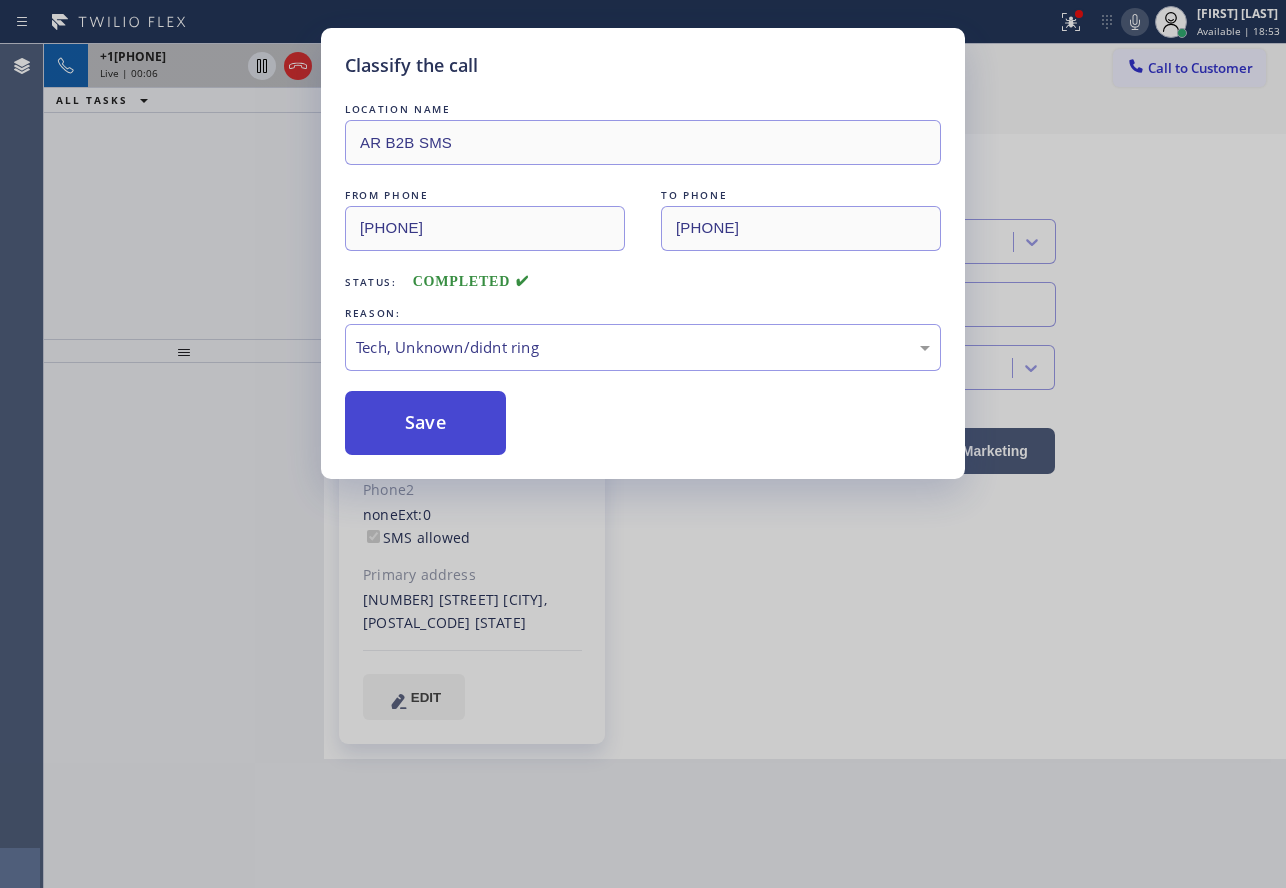 click on "Save" at bounding box center (425, 423) 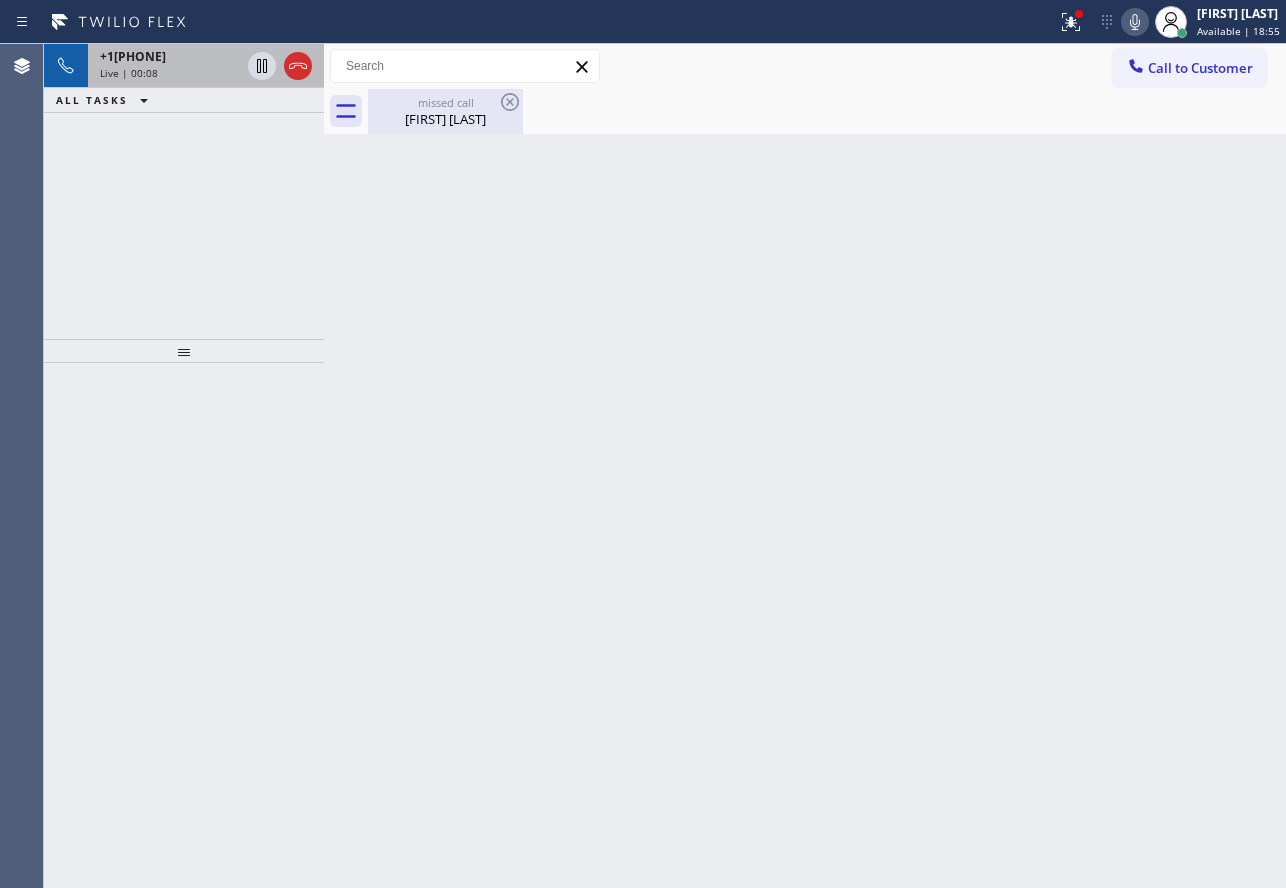 click on "missed call" at bounding box center (445, 102) 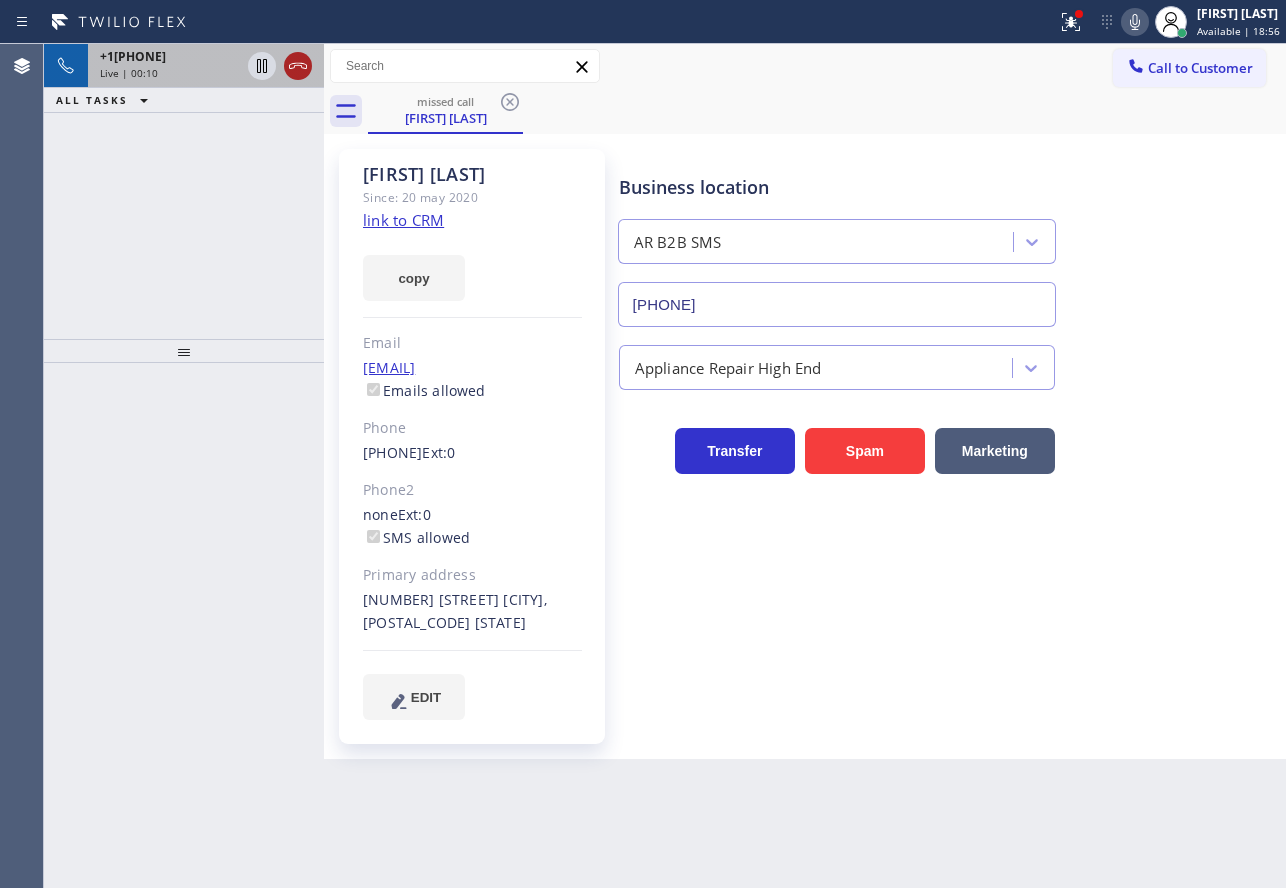 click 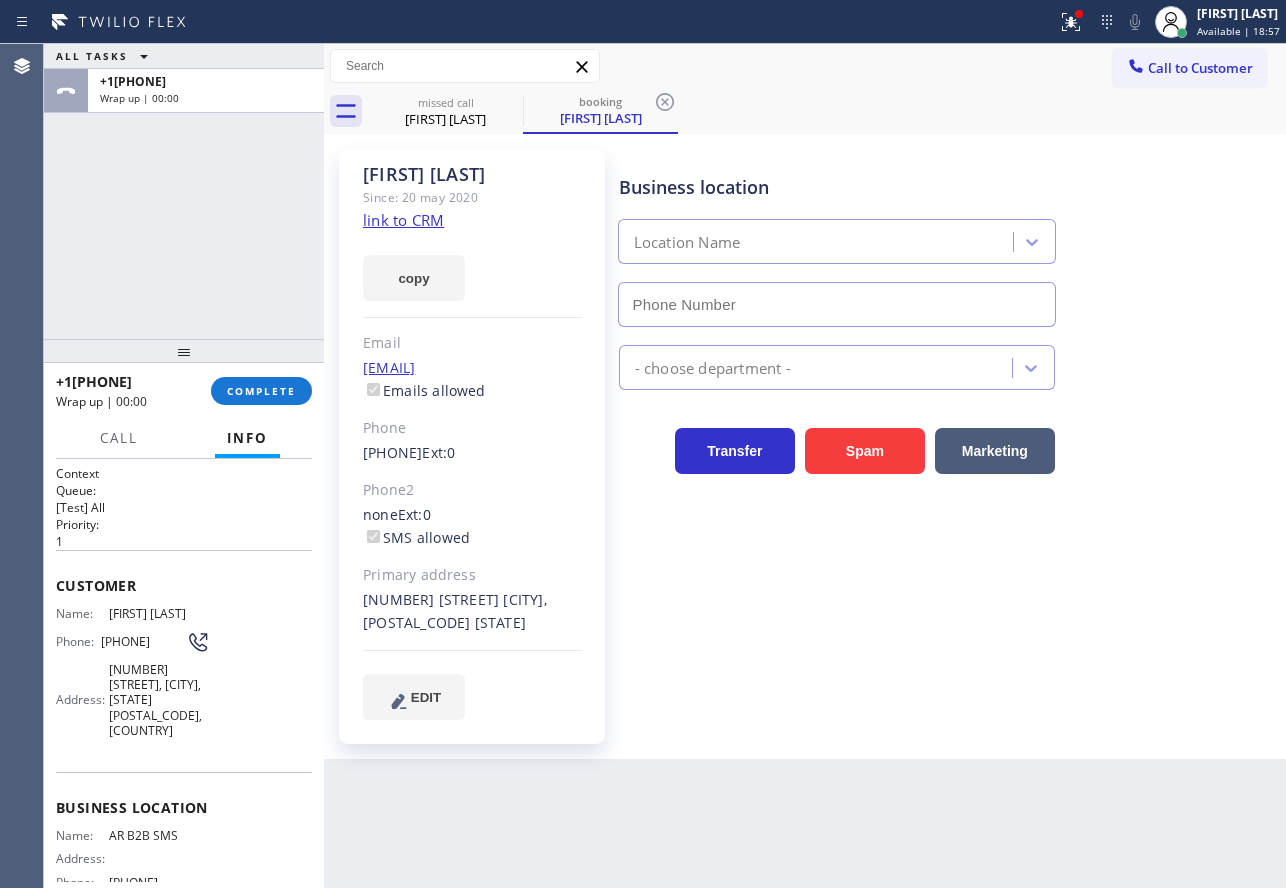 type on "[PHONE]" 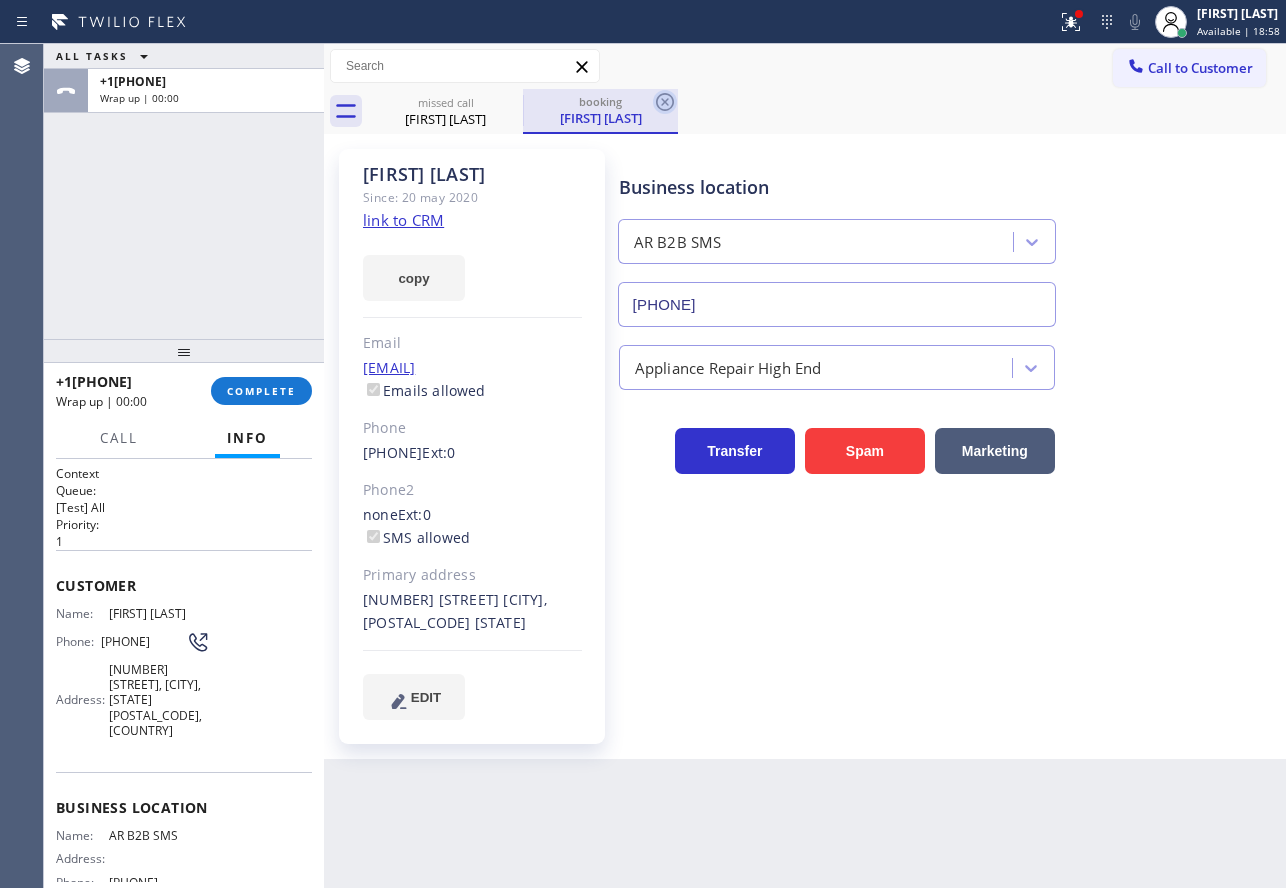 click 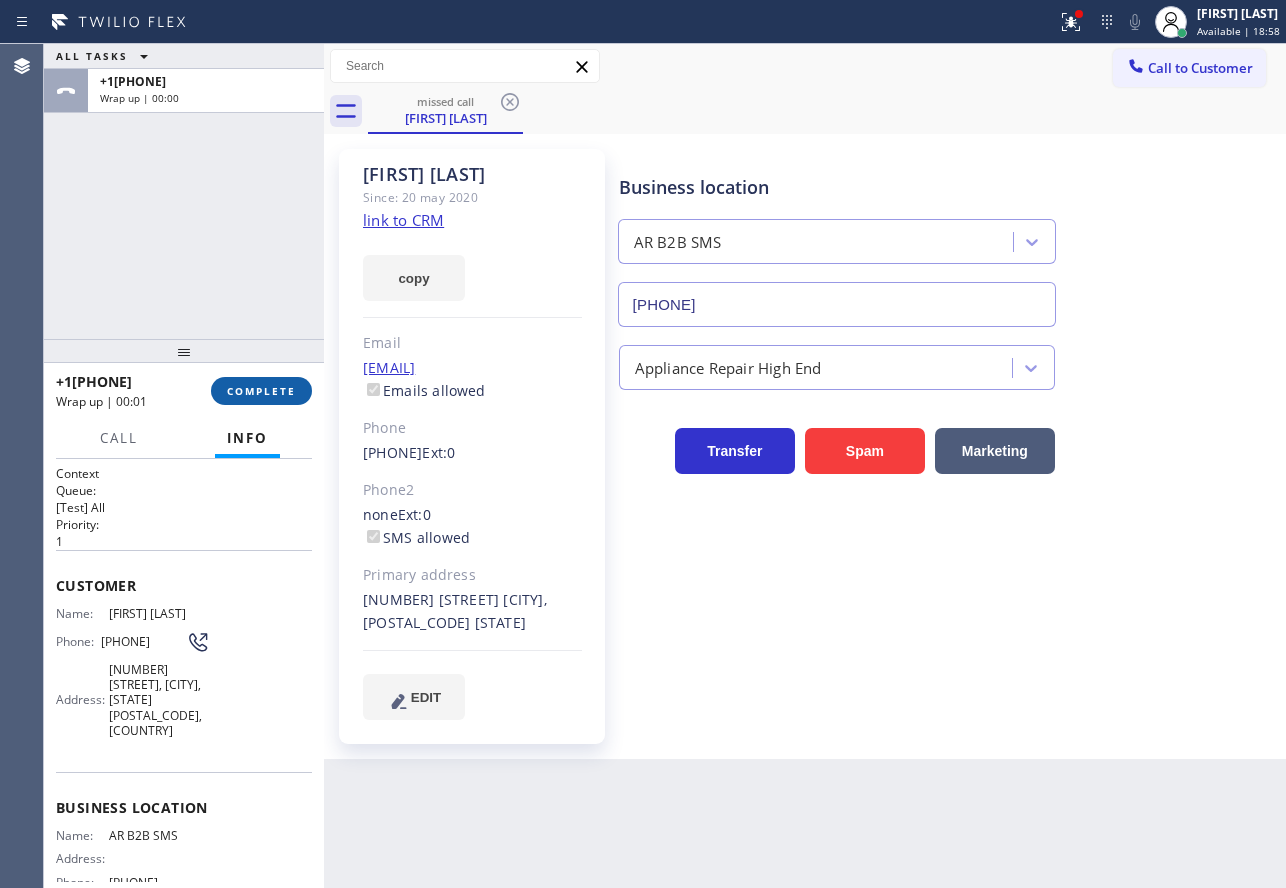 click on "COMPLETE" at bounding box center (261, 391) 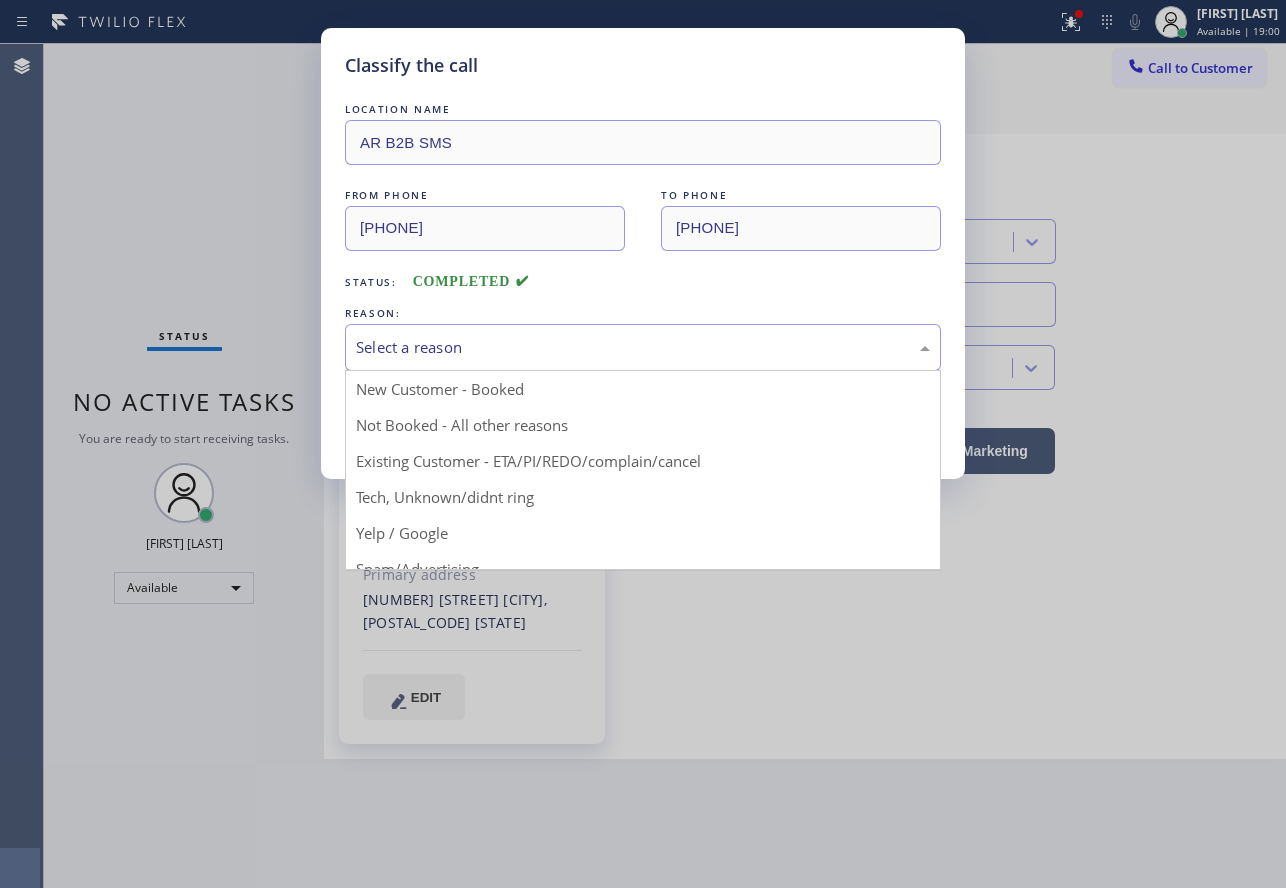 click on "Select a reason" at bounding box center [643, 347] 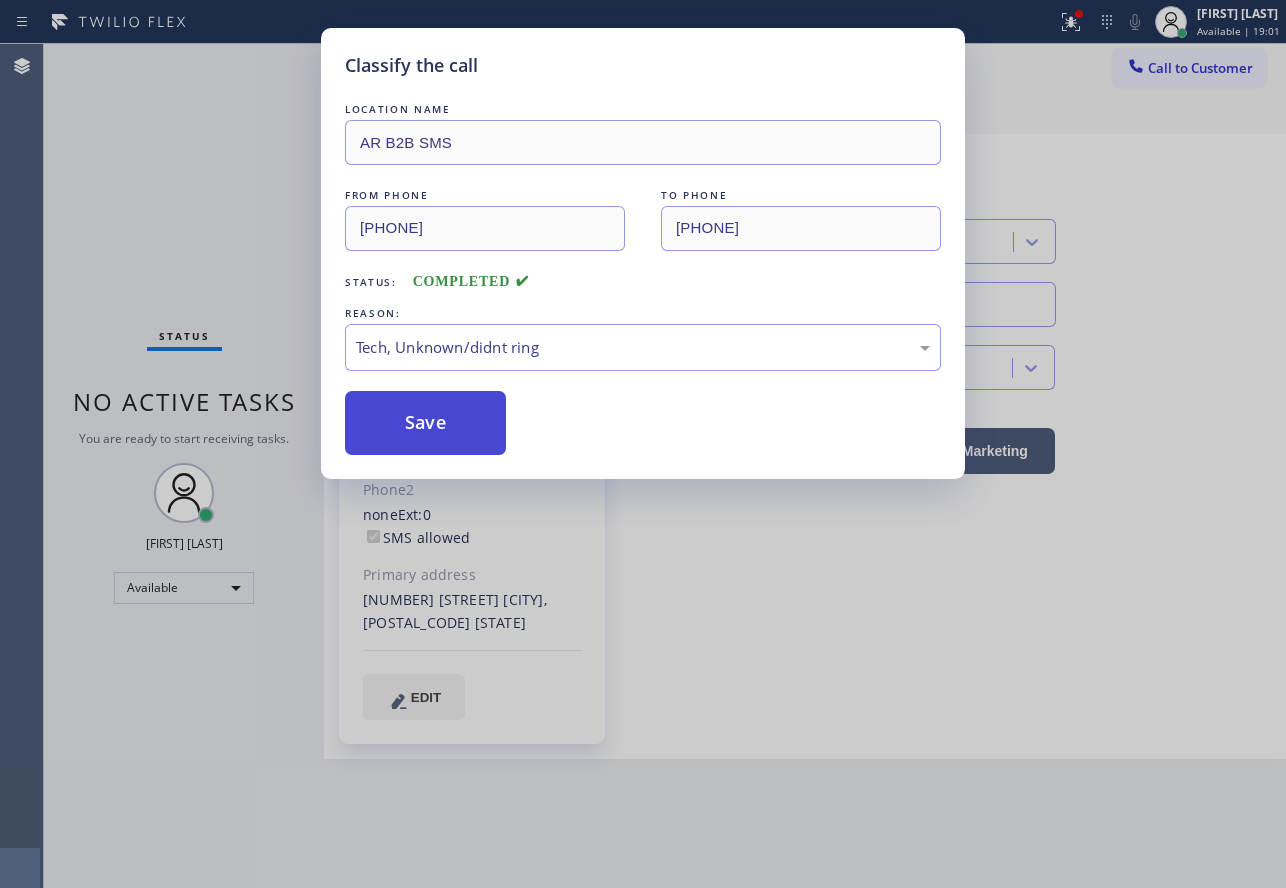 drag, startPoint x: 406, startPoint y: 496, endPoint x: 407, endPoint y: 406, distance: 90.005554 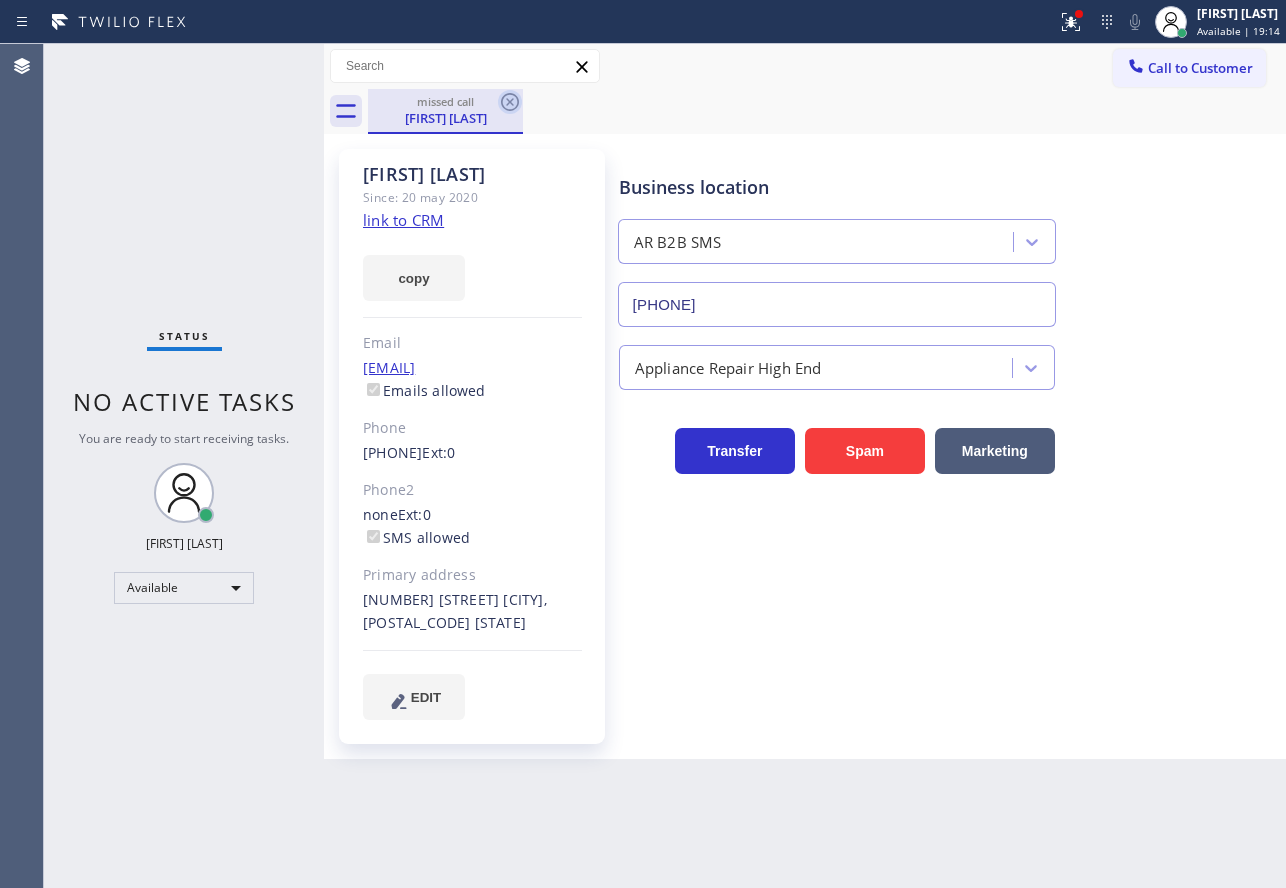 click 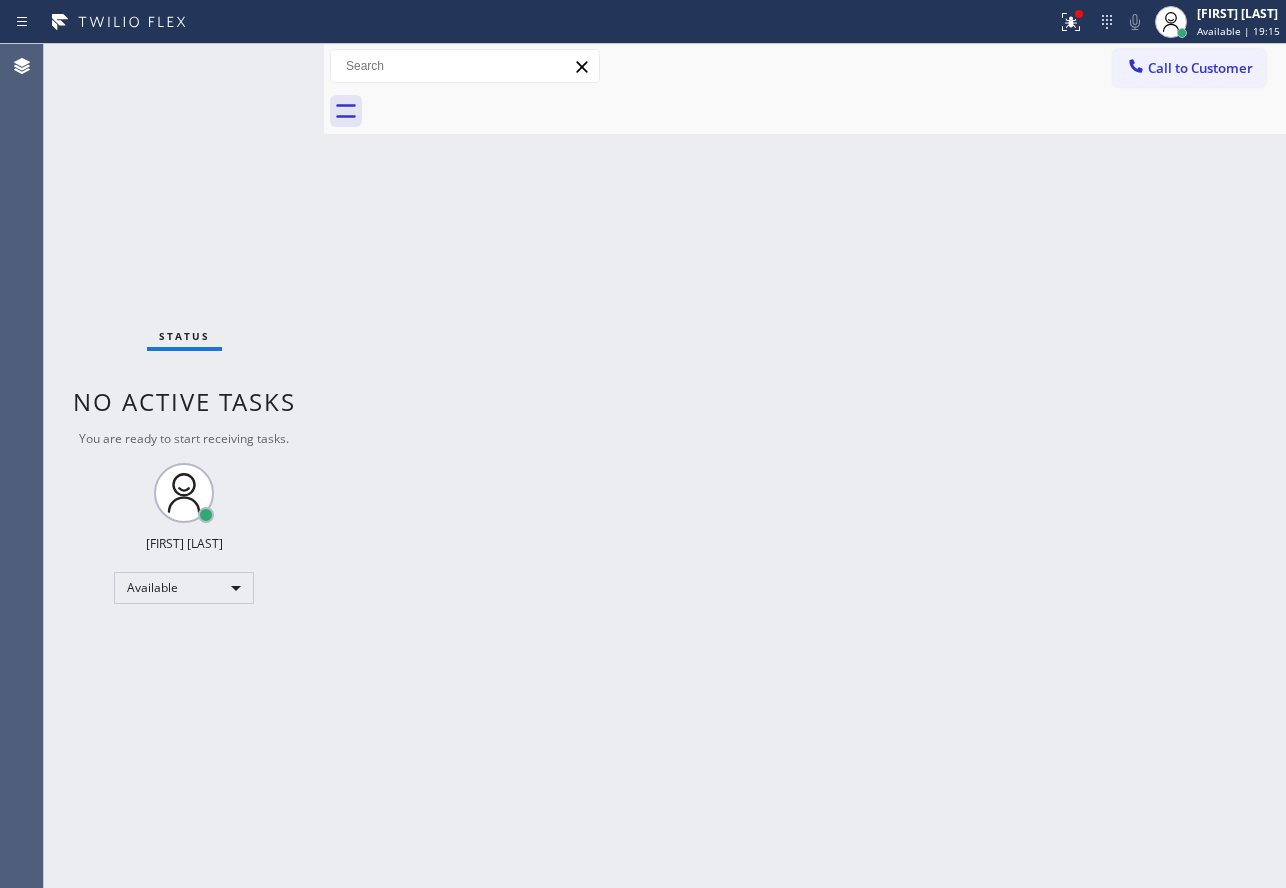 click on "Back to Dashboard Change Sender ID Customers Technicians Select a contact Outbound call Technician Search Technician Your caller id phone number Your caller id phone number Call Technician info Name   Phone none Address none Change Sender ID HVAC +1[PHONE] 5 Star Appliance +1[PHONE] Appliance Repair +1[PHONE] Plumbing +1[PHONE] Air Duct Cleaning +1[PHONE]  Electricians +1[PHONE] Cancel Change Check personal SMS Reset Change No tabs Call to Customer Outbound call Location Heat & Cool Russ SD Your caller id phone number ([AREA_CODE]) [PHONE] Customer number Call Outbound call Technician Search Technician Your caller id phone number Your caller id phone number Call" at bounding box center (805, 466) 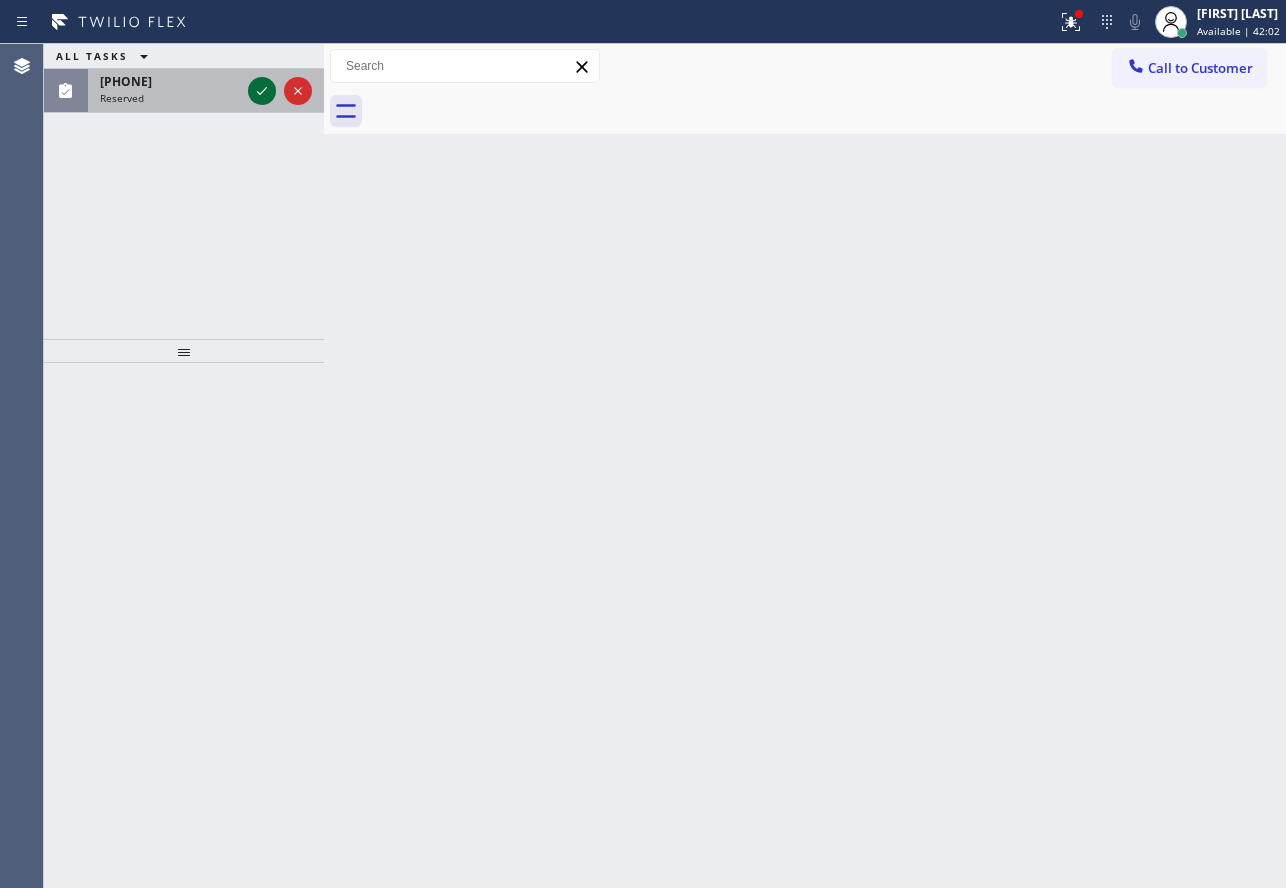 click 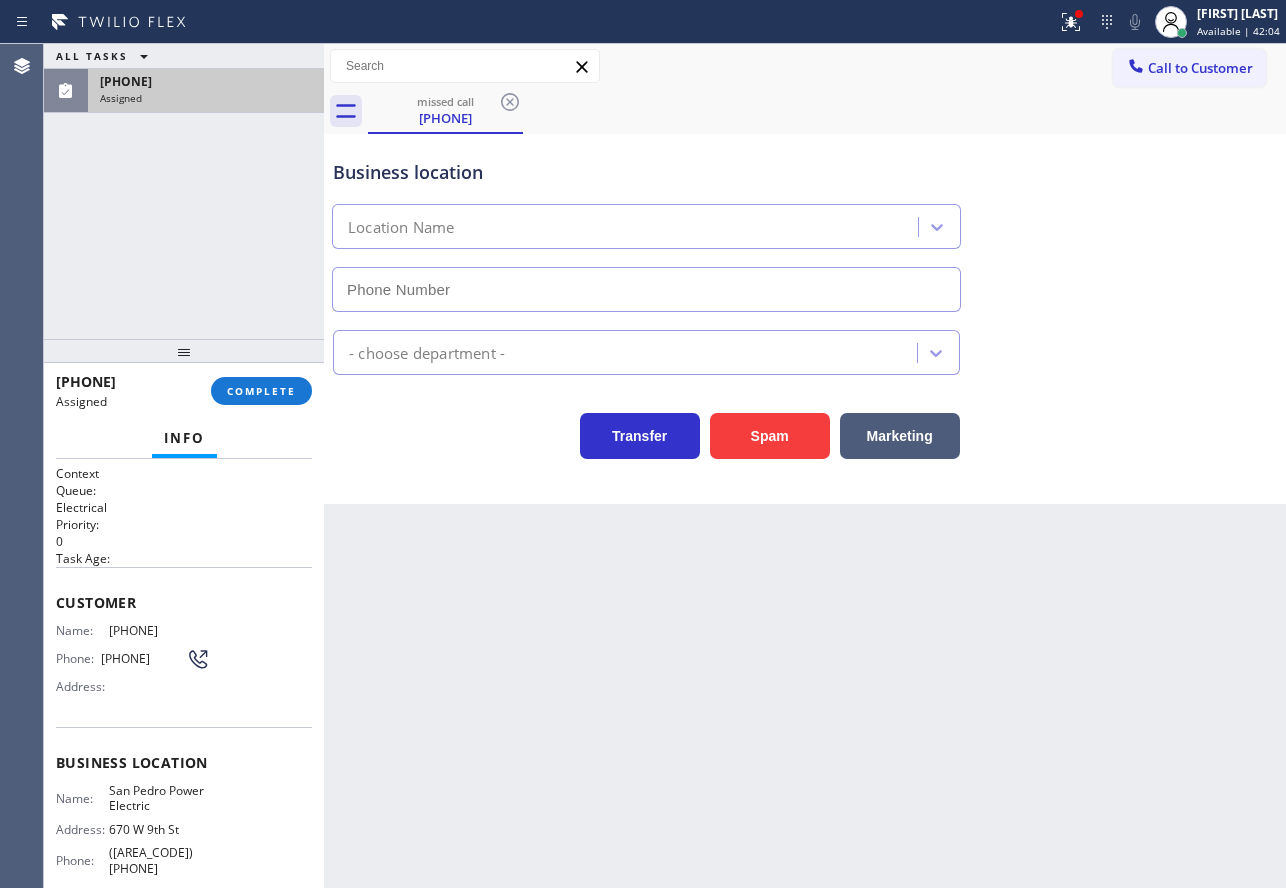 type on "([AREA_CODE]) [PHONE]" 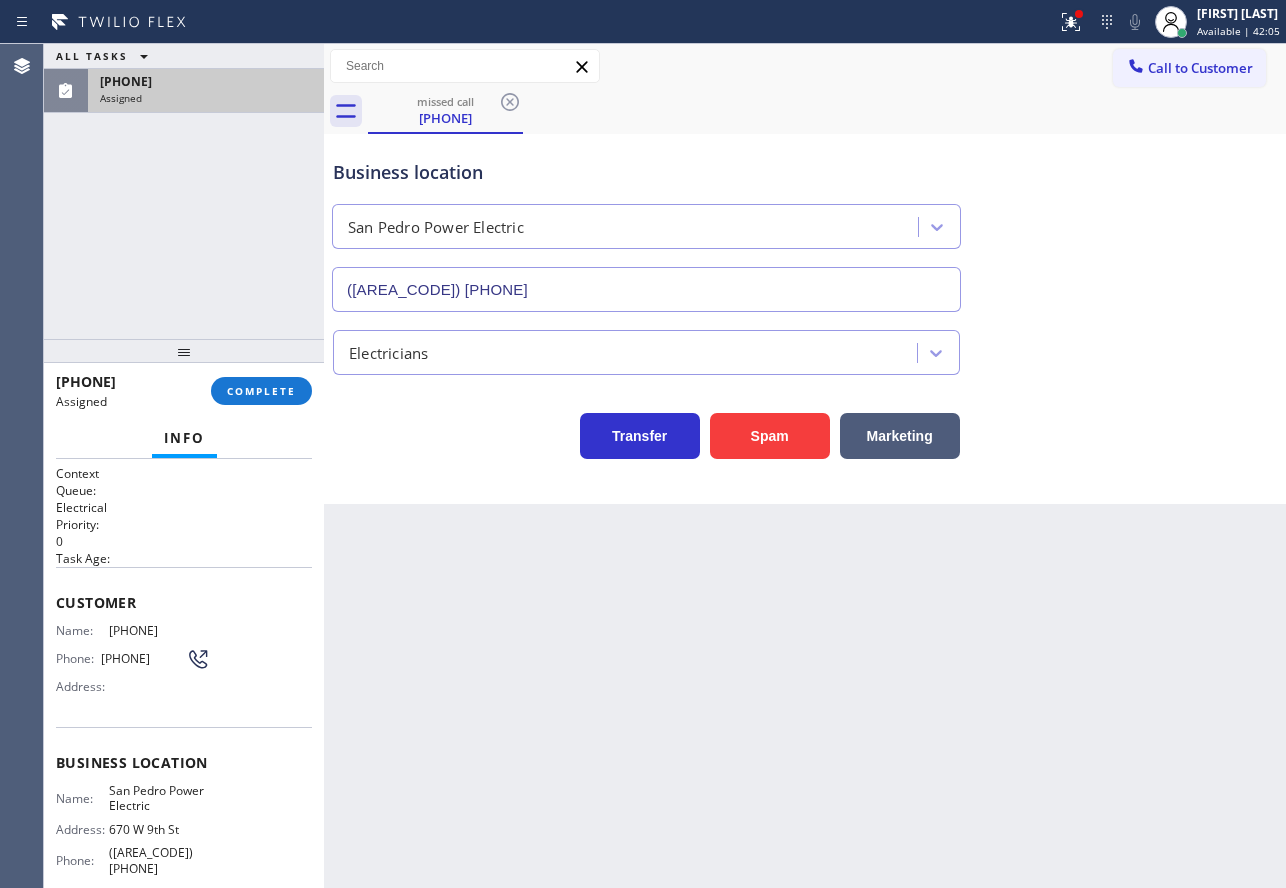 scroll, scrollTop: 100, scrollLeft: 0, axis: vertical 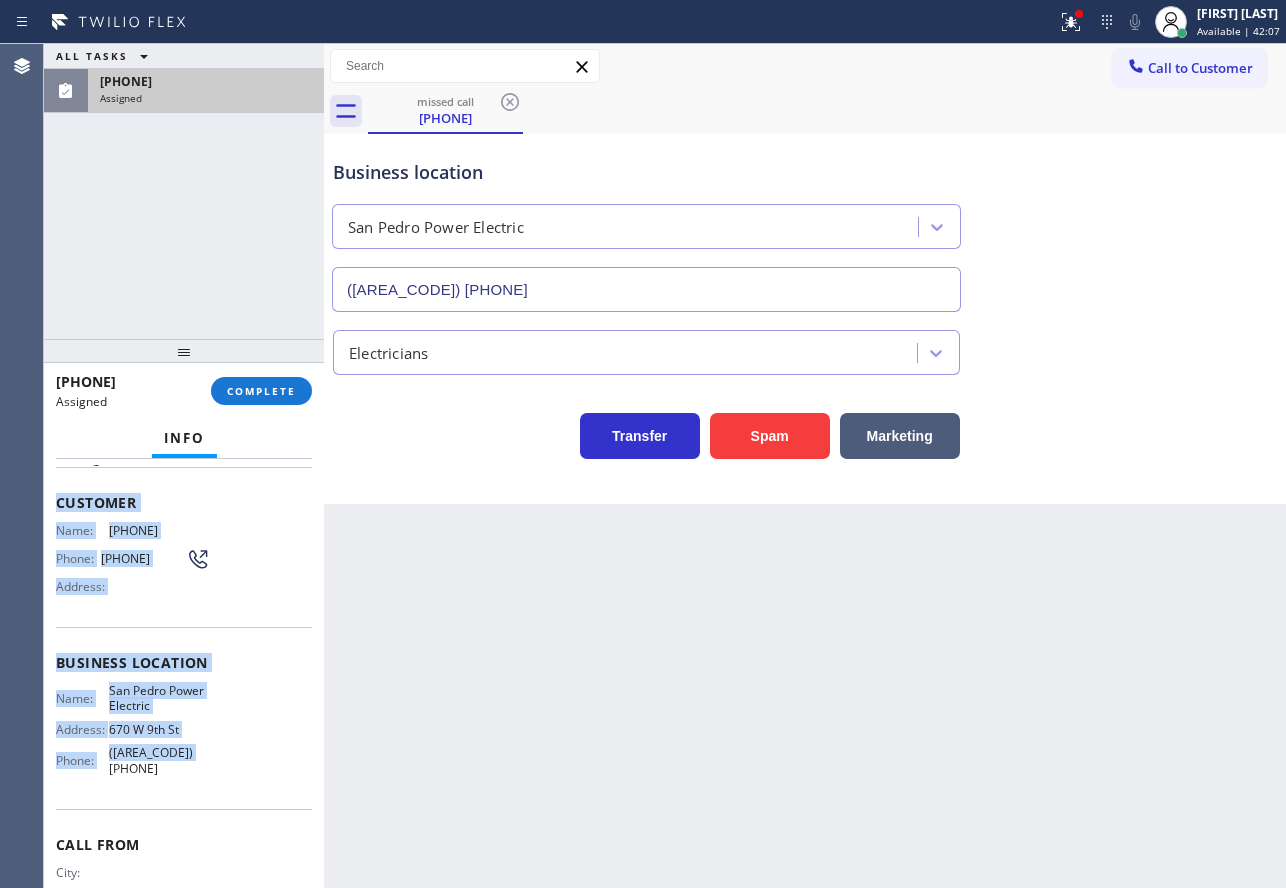 drag, startPoint x: 198, startPoint y: 750, endPoint x: 44, endPoint y: 504, distance: 290.2275 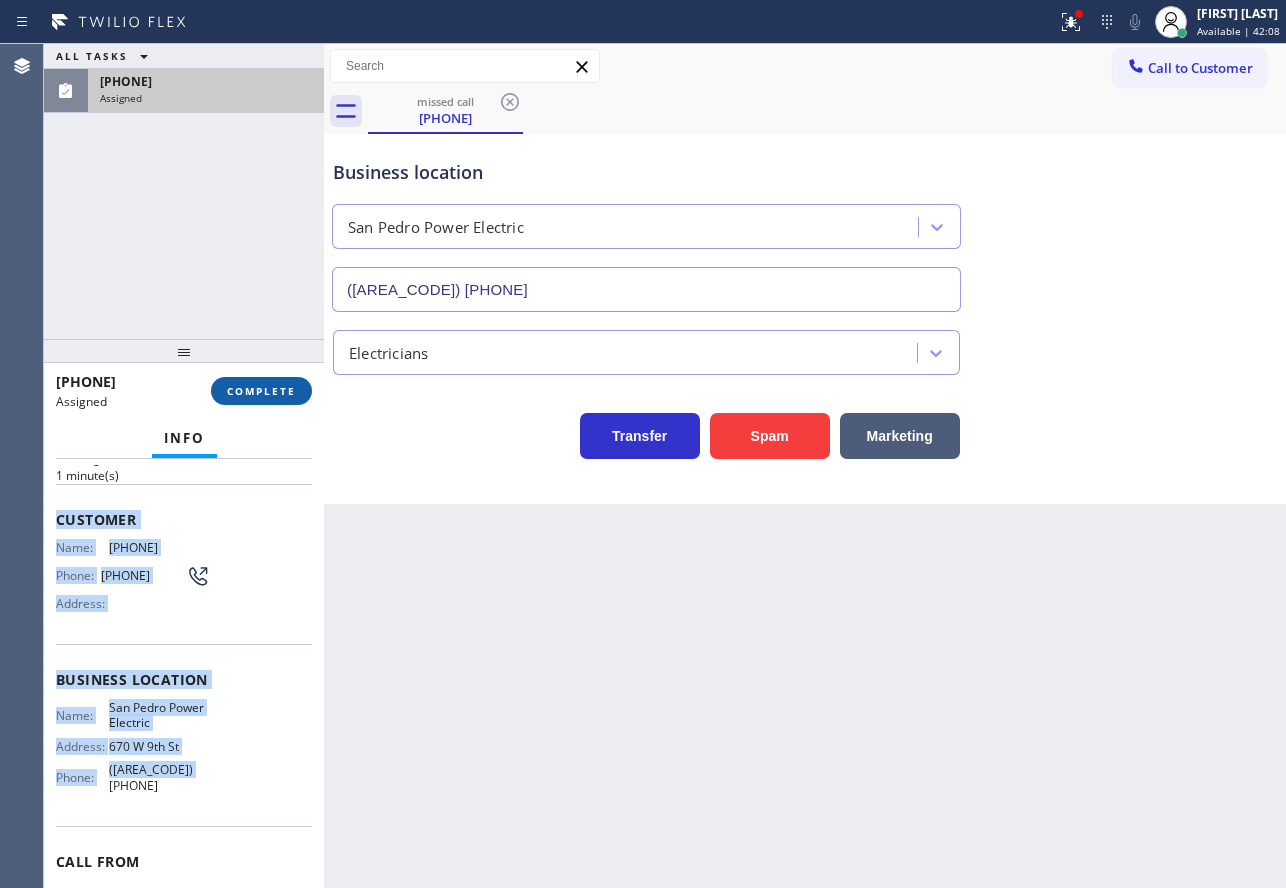 click on "COMPLETE" at bounding box center (261, 391) 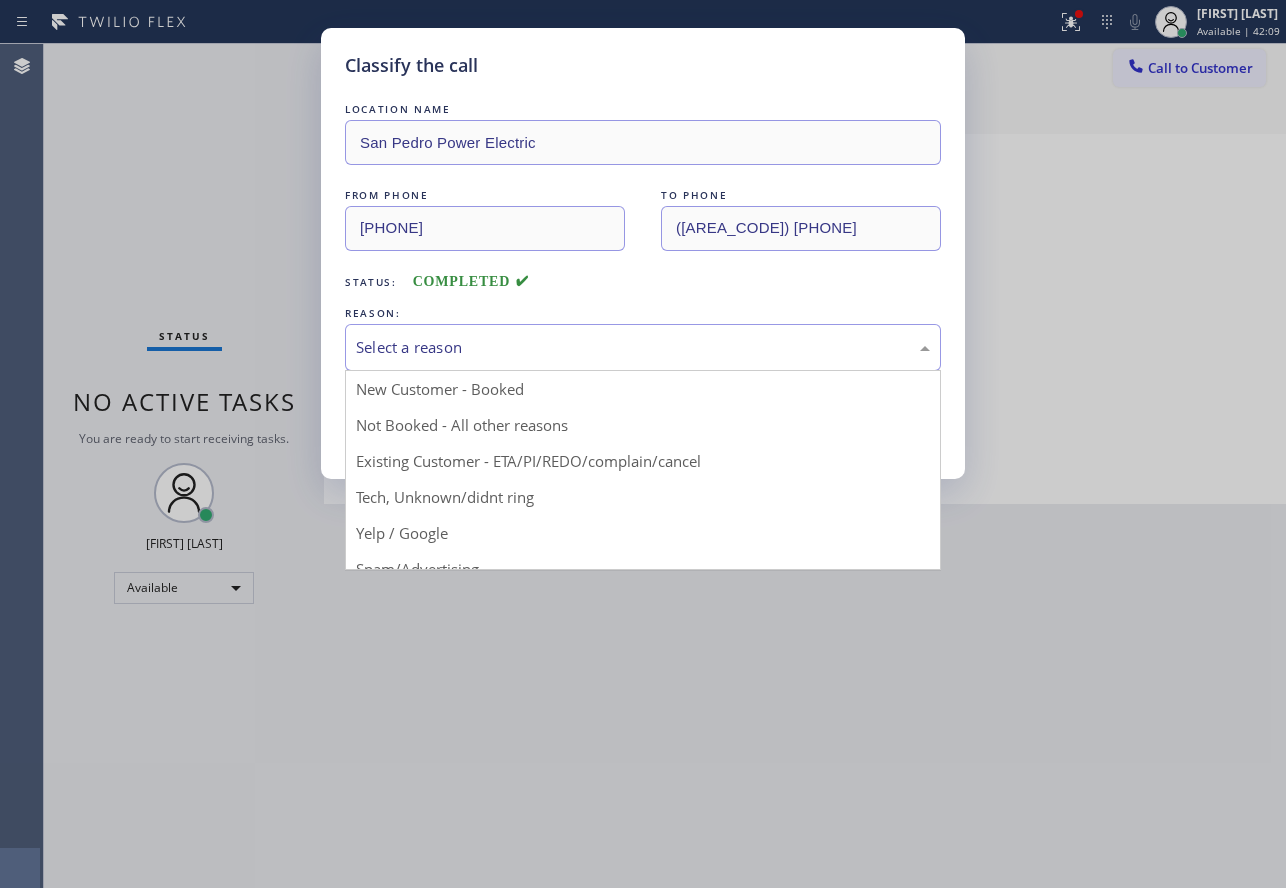 click on "Select a reason" at bounding box center [643, 347] 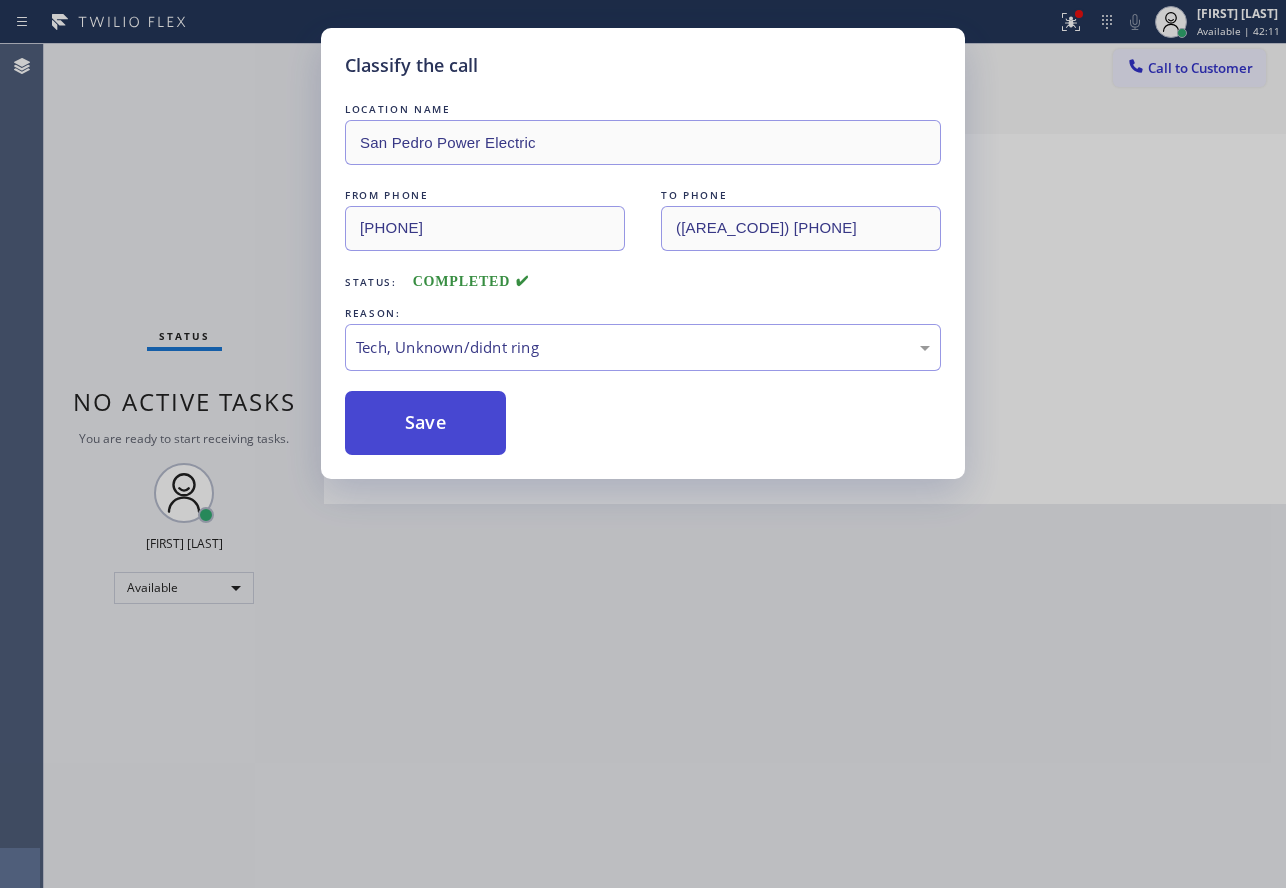 click on "Save" at bounding box center (425, 423) 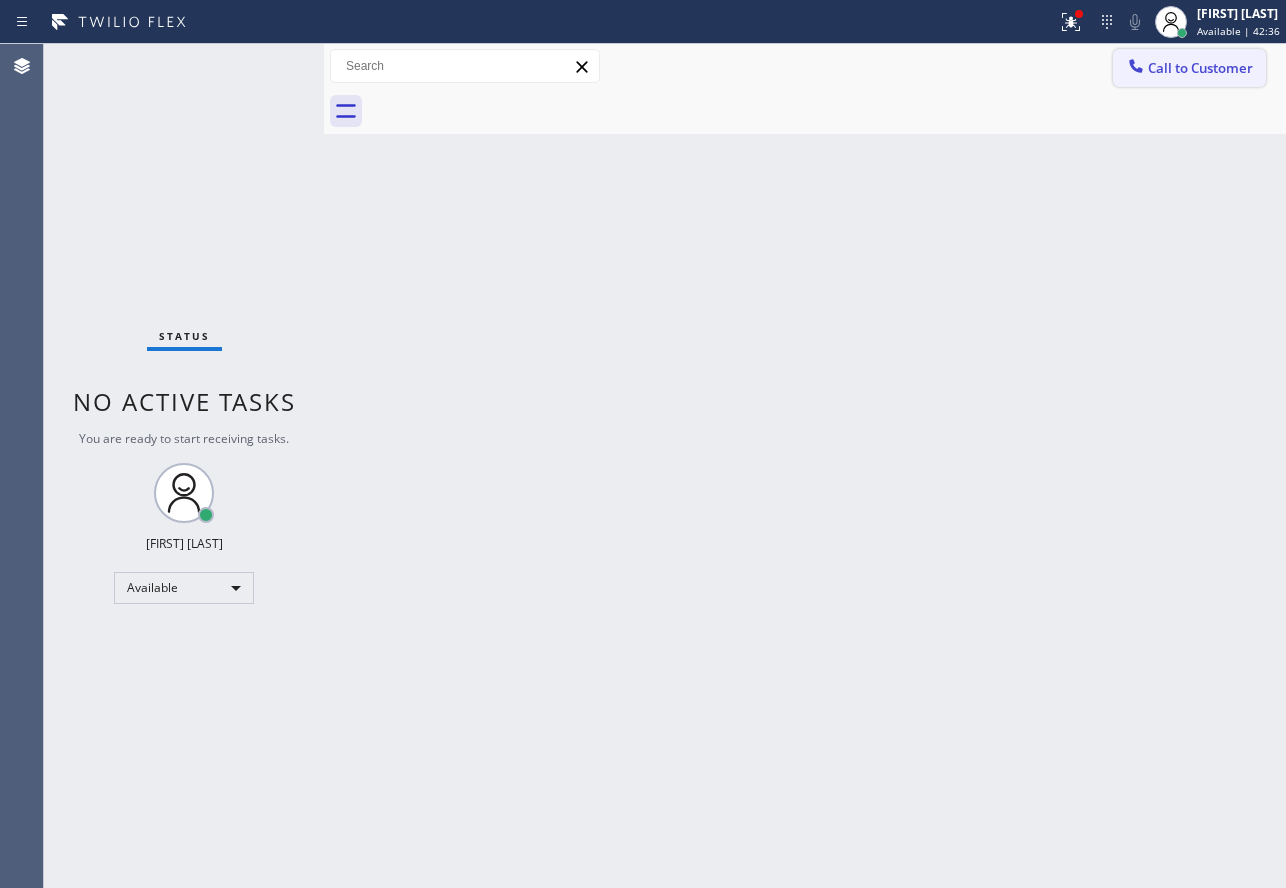 click on "Call to Customer" at bounding box center [1200, 68] 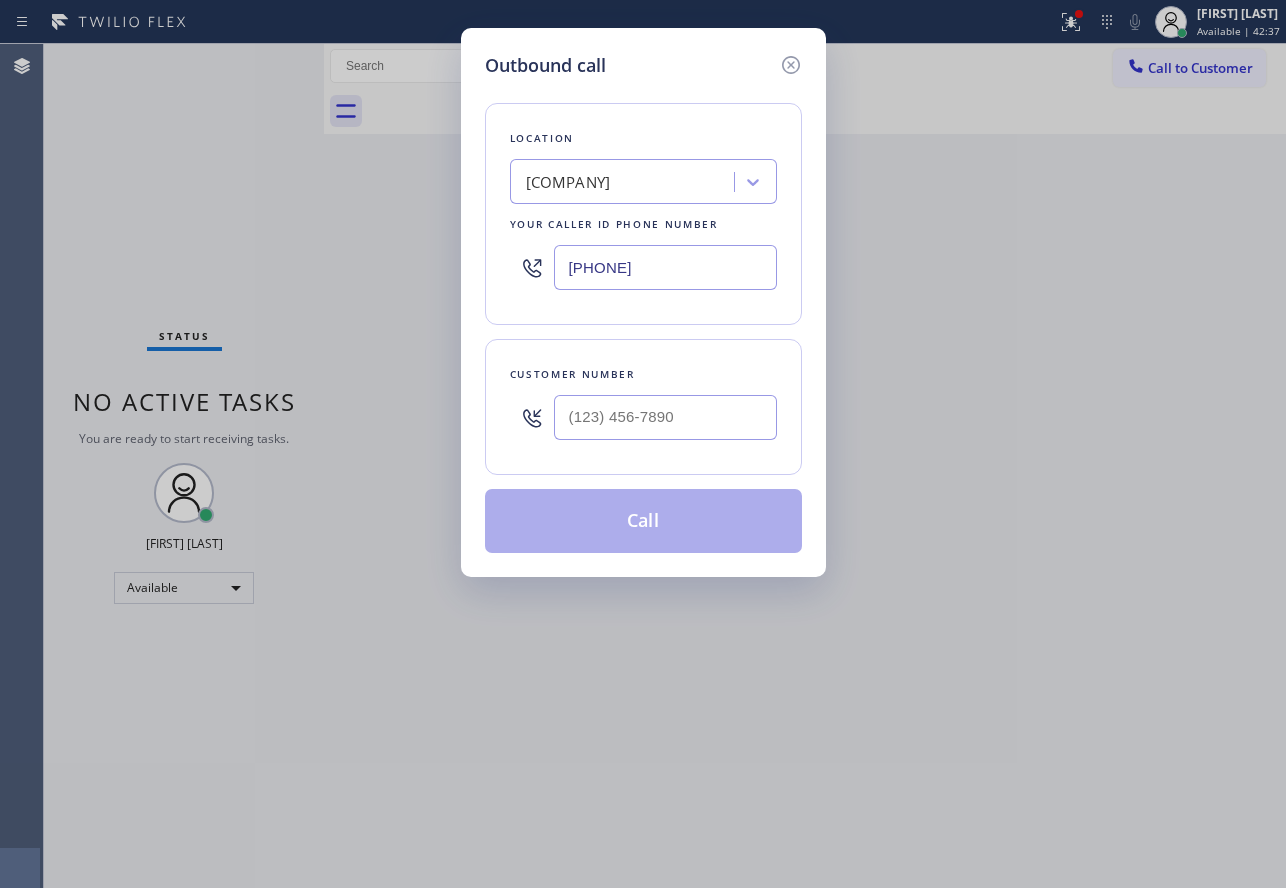 drag, startPoint x: 679, startPoint y: 267, endPoint x: 463, endPoint y: 265, distance: 216.00926 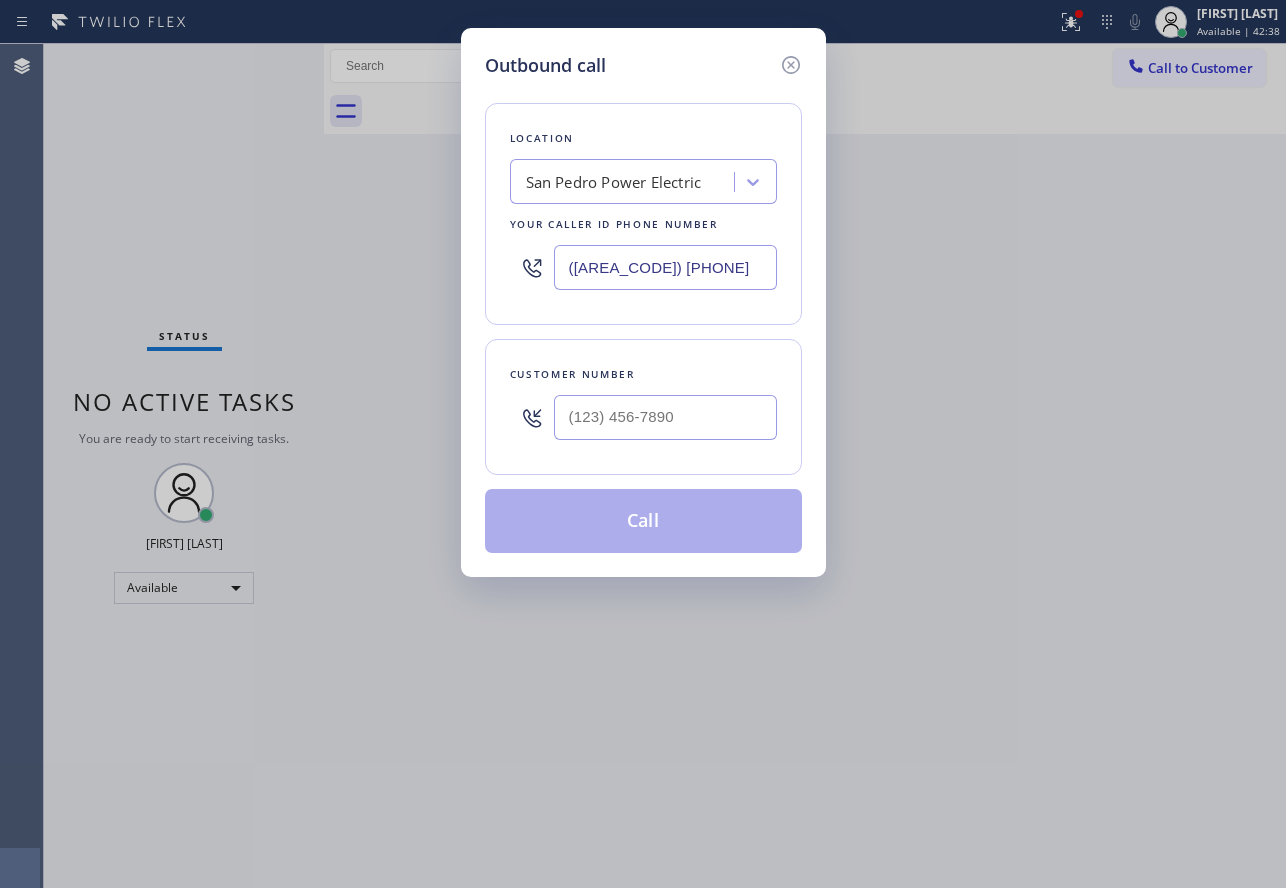 type on "([AREA_CODE]) [PHONE]" 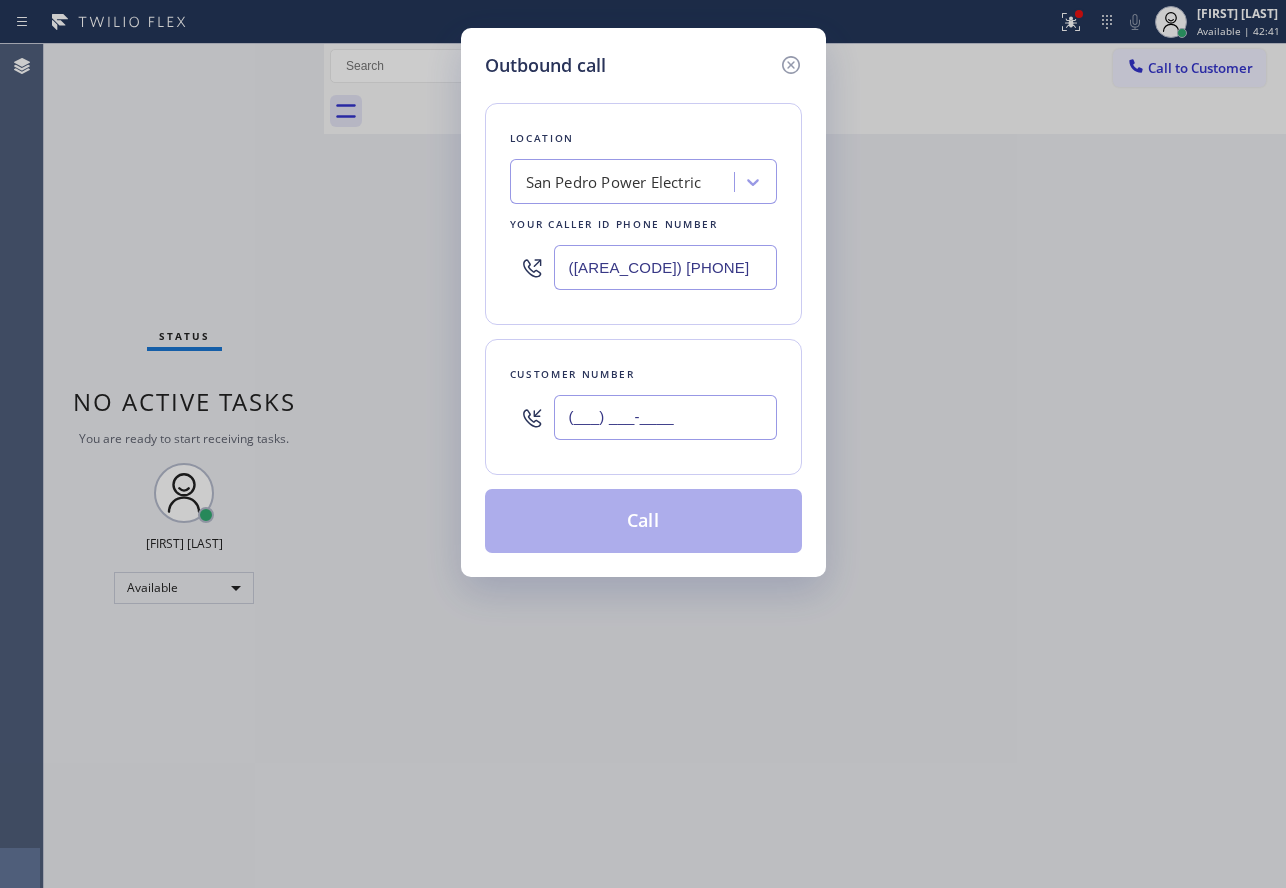 click on "(___) ___-____" at bounding box center [665, 417] 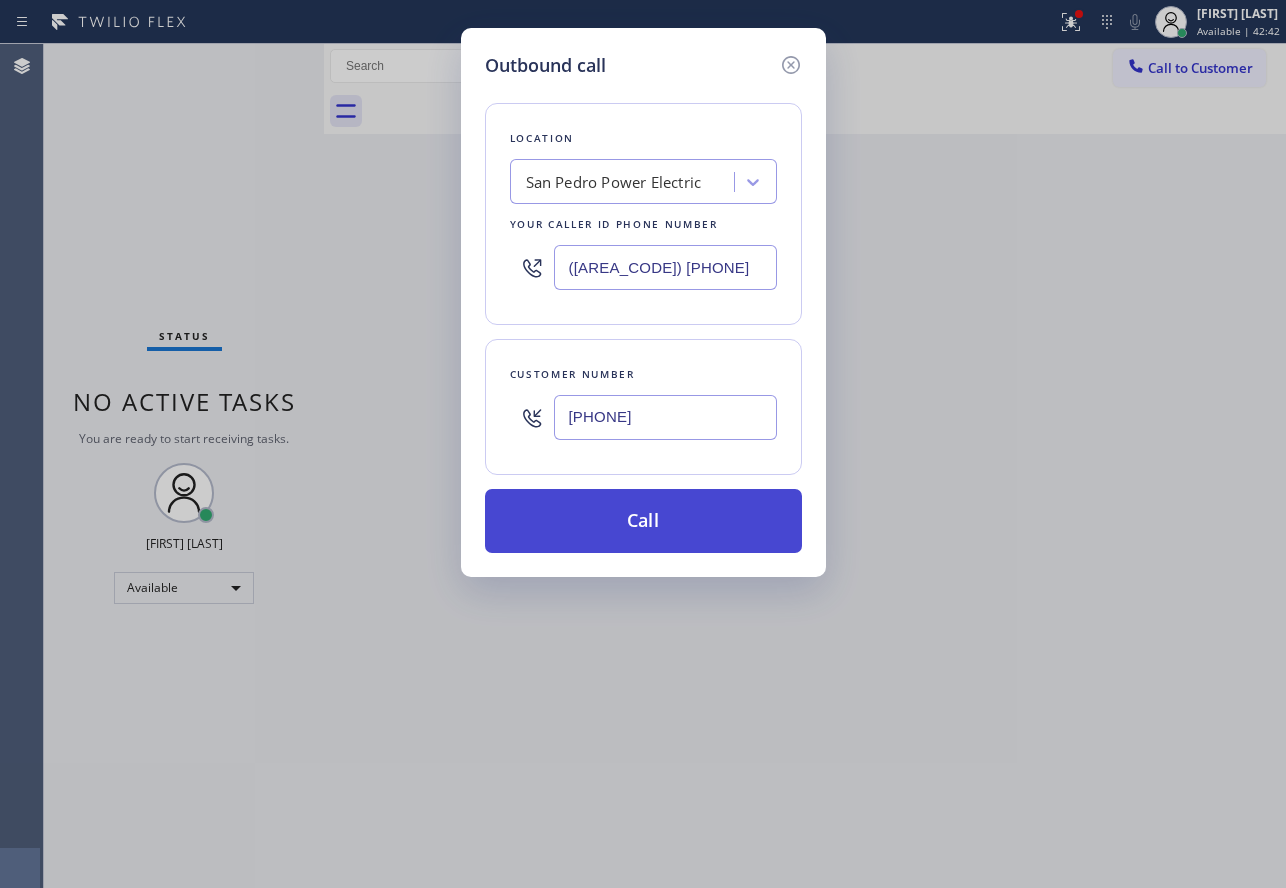 type on "[PHONE]" 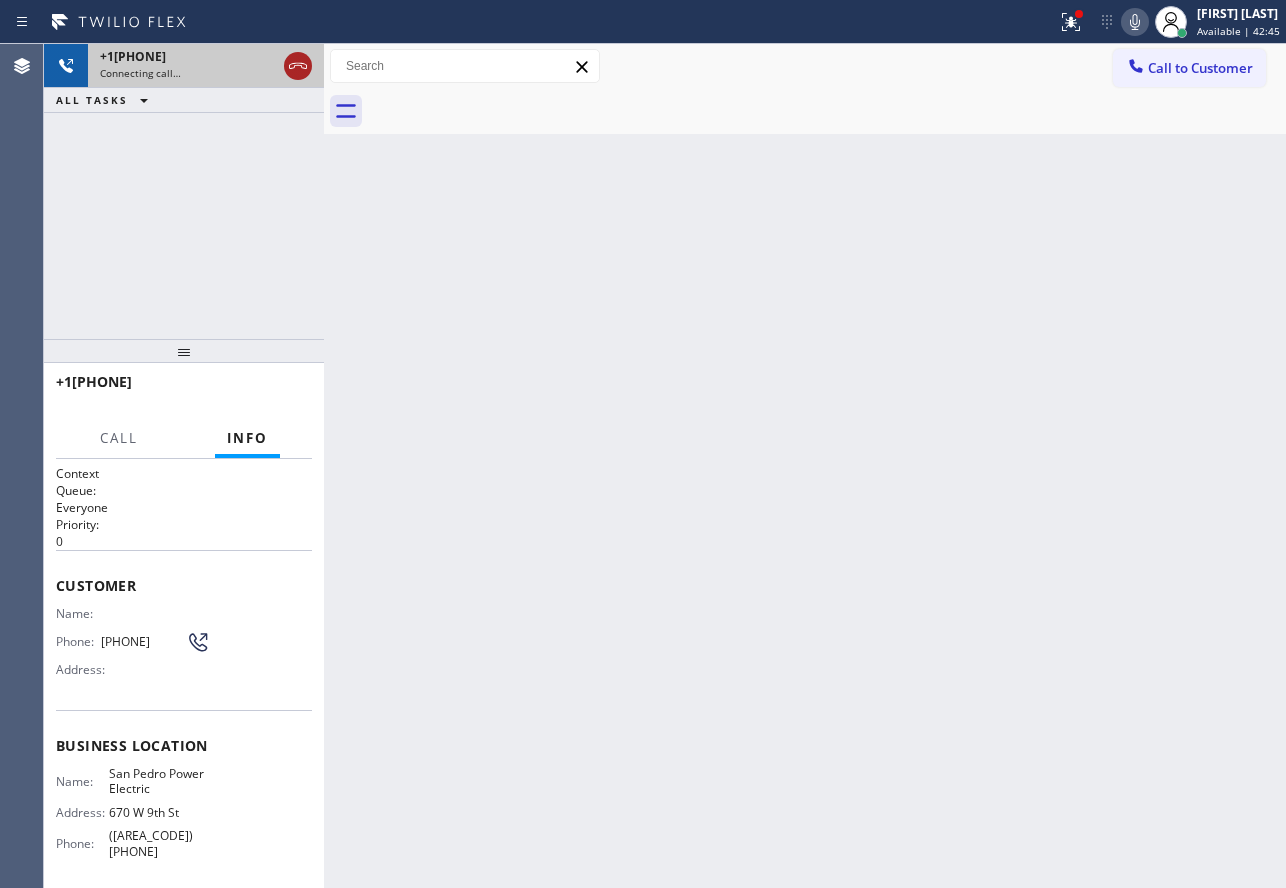 click 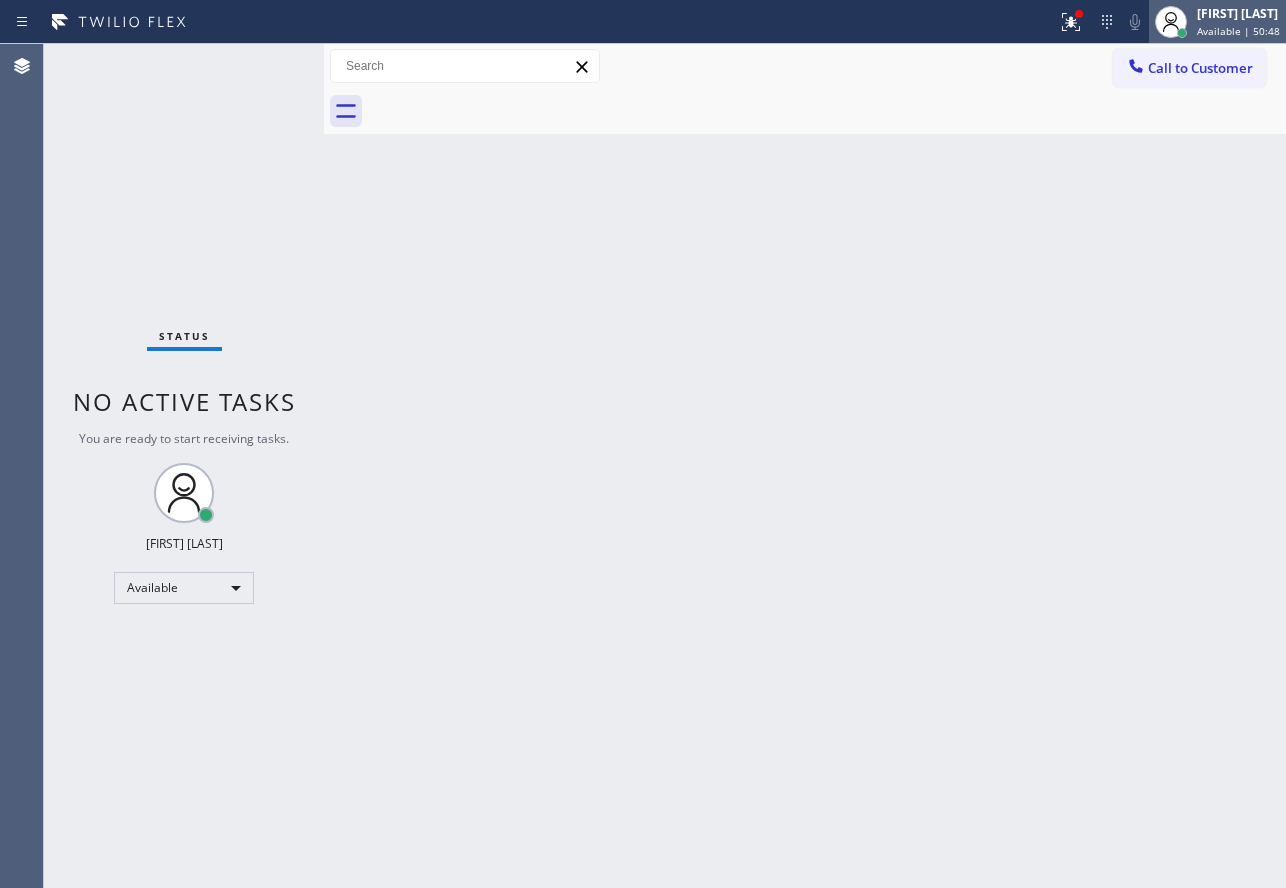 click on "[FIRST] [LAST]" at bounding box center [1238, 13] 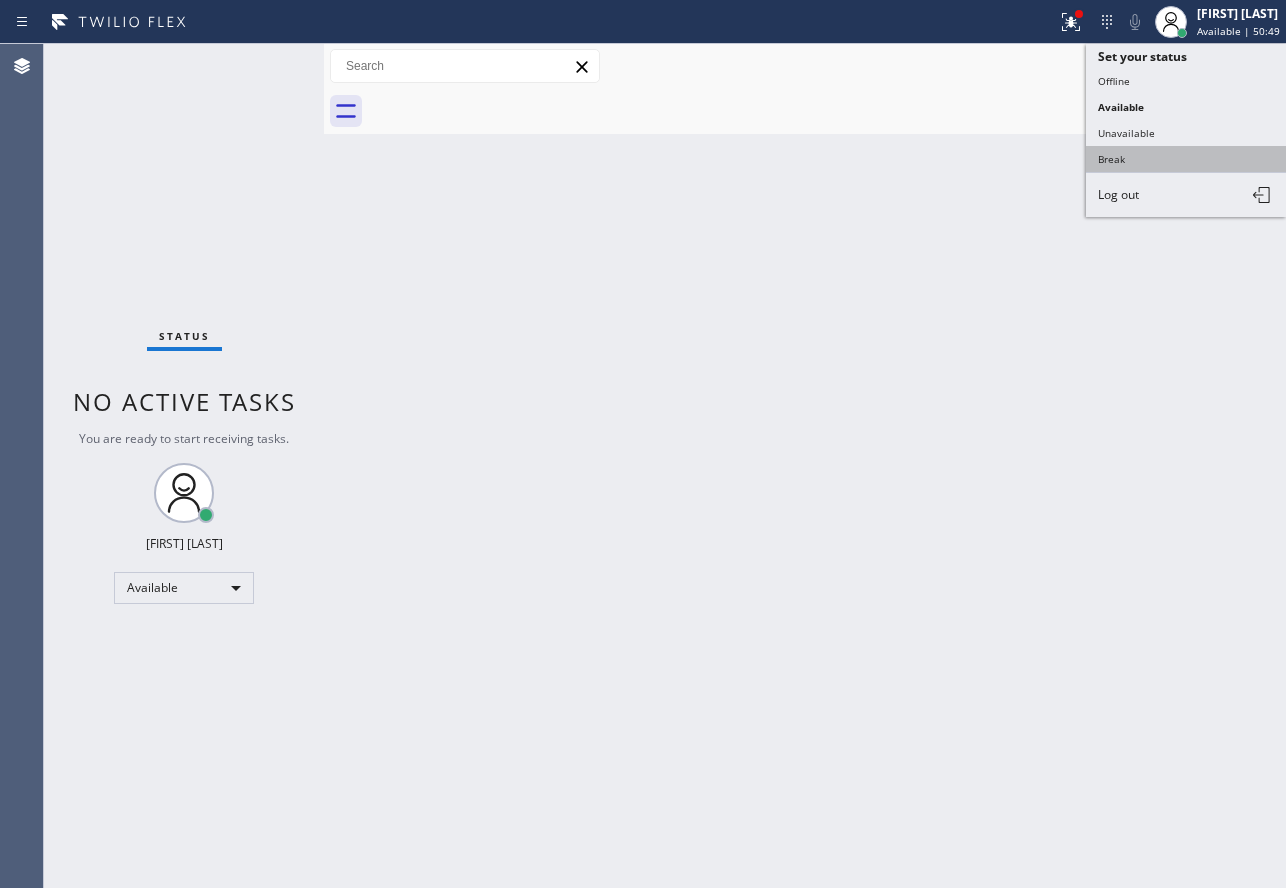 click on "Break" at bounding box center [1186, 159] 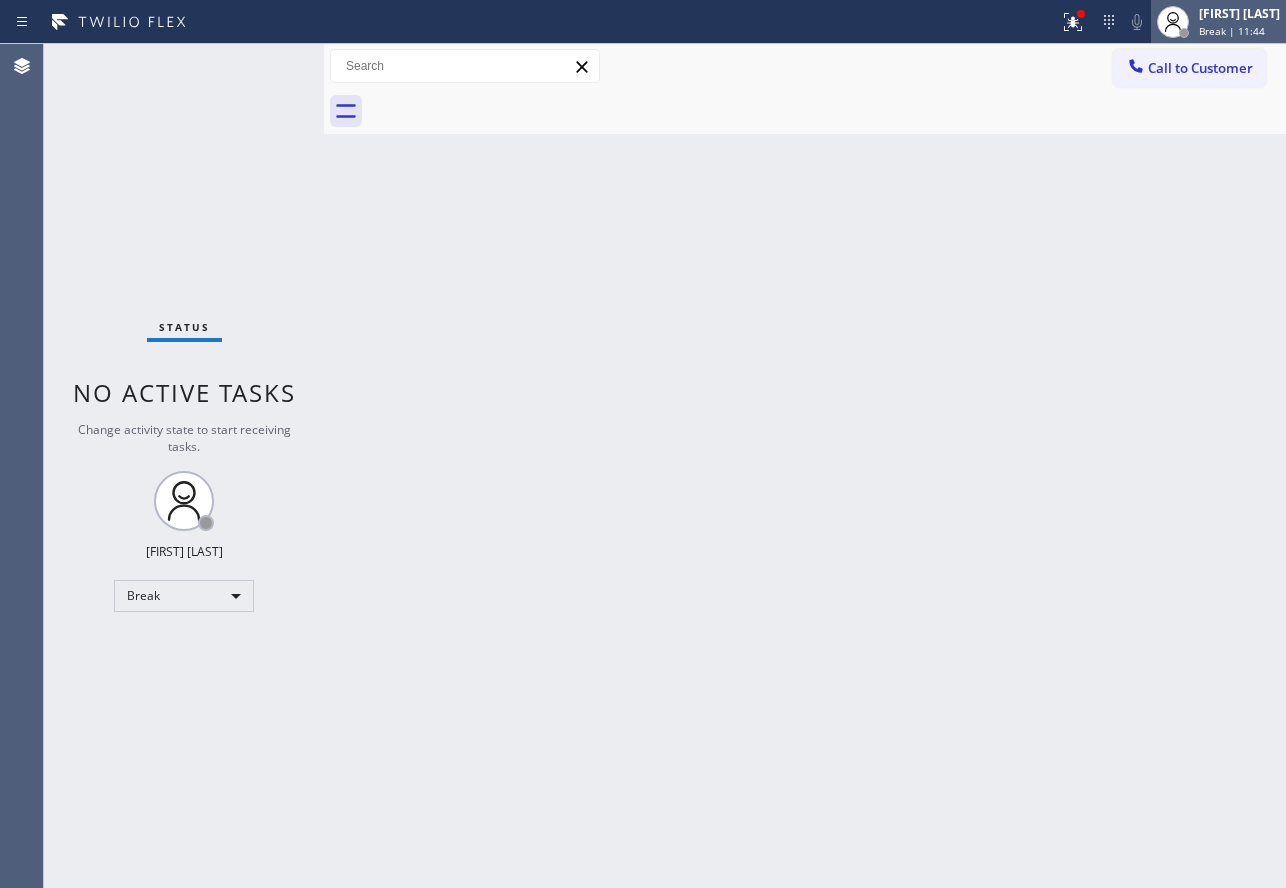 click 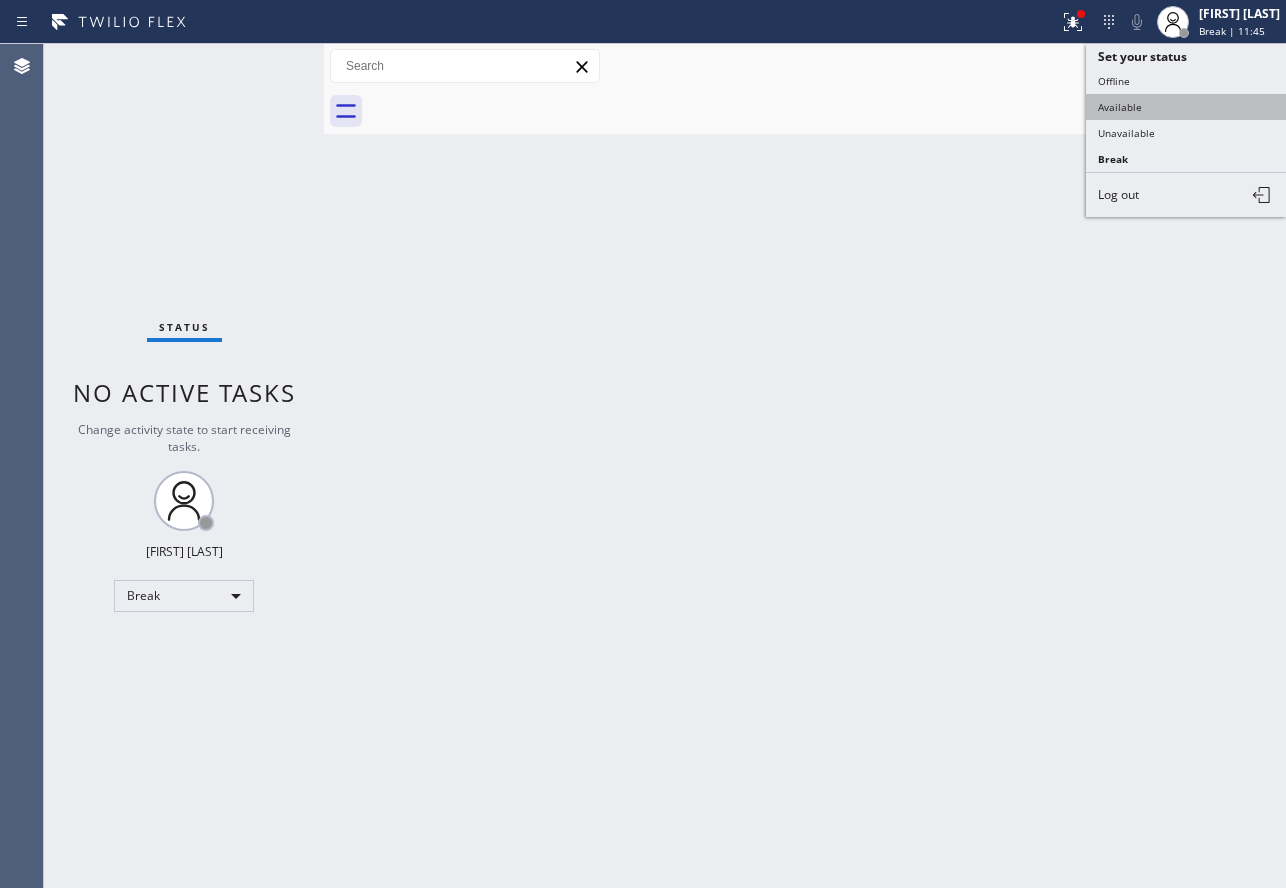 click on "Available" at bounding box center [1186, 107] 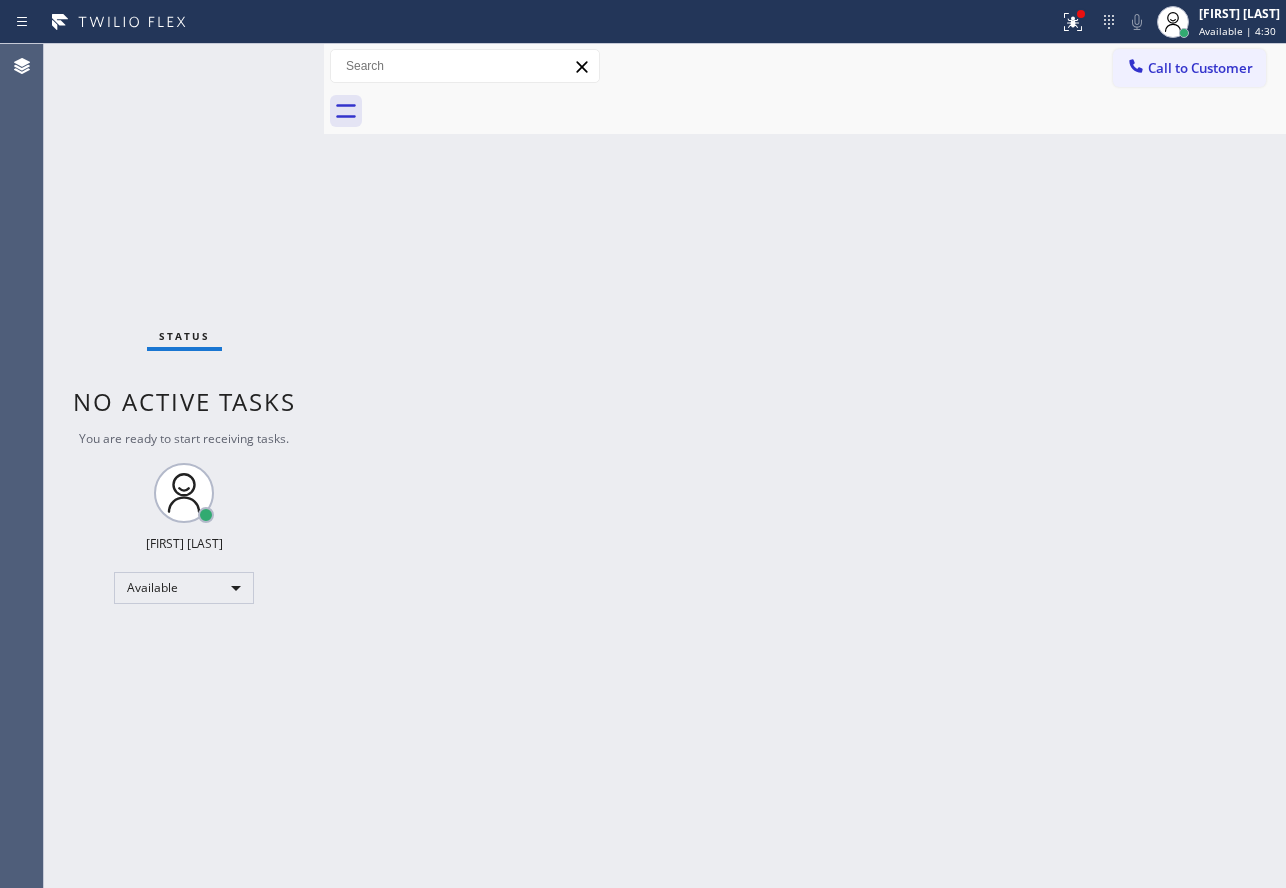 click on "Back to Dashboard Change Sender ID Customers Technicians Select a contact Outbound call Technician Search Technician Your caller id phone number Your caller id phone number Call Technician info Name   Phone none Address none Change Sender ID HVAC +1[PHONE] 5 Star Appliance +1[PHONE] Appliance Repair +1[PHONE] Plumbing +1[PHONE] Air Duct Cleaning +1[PHONE]  Electricians +1[PHONE] Cancel Change Check personal SMS Reset Change No tabs Call to Customer Outbound call Location San Pedro Power Electric Your caller id phone number ([AREA_CODE]) [PHONE] Customer number Call Outbound call Technician Search Technician Your caller id phone number Your caller id phone number Call" at bounding box center [805, 466] 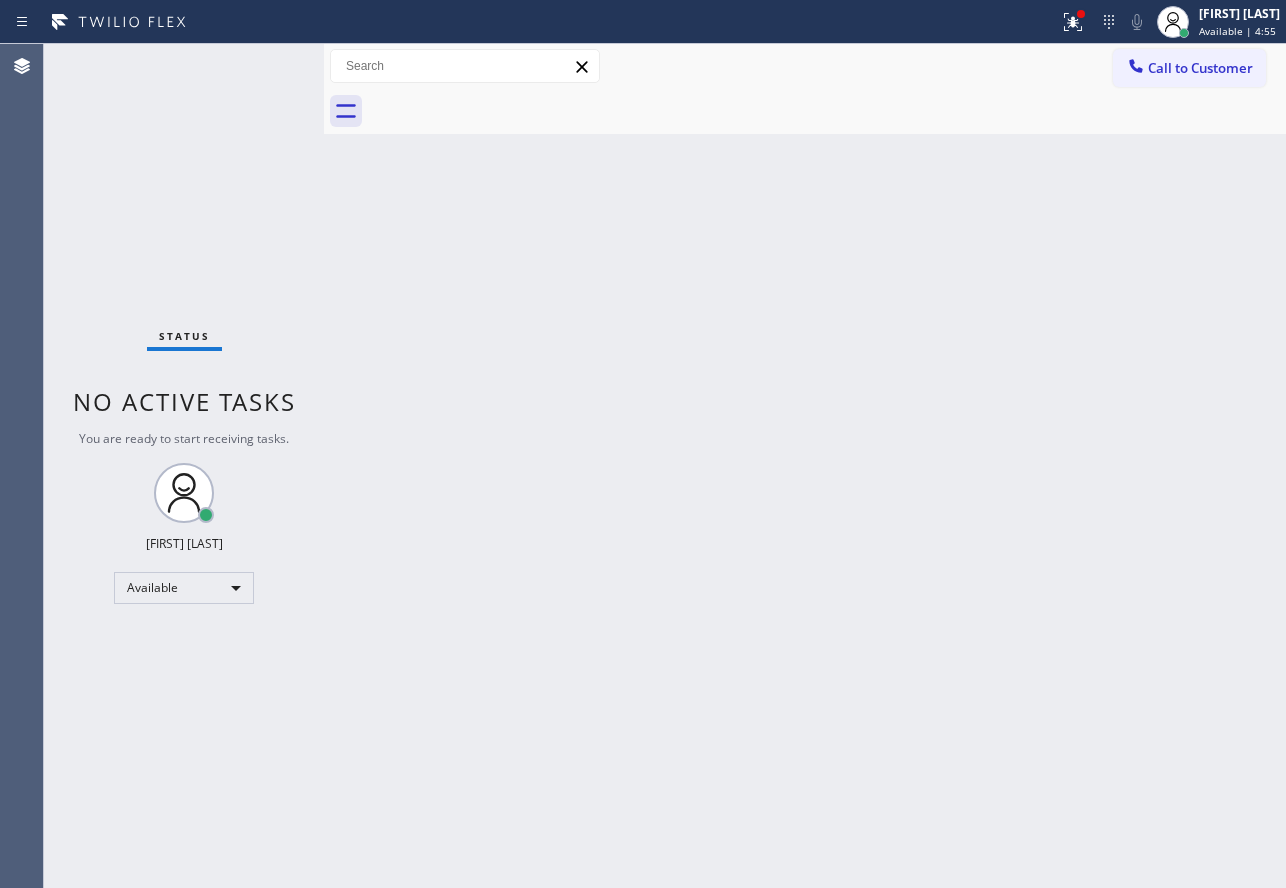 click on "Back to Dashboard Change Sender ID Customers Technicians Select a contact Outbound call Technician Search Technician Your caller id phone number Your caller id phone number Call Technician info Name   Phone none Address none Change Sender ID HVAC +1[PHONE] 5 Star Appliance +1[PHONE] Appliance Repair +1[PHONE] Plumbing +1[PHONE] Air Duct Cleaning +1[PHONE]  Electricians +1[PHONE] Cancel Change Check personal SMS Reset Change No tabs Call to Customer Outbound call Location San Pedro Power Electric Your caller id phone number ([AREA_CODE]) [PHONE] Customer number Call Outbound call Technician Search Technician Your caller id phone number Your caller id phone number Call" at bounding box center [805, 466] 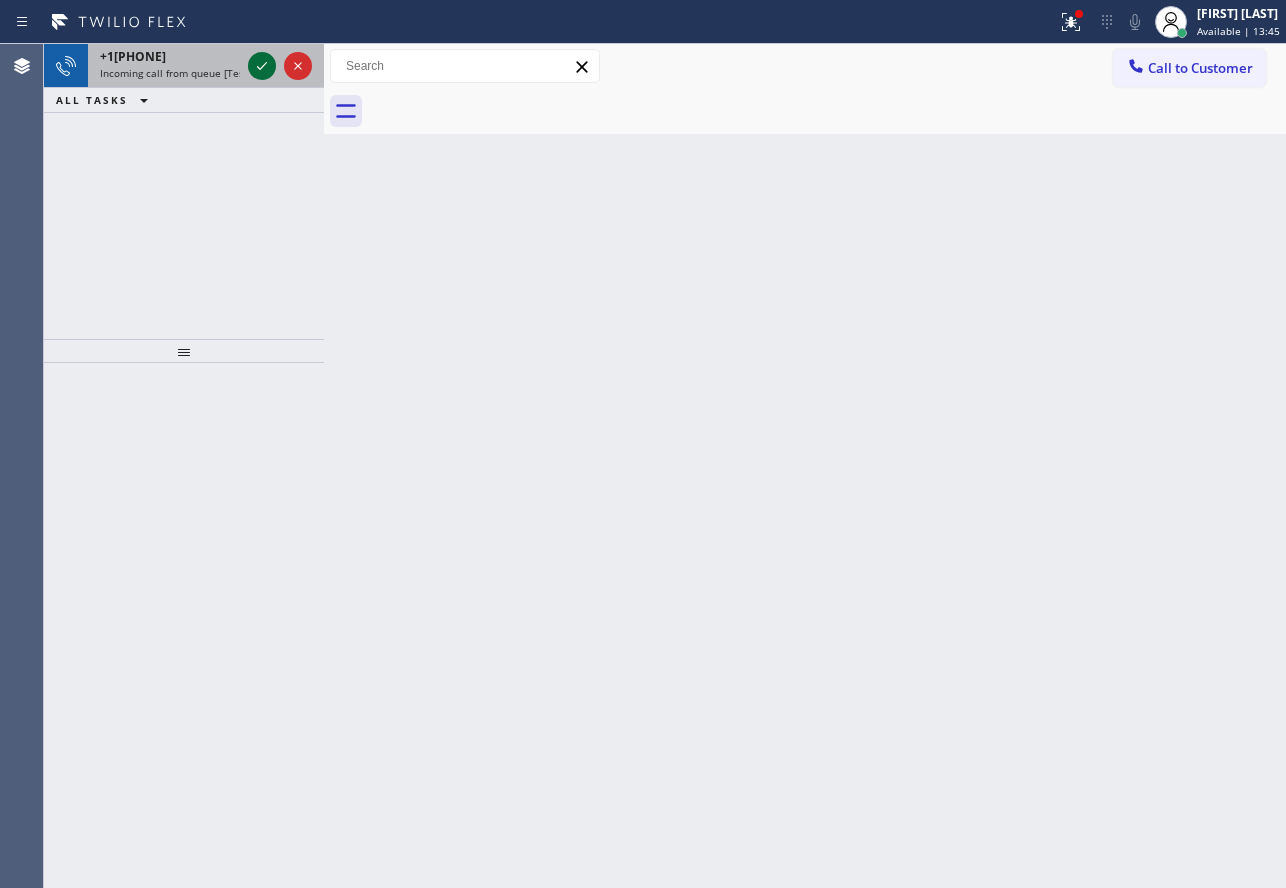 click 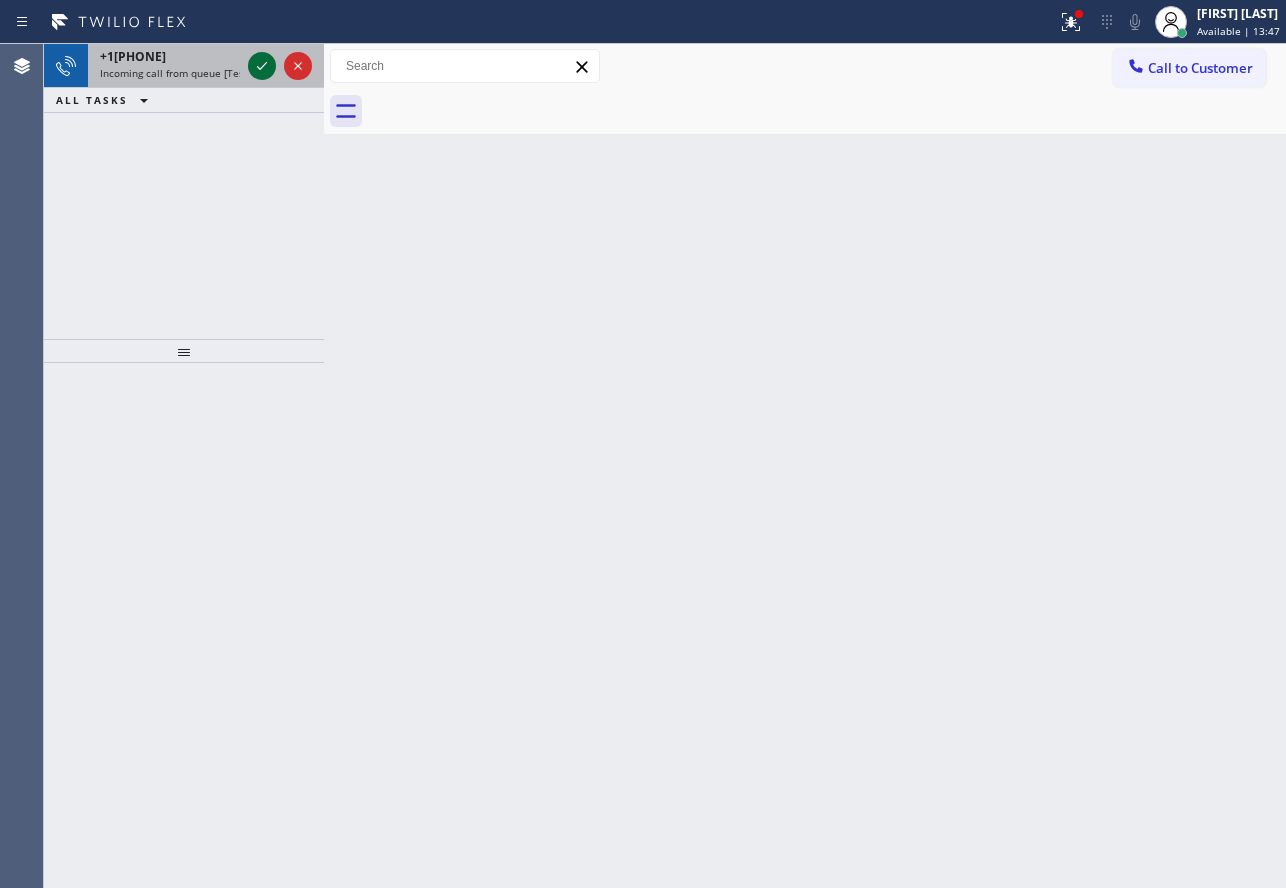 click 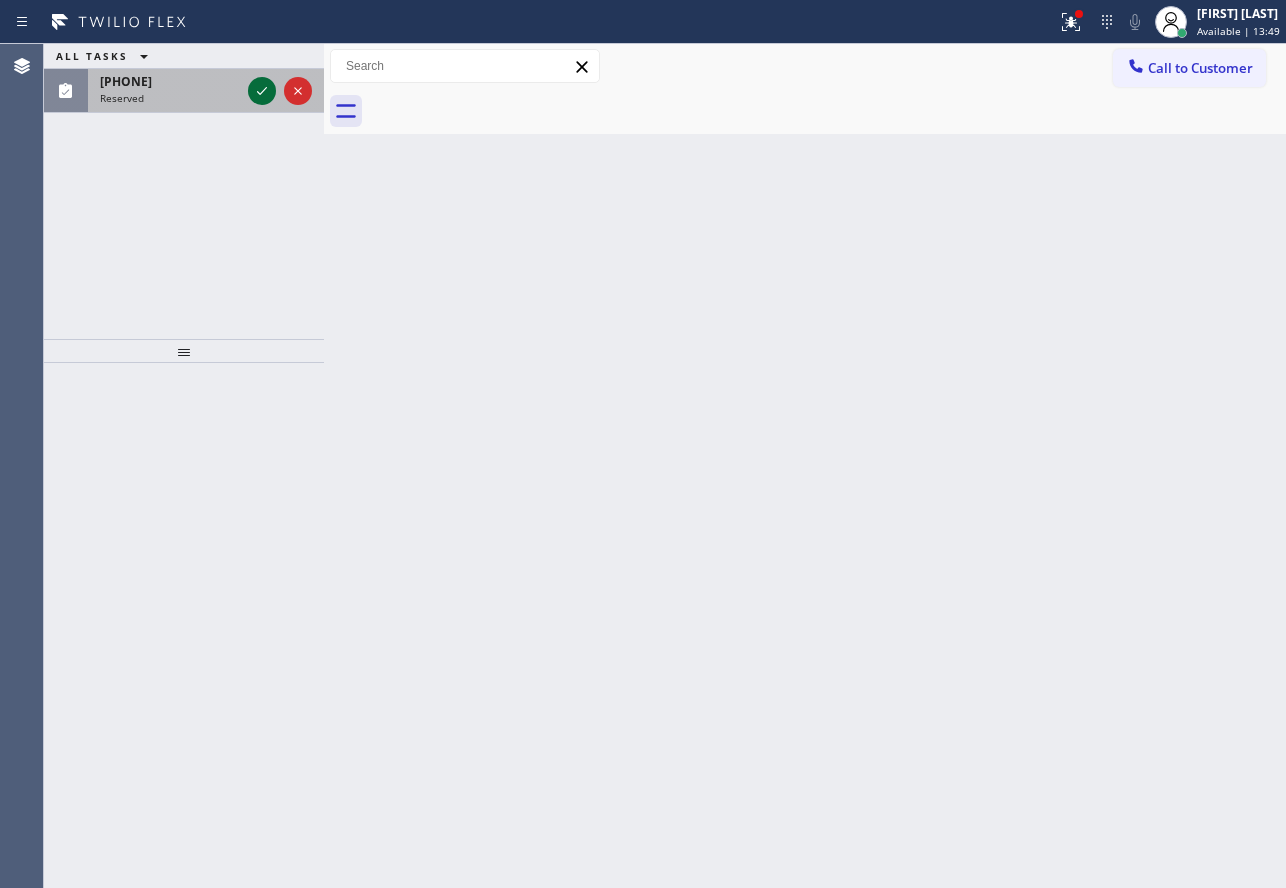 click 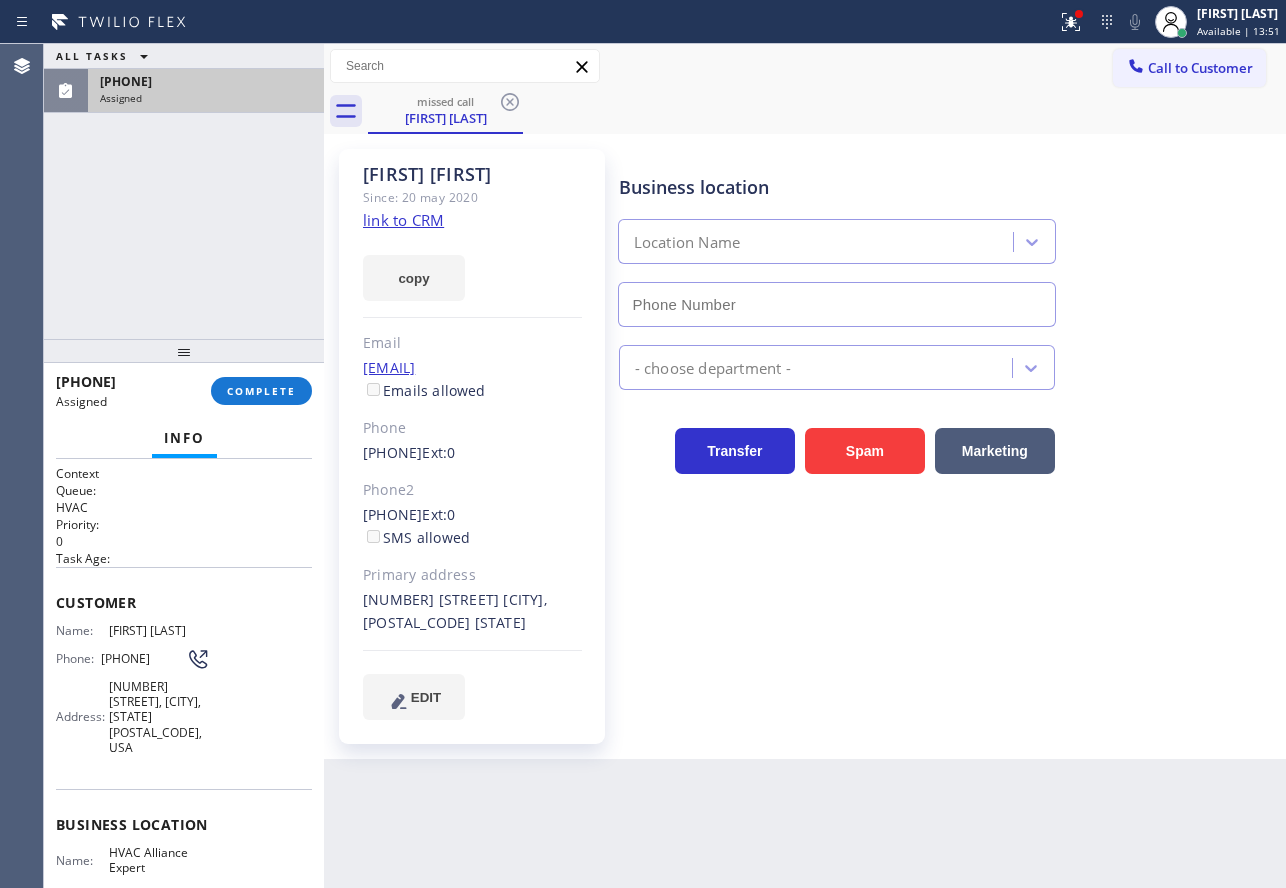 type on "(855) 999-4417" 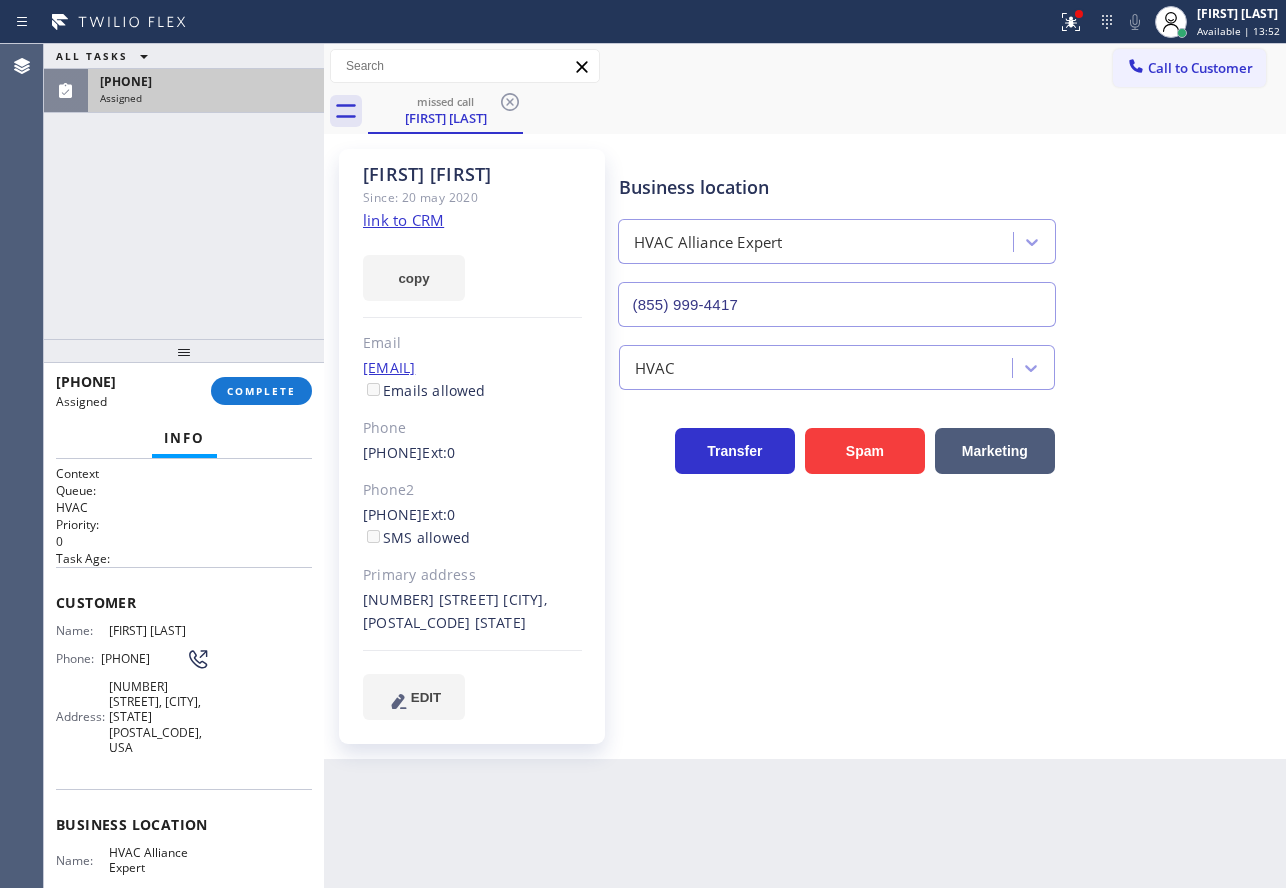 click on "link to CRM" 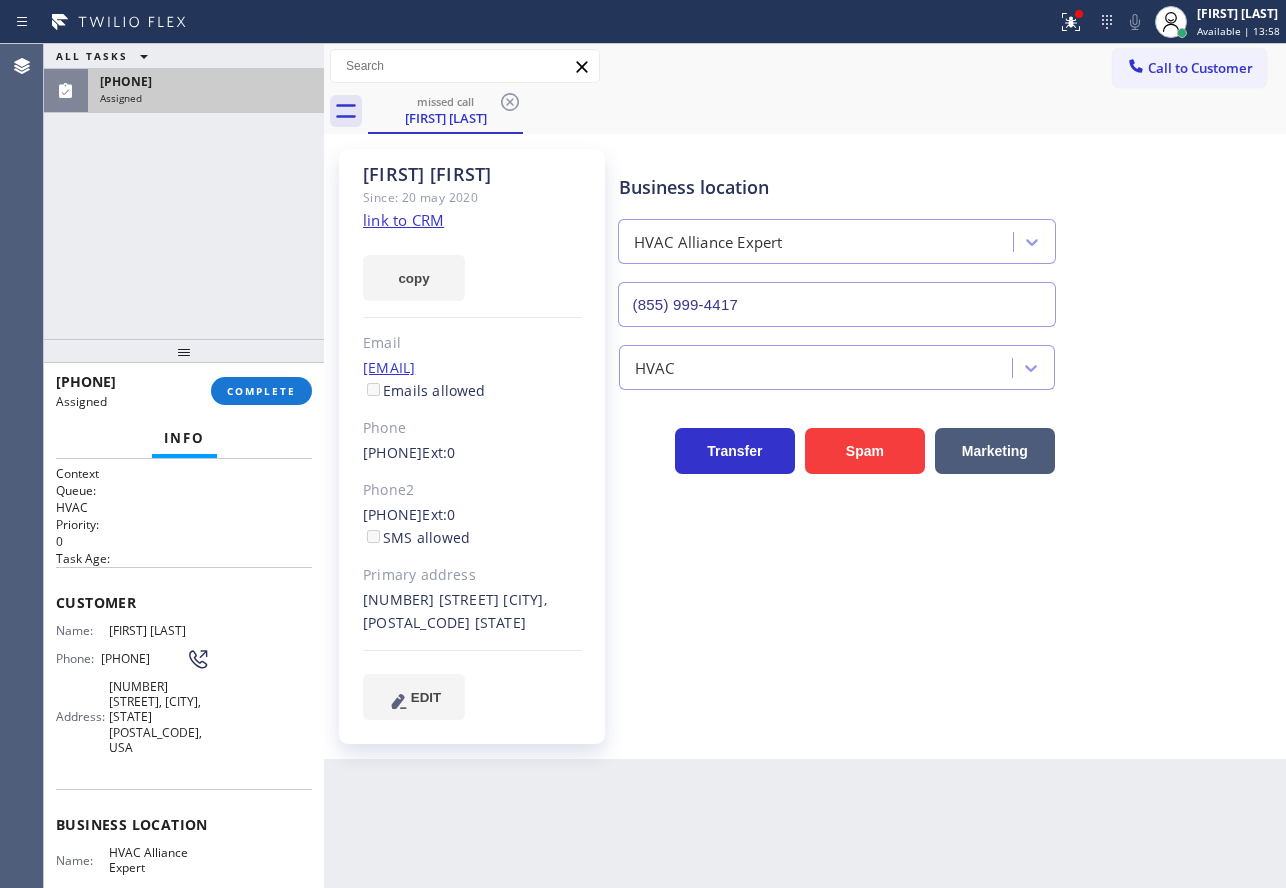scroll, scrollTop: 100, scrollLeft: 0, axis: vertical 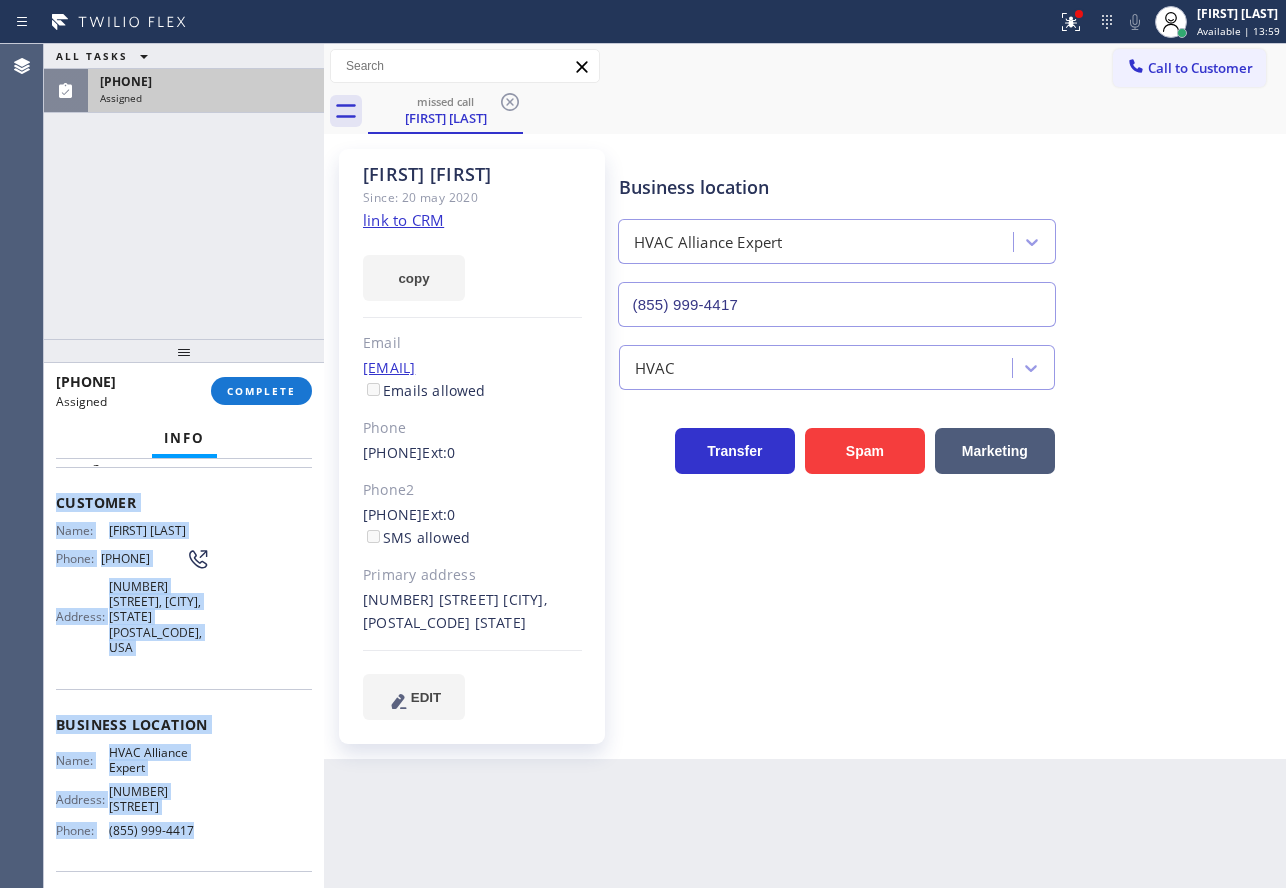 drag, startPoint x: 200, startPoint y: 834, endPoint x: 47, endPoint y: 504, distance: 363.74304 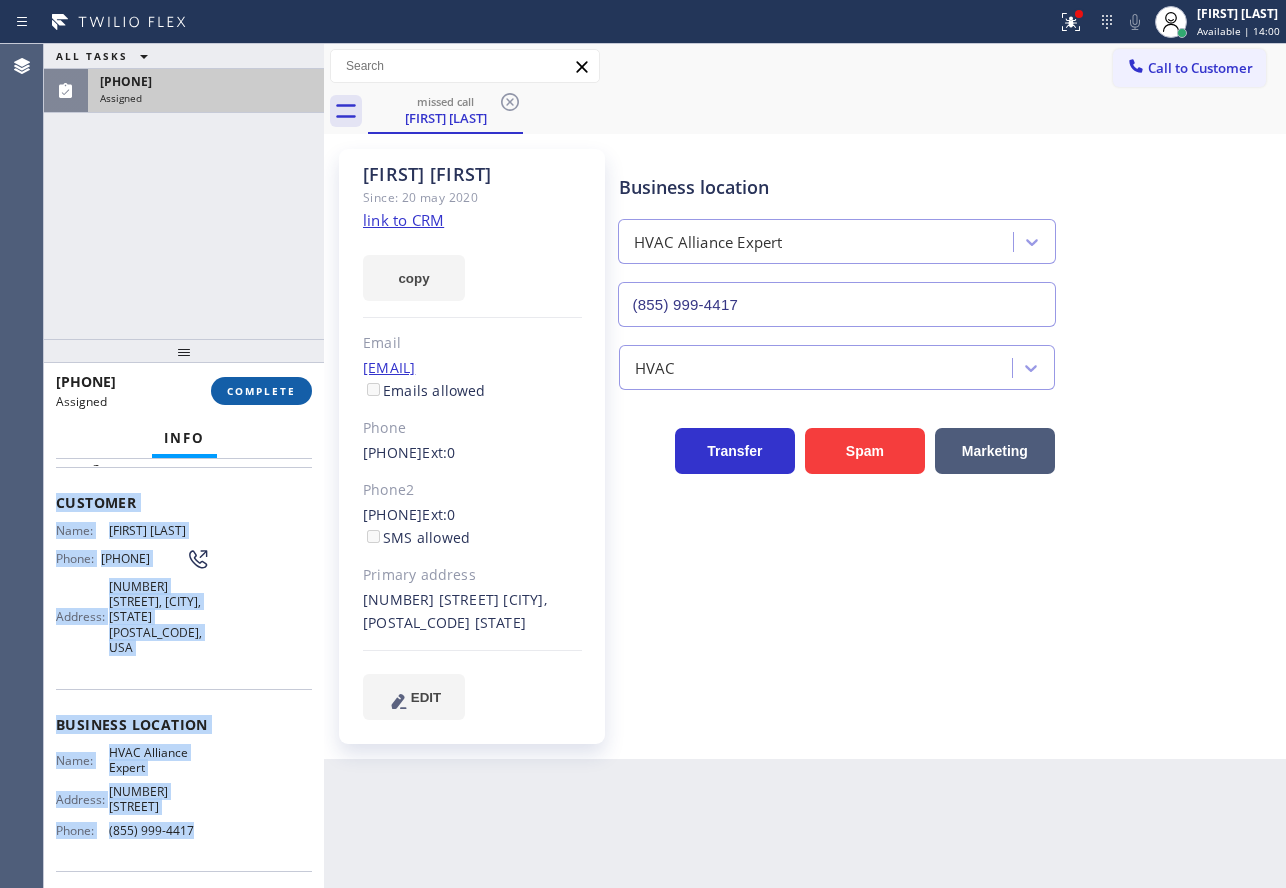 click on "COMPLETE" at bounding box center [261, 391] 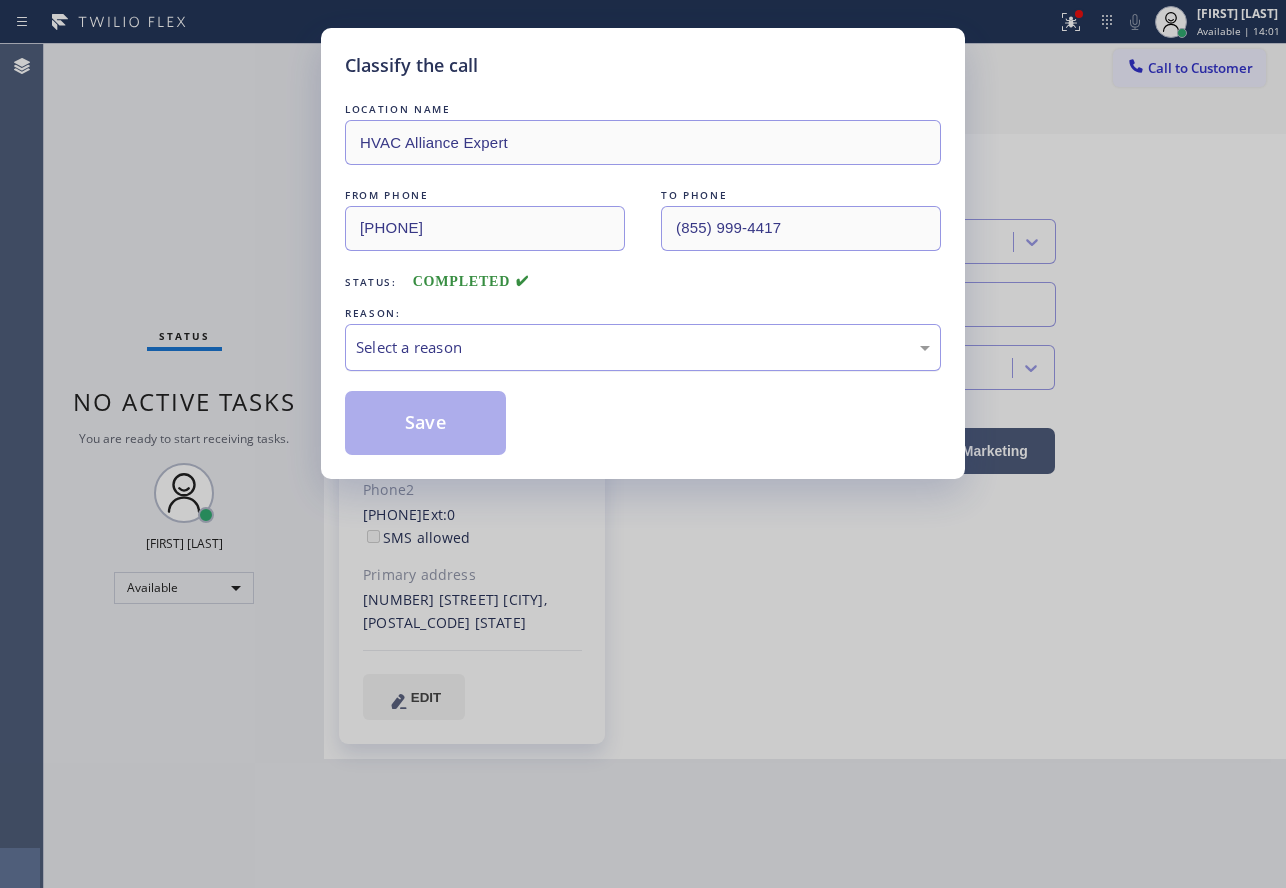 click on "Select a reason" at bounding box center (643, 347) 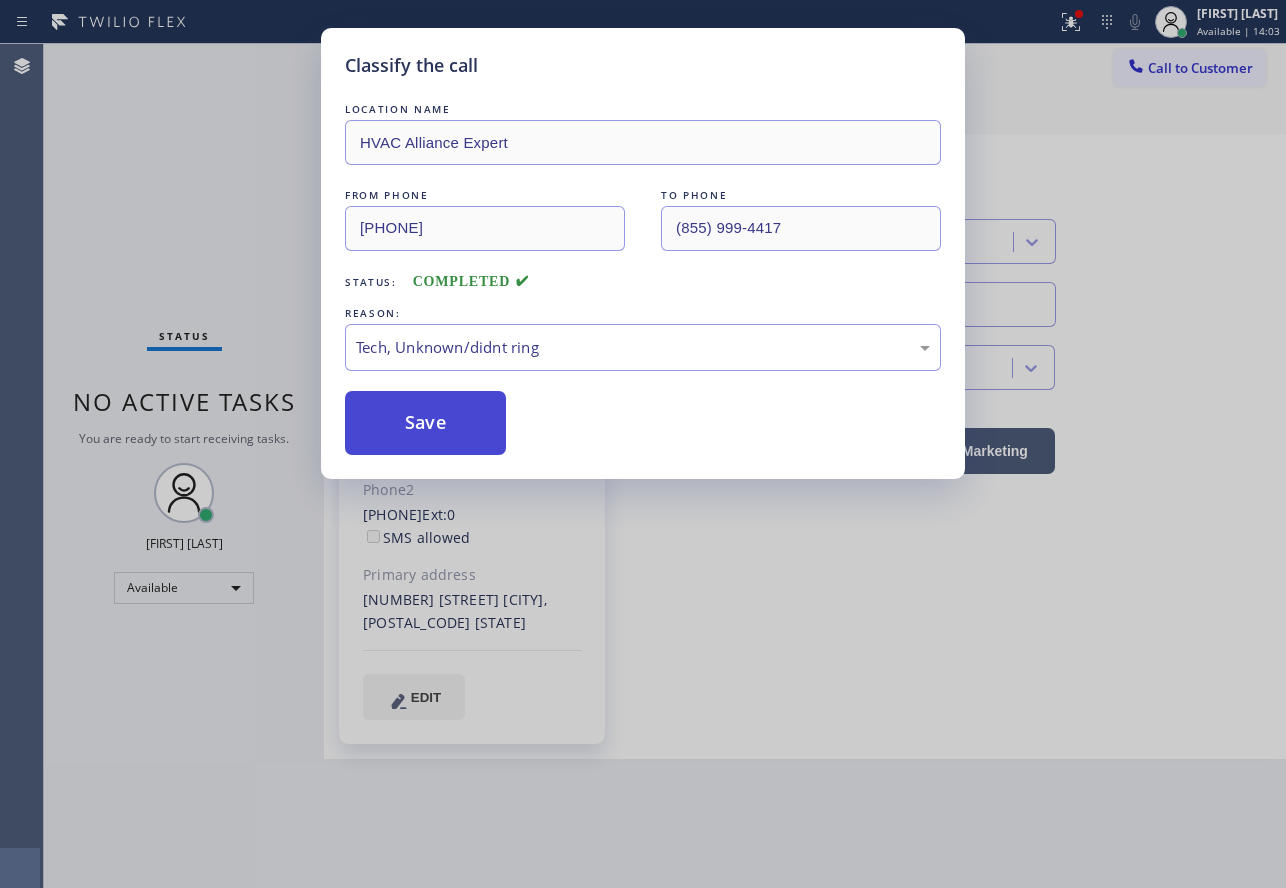 click on "Save" at bounding box center [425, 423] 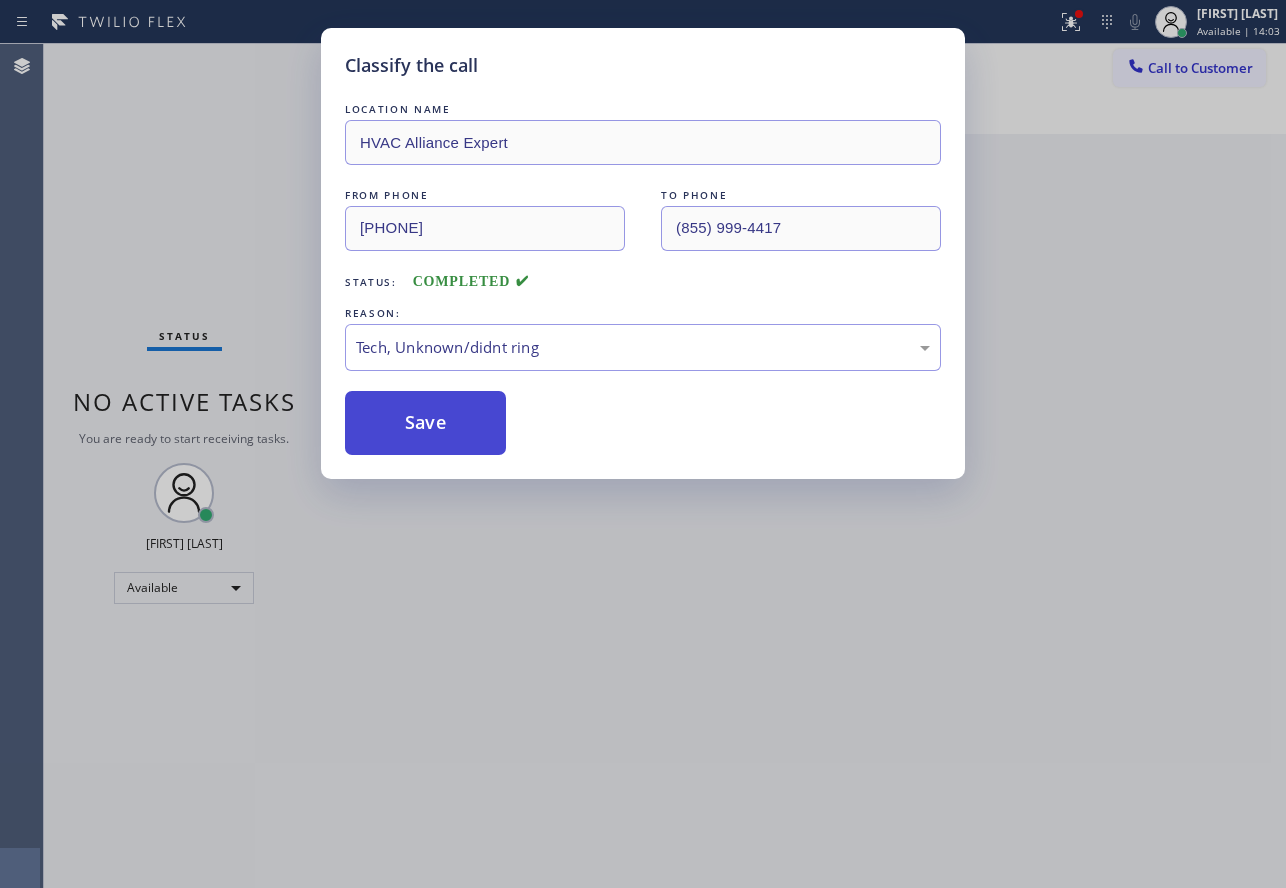 click on "Save" at bounding box center (425, 423) 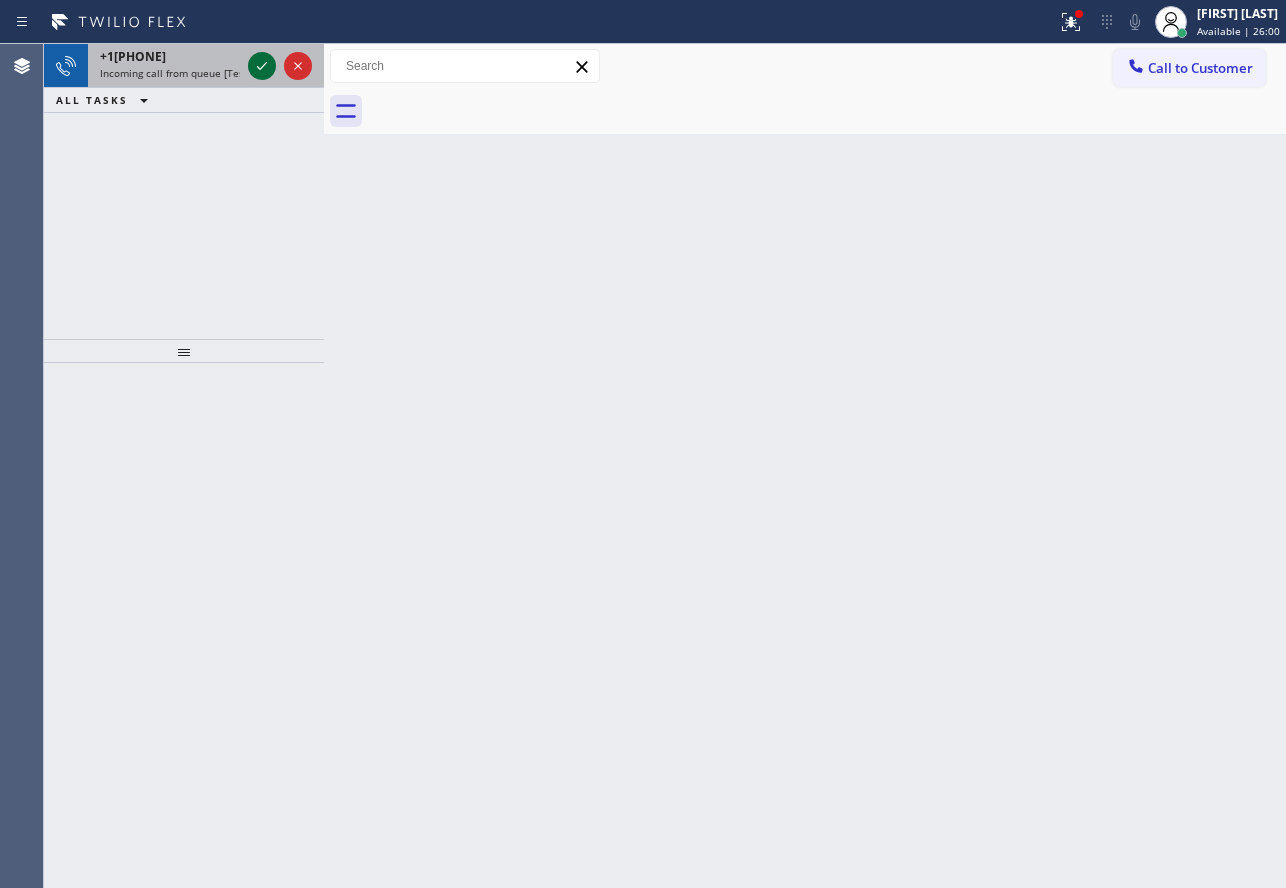 click 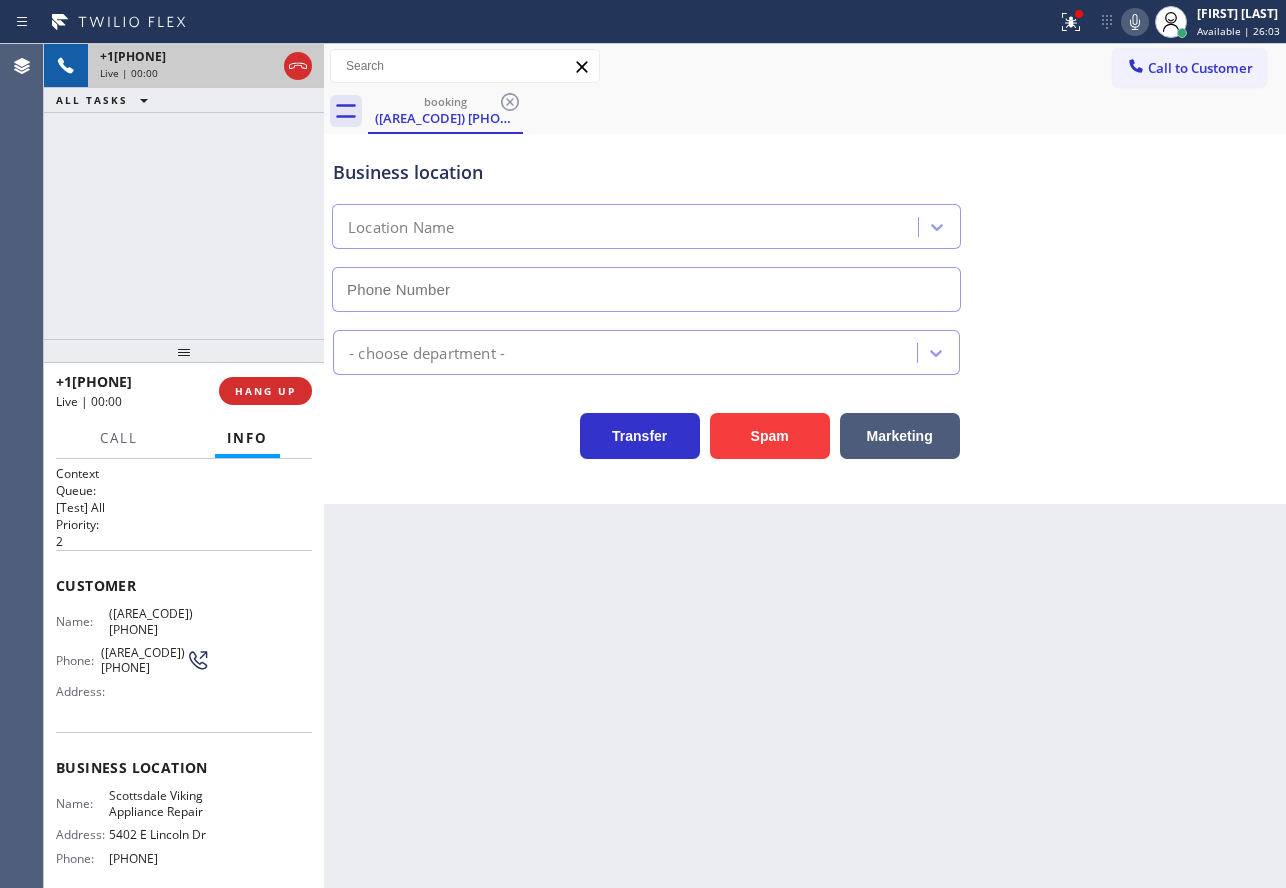 type on "[PHONE]" 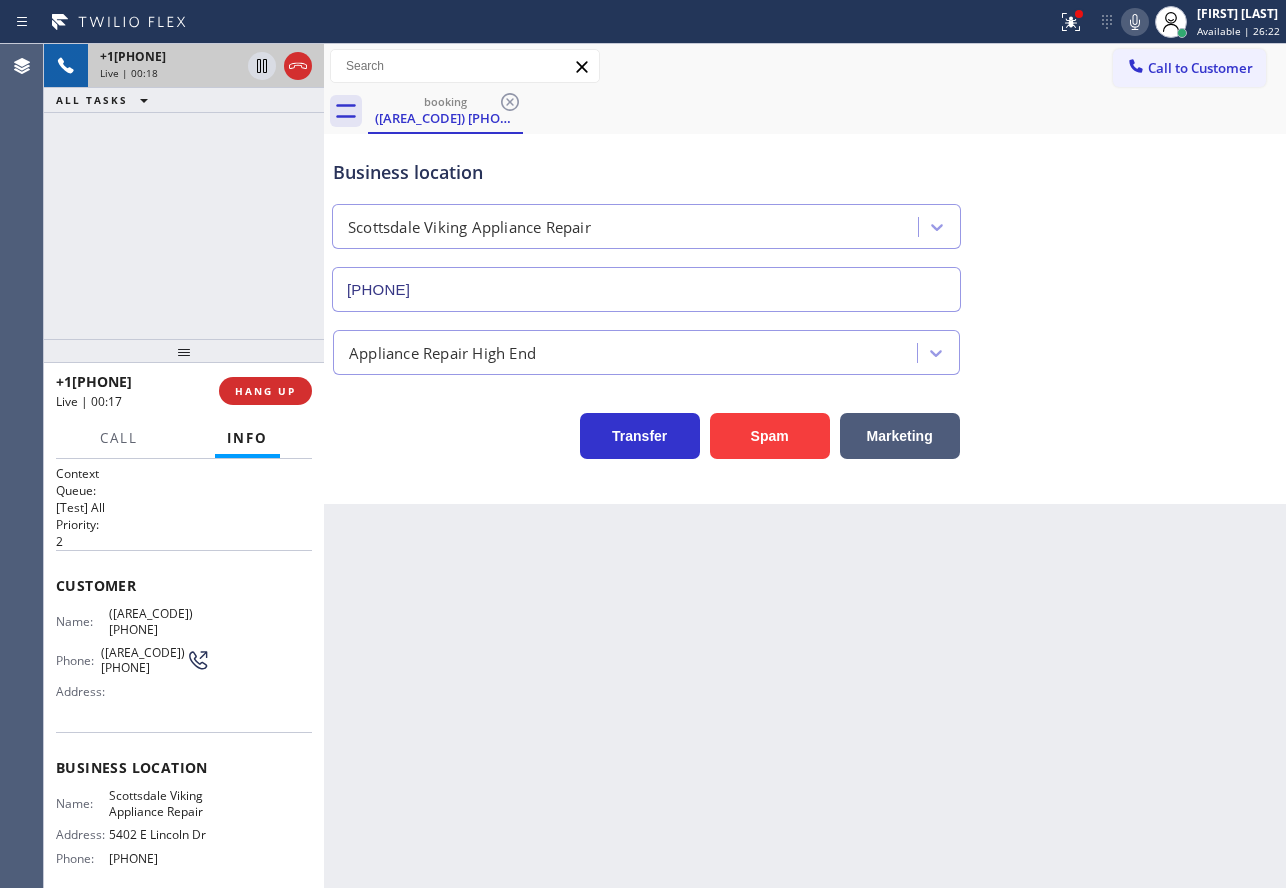 click 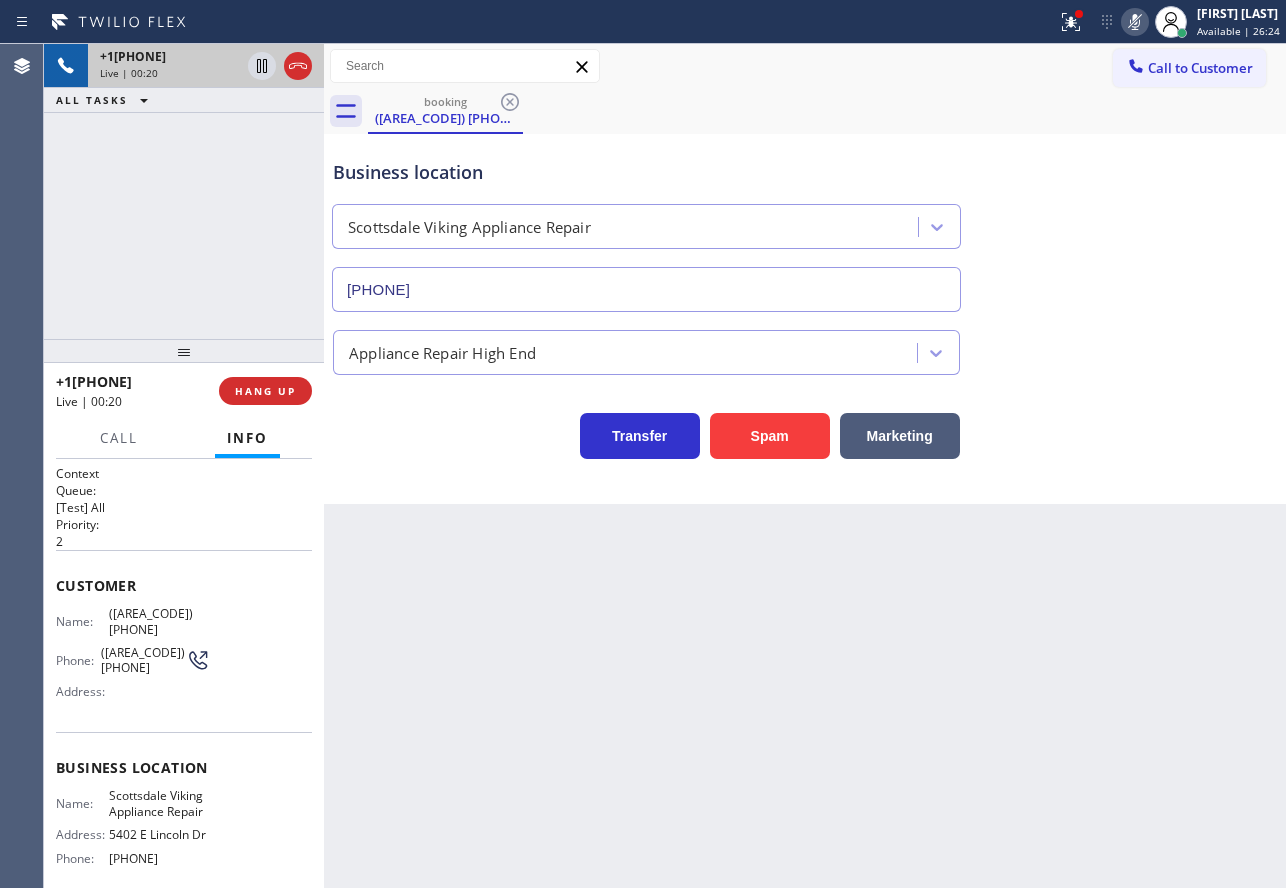 click 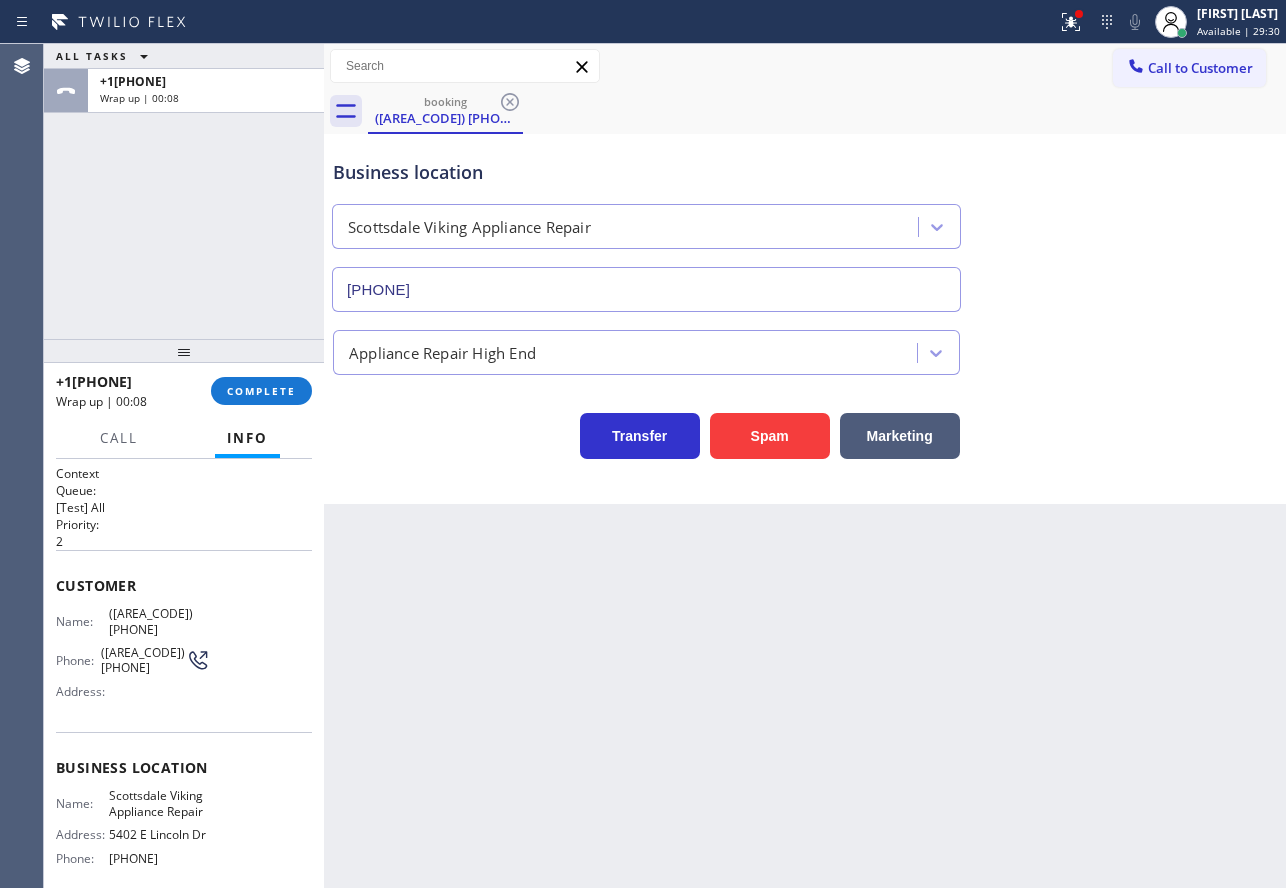 click on "([AREA_CODE]) [PHONE]" at bounding box center [159, 621] 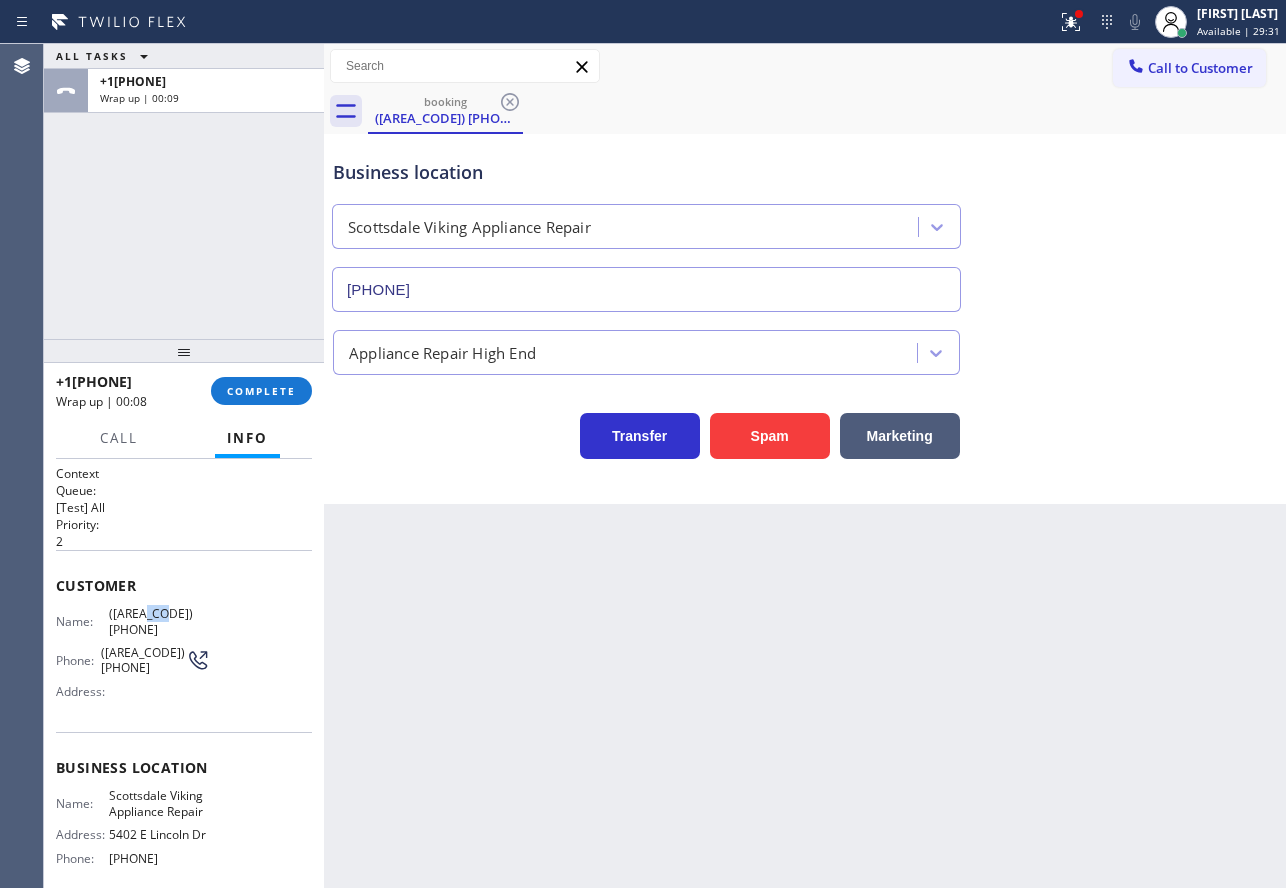 click on "([AREA_CODE]) [PHONE]" at bounding box center [159, 621] 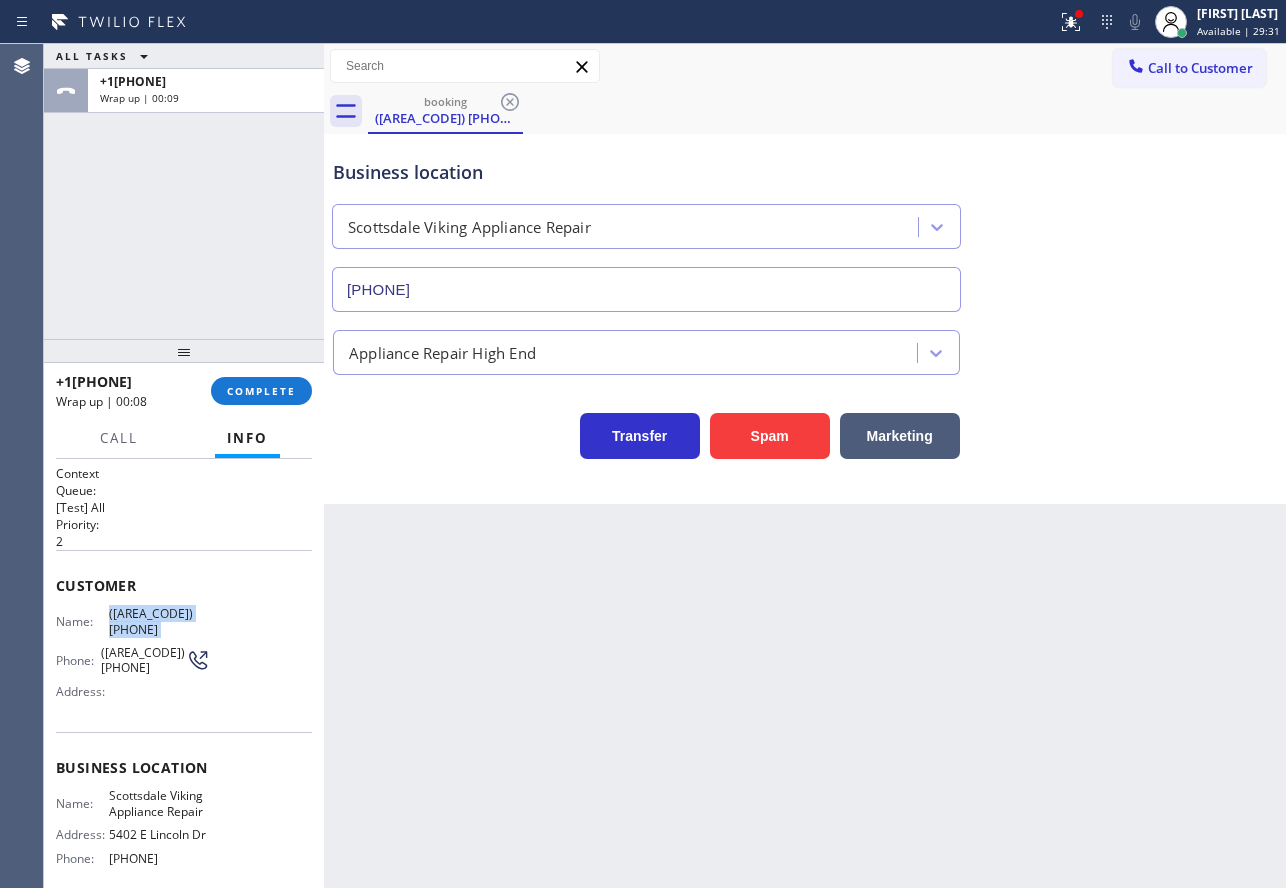 click on "([AREA_CODE]) [PHONE]" at bounding box center (159, 621) 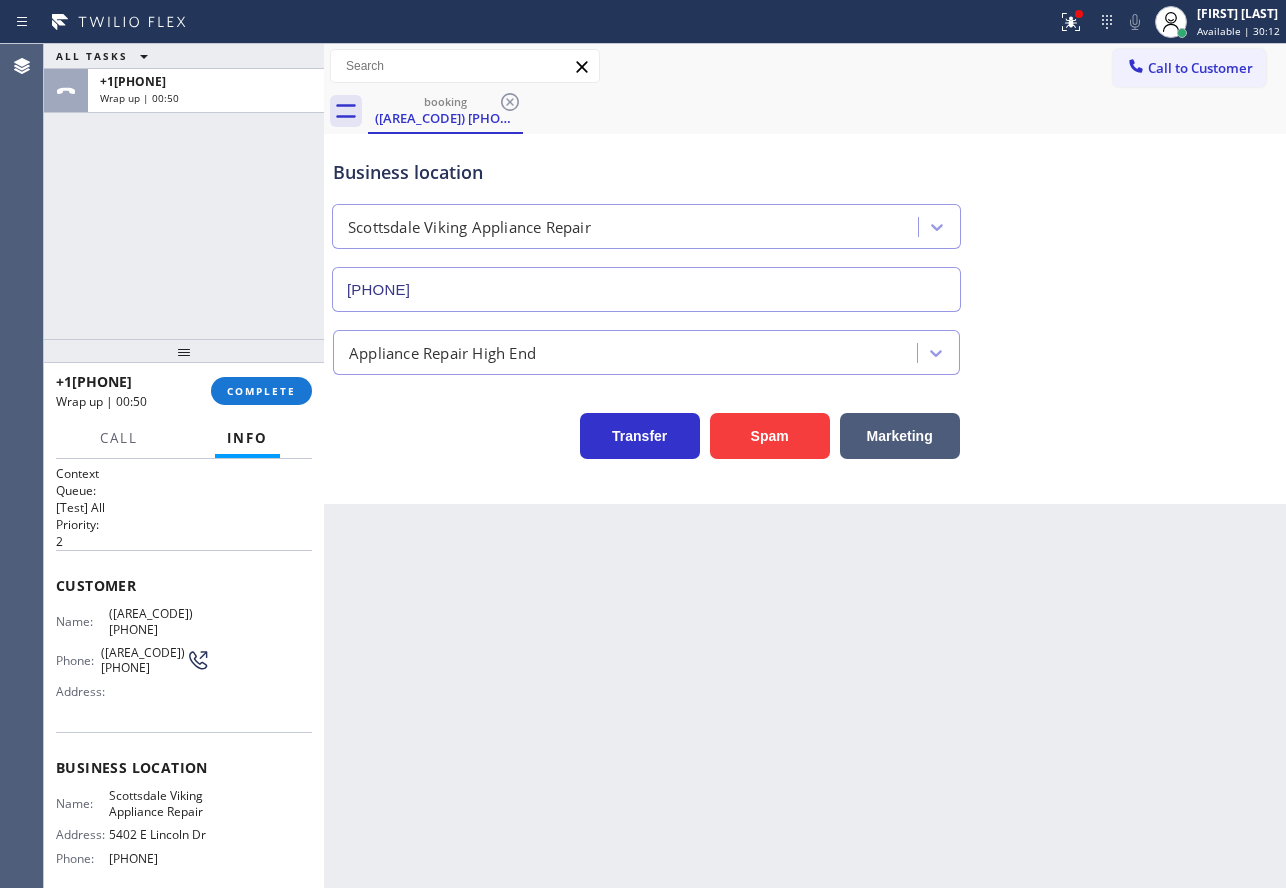 click on "Business location Name: [CITY] Viking Appliance Repair Address: [NUMBER] [STREET]  Phone: ([AREA_CODE]) [PHONE]" at bounding box center (184, 815) 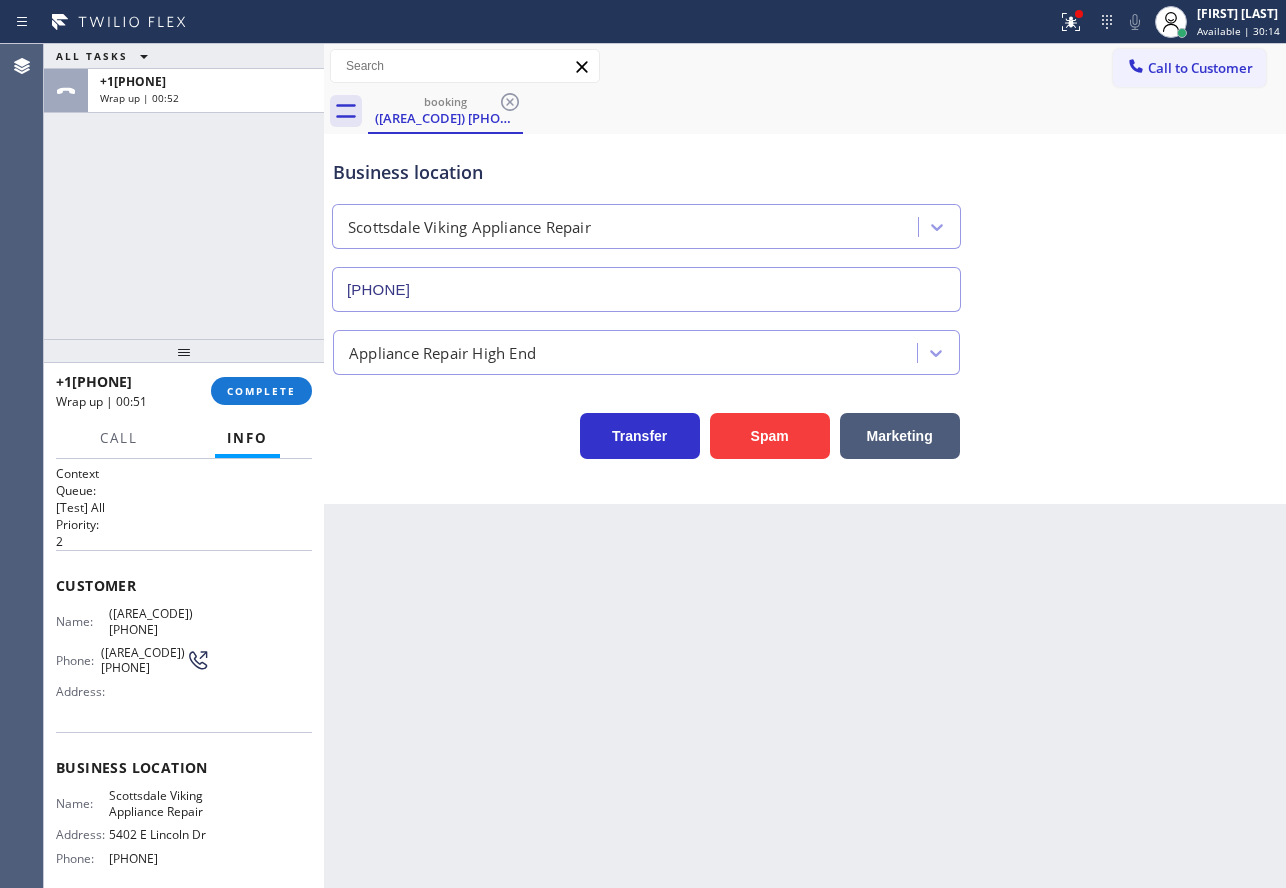 drag, startPoint x: 189, startPoint y: 863, endPoint x: 48, endPoint y: 590, distance: 307.26212 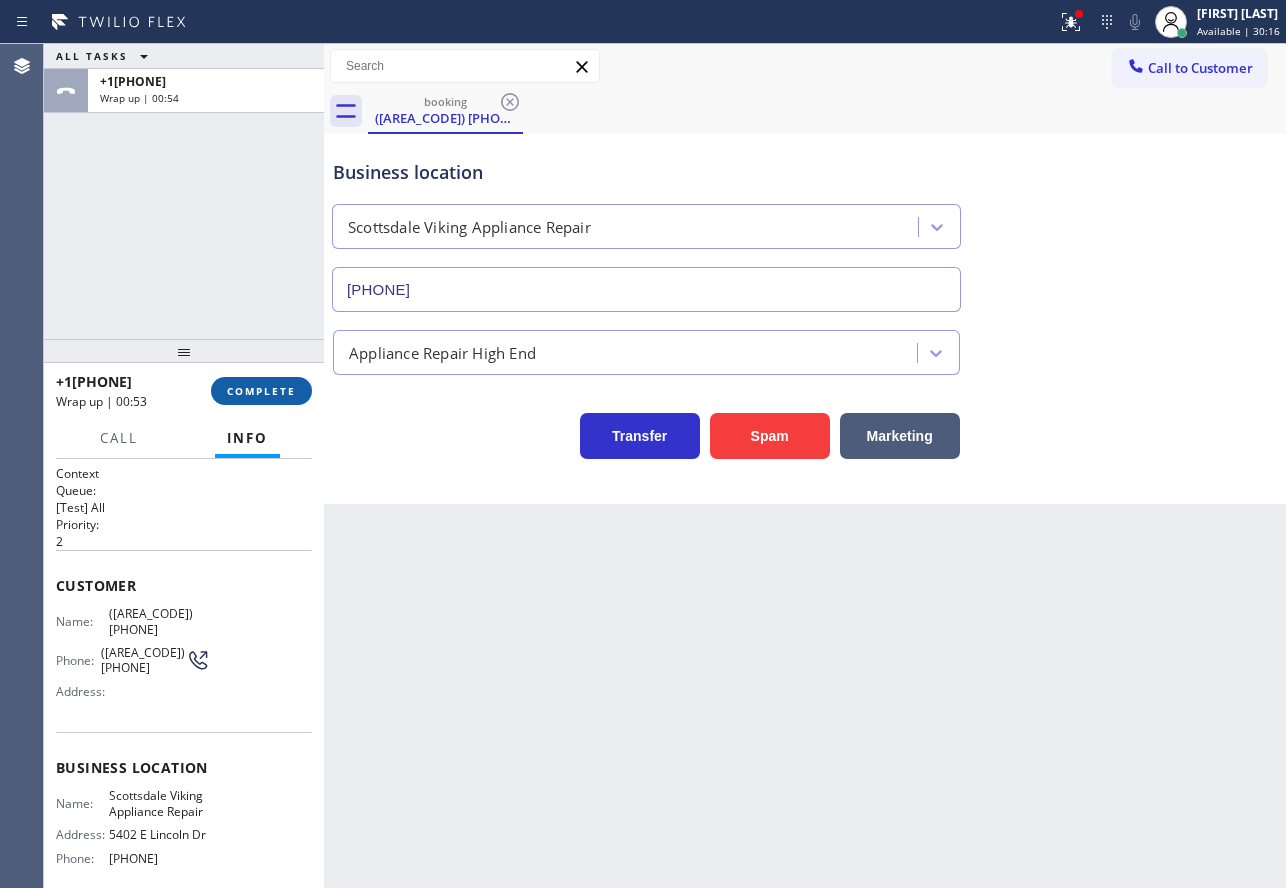 click on "COMPLETE" at bounding box center (261, 391) 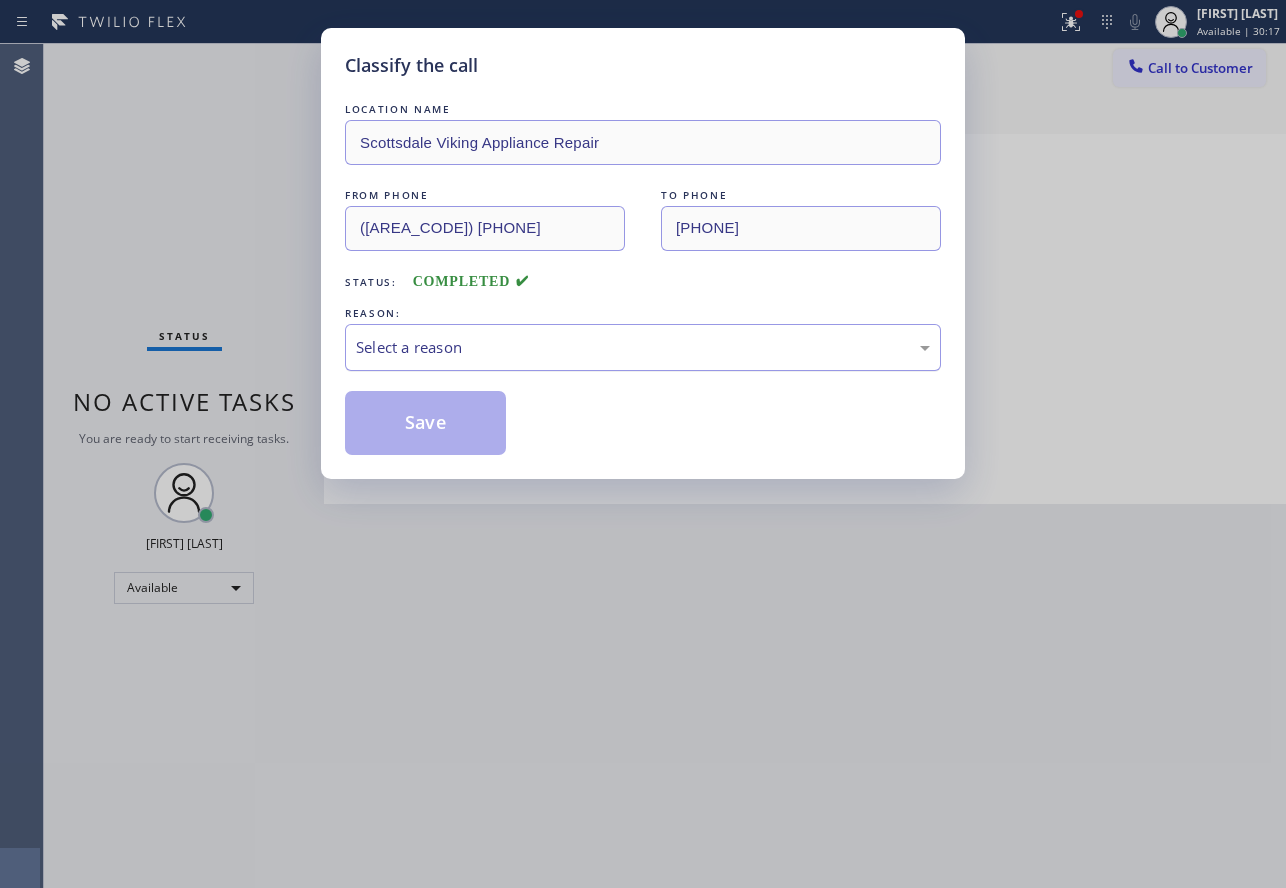 click on "Select a reason" at bounding box center (643, 347) 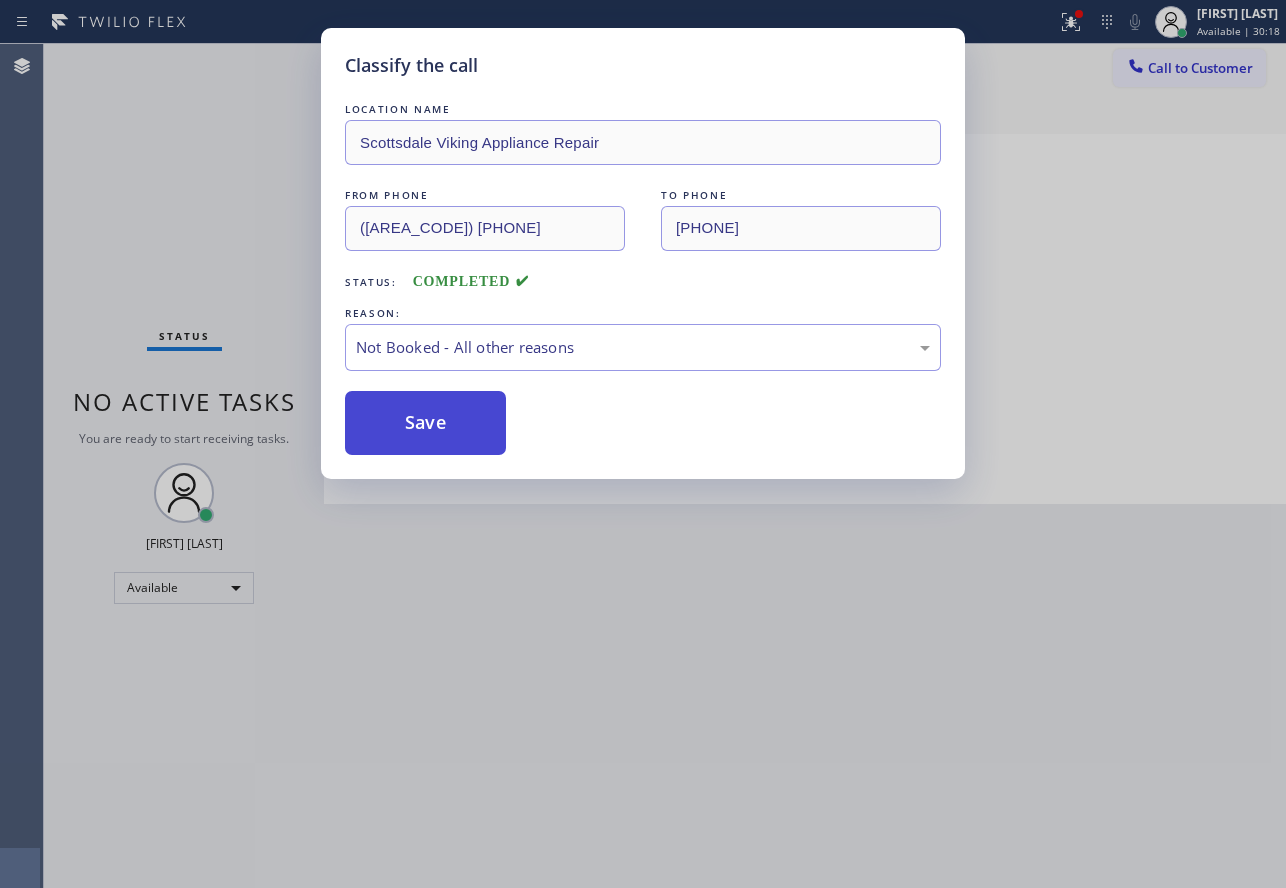 click on "Save" at bounding box center [425, 423] 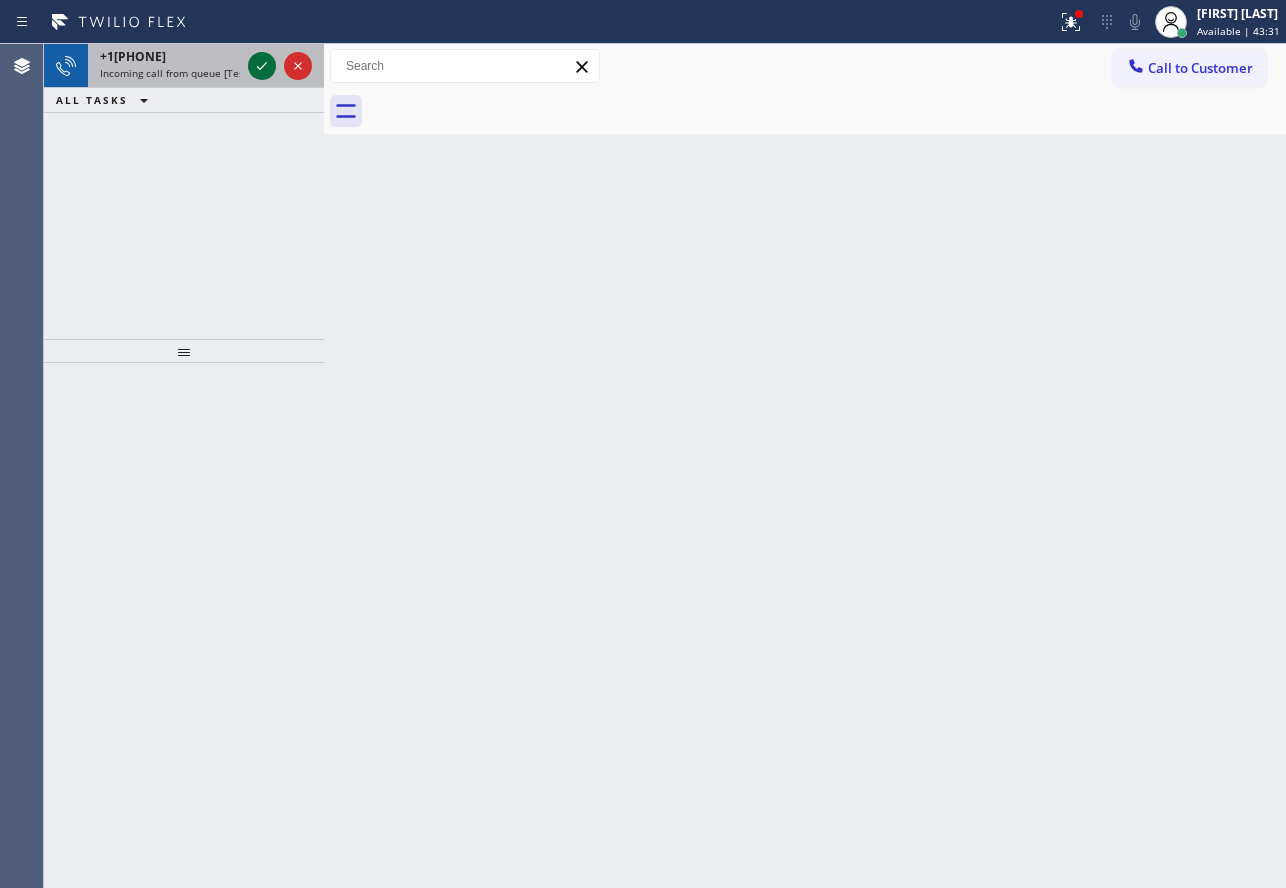 click 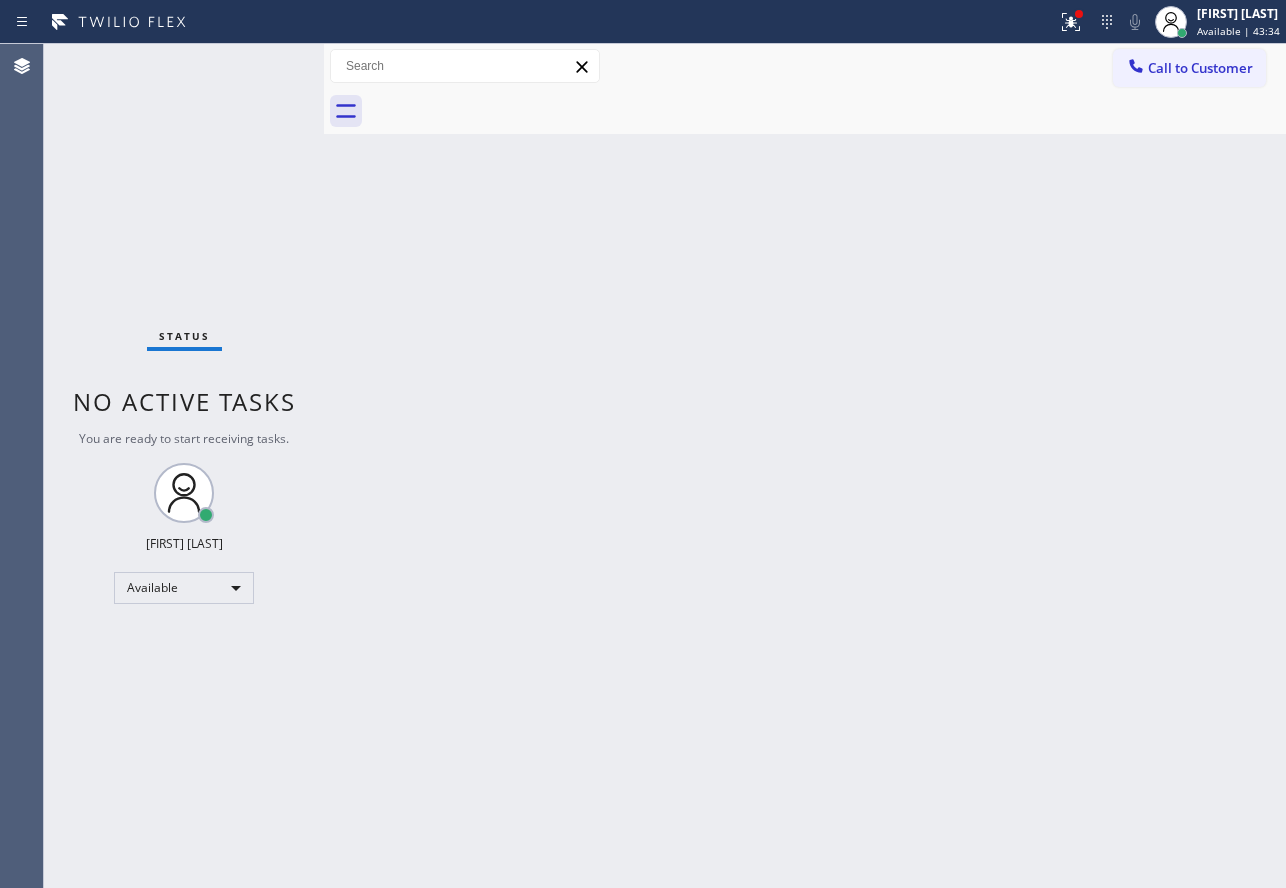 click on "Status   No active tasks     You are ready to start receiving tasks.   [FIRST] [LAST] Available" at bounding box center [184, 466] 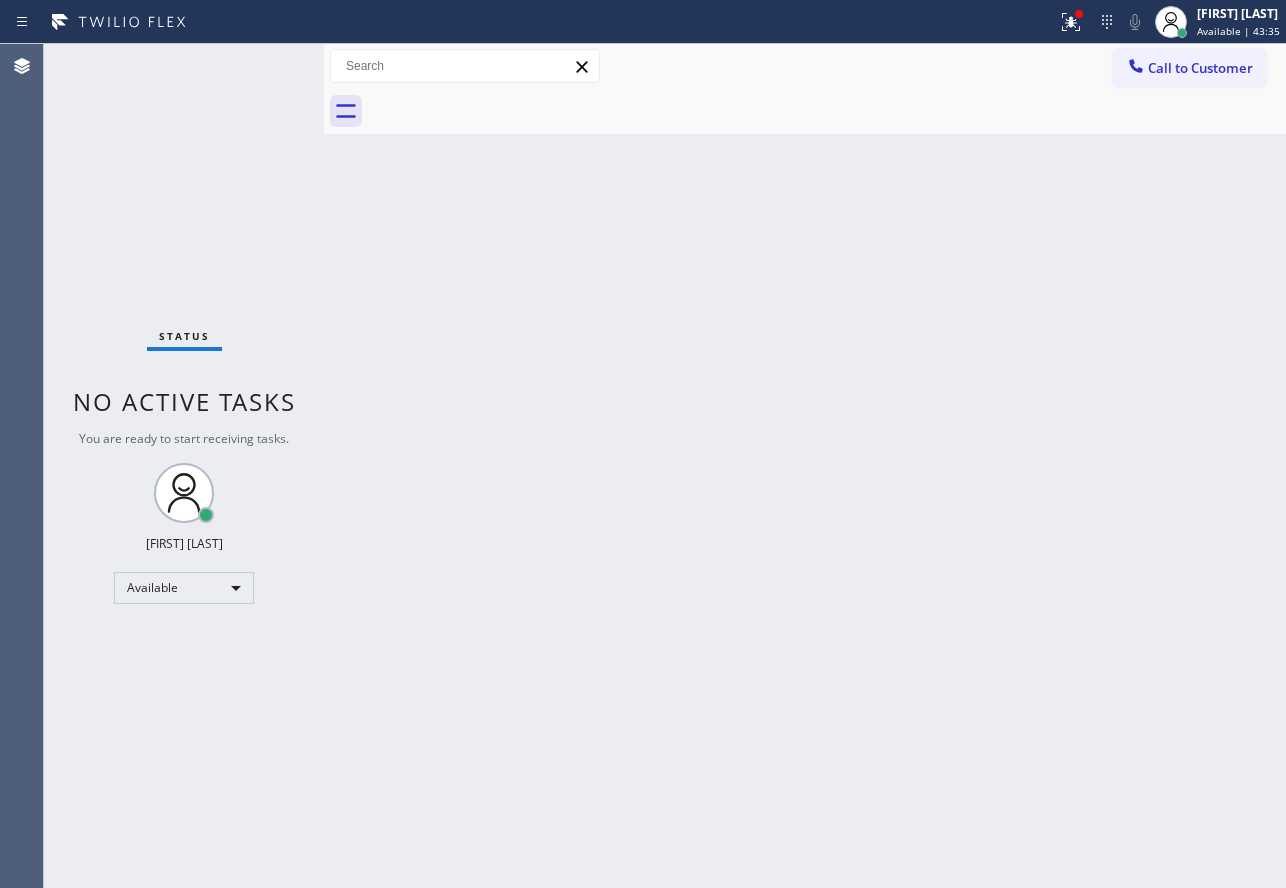 click on "Status   No active tasks     You are ready to start receiving tasks.   [FIRST] [LAST] Available" at bounding box center [184, 466] 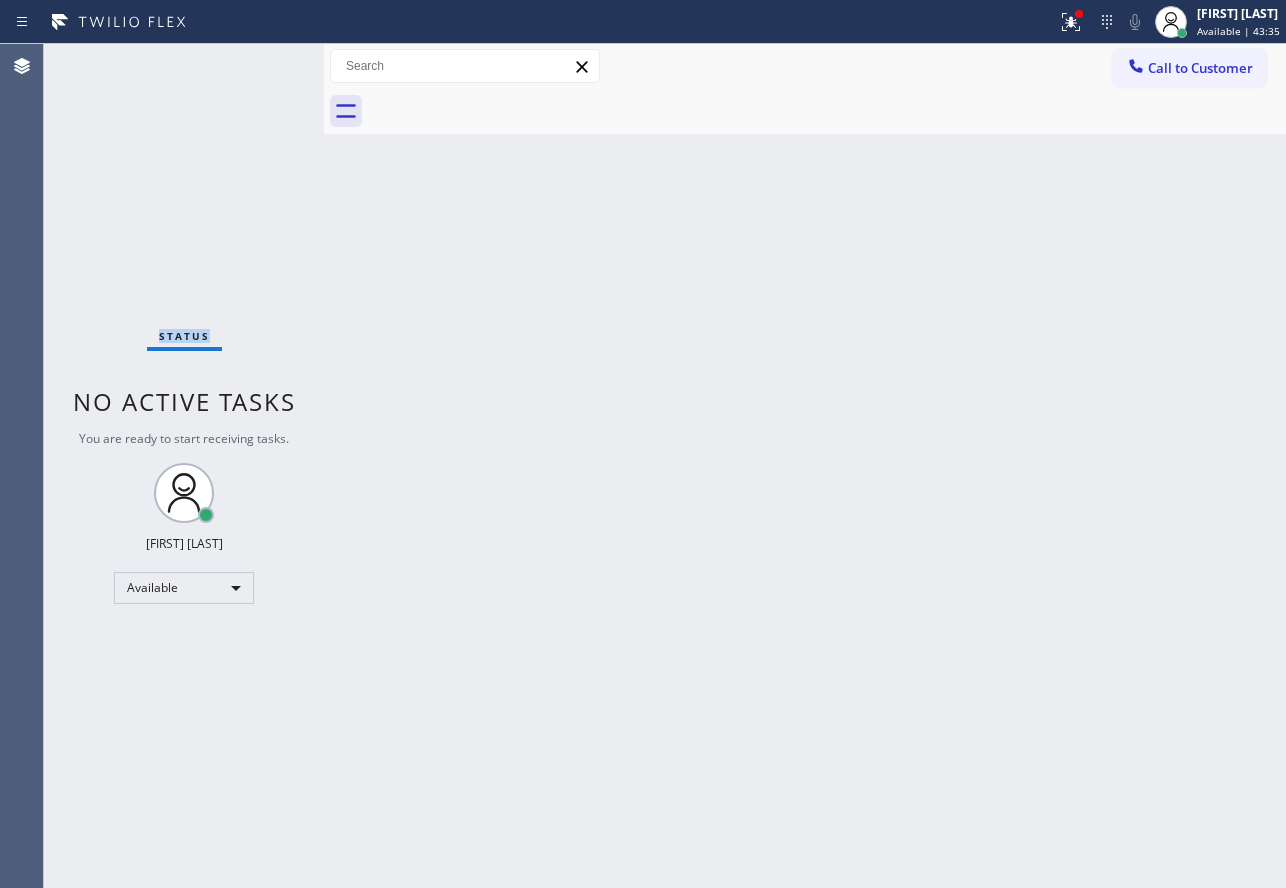 click on "Status   No active tasks     You are ready to start receiving tasks.   [FIRST] [LAST] Available" at bounding box center [184, 466] 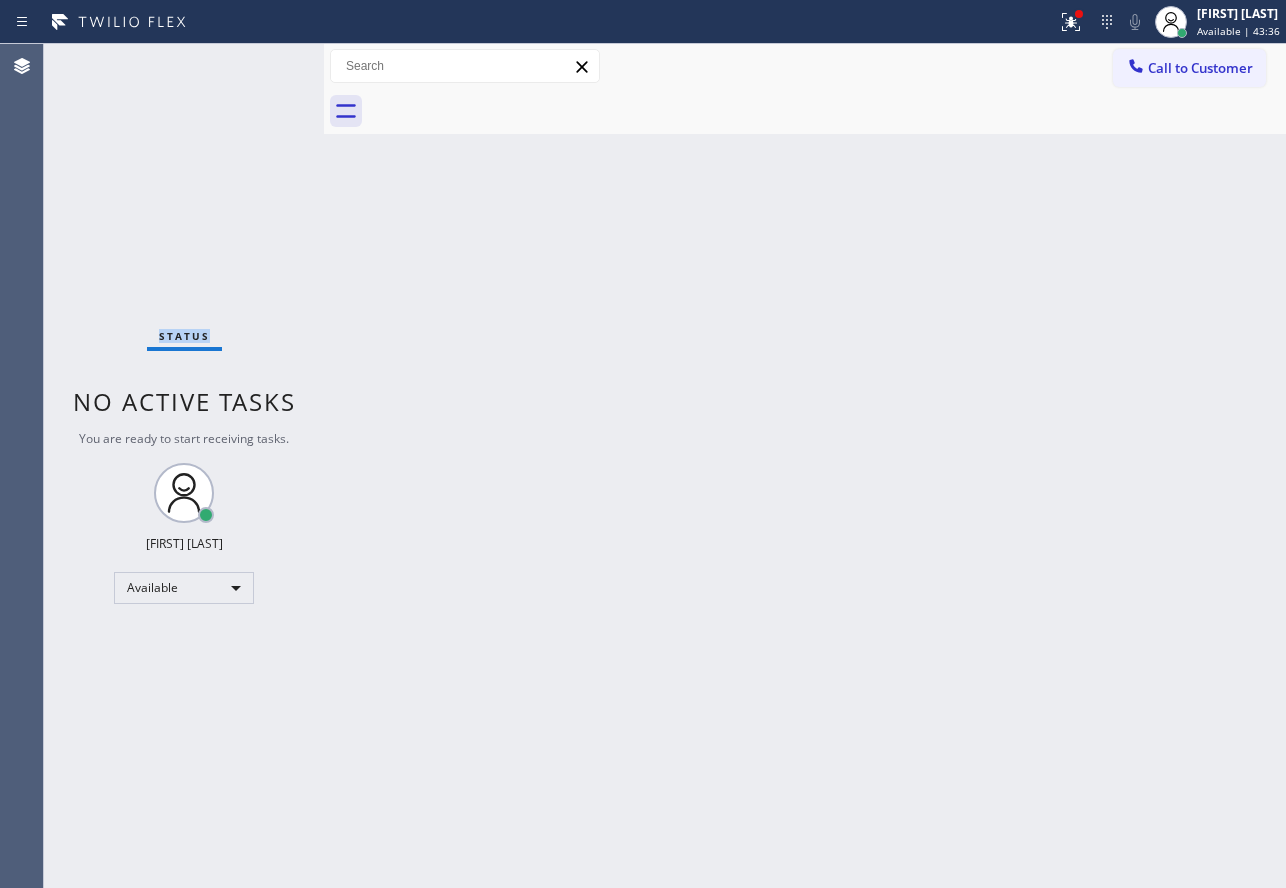 click on "Status   No active tasks     You are ready to start receiving tasks.   [FIRST] [LAST] Available" at bounding box center (184, 466) 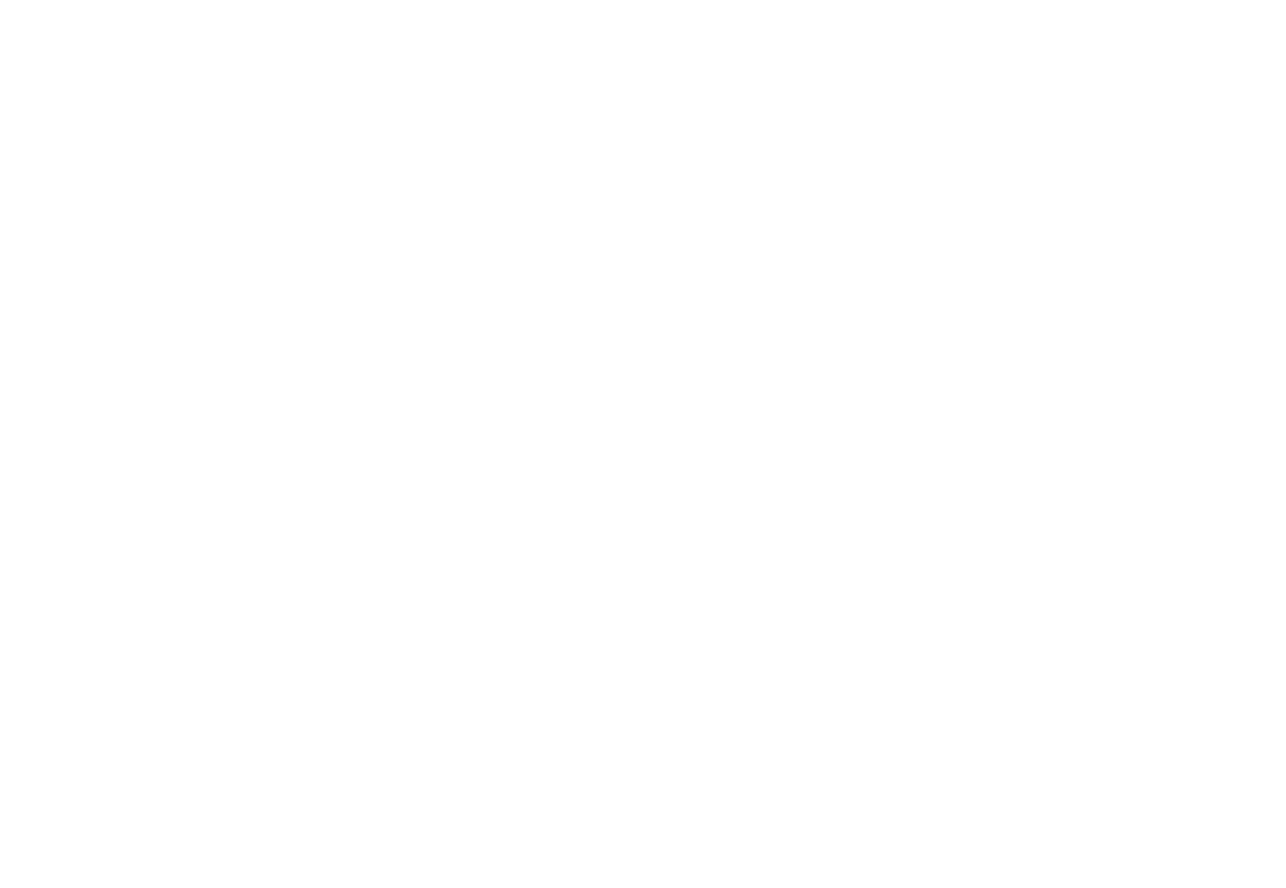 scroll, scrollTop: 0, scrollLeft: 0, axis: both 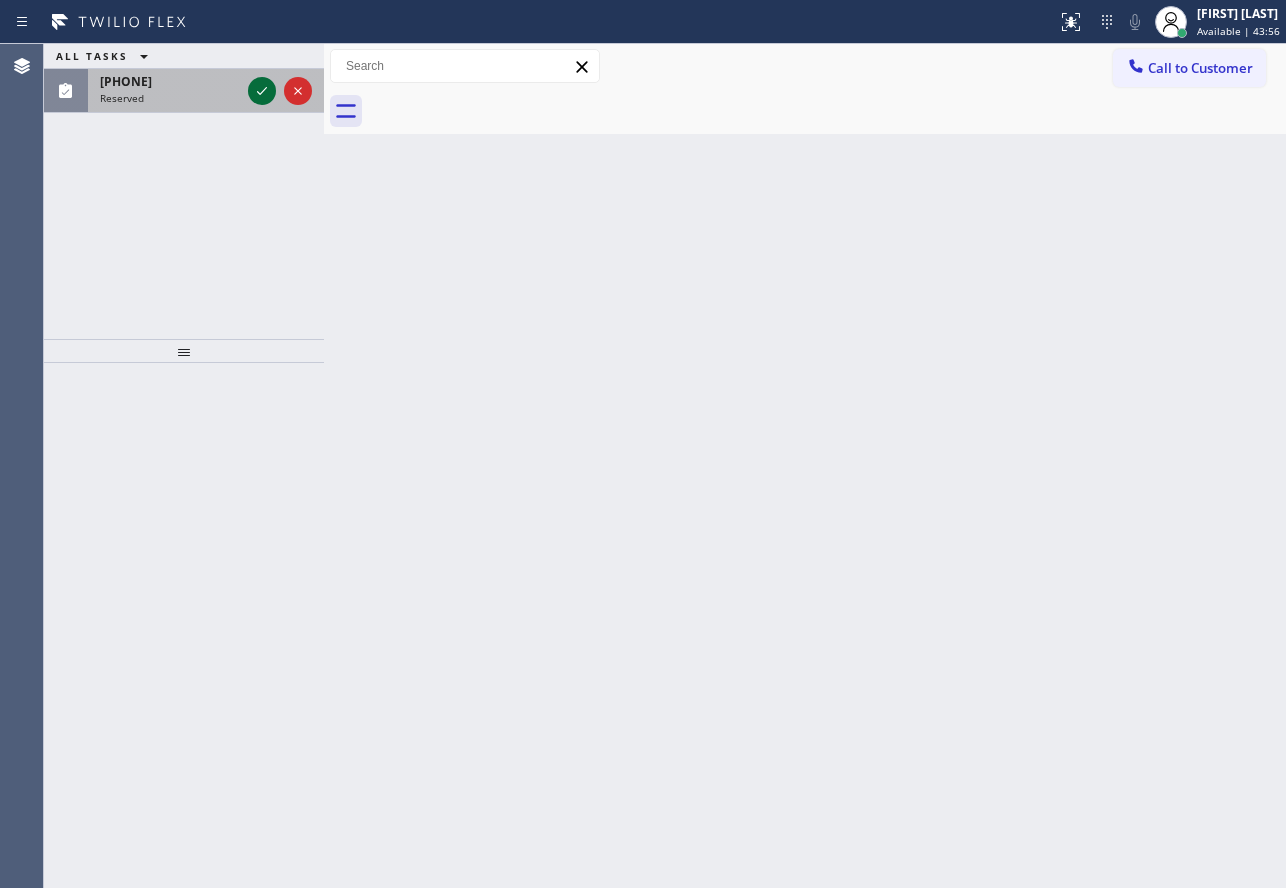 click 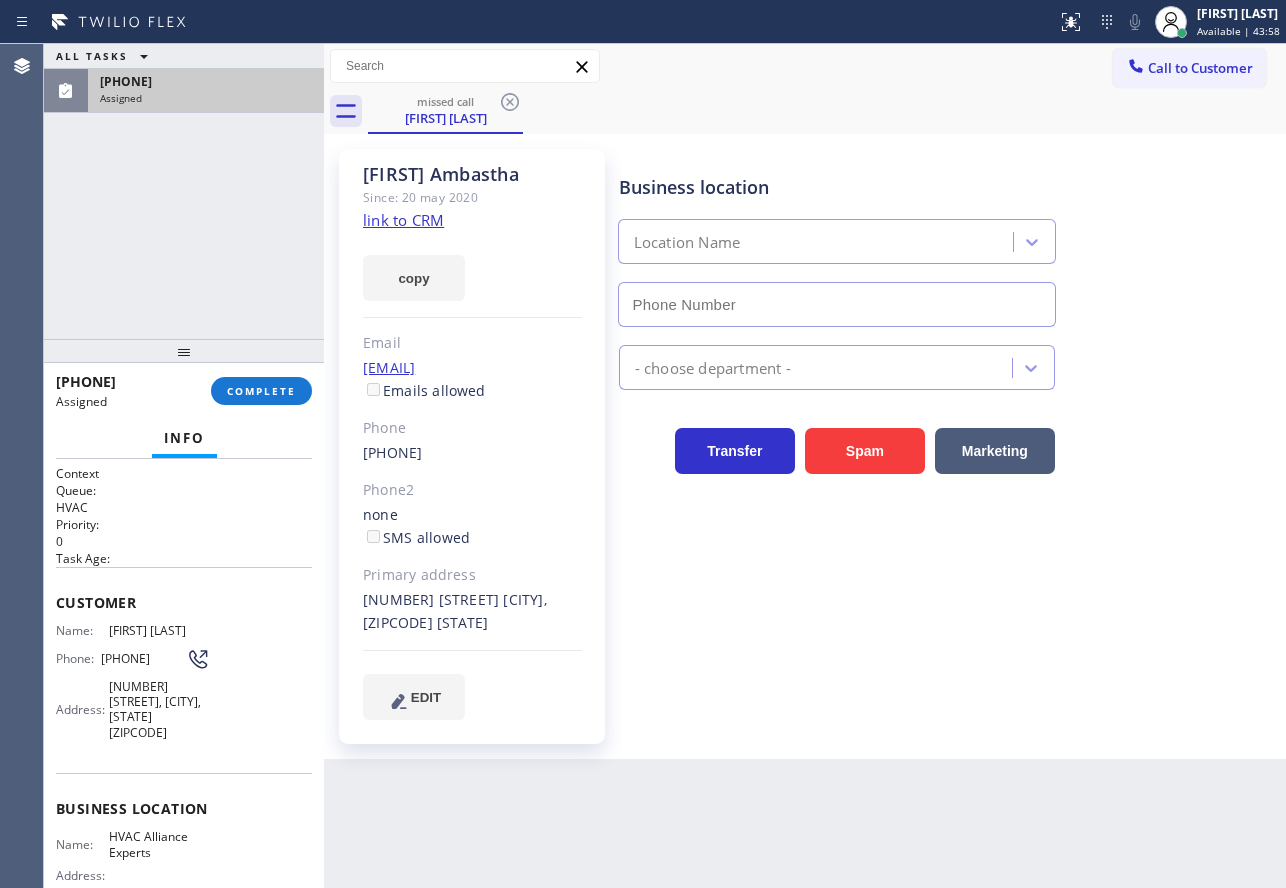 type on "[PHONE]" 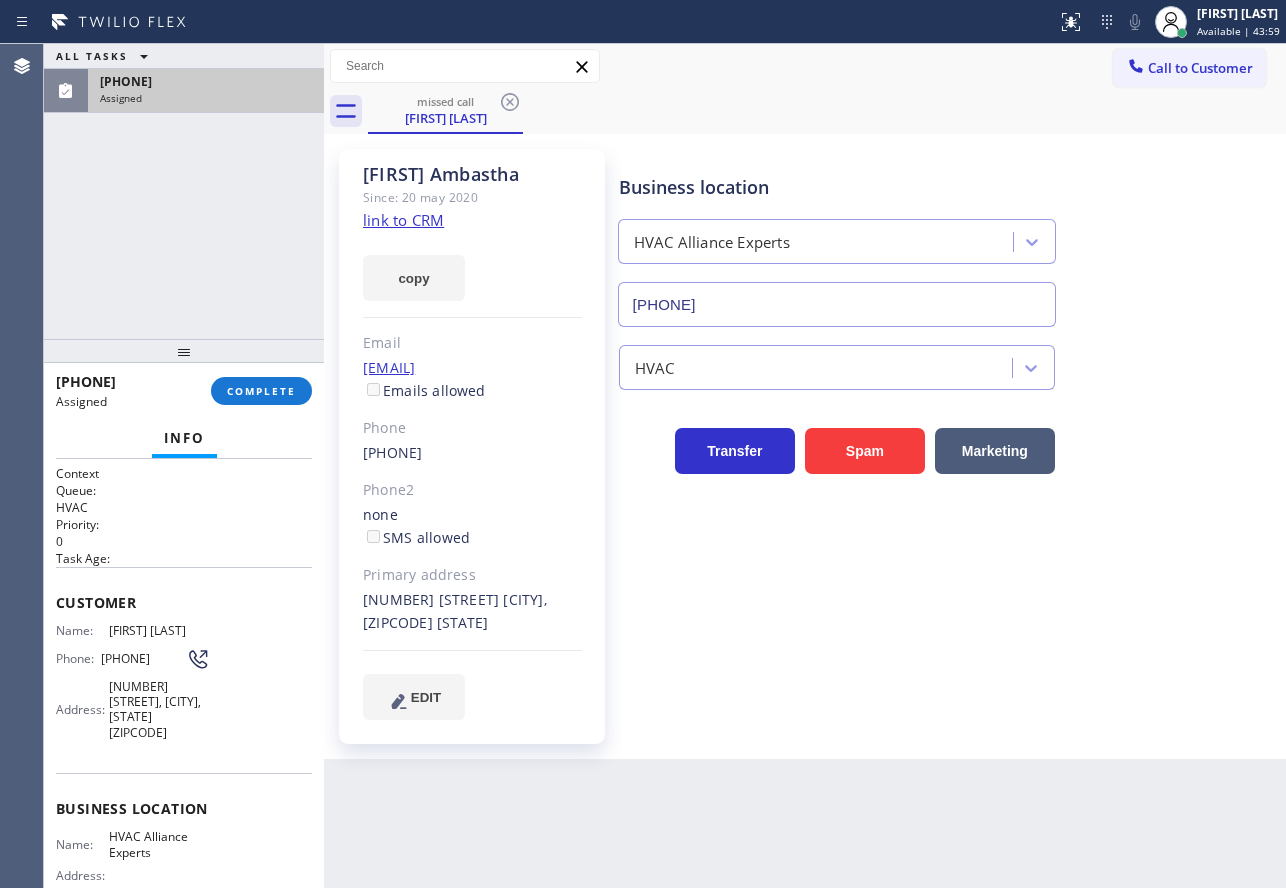 click on "link to CRM" 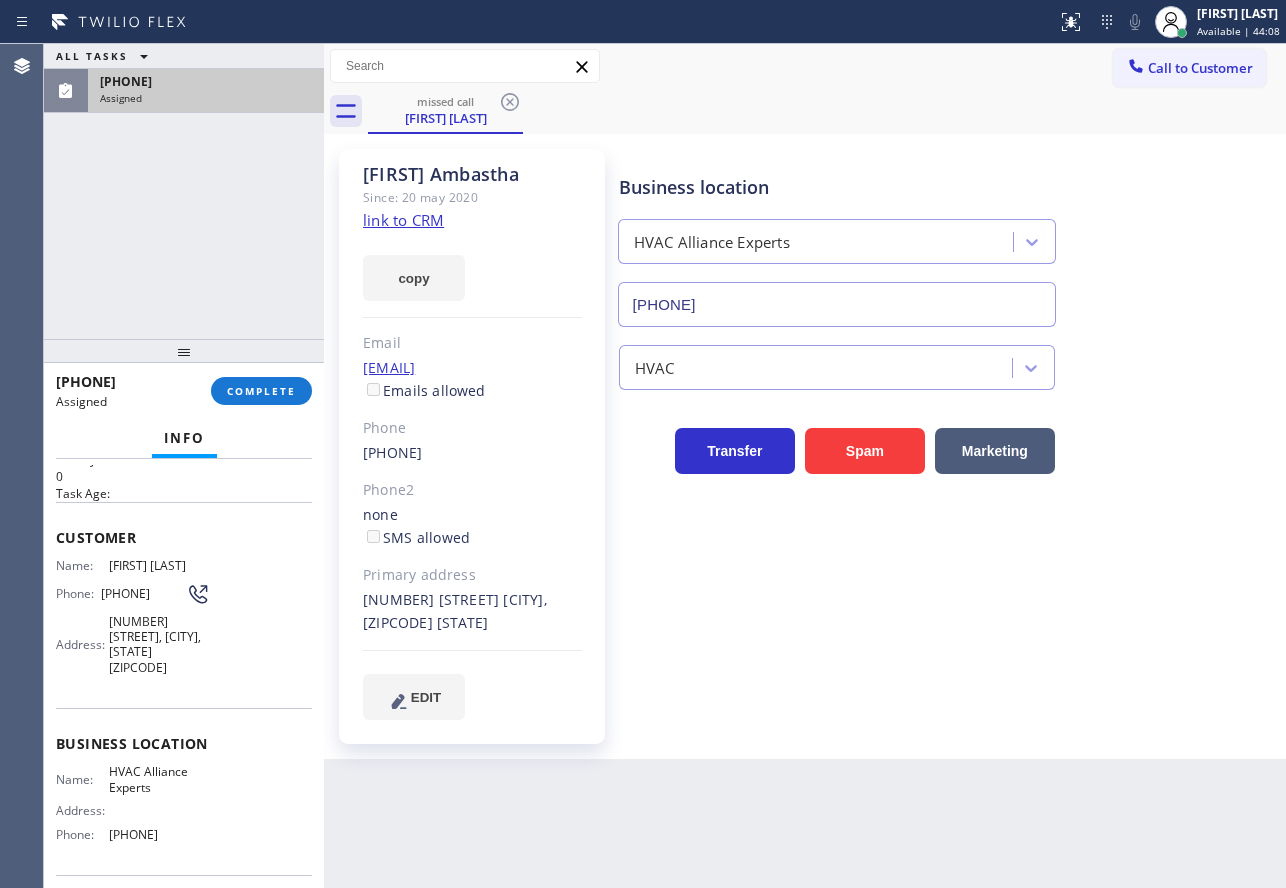 scroll, scrollTop: 100, scrollLeft: 0, axis: vertical 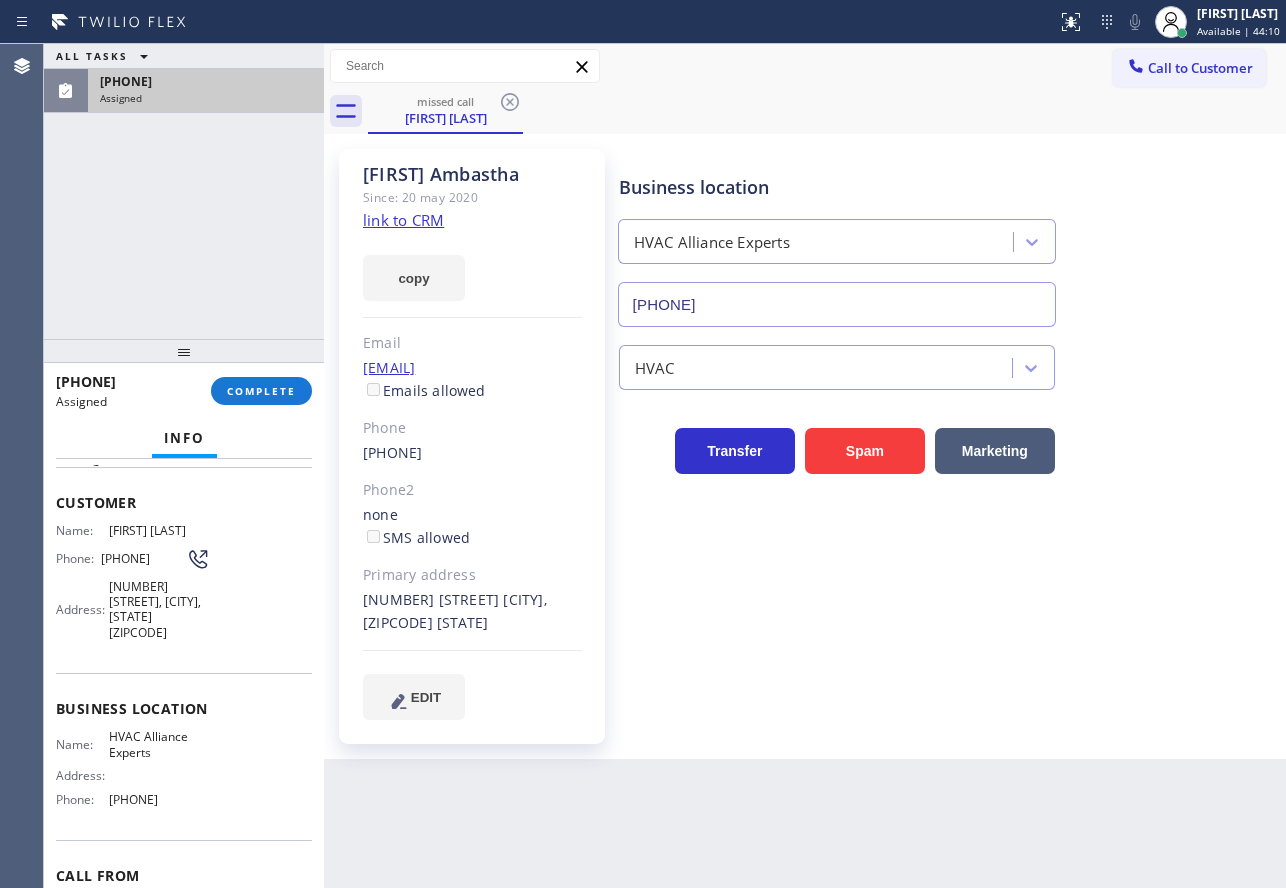 drag, startPoint x: 205, startPoint y: 800, endPoint x: 53, endPoint y: 499, distance: 337.20172 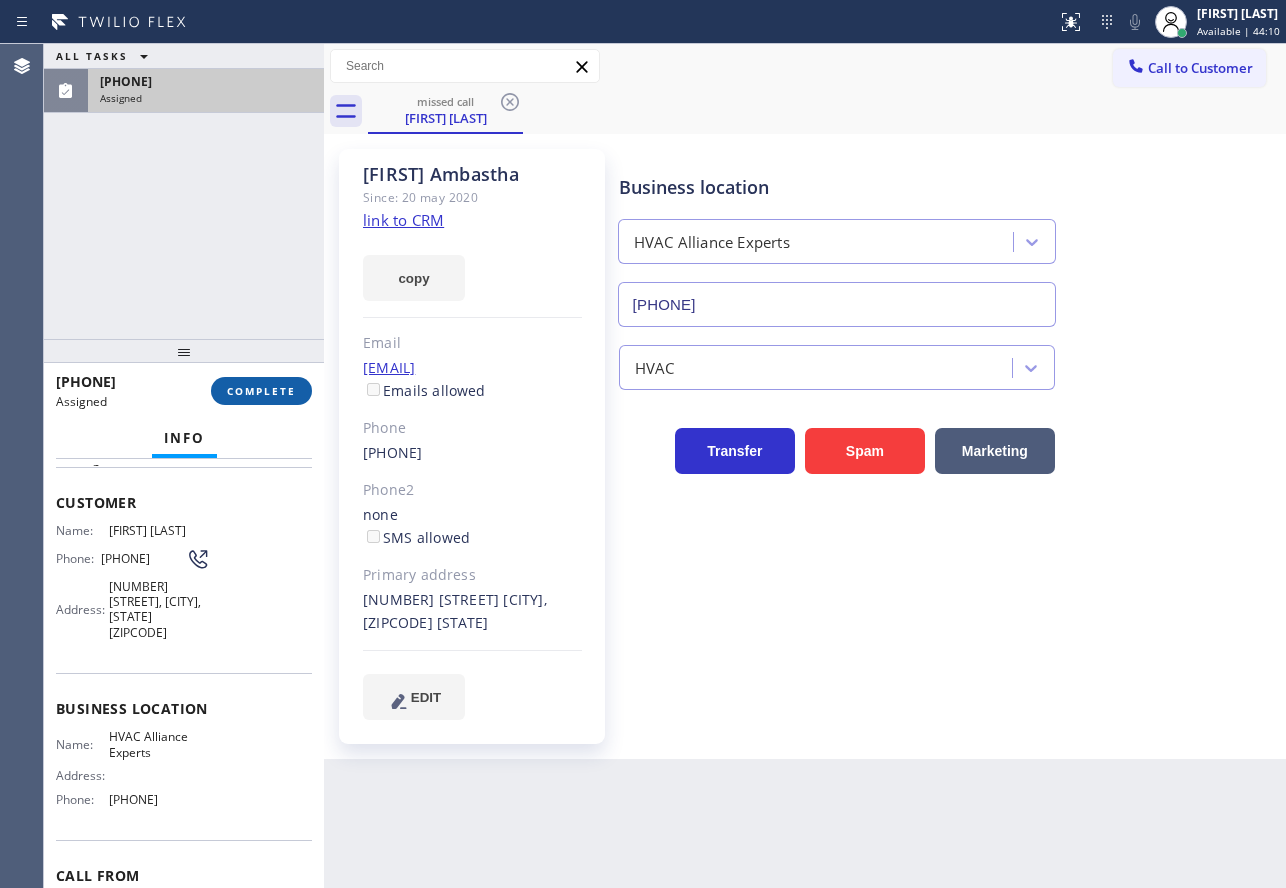 click on "COMPLETE" at bounding box center [261, 391] 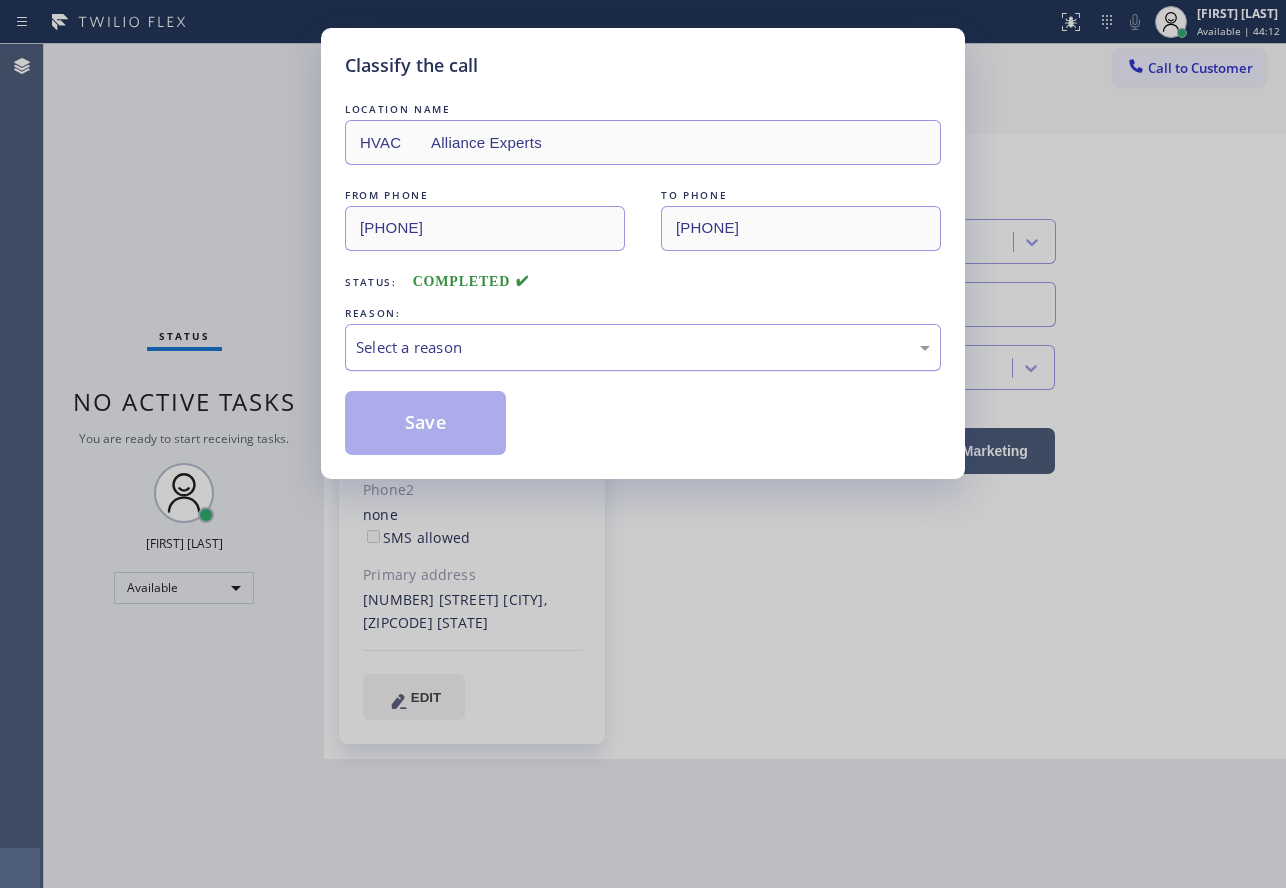 click on "Select a reason" at bounding box center (643, 347) 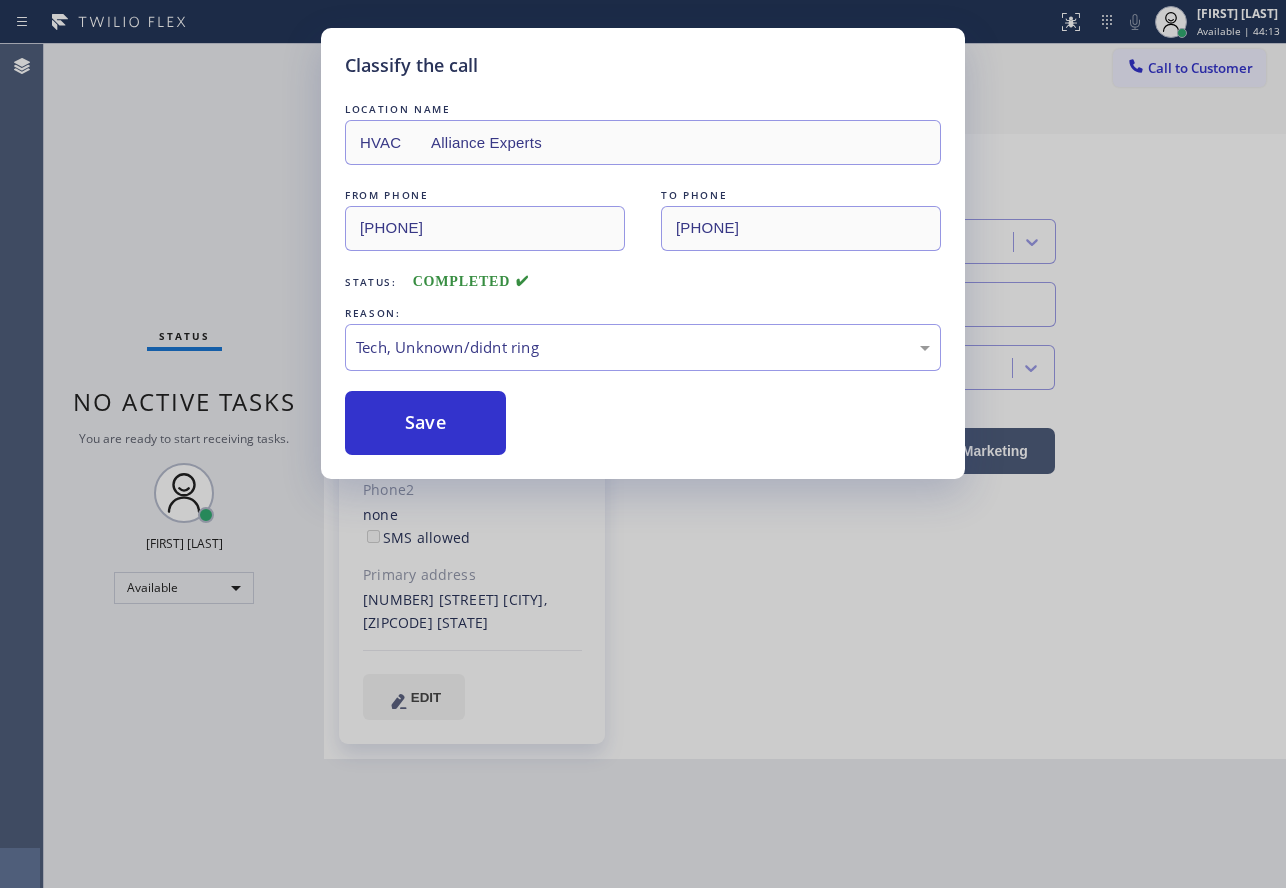 drag, startPoint x: 426, startPoint y: 440, endPoint x: 1094, endPoint y: 640, distance: 697.29767 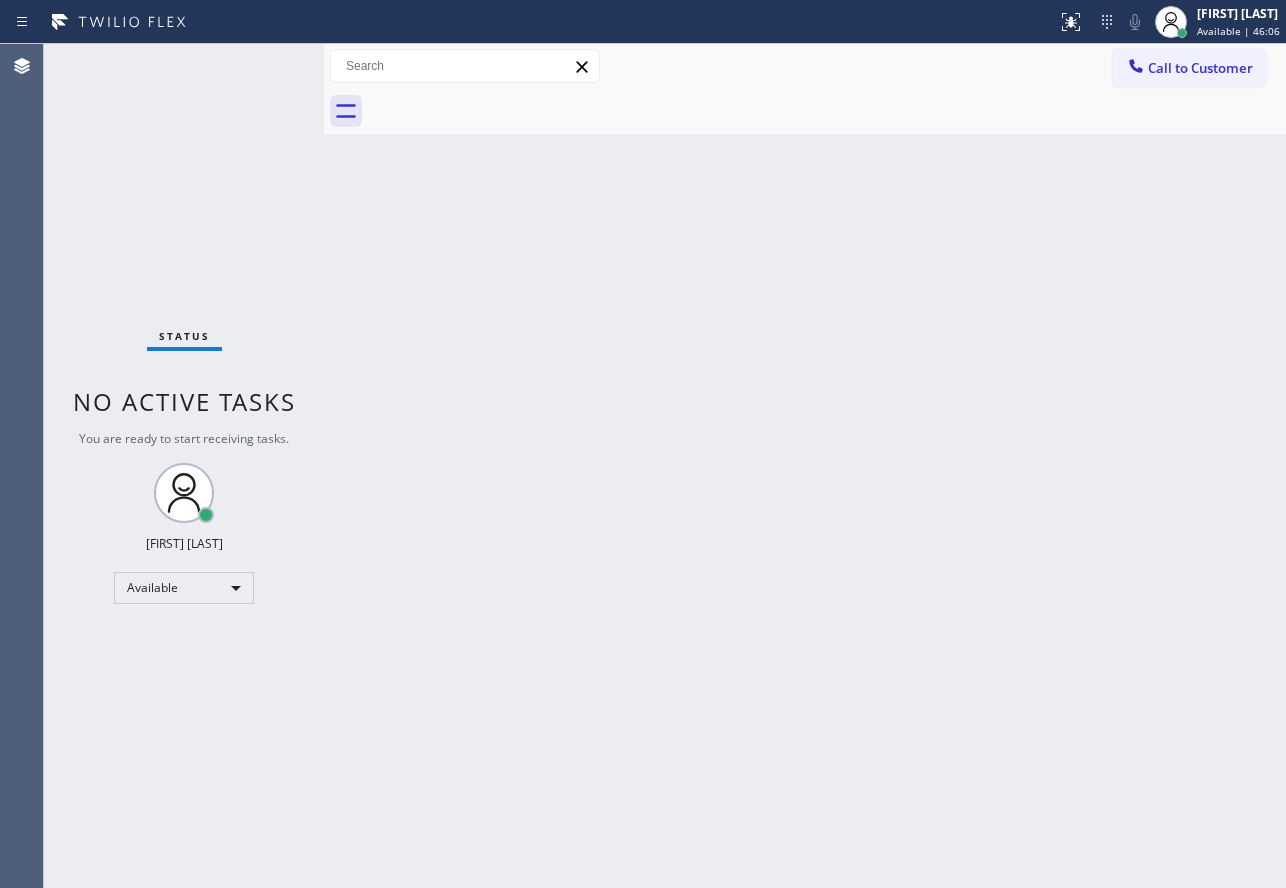 click on "Back to Dashboard Change Sender ID Customers Technicians Select a contact Outbound call Technician Search Technician Your caller id phone number Your caller id phone number Call Technician info Name   Phone none Address none Change Sender ID HVAC +18559994417 5 Star Appliance +18557314952 Appliance Repair +18554611149 Plumbing +18889090120 Air Duct Cleaning +18006865038  Electricians +18005688664 Cancel Change Check personal SMS Reset Change No tabs Call to Customer Outbound call Location Search location Your caller id phone number Customer number Call Outbound call Technician Search Technician Your caller id phone number Your caller id phone number Call" at bounding box center (805, 466) 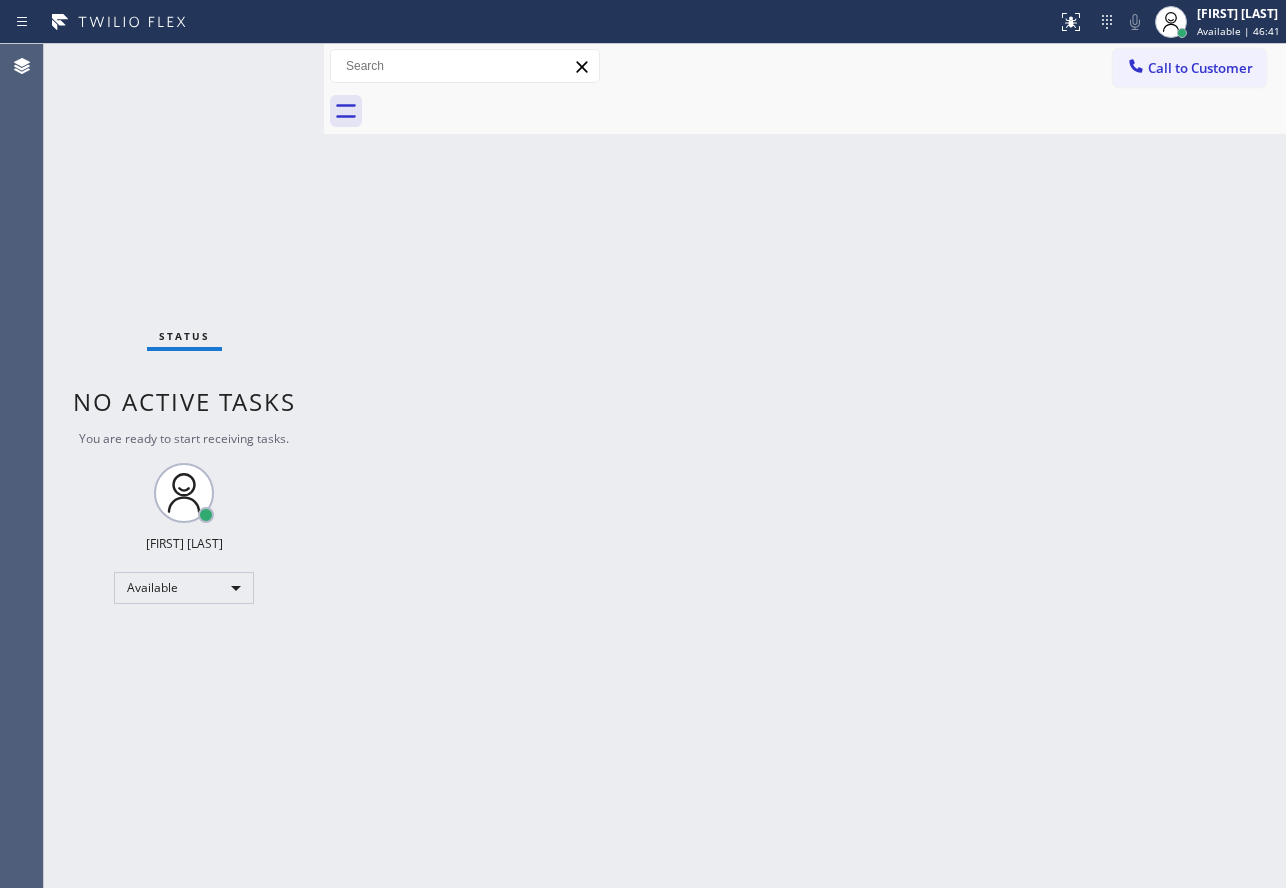 click on "Back to Dashboard Change Sender ID Customers Technicians Select a contact Outbound call Technician Search Technician Your caller id phone number Your caller id phone number Call Technician info Name   Phone none Address none Change Sender ID HVAC +18559994417 5 Star Appliance +18557314952 Appliance Repair +18554611149 Plumbing +18889090120 Air Duct Cleaning +18006865038  Electricians +18005688664 Cancel Change Check personal SMS Reset Change No tabs Call to Customer Outbound call Location Search location Your caller id phone number Customer number Call Outbound call Technician Search Technician Your caller id phone number Your caller id phone number Call" at bounding box center [805, 466] 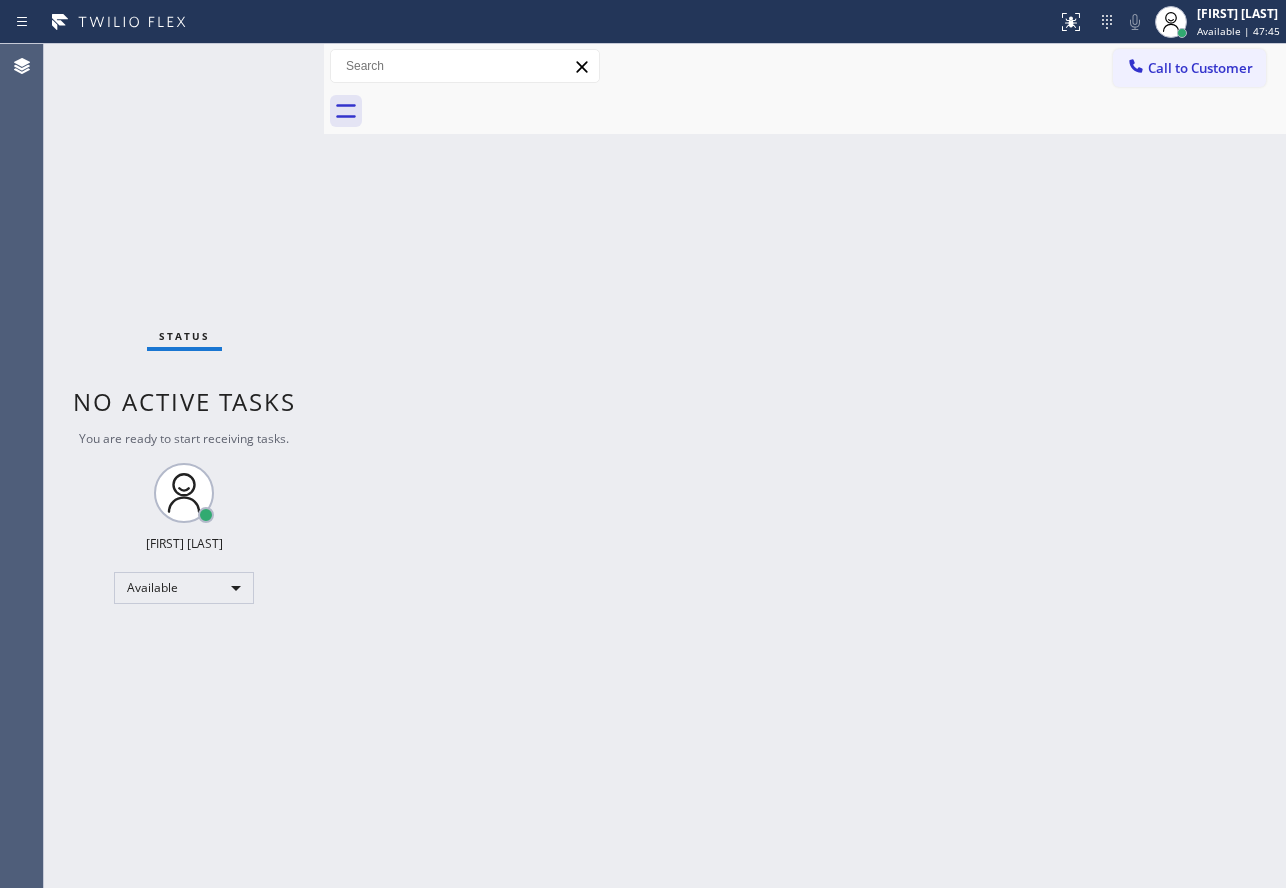 click on "Back to Dashboard Change Sender ID Customers Technicians Select a contact Outbound call Technician Search Technician Your caller id phone number Your caller id phone number Call Technician info Name   Phone none Address none Change Sender ID HVAC +18559994417 5 Star Appliance +18557314952 Appliance Repair +18554611149 Plumbing +18889090120 Air Duct Cleaning +18006865038  Electricians +18005688664 Cancel Change Check personal SMS Reset Change No tabs Call to Customer Outbound call Location Search location Your caller id phone number Customer number Call Outbound call Technician Search Technician Your caller id phone number Your caller id phone number Call" at bounding box center (805, 466) 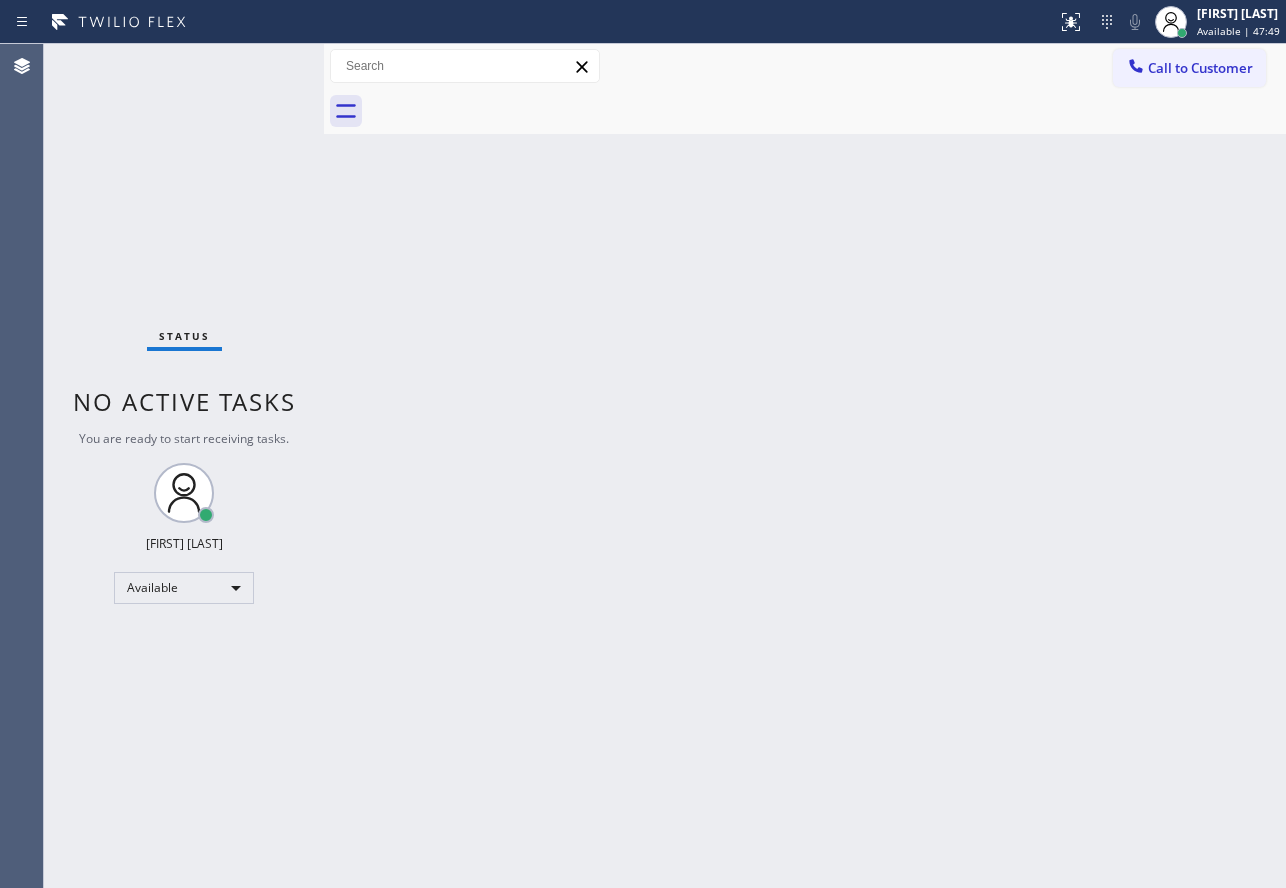 click on "Back to Dashboard Change Sender ID Customers Technicians Select a contact Outbound call Technician Search Technician Your caller id phone number Your caller id phone number Call Technician info Name   Phone none Address none Change Sender ID HVAC +18559994417 5 Star Appliance +18557314952 Appliance Repair +18554611149 Plumbing +18889090120 Air Duct Cleaning +18006865038  Electricians +18005688664 Cancel Change Check personal SMS Reset Change No tabs Call to Customer Outbound call Location Search location Your caller id phone number Customer number Call Outbound call Technician Search Technician Your caller id phone number Your caller id phone number Call" at bounding box center [805, 466] 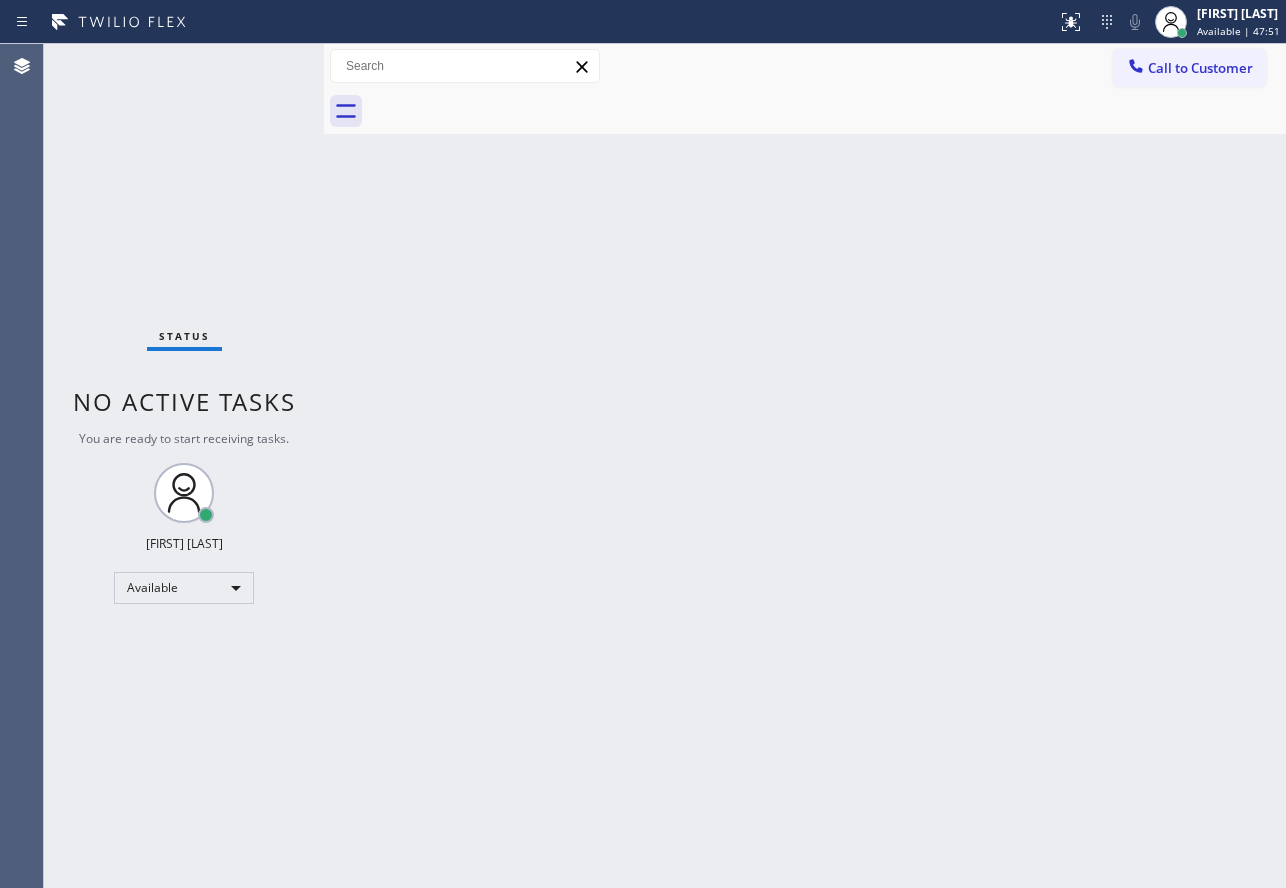 click on "Back to Dashboard Change Sender ID Customers Technicians Select a contact Outbound call Technician Search Technician Your caller id phone number Your caller id phone number Call Technician info Name   Phone none Address none Change Sender ID HVAC +18559994417 5 Star Appliance +18557314952 Appliance Repair +18554611149 Plumbing +18889090120 Air Duct Cleaning +18006865038  Electricians +18005688664 Cancel Change Check personal SMS Reset Change No tabs Call to Customer Outbound call Location Search location Your caller id phone number Customer number Call Outbound call Technician Search Technician Your caller id phone number Your caller id phone number Call" at bounding box center (805, 466) 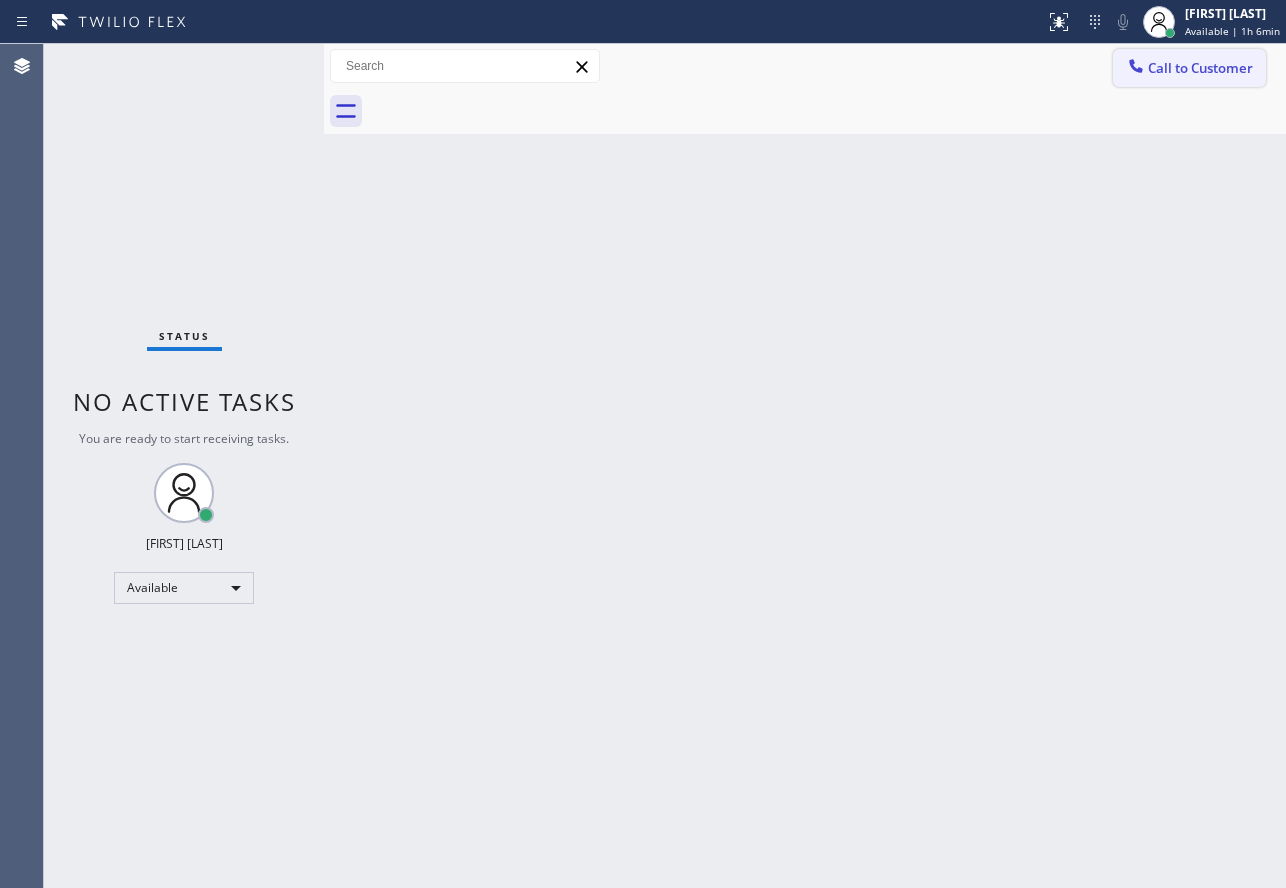 click on "Call to Customer" at bounding box center (1200, 68) 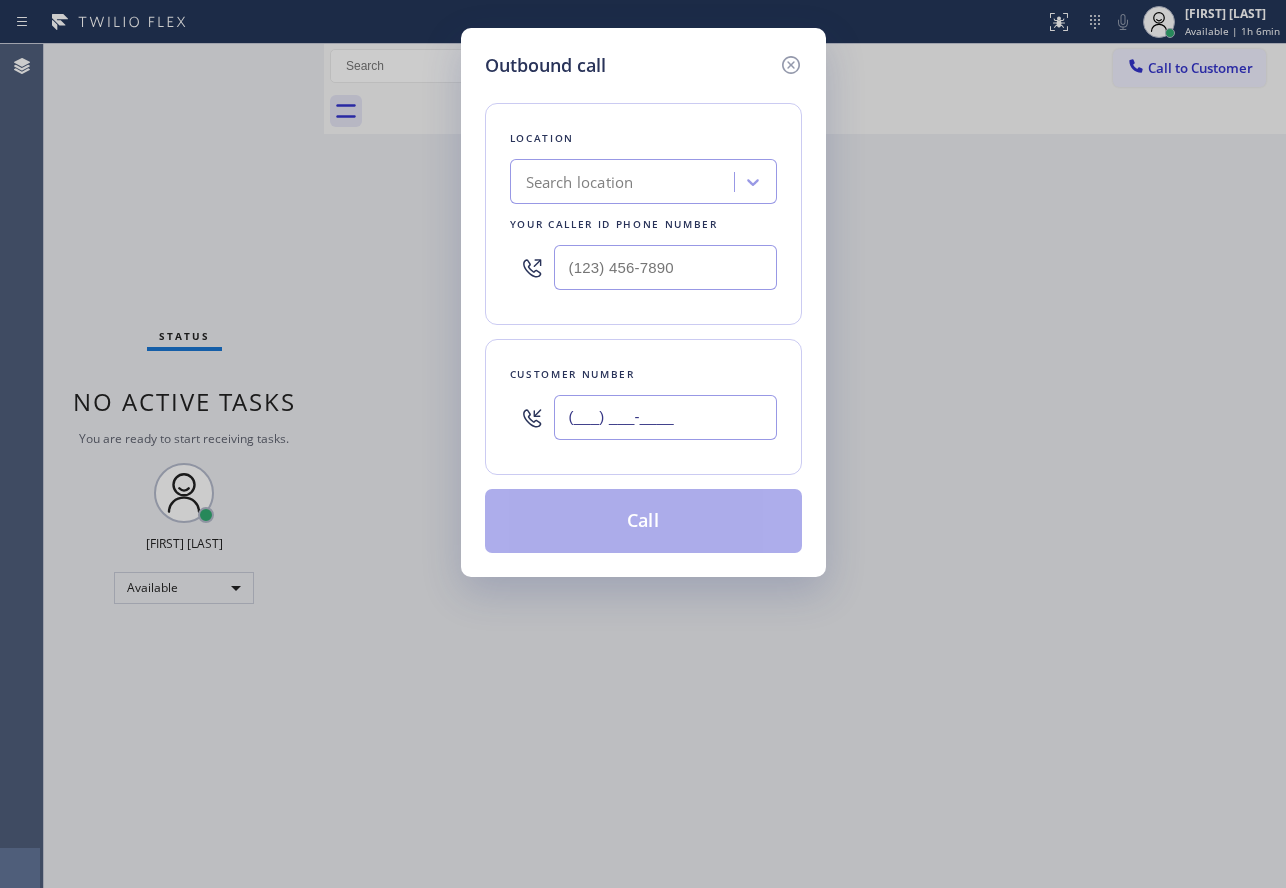 click on "(___) ___-____" at bounding box center (665, 417) 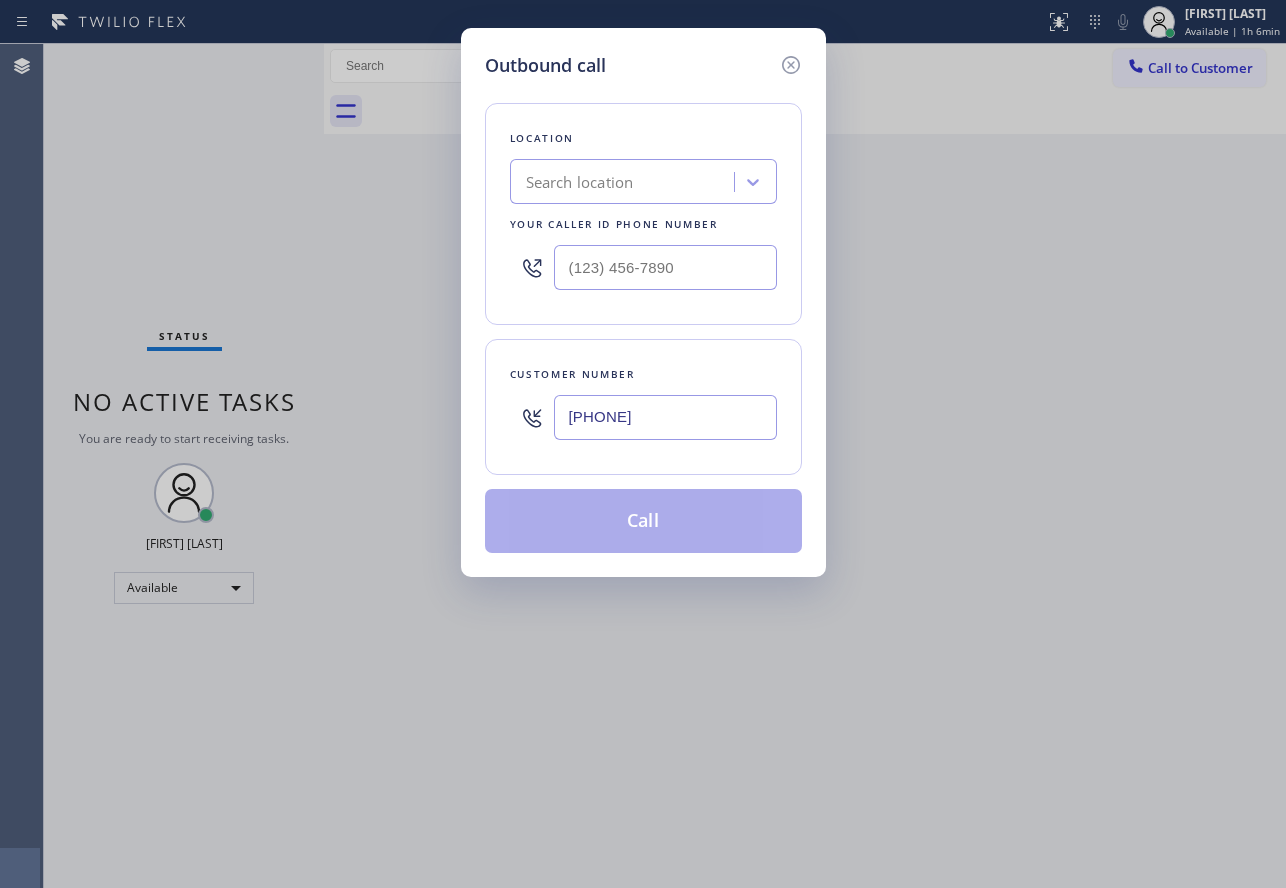 type on "(480) 721-1142" 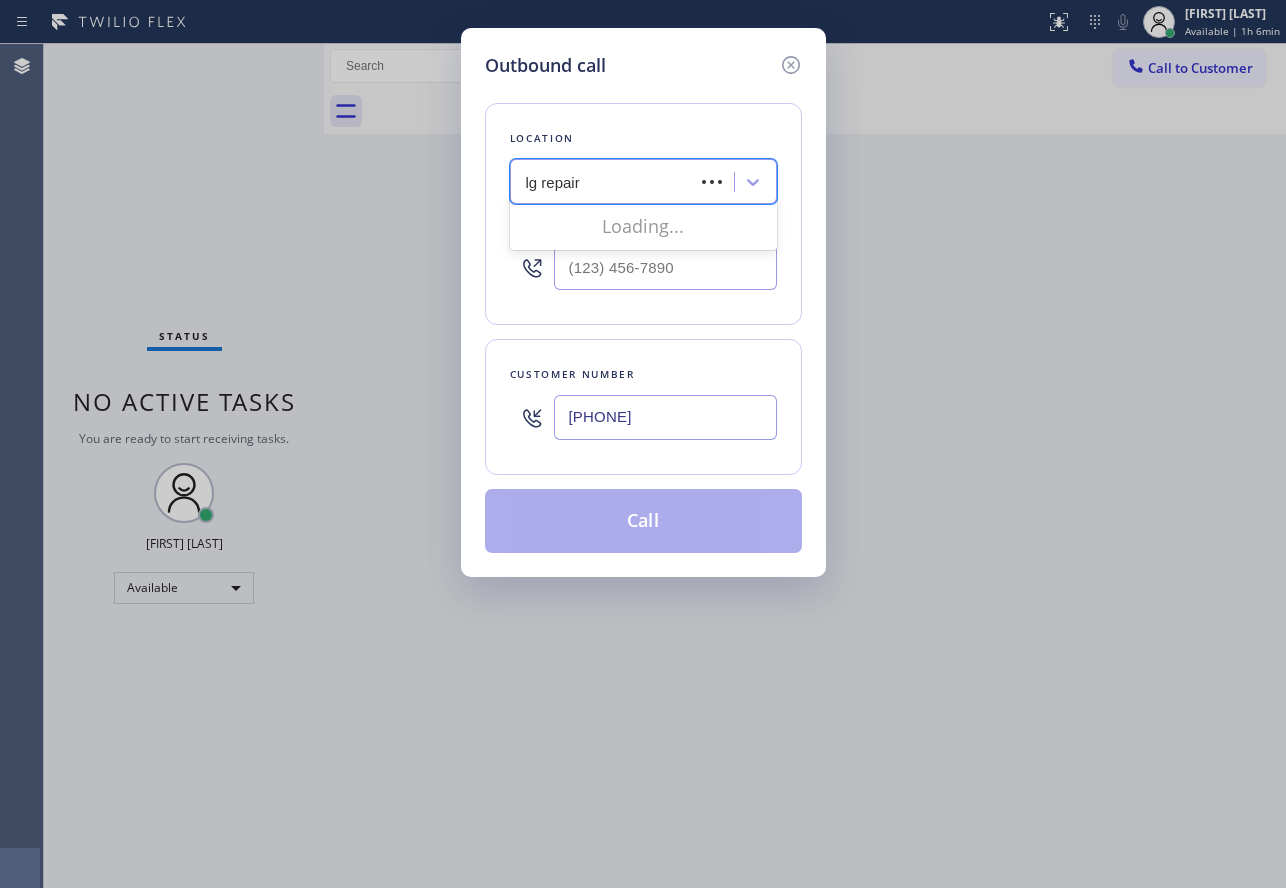 type on "lg repairs" 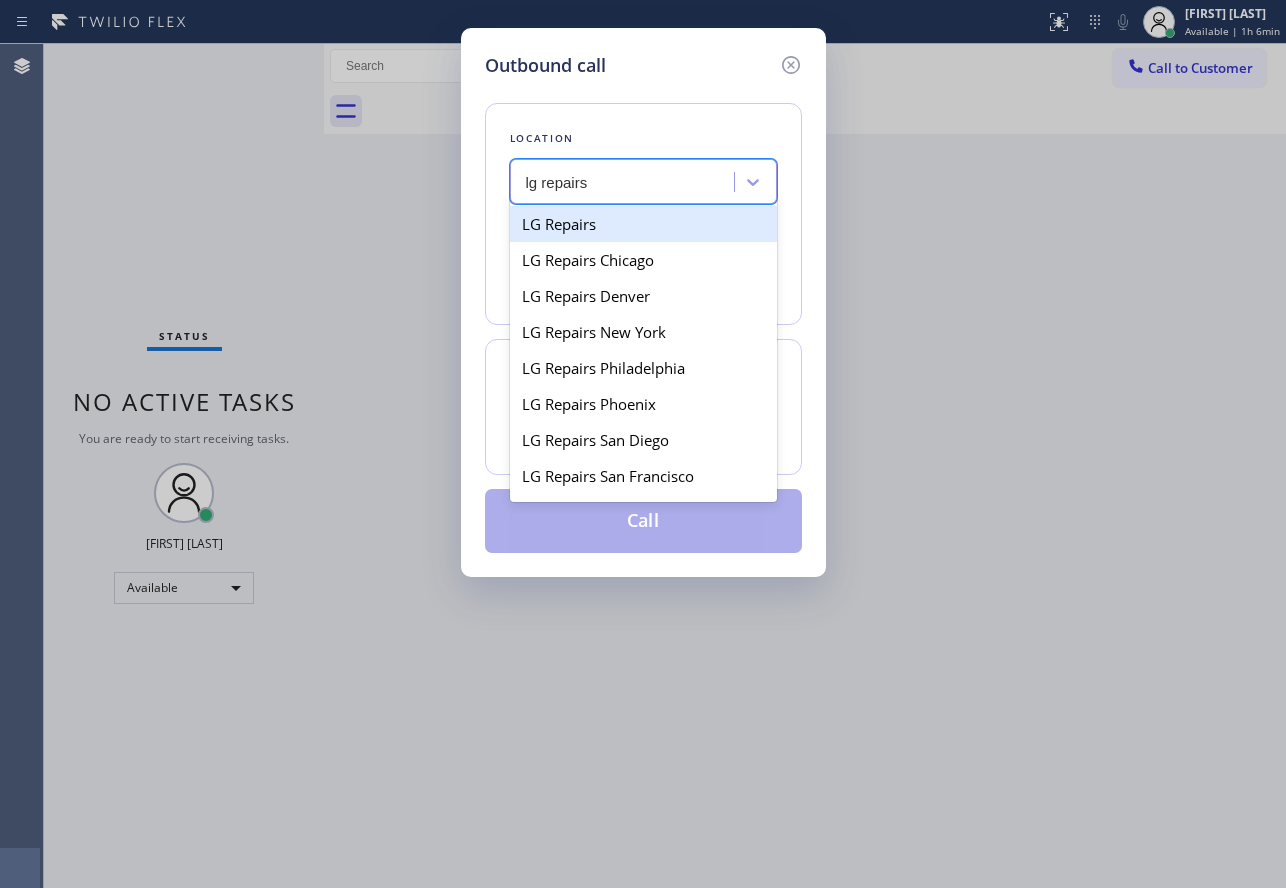 click on "LG Repairs" at bounding box center [643, 224] 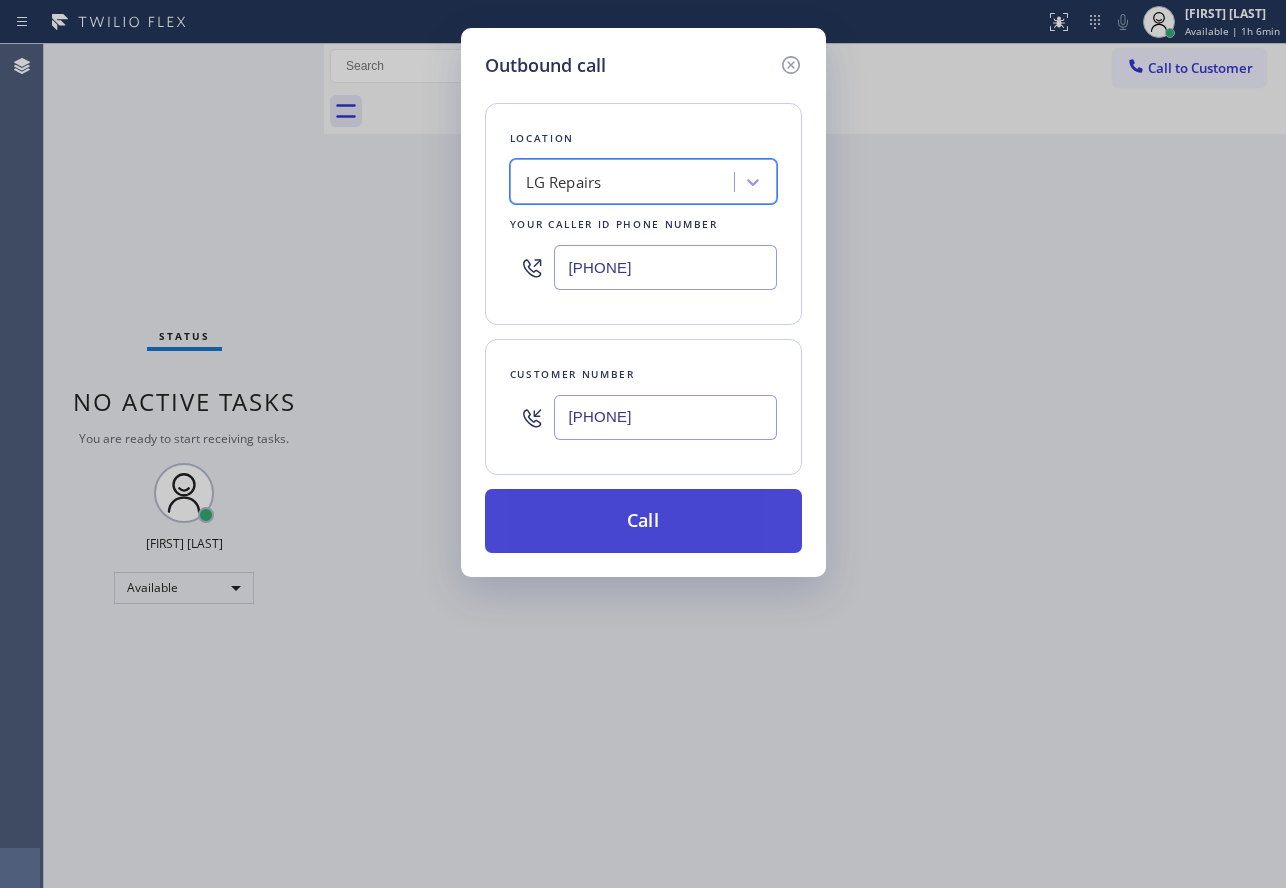 click on "Call" at bounding box center [643, 521] 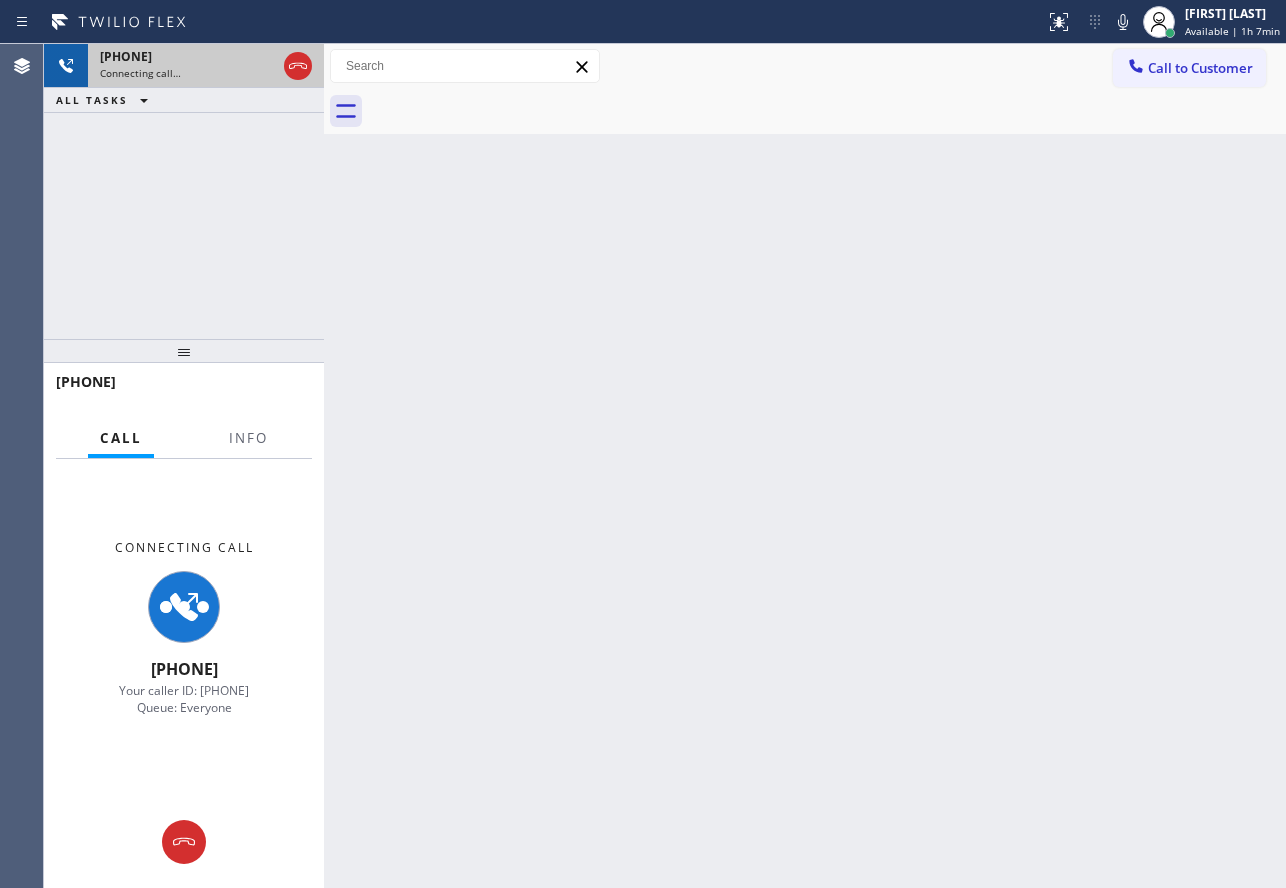 click 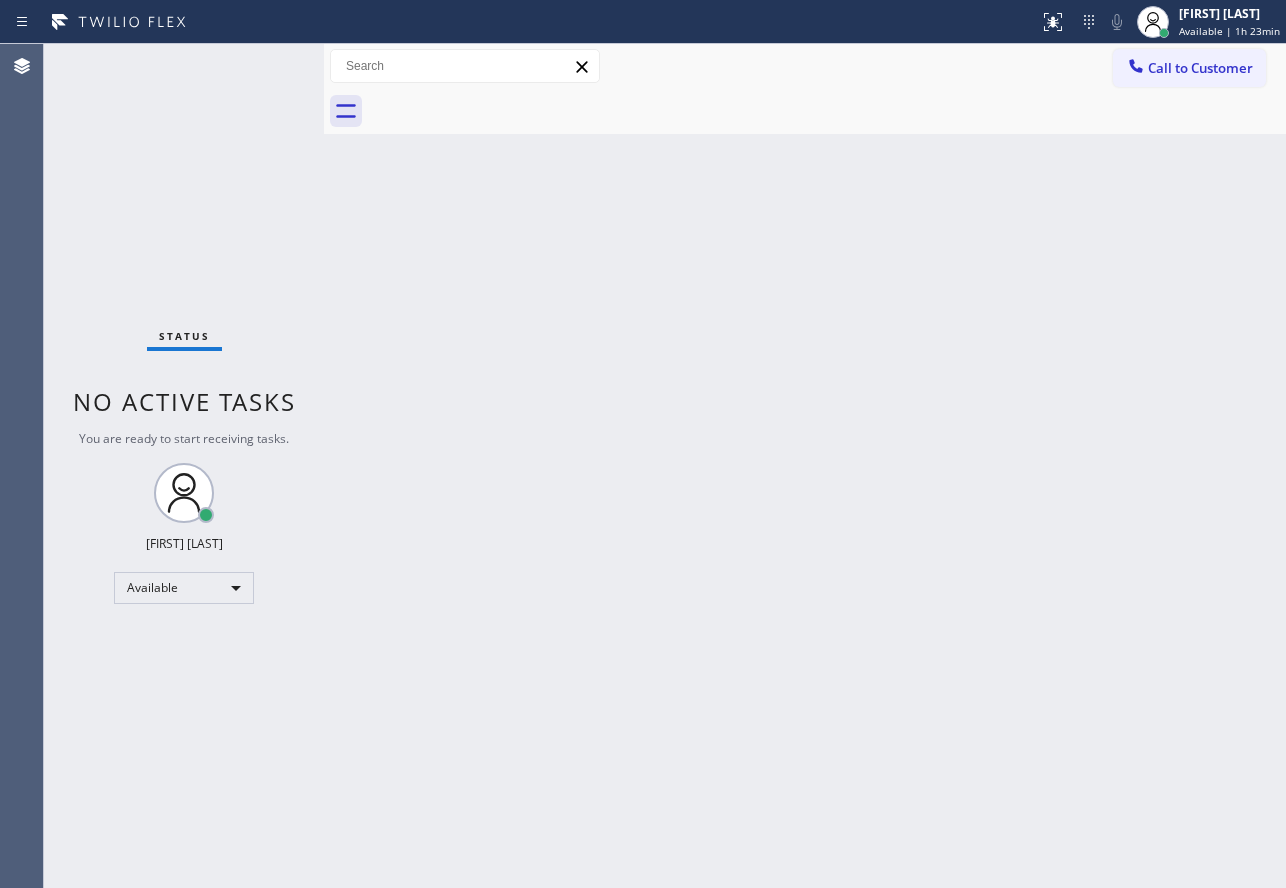 click on "Back to Dashboard Change Sender ID Customers Technicians Select a contact Outbound call Technician Search Technician Your caller id phone number Your caller id phone number Call Technician info Name   Phone none Address none Change Sender ID HVAC +18559994417 5 Star Appliance +18557314952 Appliance Repair +18554611149 Plumbing +18889090120 Air Duct Cleaning +18006865038  Electricians +18005688664 Cancel Change Check personal SMS Reset Change No tabs Call to Customer Outbound call Location LG Repairs Your caller id phone number (877) 748-5179 Customer number Call Outbound call Technician Search Technician Your caller id phone number Your caller id phone number Call" at bounding box center (805, 466) 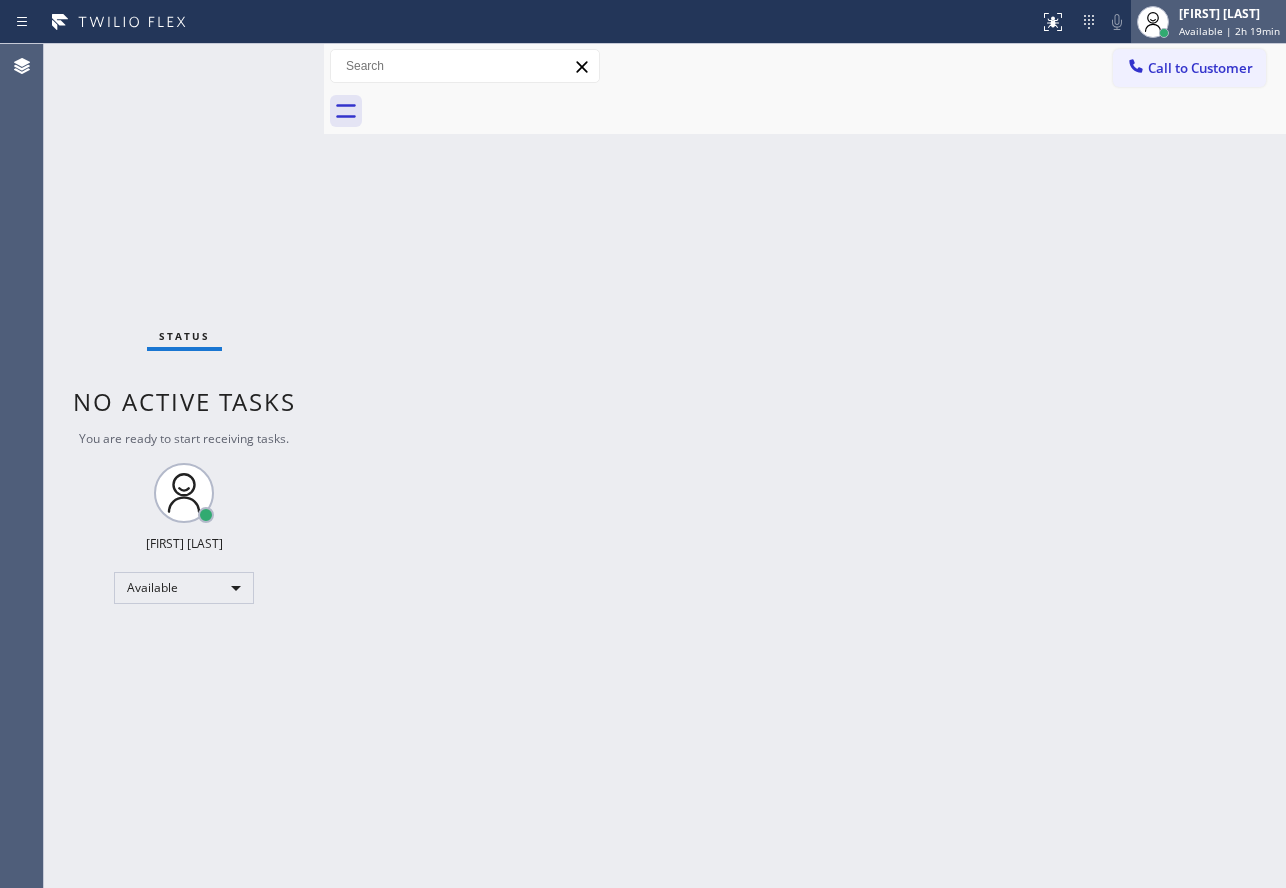 click on "John Tindoc Available | 2h 19min" at bounding box center [1230, 21] 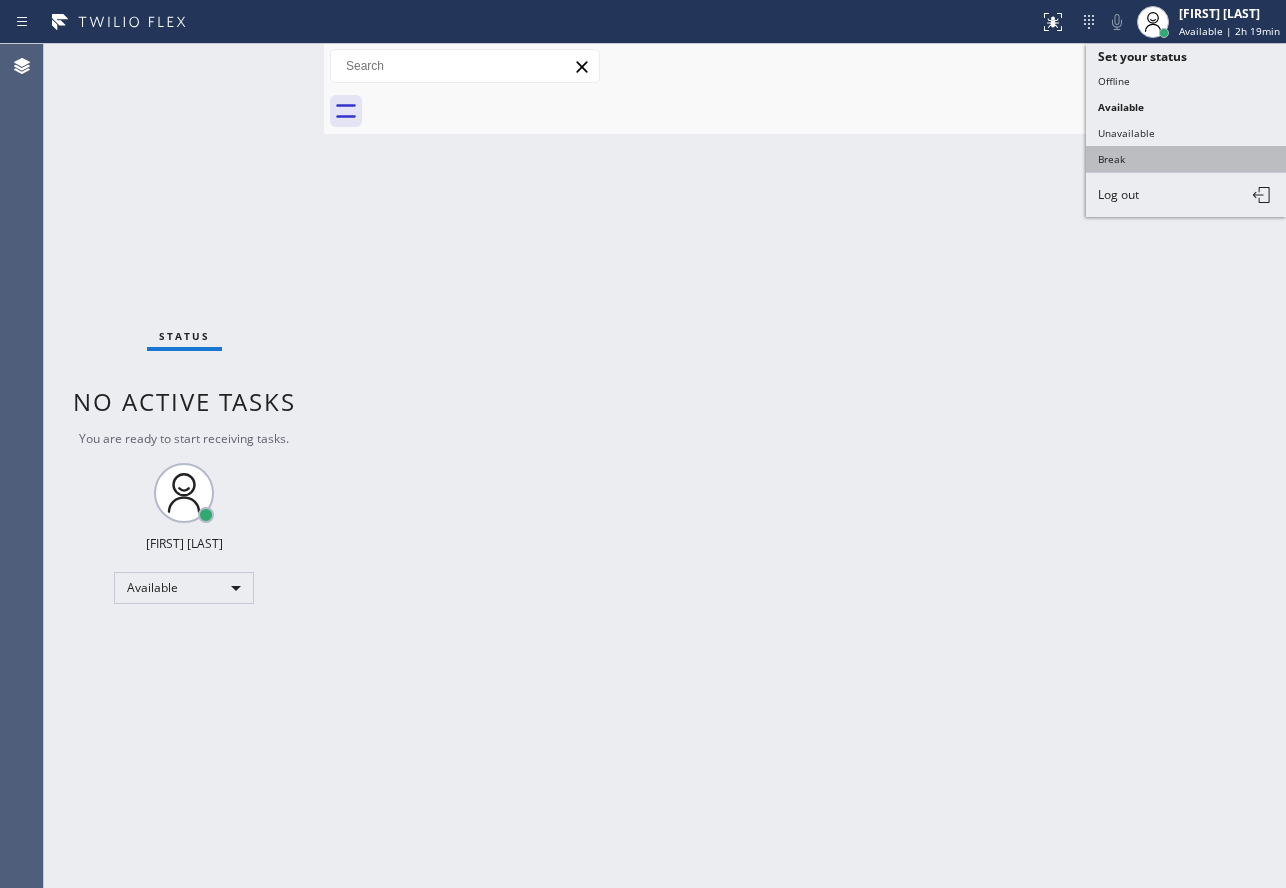 click on "Break" at bounding box center (1186, 159) 